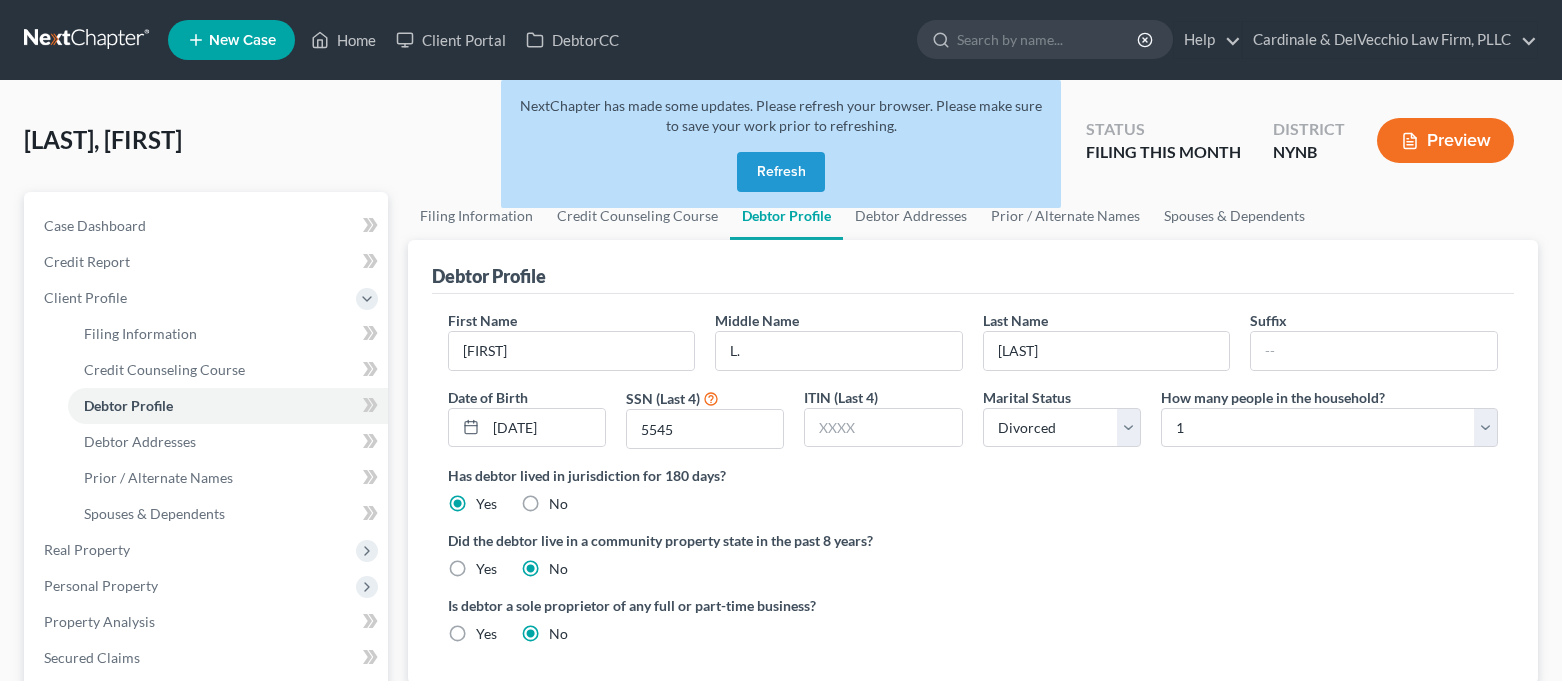 select on "3" 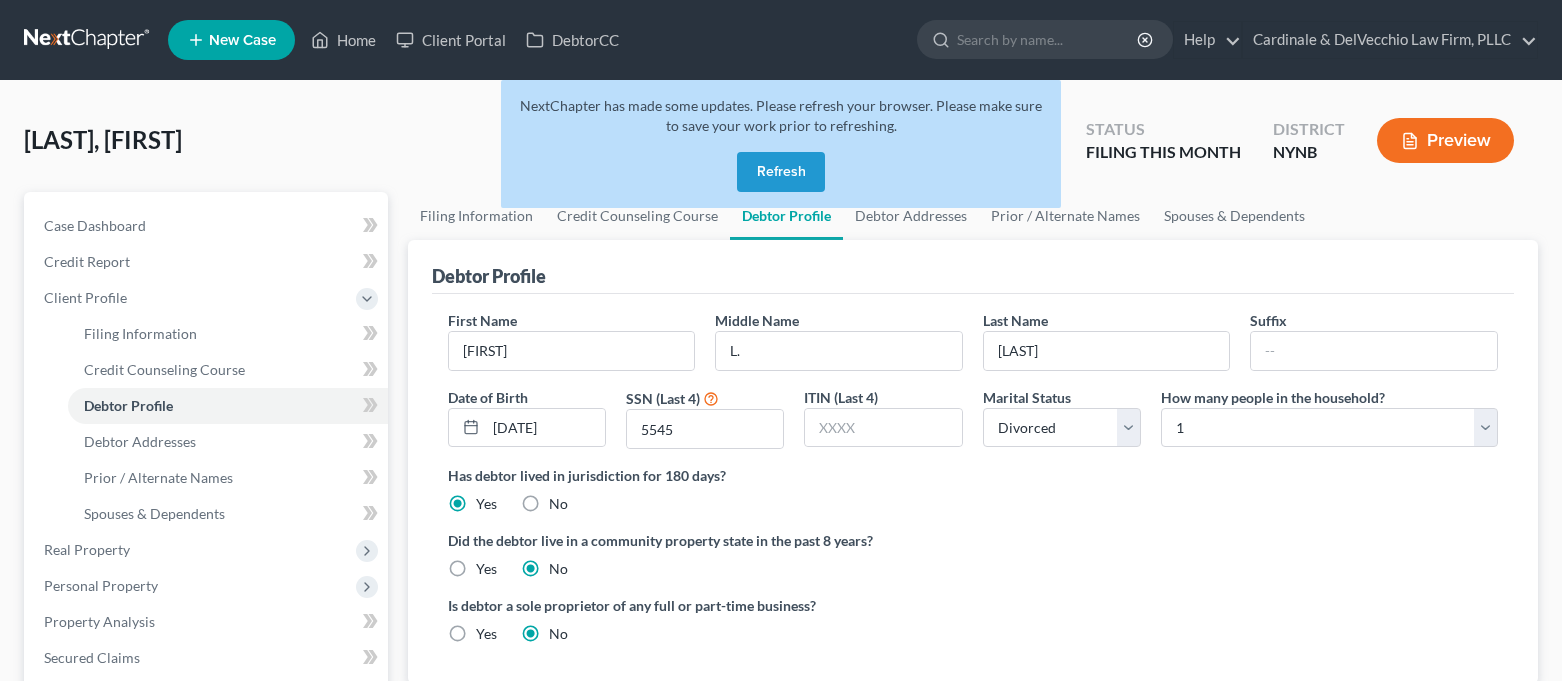 scroll, scrollTop: 0, scrollLeft: 0, axis: both 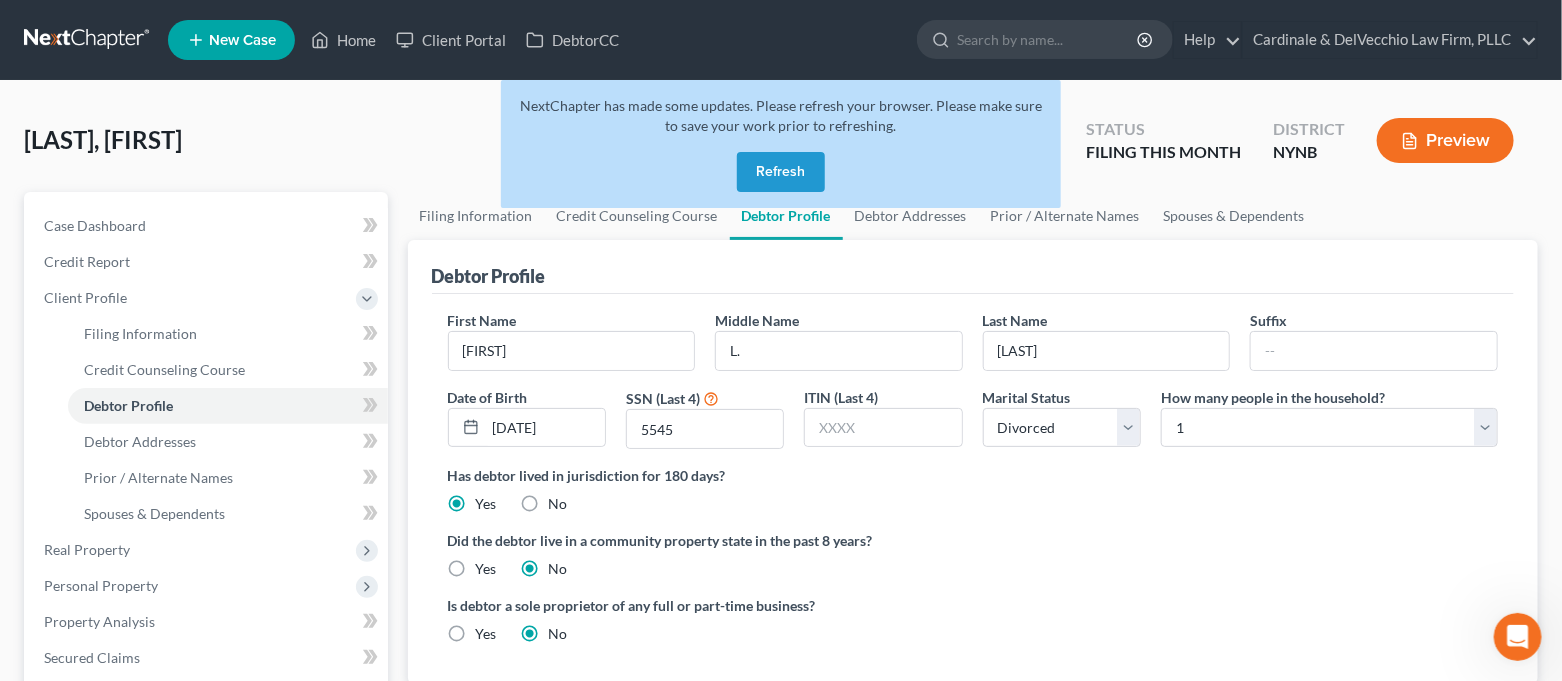 click on "Refresh" at bounding box center (781, 172) 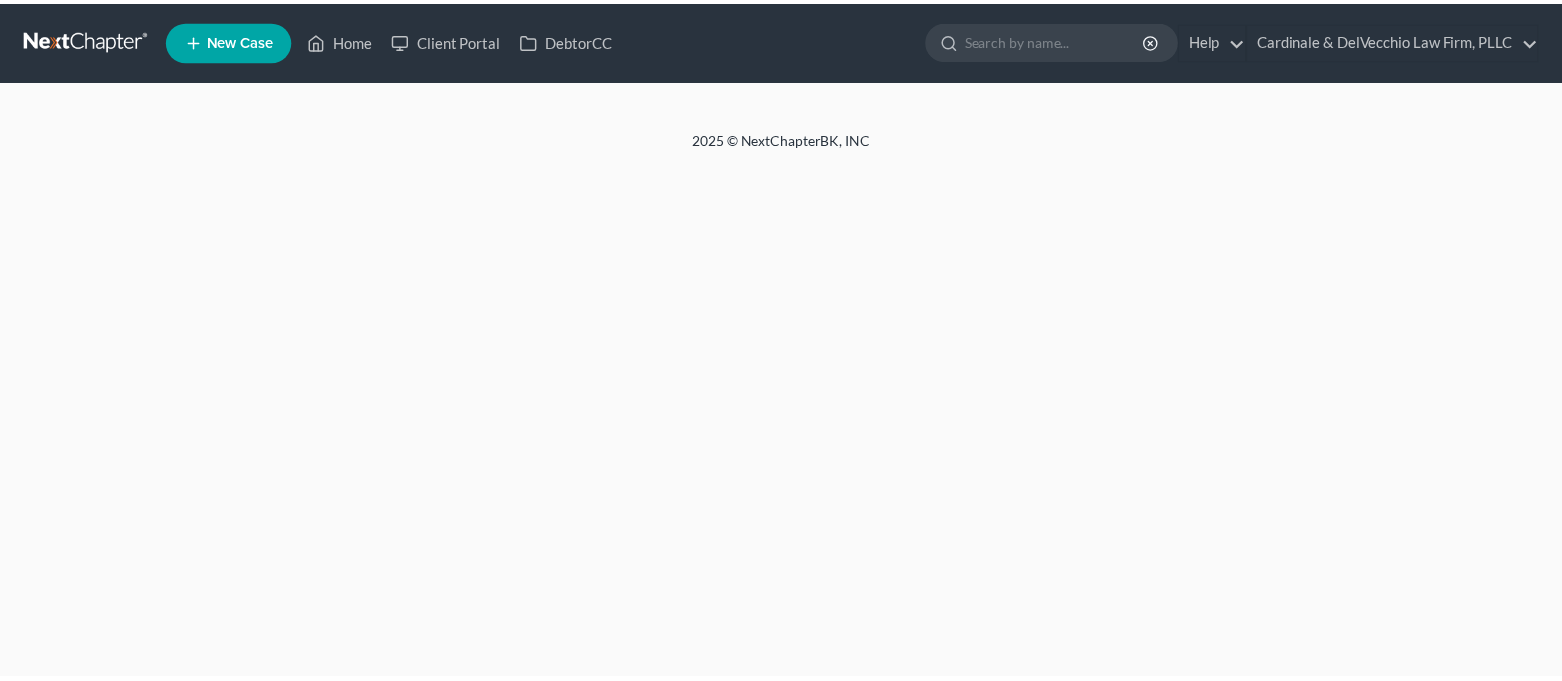 scroll, scrollTop: 0, scrollLeft: 0, axis: both 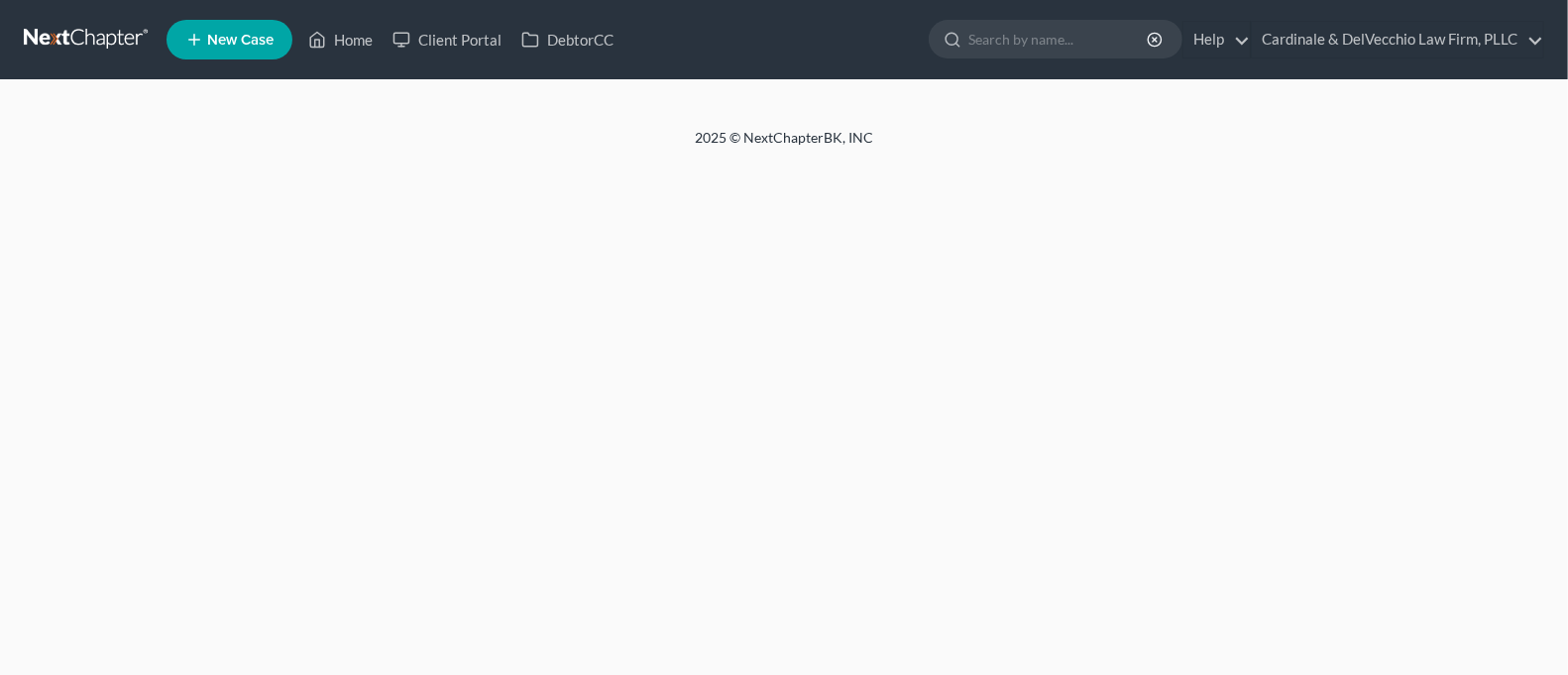 select on "3" 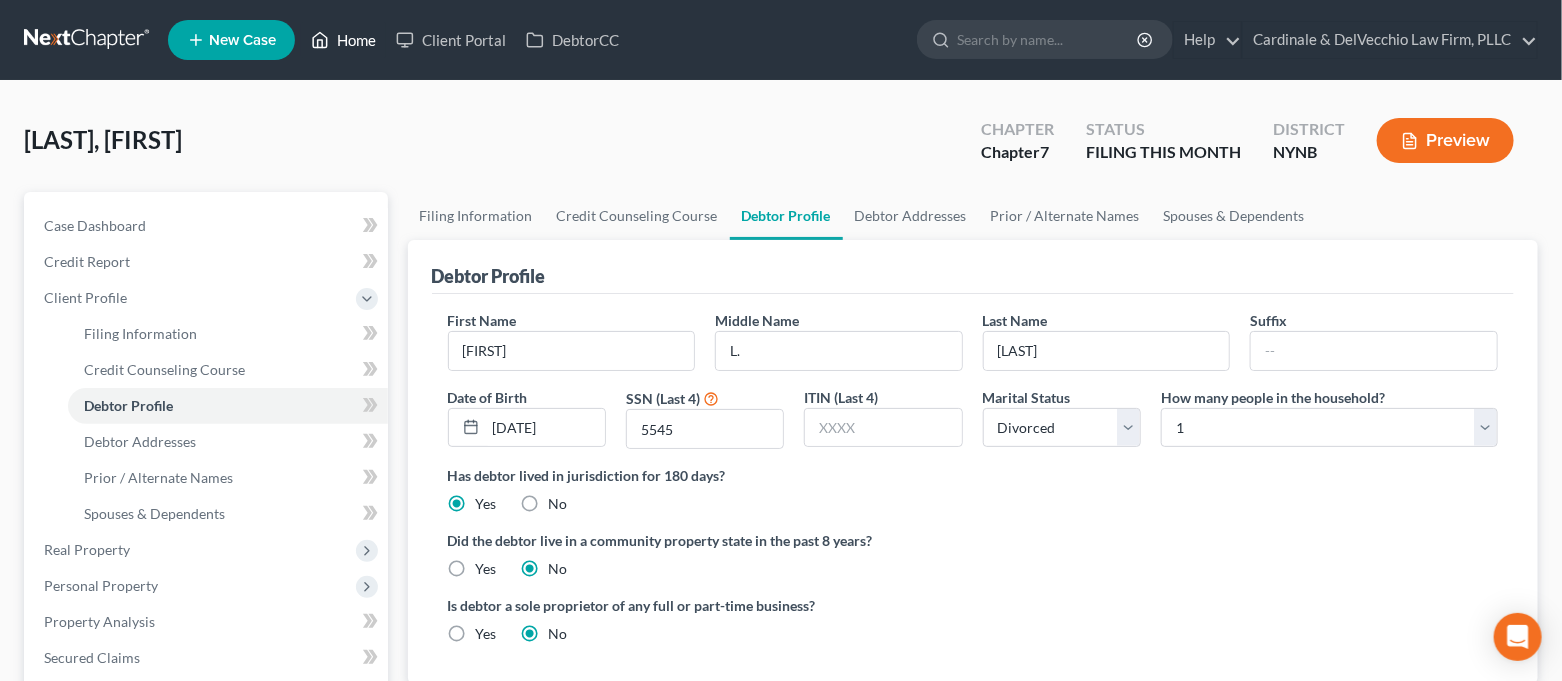 click on "Home" at bounding box center (343, 40) 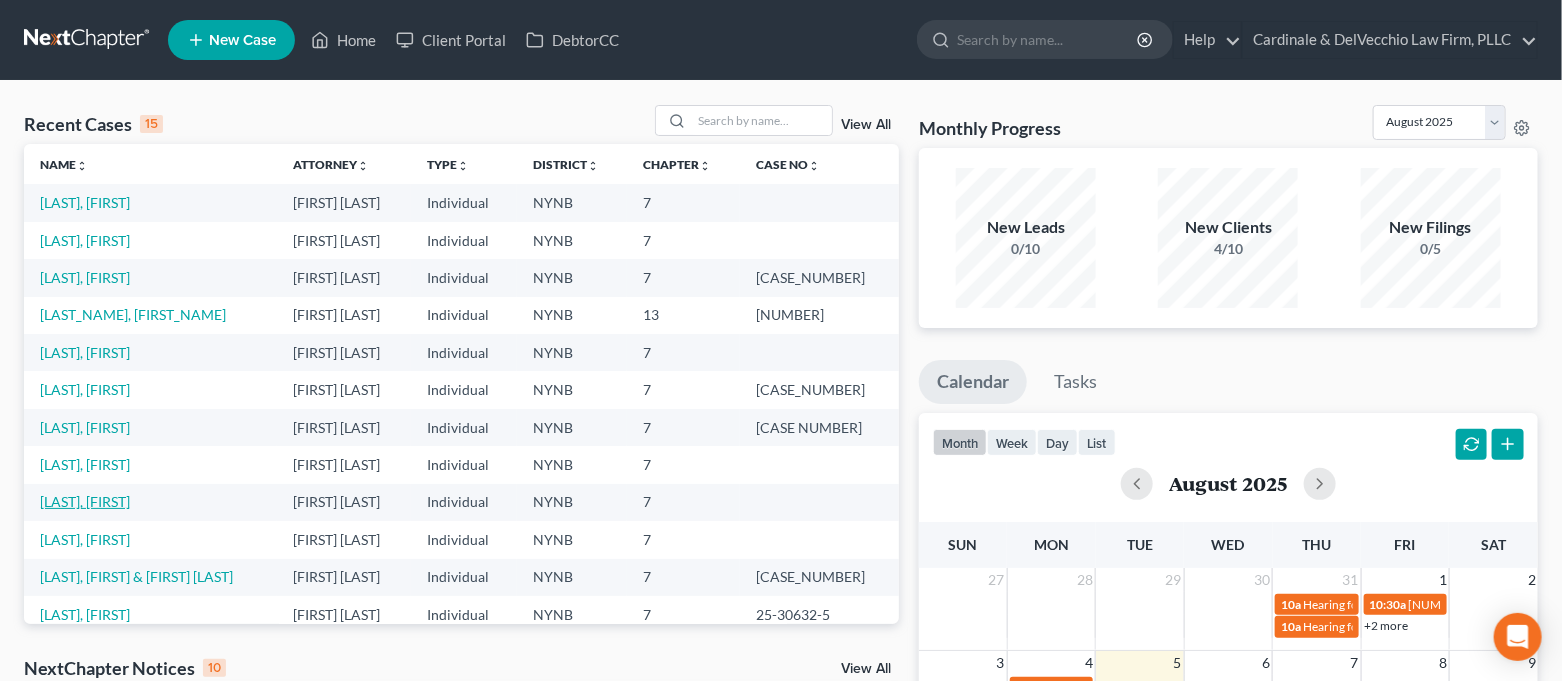 click on "[LAST], [FIRST]" at bounding box center (85, 501) 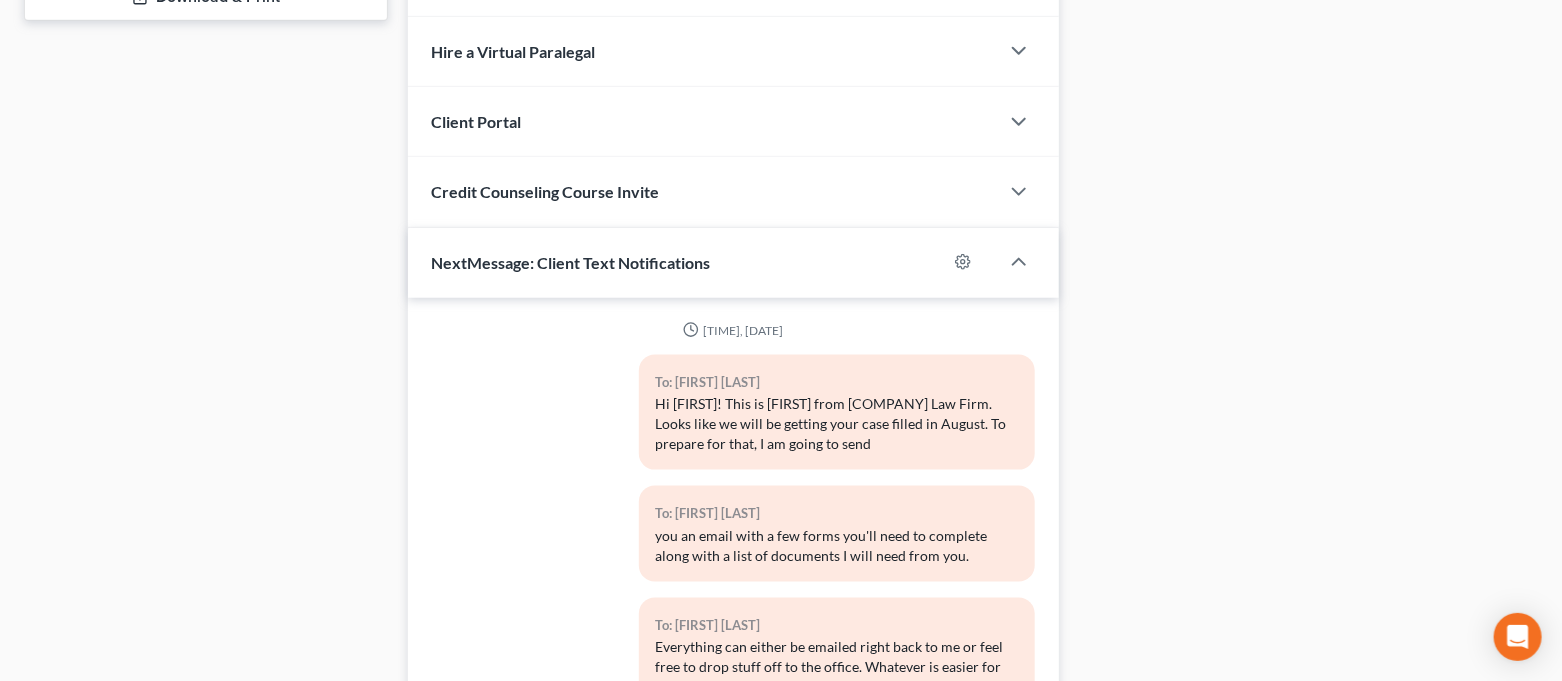 scroll, scrollTop: 1089, scrollLeft: 0, axis: vertical 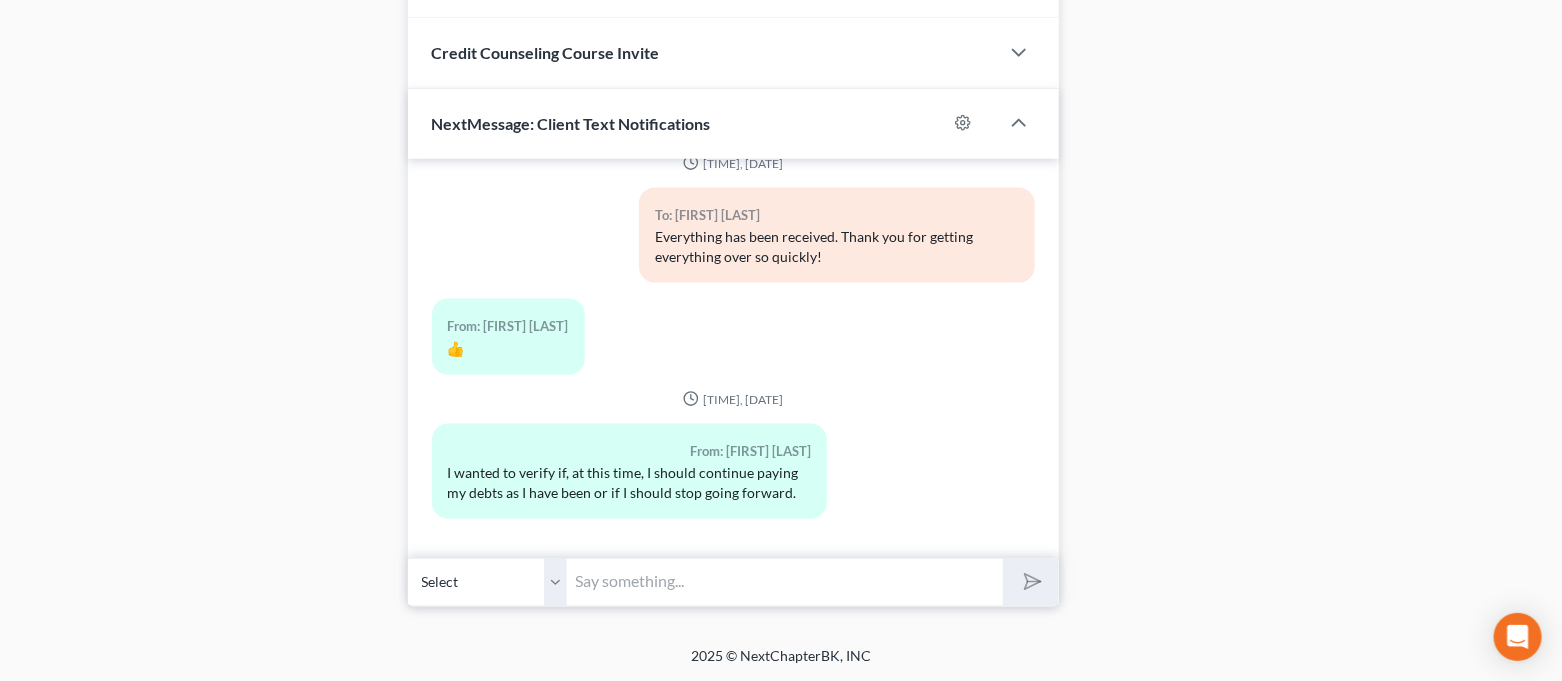 click at bounding box center [786, 582] 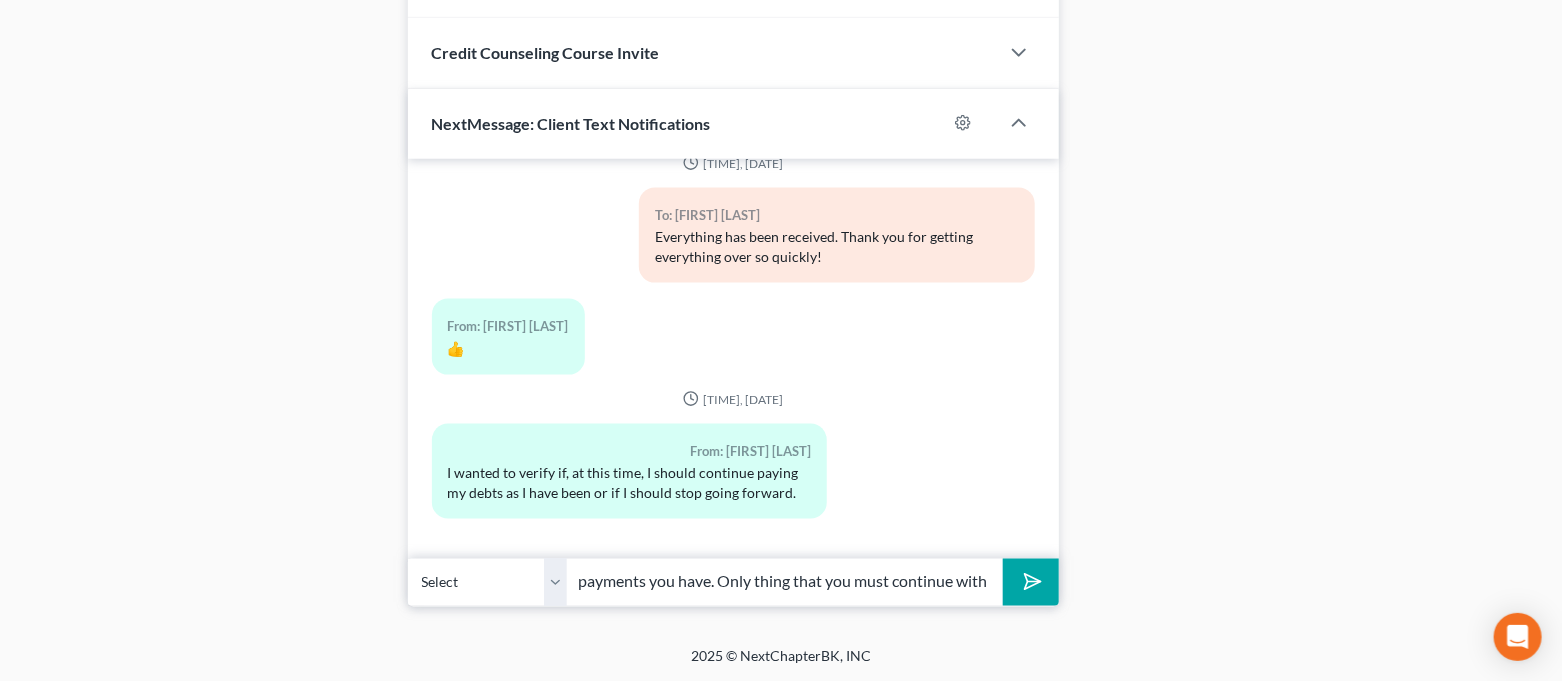scroll, scrollTop: 0, scrollLeft: 681, axis: horizontal 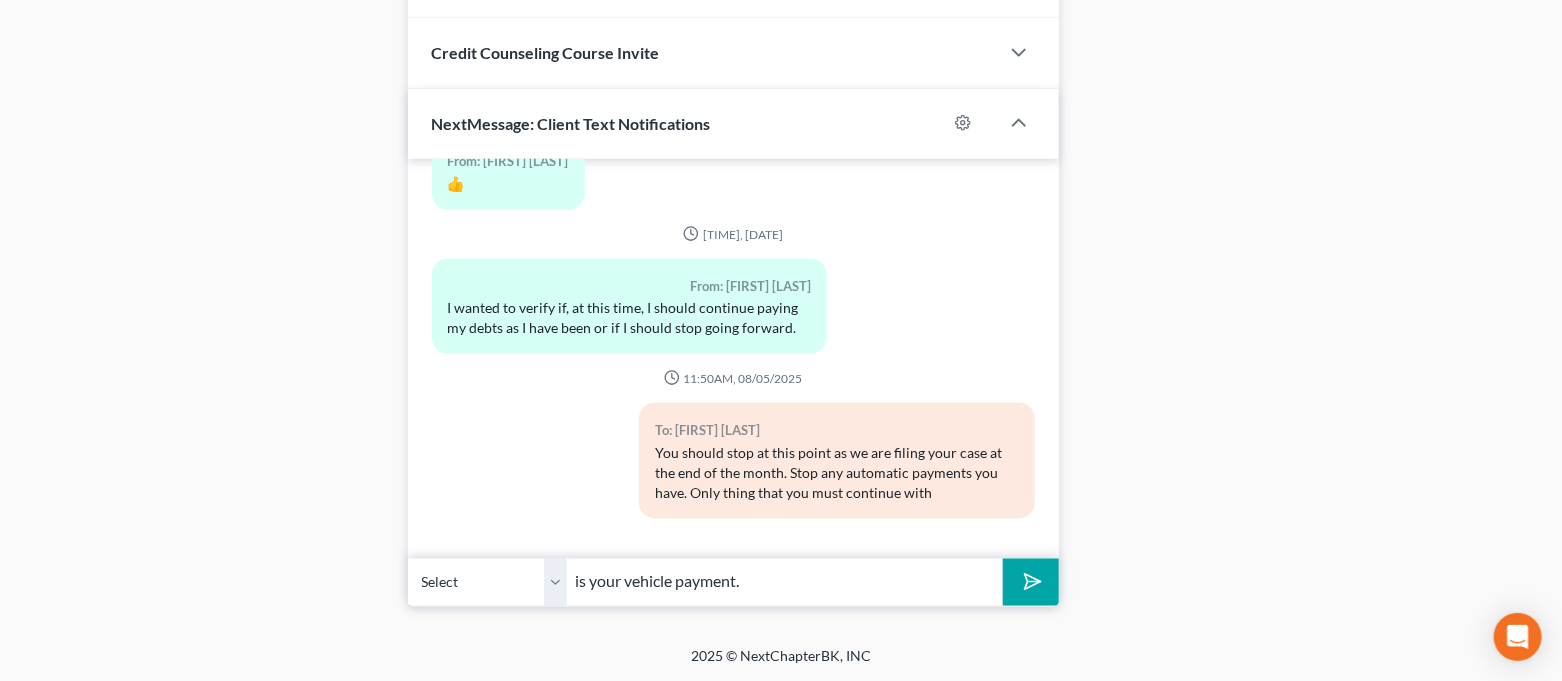 type on "is your vehicle payment." 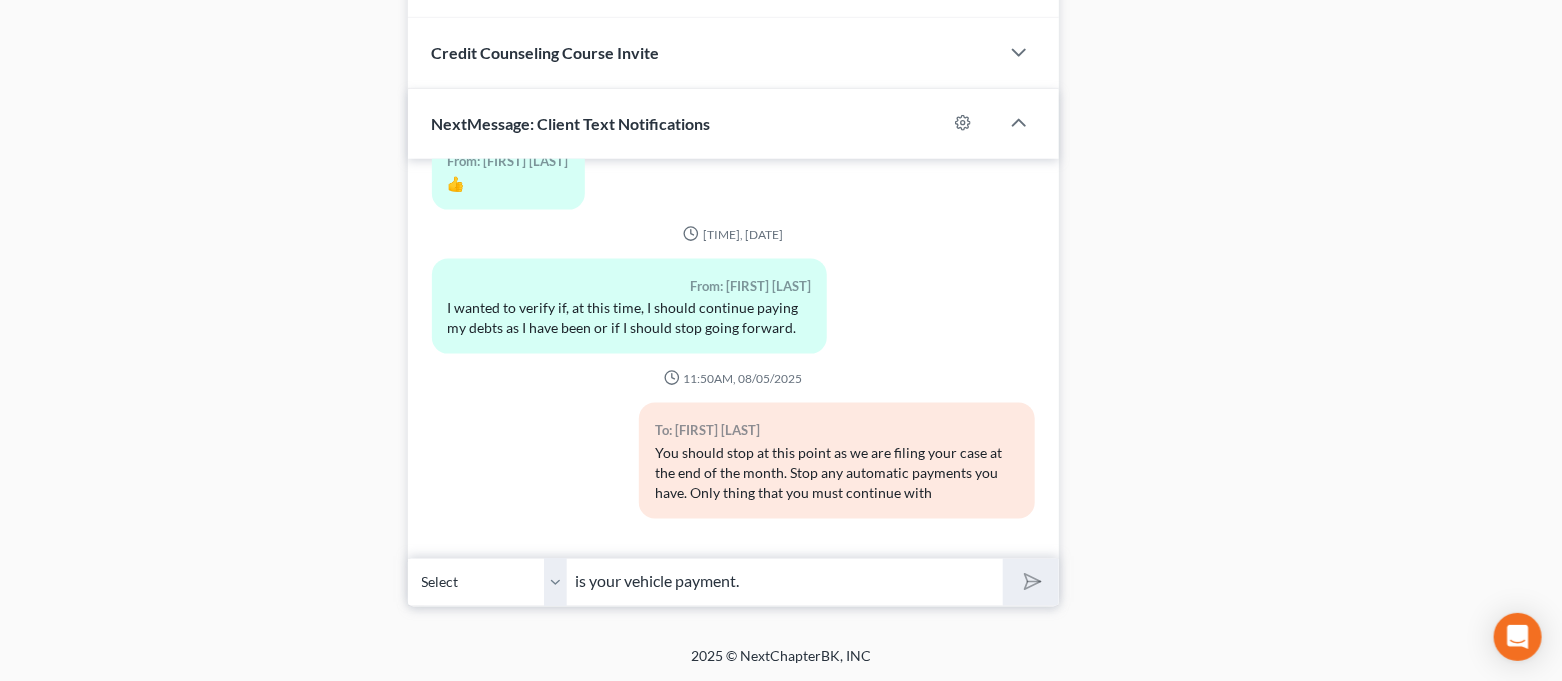 type 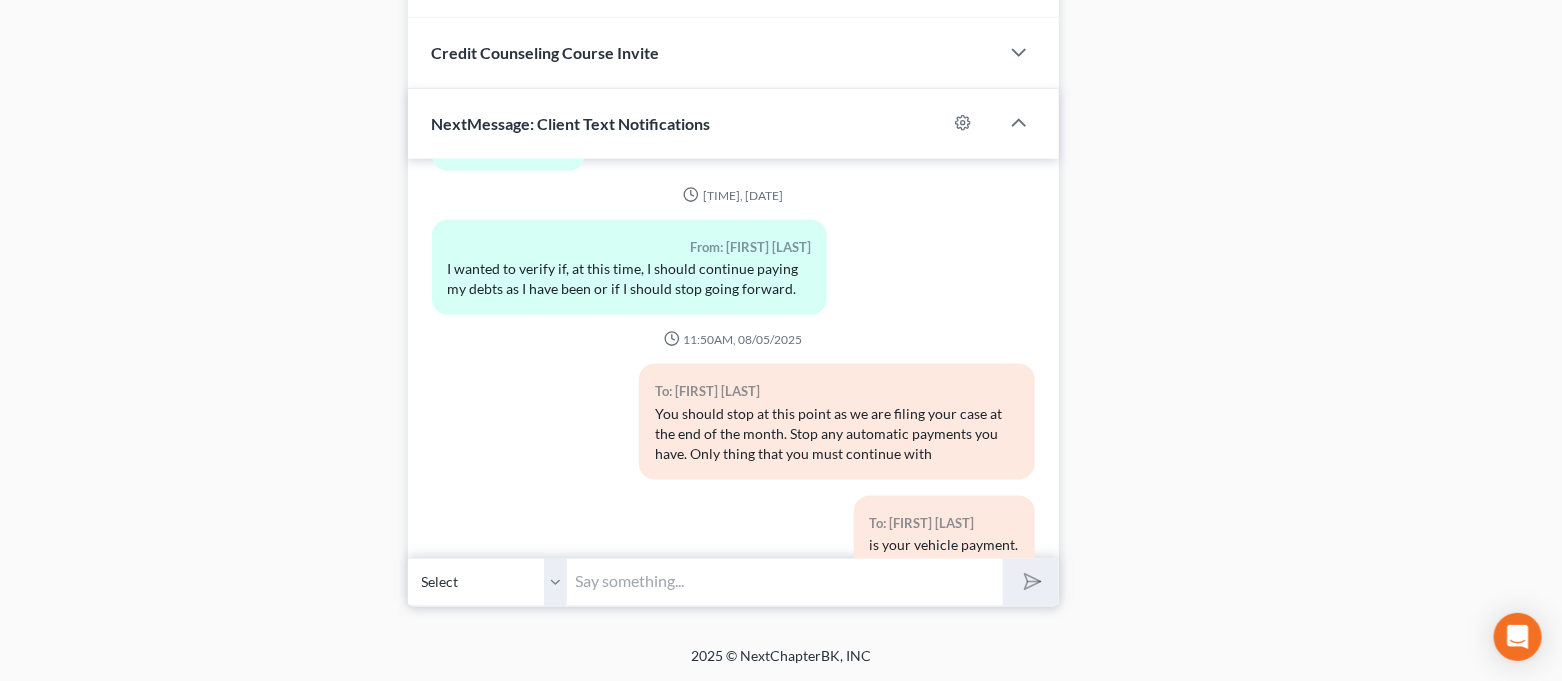 scroll, scrollTop: 2937, scrollLeft: 0, axis: vertical 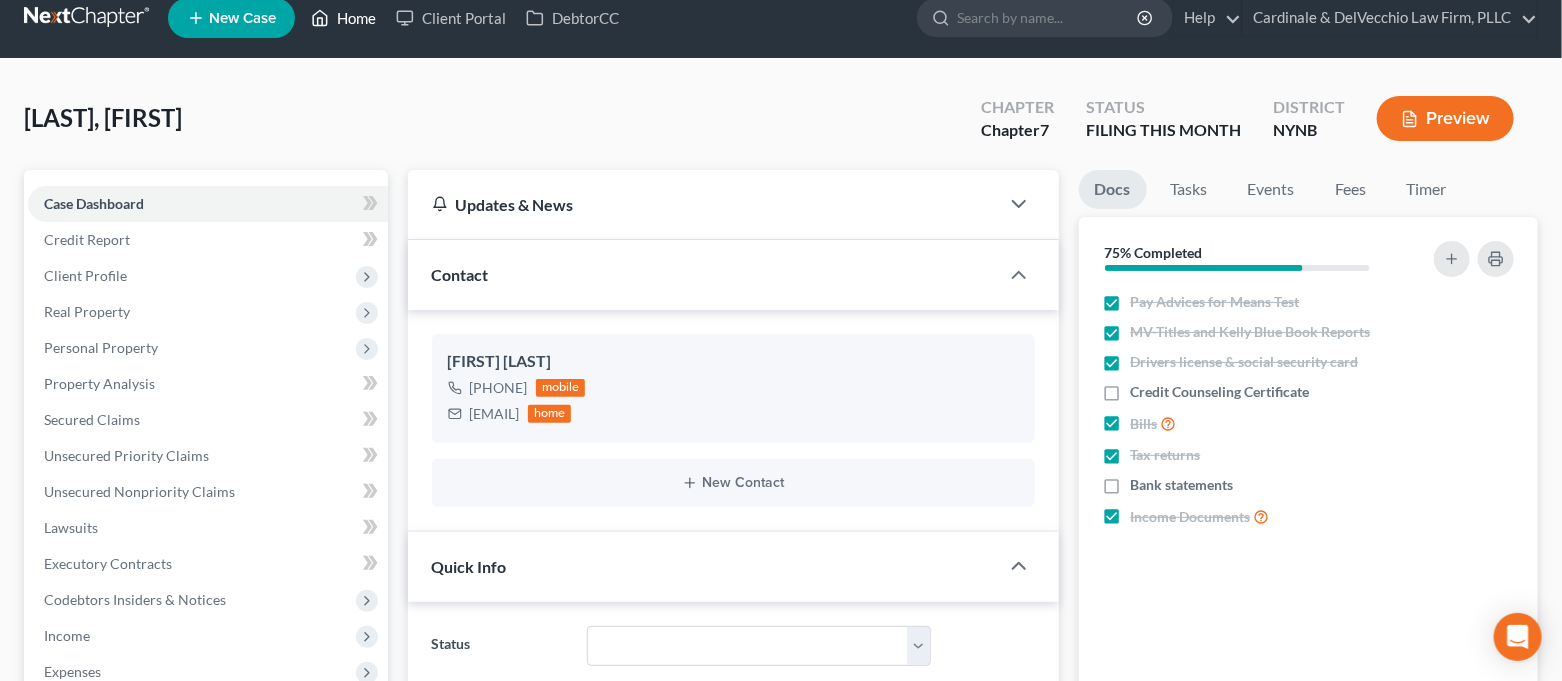 click on "Home" at bounding box center (343, 18) 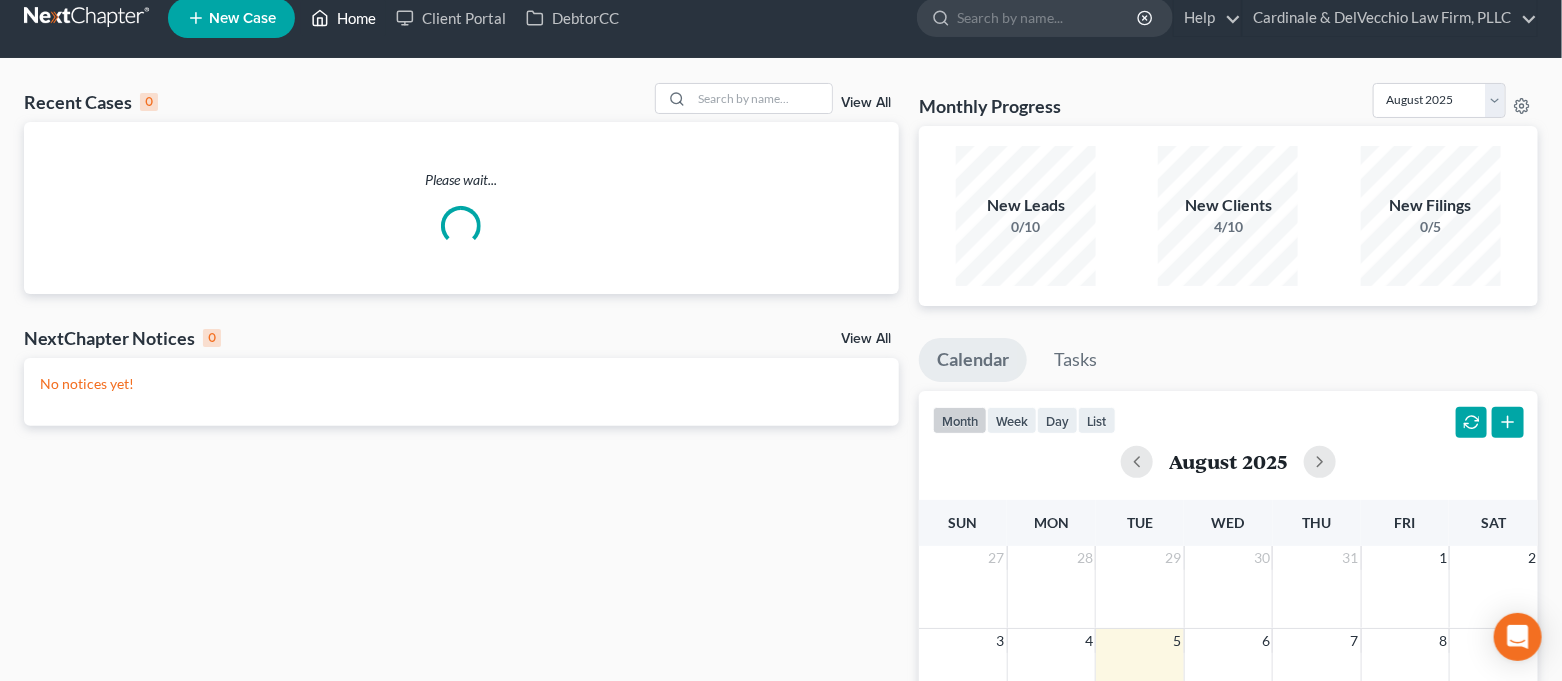 scroll, scrollTop: 3, scrollLeft: 0, axis: vertical 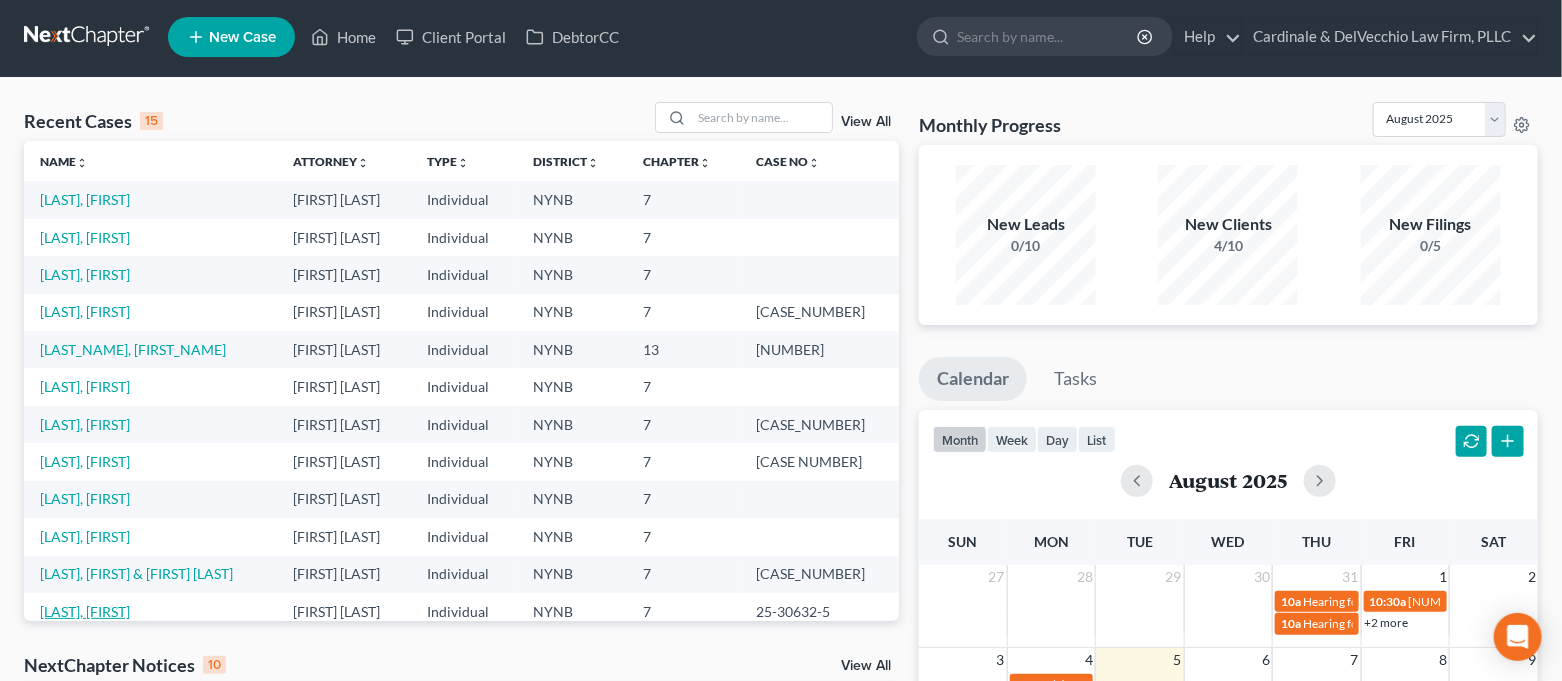 click on "[LAST], [FIRST]" at bounding box center (85, 611) 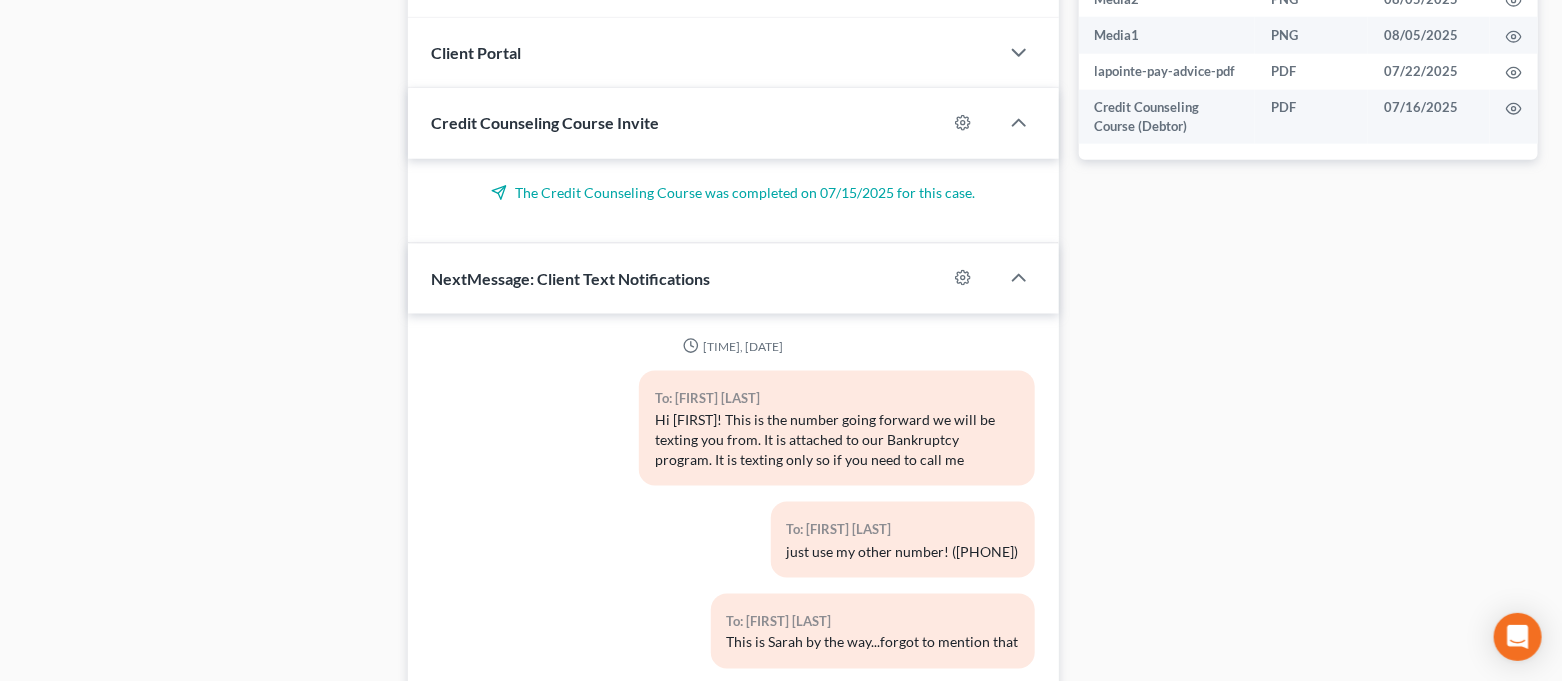 scroll, scrollTop: 1174, scrollLeft: 0, axis: vertical 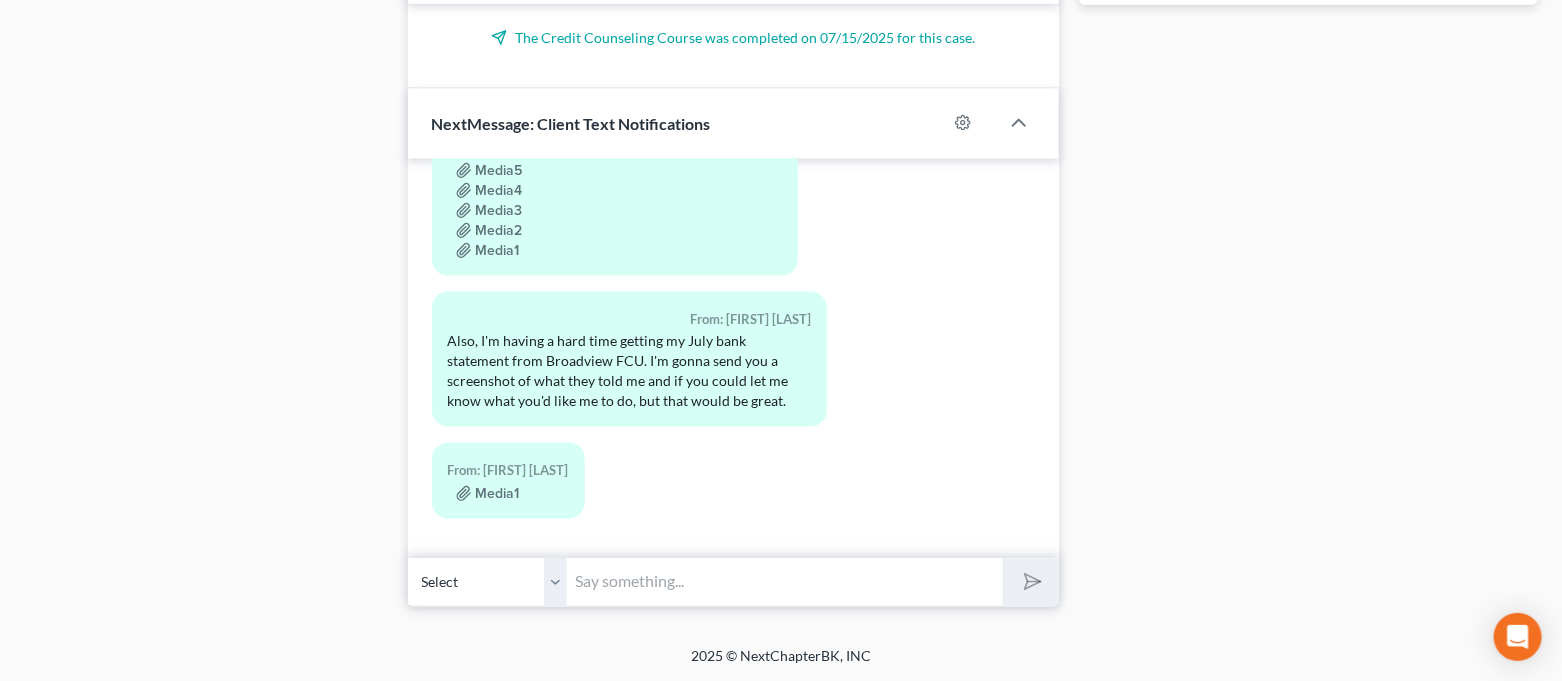 click at bounding box center (786, 582) 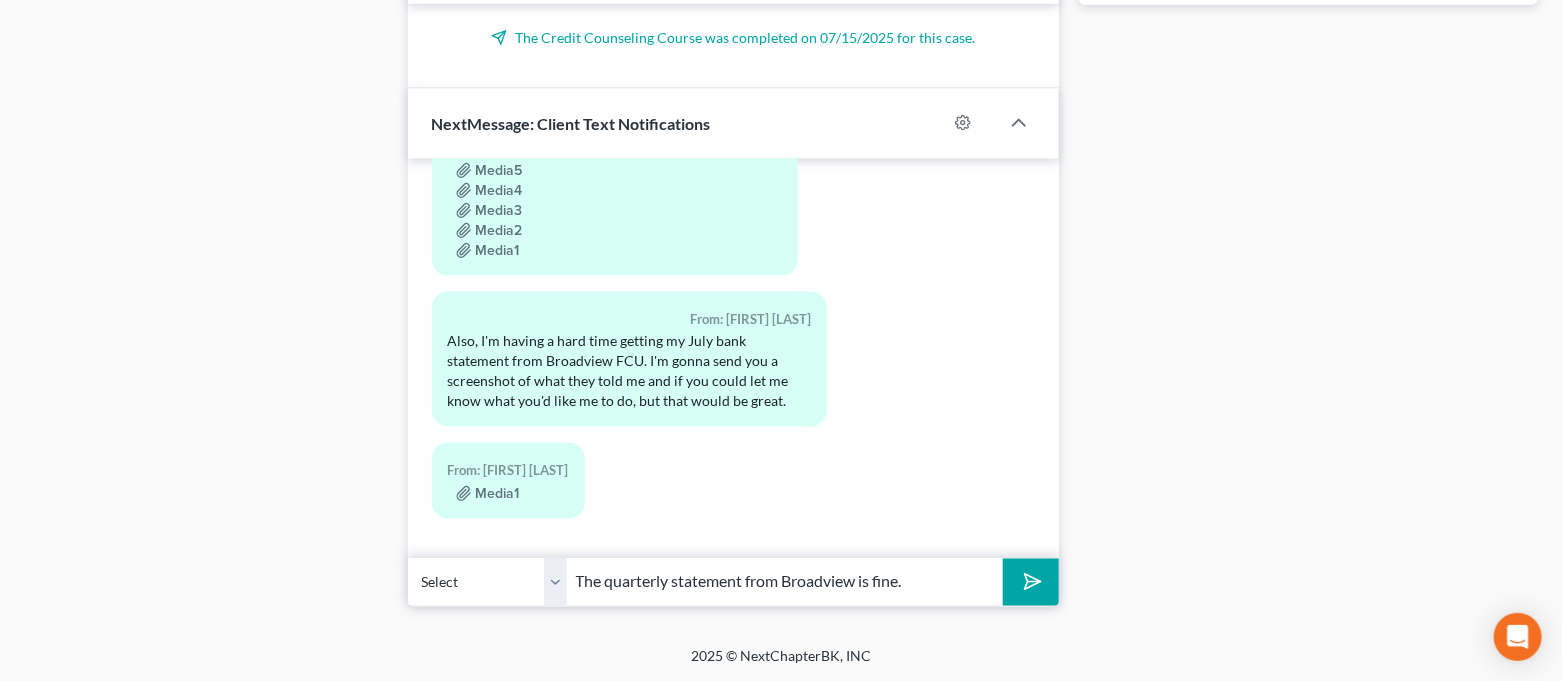 click on "The quarterly statement from Broadview is fine." at bounding box center [786, 582] 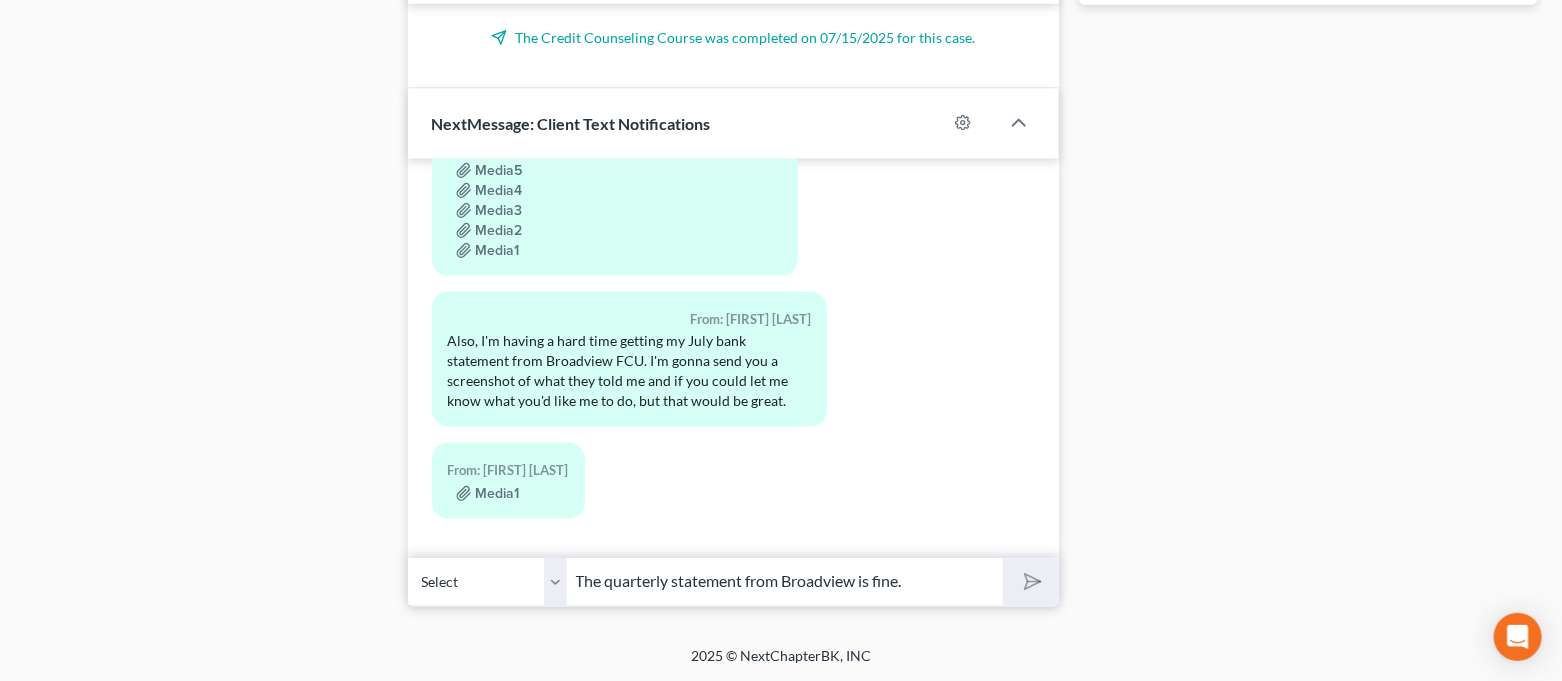 type 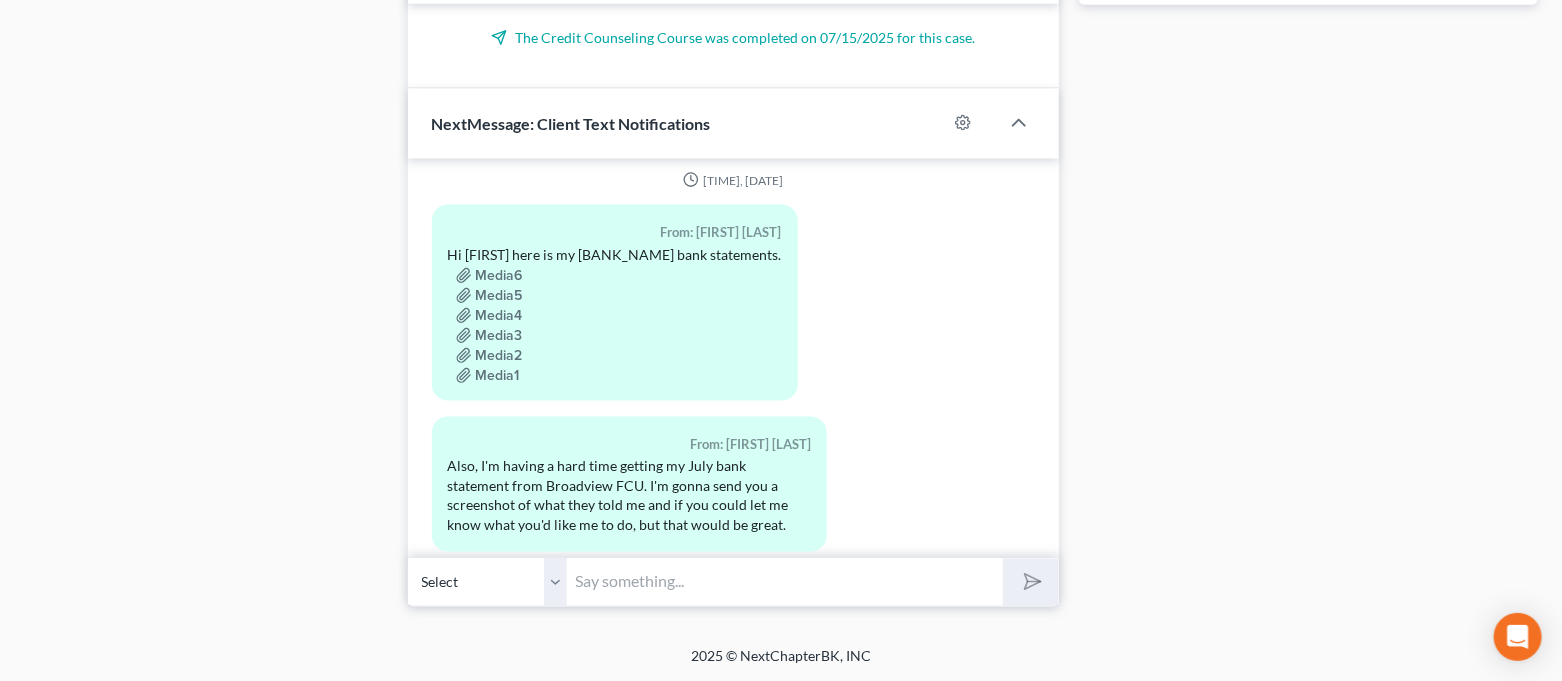 scroll, scrollTop: 2441, scrollLeft: 0, axis: vertical 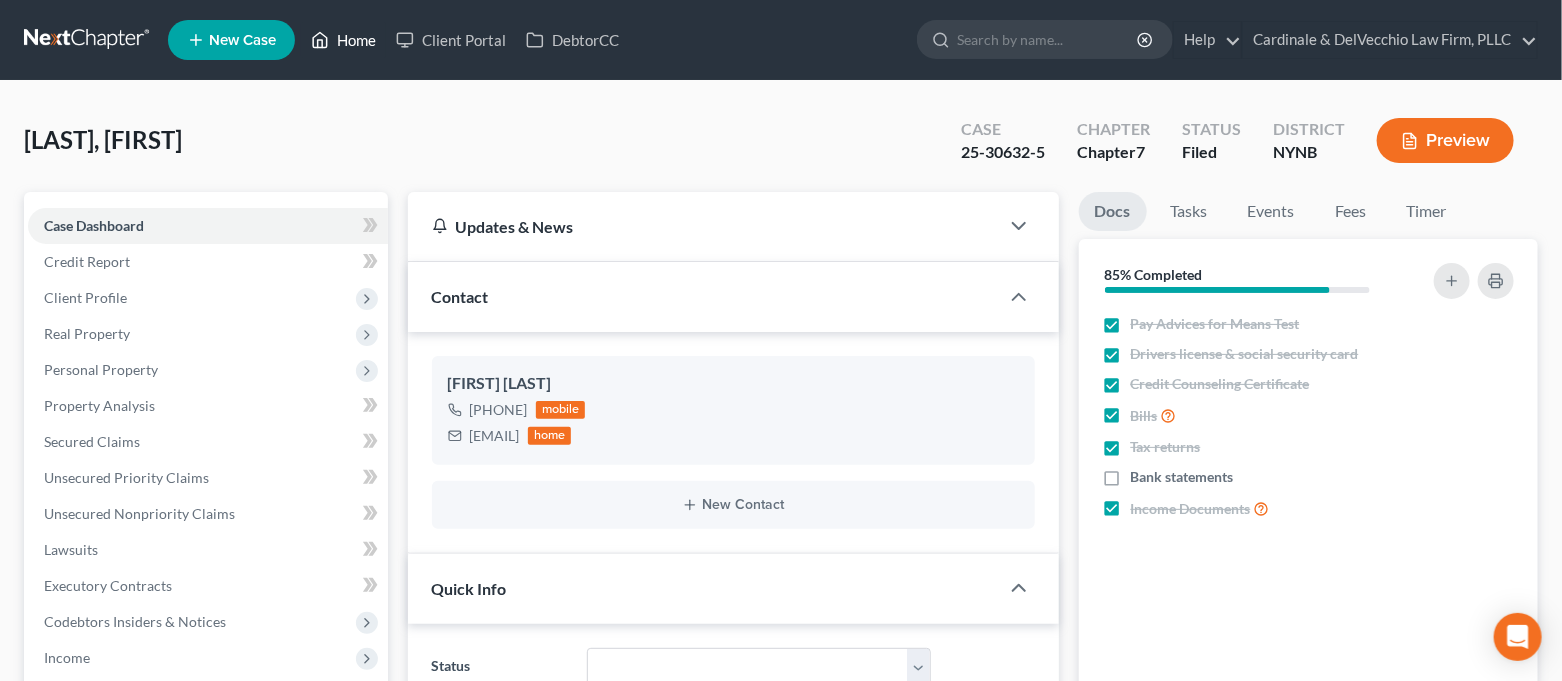 click on "Home" at bounding box center [343, 40] 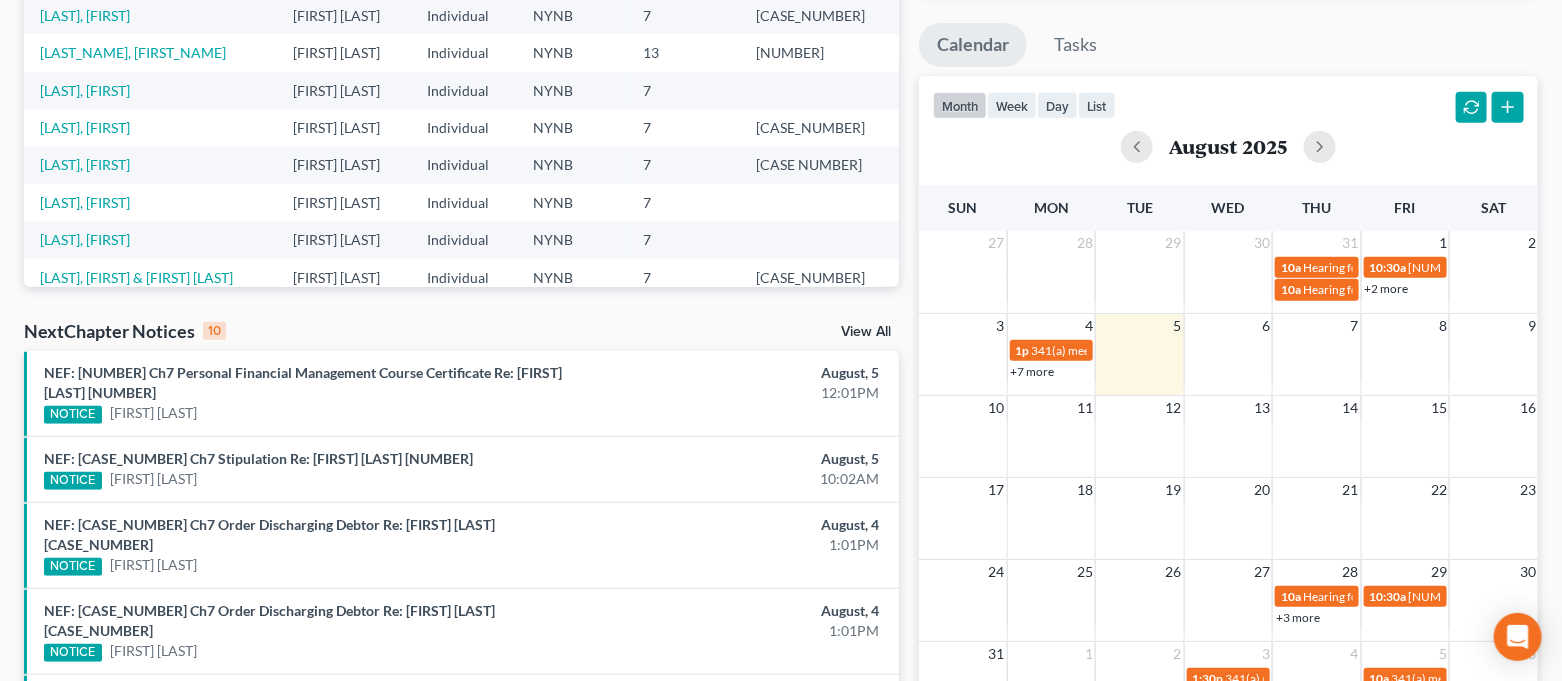 scroll, scrollTop: 533, scrollLeft: 0, axis: vertical 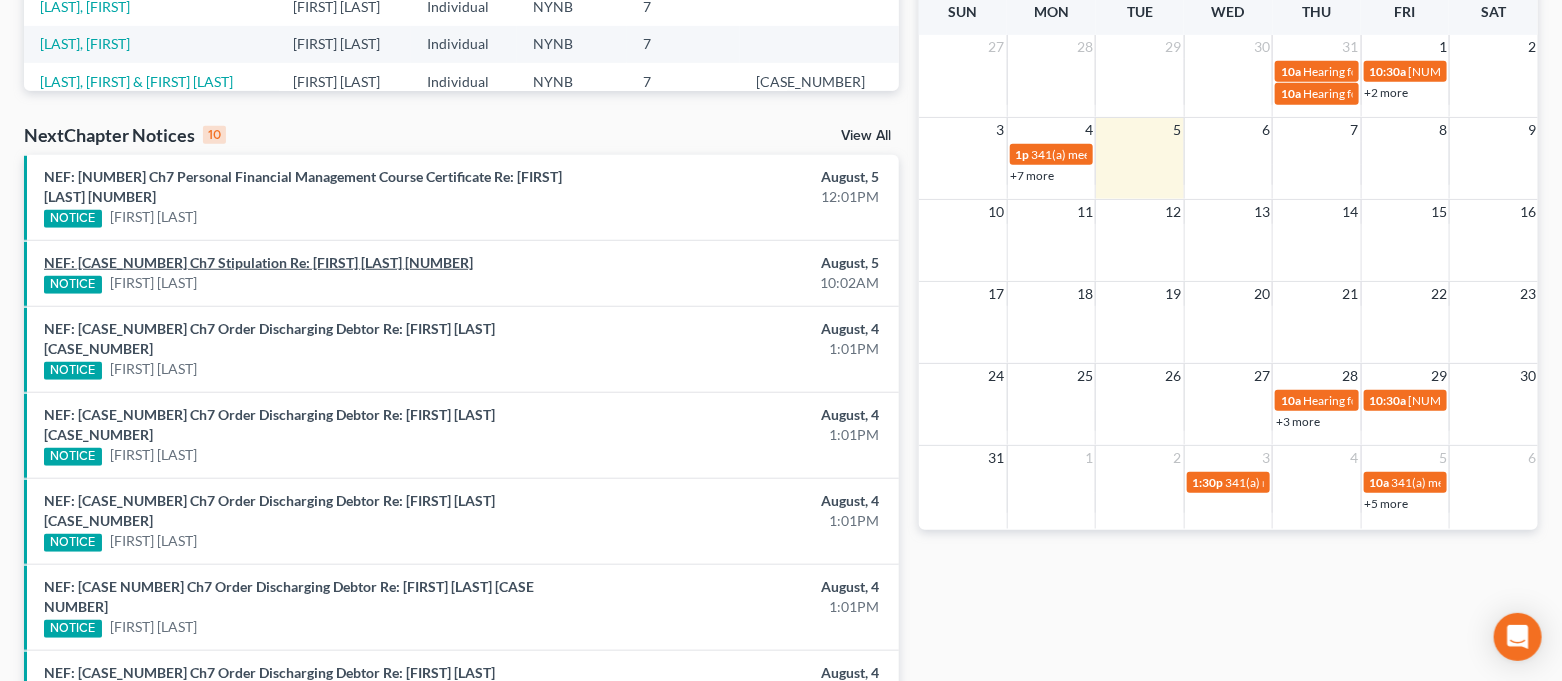 click on "NEF: [CASE_NUMBER] Ch7 Stipulation Re: [FIRST] [LAST] [NUMBER]" at bounding box center [258, 262] 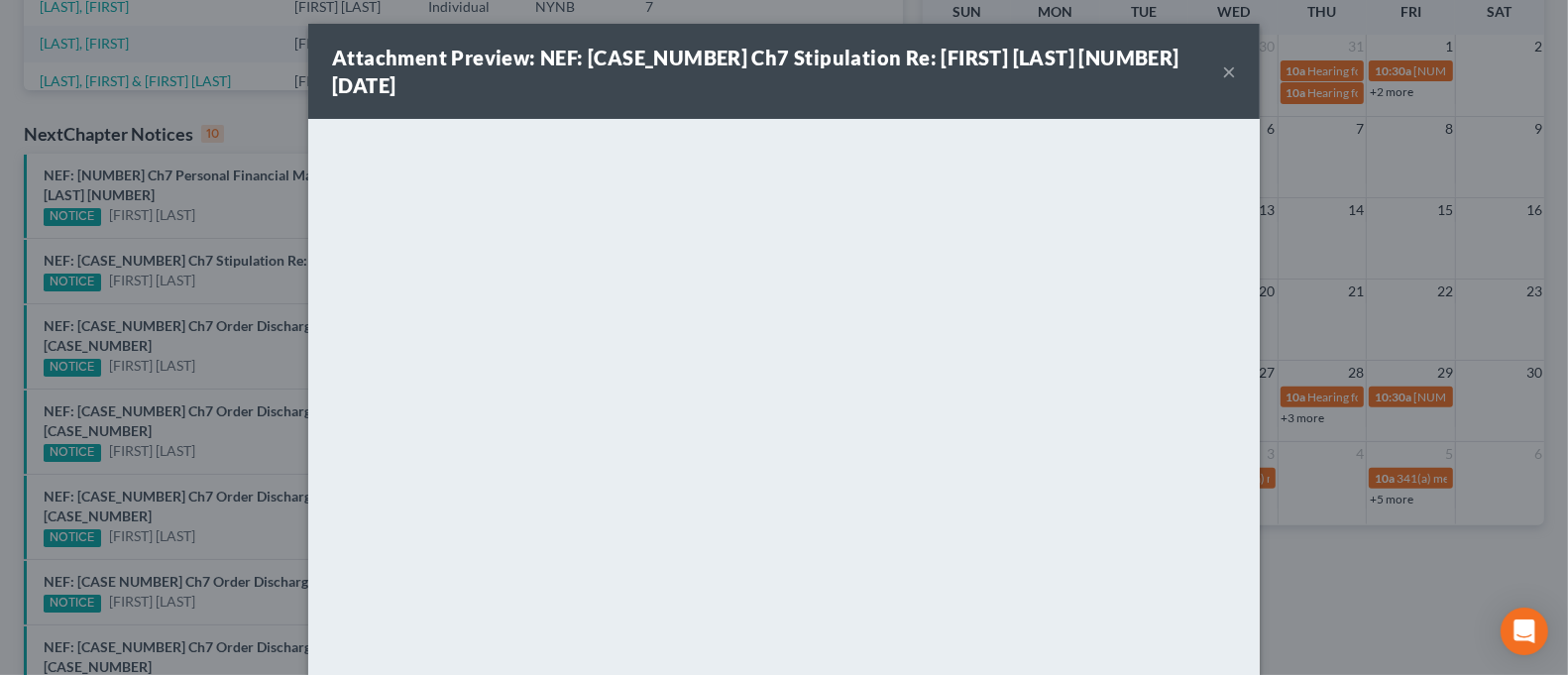 click on "×" at bounding box center [1229, 71] 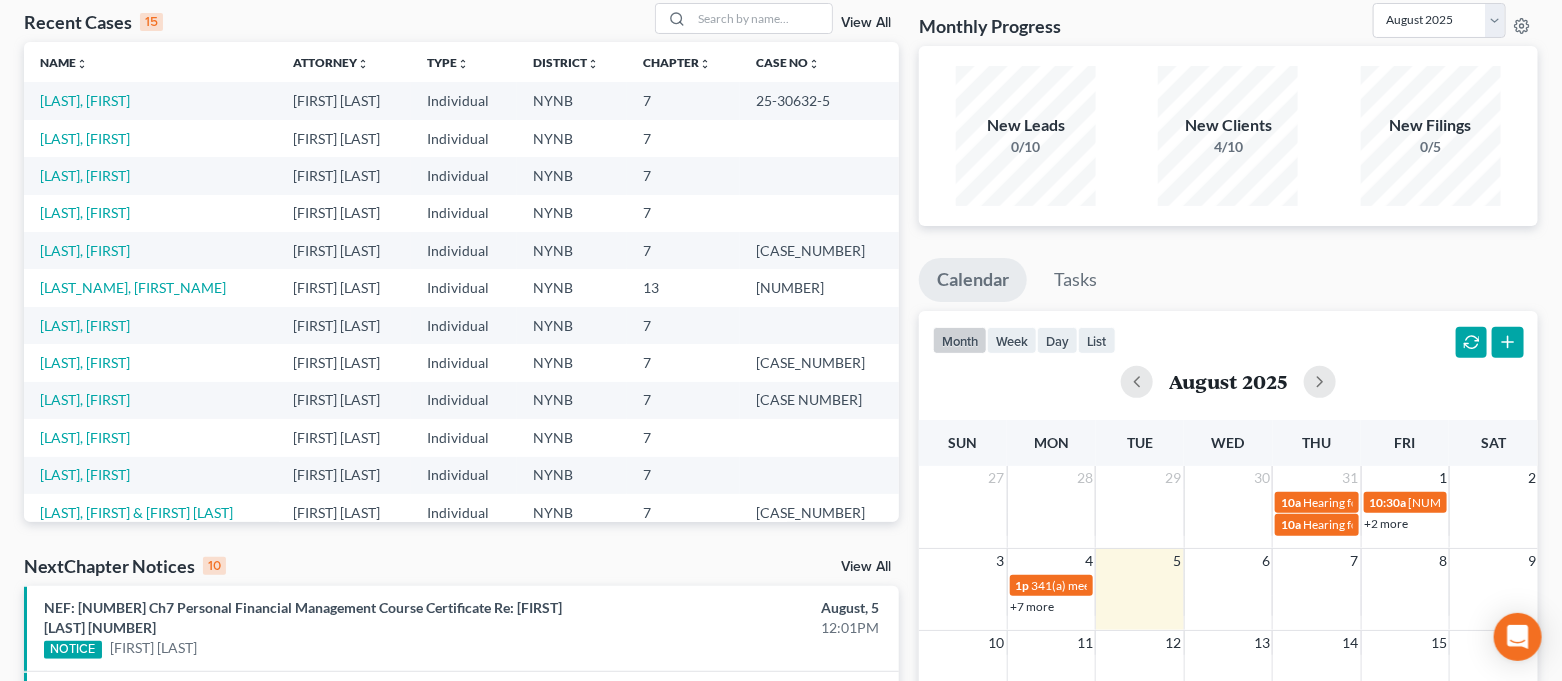 scroll, scrollTop: 100, scrollLeft: 0, axis: vertical 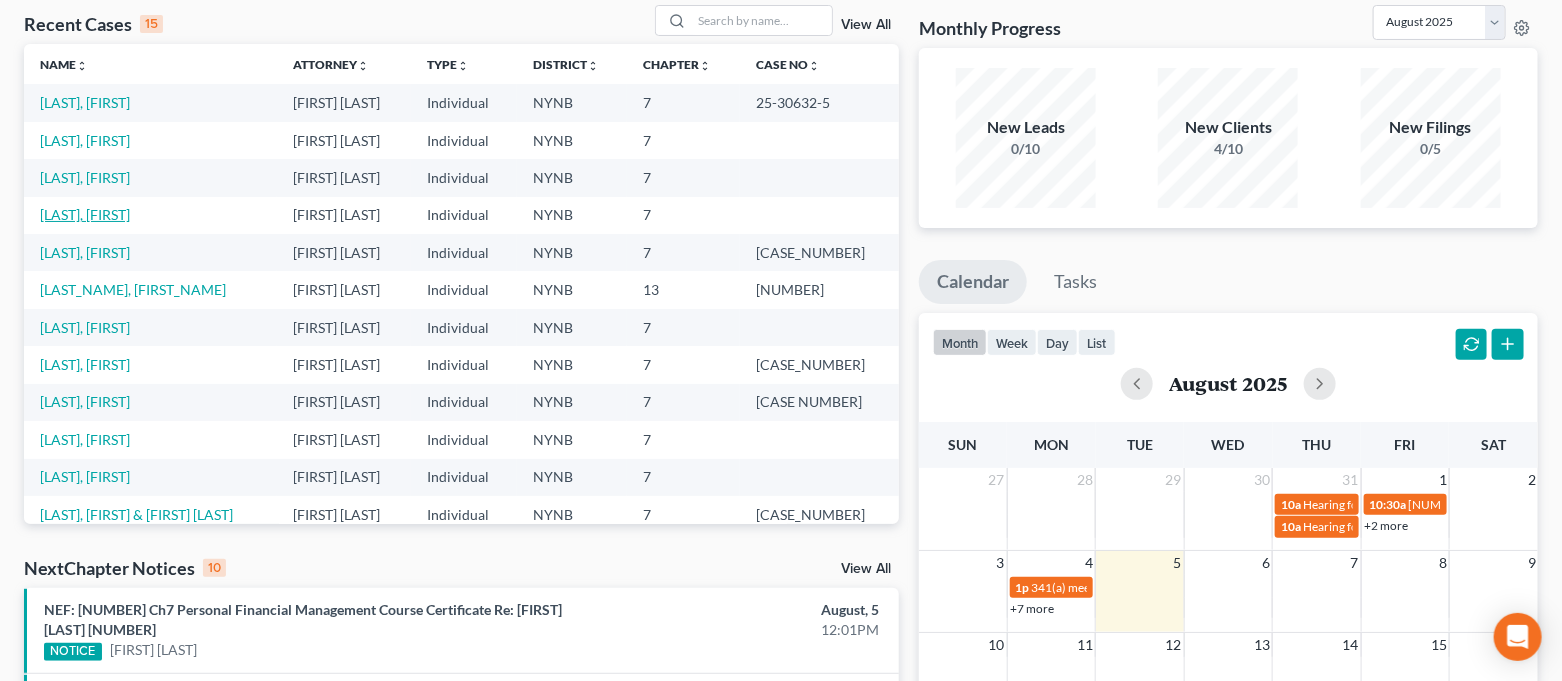 click on "[LAST], [FIRST]" at bounding box center [85, 214] 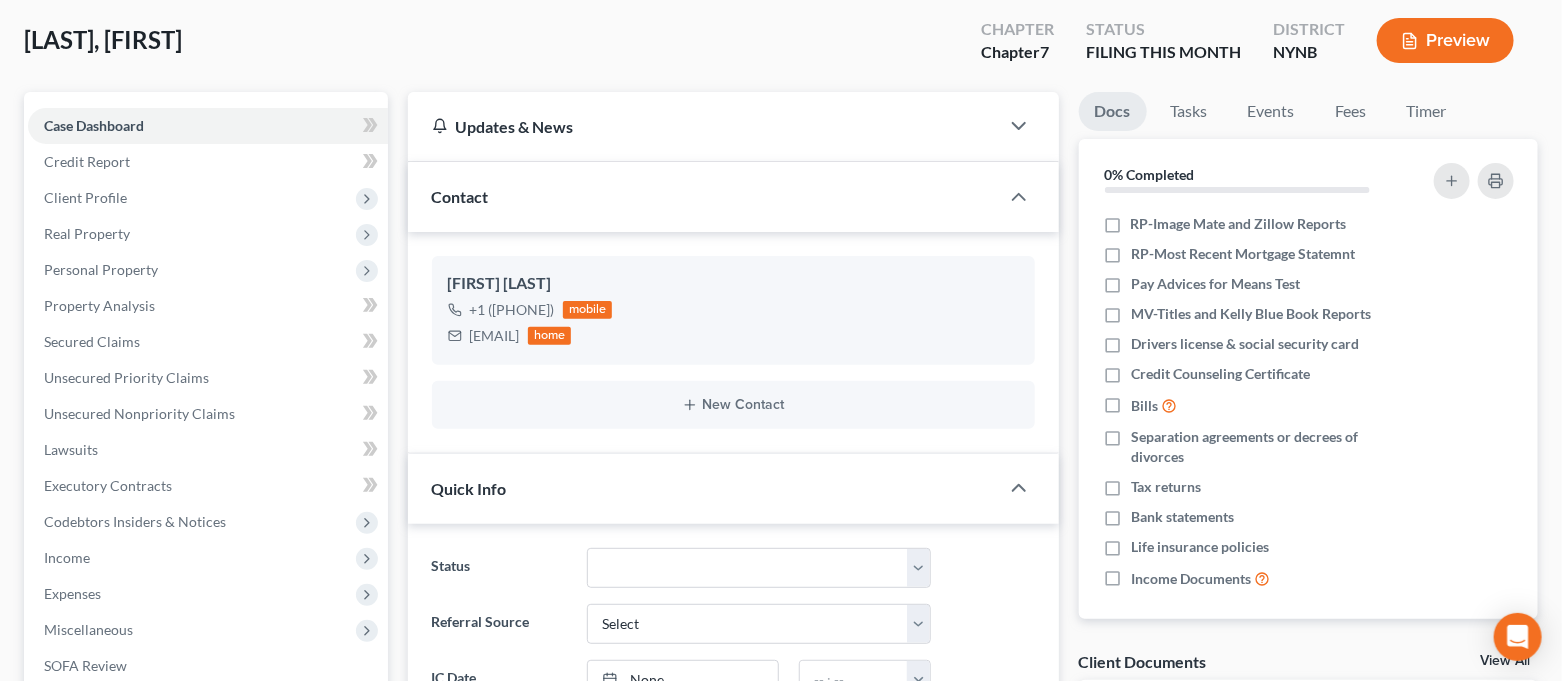 scroll, scrollTop: 0, scrollLeft: 0, axis: both 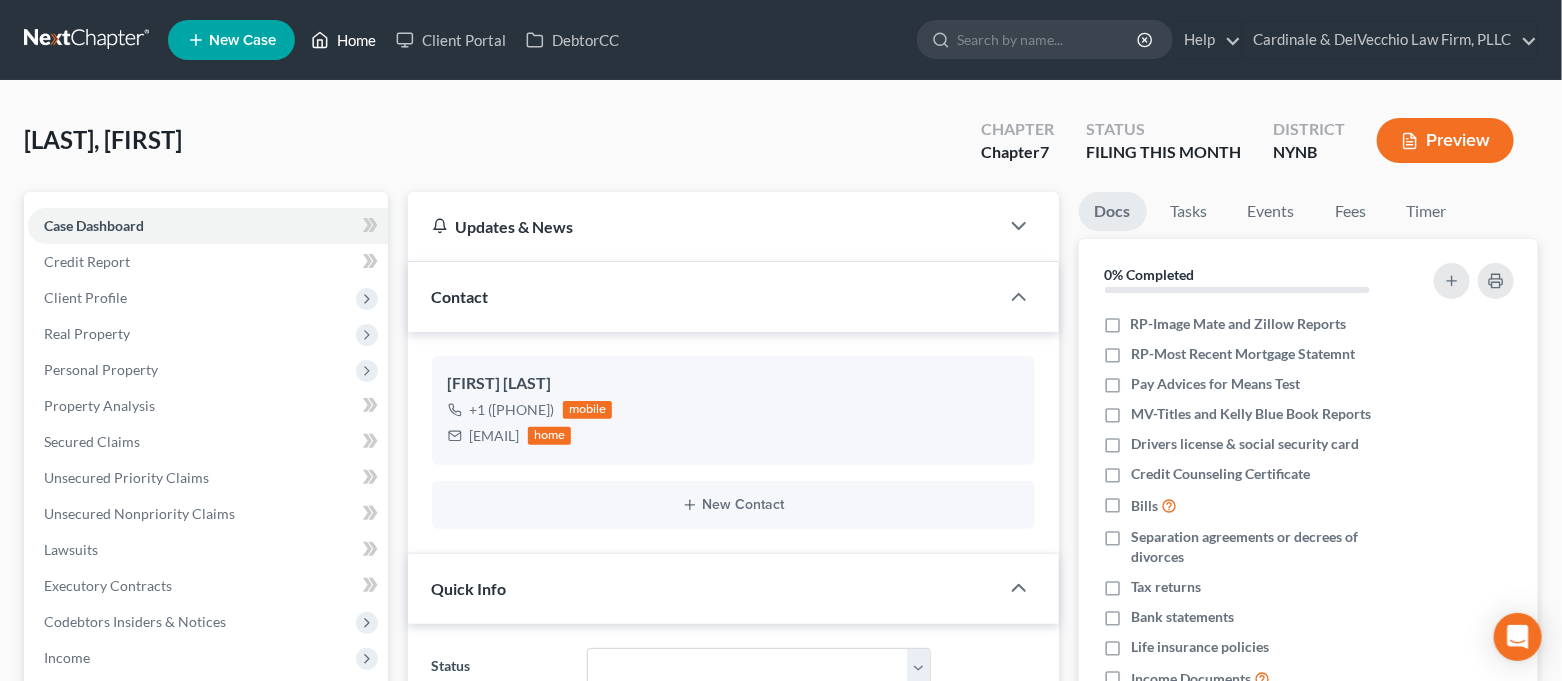 click on "Home" at bounding box center [343, 40] 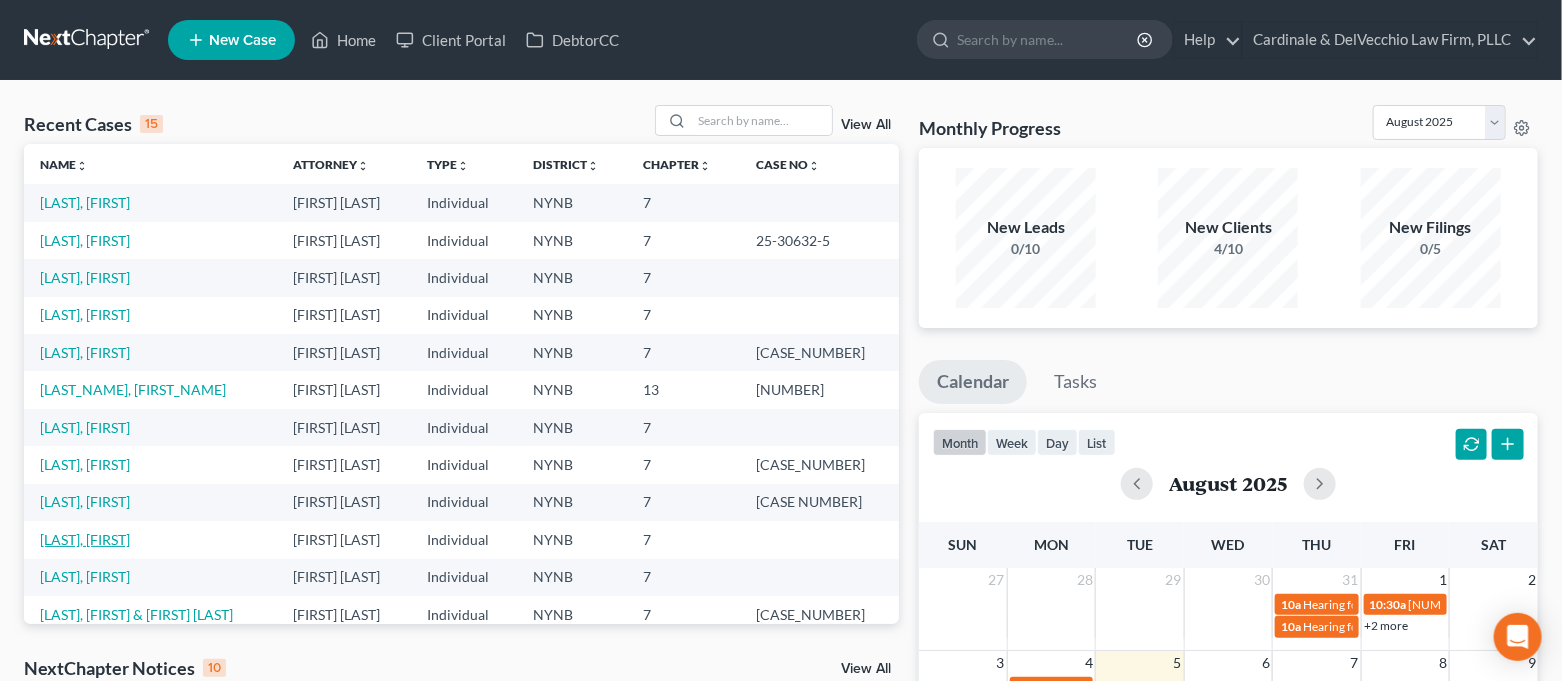 click on "[LAST], [FIRST]" at bounding box center (85, 539) 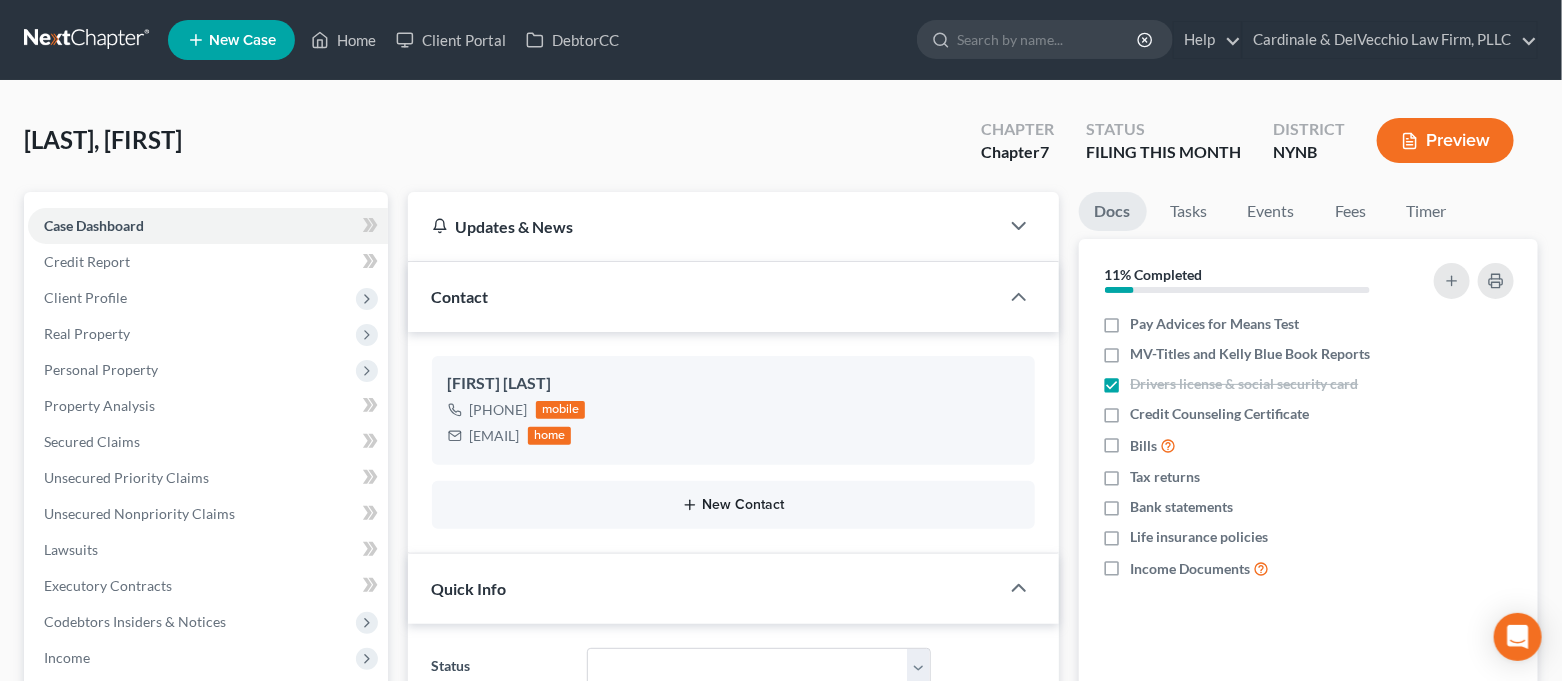 scroll, scrollTop: 1503, scrollLeft: 0, axis: vertical 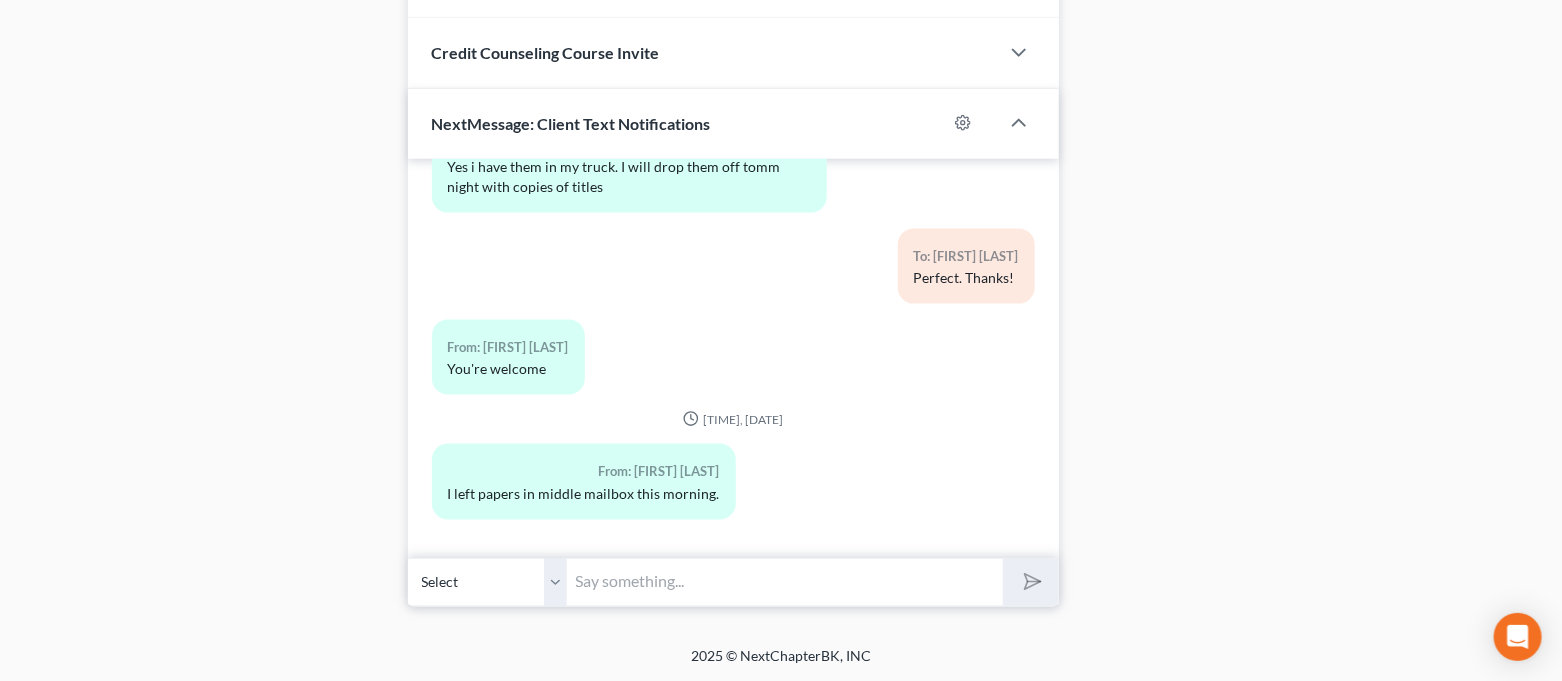 click at bounding box center [786, 582] 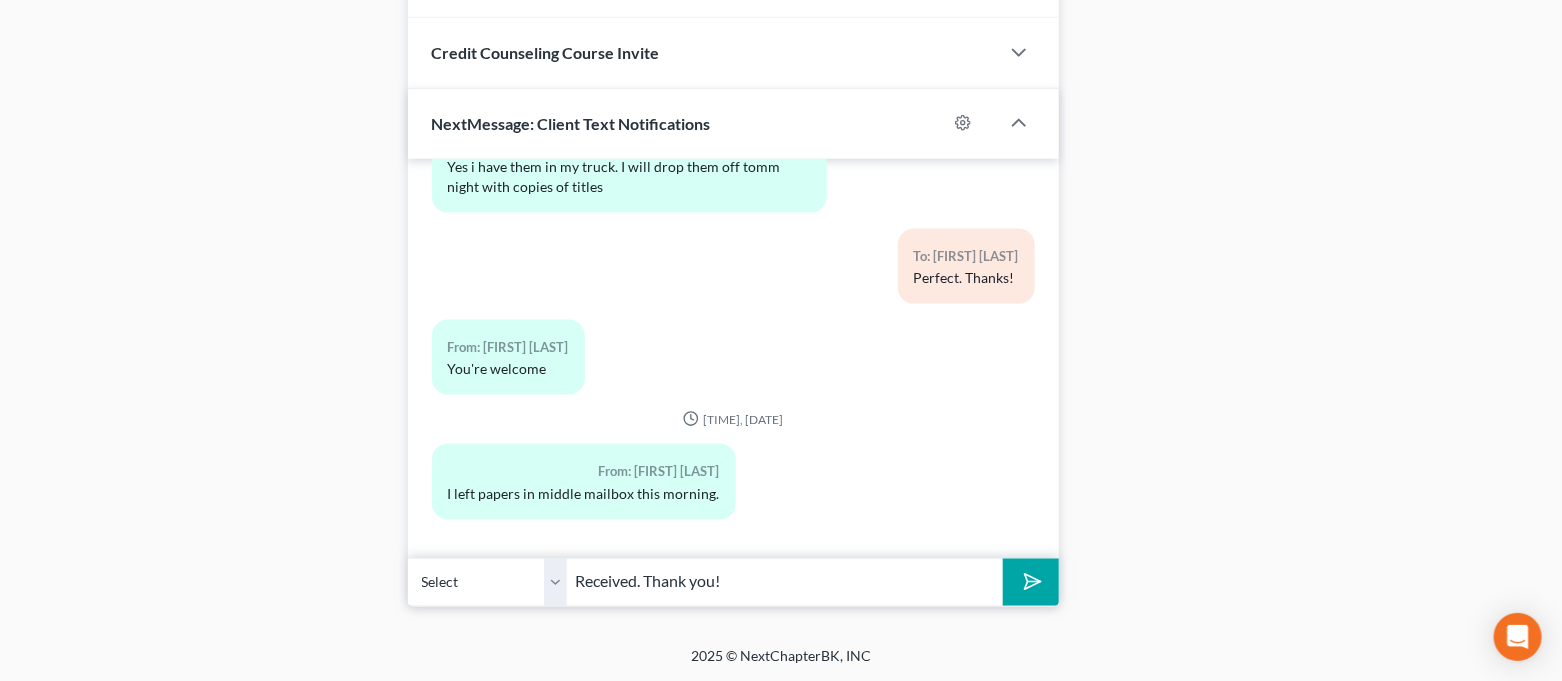 type on "Received. Thank you!" 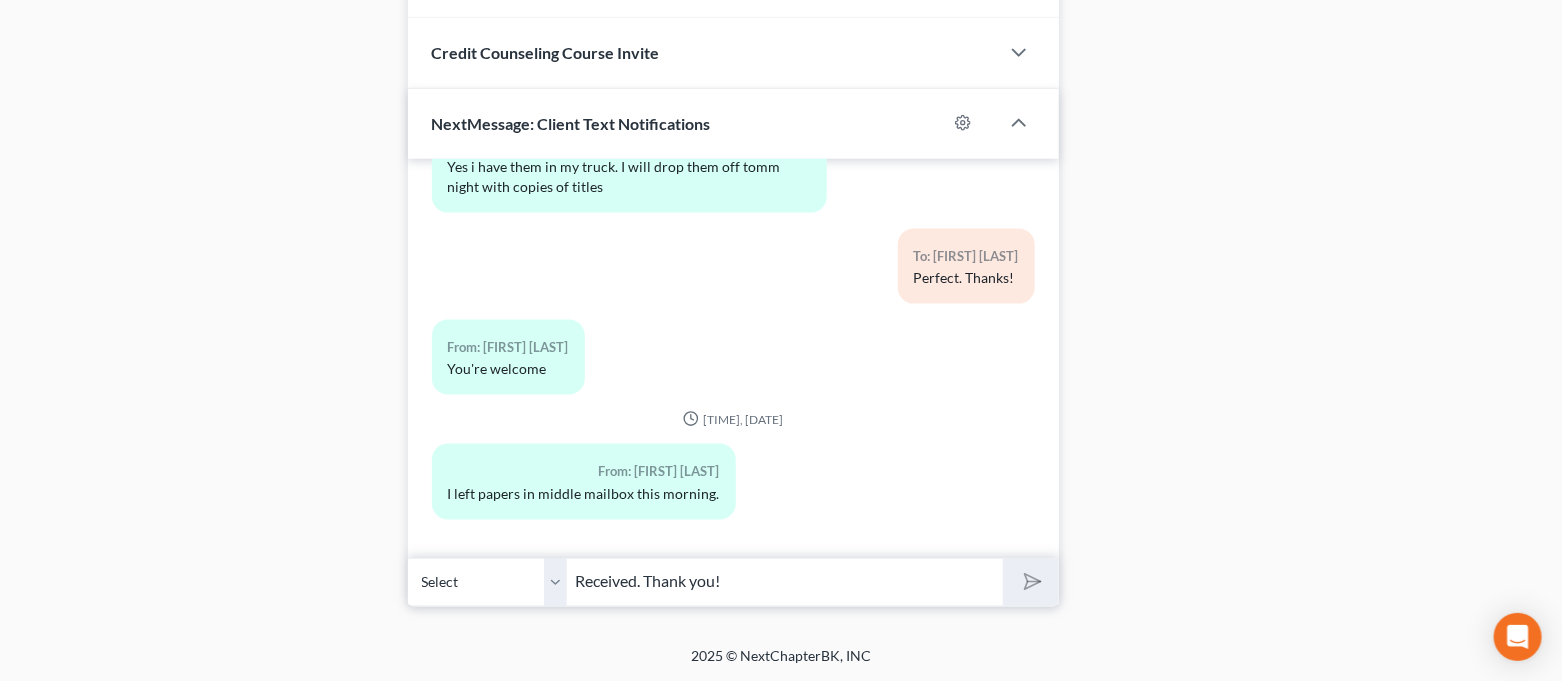 type 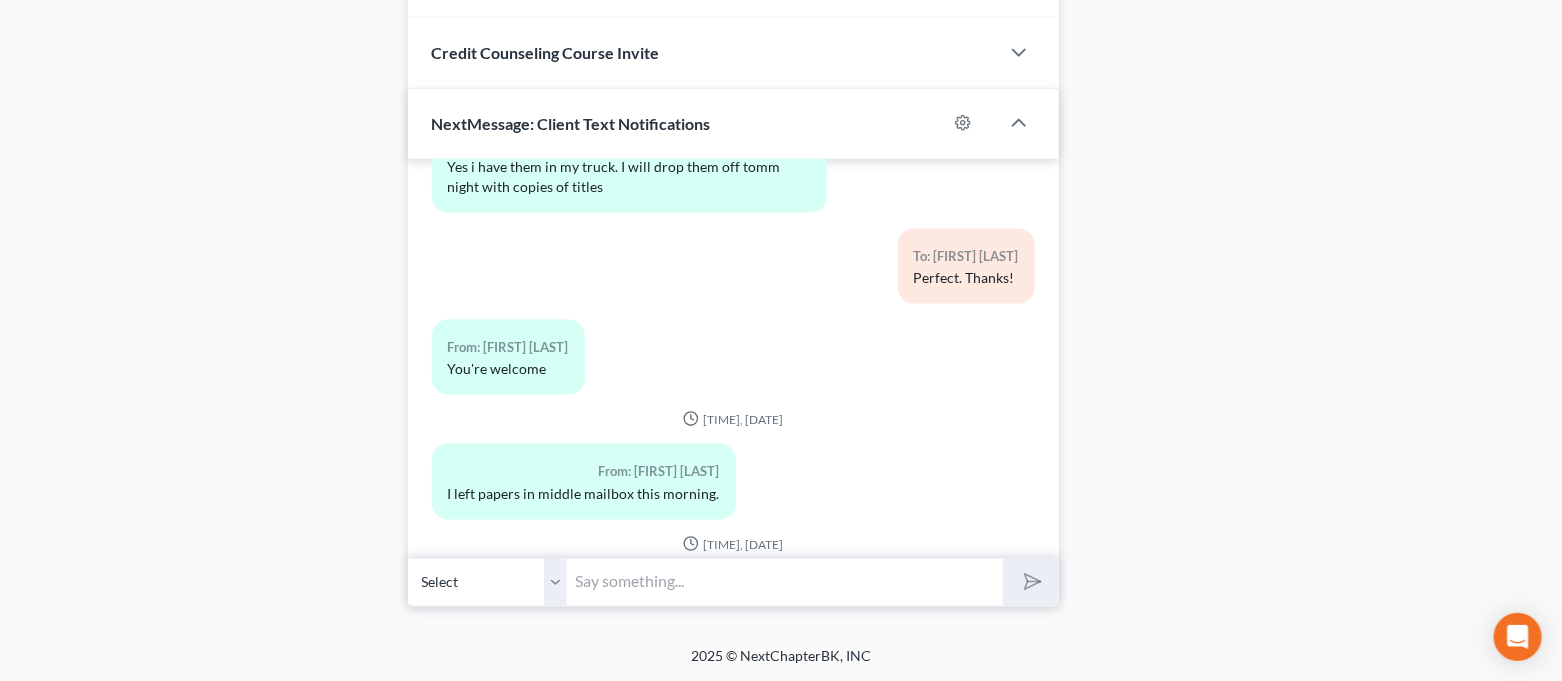 scroll, scrollTop: 1627, scrollLeft: 0, axis: vertical 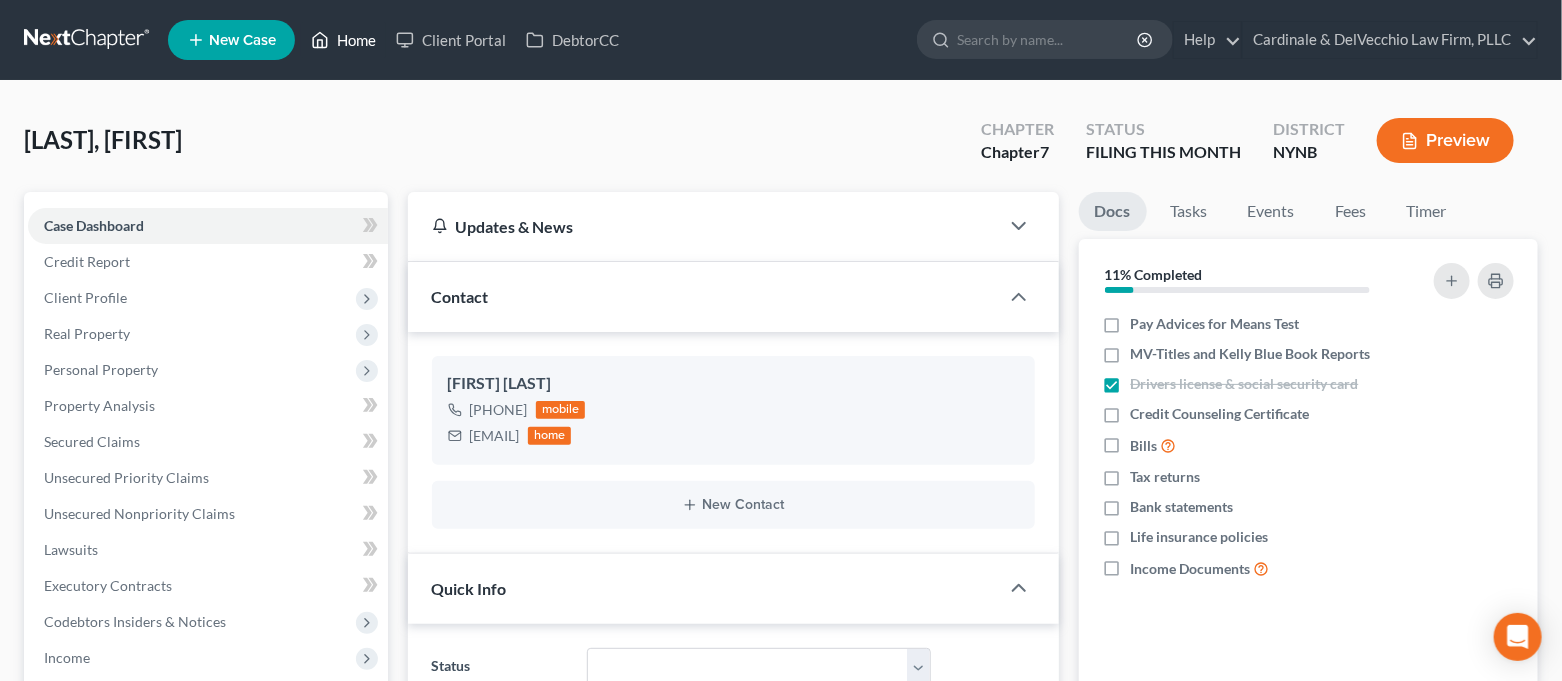 click on "Home" at bounding box center (343, 40) 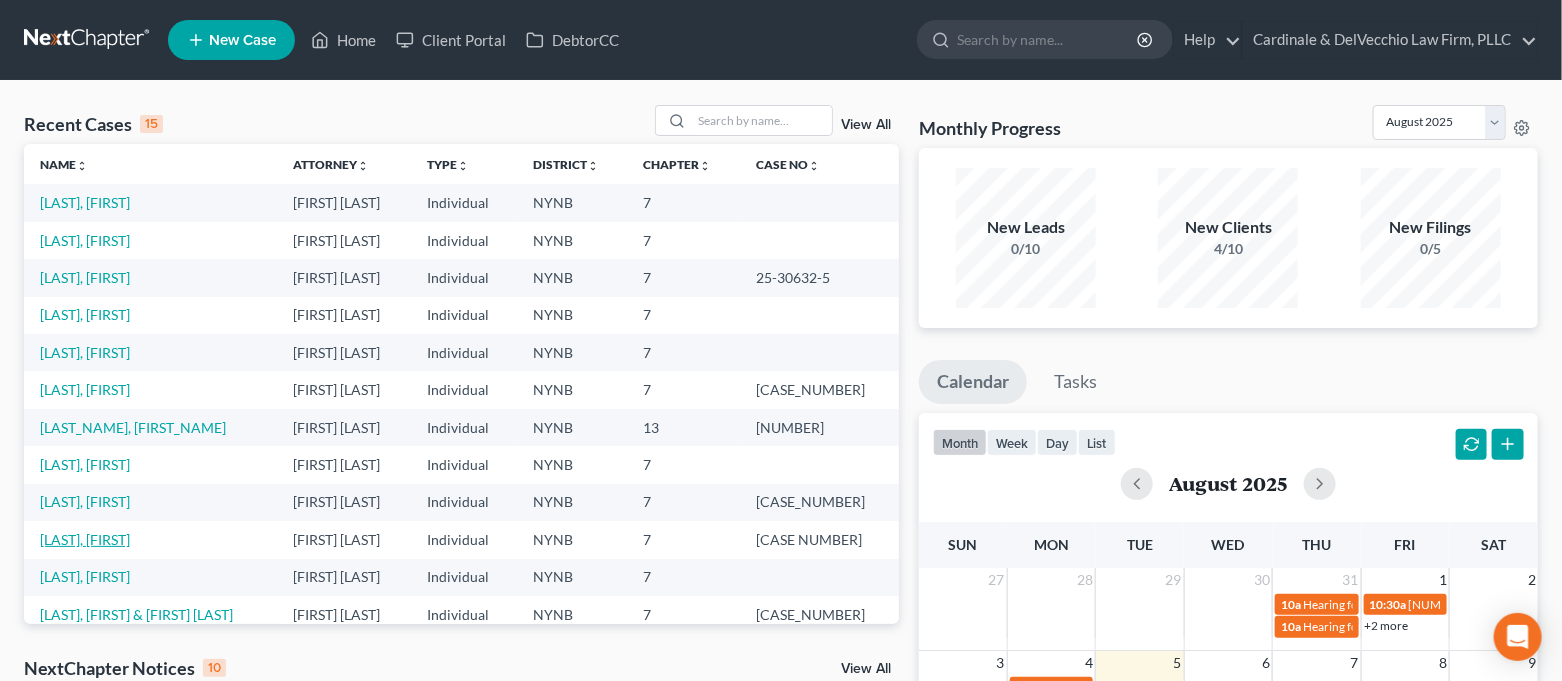 click on "[LAST], [FIRST]" at bounding box center [85, 539] 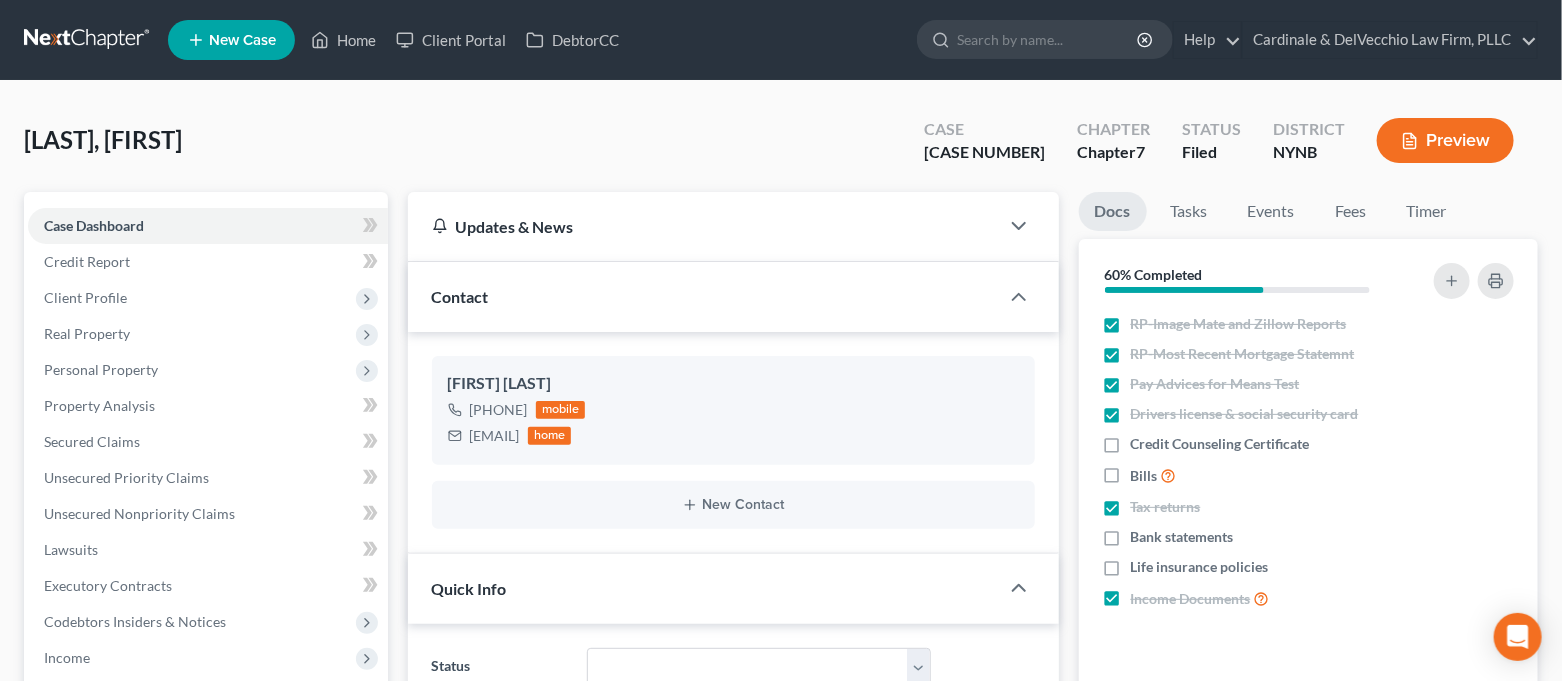 scroll, scrollTop: 11551, scrollLeft: 0, axis: vertical 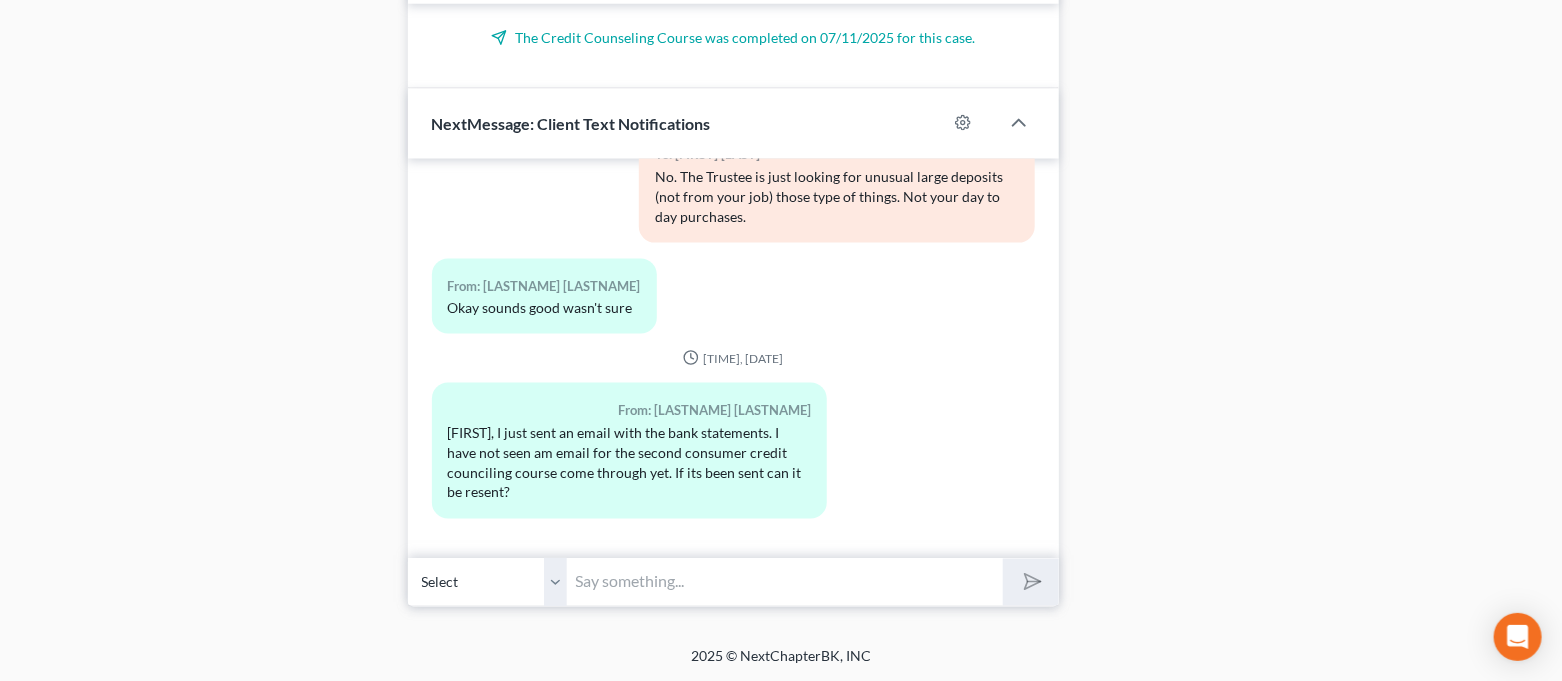 click at bounding box center (786, 582) 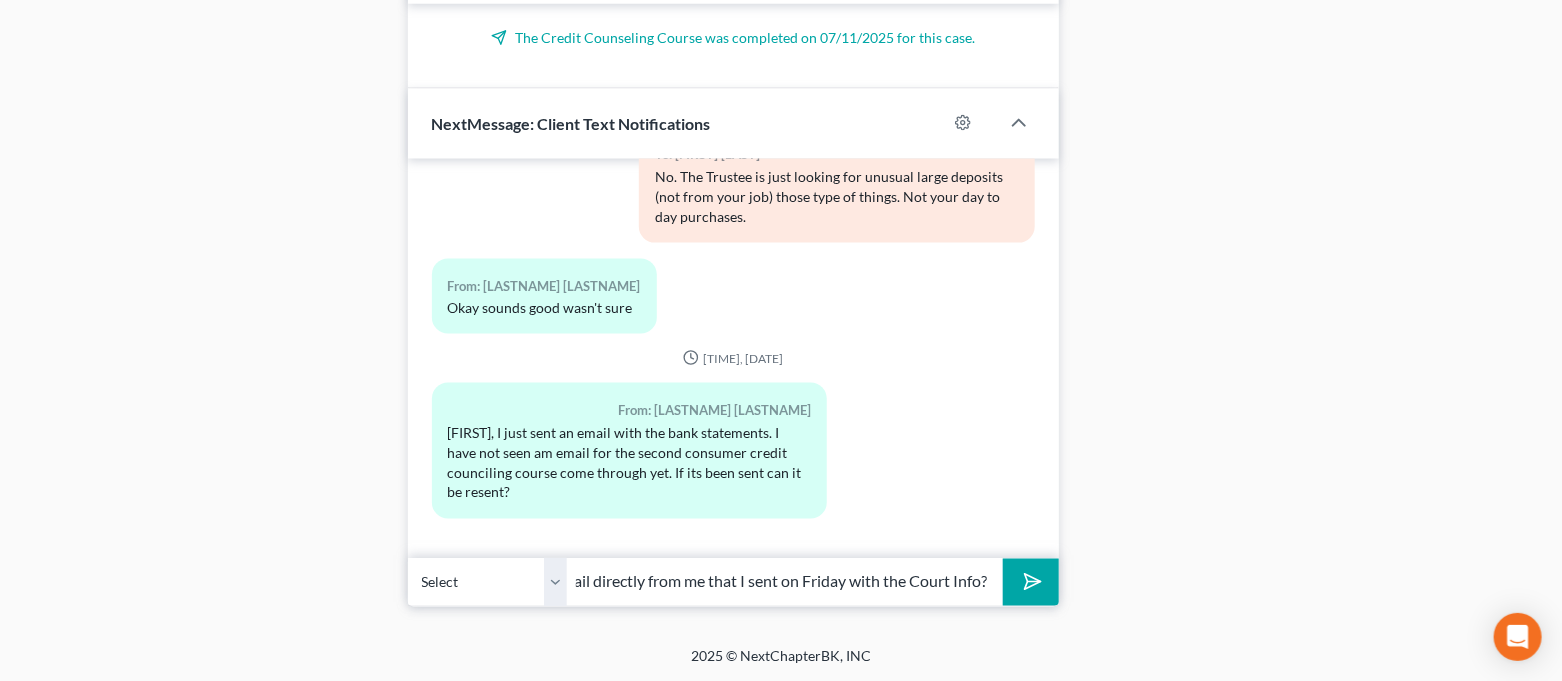 scroll, scrollTop: 0, scrollLeft: 288, axis: horizontal 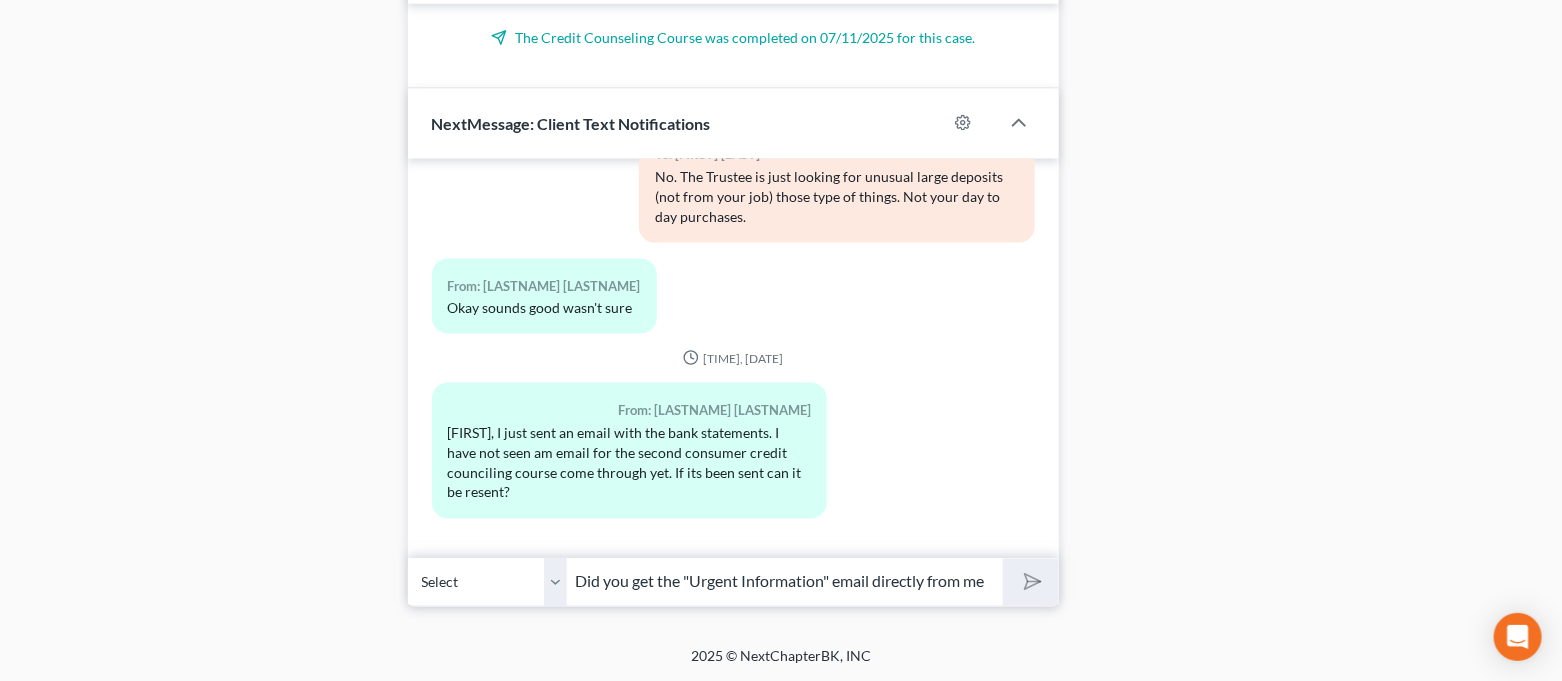 type 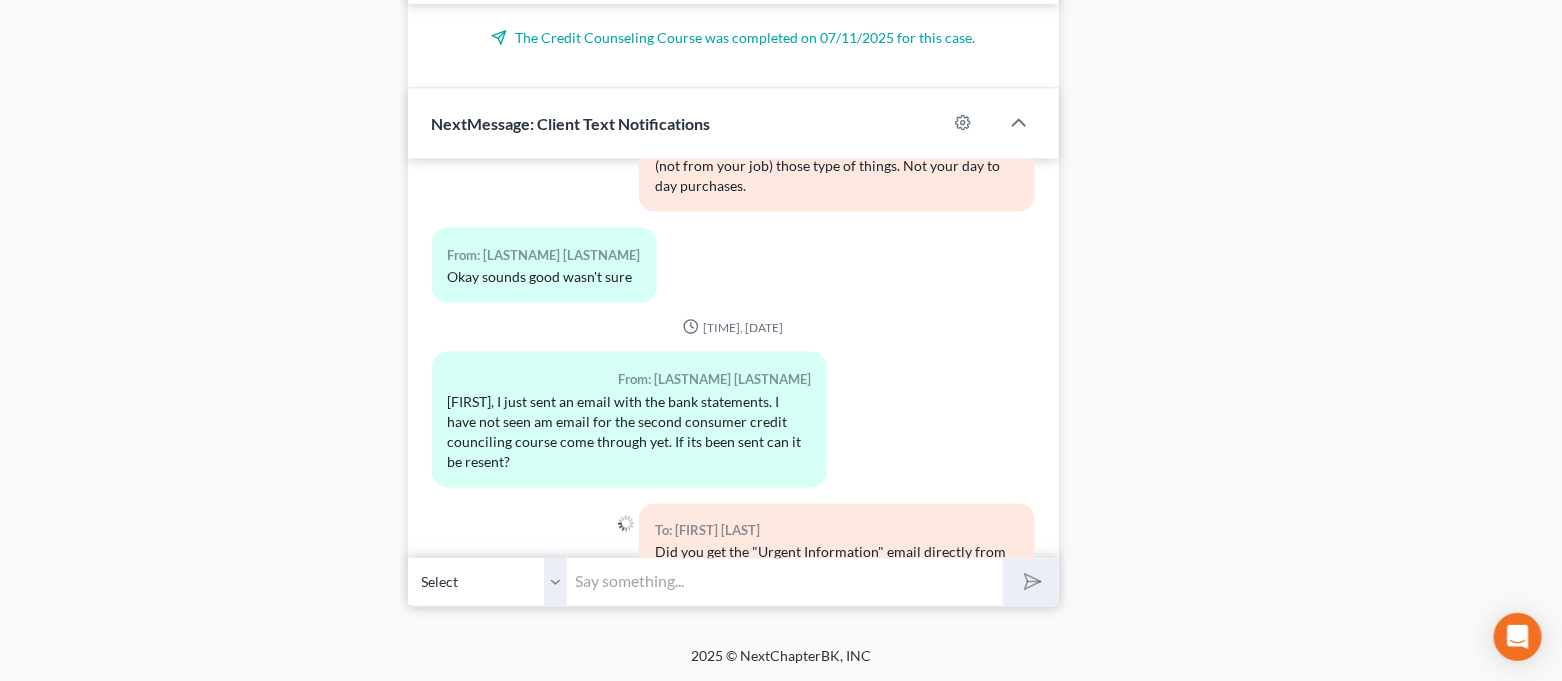scroll, scrollTop: 11663, scrollLeft: 0, axis: vertical 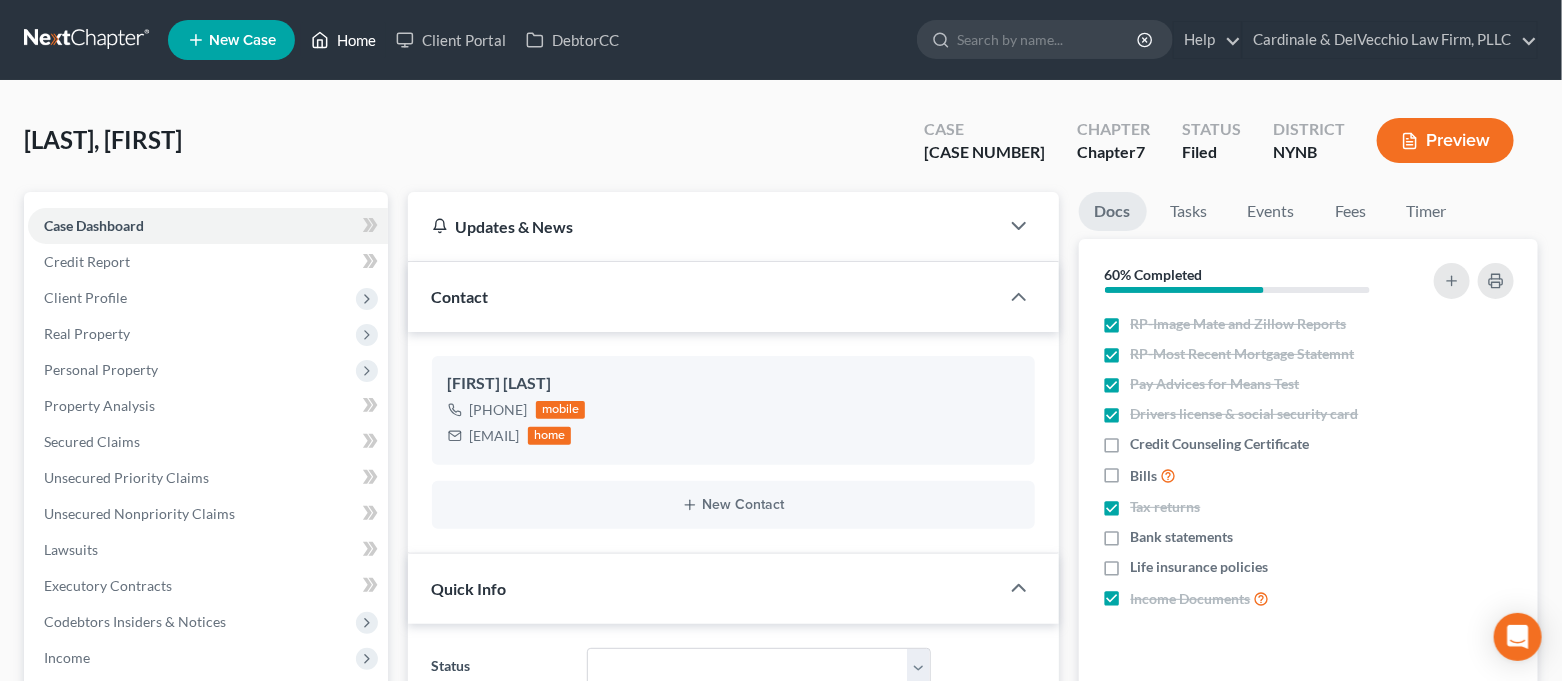 click on "Home" at bounding box center [343, 40] 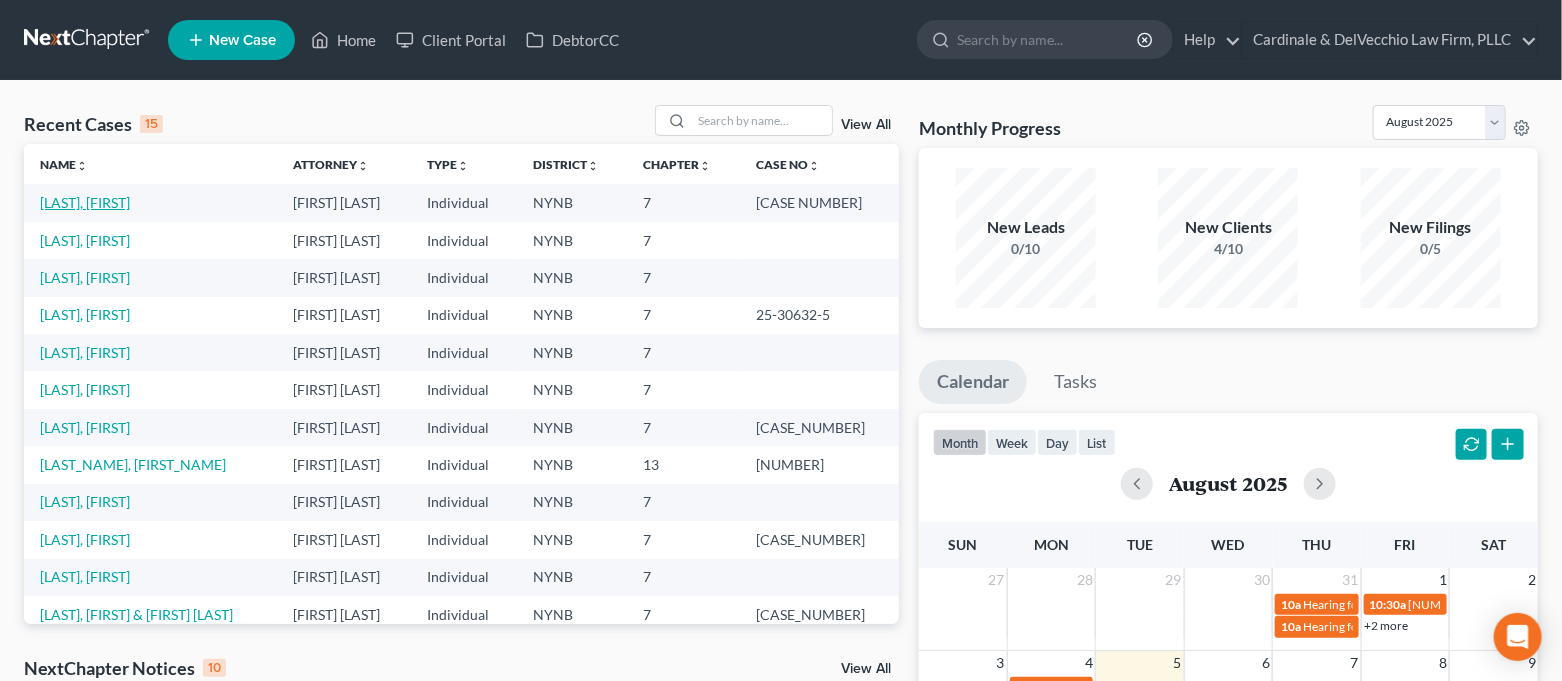 click on "[LAST], [FIRST]" at bounding box center [85, 202] 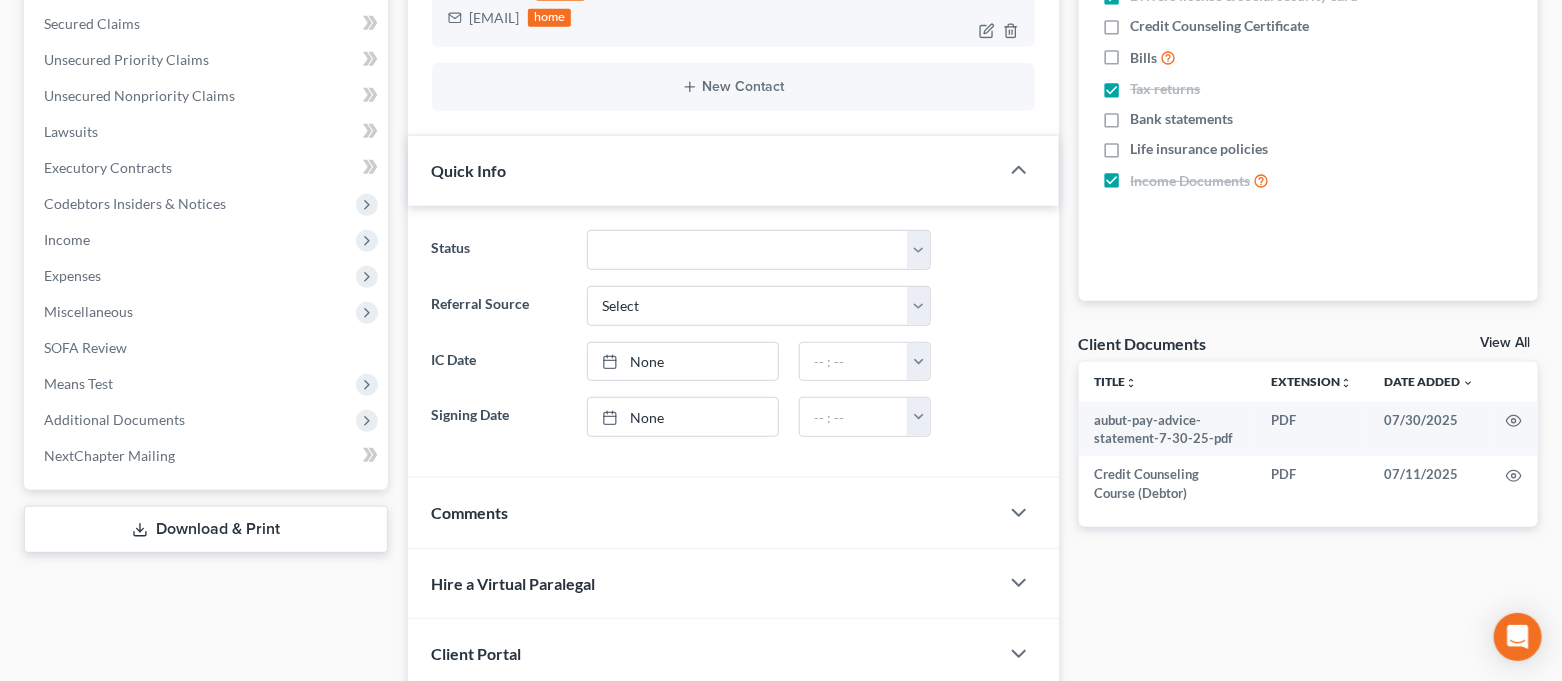 scroll, scrollTop: 799, scrollLeft: 0, axis: vertical 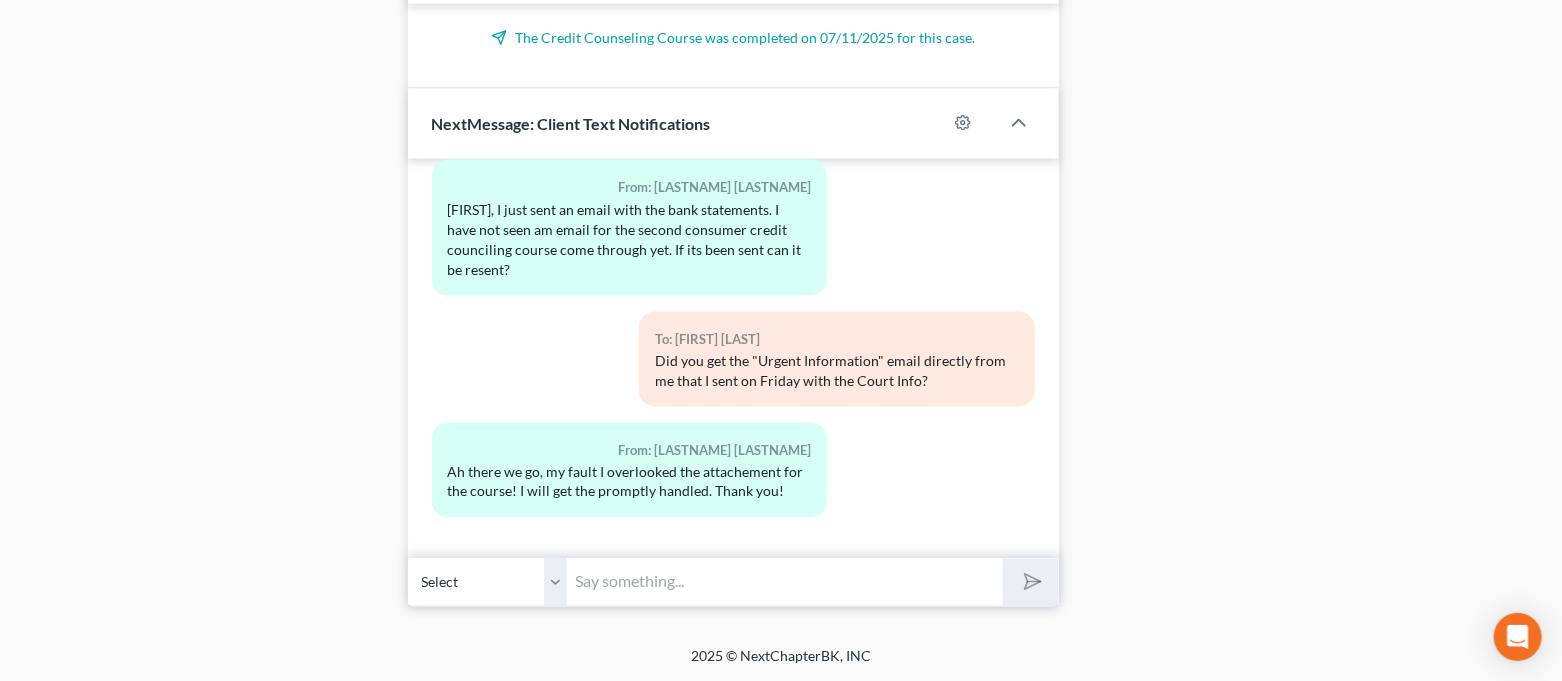 click at bounding box center [786, 582] 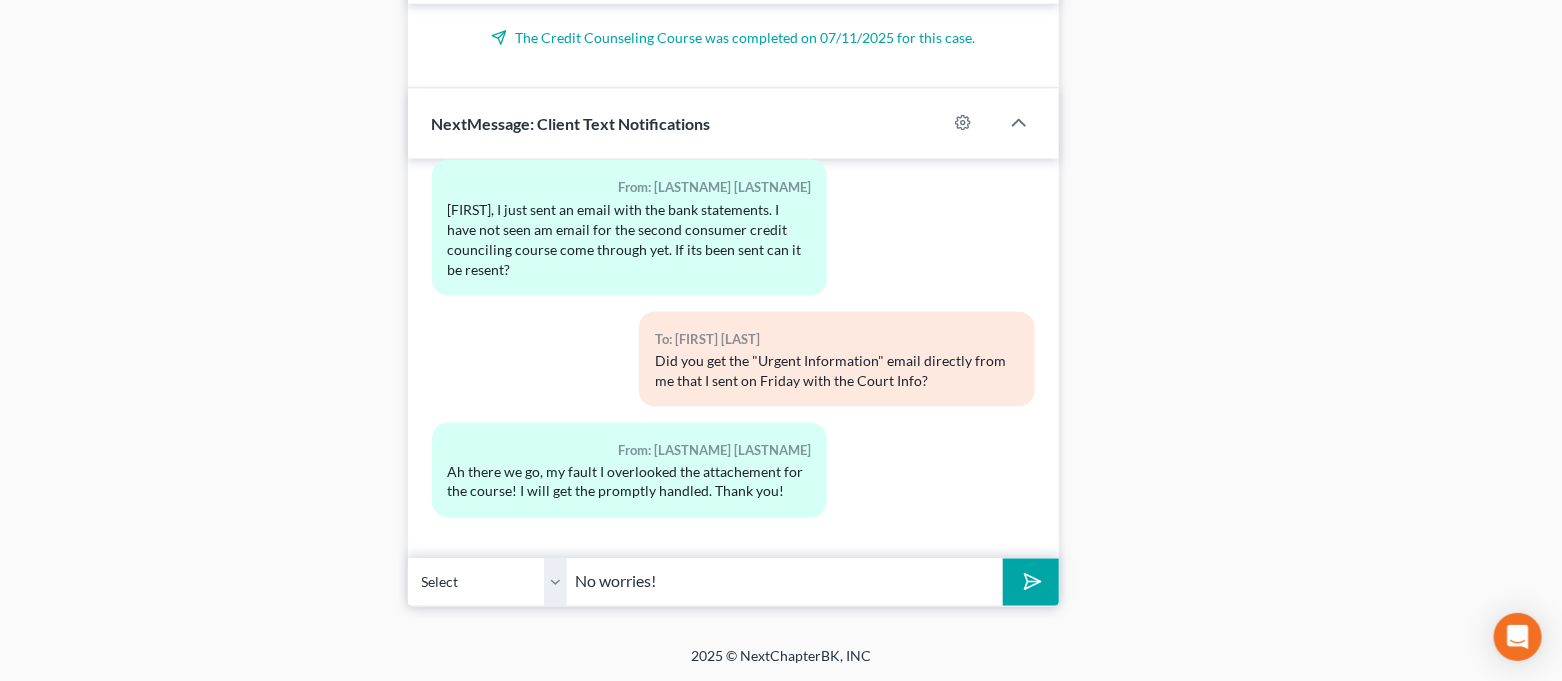 type on "No worries!" 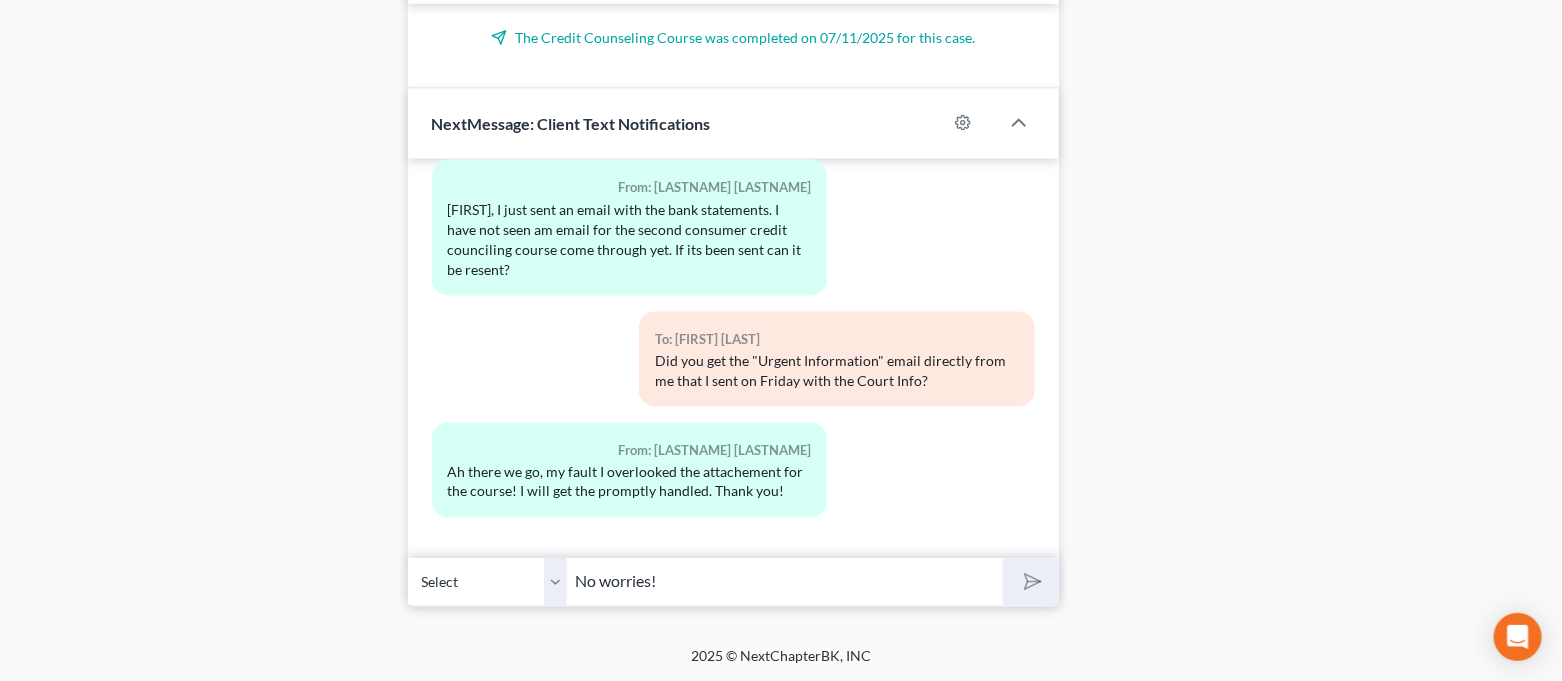 type 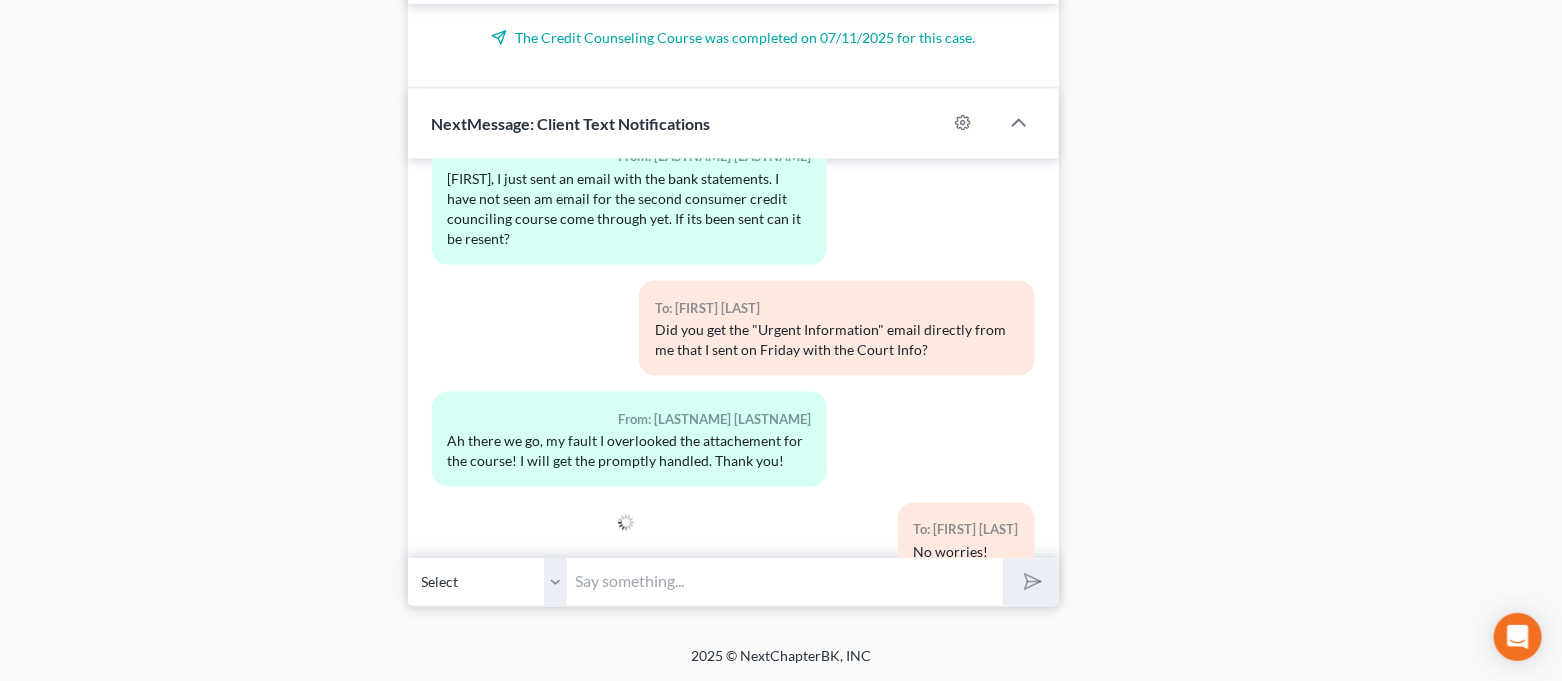 scroll, scrollTop: 11865, scrollLeft: 0, axis: vertical 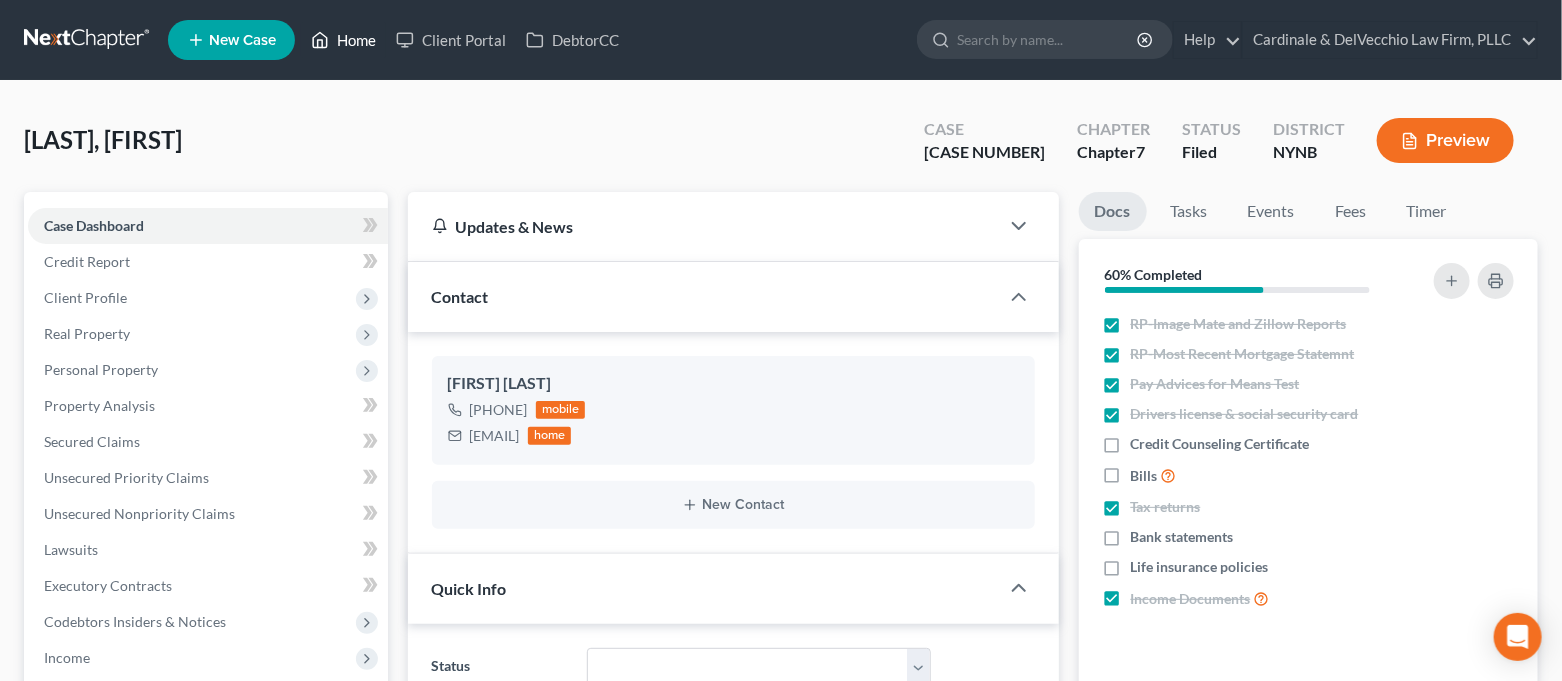 click on "Home" at bounding box center [343, 40] 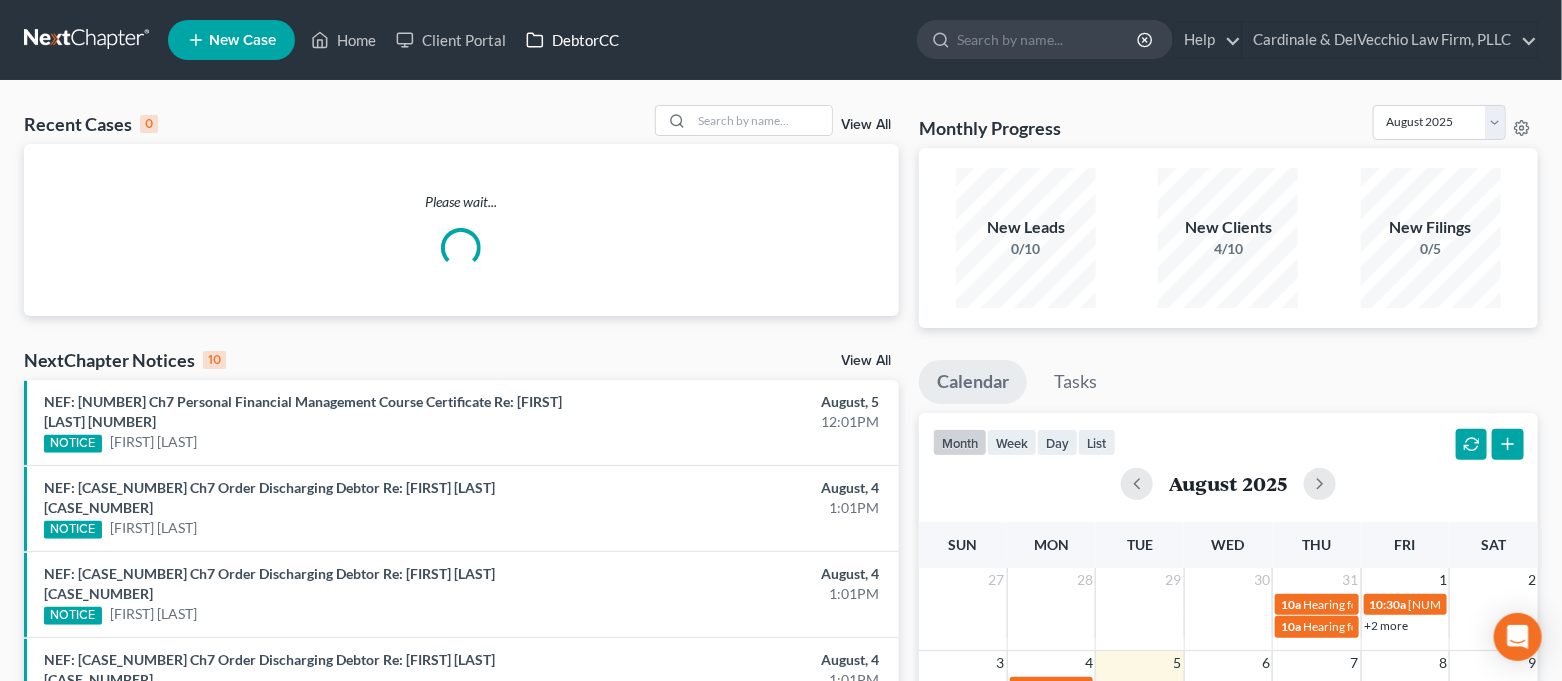 click on "DebtorCC" at bounding box center (572, 40) 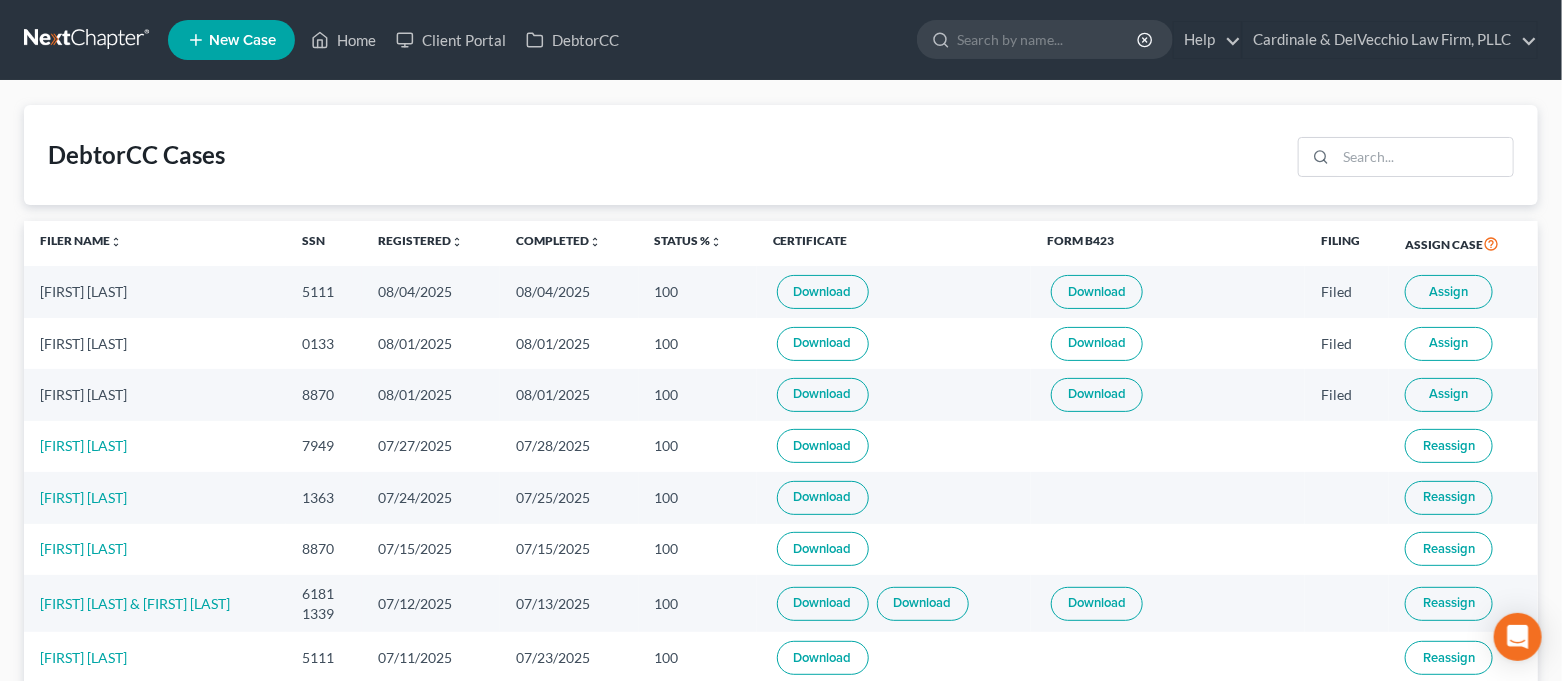 click on "Assign" at bounding box center (1449, 394) 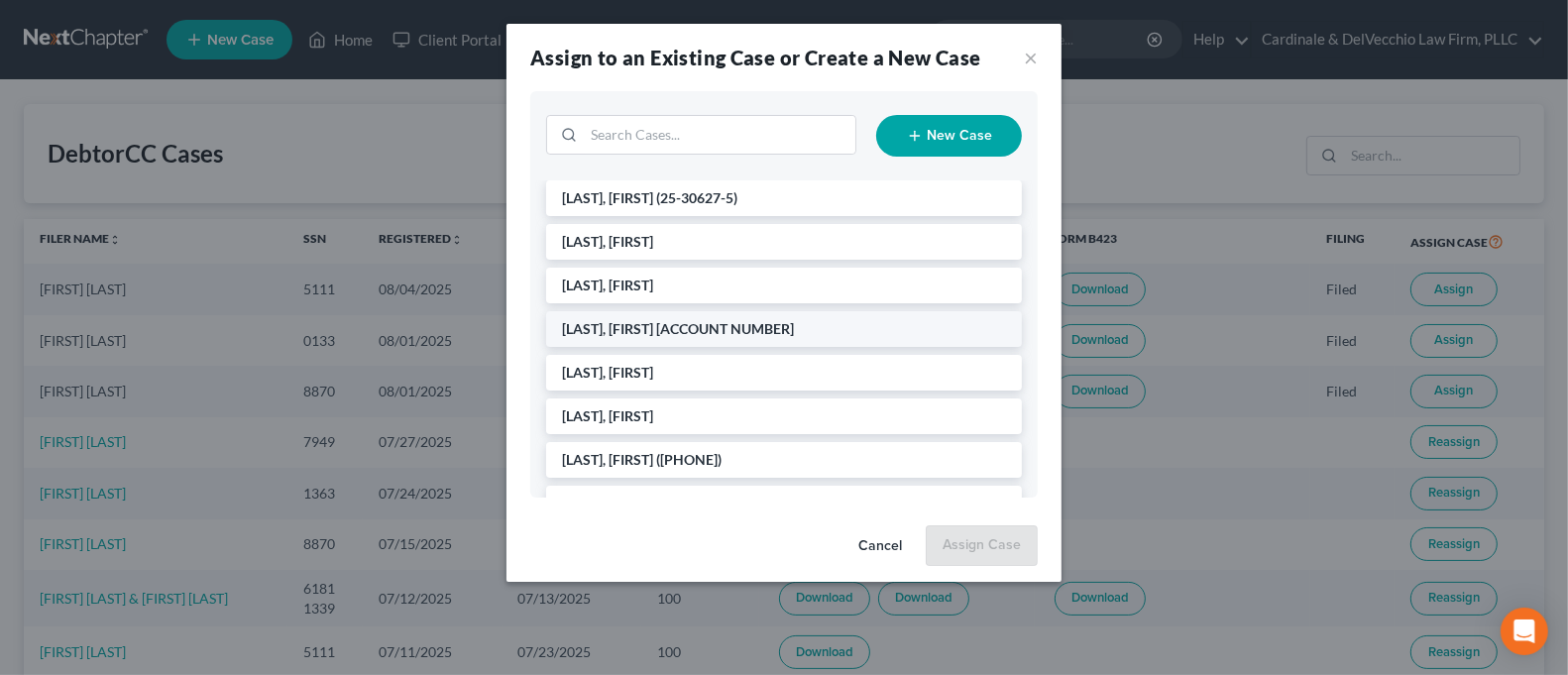 click on "[LAST], [FIRST]   ([CASE_NUMBER])" at bounding box center [784, 329] 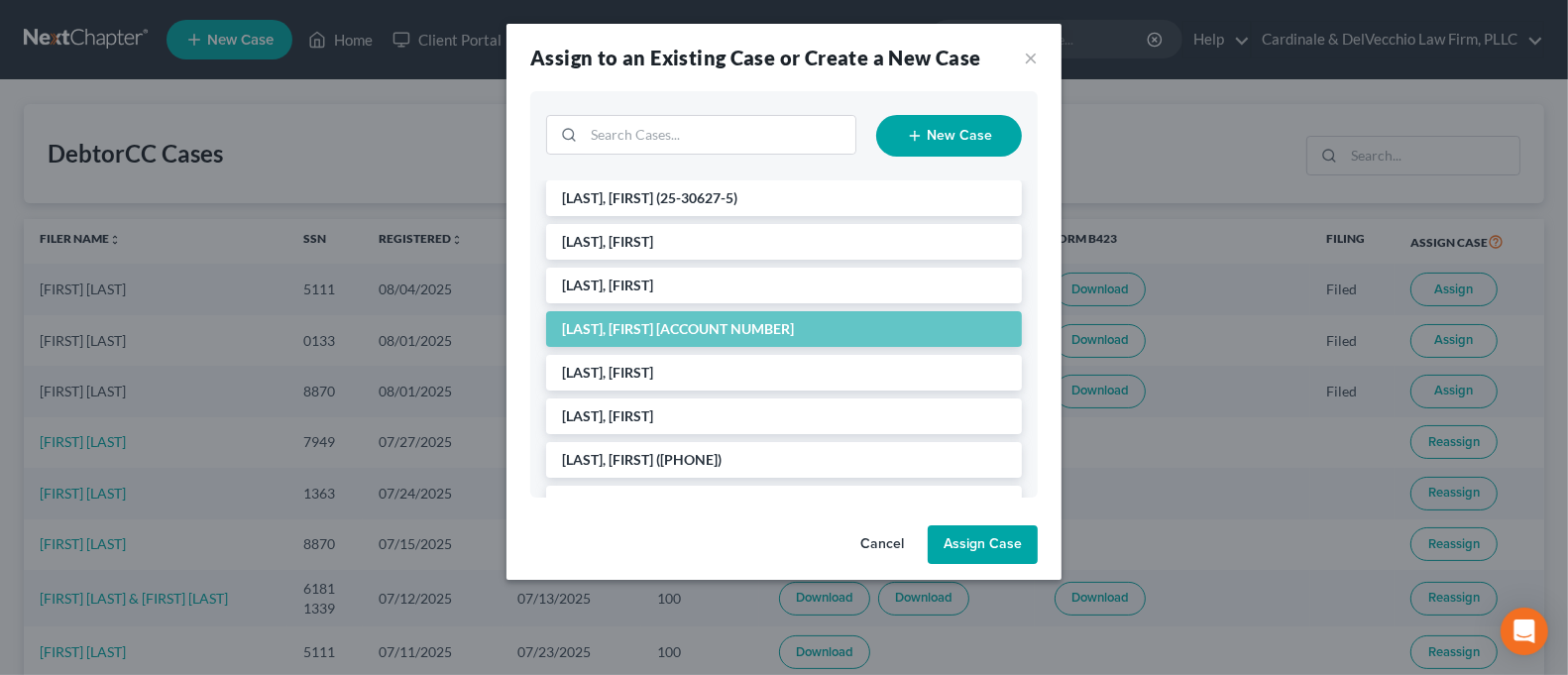 click on "Assign Case" at bounding box center (982, 545) 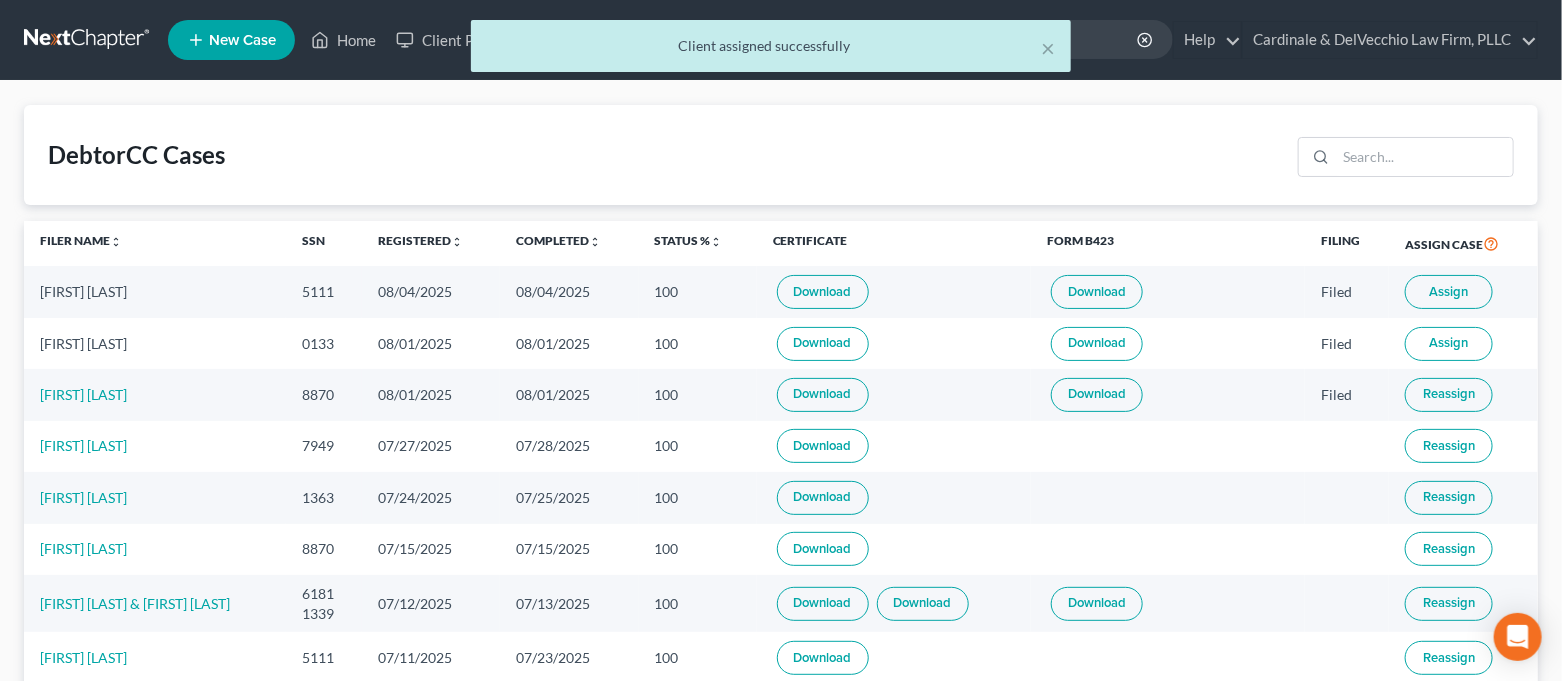 click on "Assign" at bounding box center [1449, 343] 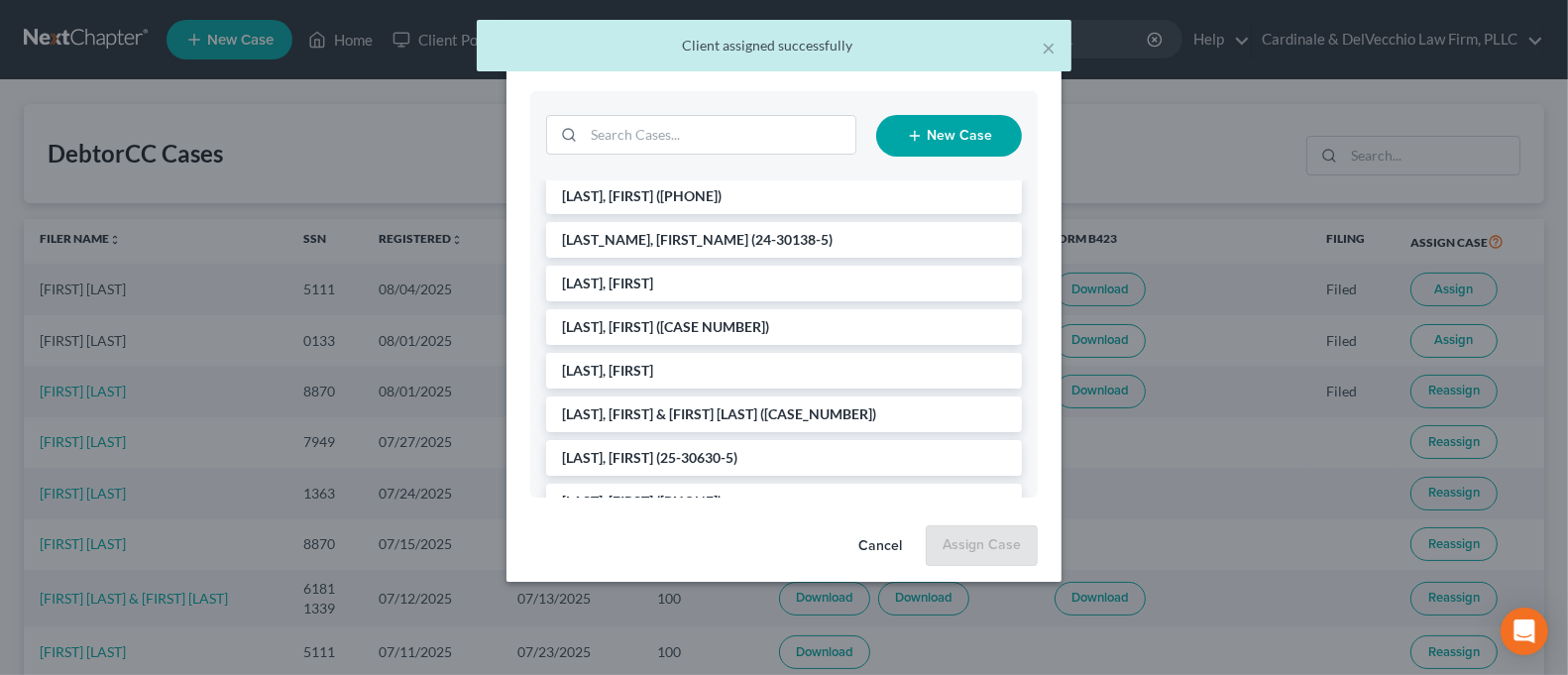 scroll, scrollTop: 395, scrollLeft: 0, axis: vertical 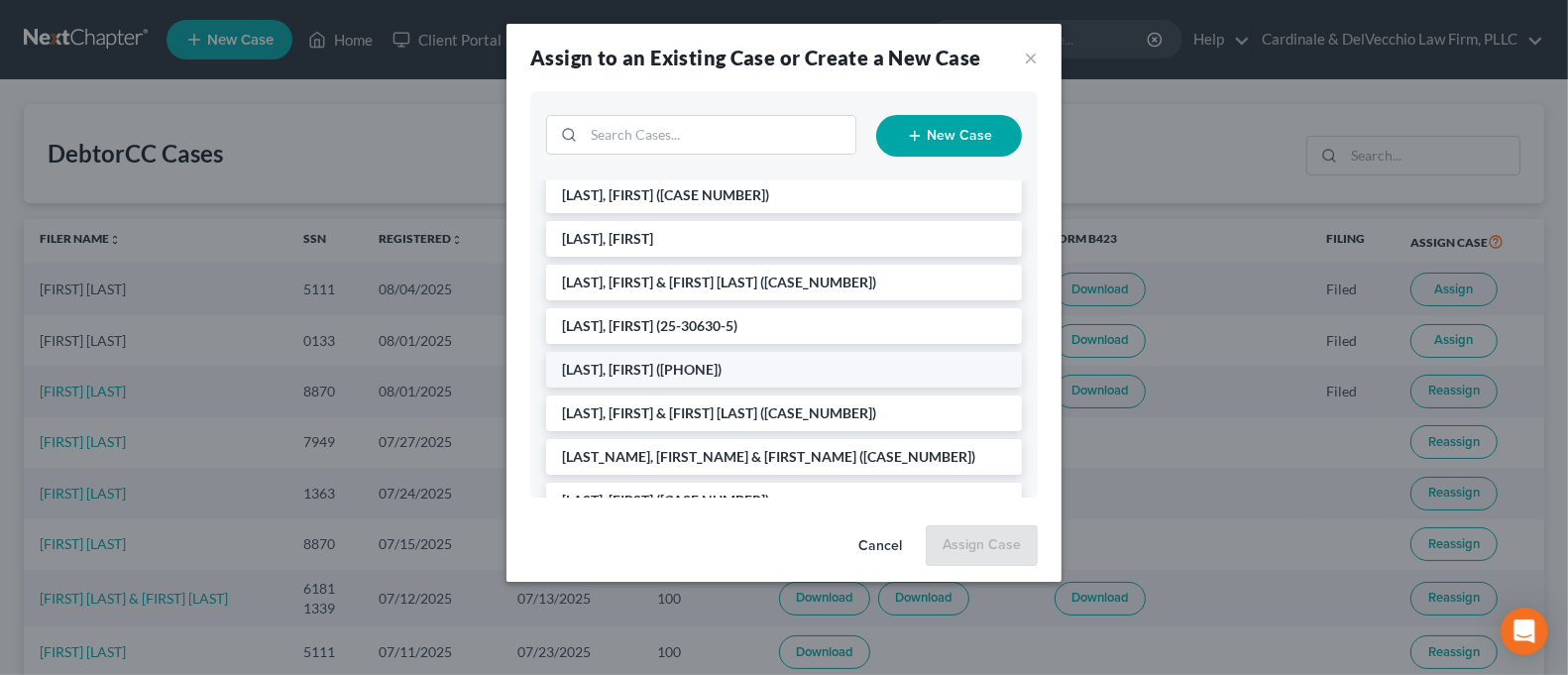 click on "[LAST], [FIRST]   ([CASE_NUMBER])" at bounding box center (784, 370) 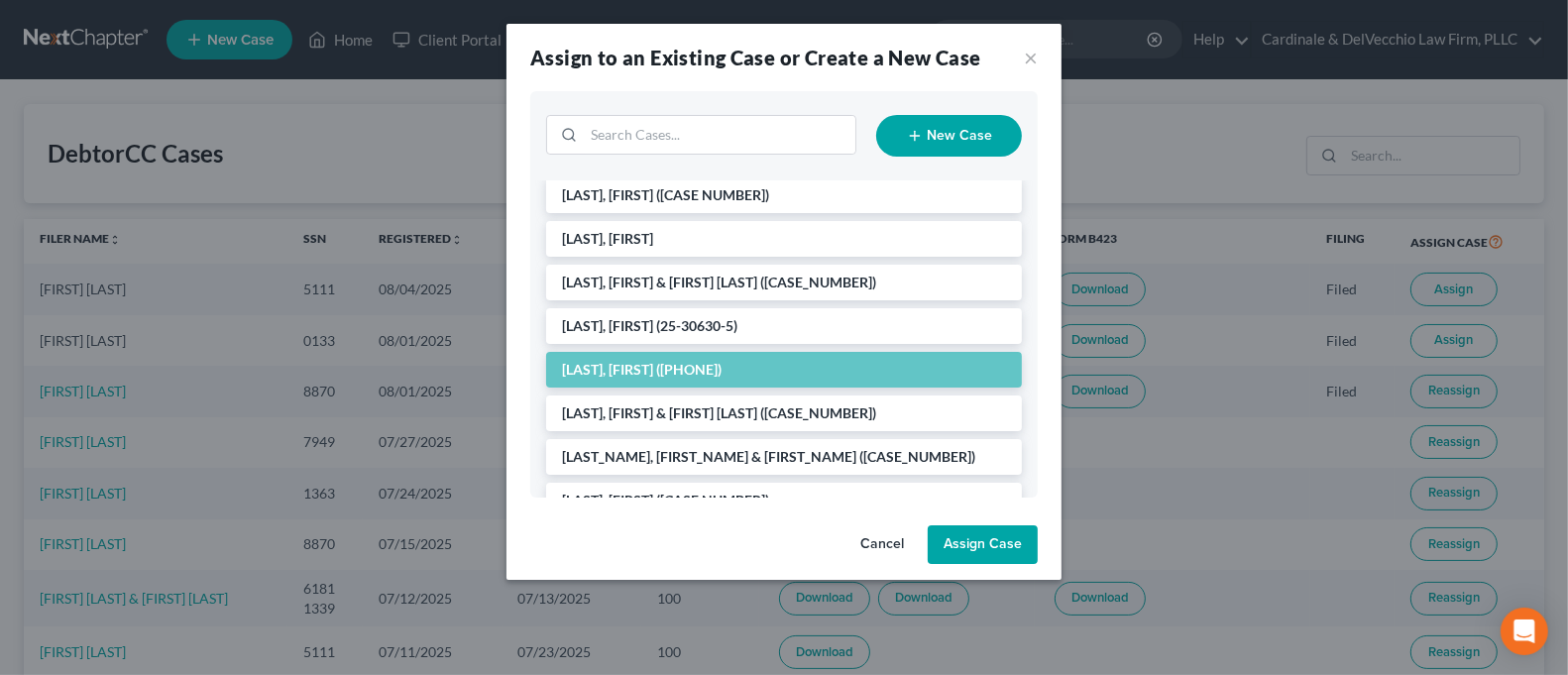 click on "Assign Case" at bounding box center [982, 545] 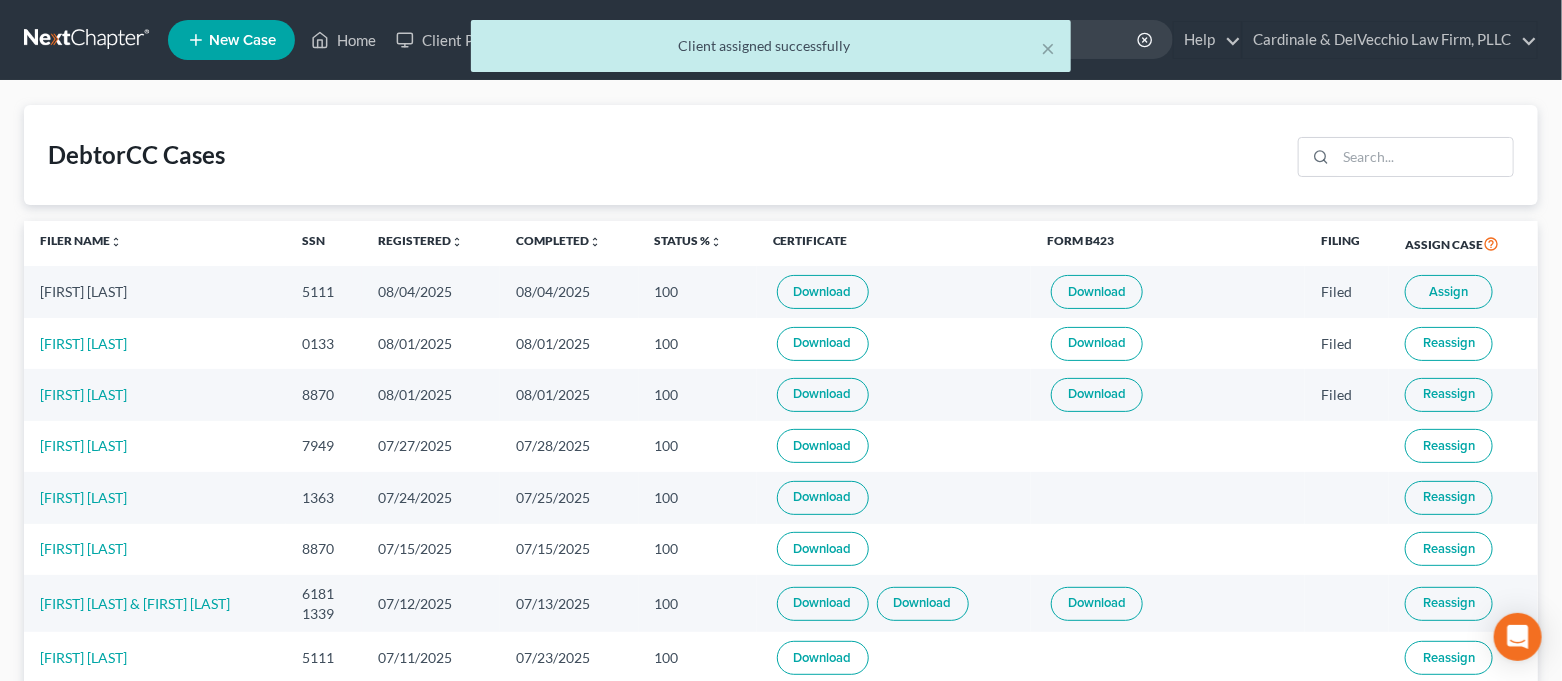 click on "Assign" at bounding box center [1463, 291] 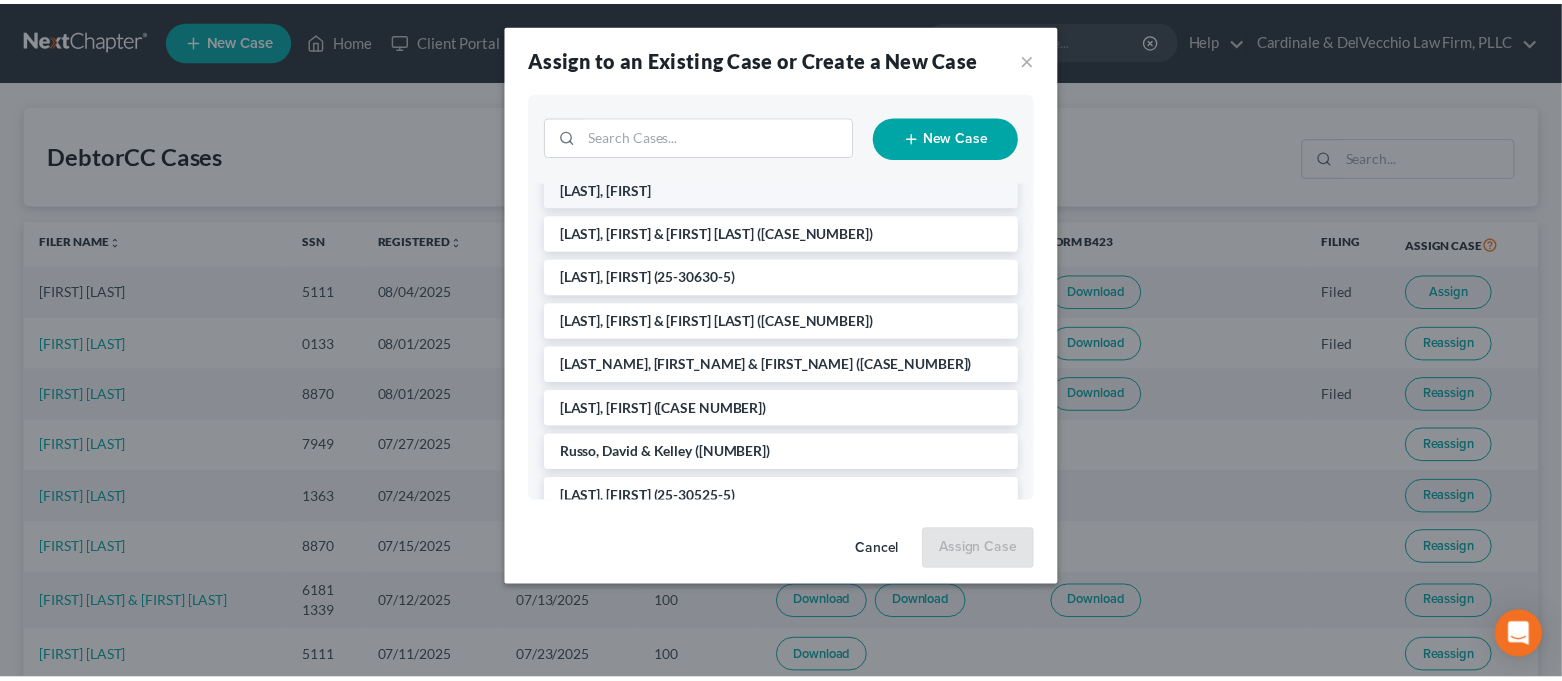 scroll, scrollTop: 533, scrollLeft: 0, axis: vertical 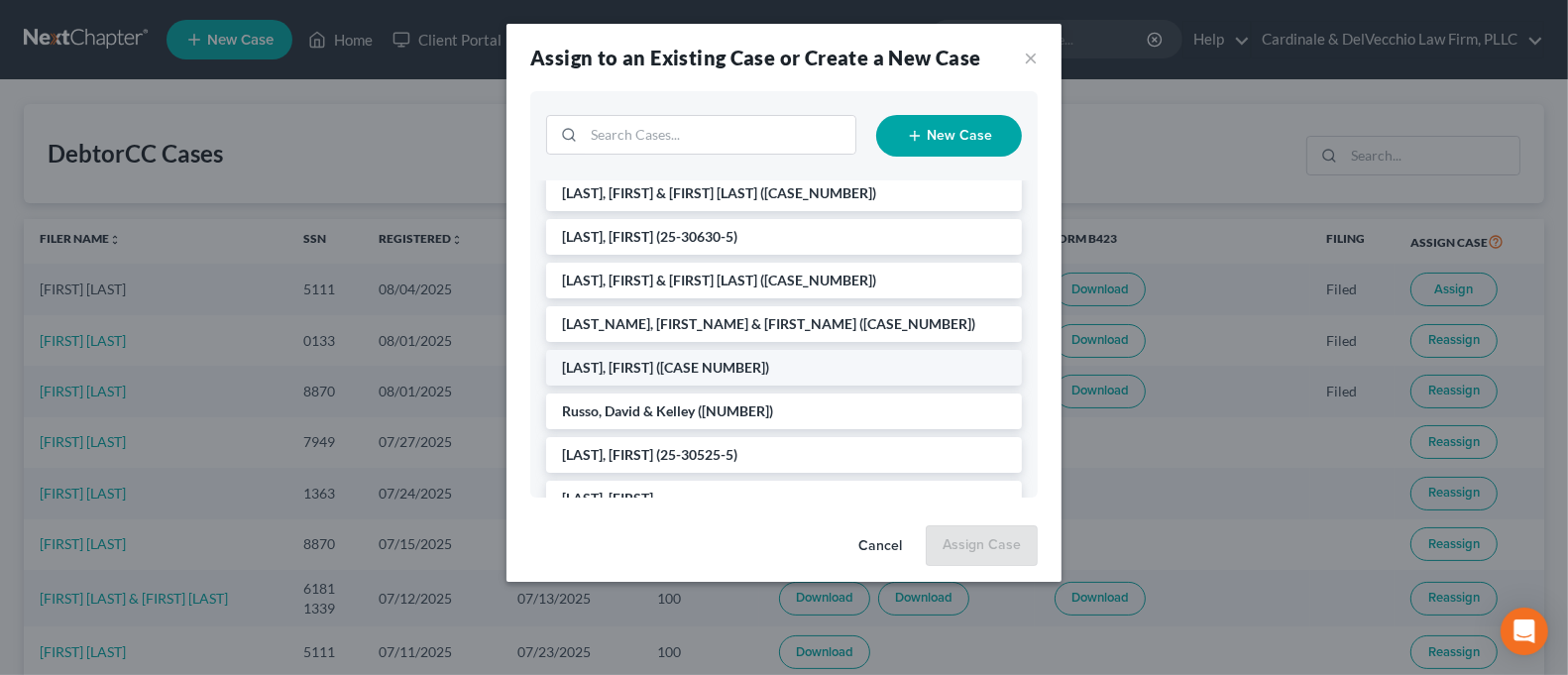click on "[LAST], [FIRST]   ([CASE_NUMBER])" at bounding box center [784, 368] 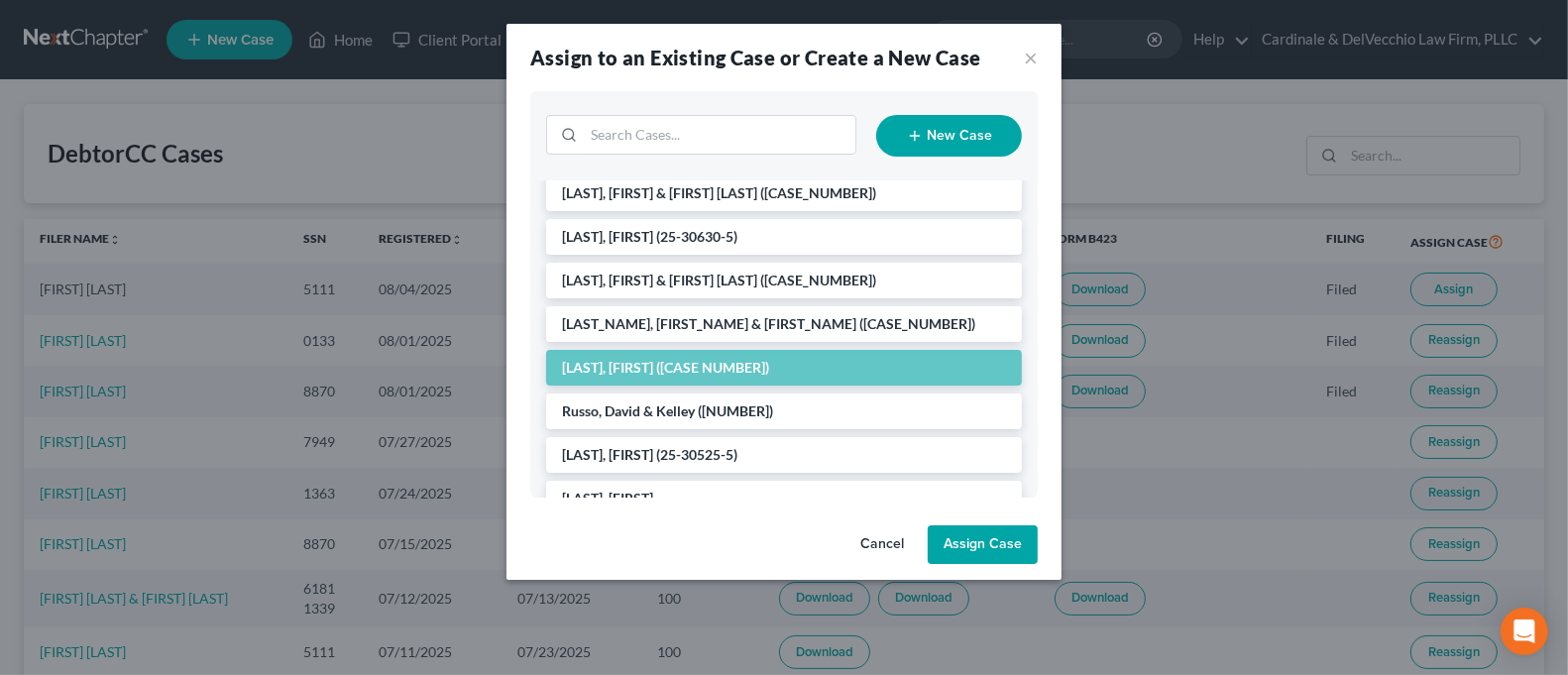 click on "Assign Case" at bounding box center (982, 545) 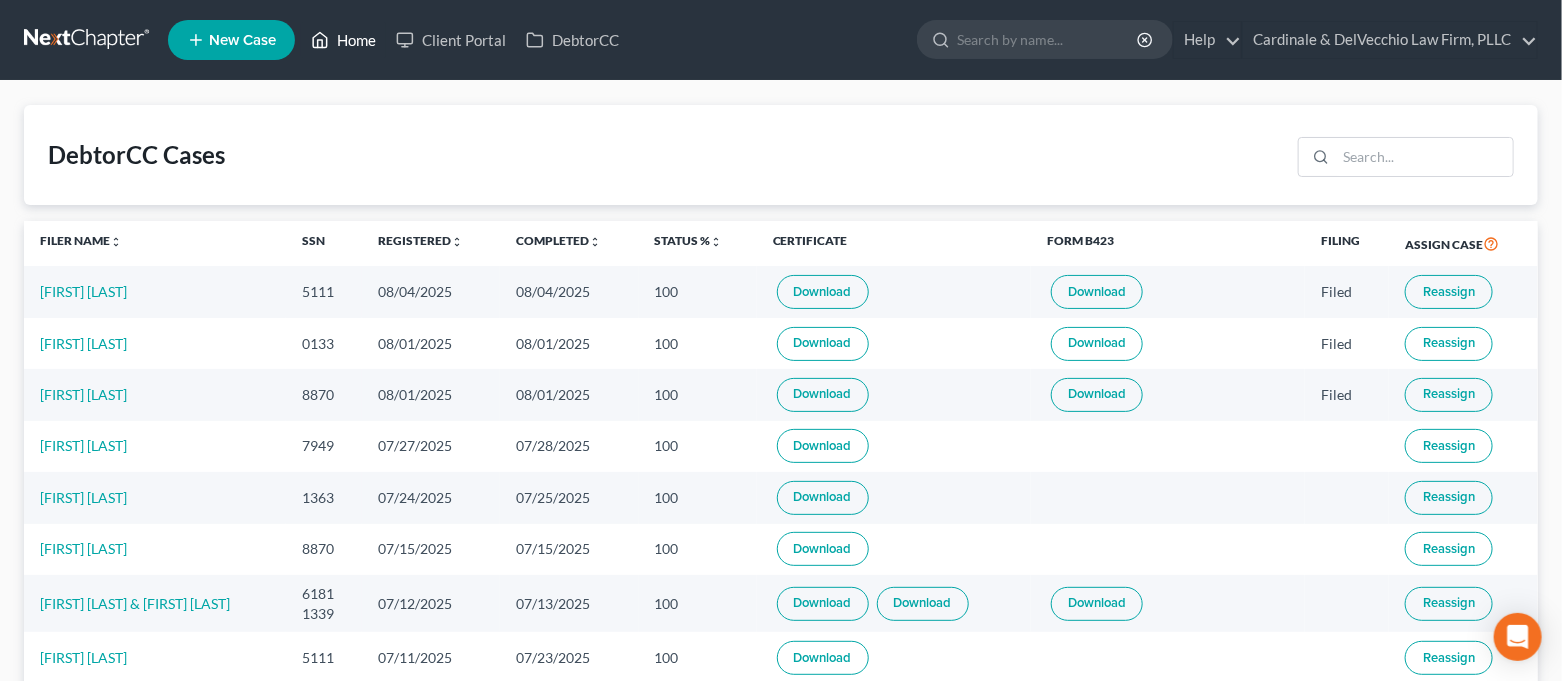 click on "Home" at bounding box center (343, 40) 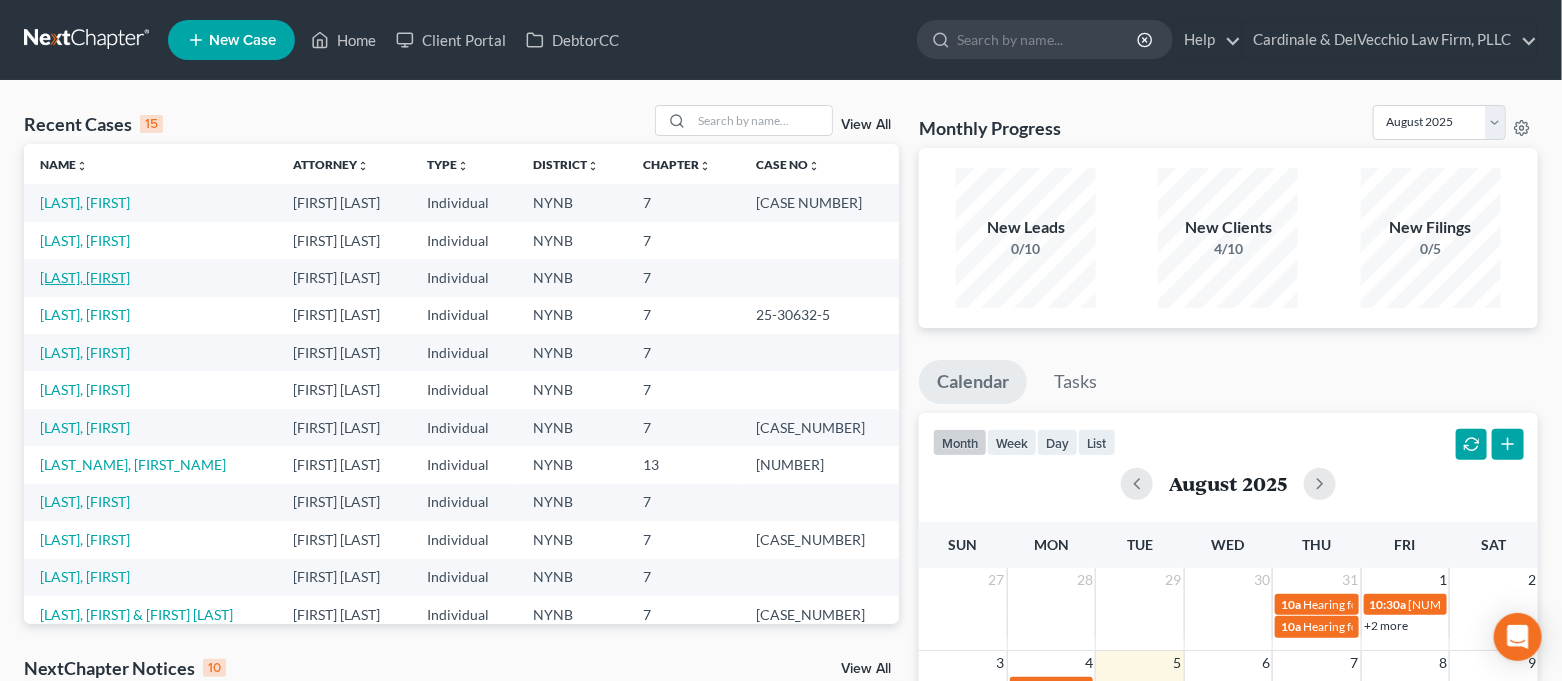 click on "[LAST], [FIRST]" at bounding box center (85, 277) 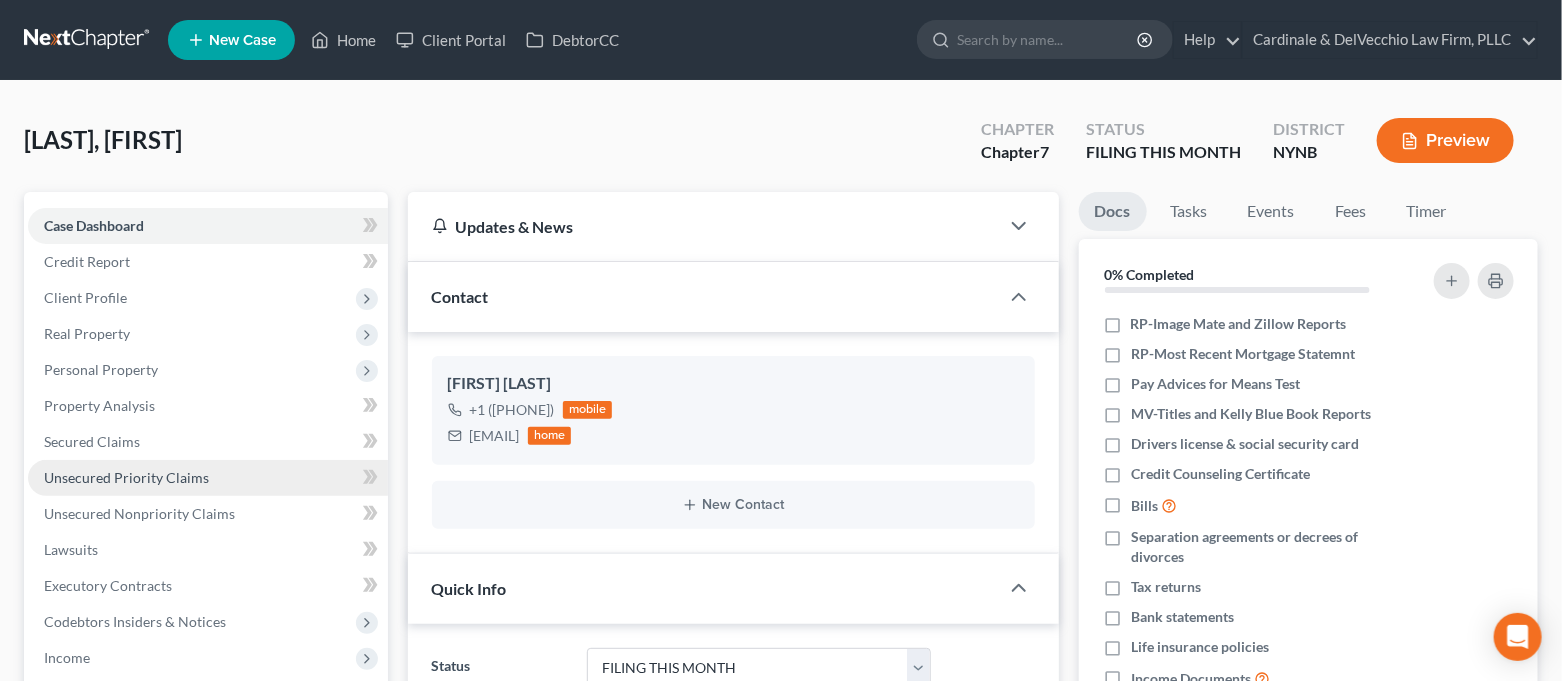 scroll, scrollTop: 266, scrollLeft: 0, axis: vertical 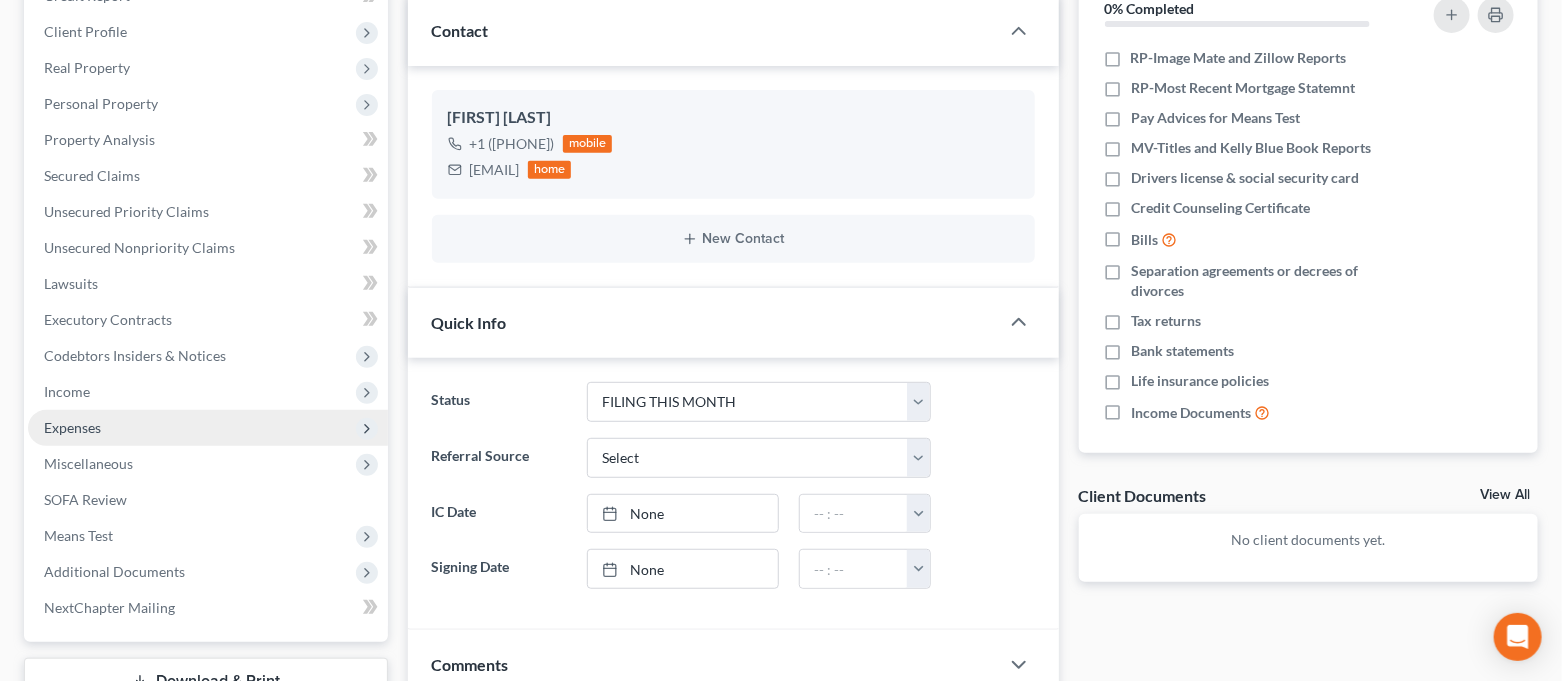 click on "Expenses" at bounding box center [208, 428] 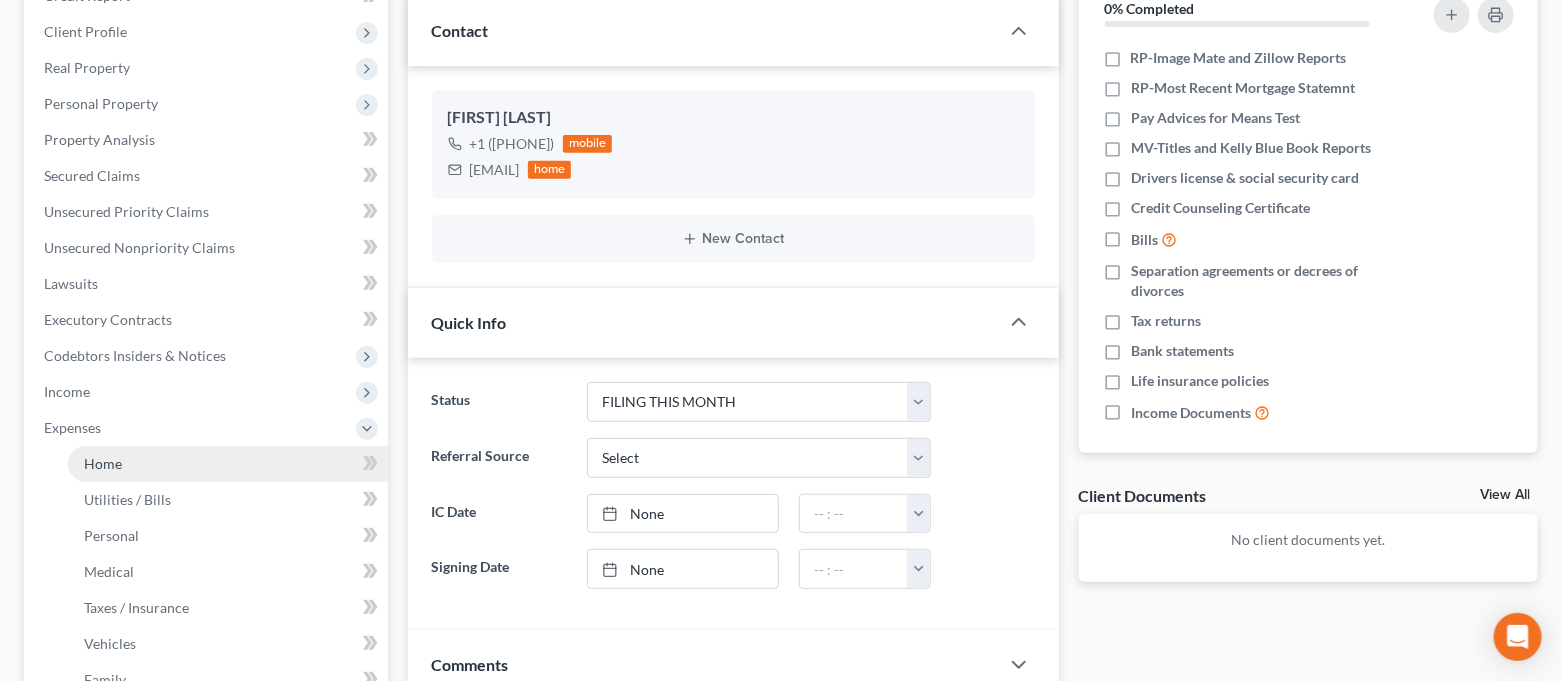 click on "Home" at bounding box center [228, 464] 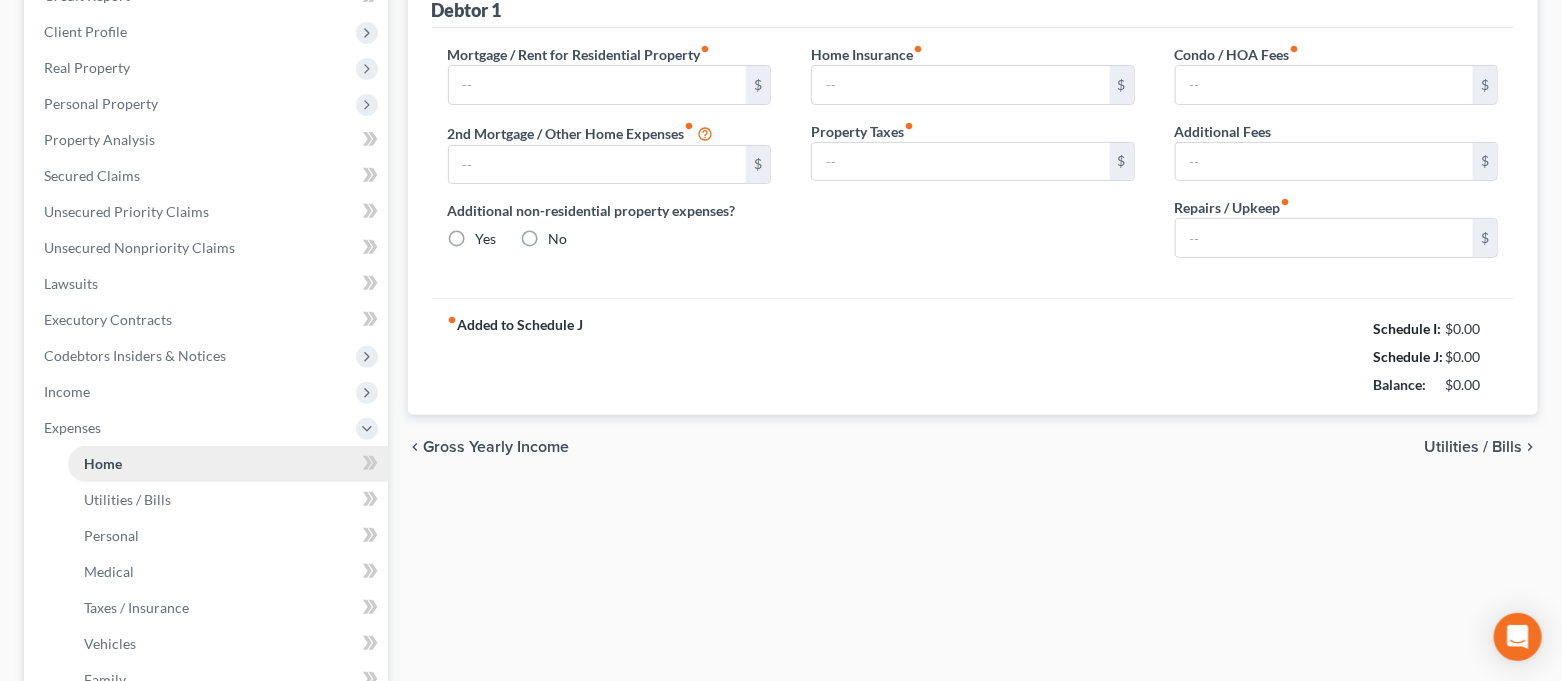 scroll, scrollTop: 192, scrollLeft: 0, axis: vertical 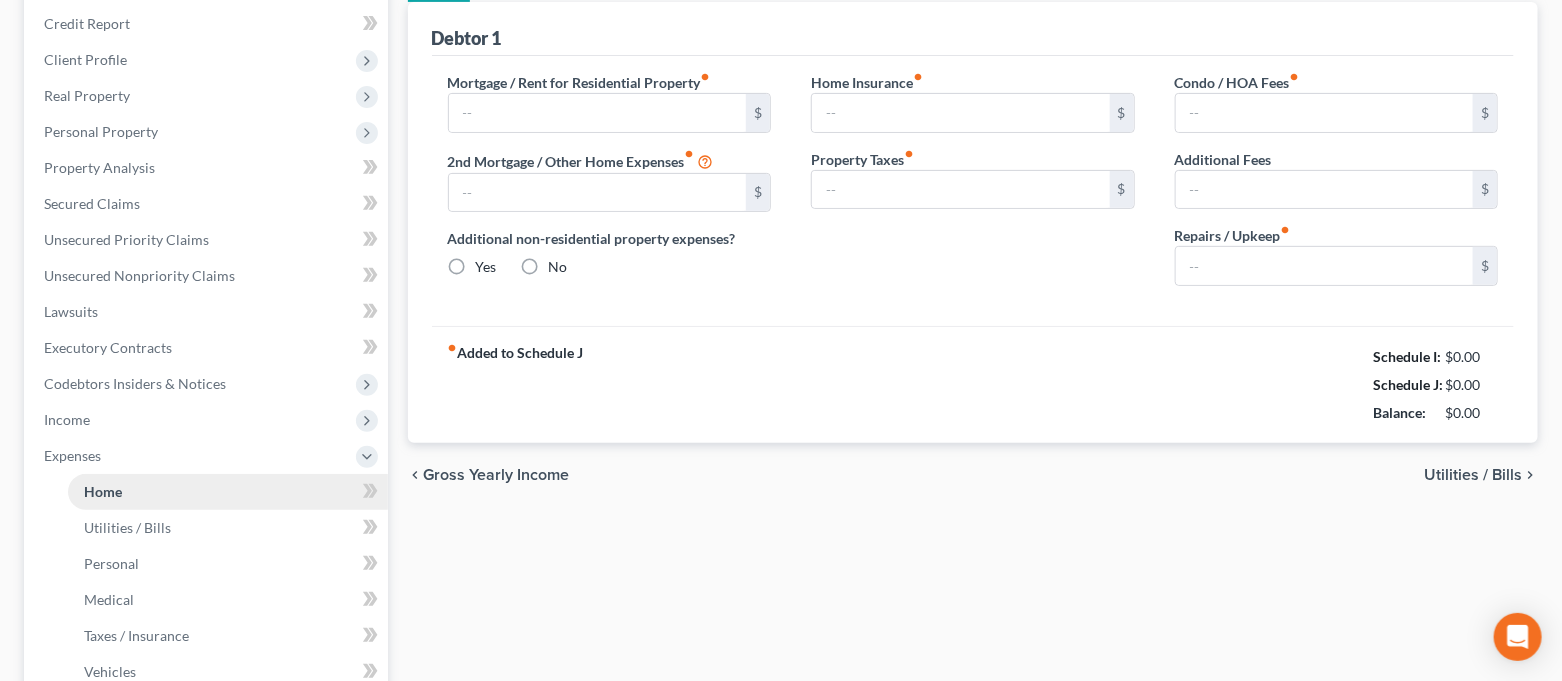 type on "868.72" 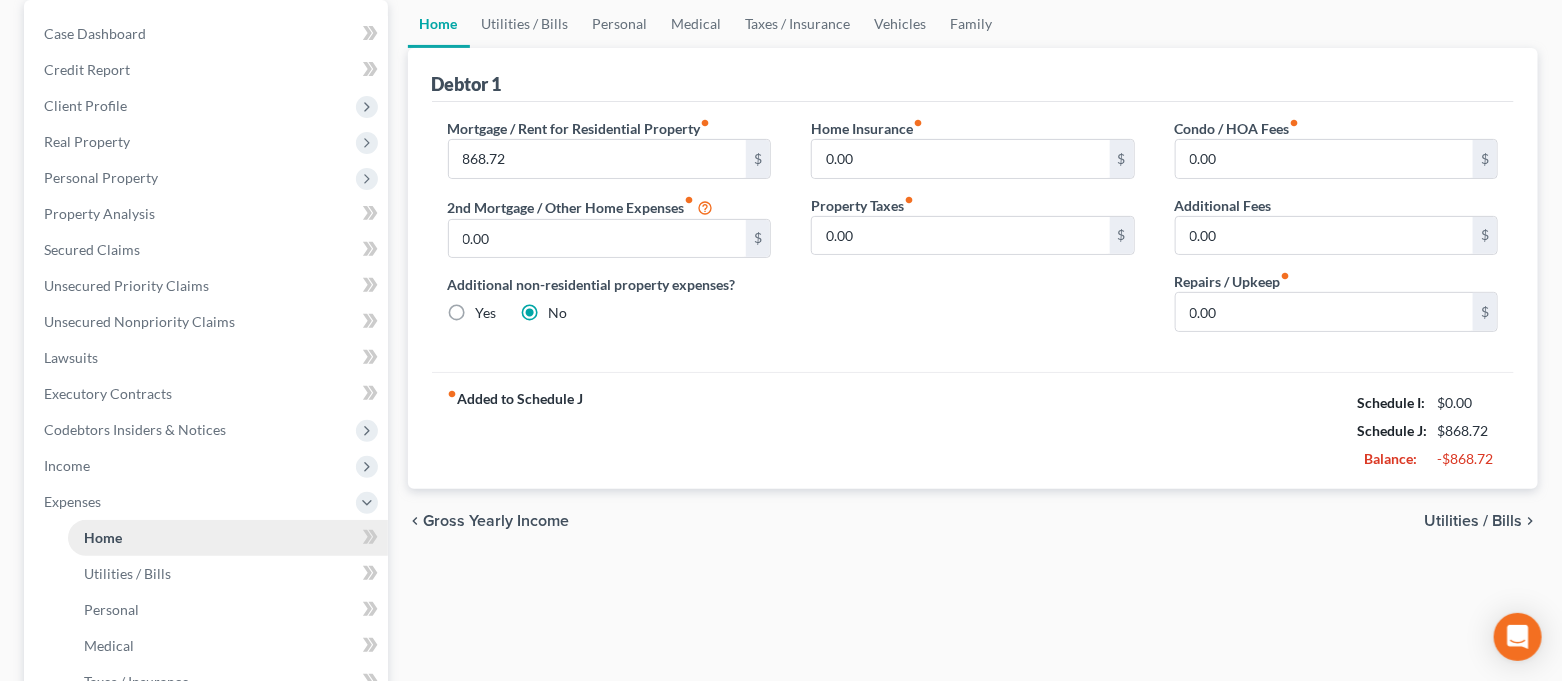 scroll, scrollTop: 0, scrollLeft: 0, axis: both 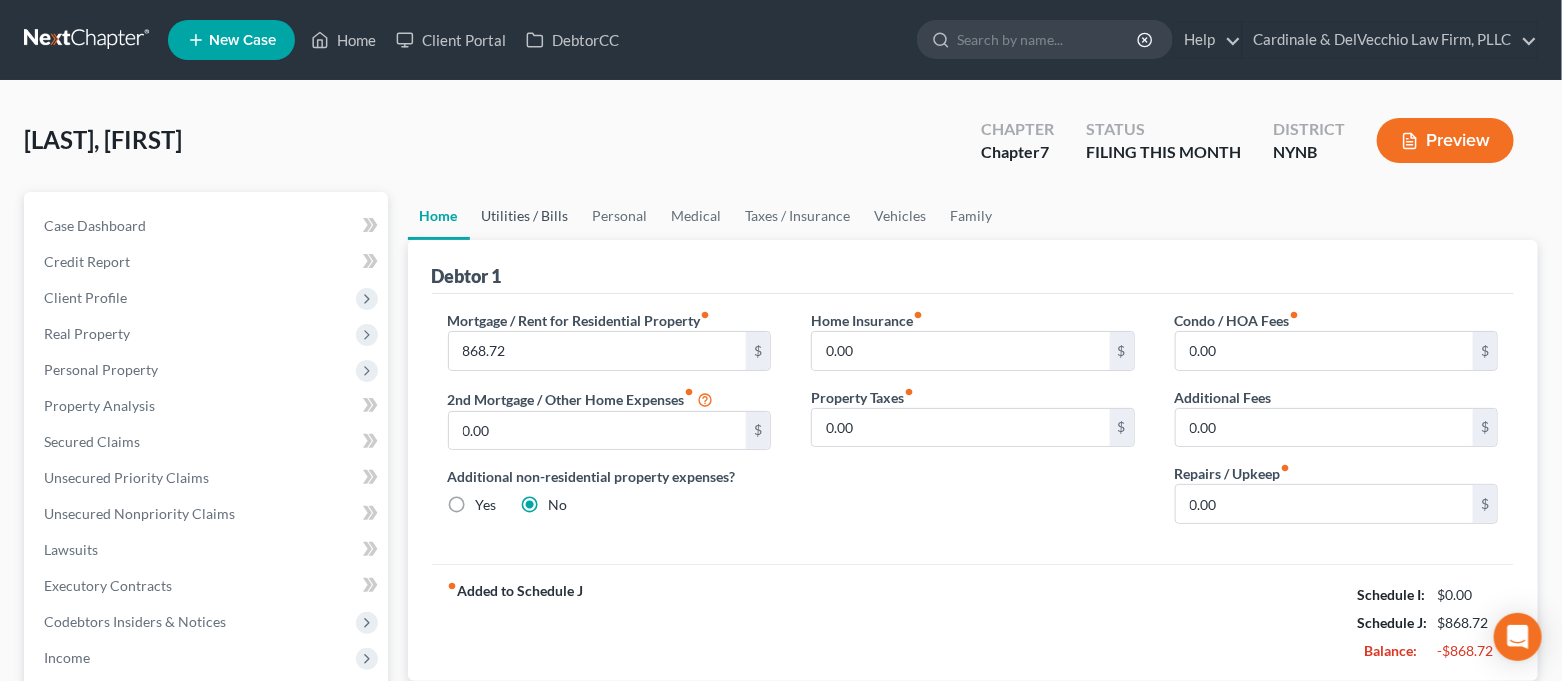 click on "Utilities / Bills" at bounding box center [525, 216] 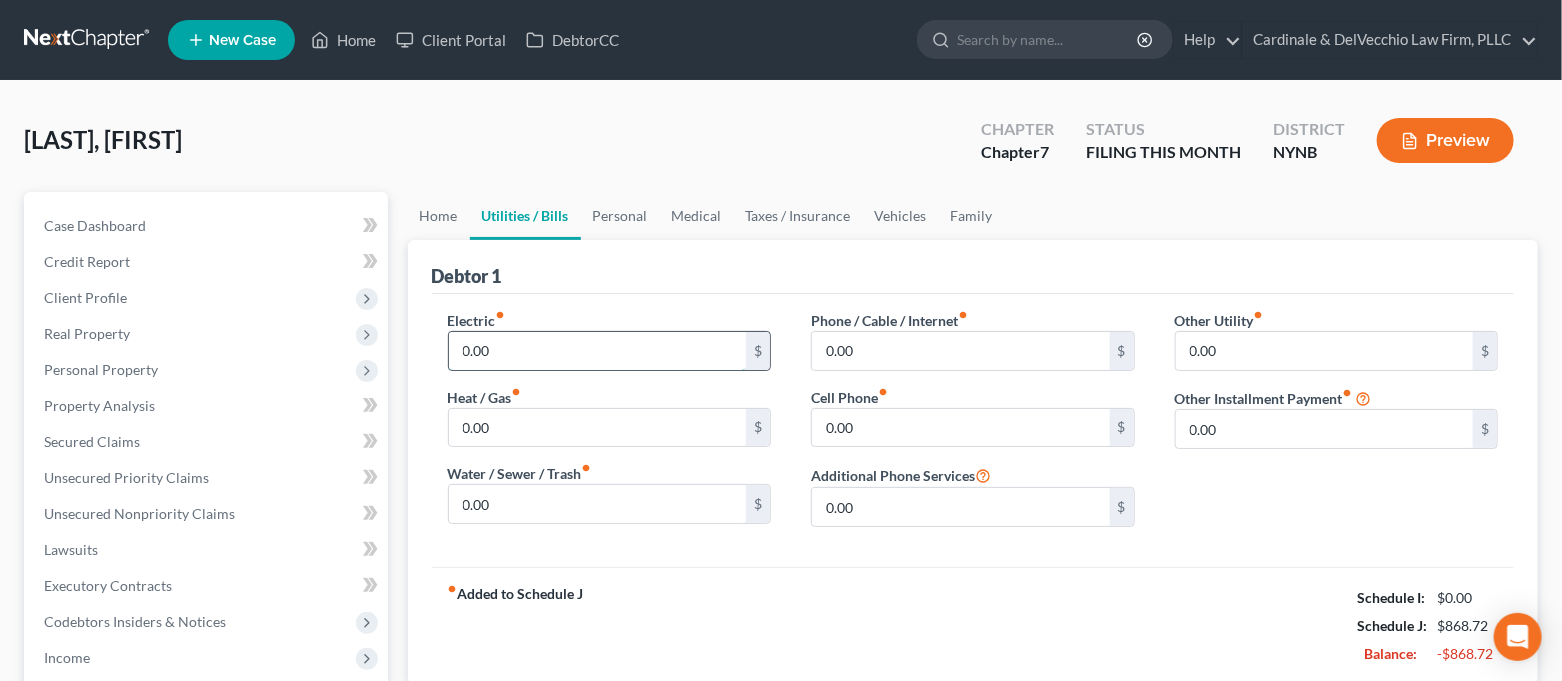 click on "0.00" at bounding box center [598, 351] 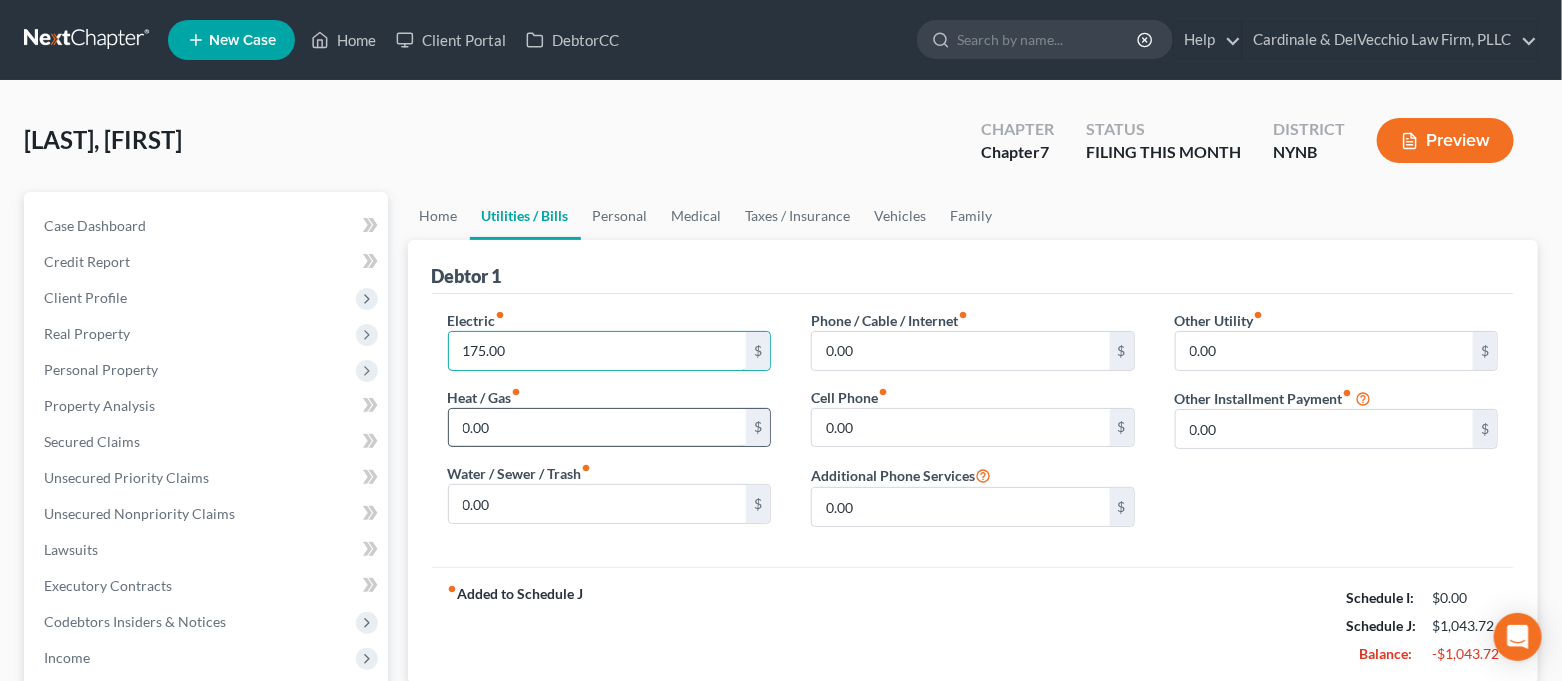 type on "175.00" 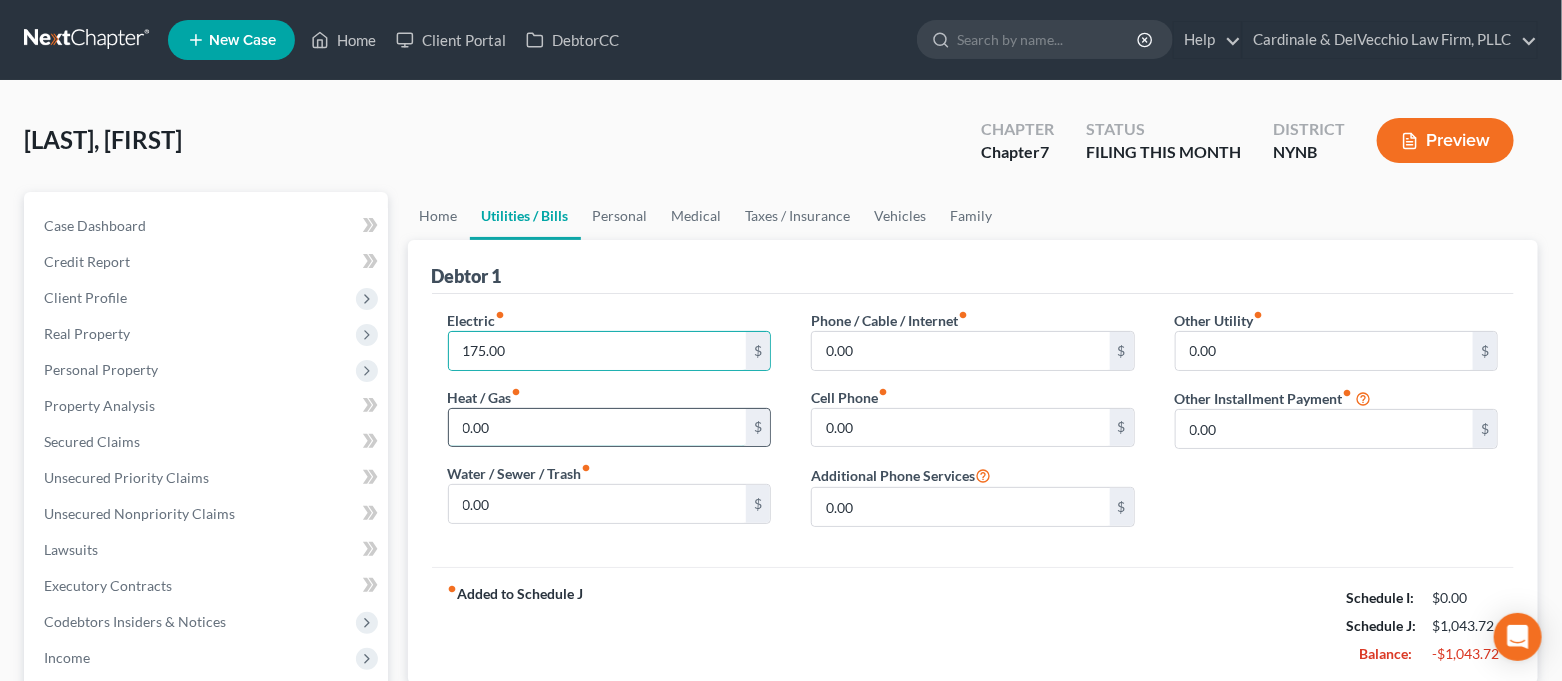 click on "0.00" at bounding box center [598, 428] 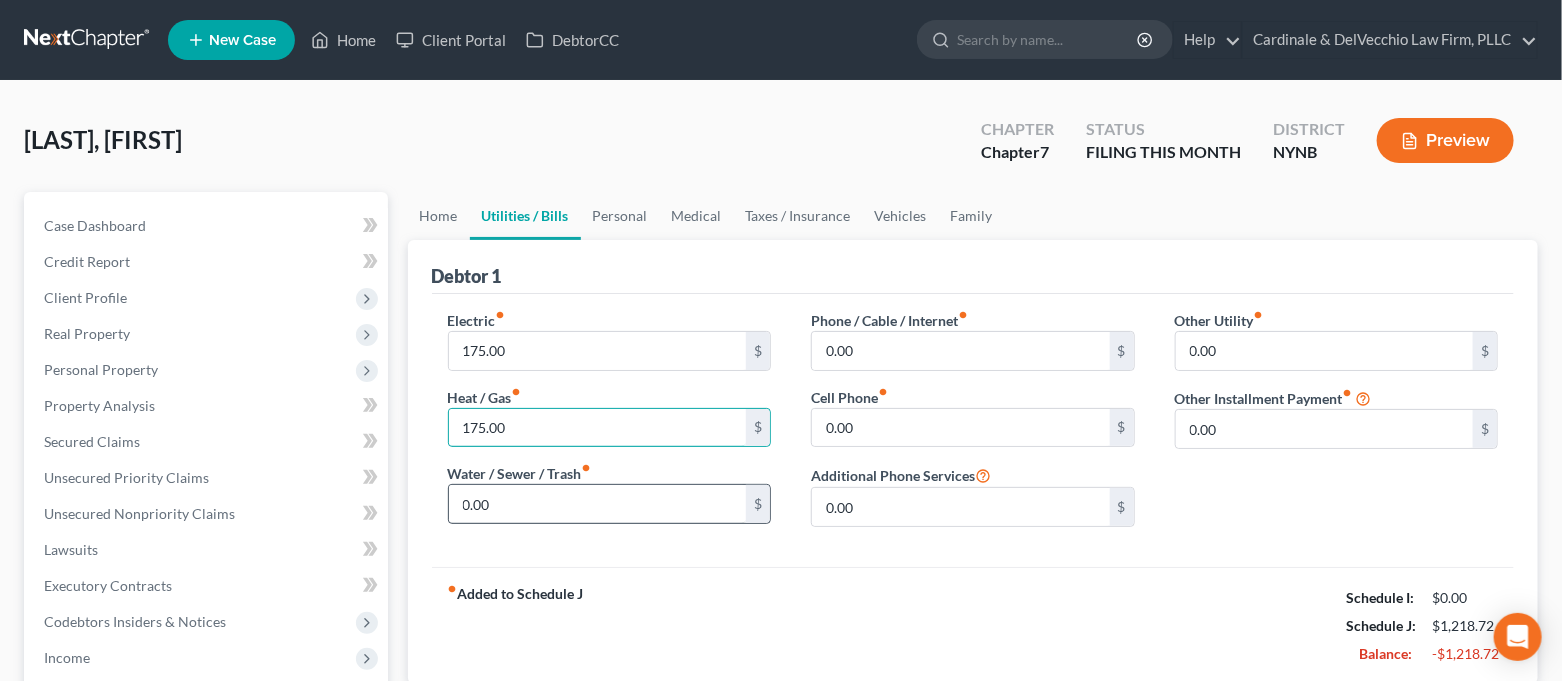 type on "175.00" 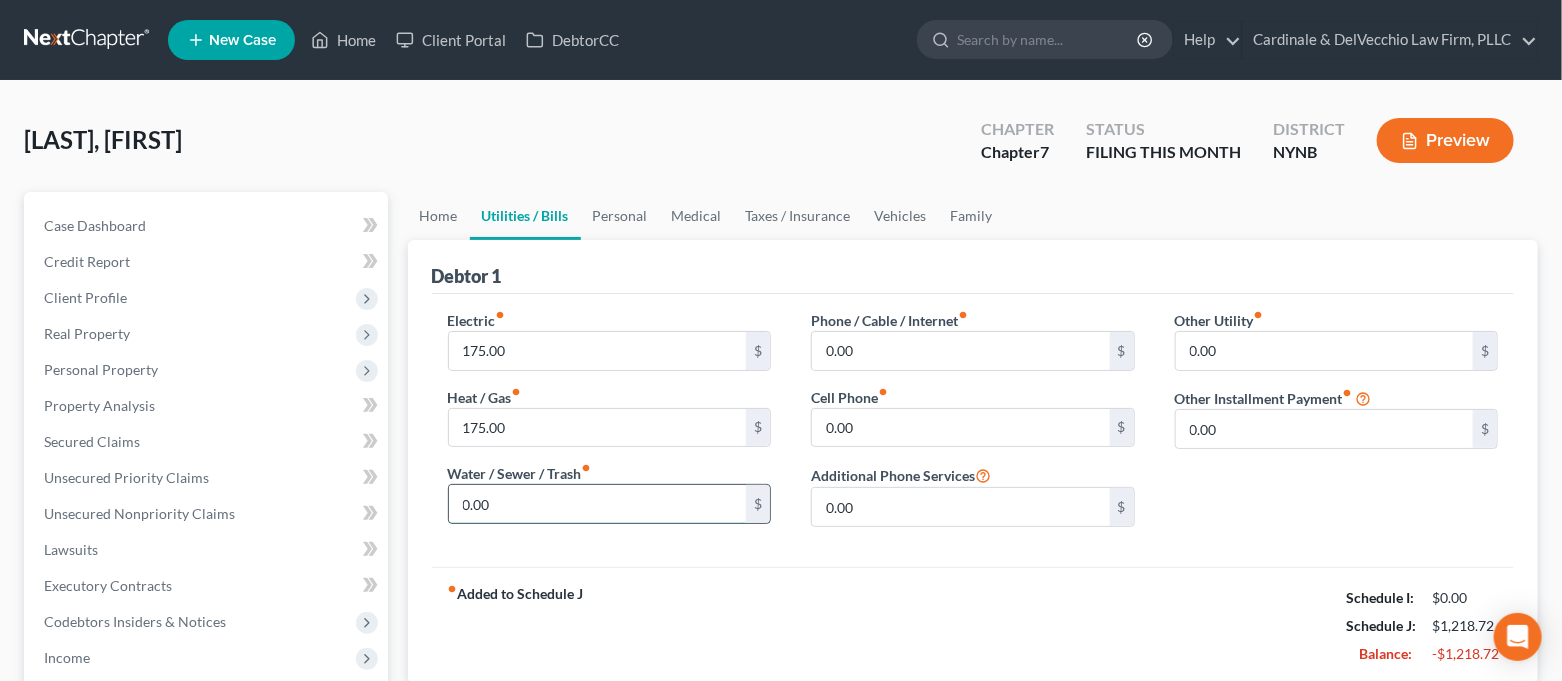 click on "0.00" at bounding box center (598, 504) 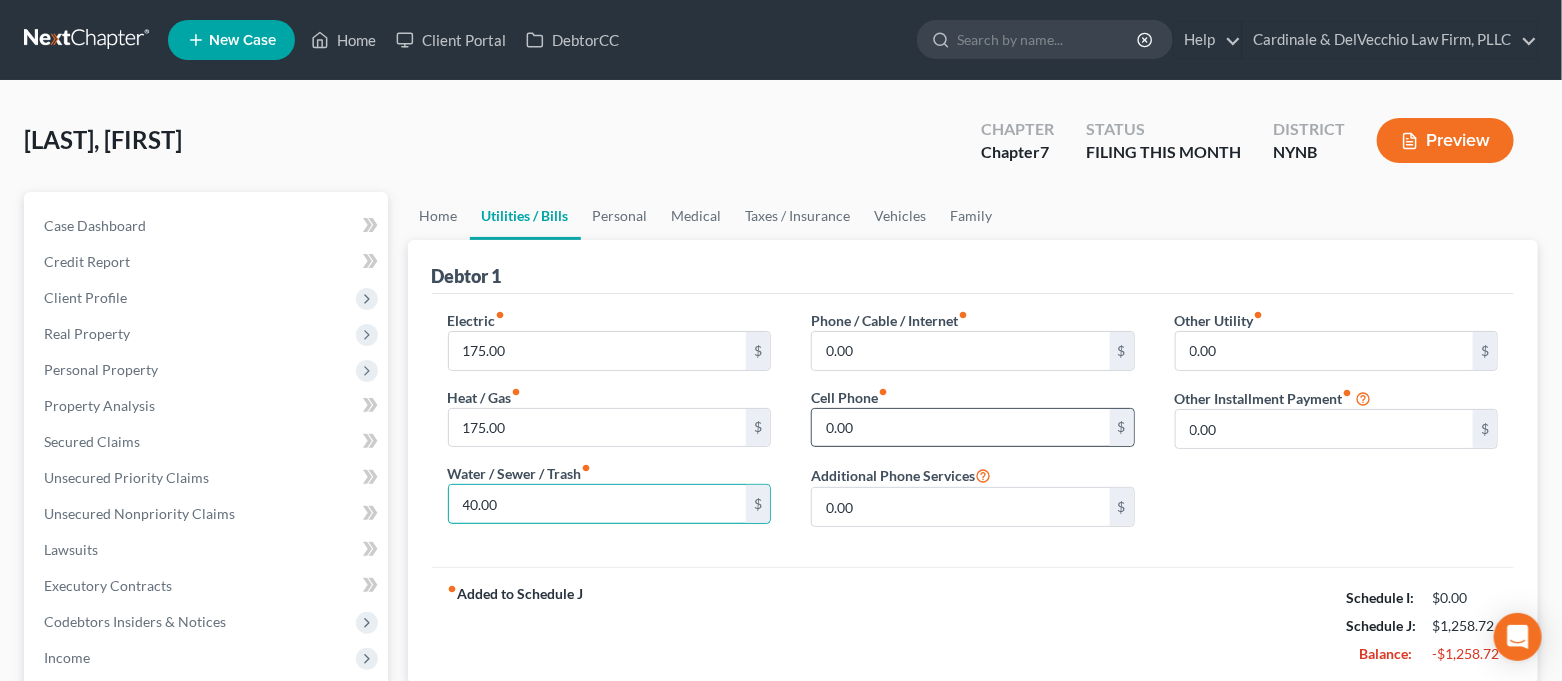 type on "40.00" 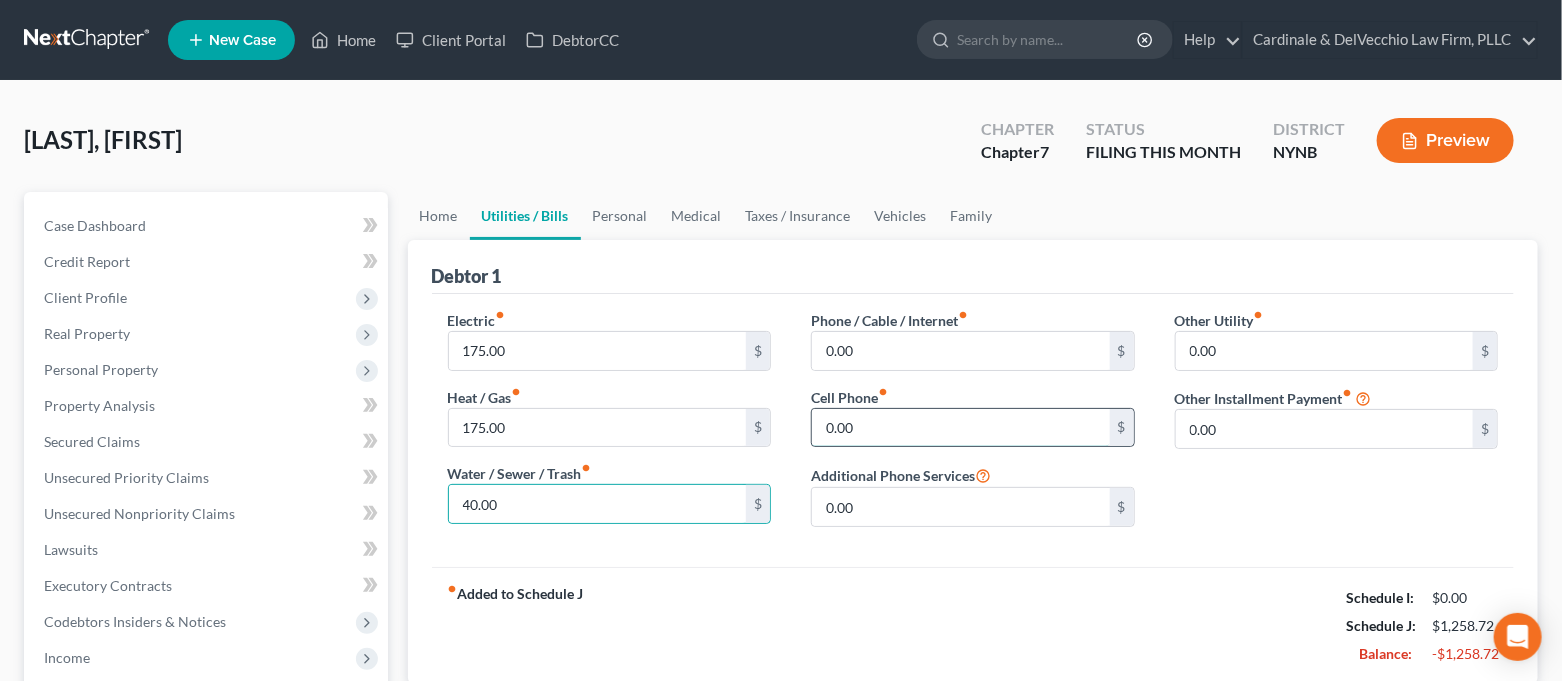 click on "0.00" at bounding box center [961, 428] 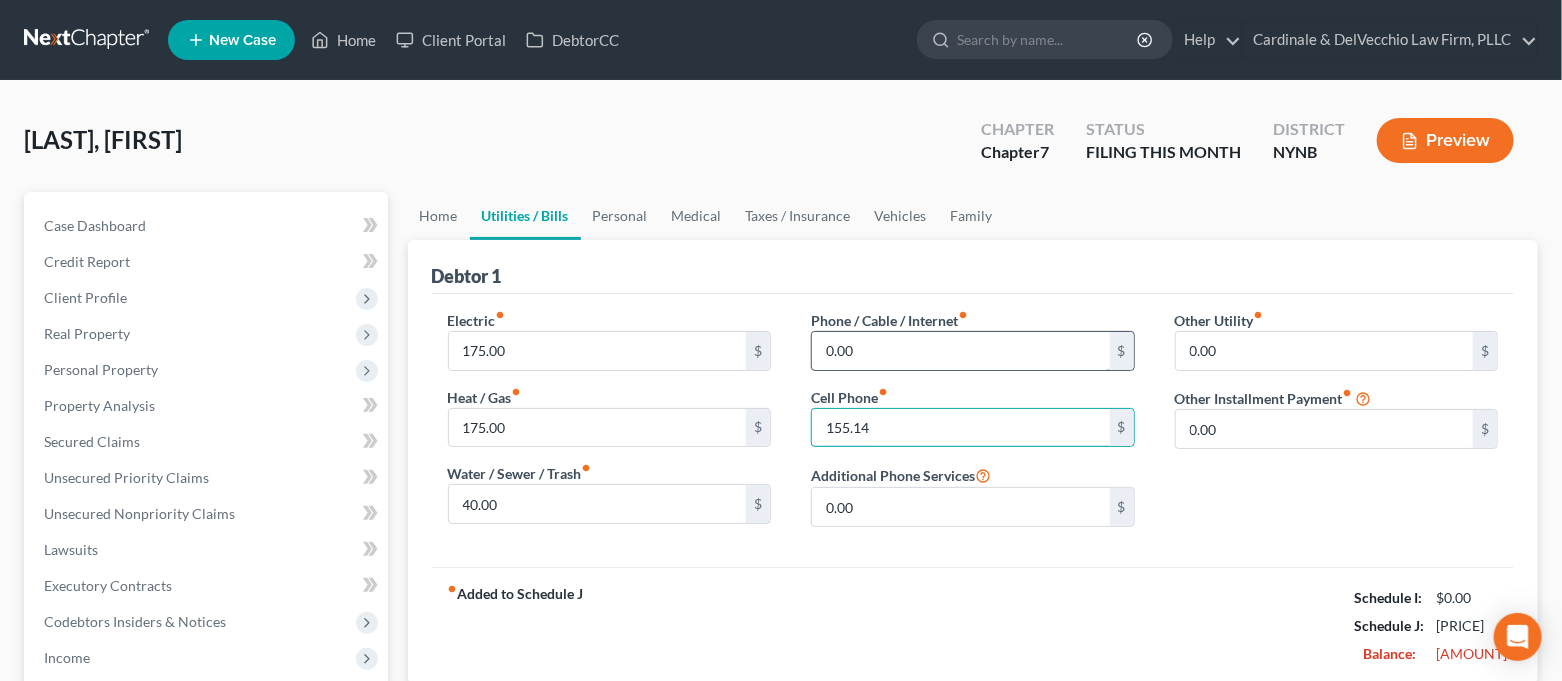type on "155.14" 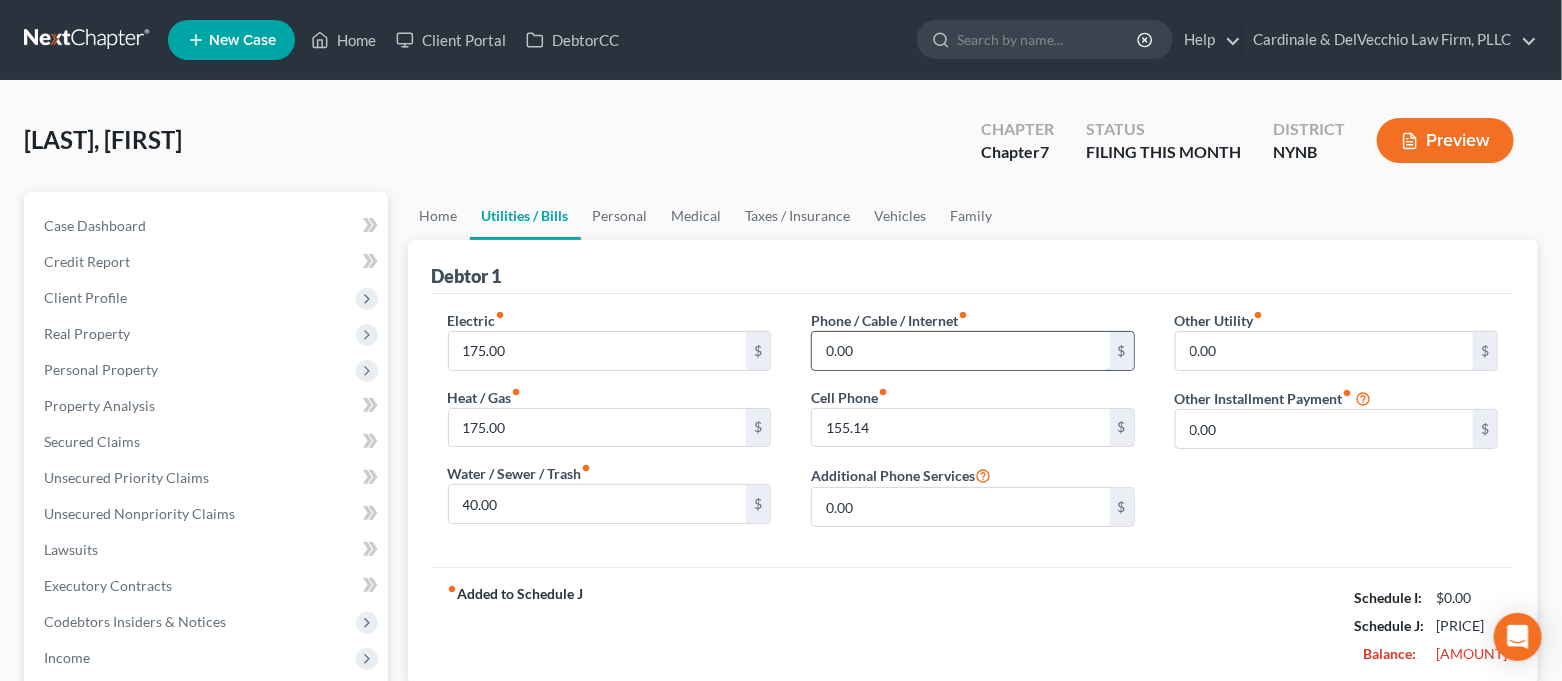 click on "0.00" at bounding box center (961, 351) 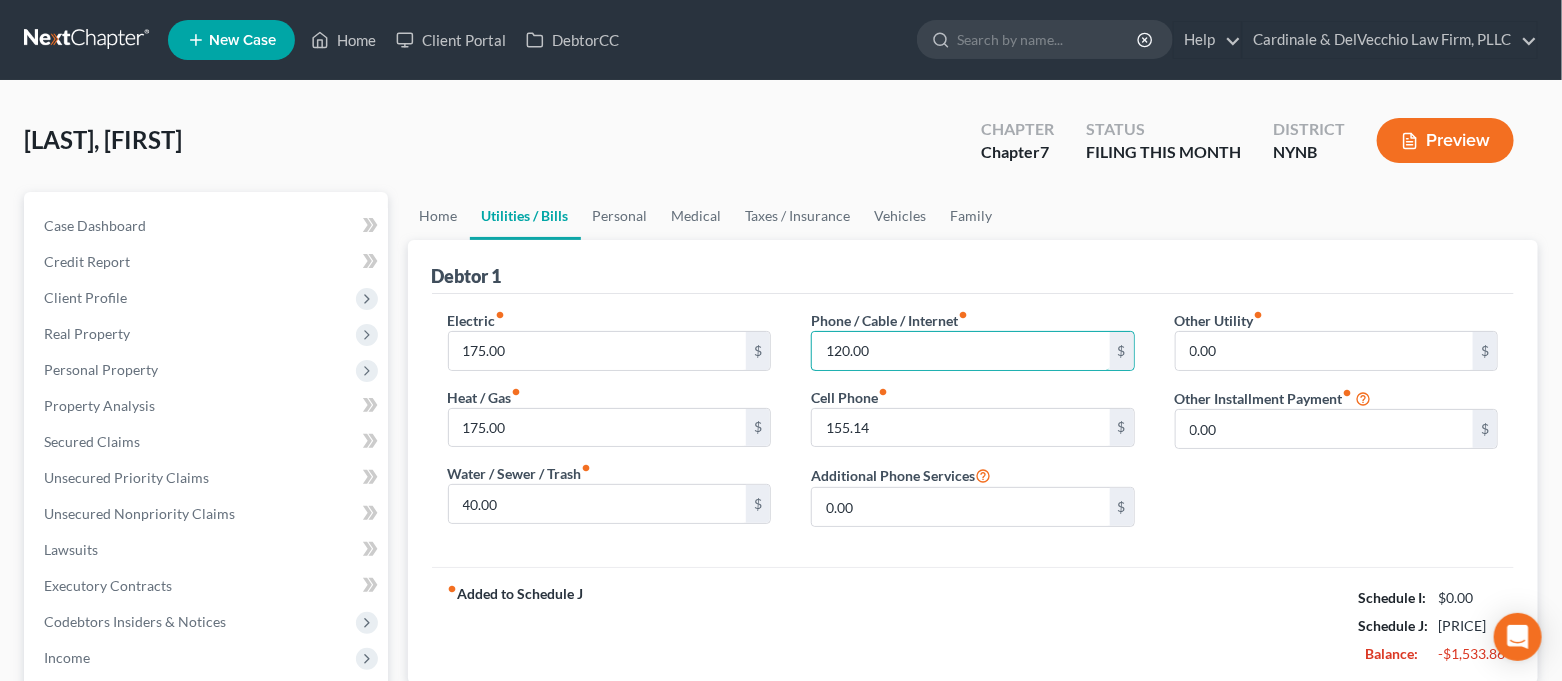 type on "120.00" 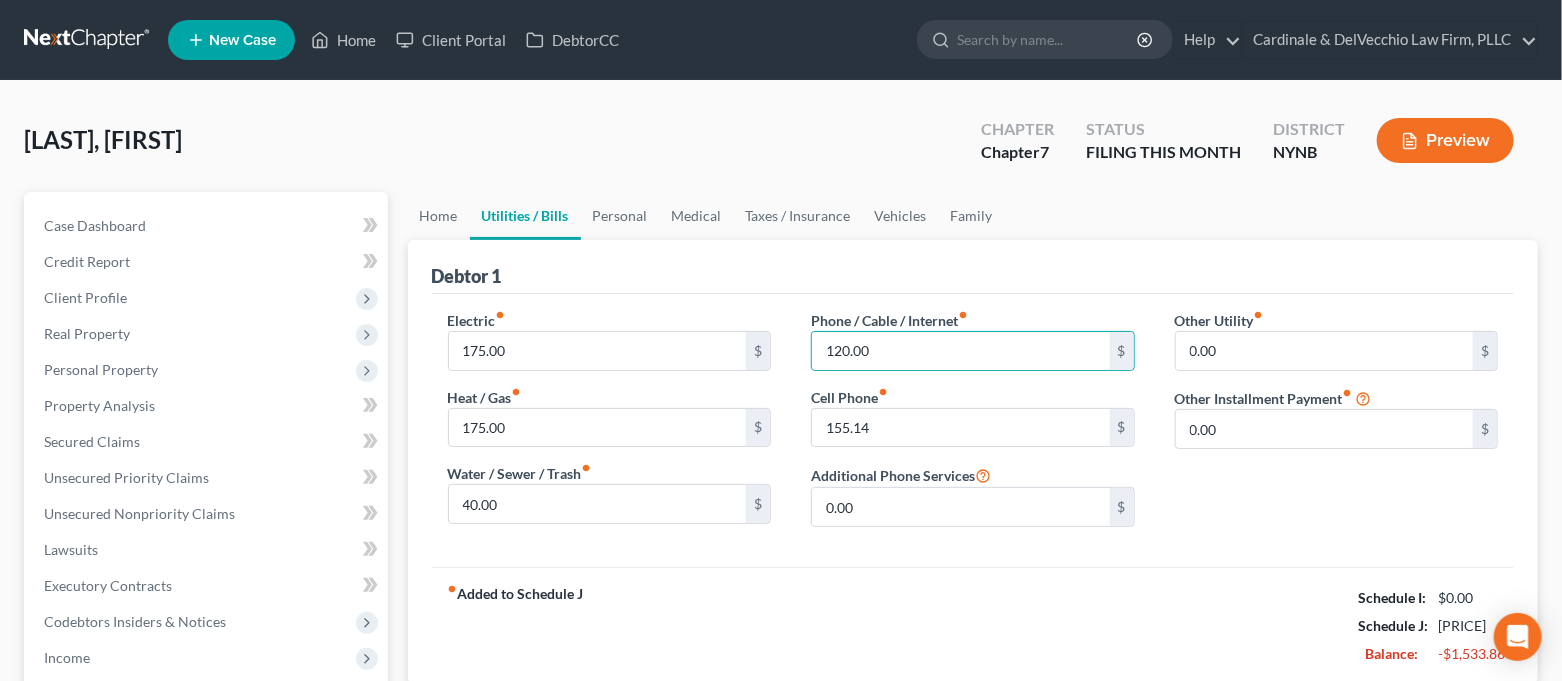 click on "Debtor 1" at bounding box center [973, 267] 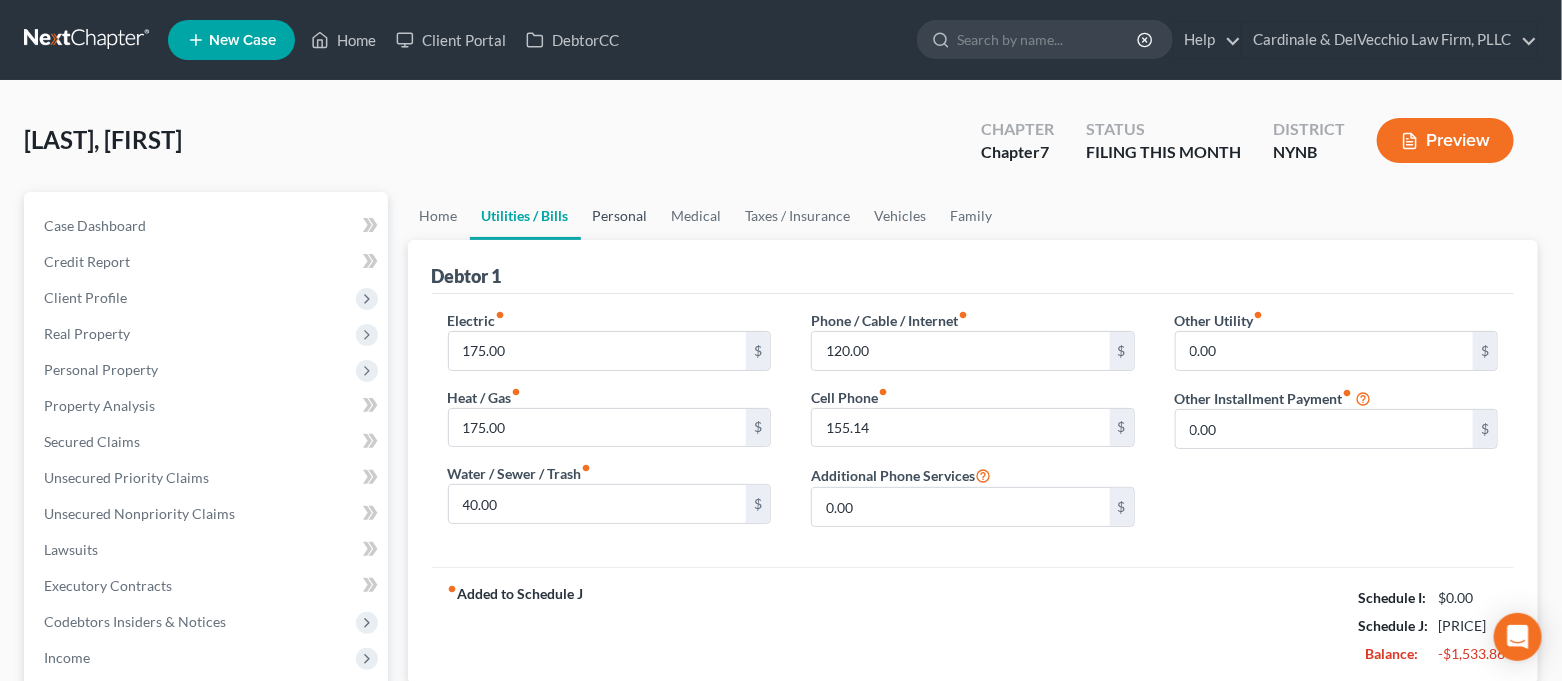 click on "Personal" at bounding box center [620, 216] 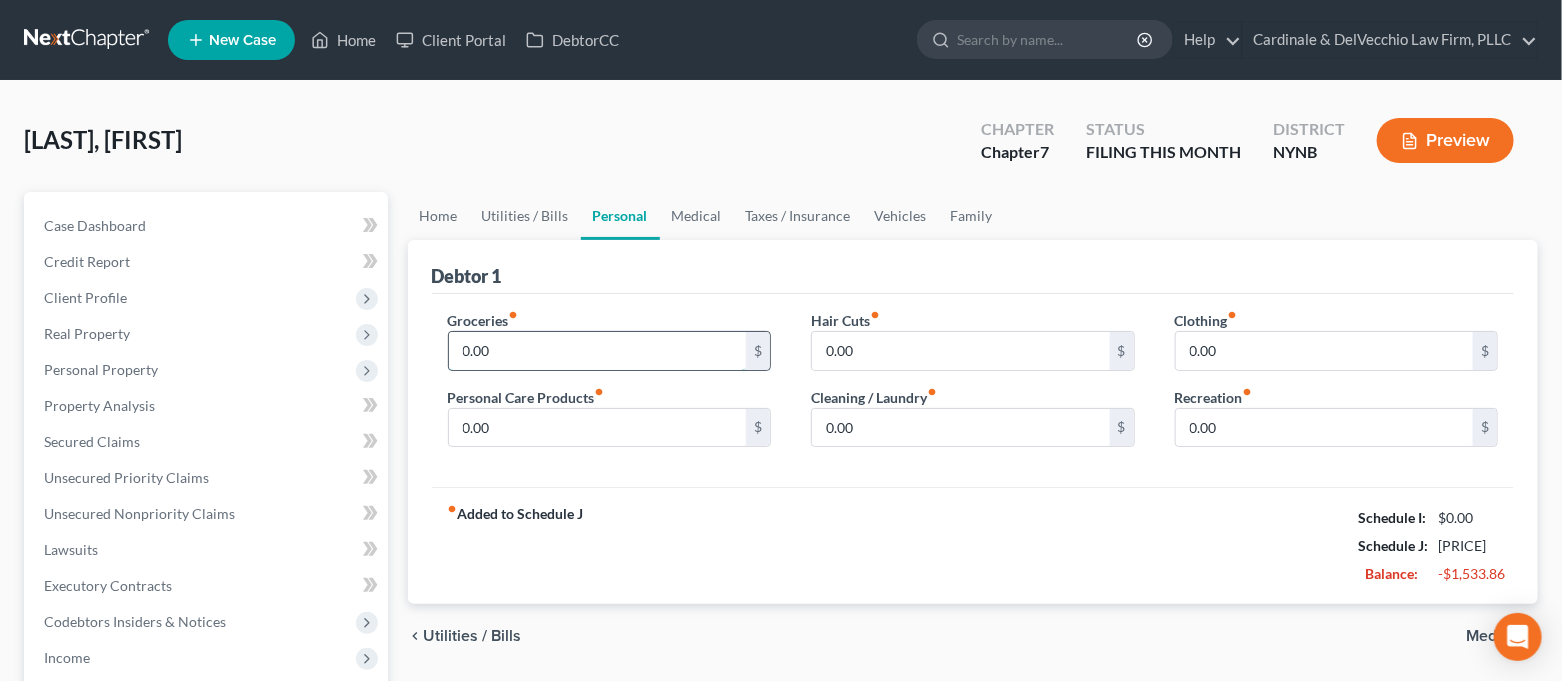 click on "0.00" at bounding box center (598, 351) 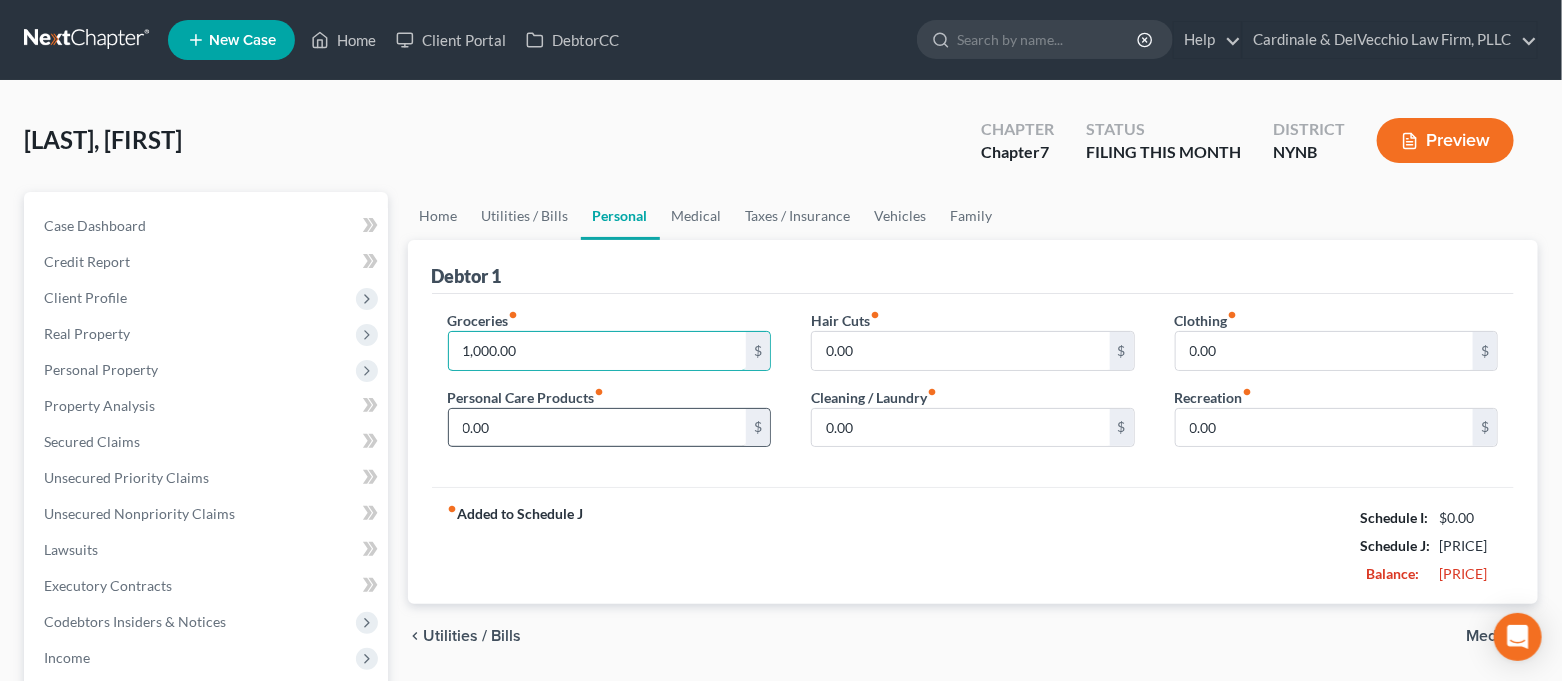 type on "1,000.00" 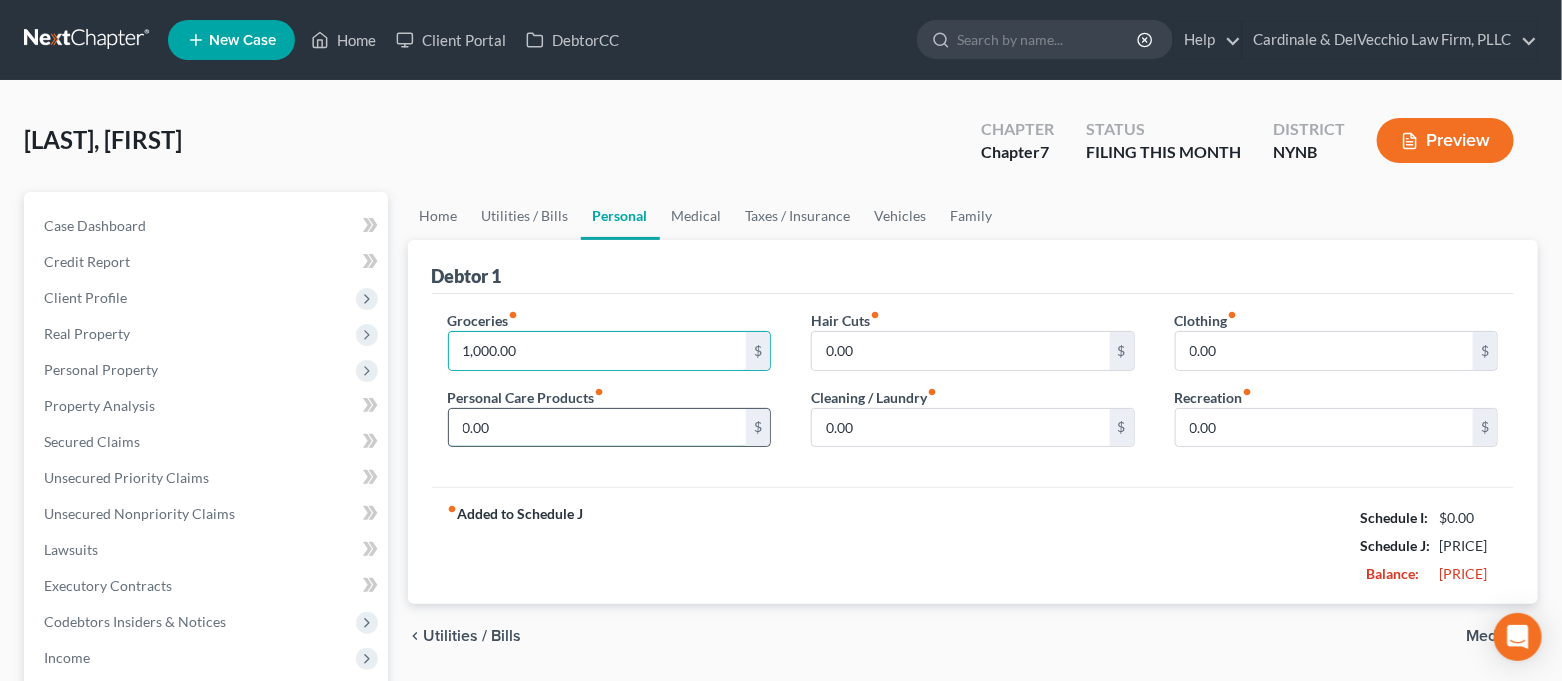 click on "0.00" at bounding box center [598, 428] 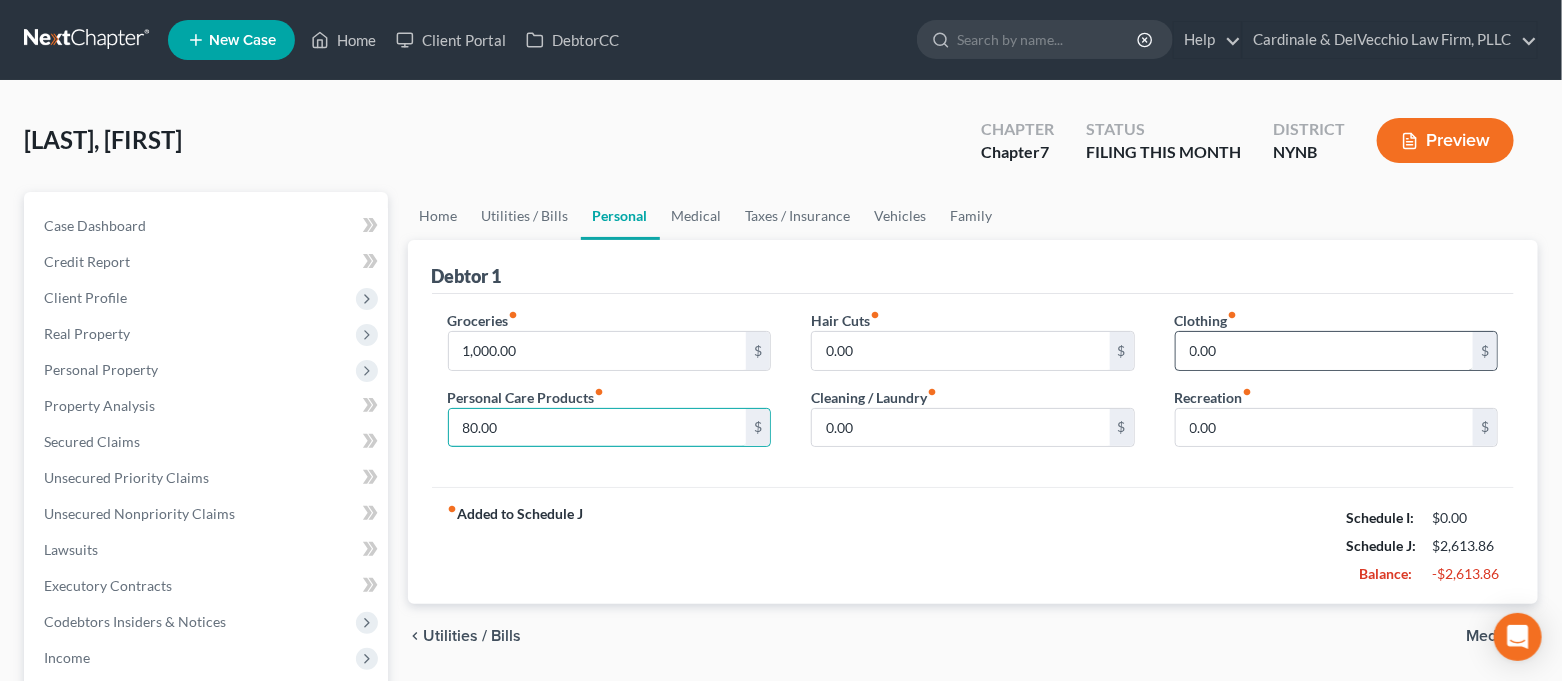 type on "80.00" 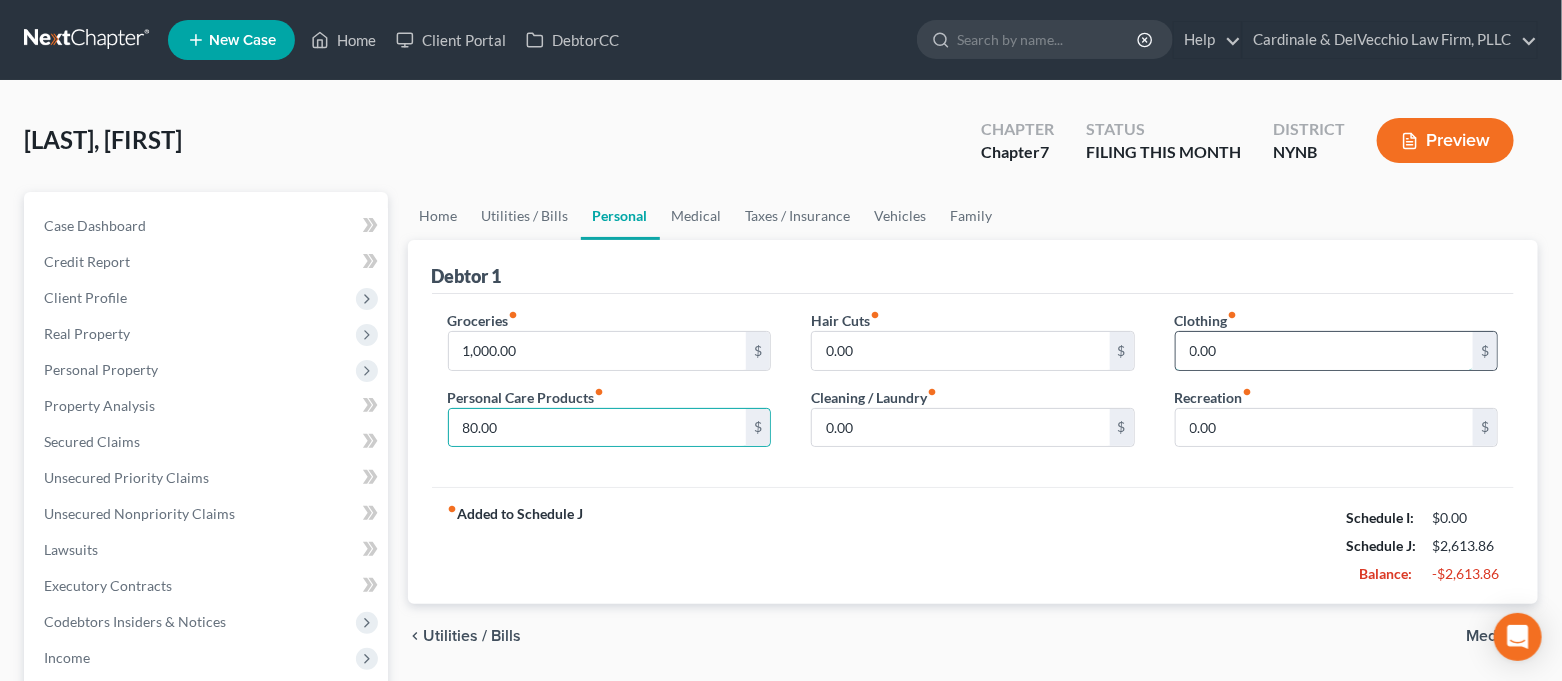 click on "0.00" at bounding box center (1325, 351) 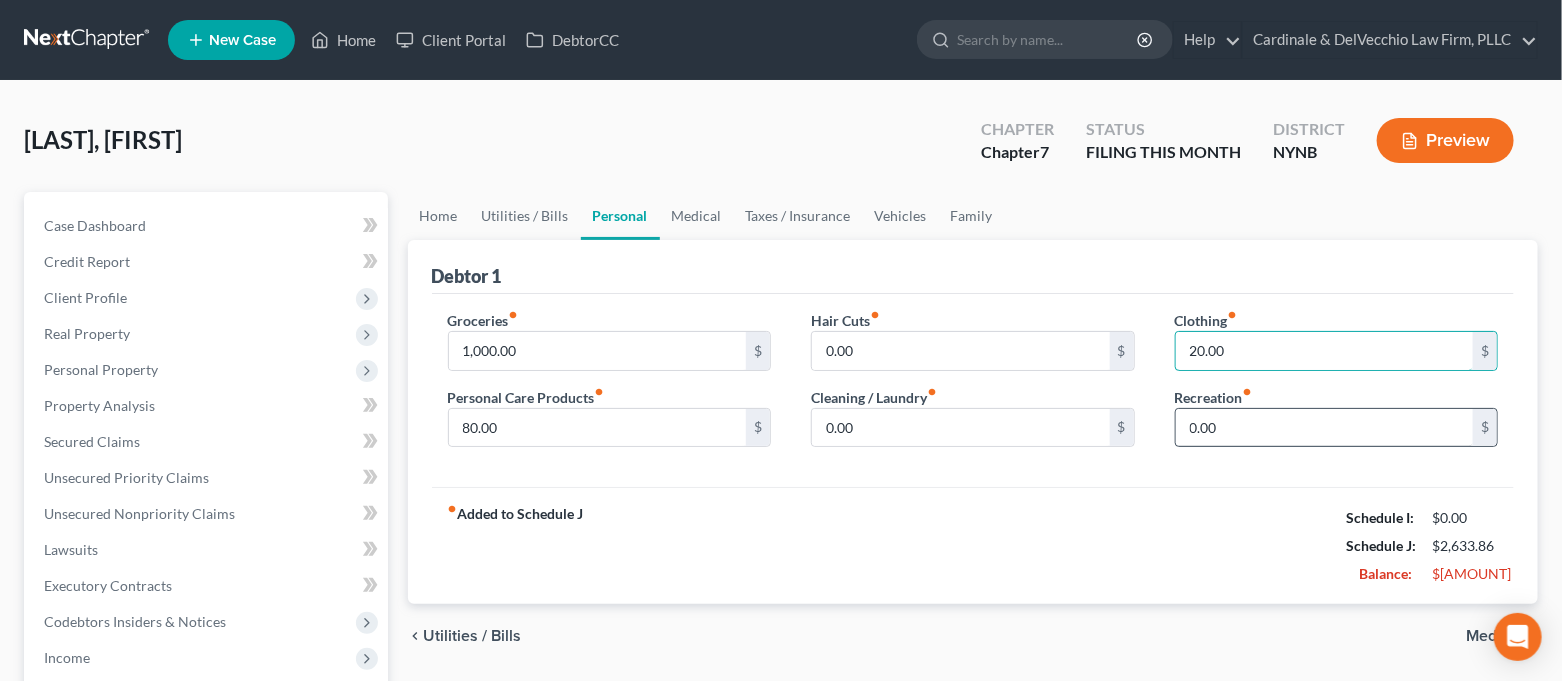 type on "20.00" 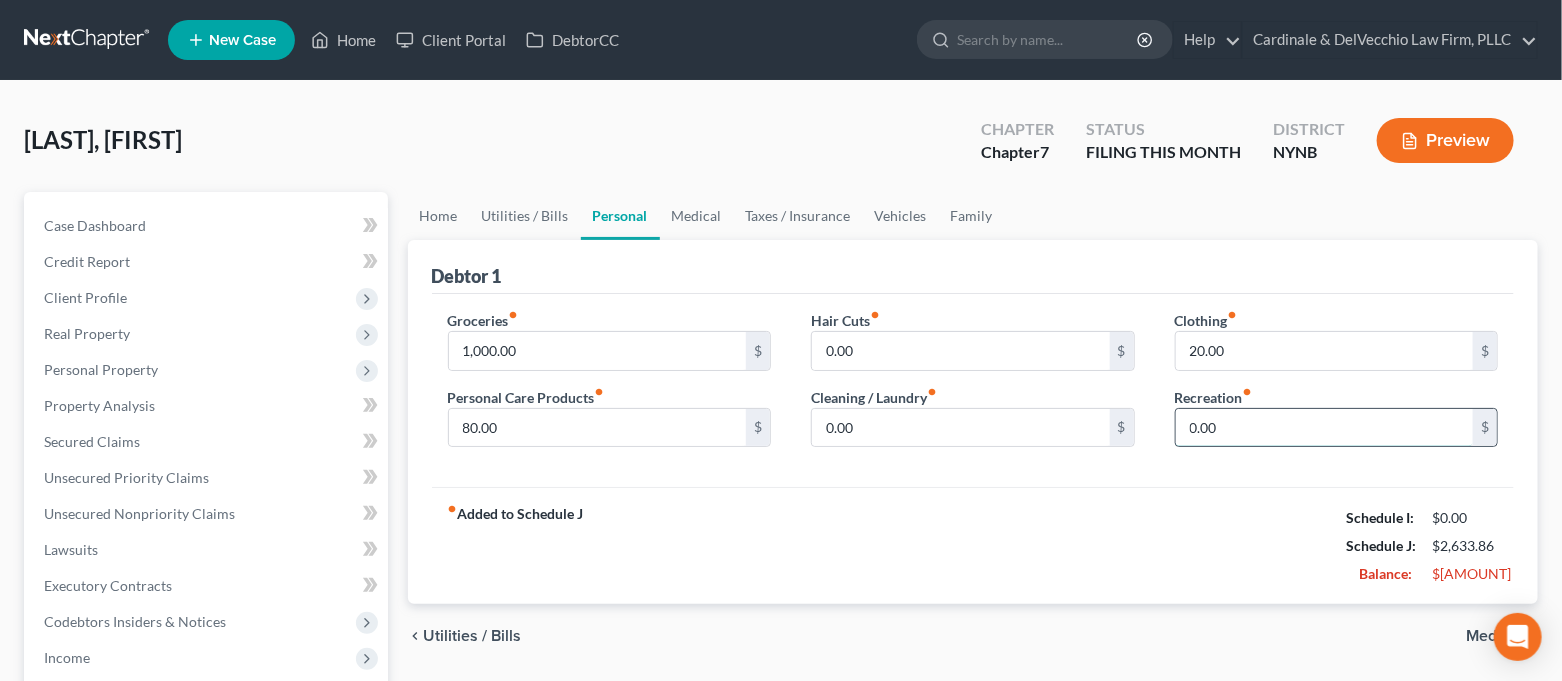 click on "0.00" at bounding box center [1325, 428] 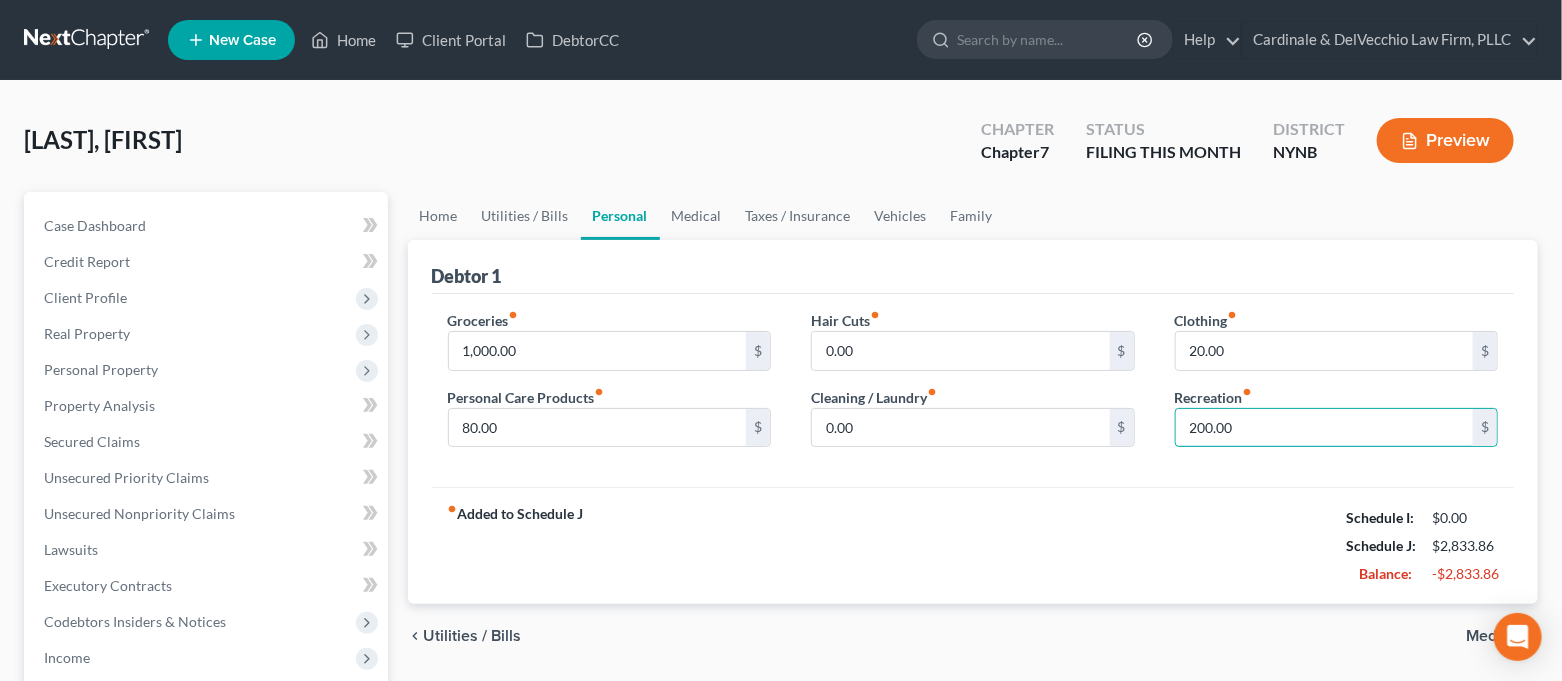type on "200.00" 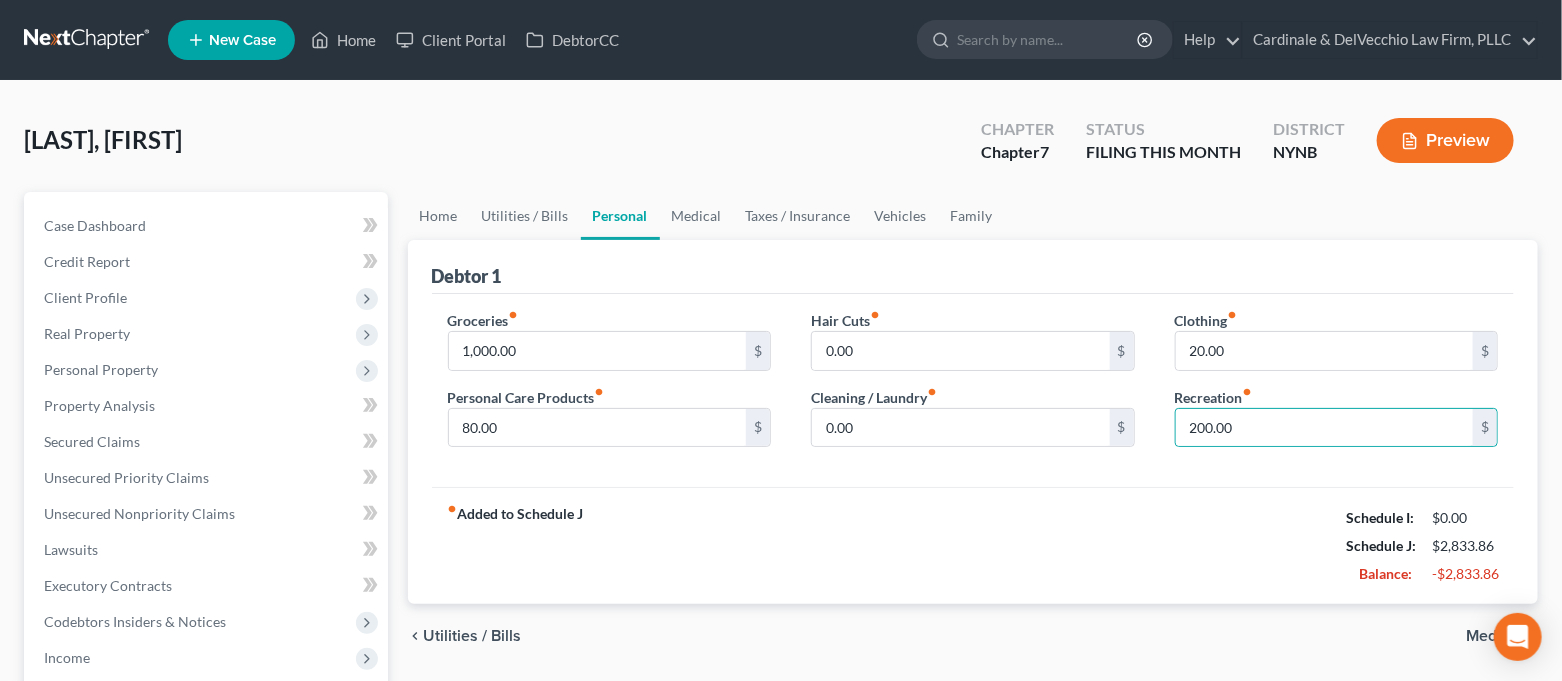 click on "fiber_manual_record  Added to Schedule J Schedule I: $0.00 Schedule J: $2,833.86 Balance: -$2,833.86" at bounding box center (973, 545) 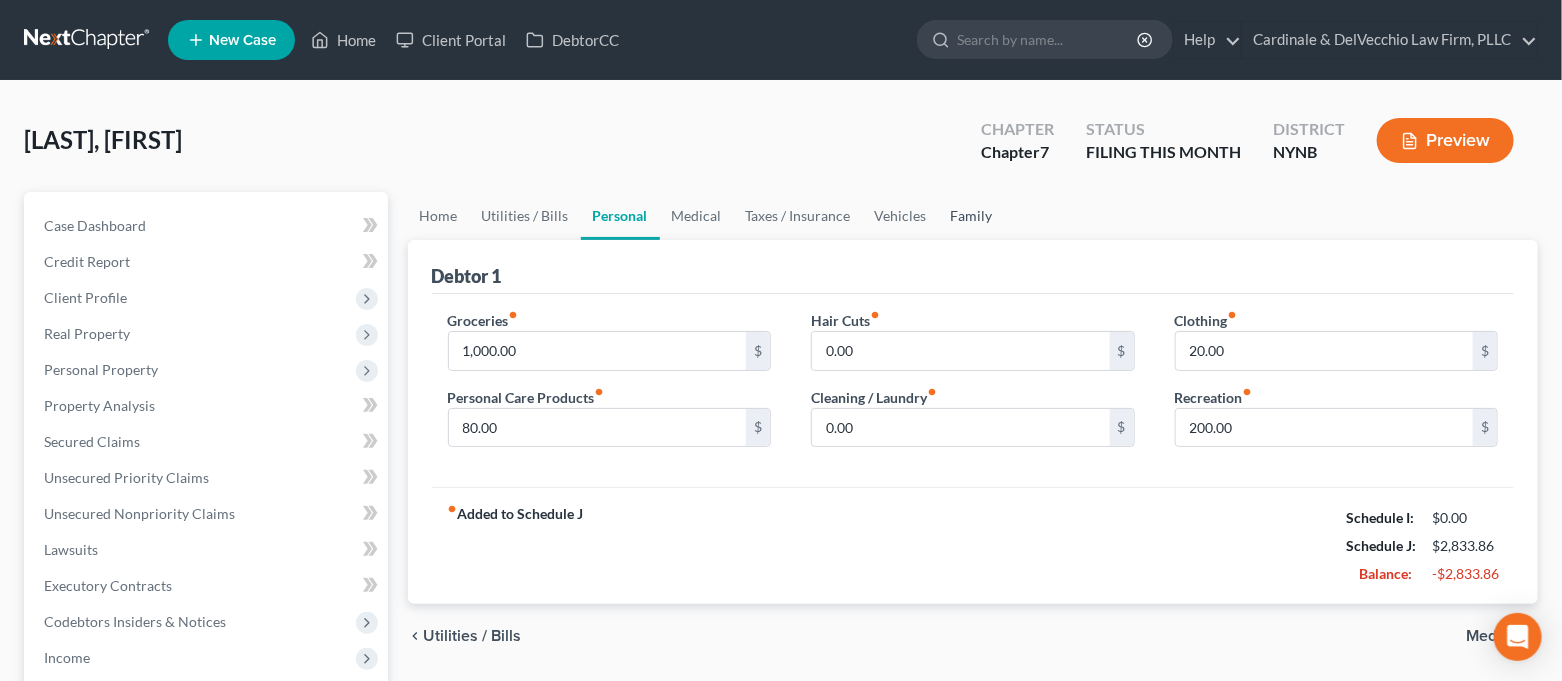 click on "Family" at bounding box center (972, 216) 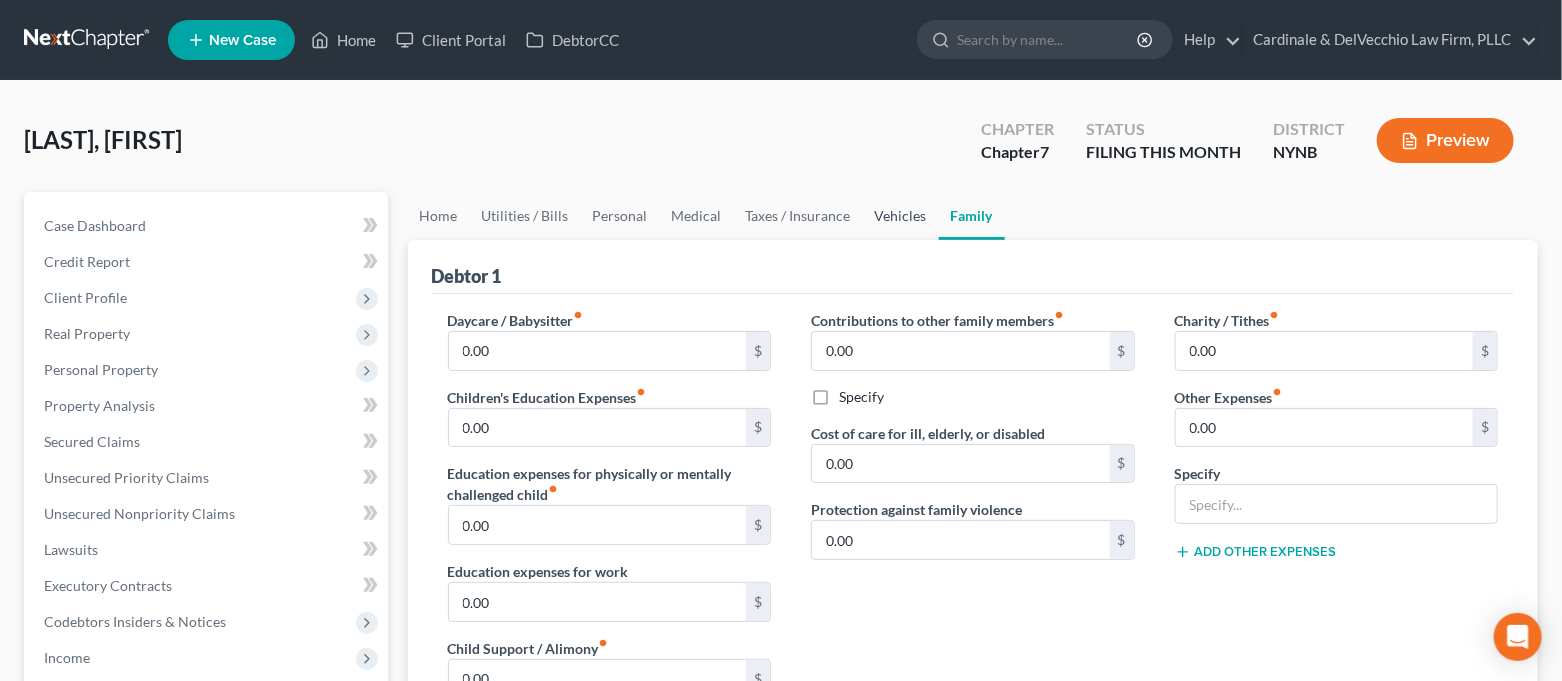 click on "Vehicles" at bounding box center [901, 216] 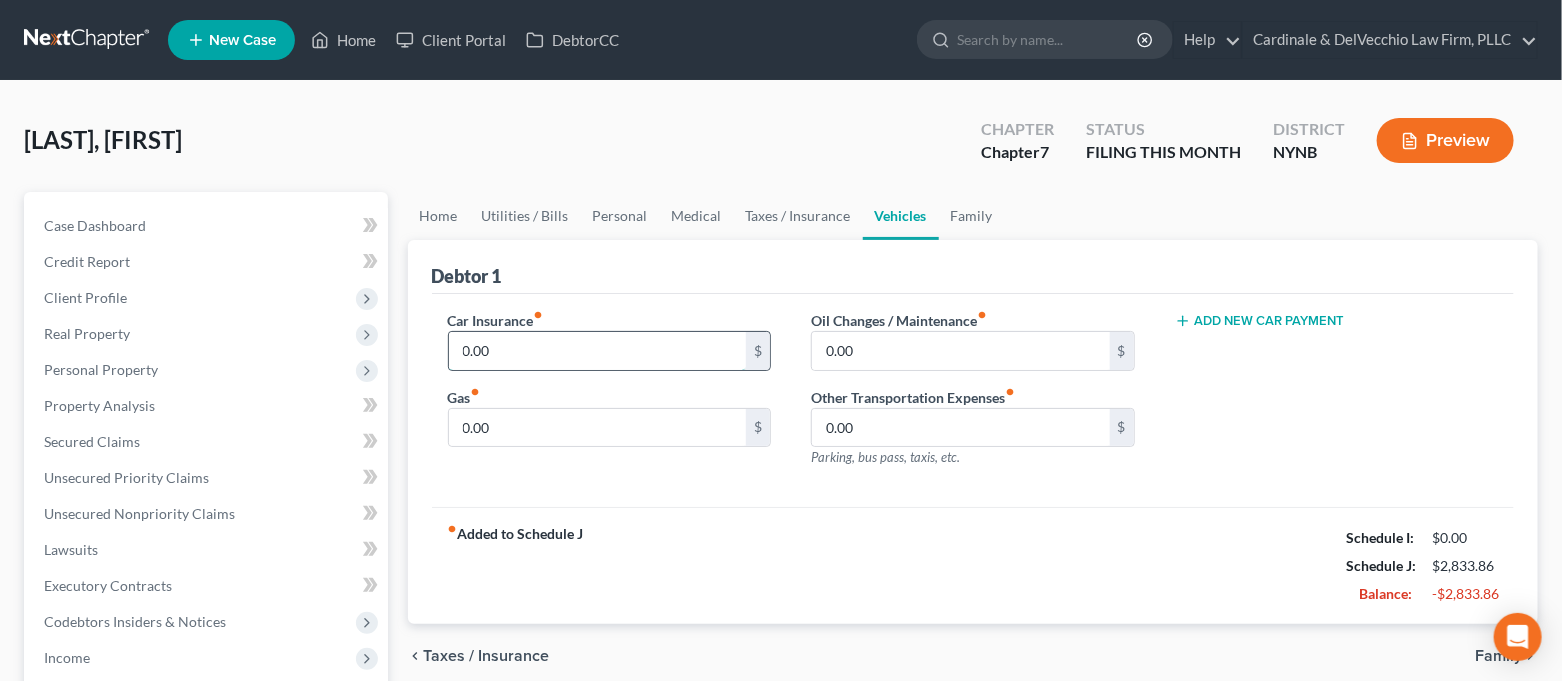 click on "0.00" at bounding box center [598, 351] 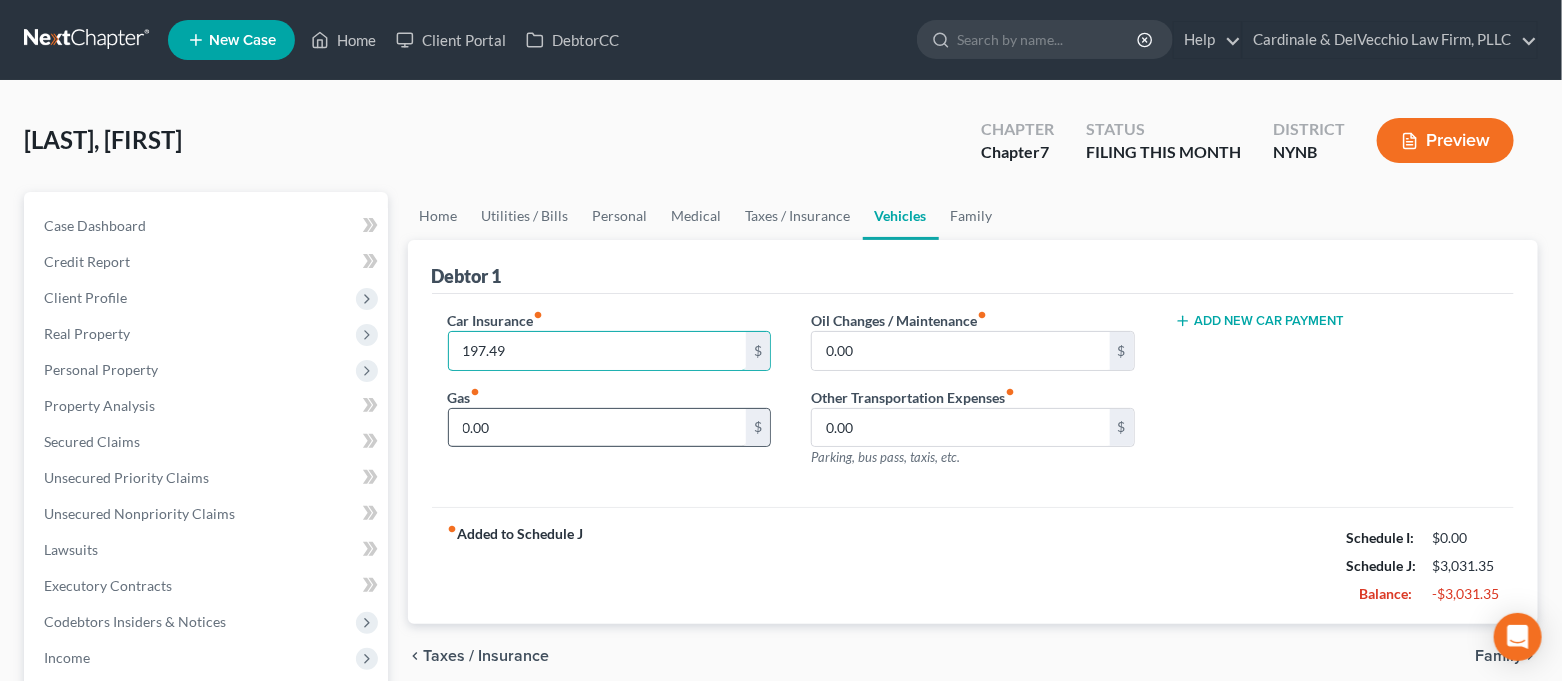 type on "197.49" 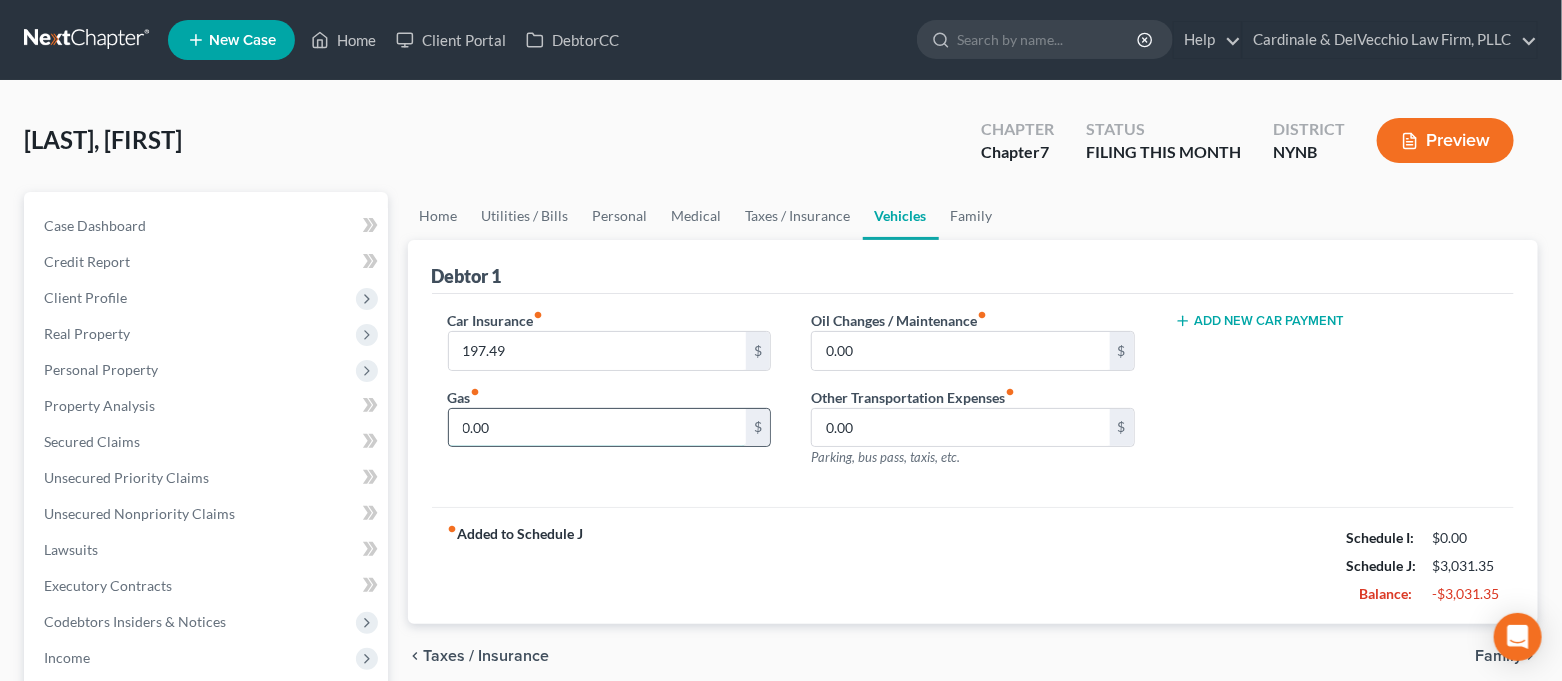 click on "0.00" at bounding box center [598, 428] 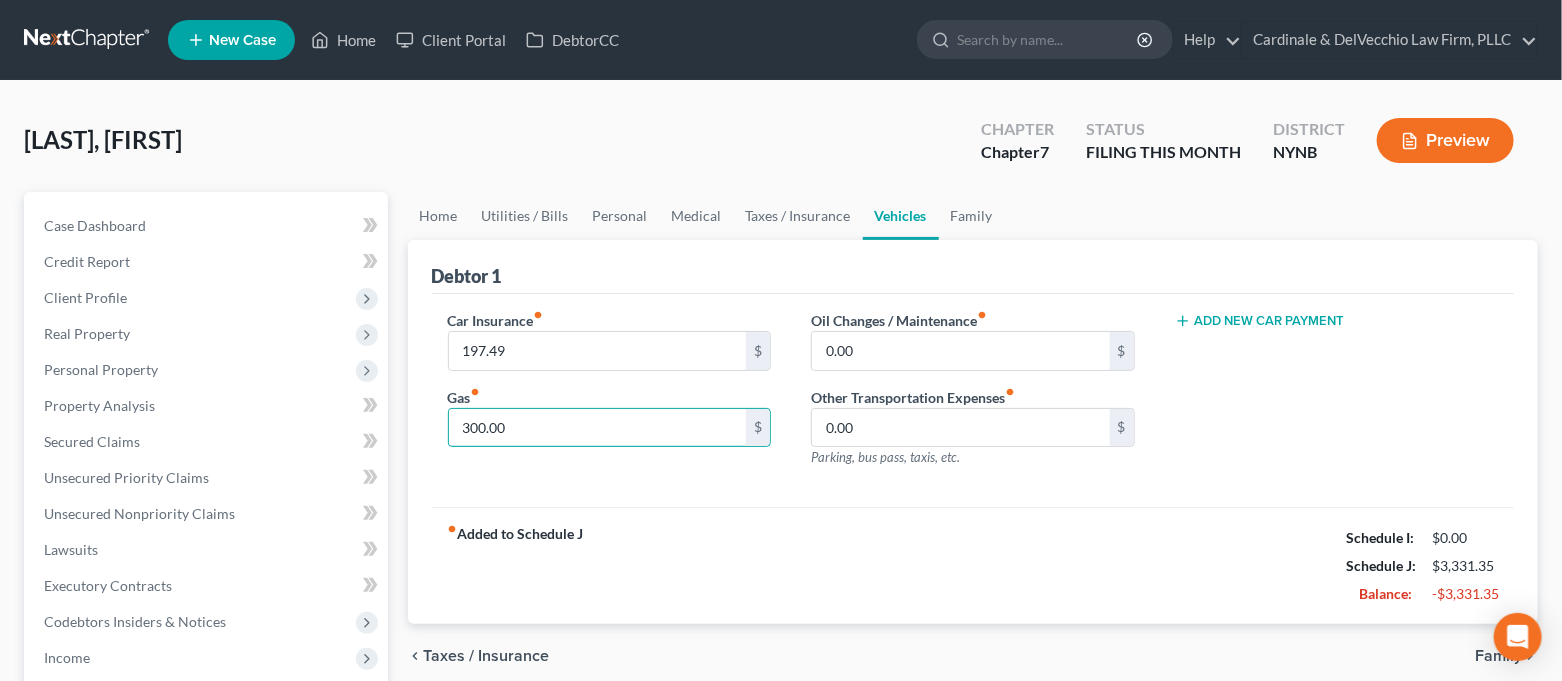 type on "300.00" 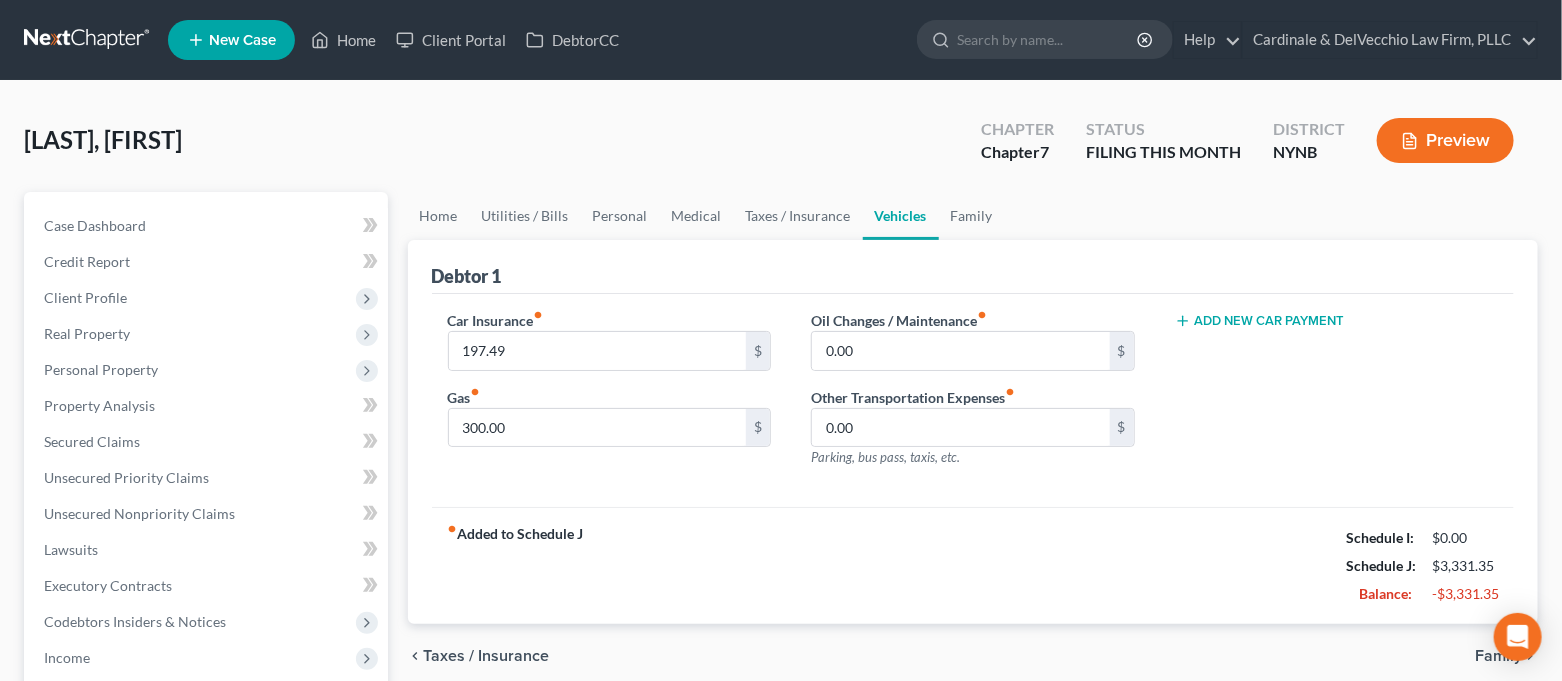 click on "Car Insurance  fiber_manual_record [PRICE] $ Gas  fiber_manual_record [PRICE] $ Oil Changes / Maintenance  fiber_manual_record [PRICE] $ Other Transportation Expenses  fiber_manual_record [PRICE] $ Parking, bus pass, taxis, etc. Add New Car Payment" at bounding box center (973, 401) 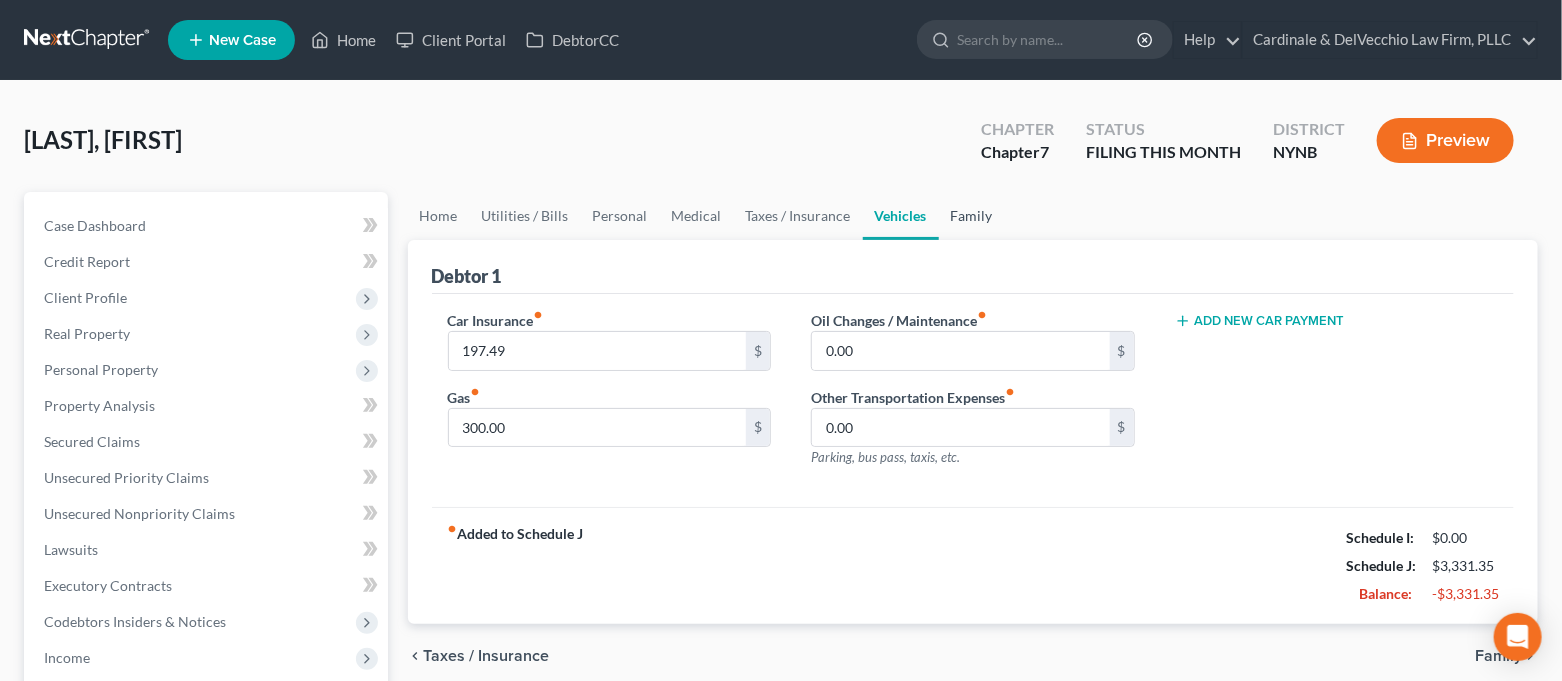 click on "Family" at bounding box center (972, 216) 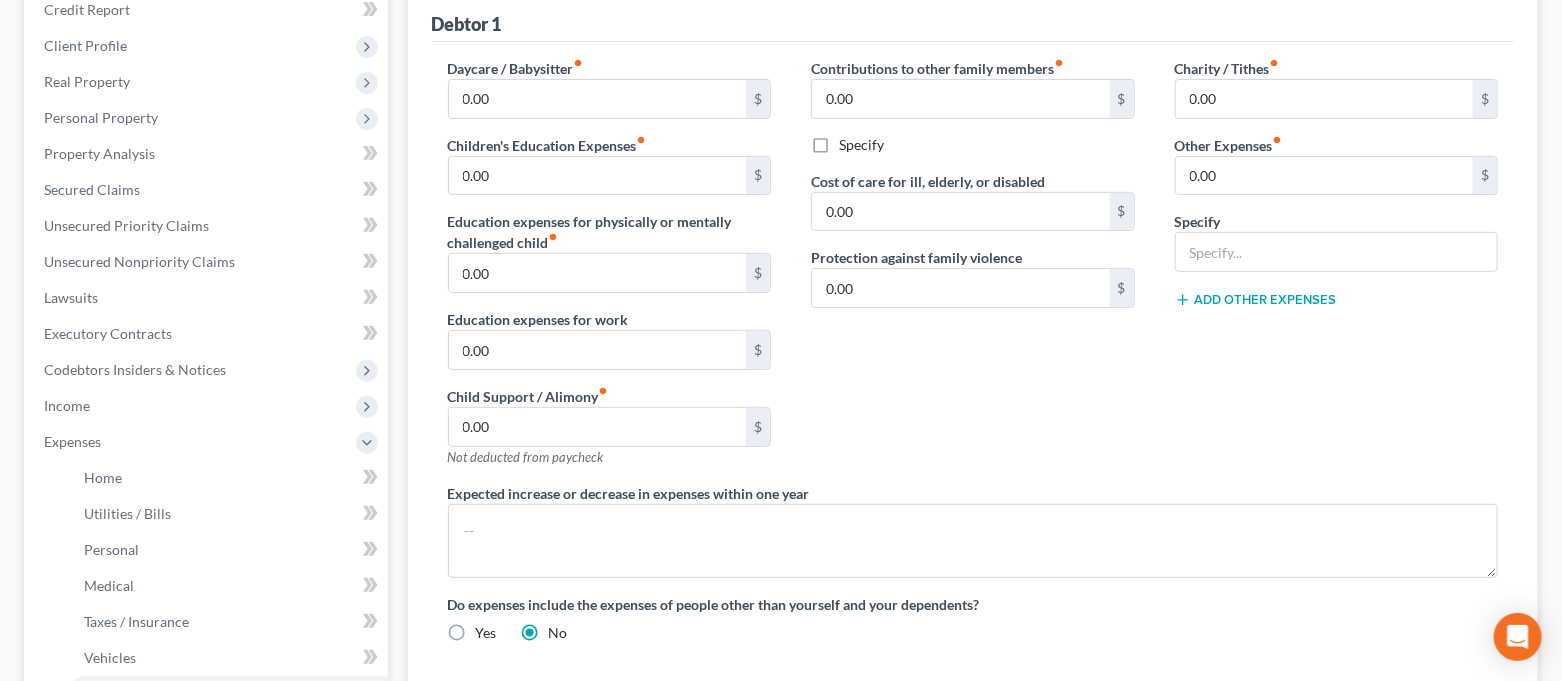 scroll, scrollTop: 266, scrollLeft: 0, axis: vertical 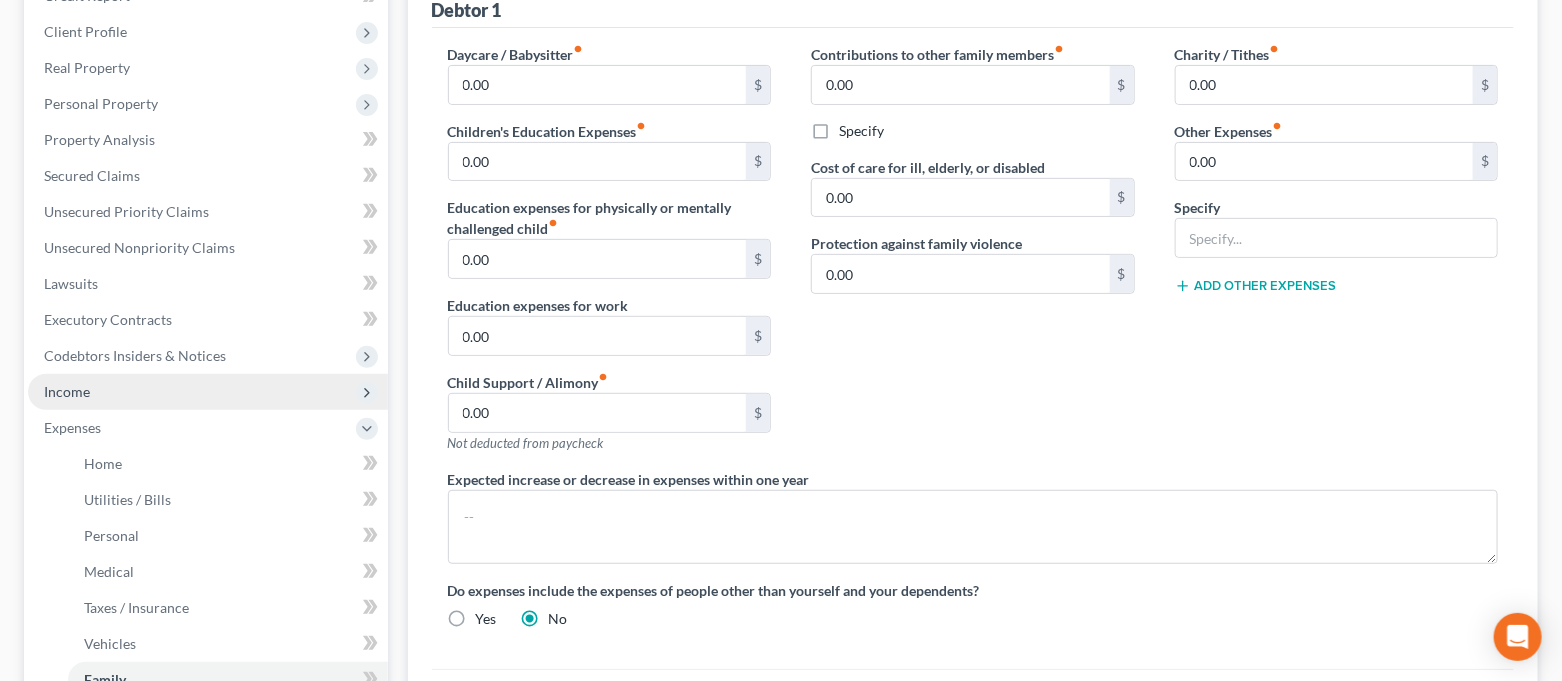 click on "Income" at bounding box center (208, 392) 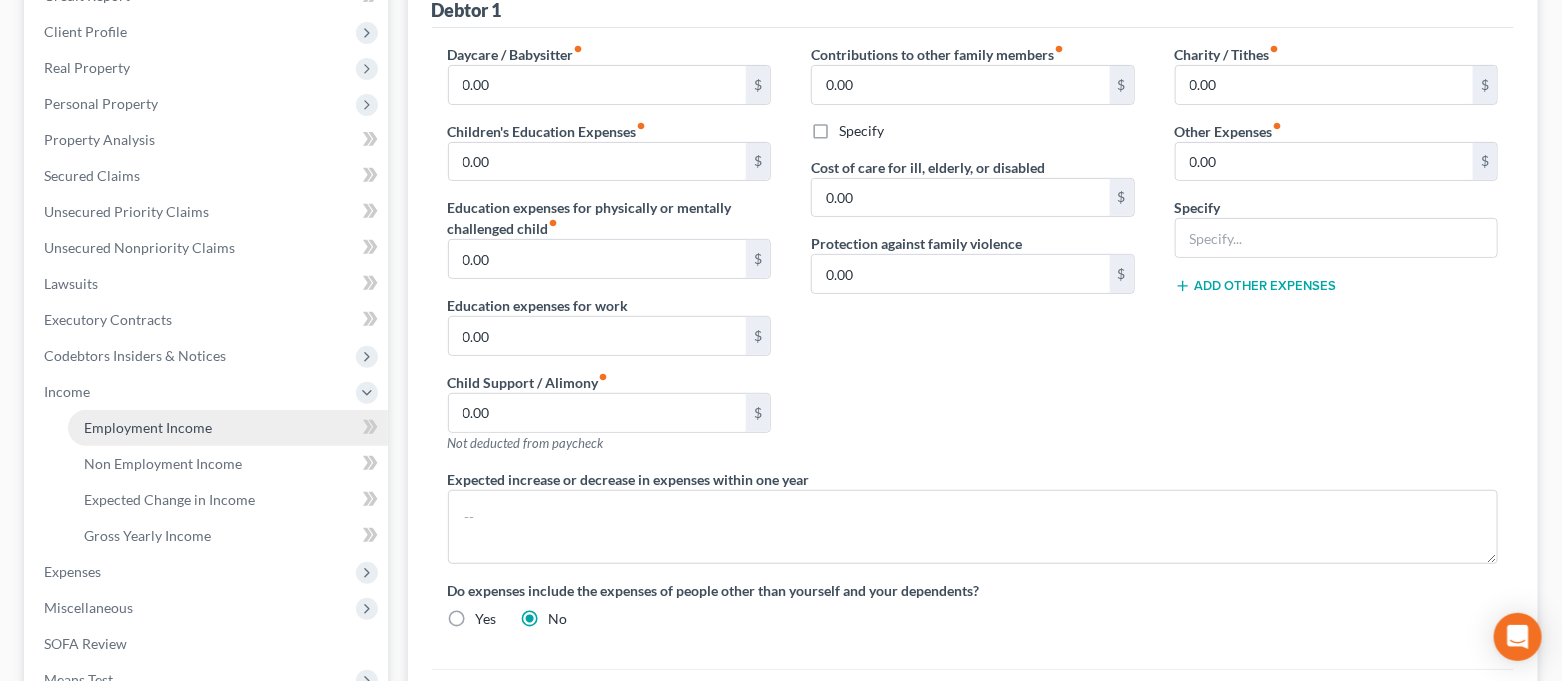 click on "Employment Income" at bounding box center [228, 428] 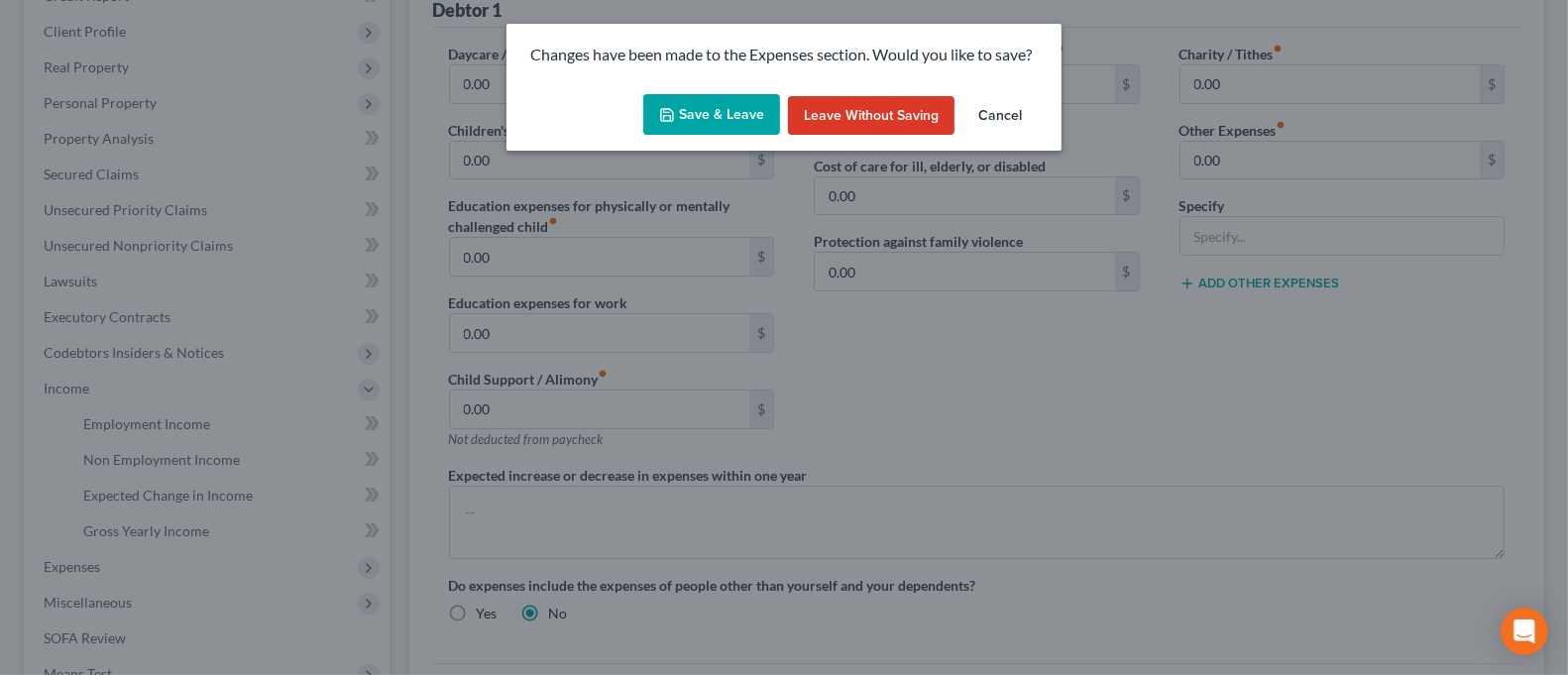 click on "Save & Leave" at bounding box center [712, 115] 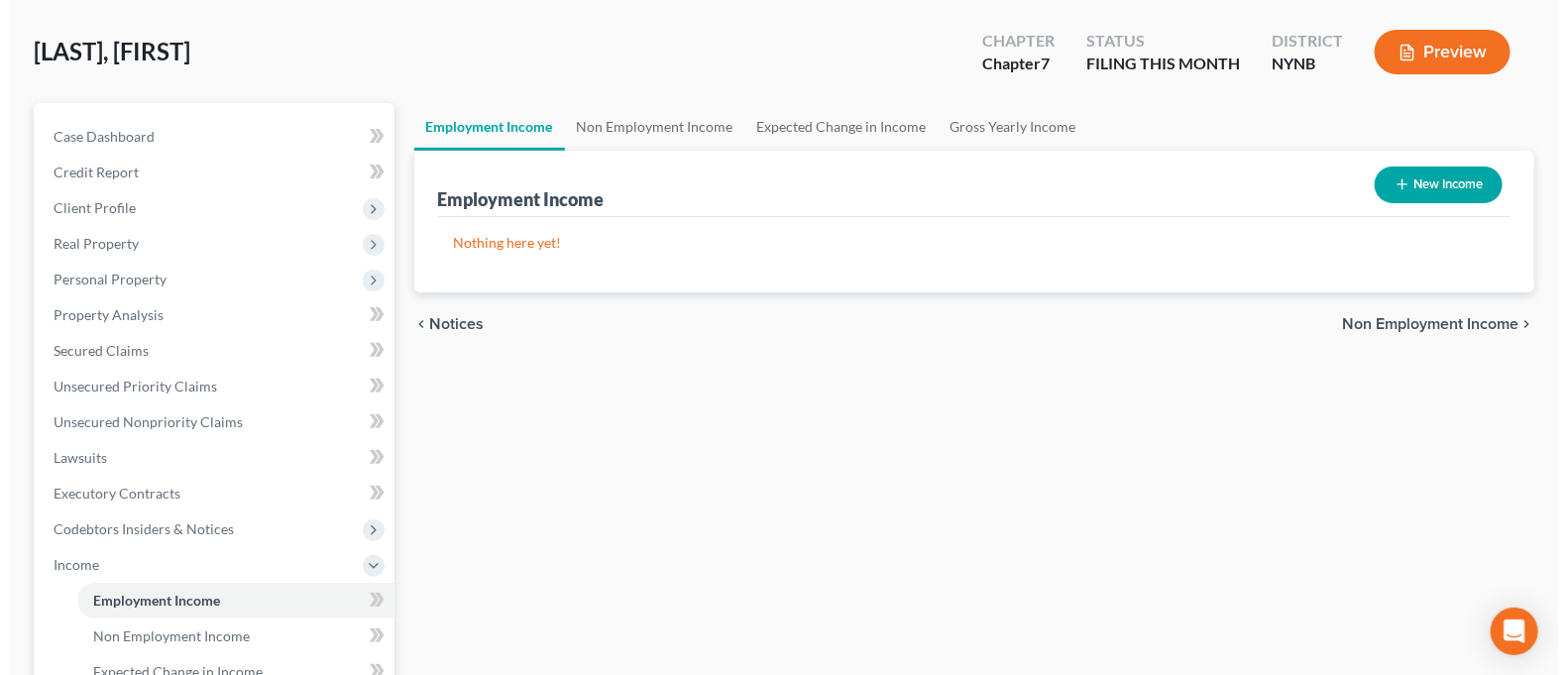 scroll, scrollTop: 132, scrollLeft: 0, axis: vertical 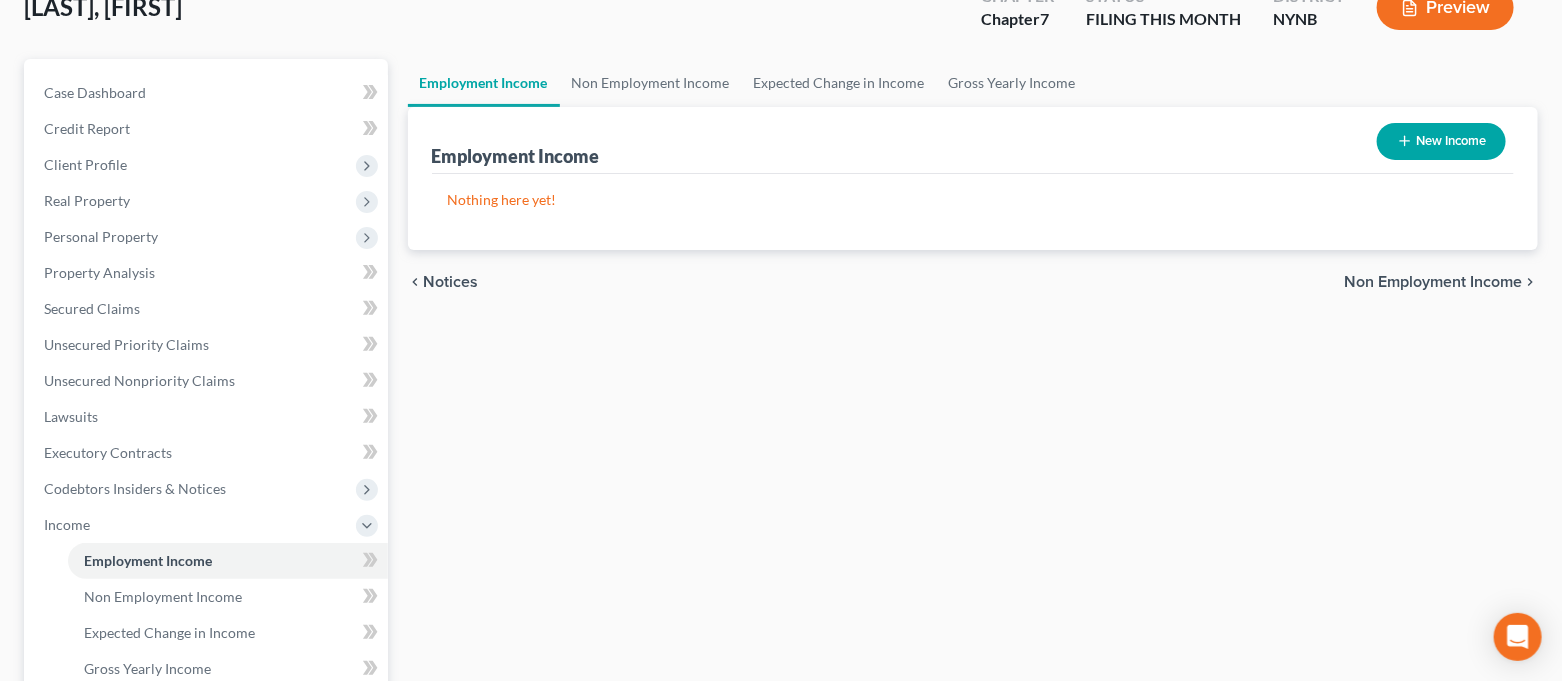 click 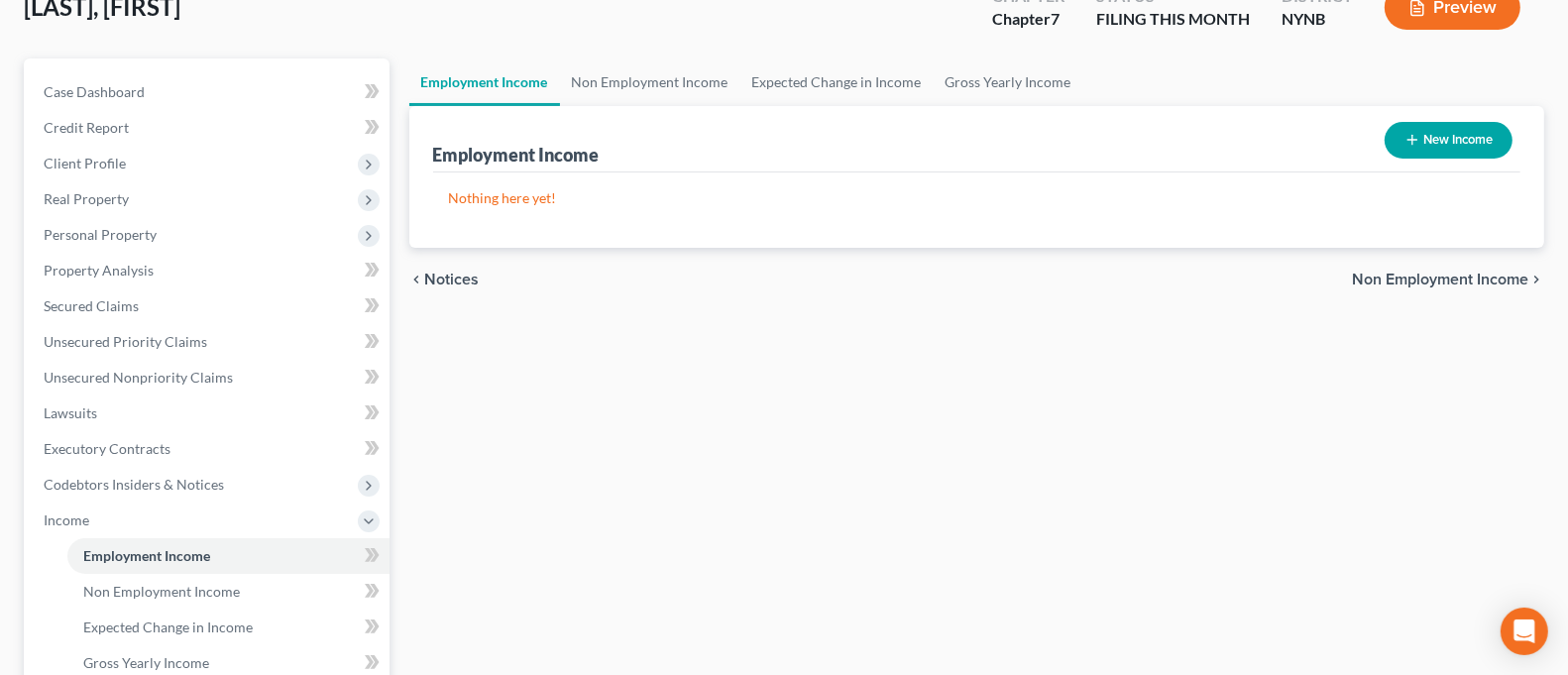 select on "0" 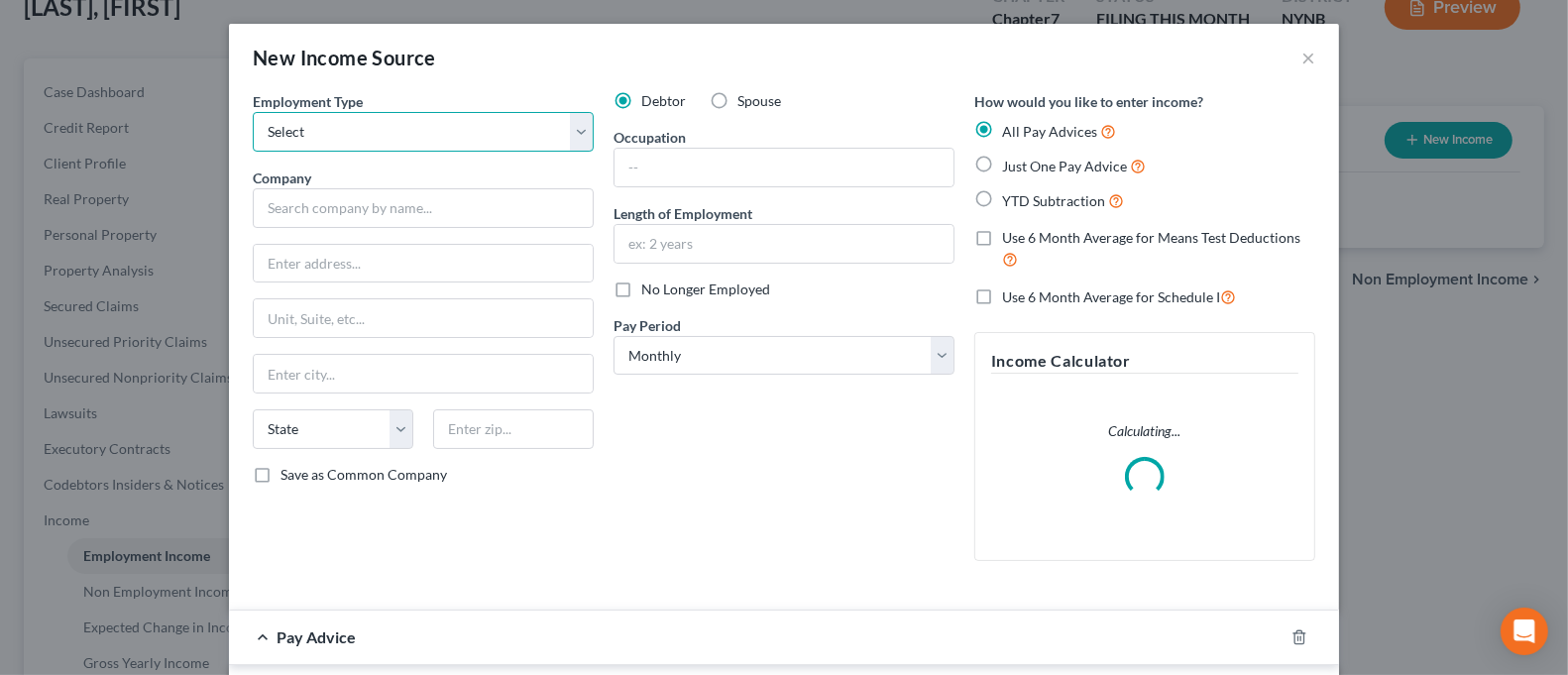 click on "Select Full or Part Time Employment Self Employment" at bounding box center [423, 132] 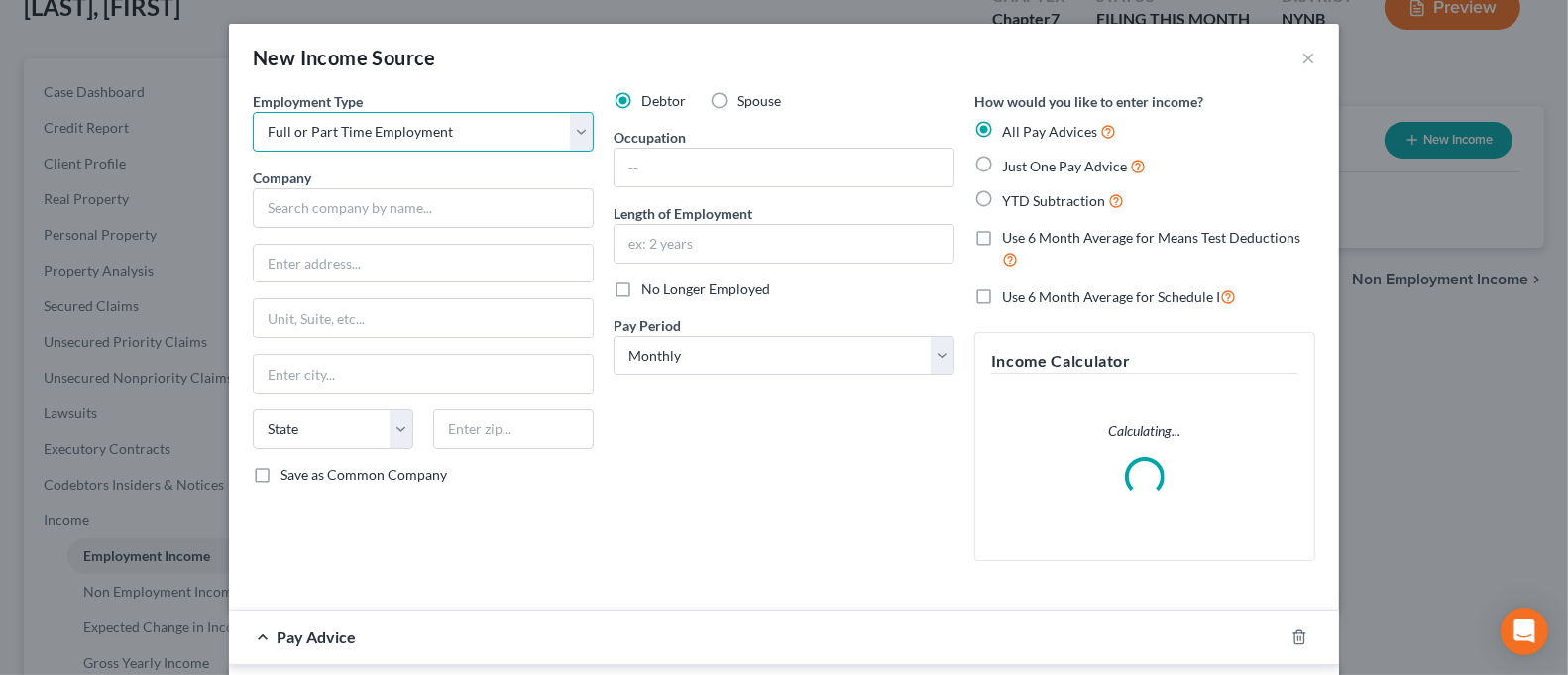 click on "Select Full or Part Time Employment Self Employment" at bounding box center [423, 132] 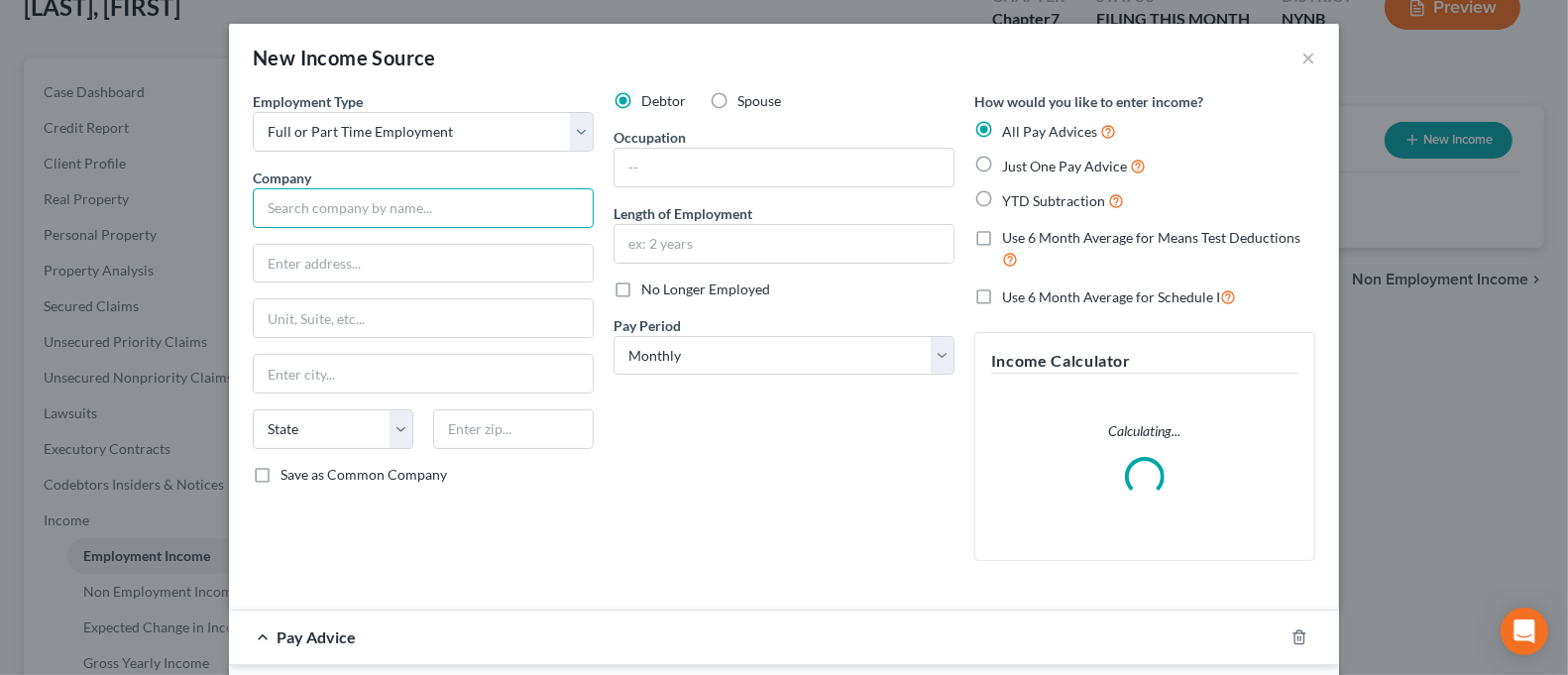 click at bounding box center (423, 208) 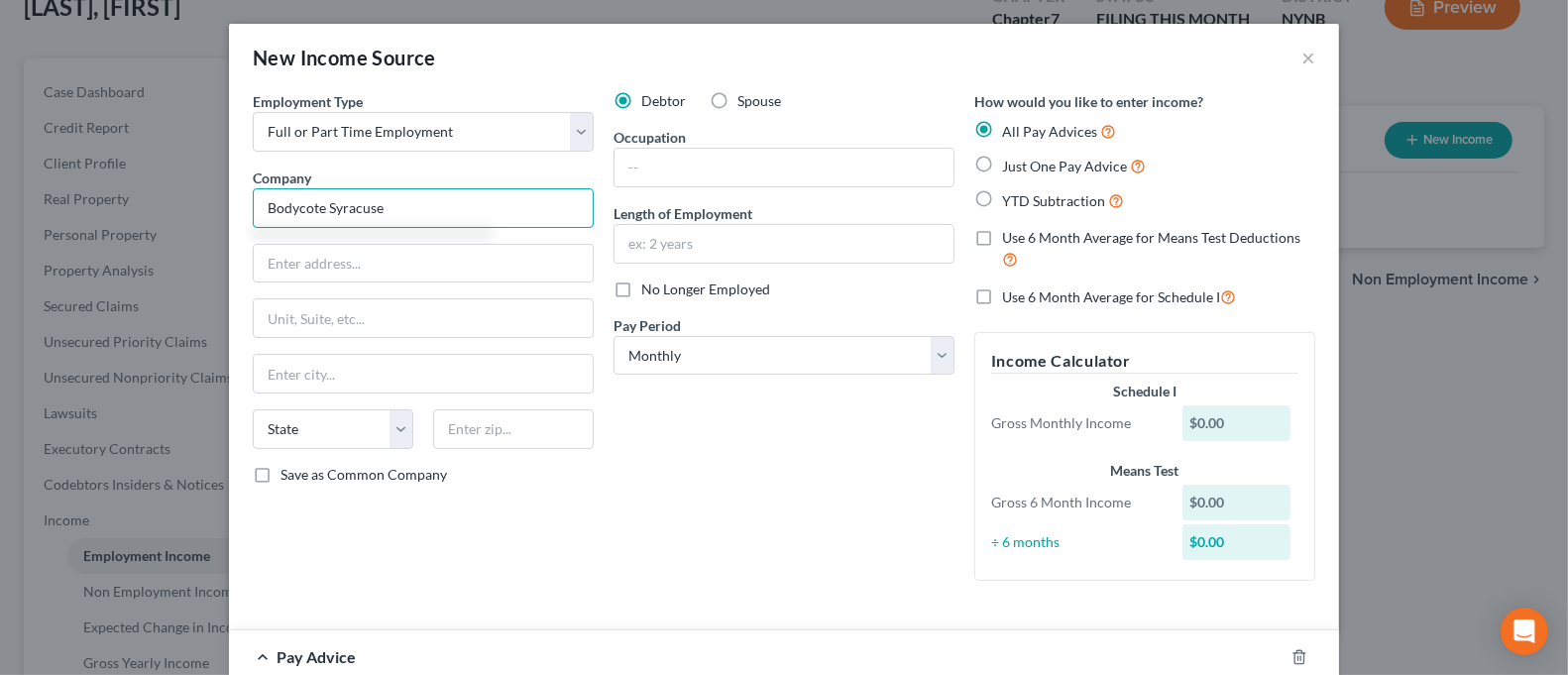click on "Bodycote Syracuse" at bounding box center (423, 208) 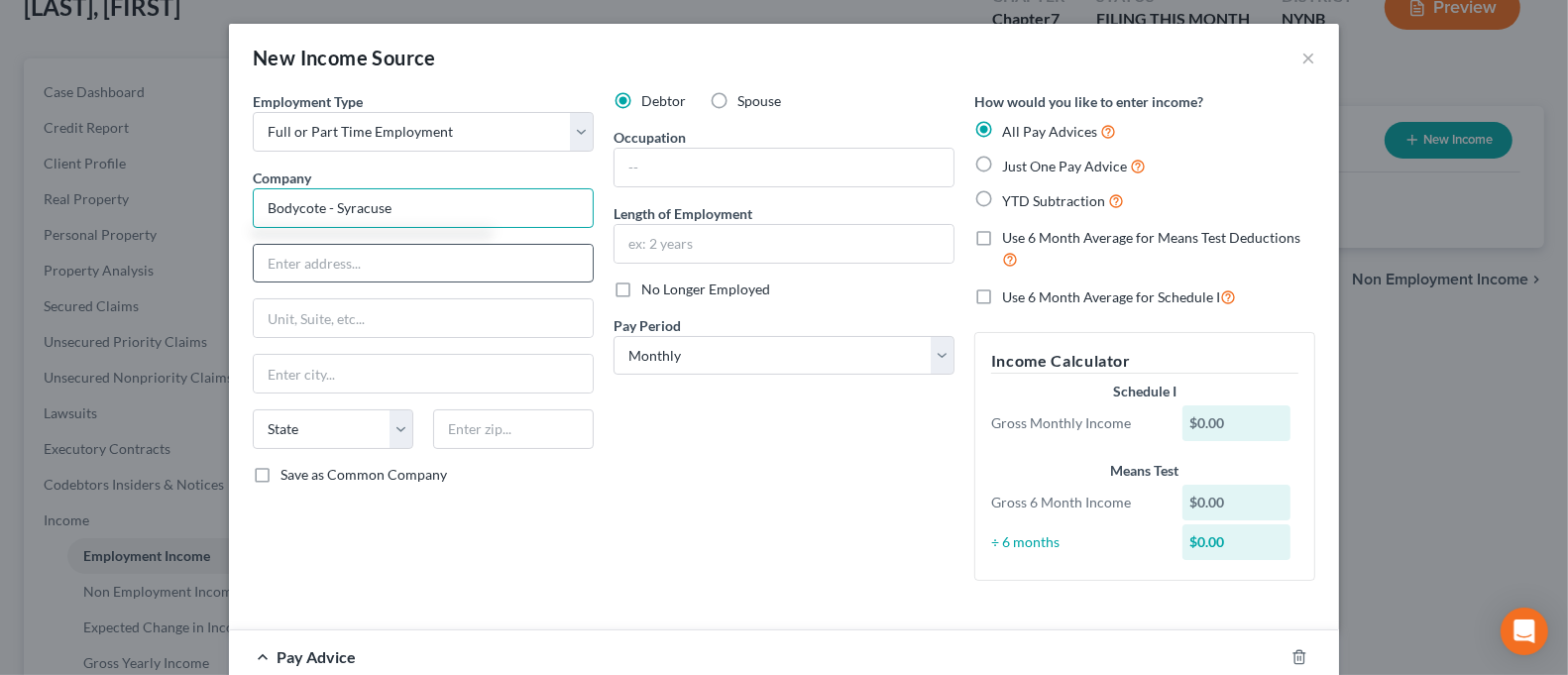 type on "Bodycote - Syracuse" 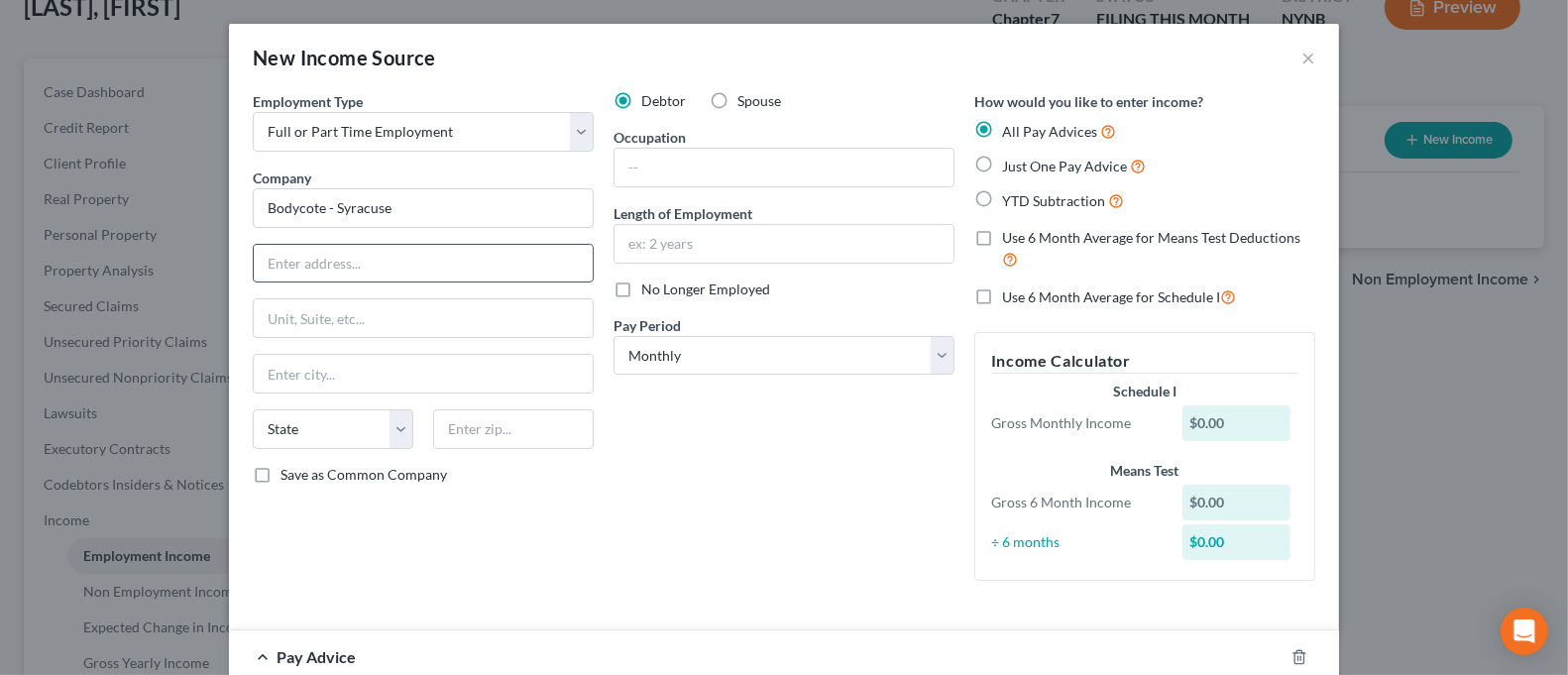 click at bounding box center [423, 264] 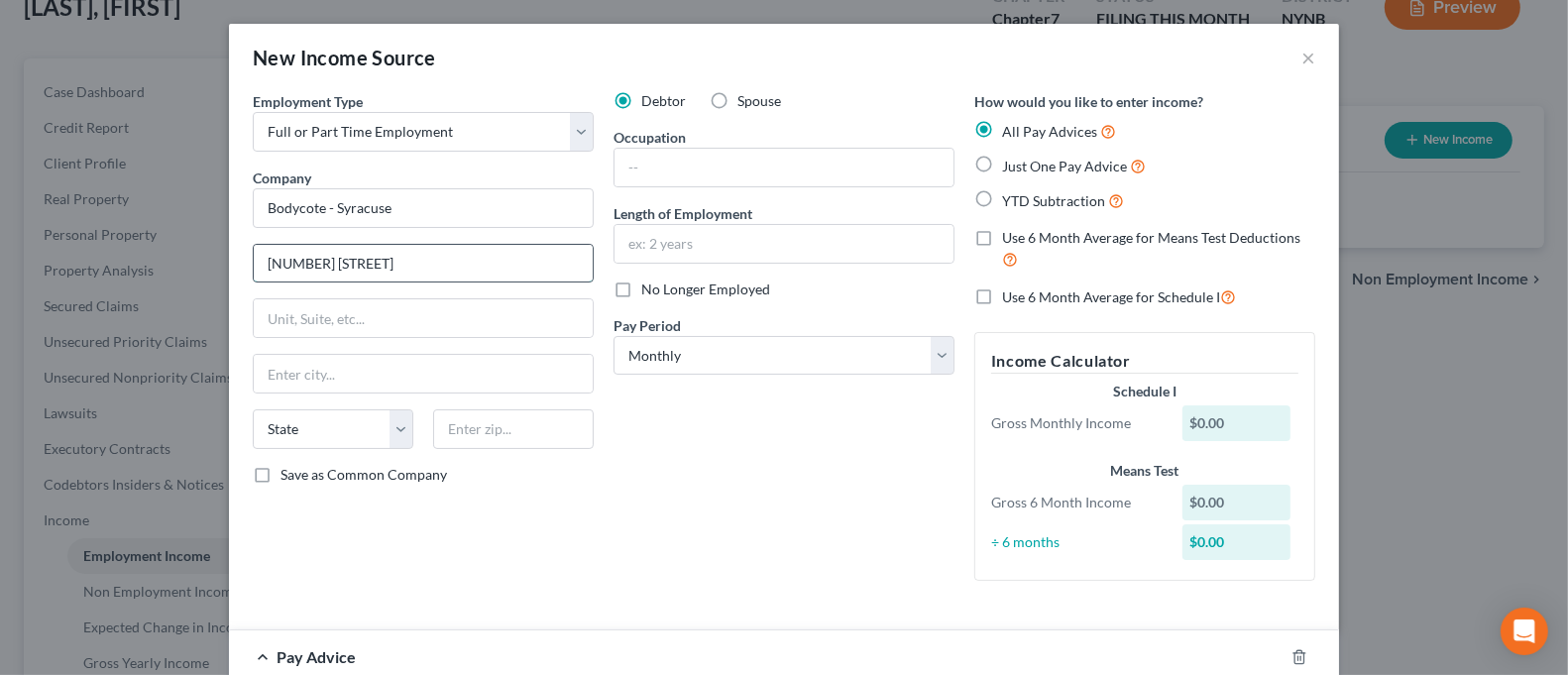 type on "[NUMBER] [STREET]" 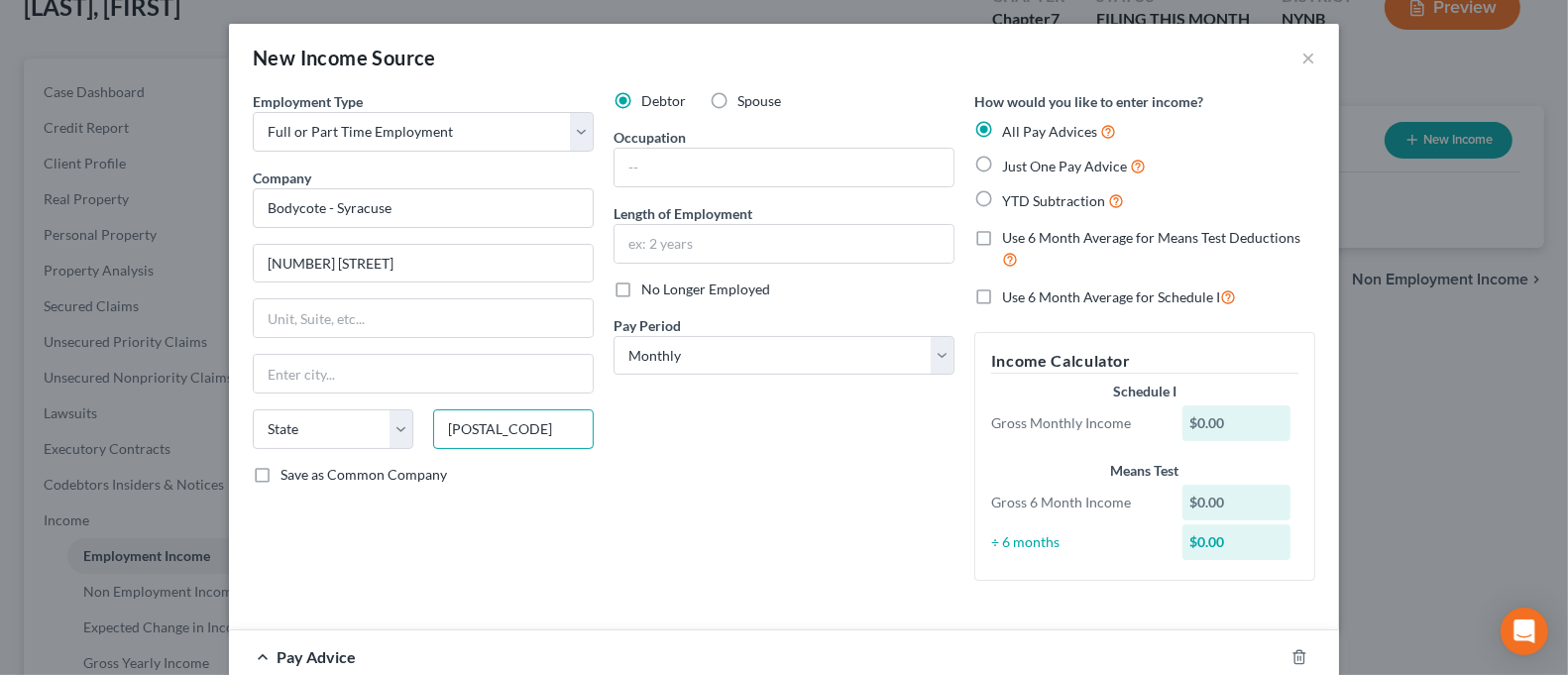 type on "[POSTAL_CODE]" 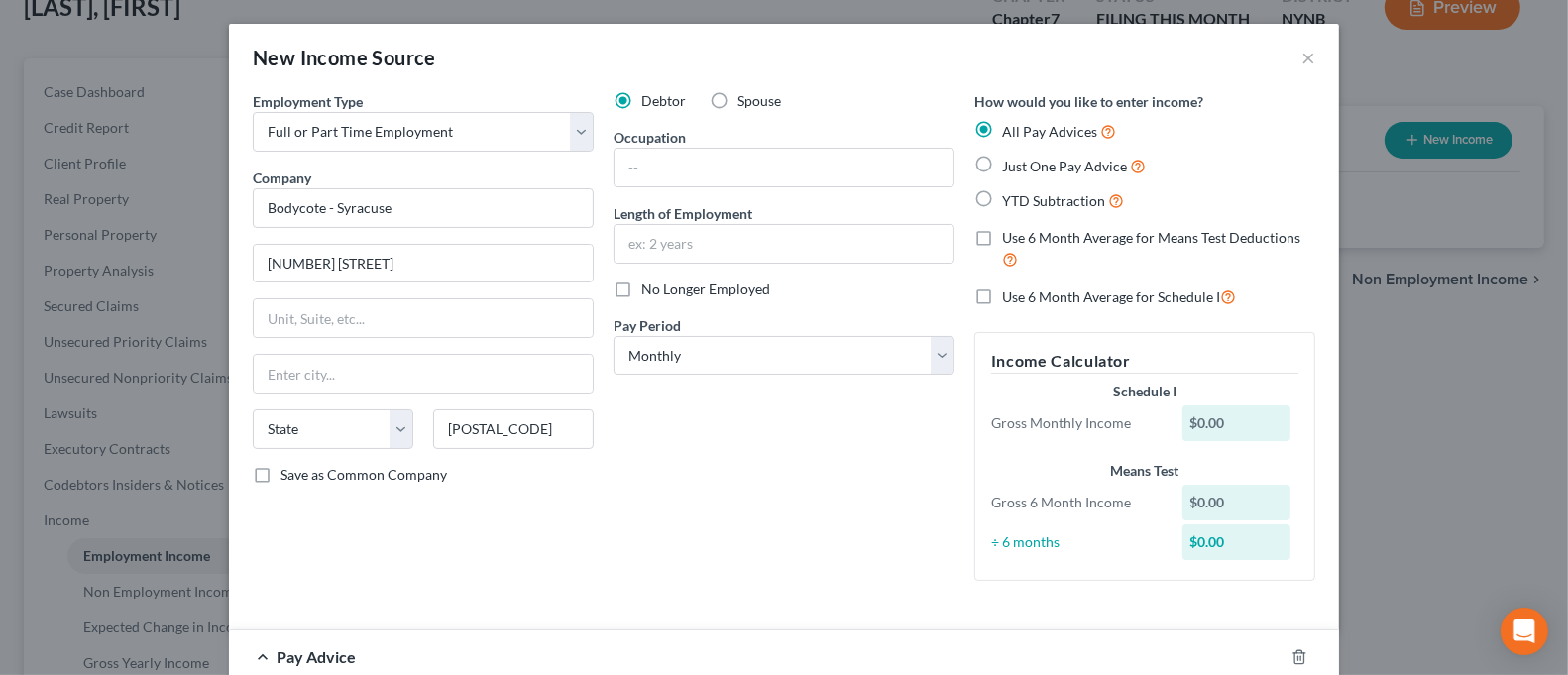type on "Syracuse" 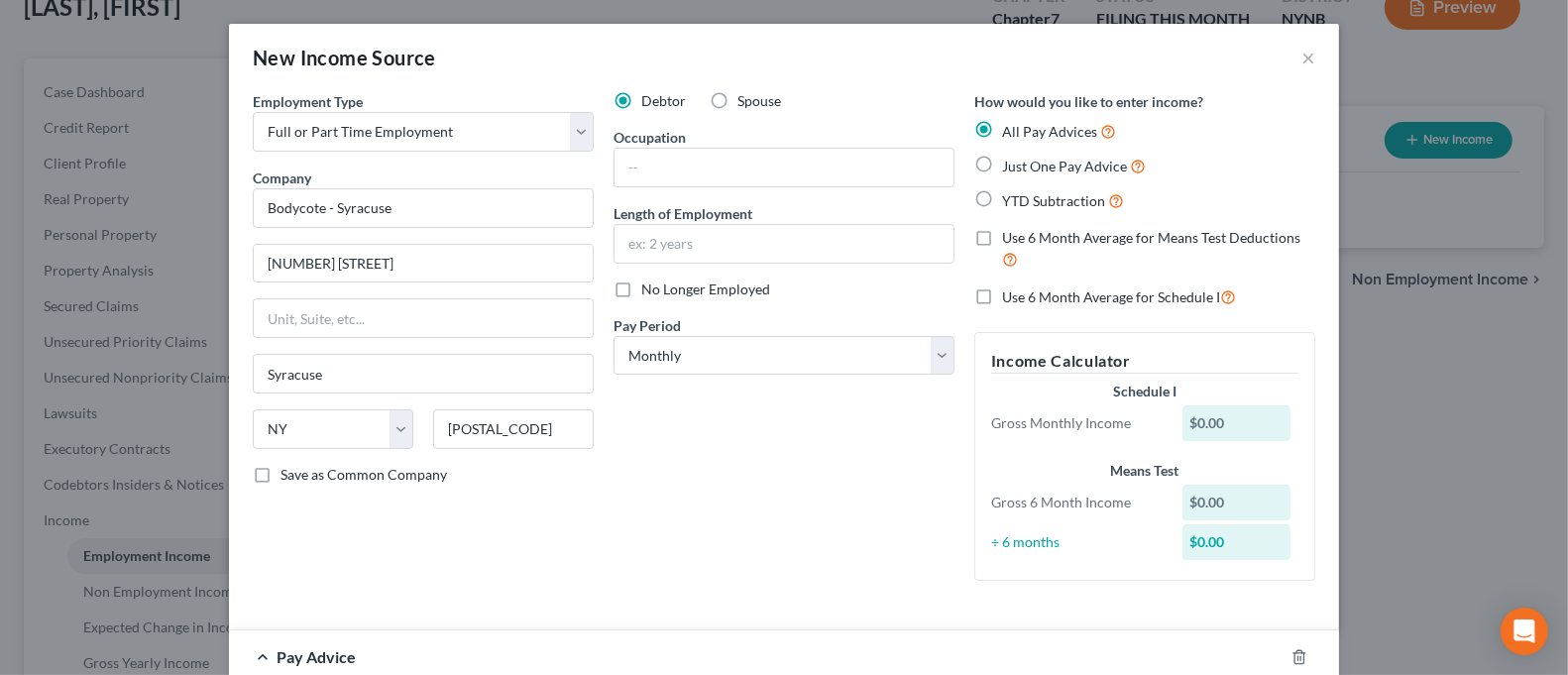 click on "Debtor Spouse Occupation Length of Employment No Longer Employed
Pay Period
*
Select Monthly Twice Monthly Every Other Week Weekly" at bounding box center (784, 344) 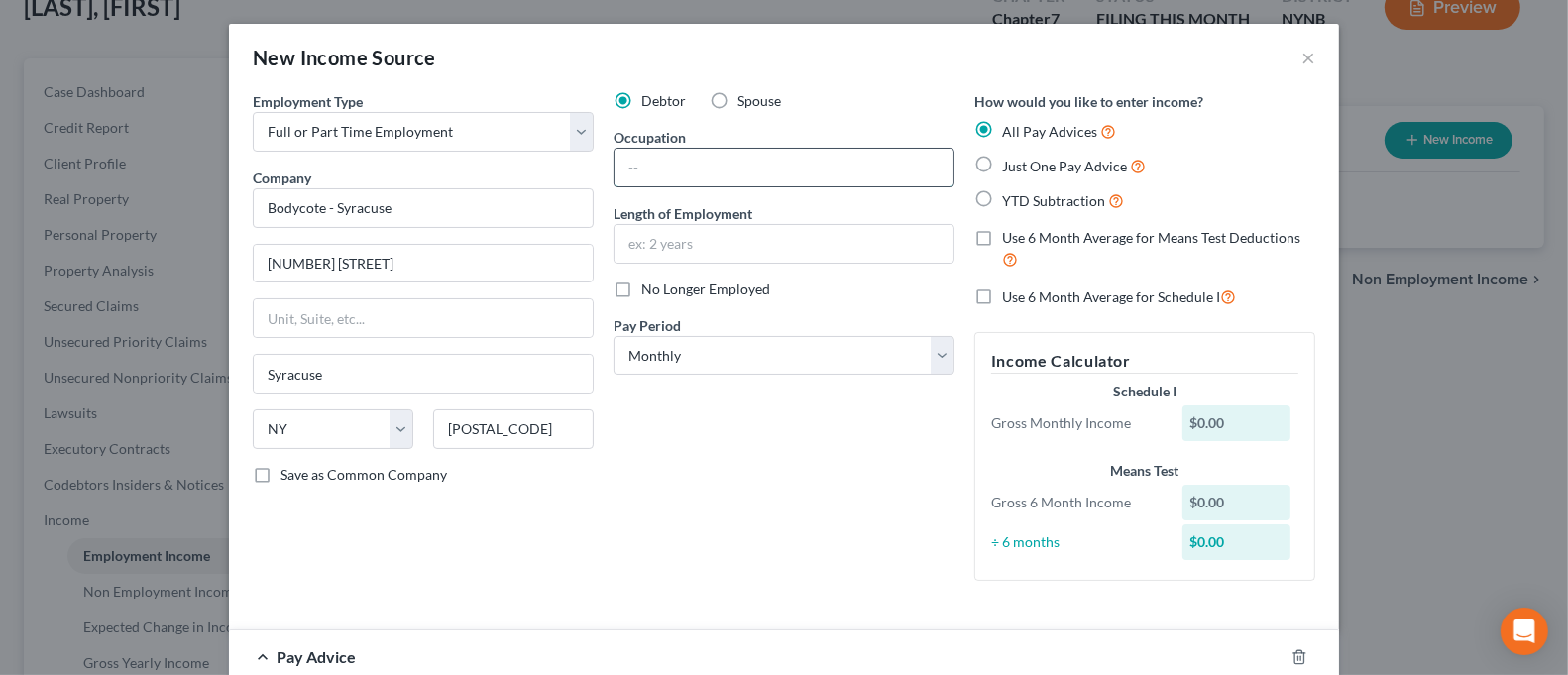 click at bounding box center (784, 168) 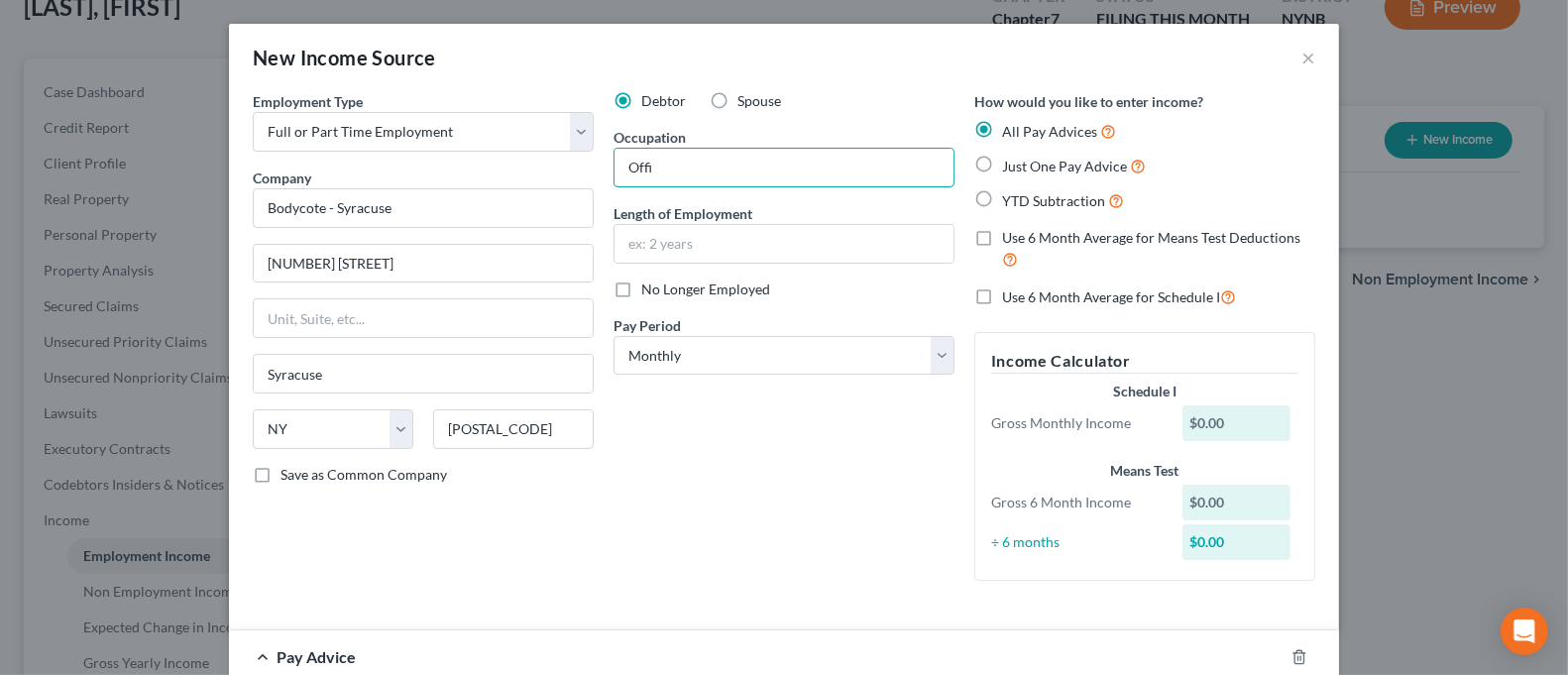 type on "Office Manager" 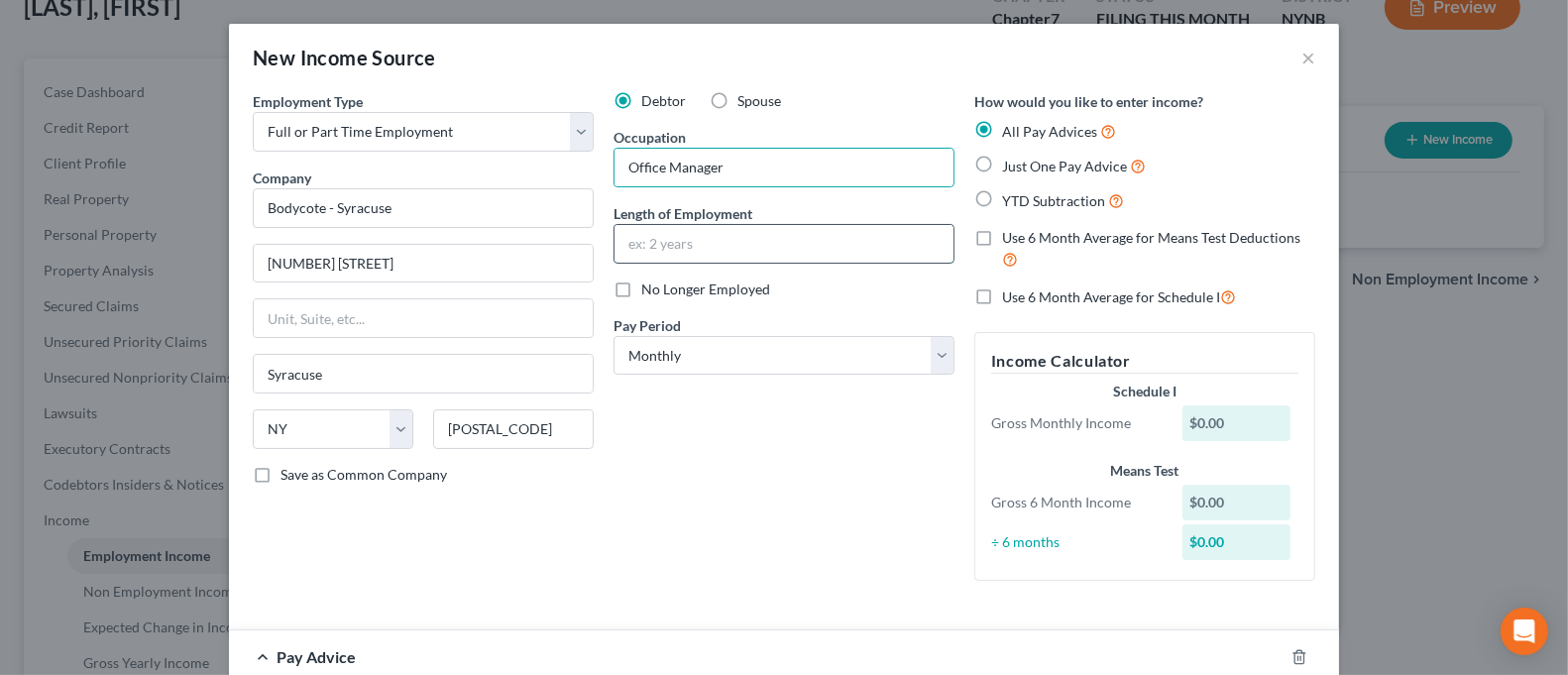 drag, startPoint x: 748, startPoint y: 246, endPoint x: 732, endPoint y: 246, distance: 16 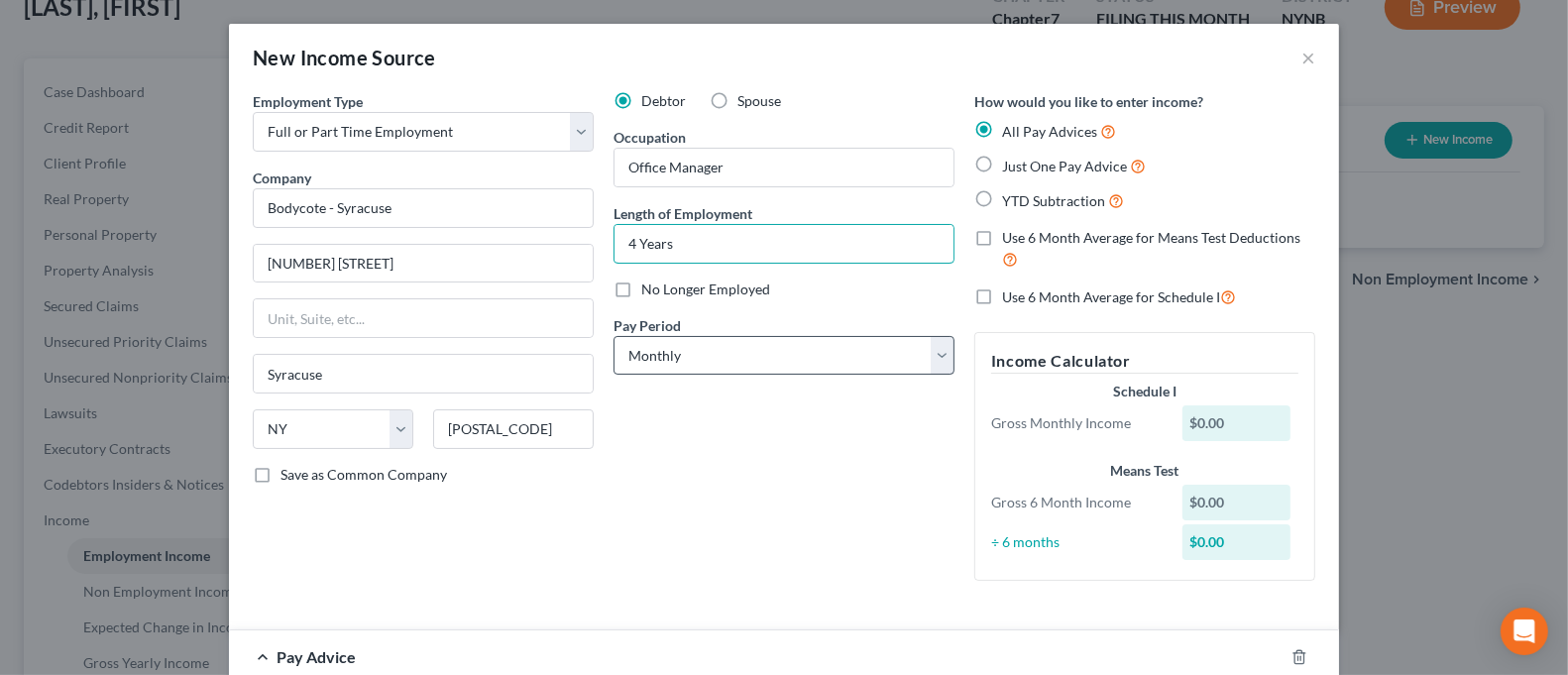 type on "4 Years" 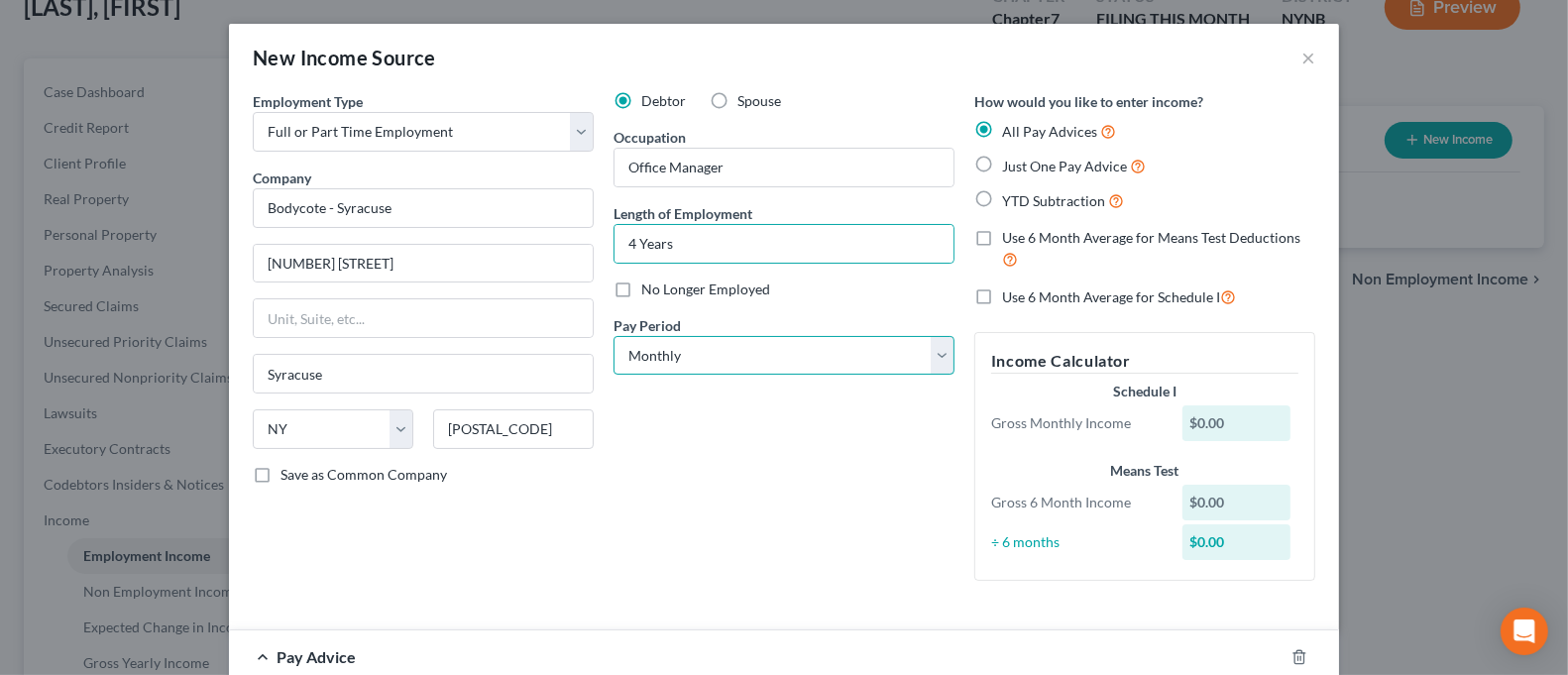 click on "Select Monthly Twice Monthly Every Other Week Weekly" at bounding box center [784, 356] 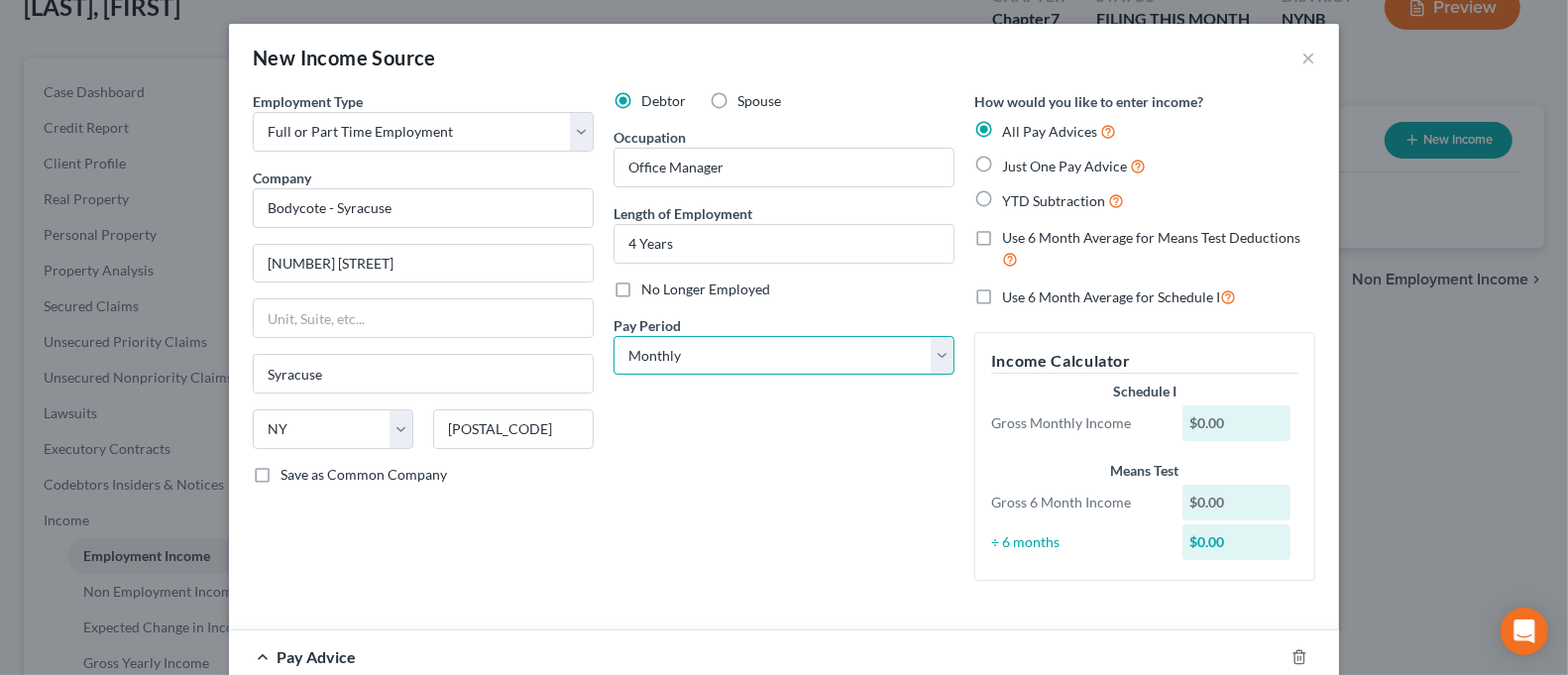 select on "2" 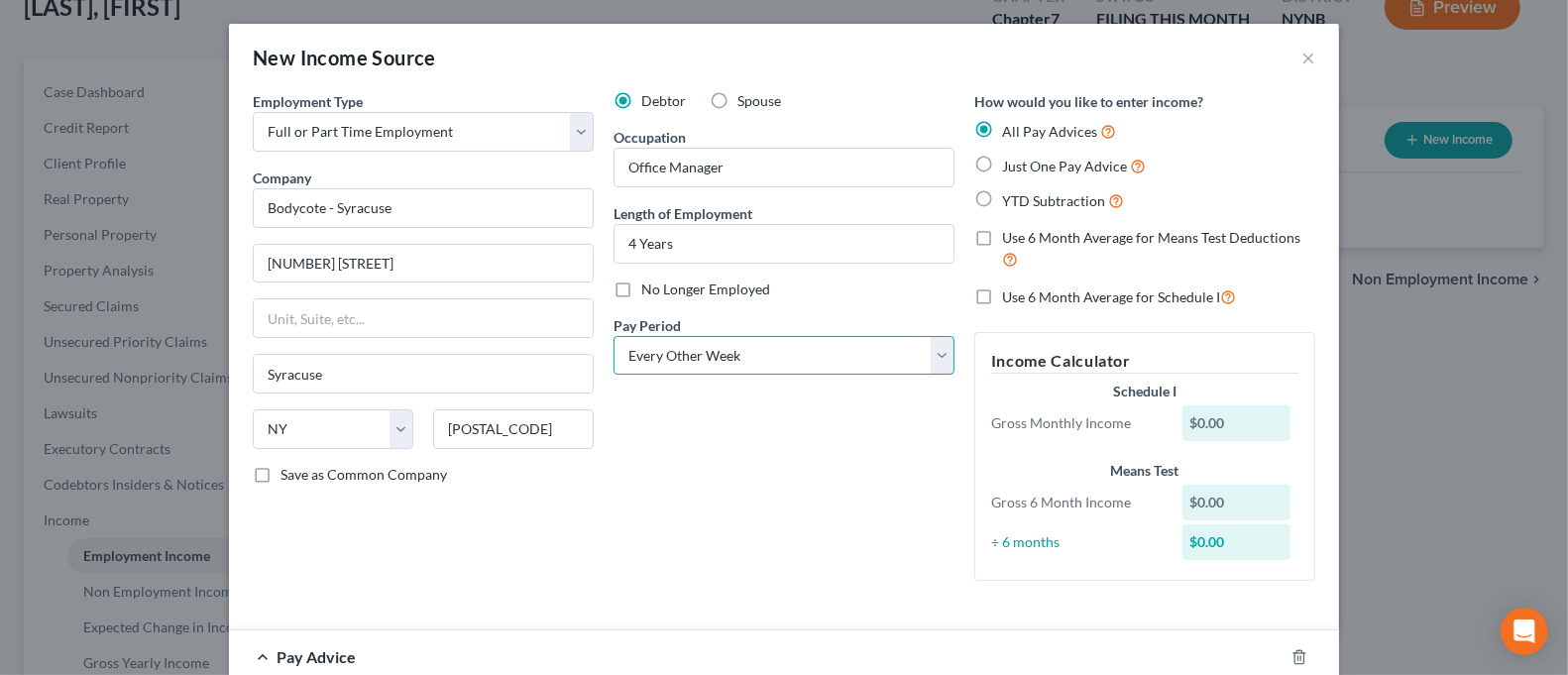 click on "Select Monthly Twice Monthly Every Other Week Weekly" at bounding box center (784, 356) 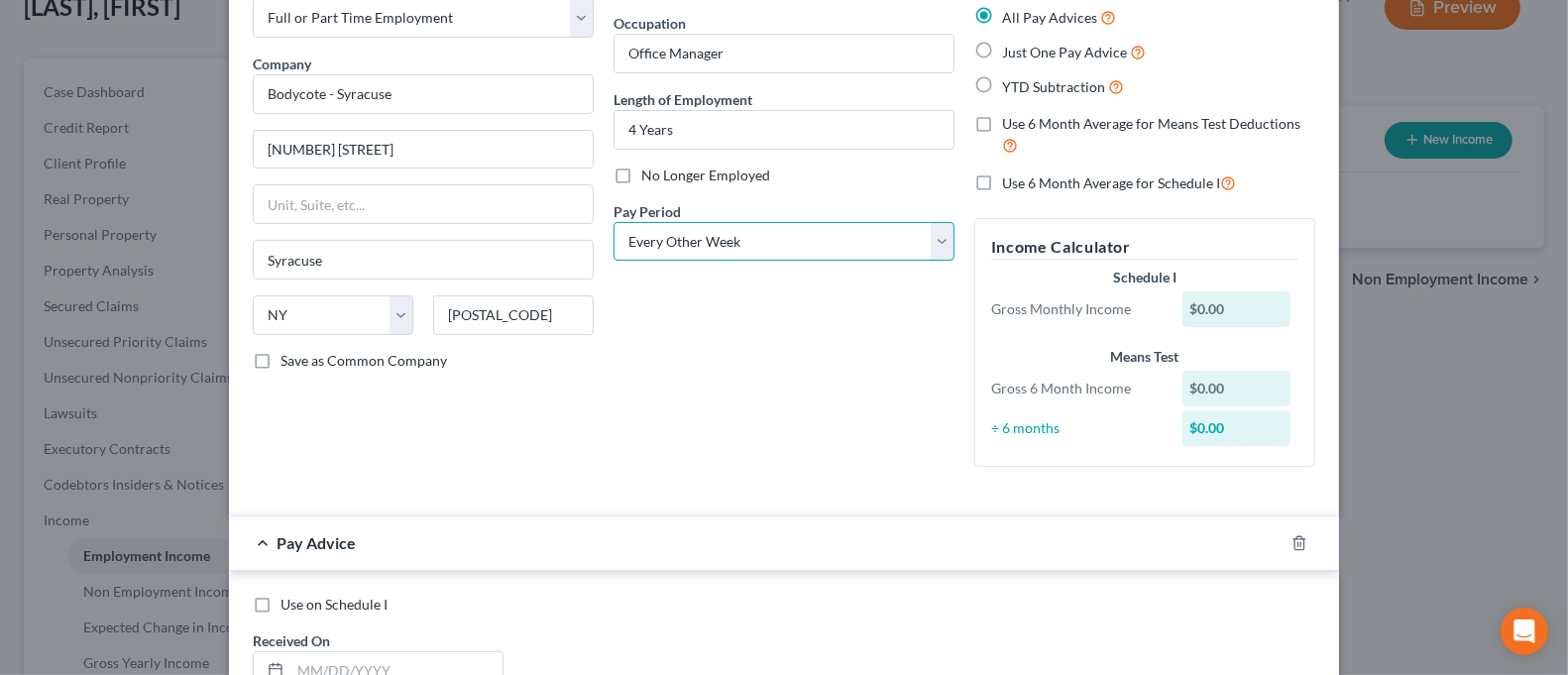 scroll, scrollTop: 264, scrollLeft: 0, axis: vertical 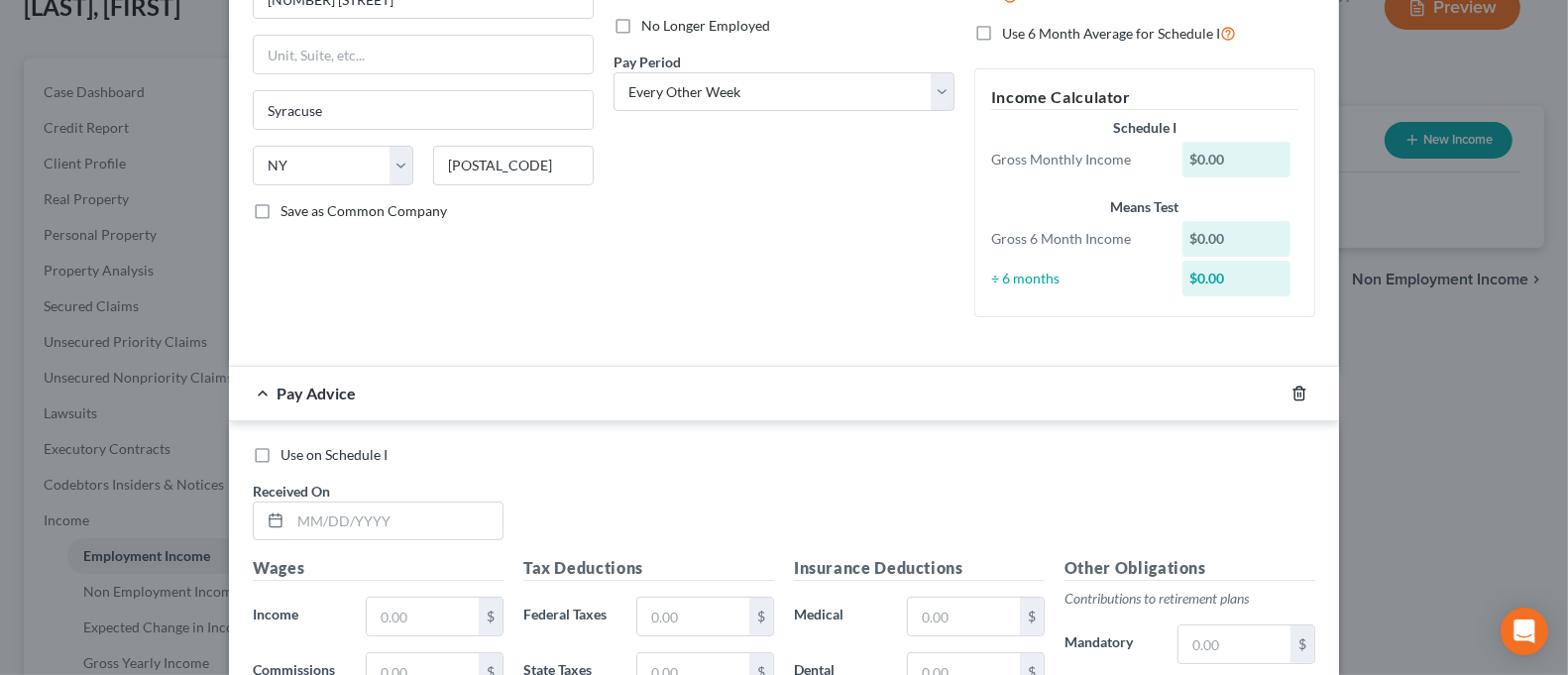 click 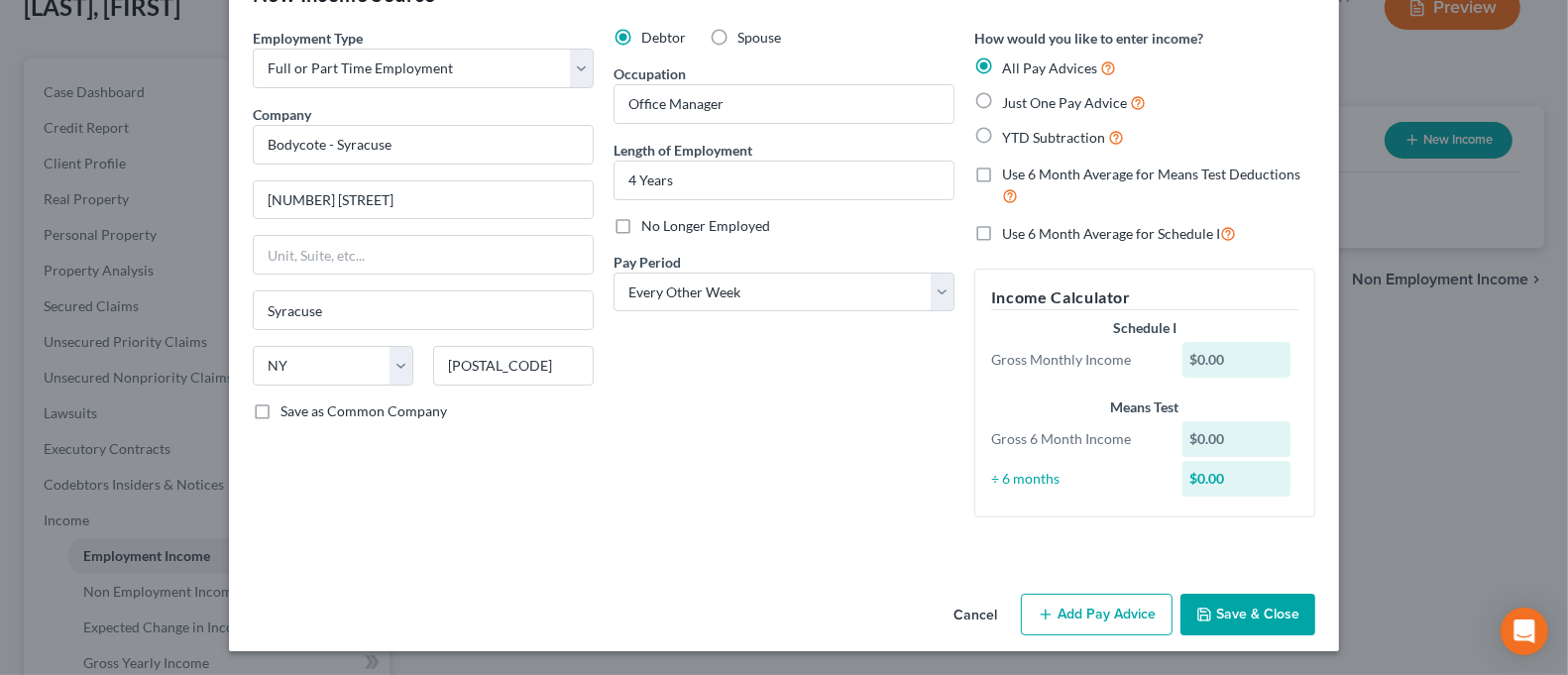 scroll, scrollTop: 62, scrollLeft: 0, axis: vertical 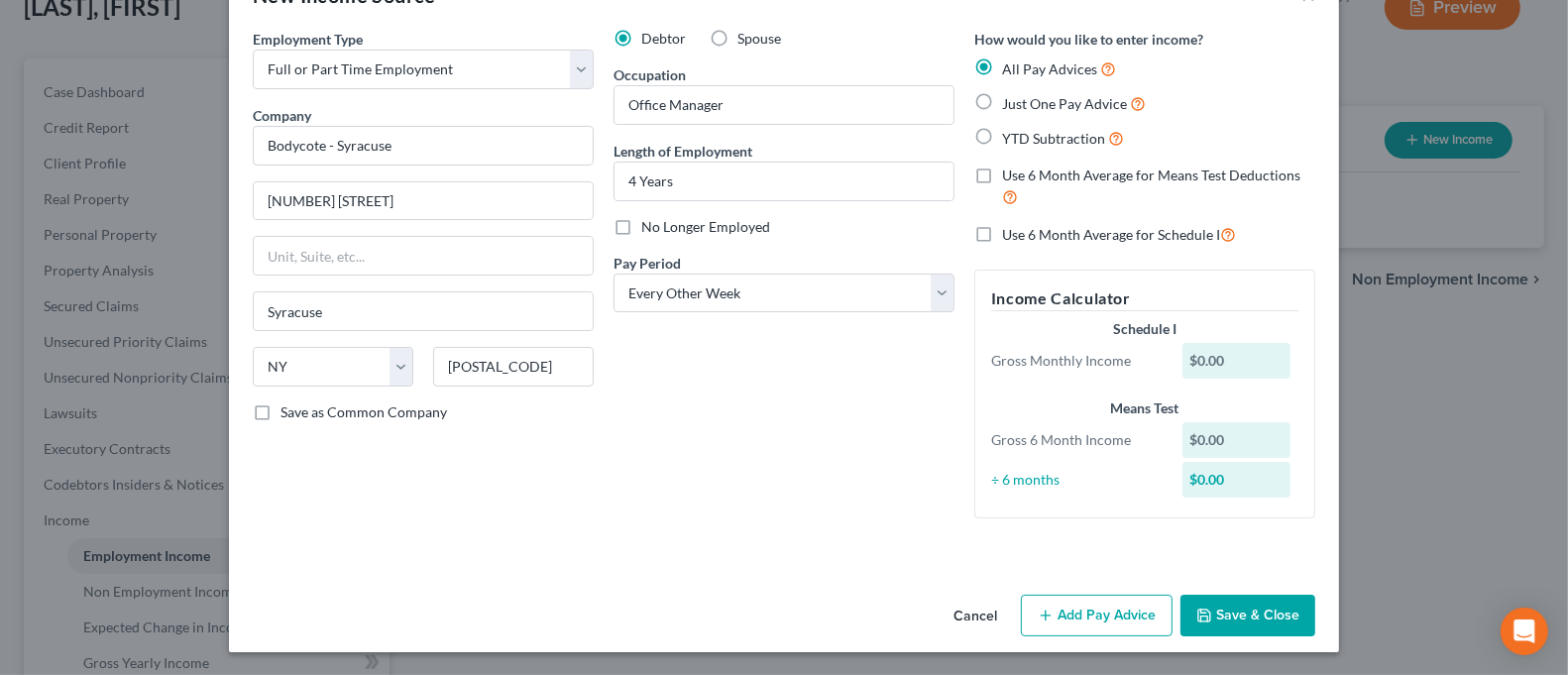 click on "Save & Close" at bounding box center (1248, 616) 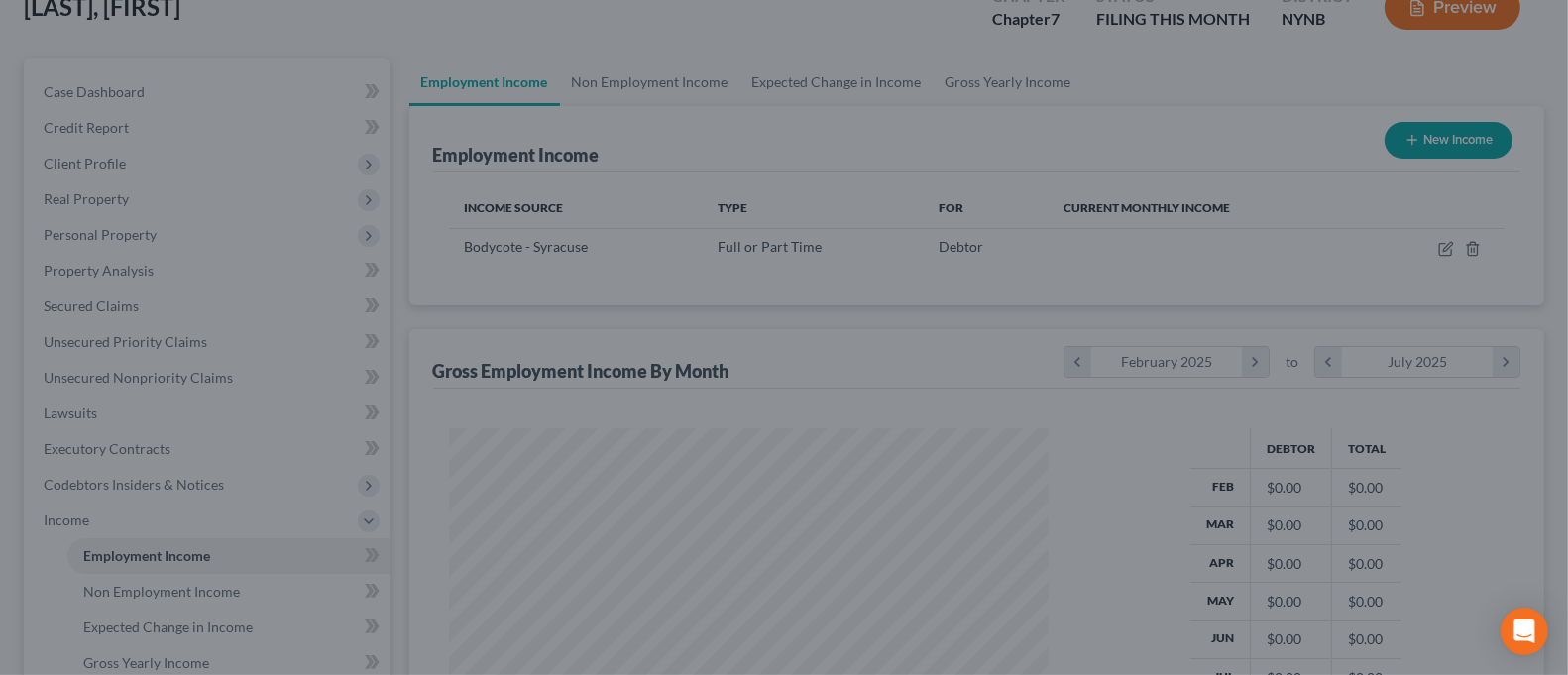 scroll, scrollTop: 990834, scrollLeft: 990511, axis: both 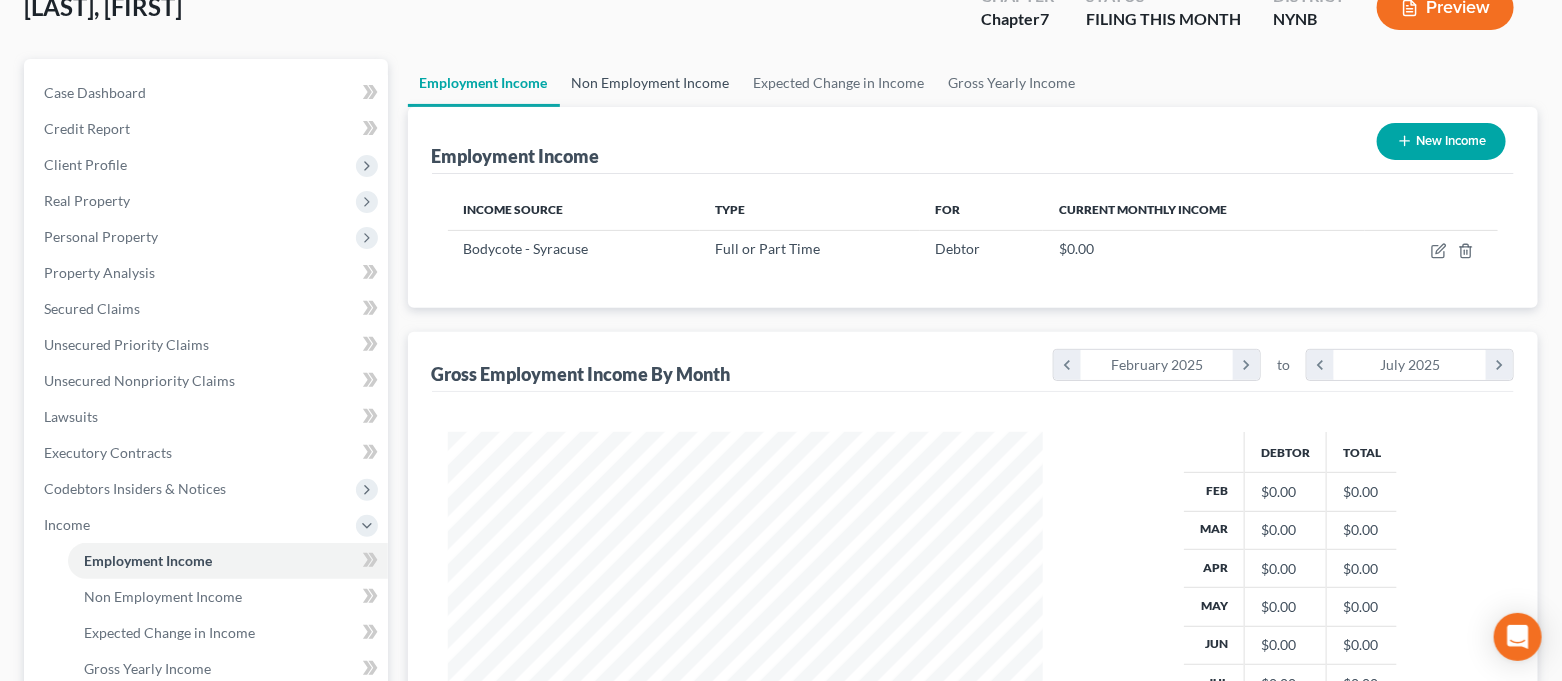 click on "Non Employment Income" at bounding box center (651, 83) 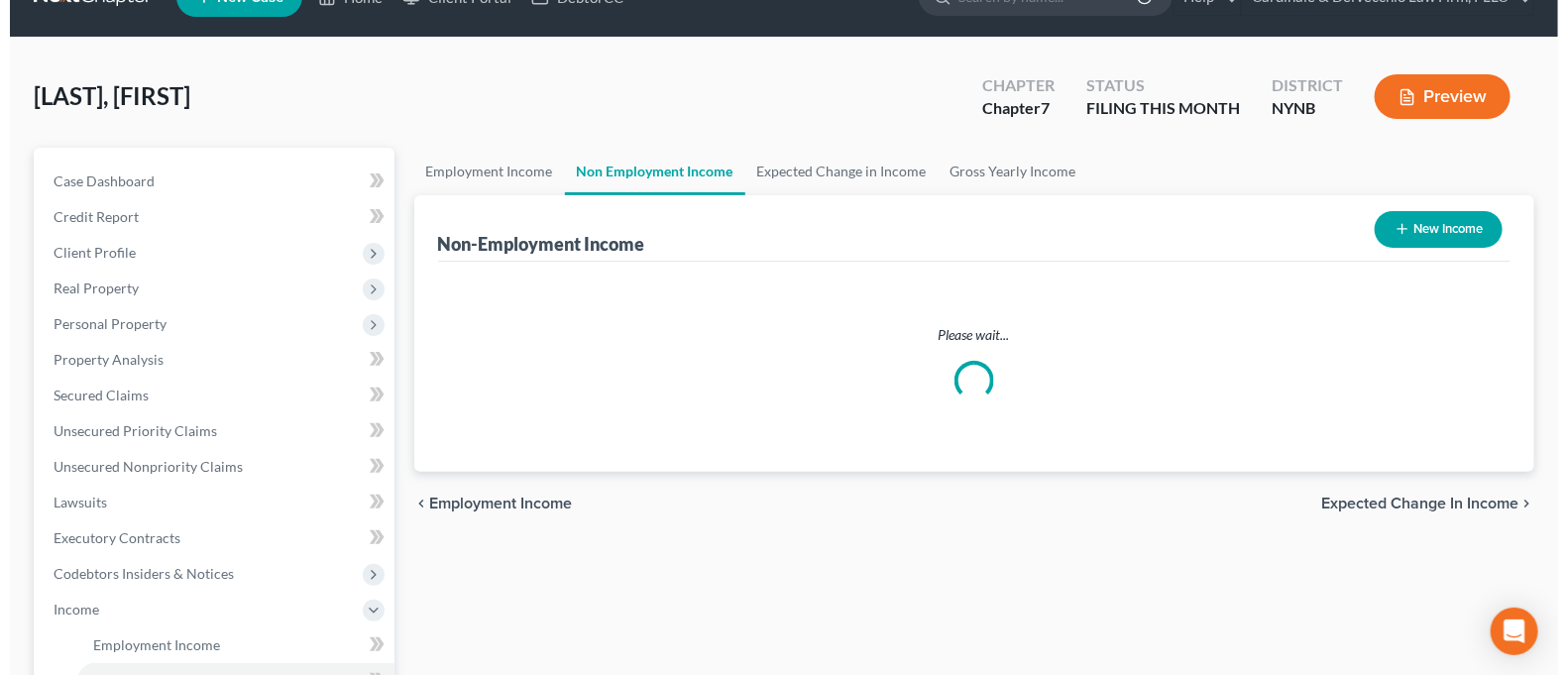 scroll, scrollTop: 0, scrollLeft: 0, axis: both 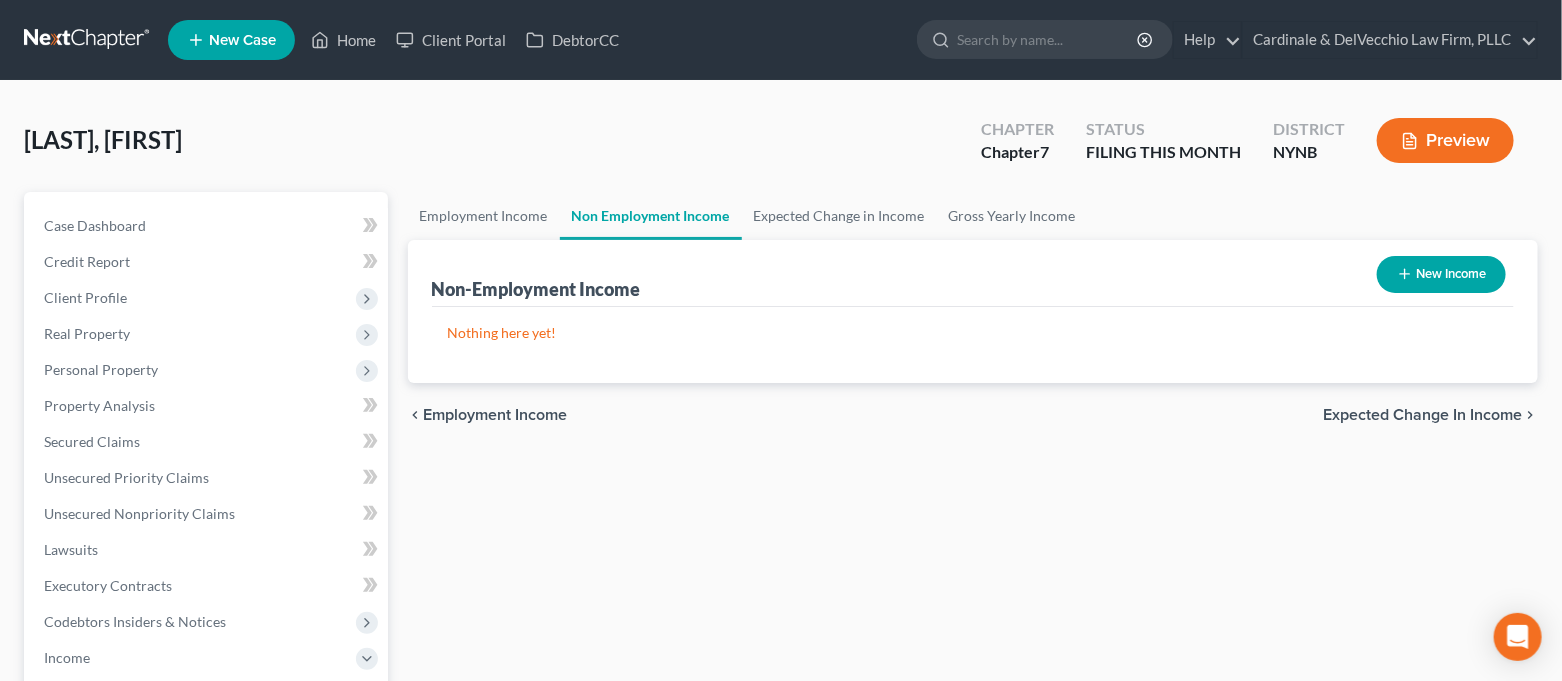 click on "New Income" at bounding box center (1441, 274) 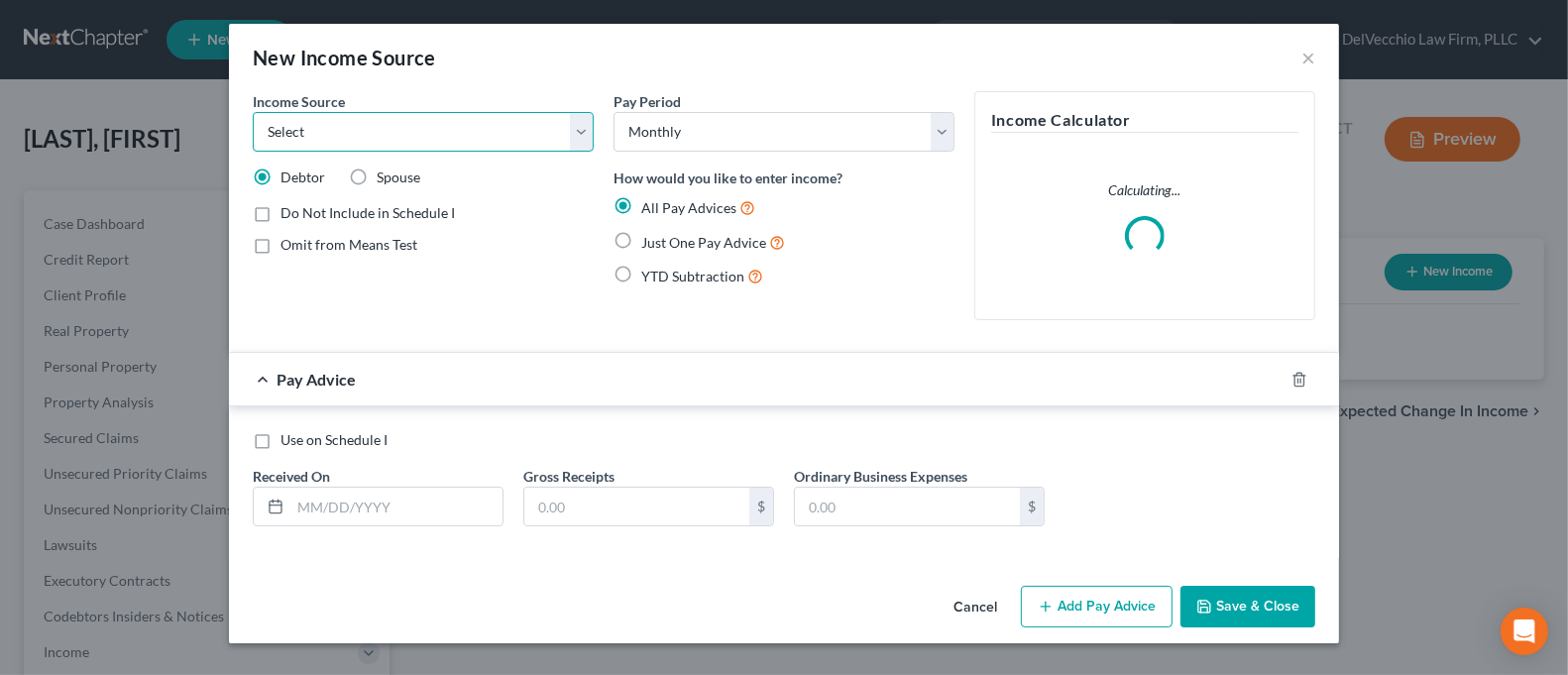click on "Select Unemployment Disability (from employer) Pension Retirement Social Security / Social Security Disability Other Government Assistance Interests, Dividends or Royalties Child / Family Support Contributions to Household Property / Rental Business, Professional or Farm Alimony / Maintenance Payments Military Disability Benefits Other Monthly Income" at bounding box center [423, 132] 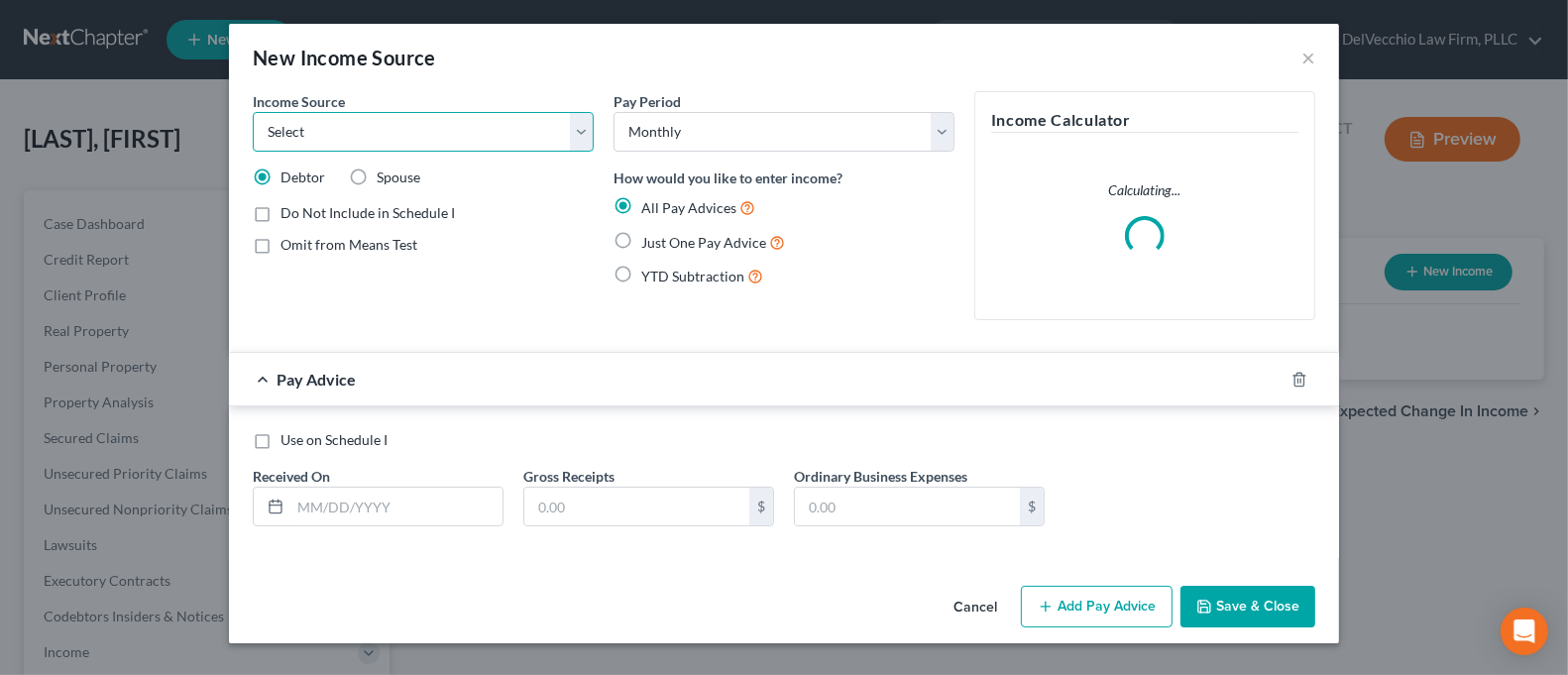 select on "7" 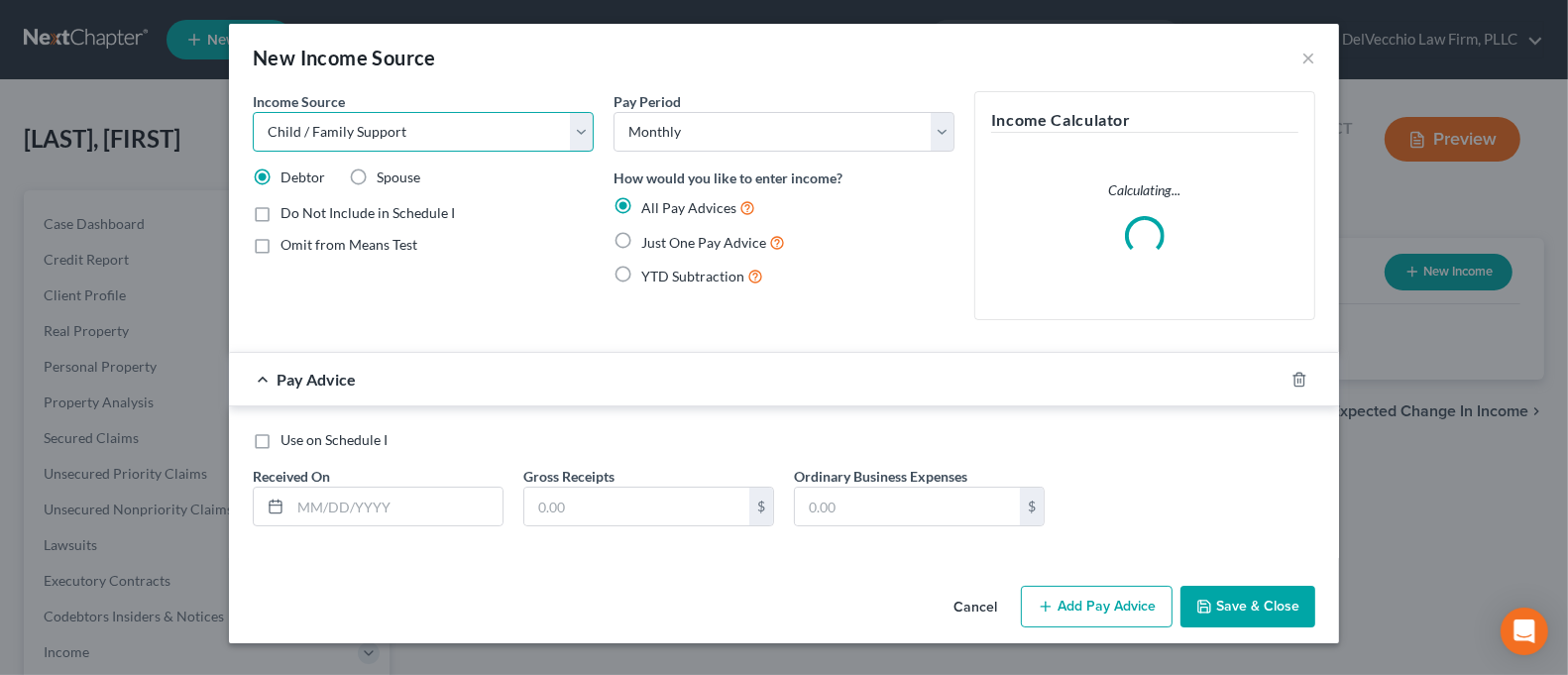click on "Select Unemployment Disability (from employer) Pension Retirement Social Security / Social Security Disability Other Government Assistance Interests, Dividends or Royalties Child / Family Support Contributions to Household Property / Rental Business, Professional or Farm Alimony / Maintenance Payments Military Disability Benefits Other Monthly Income" at bounding box center (423, 132) 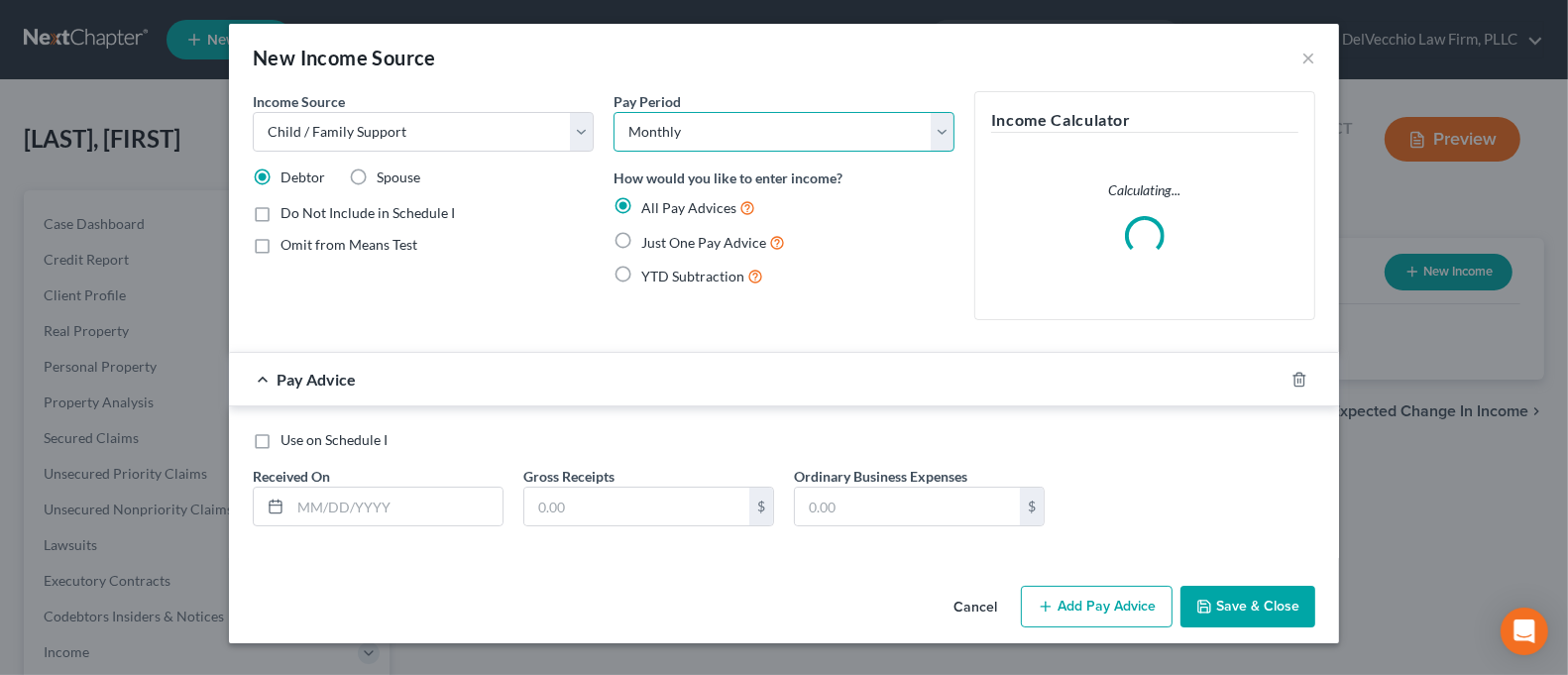 click on "Select Monthly Twice Monthly Every Other Week Weekly" at bounding box center [784, 132] 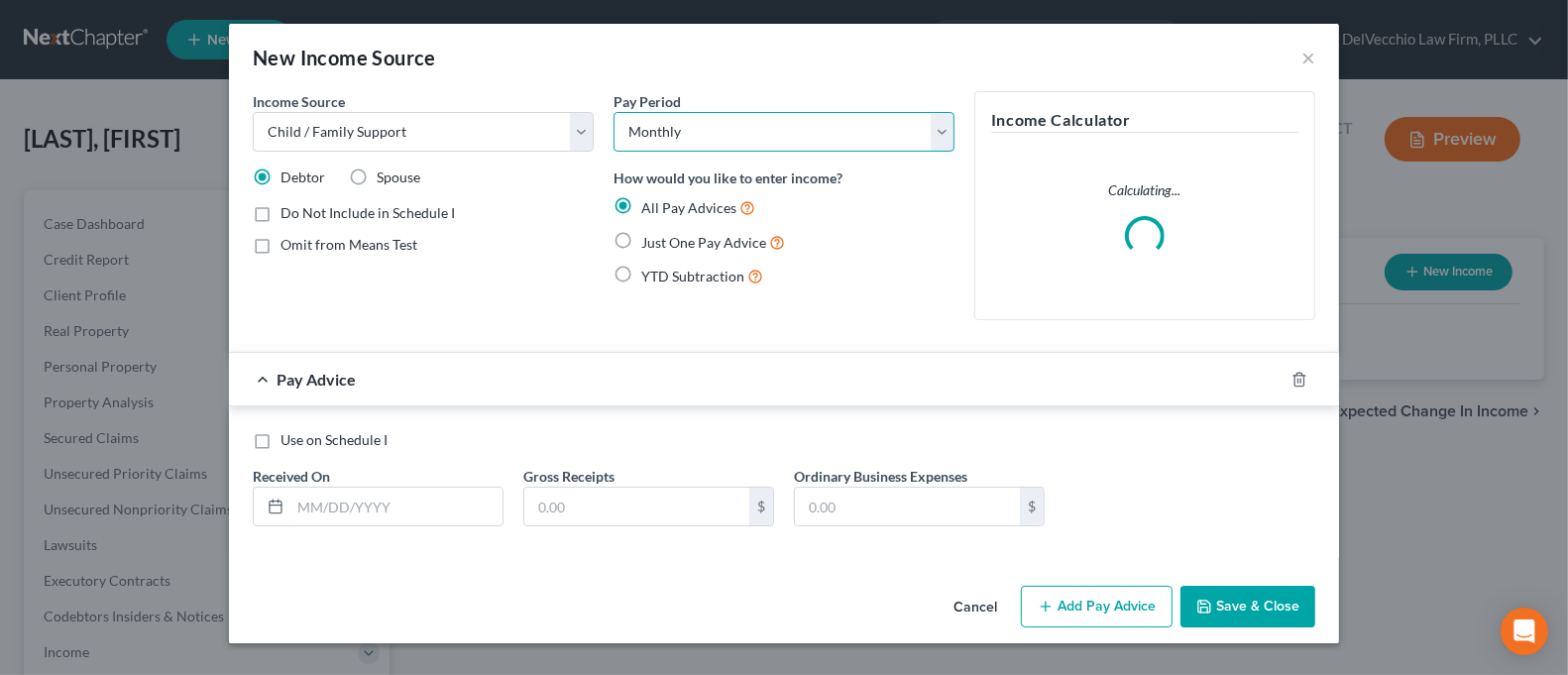 click on "Select Monthly Twice Monthly Every Other Week Weekly" at bounding box center [784, 132] 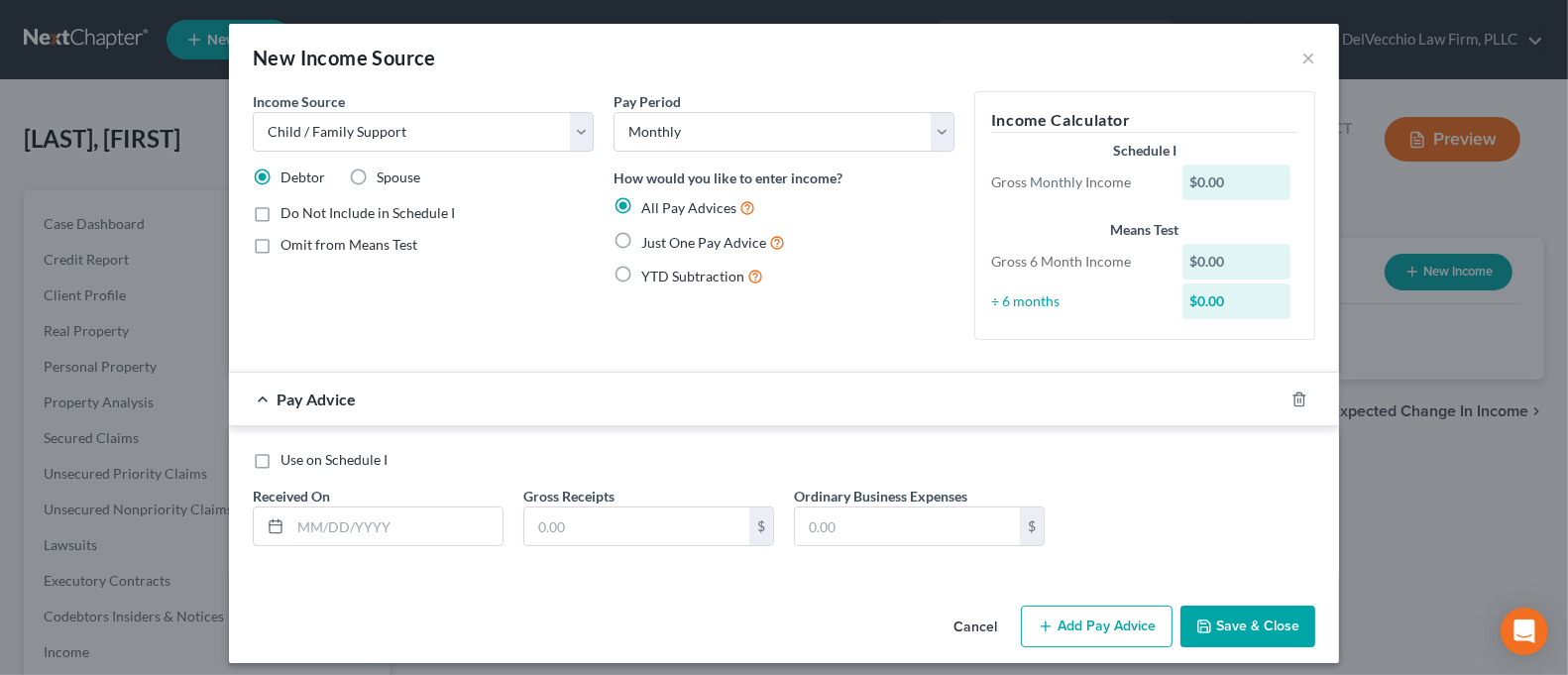 click on "Save & Close" at bounding box center (1248, 626) 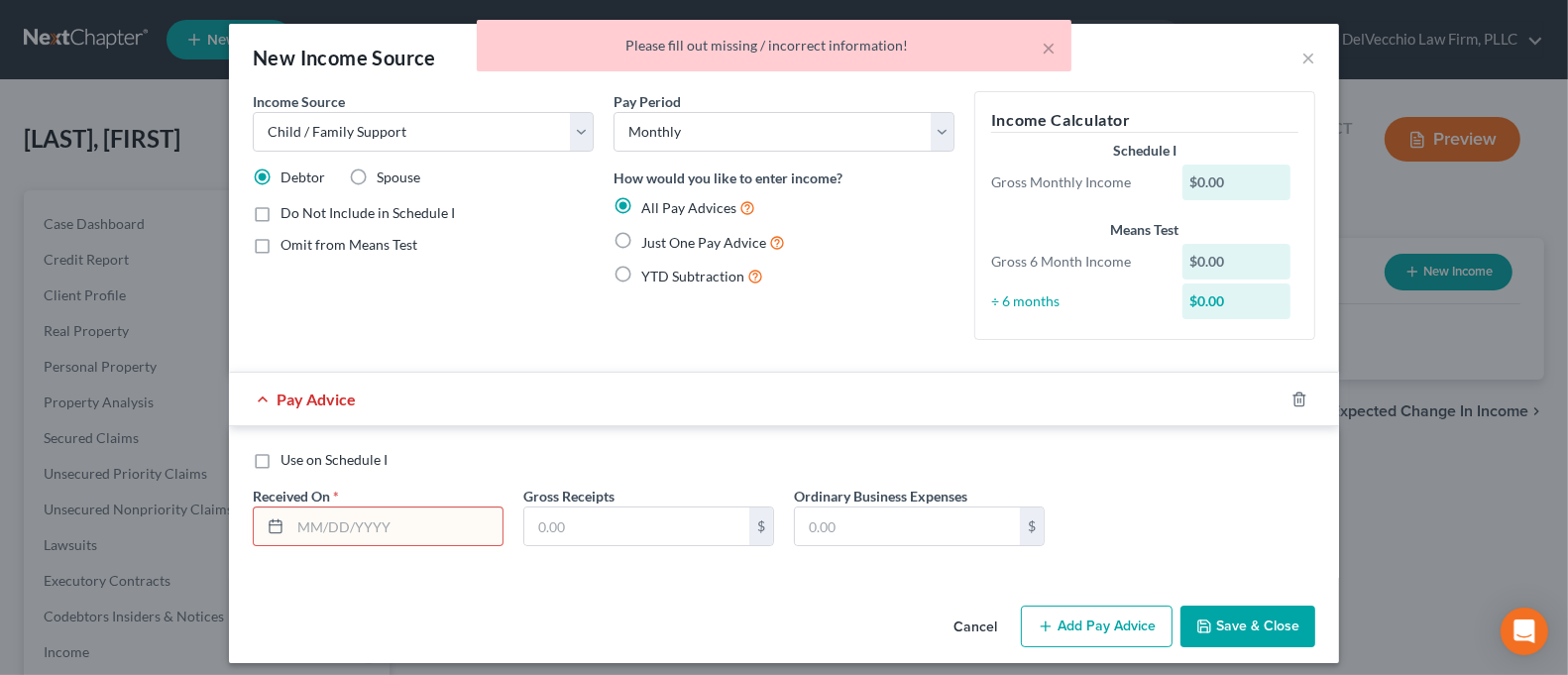 click at bounding box center [396, 526] 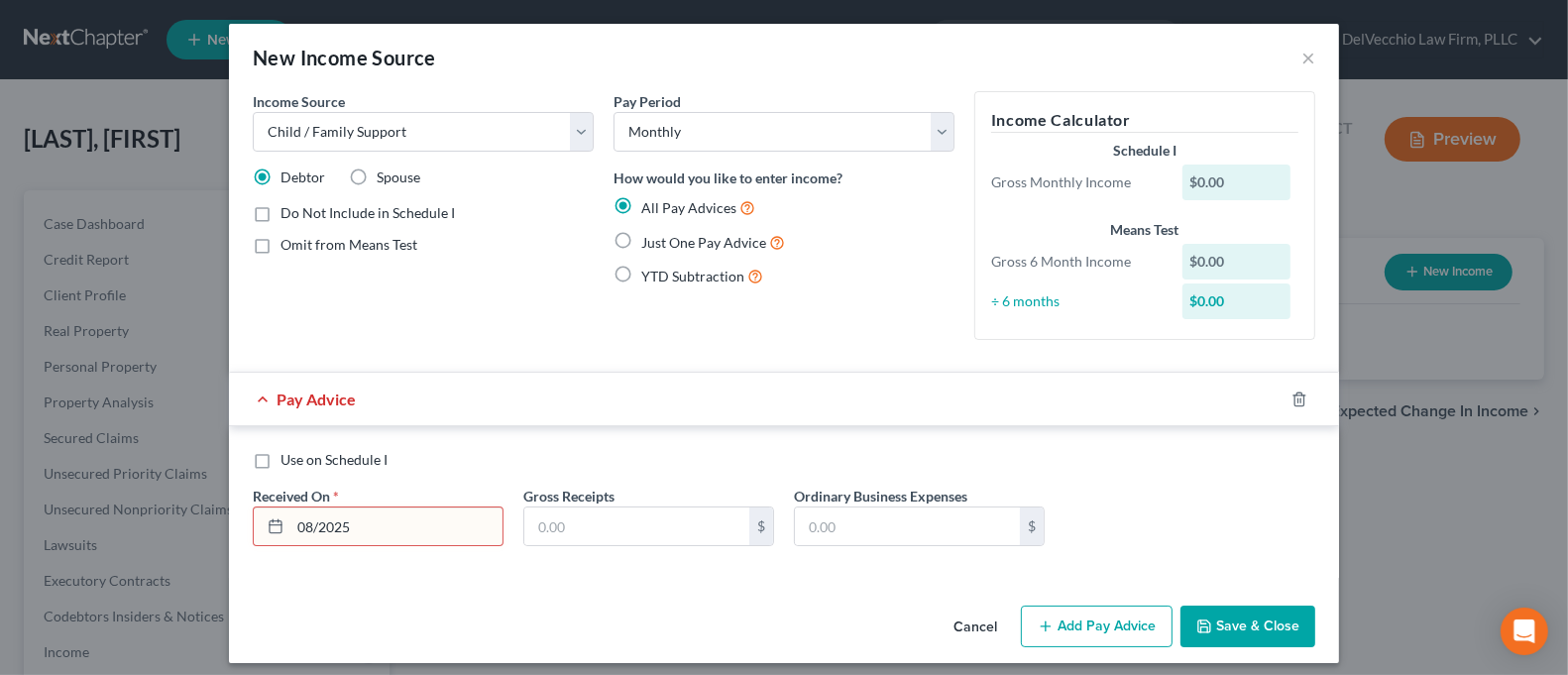 type on "08/2025" 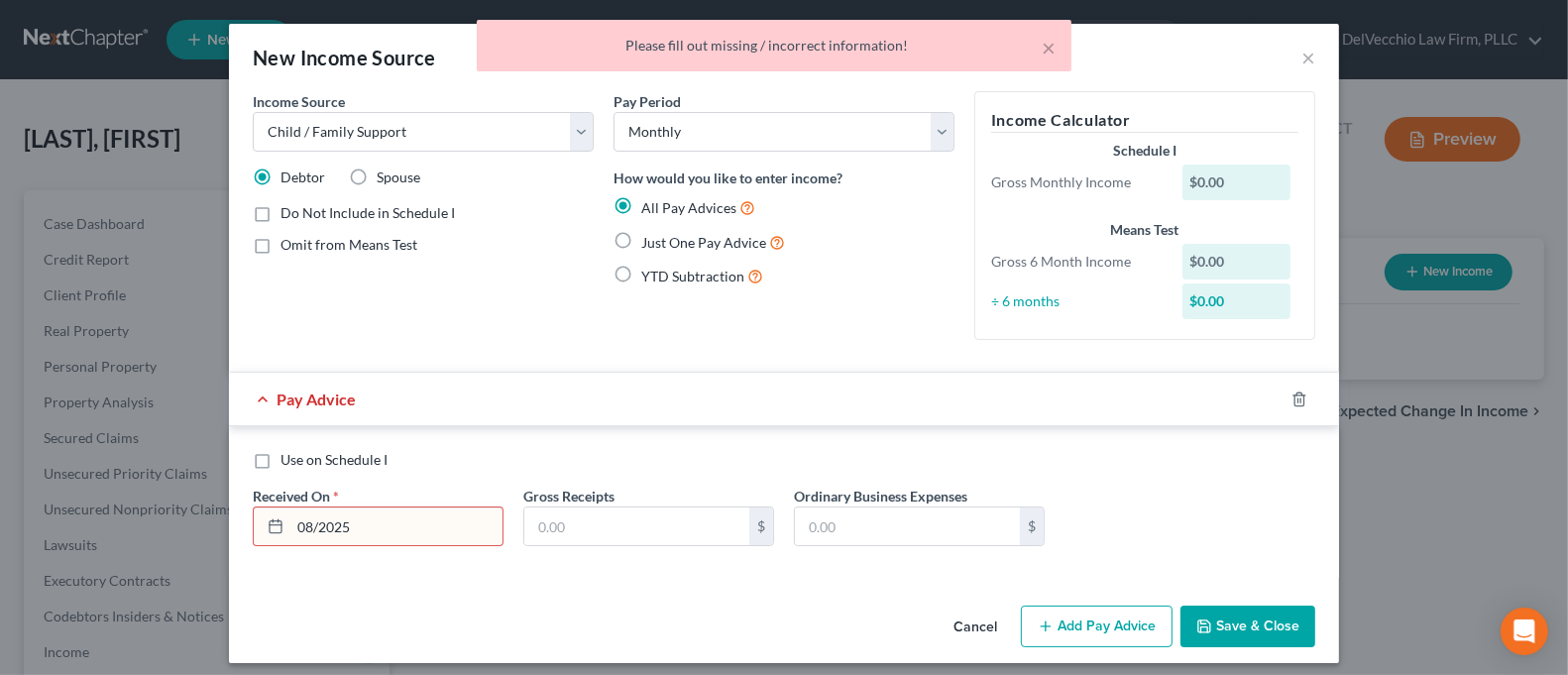 click on "08/2025" at bounding box center [396, 526] 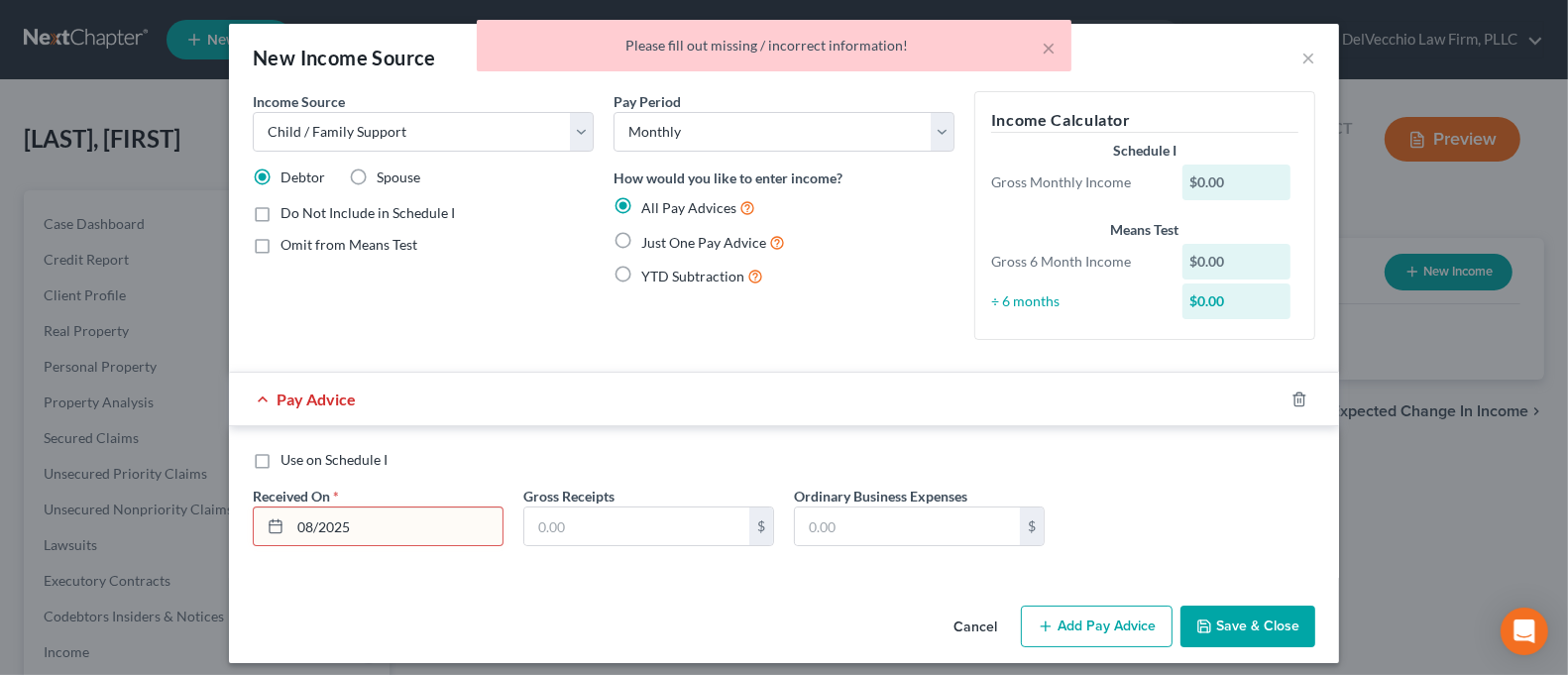 click 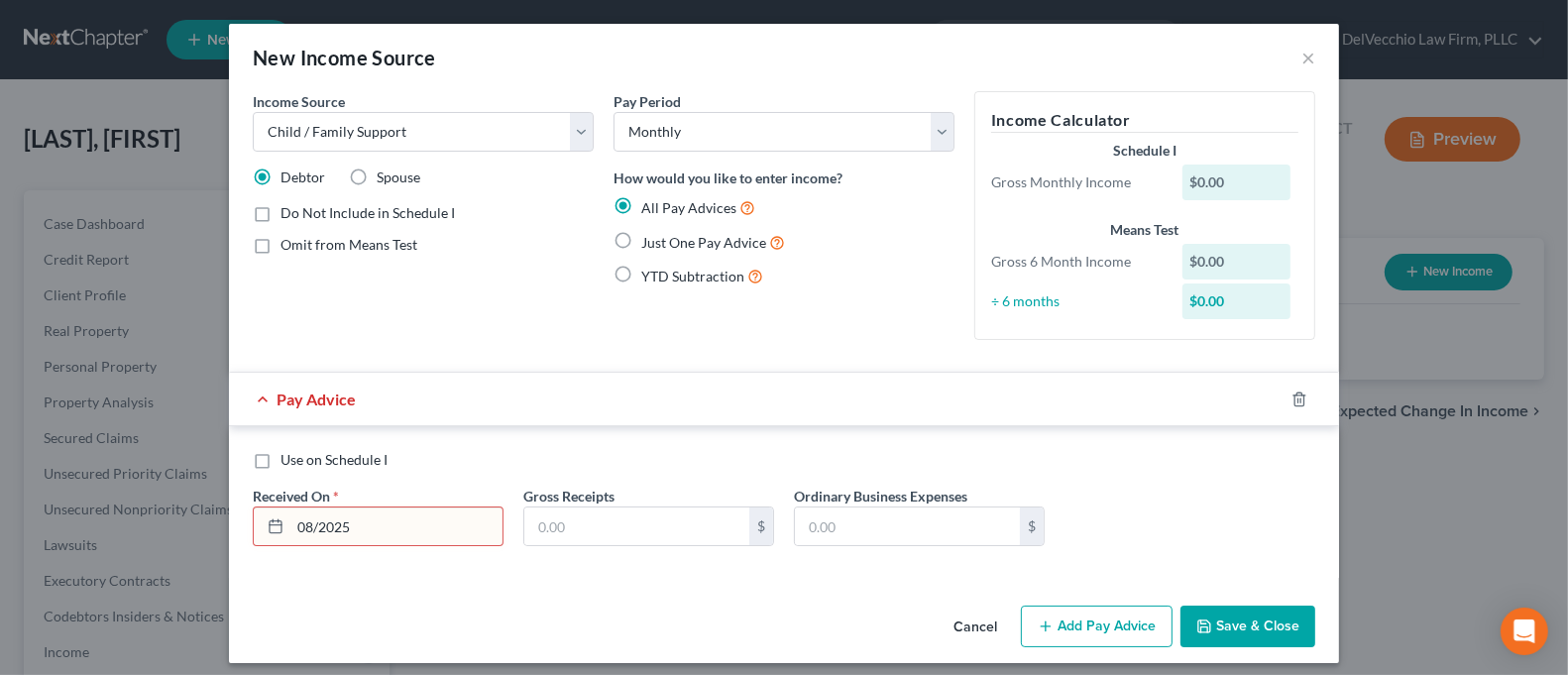 drag, startPoint x: 342, startPoint y: 530, endPoint x: 209, endPoint y: 530, distance: 133 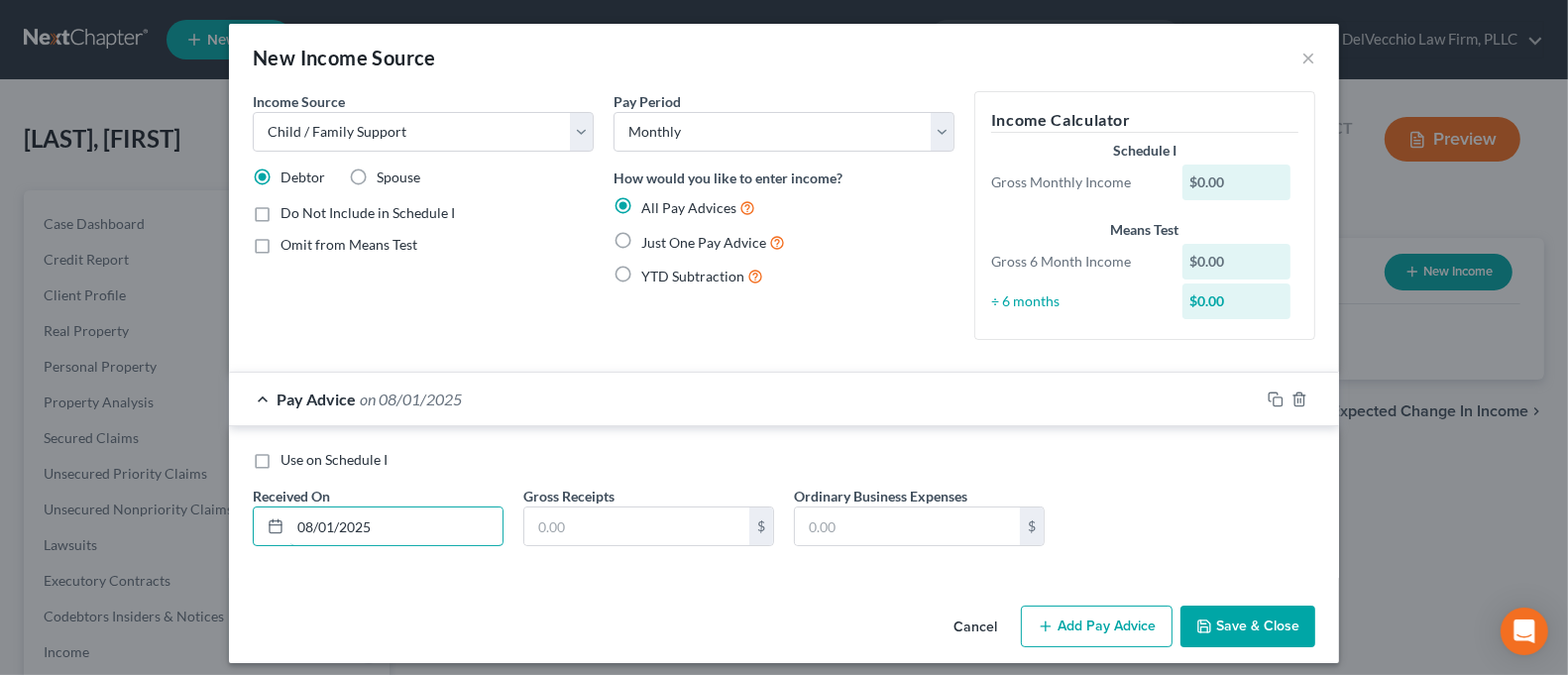 type on "08/01/2025" 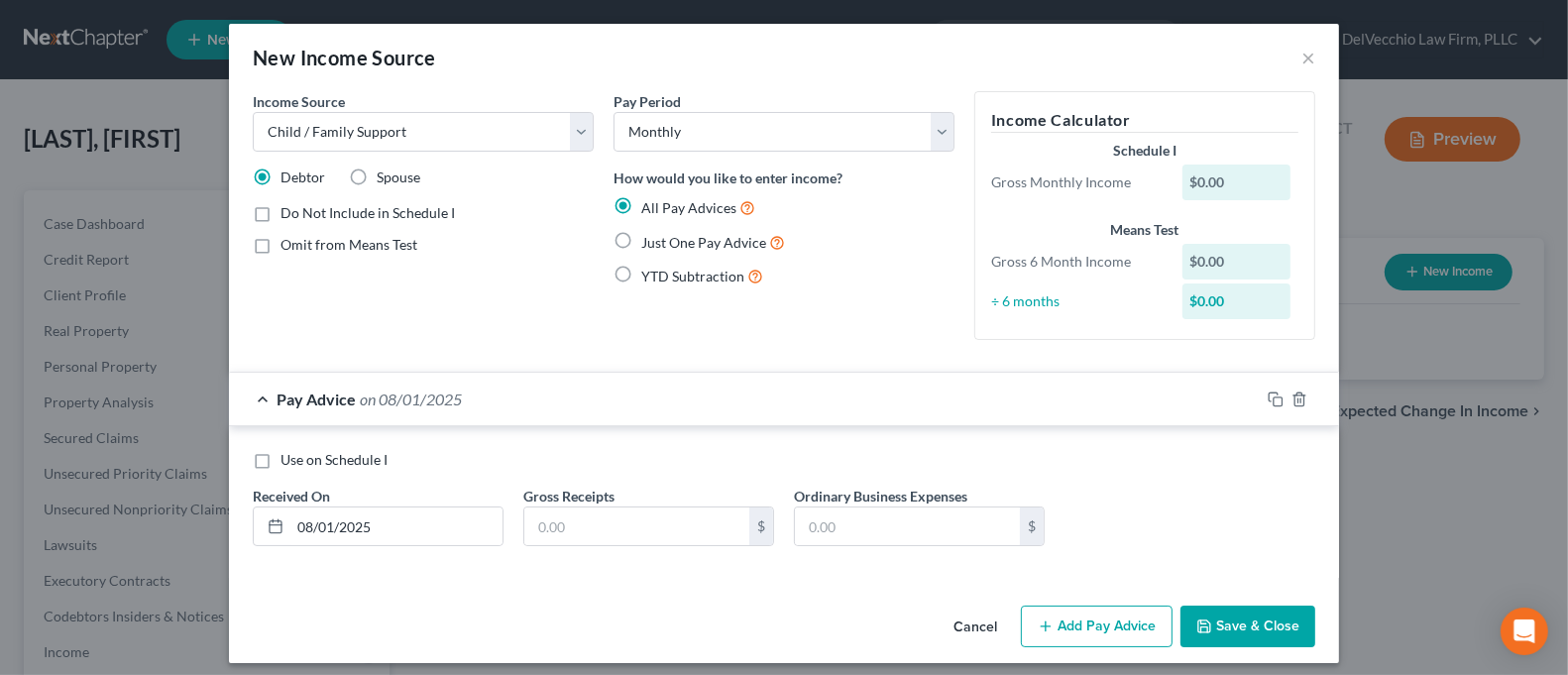 click on "Save & Close" at bounding box center (1248, 626) 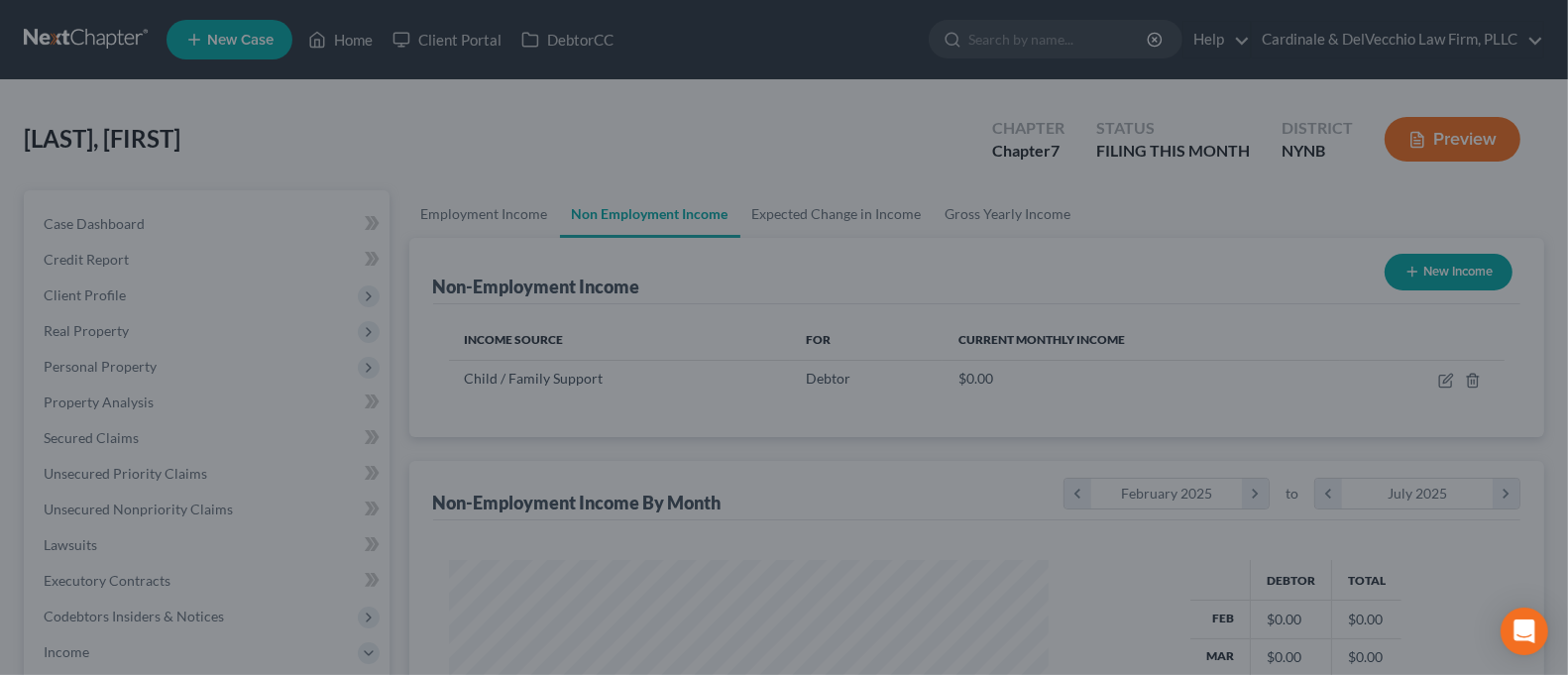 scroll, scrollTop: 990834, scrollLeft: 990511, axis: both 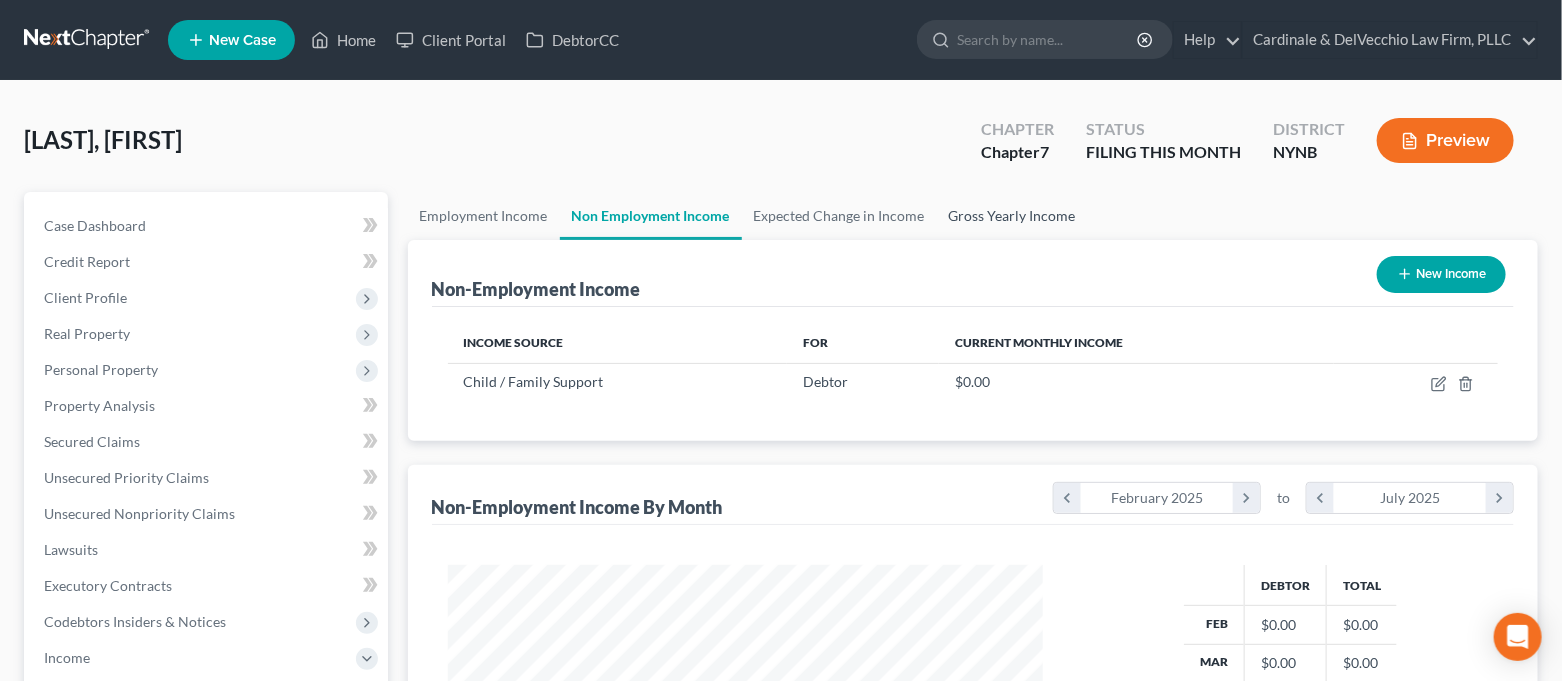 click on "Gross Yearly Income" at bounding box center (1012, 216) 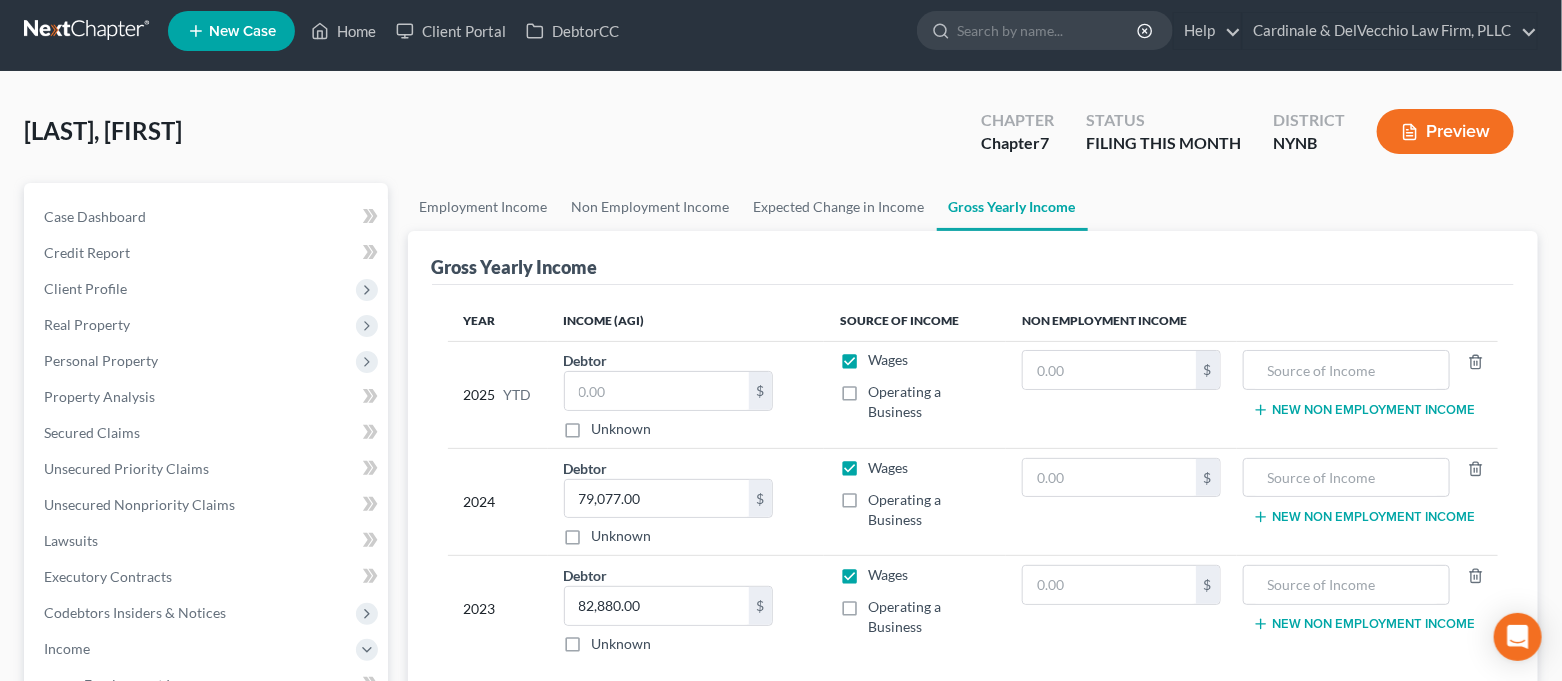 scroll, scrollTop: 0, scrollLeft: 0, axis: both 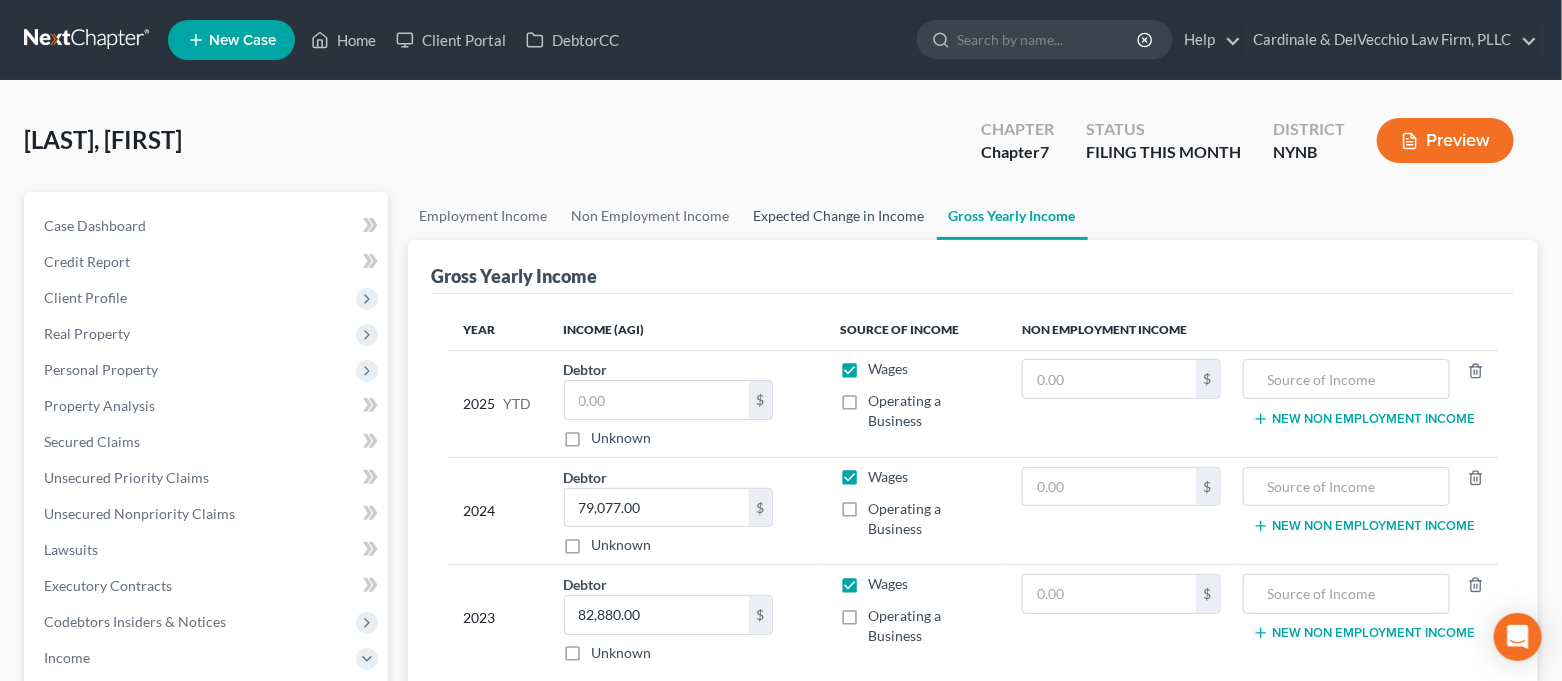 click on "Expected Change in Income" at bounding box center [839, 216] 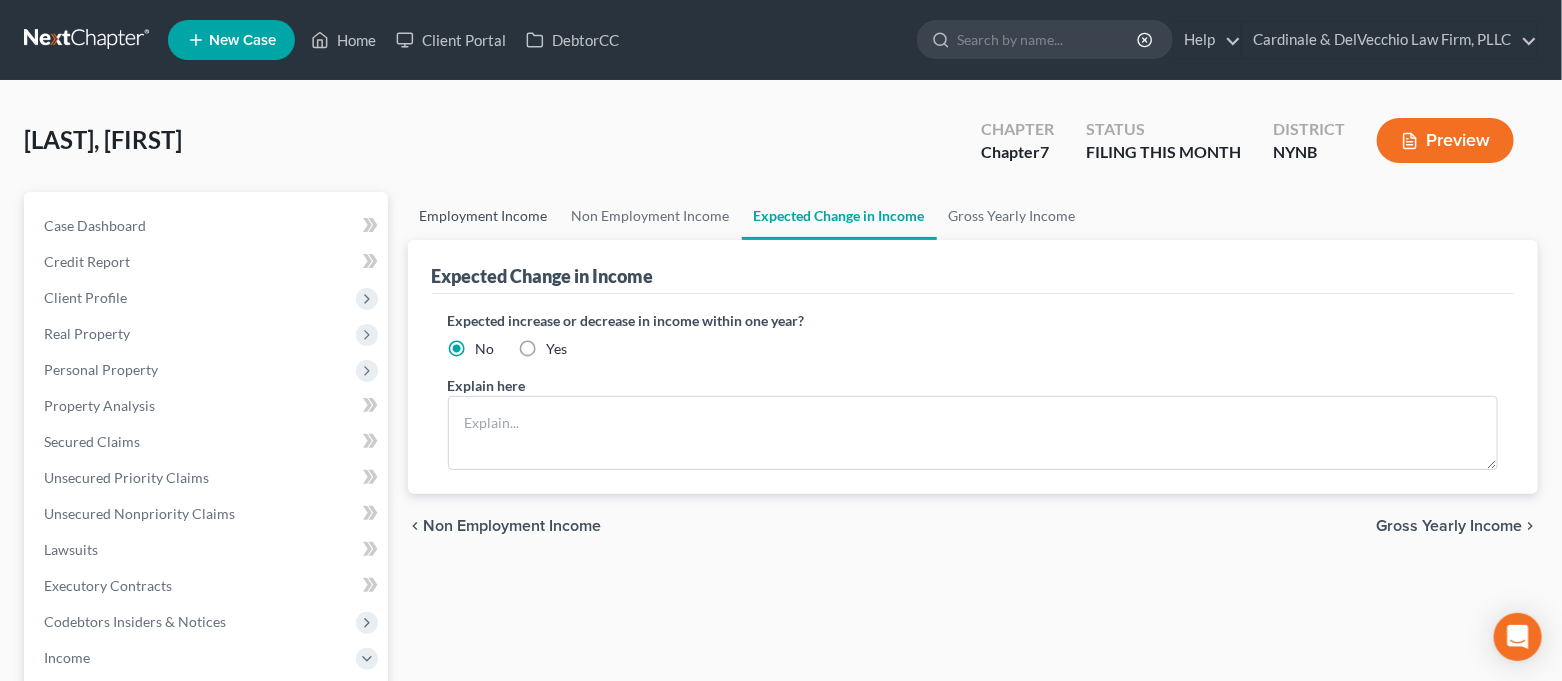 click on "Employment Income" at bounding box center [484, 216] 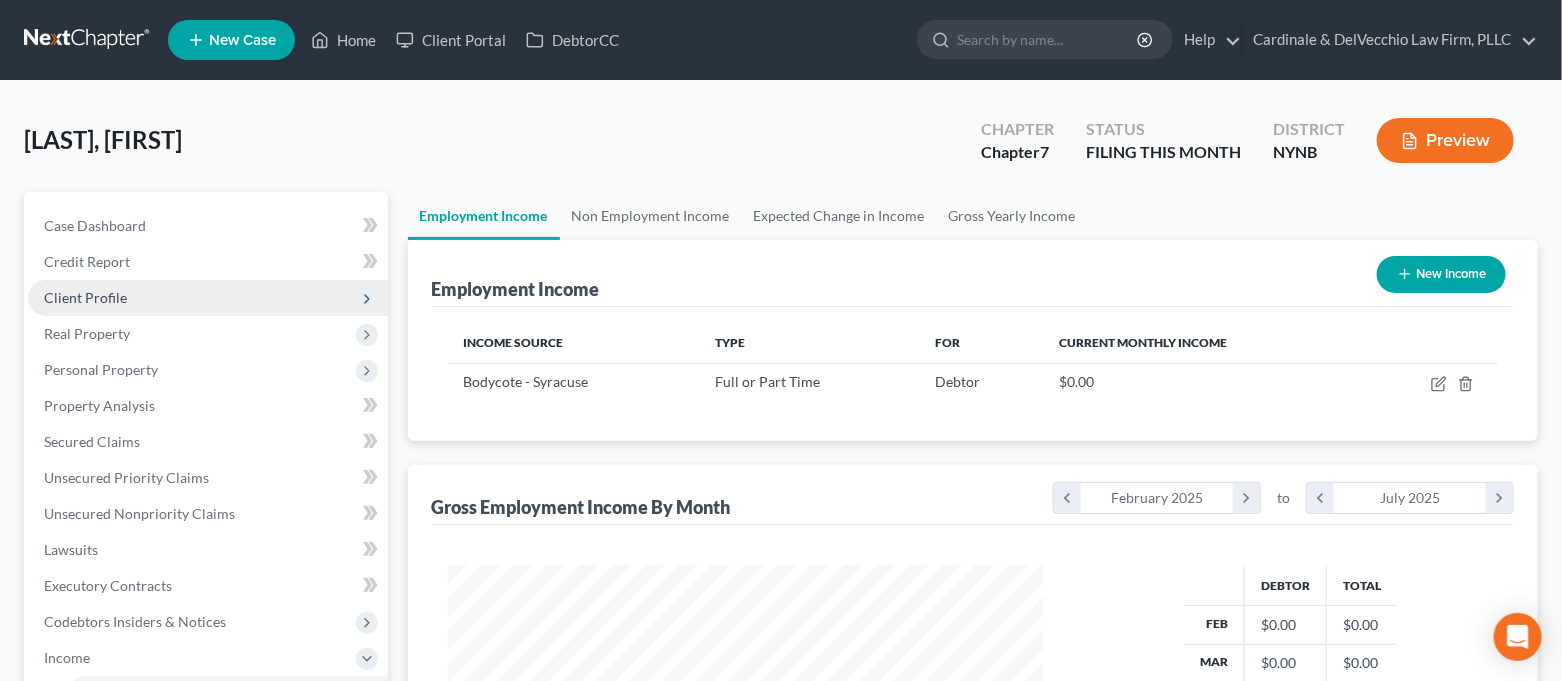 scroll, scrollTop: 999641, scrollLeft: 999363, axis: both 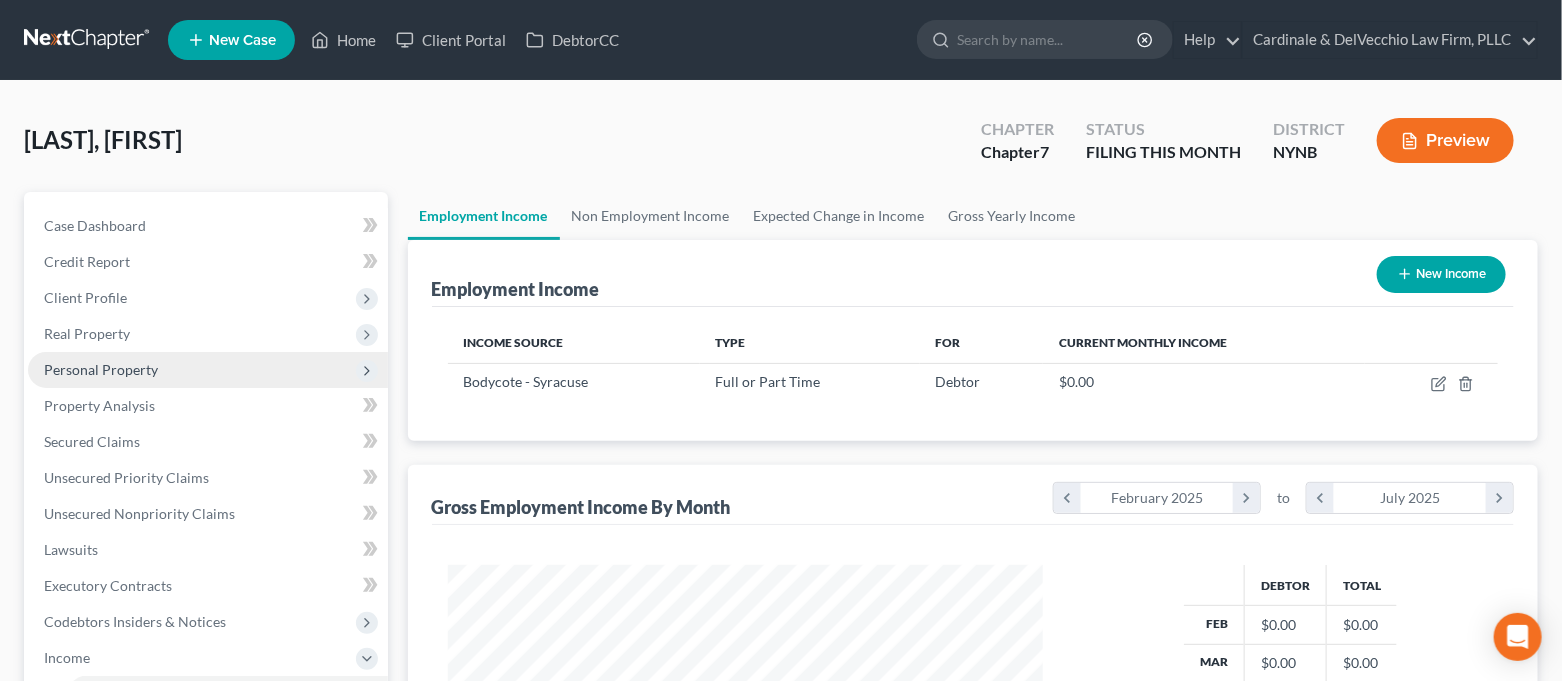 click on "Personal Property" at bounding box center (208, 370) 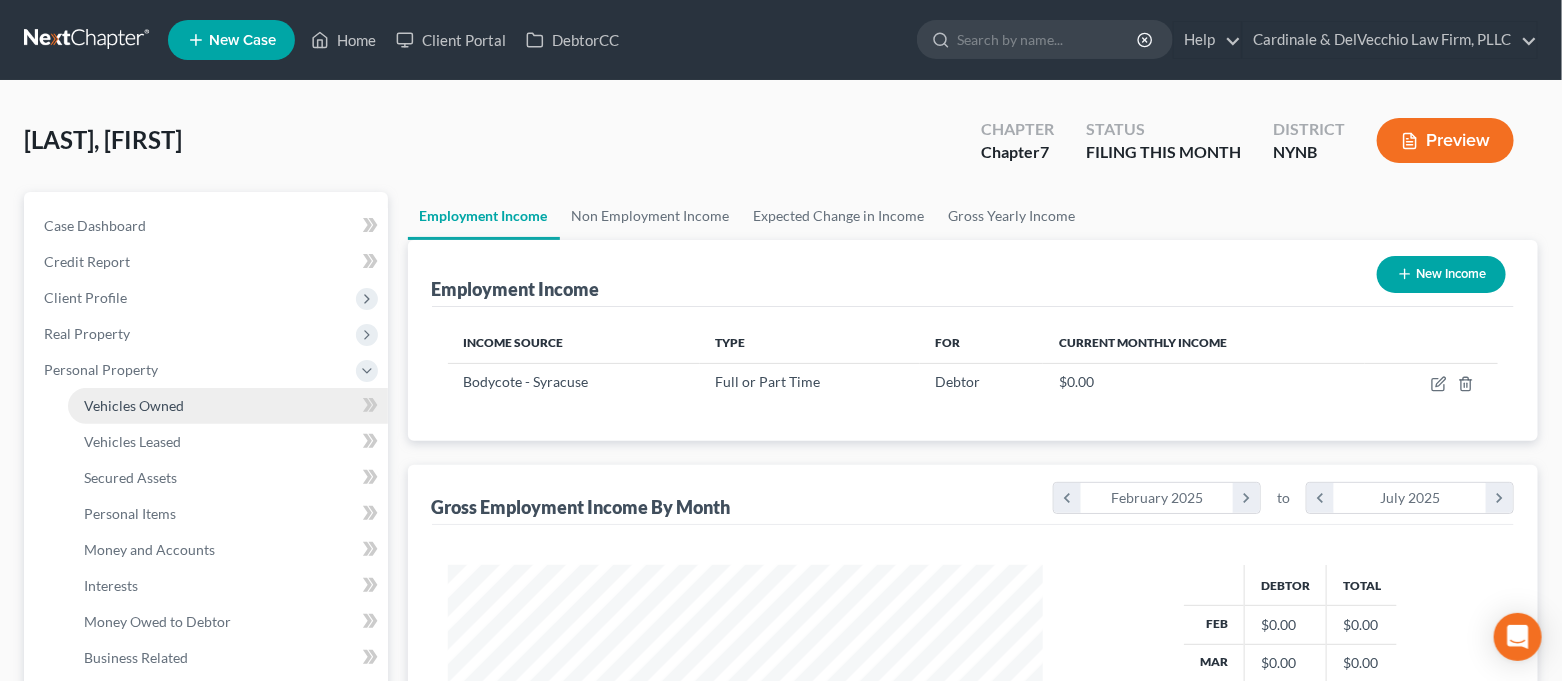 click on "Vehicles Owned" at bounding box center (228, 406) 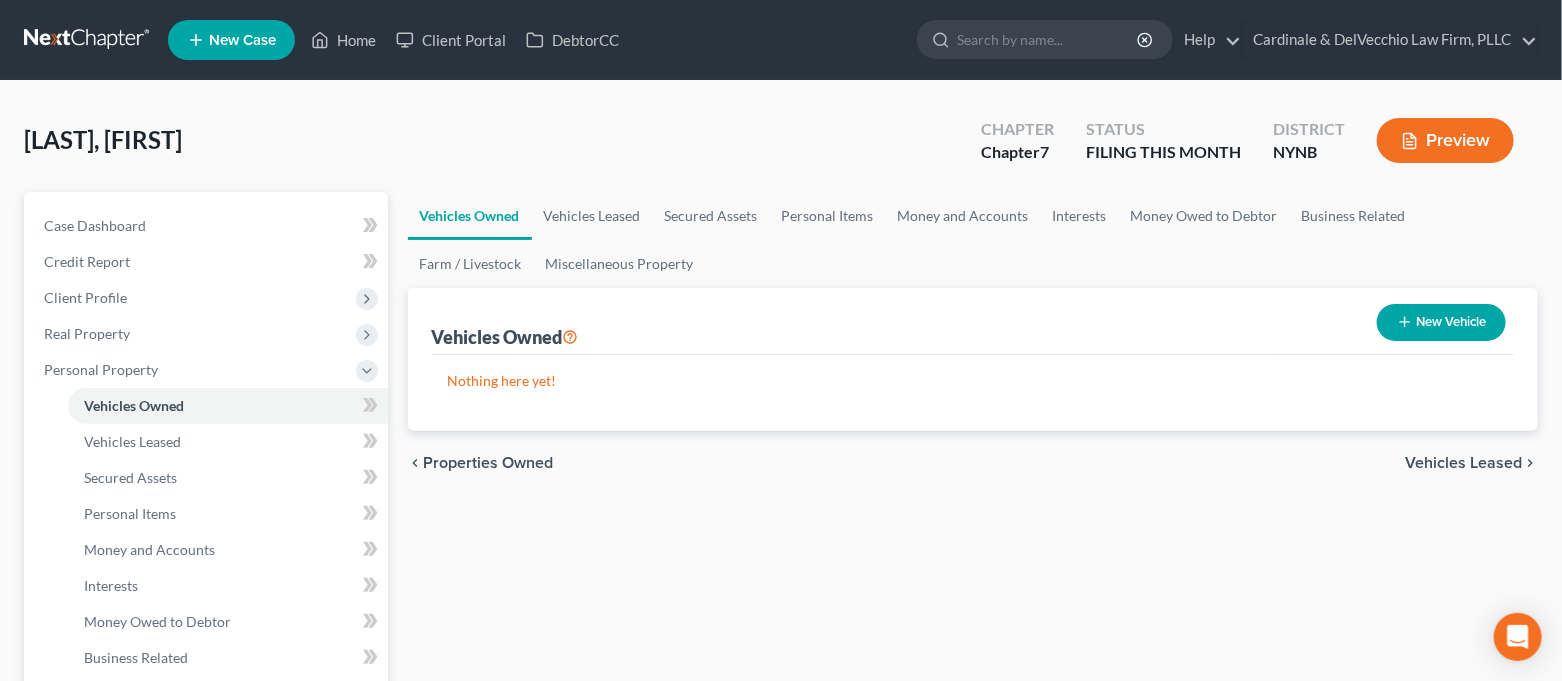 click on "New Vehicle" at bounding box center [1441, 322] 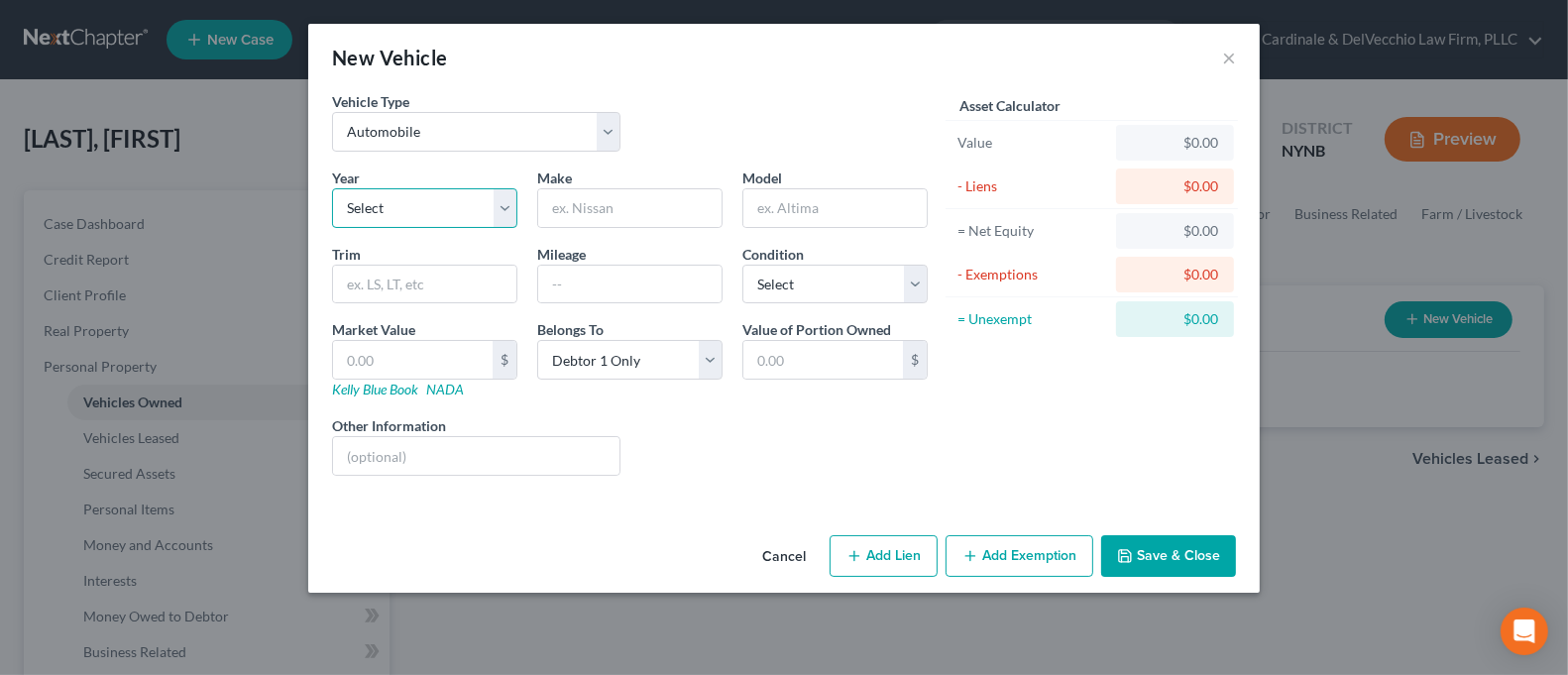 click on "Select 2026 2025 2024 2023 2022 2021 2020 2019 2018 2017 2016 2015 2014 2013 2012 2011 2010 2009 2008 2007 2006 2005 2004 2003 2002 2001 2000 1999 1998 1997 1996 1995 1994 1993 1992 1991 1990 1989 1988 1987 1986 1985 1984 1983 1982 1981 1980 1979 1978 1977 1976 1975 1974 1973 1972 1971 1970 1969 1968 1967 1966 1965 1964 1963 1962 1961 1960 1959 1958 1957 1956 1955 1954 1953 1952 1951 1950 1949 1948 1947 1946 1945 1944 1943 1942 1941 1940 1939 1938 1937 1936 1935 1934 1933 1932 1931 1930 1929 1928 1927 1926 1925 1924 1923 1922 1921 1920 1919 1918 1917 1916 1915 1914 1913 1912 1911 1910 1909 1908 1907 1906 1905 1904 1903 1902 1901" at bounding box center (424, 208) 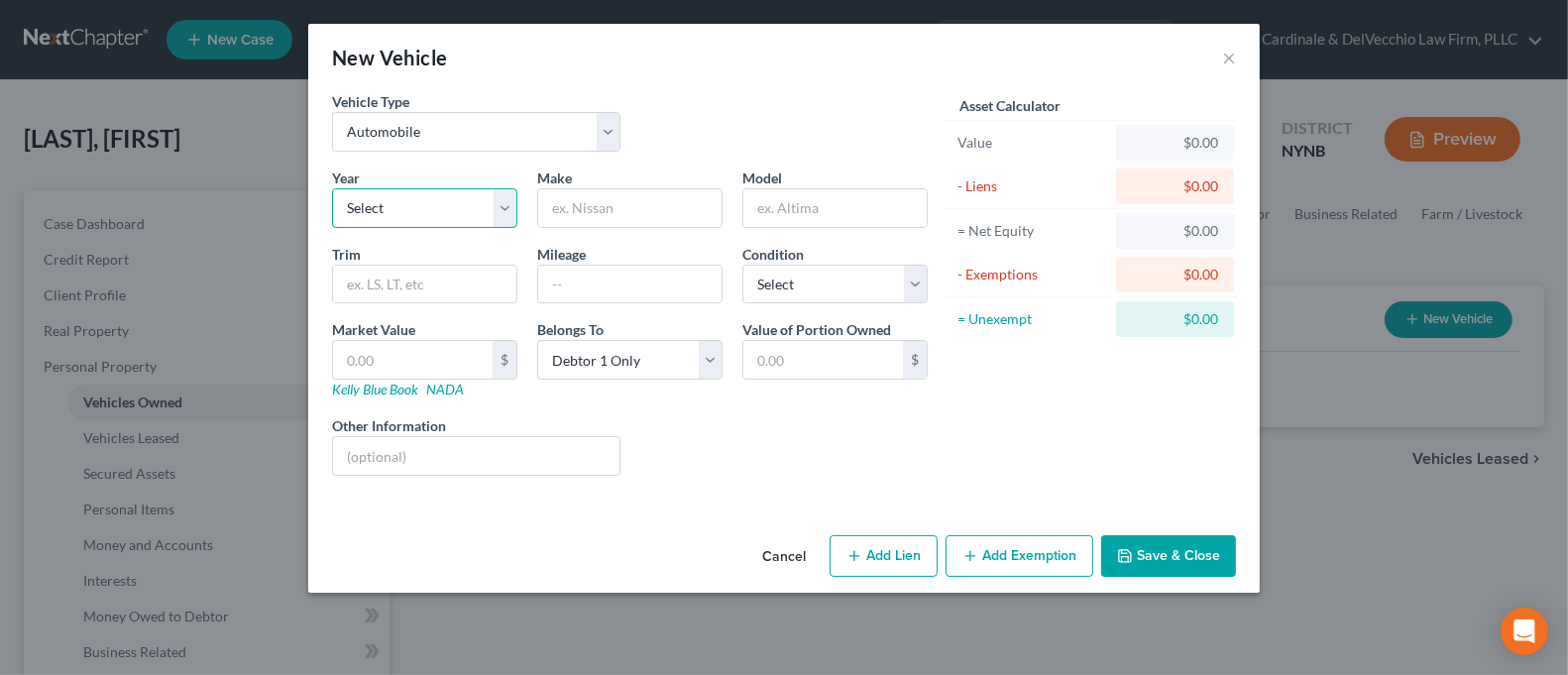 select on "6" 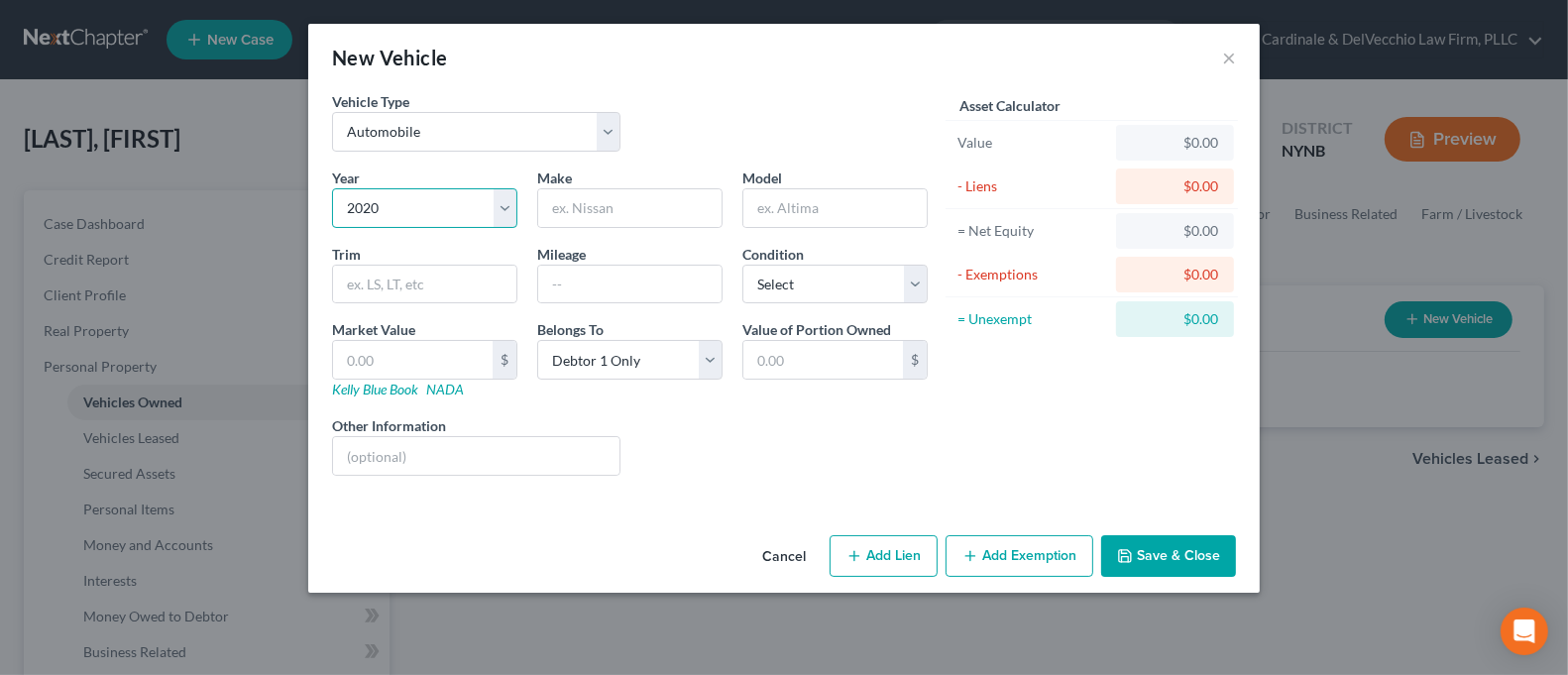 click on "Select 2026 2025 2024 2023 2022 2021 2020 2019 2018 2017 2016 2015 2014 2013 2012 2011 2010 2009 2008 2007 2006 2005 2004 2003 2002 2001 2000 1999 1998 1997 1996 1995 1994 1993 1992 1991 1990 1989 1988 1987 1986 1985 1984 1983 1982 1981 1980 1979 1978 1977 1976 1975 1974 1973 1972 1971 1970 1969 1968 1967 1966 1965 1964 1963 1962 1961 1960 1959 1958 1957 1956 1955 1954 1953 1952 1951 1950 1949 1948 1947 1946 1945 1944 1943 1942 1941 1940 1939 1938 1937 1936 1935 1934 1933 1932 1931 1930 1929 1928 1927 1926 1925 1924 1923 1922 1921 1920 1919 1918 1917 1916 1915 1914 1913 1912 1911 1910 1909 1908 1907 1906 1905 1904 1903 1902 1901" at bounding box center (424, 208) 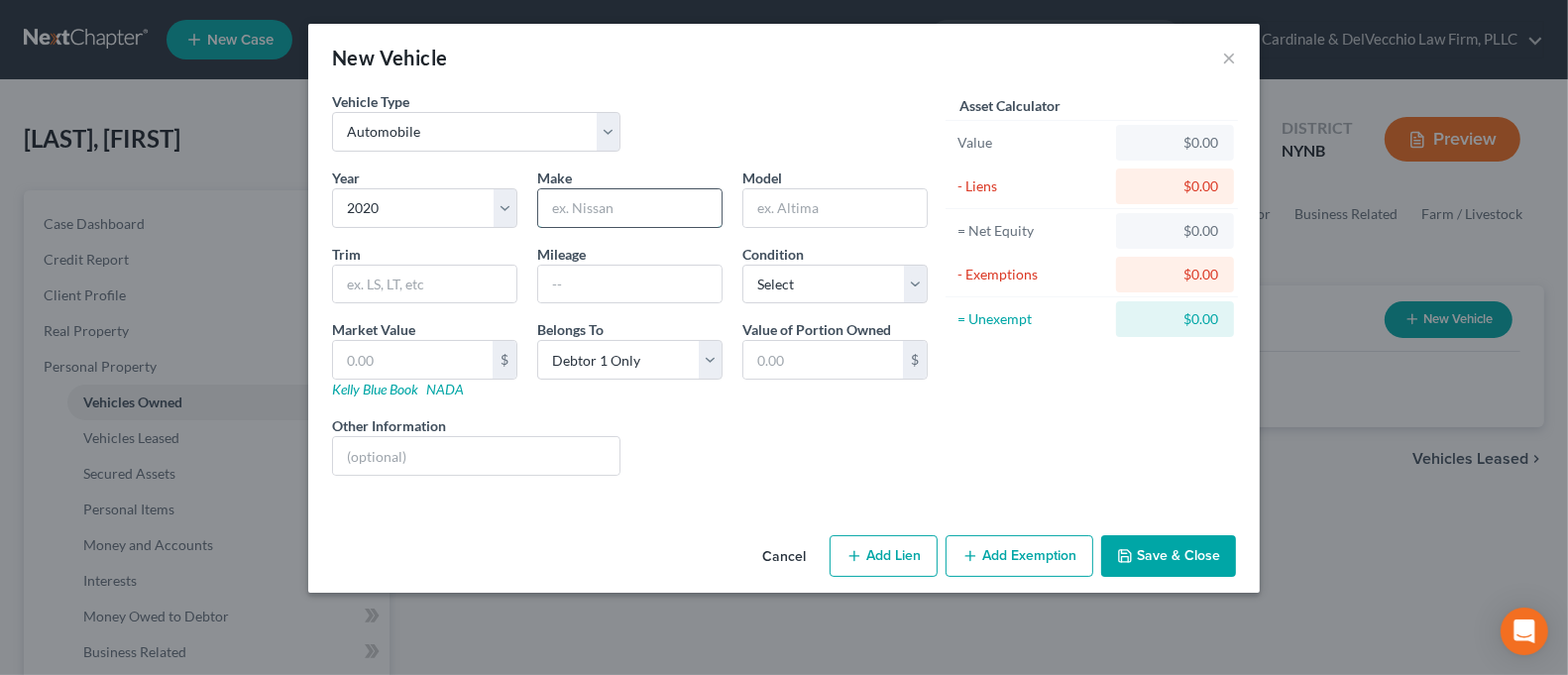 click at bounding box center [629, 208] 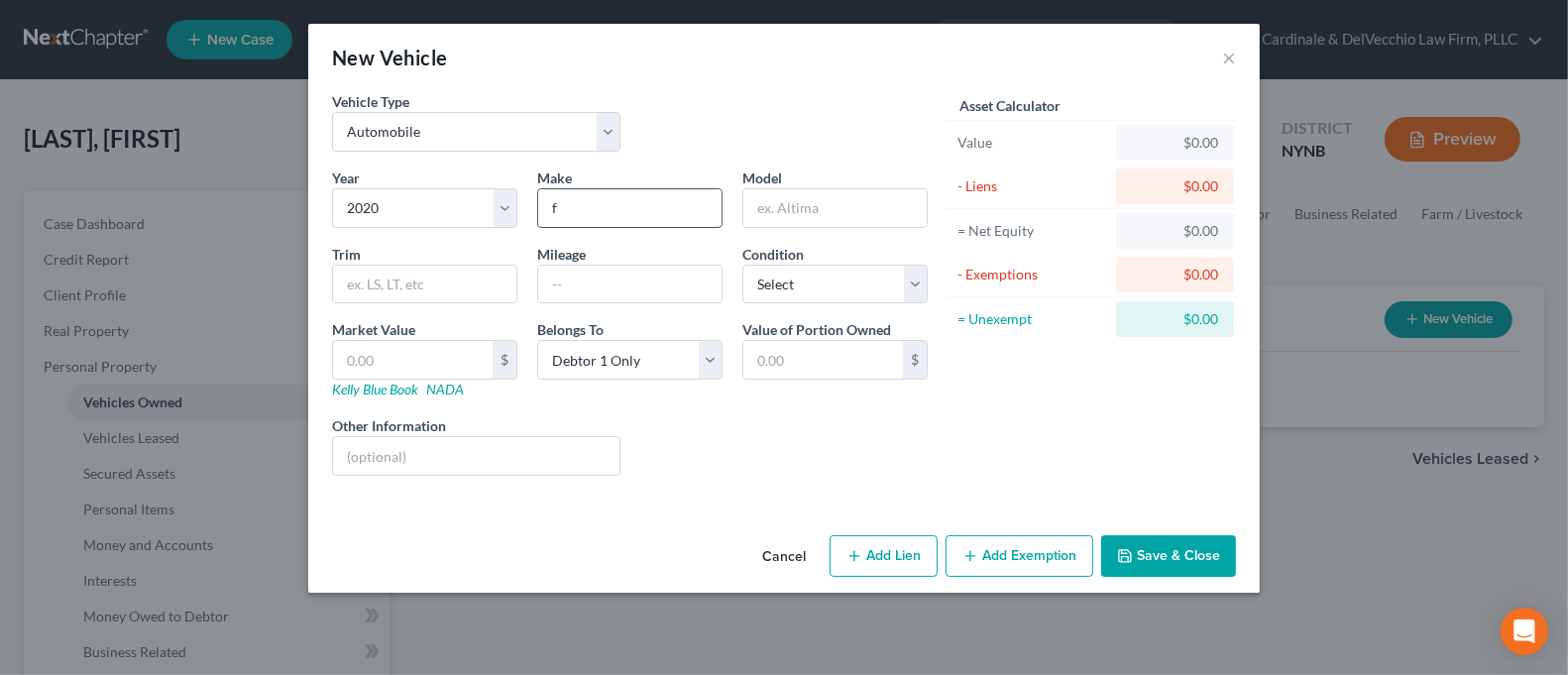 type on "Ford" 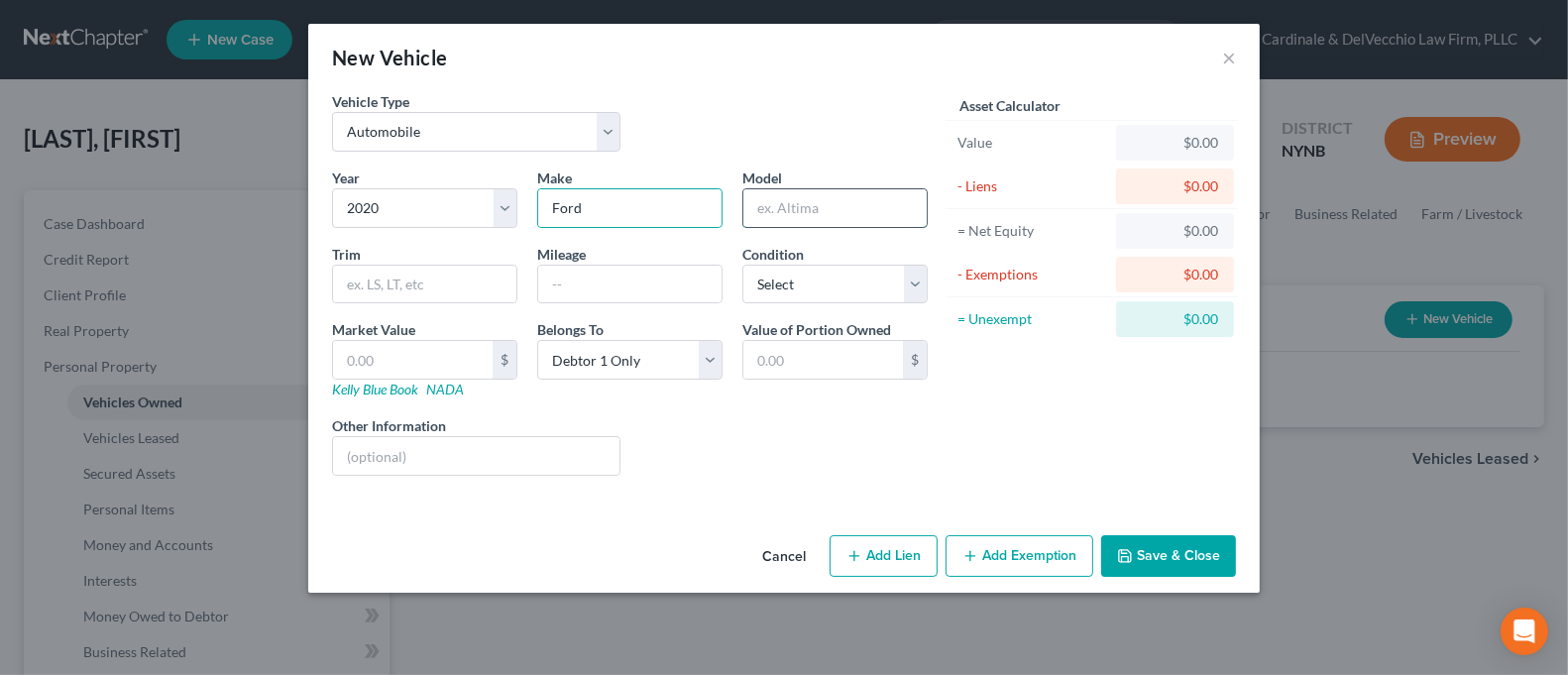click at bounding box center [835, 208] 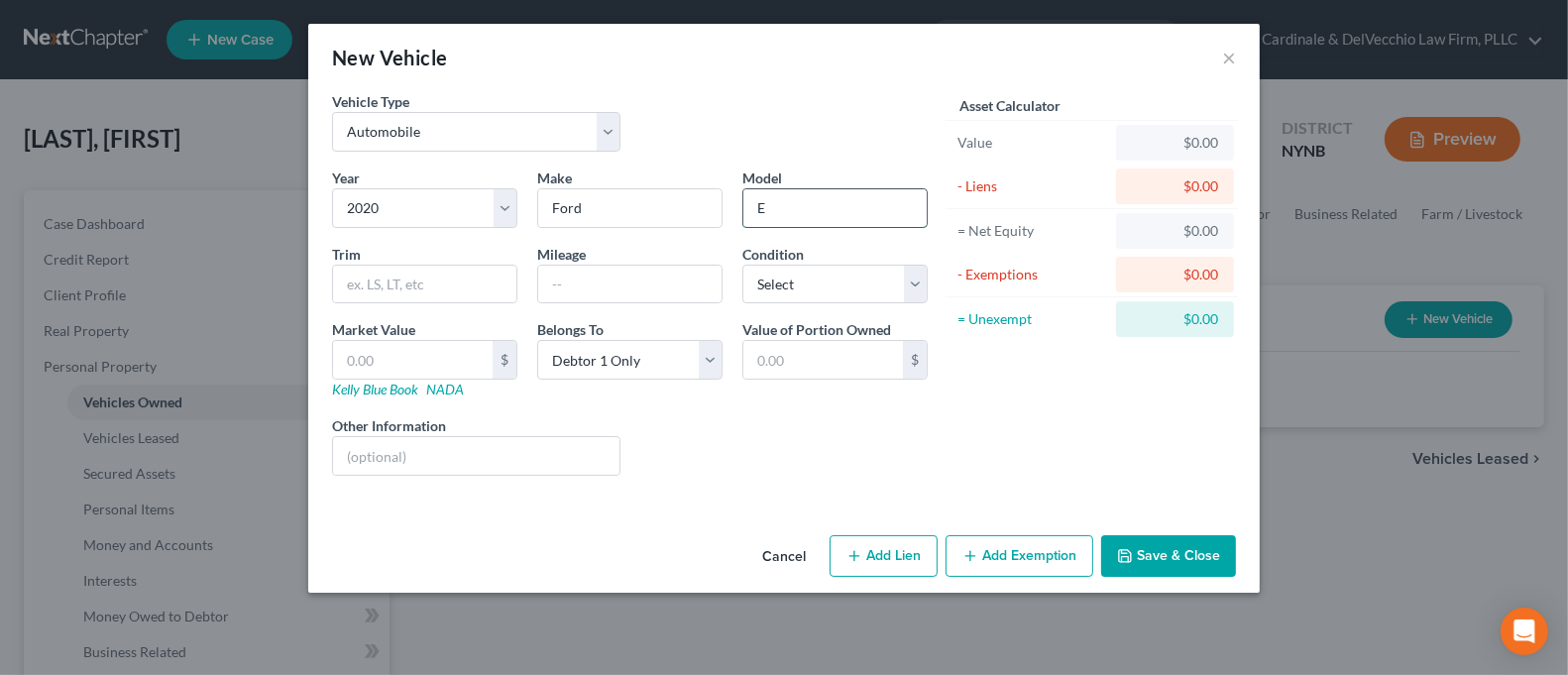 type on "Explorer" 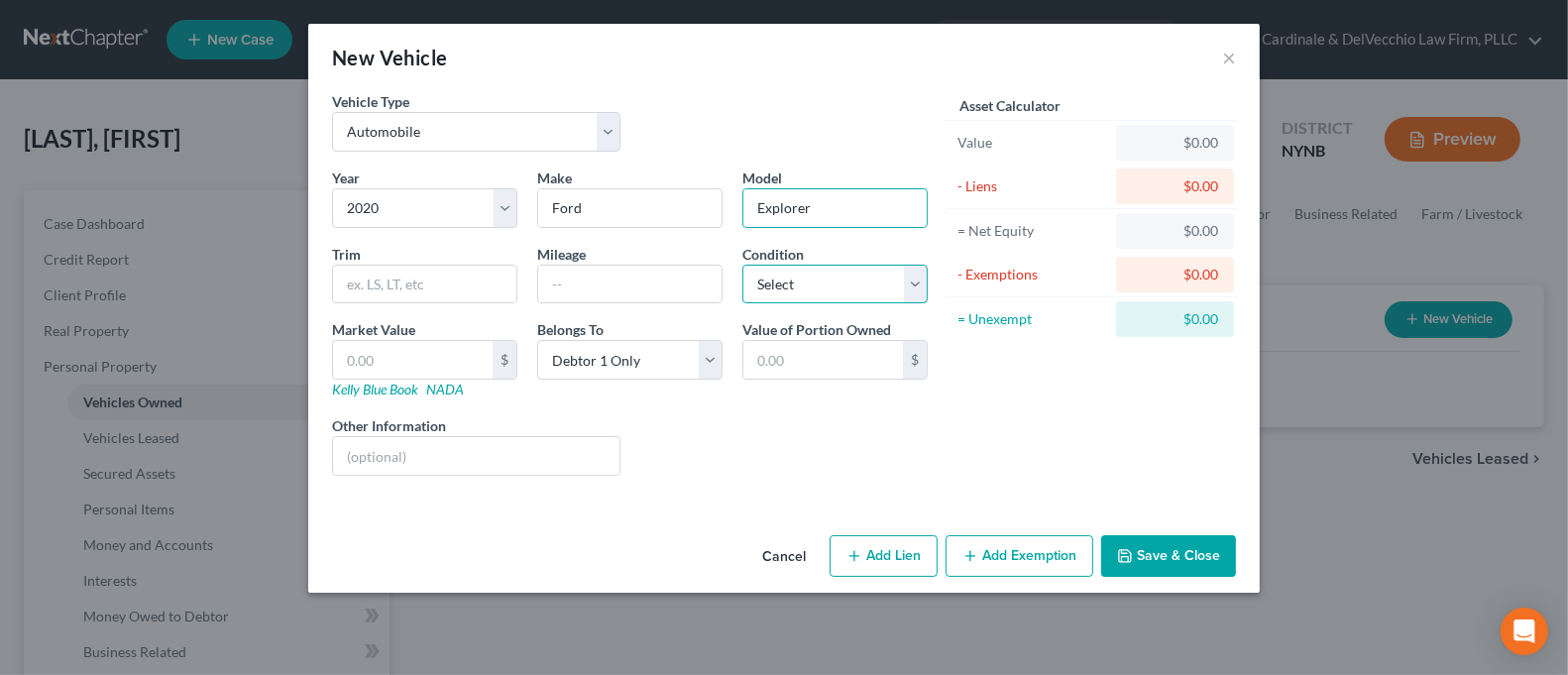 click on "Select Excellent Very Good Good Fair Poor" at bounding box center (835, 284) 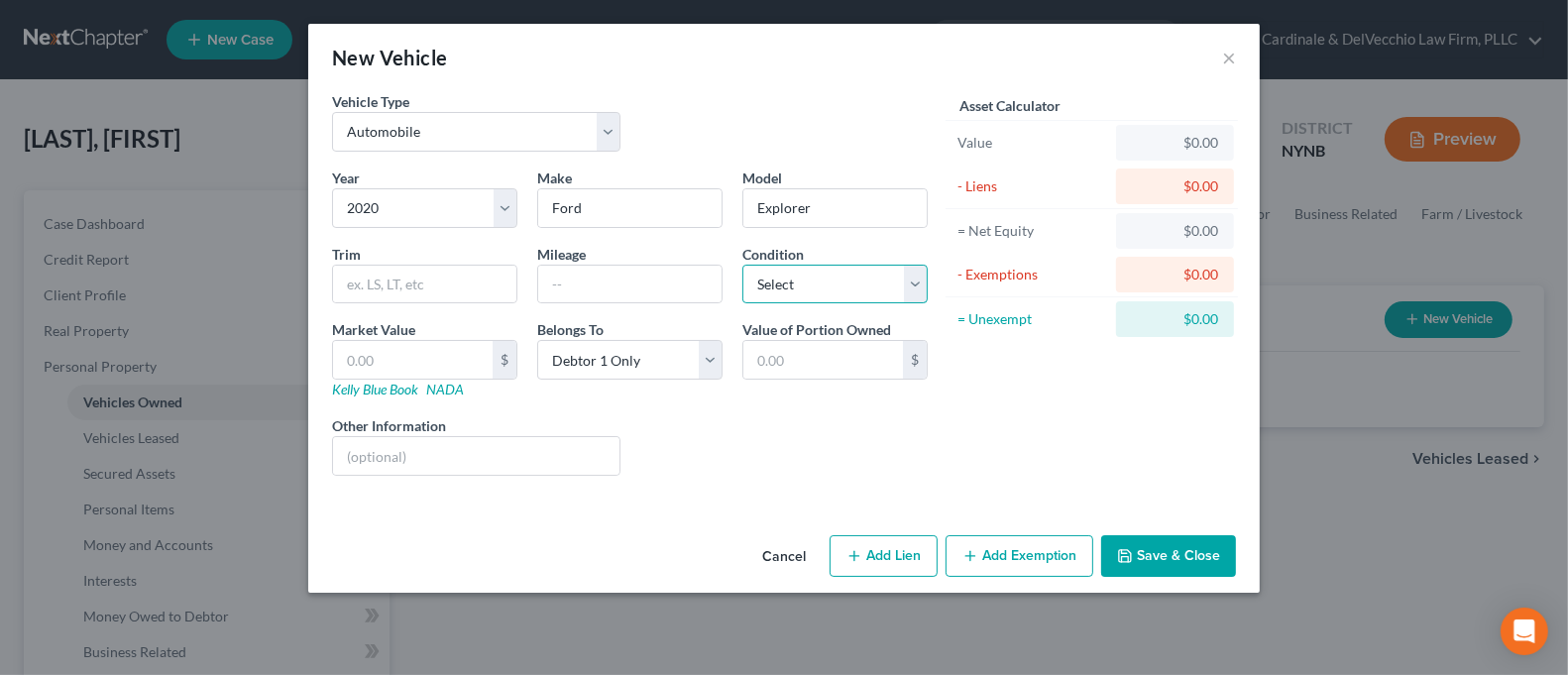 select on "2" 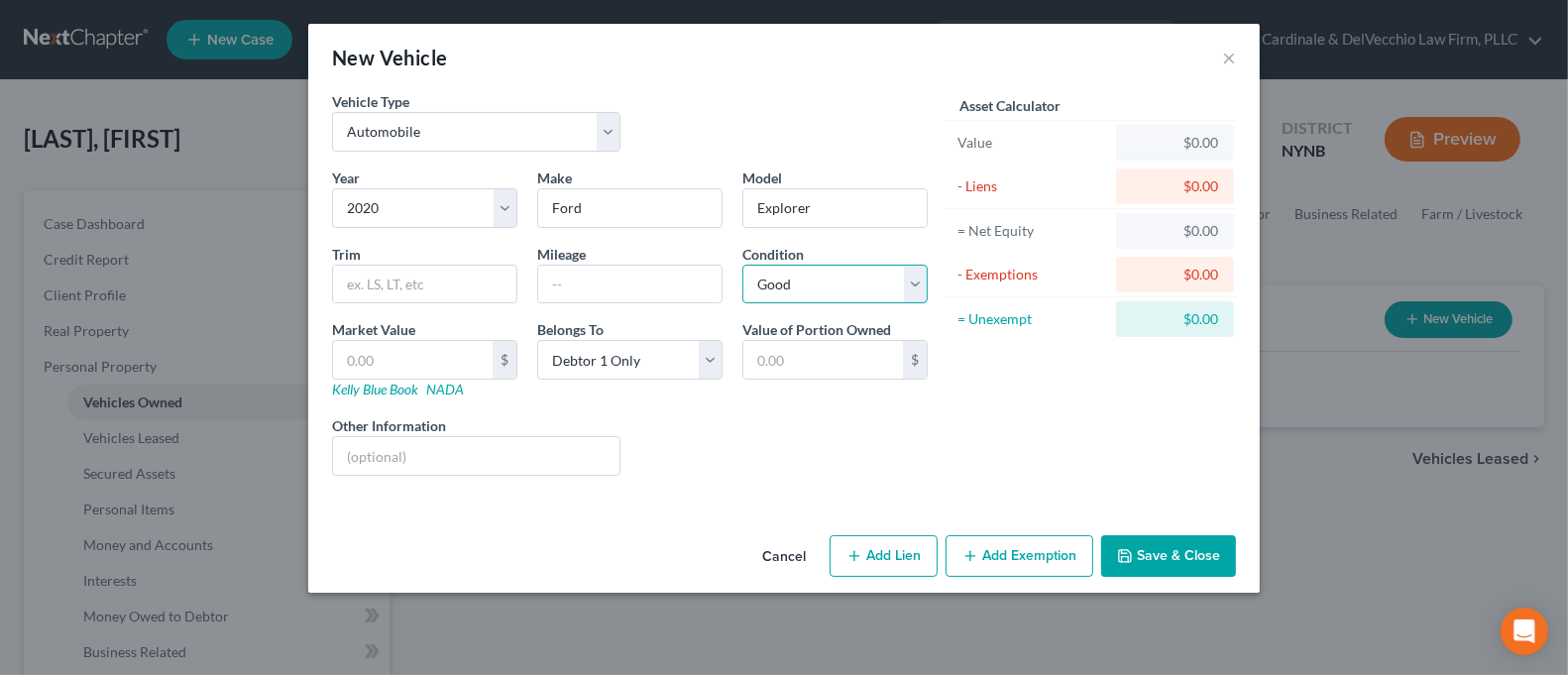 click on "Select Excellent Very Good Good Fair Poor" at bounding box center (835, 284) 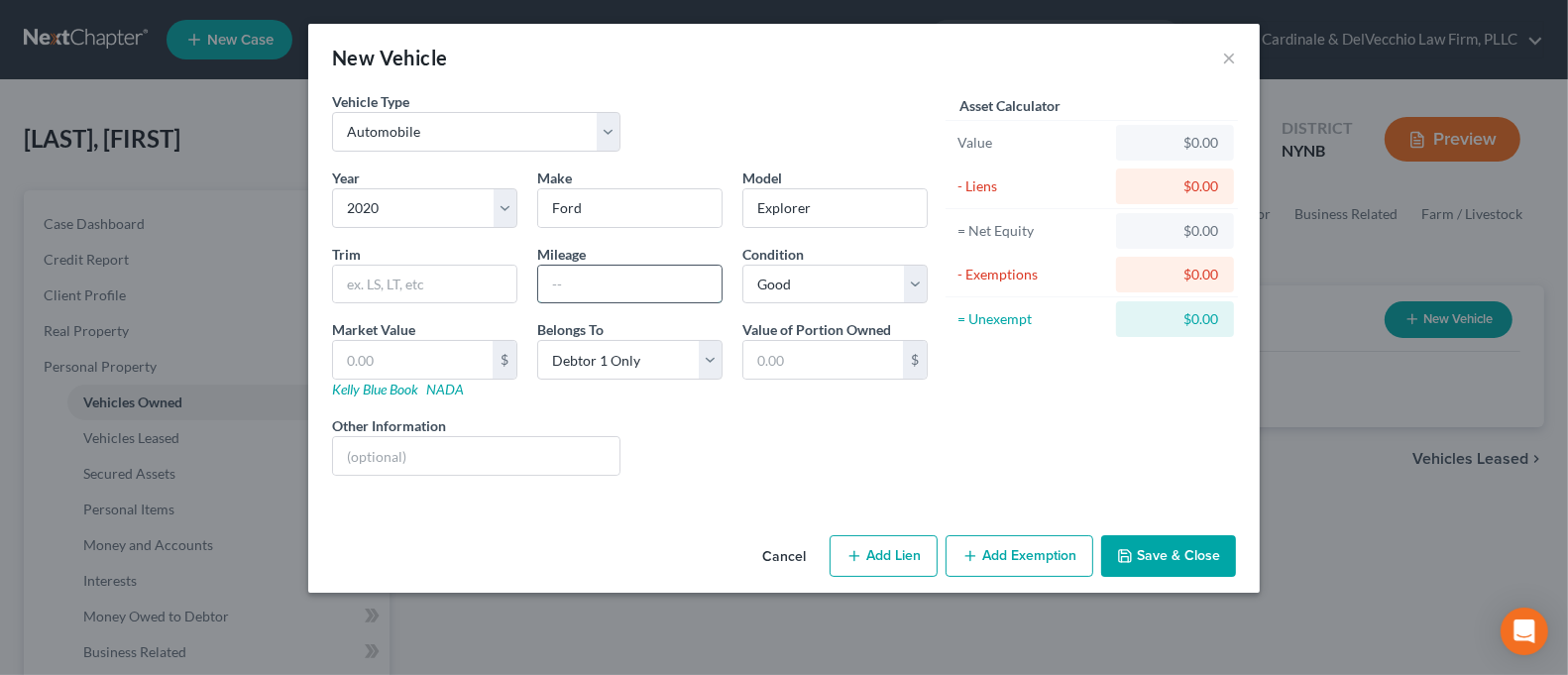 click at bounding box center [629, 284] 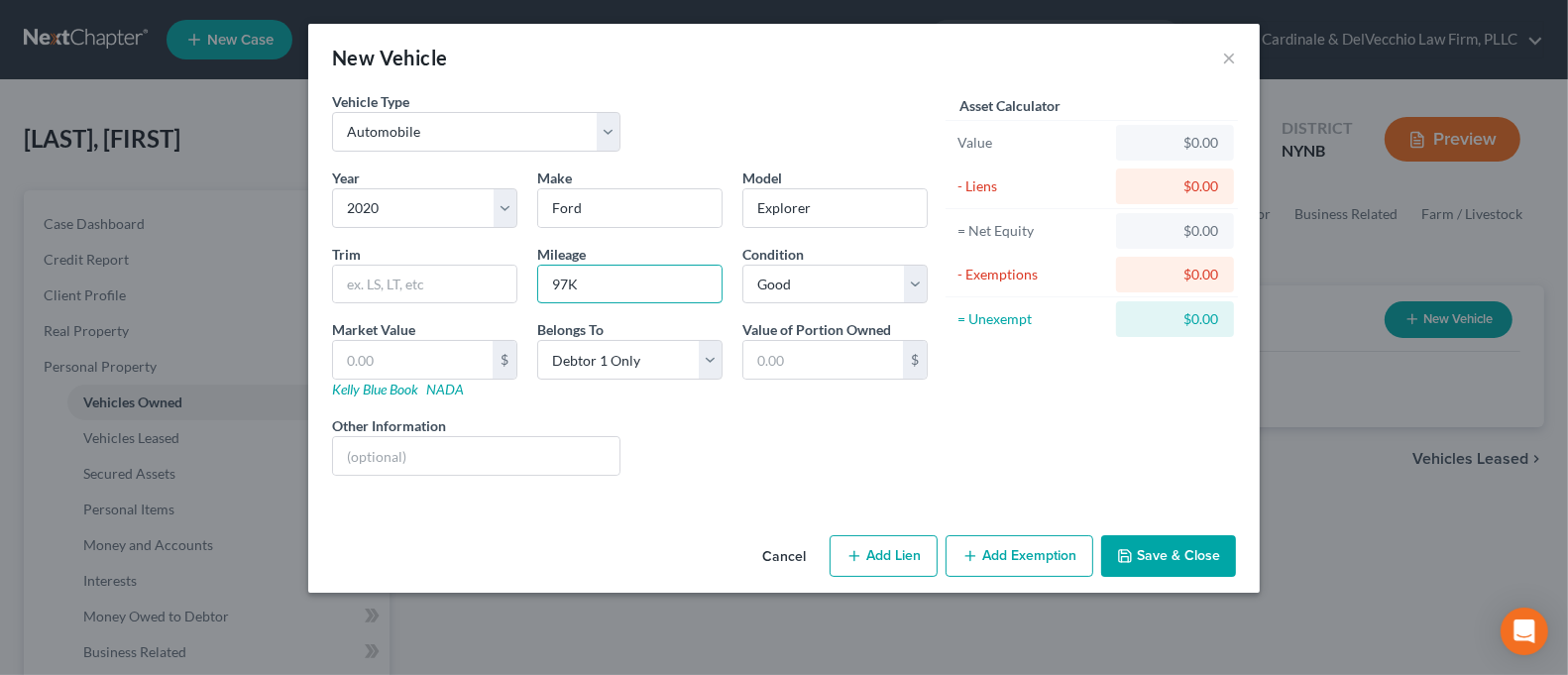 type on "97K" 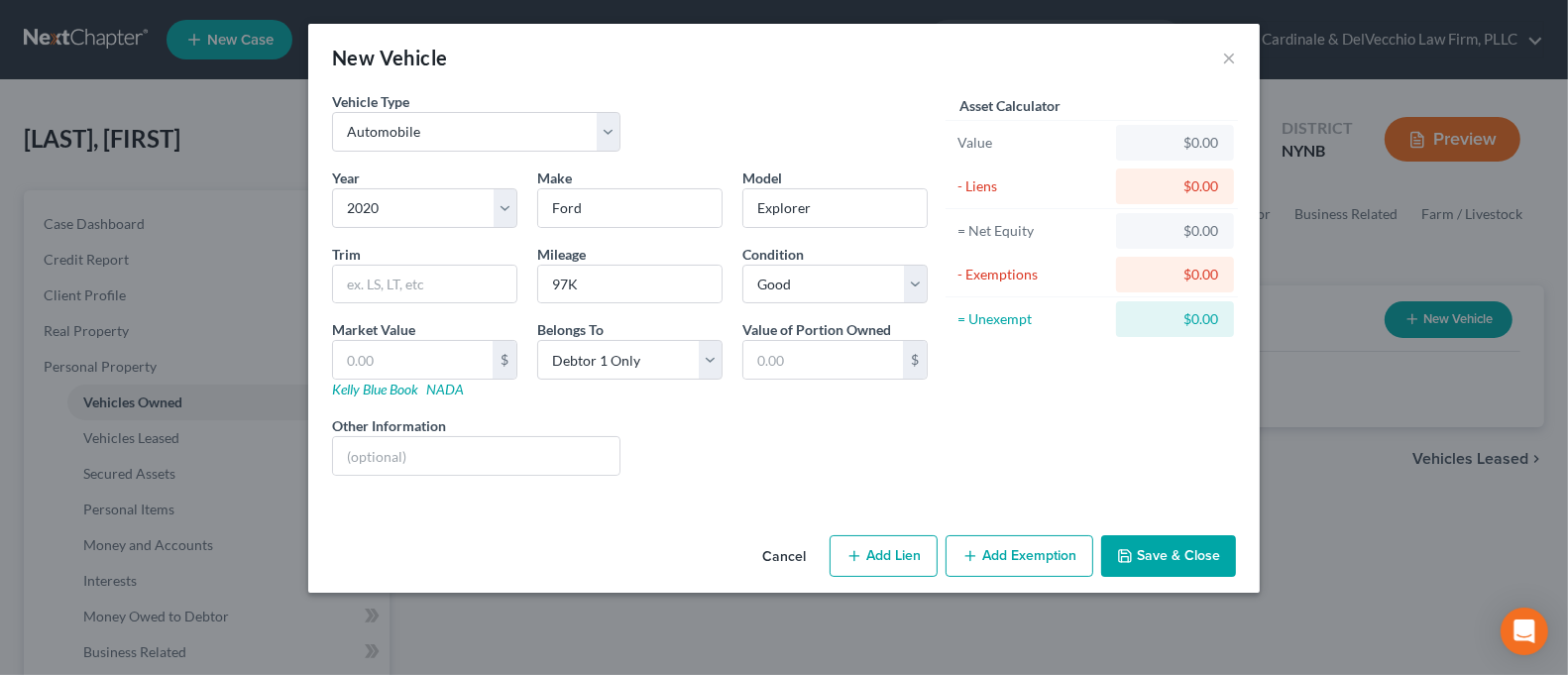 click on "Save & Close" at bounding box center [1169, 556] 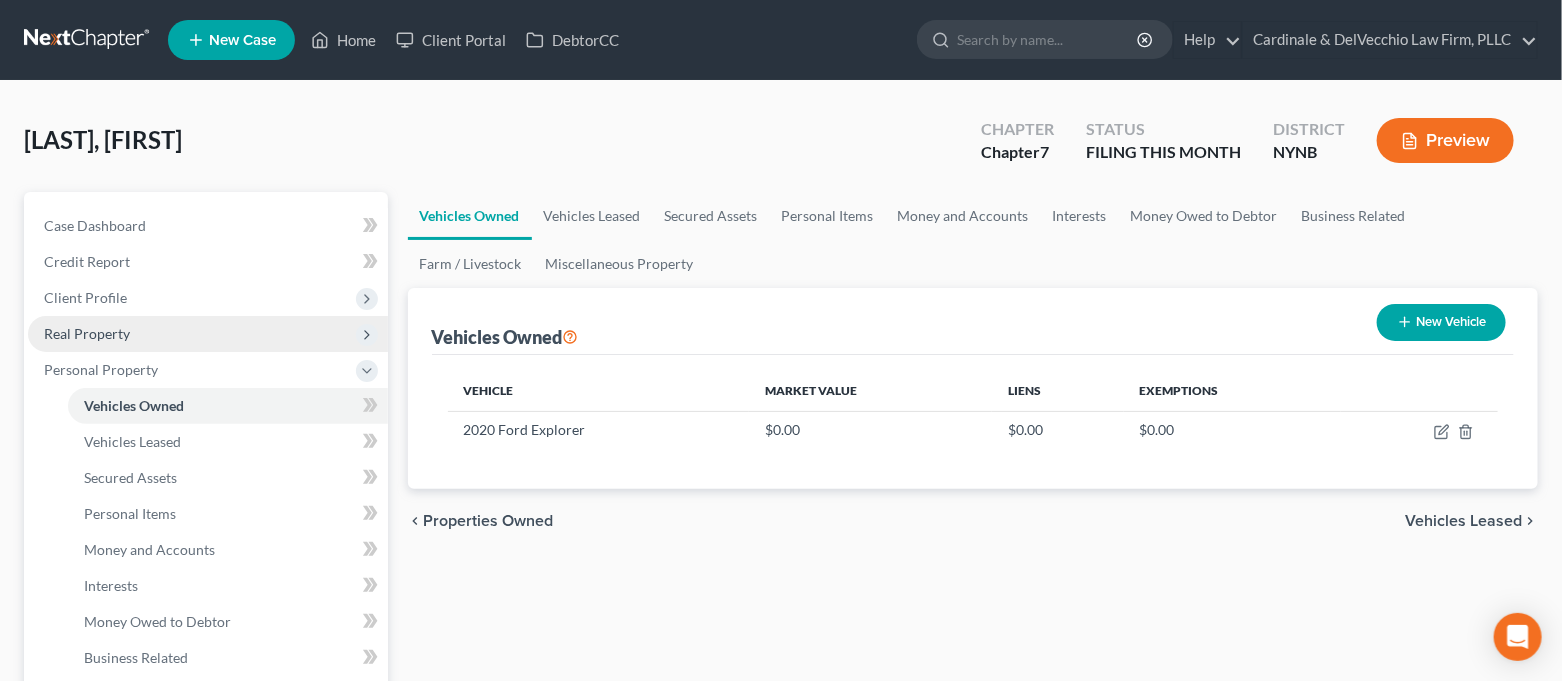 click on "Real Property" at bounding box center (208, 334) 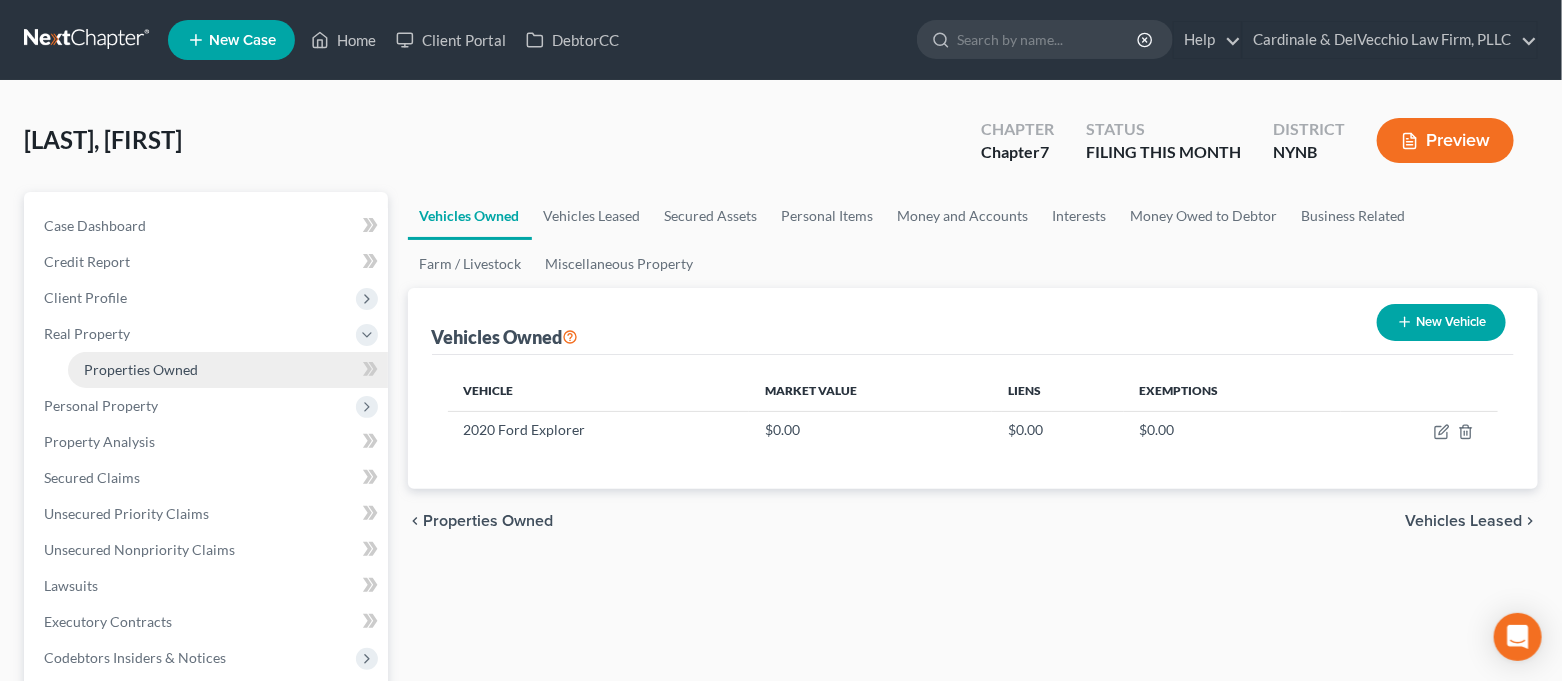 click on "Properties Owned" at bounding box center (228, 370) 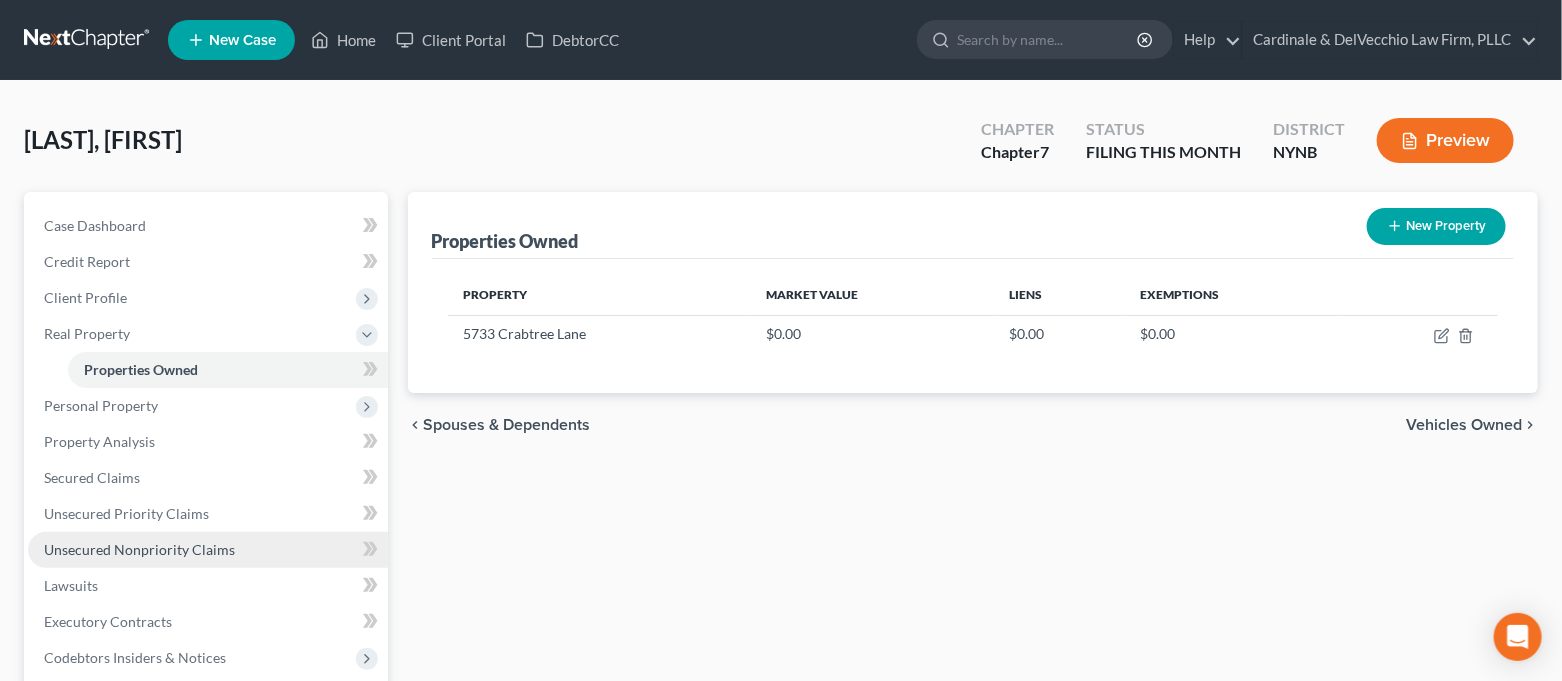 click on "Unsecured Nonpriority Claims" at bounding box center [139, 549] 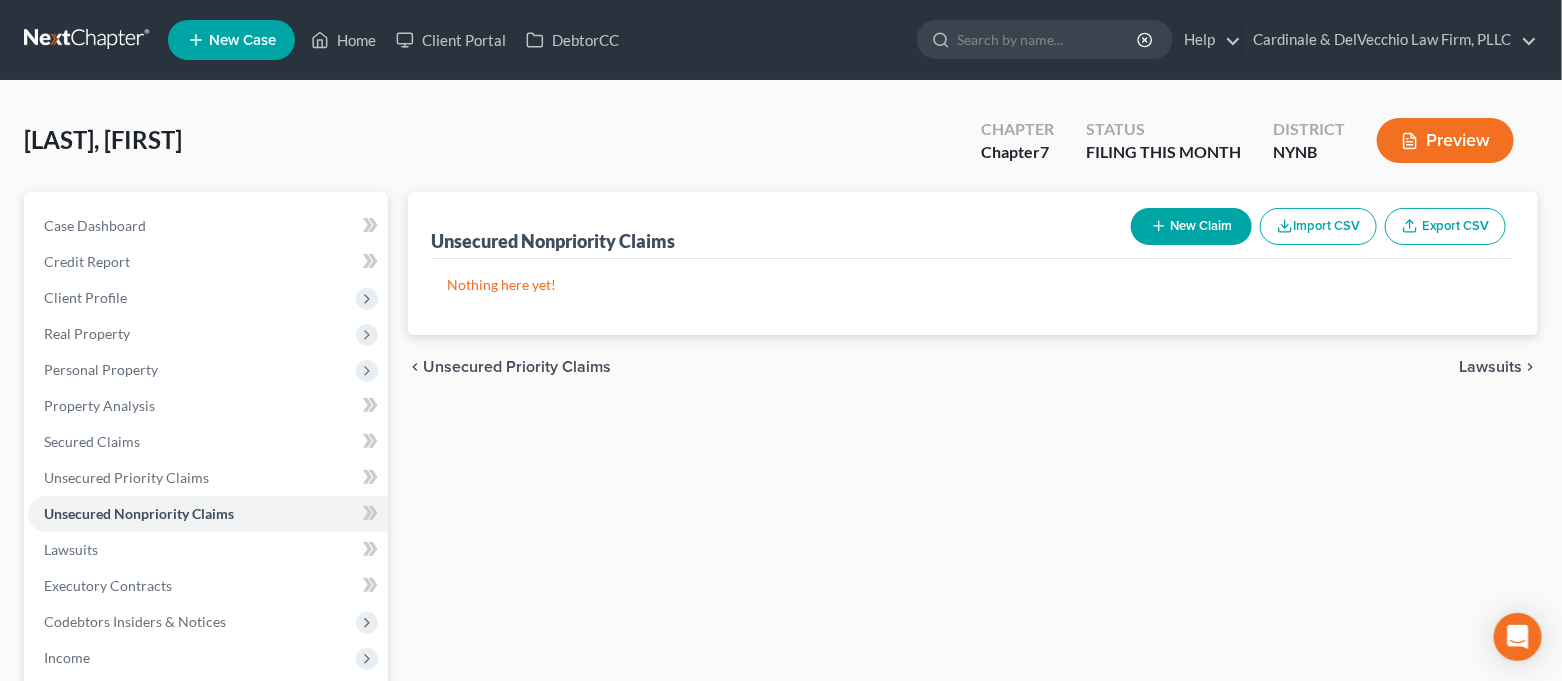 click on "New Claim" at bounding box center (1191, 226) 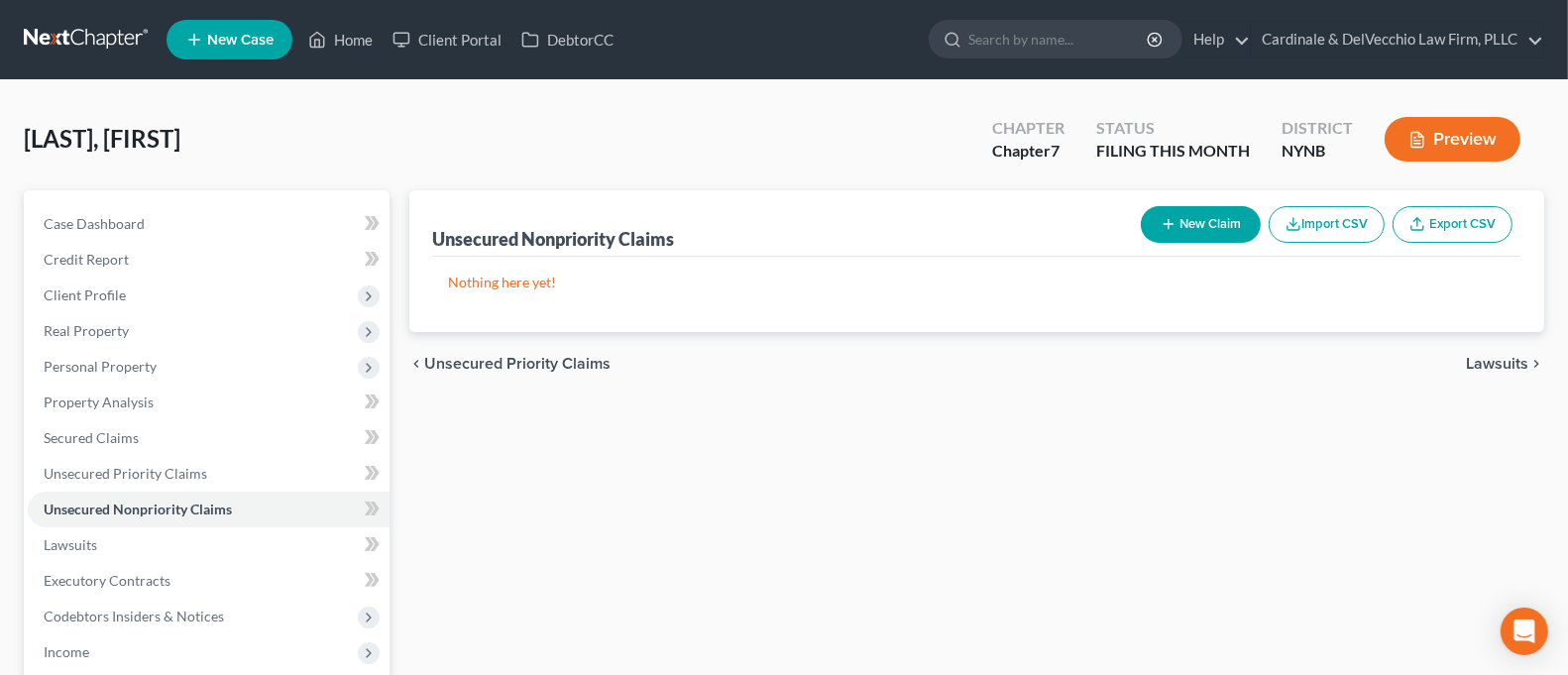 select on "0" 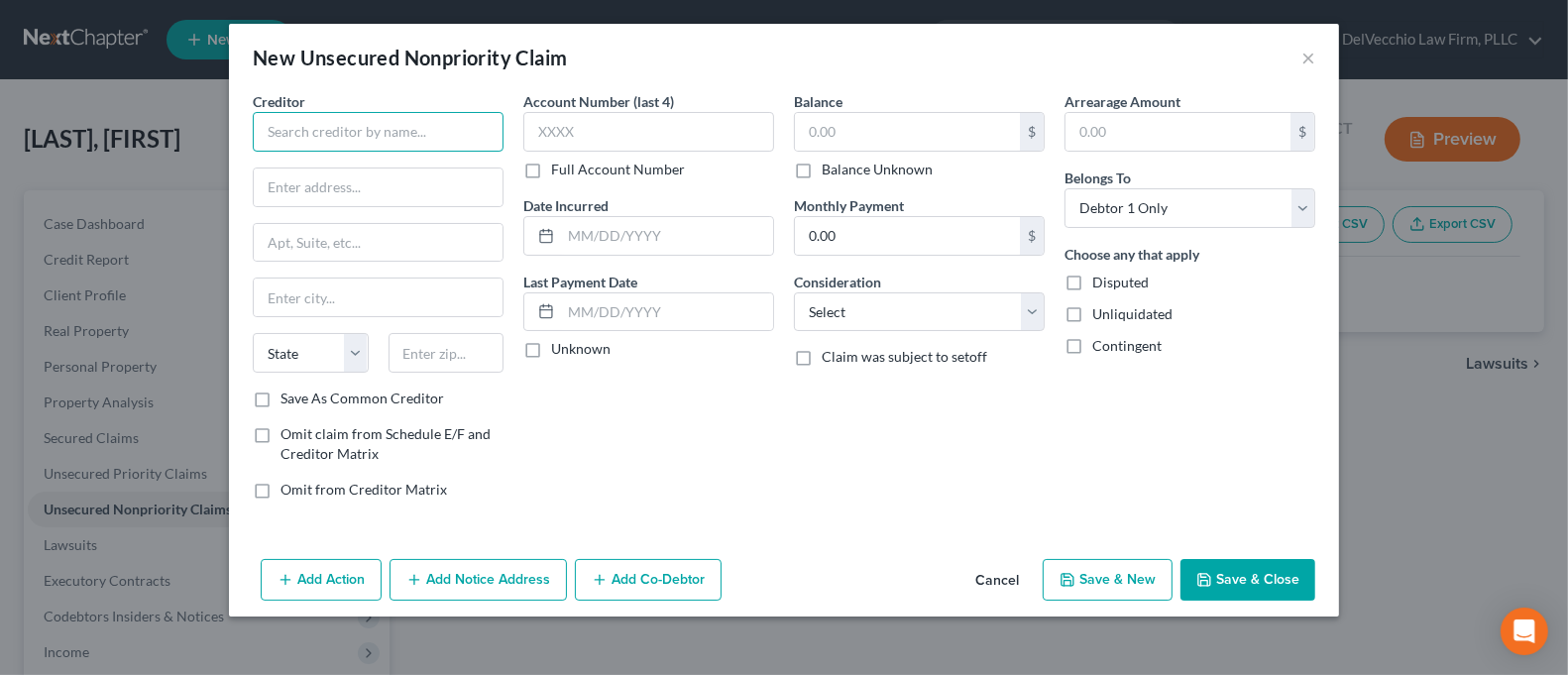click at bounding box center (378, 132) 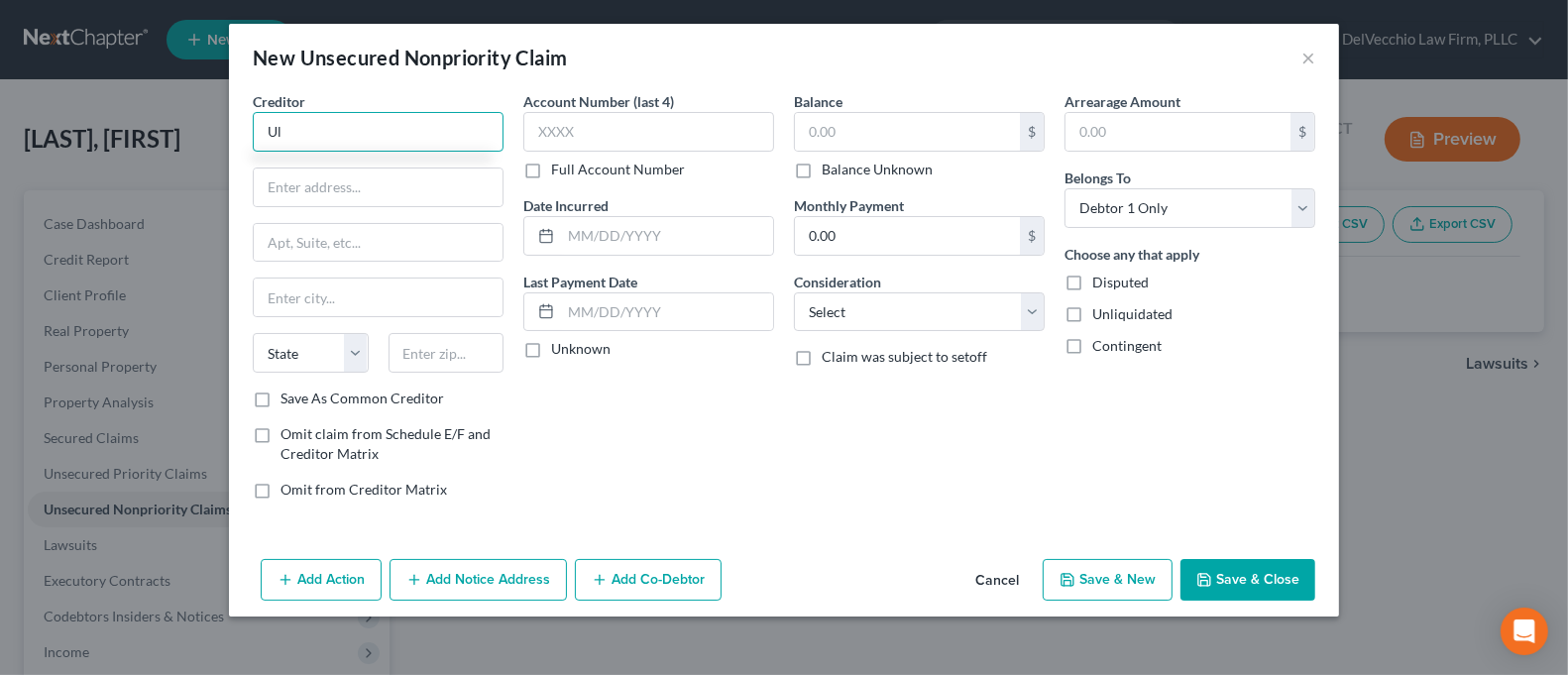 type on "U" 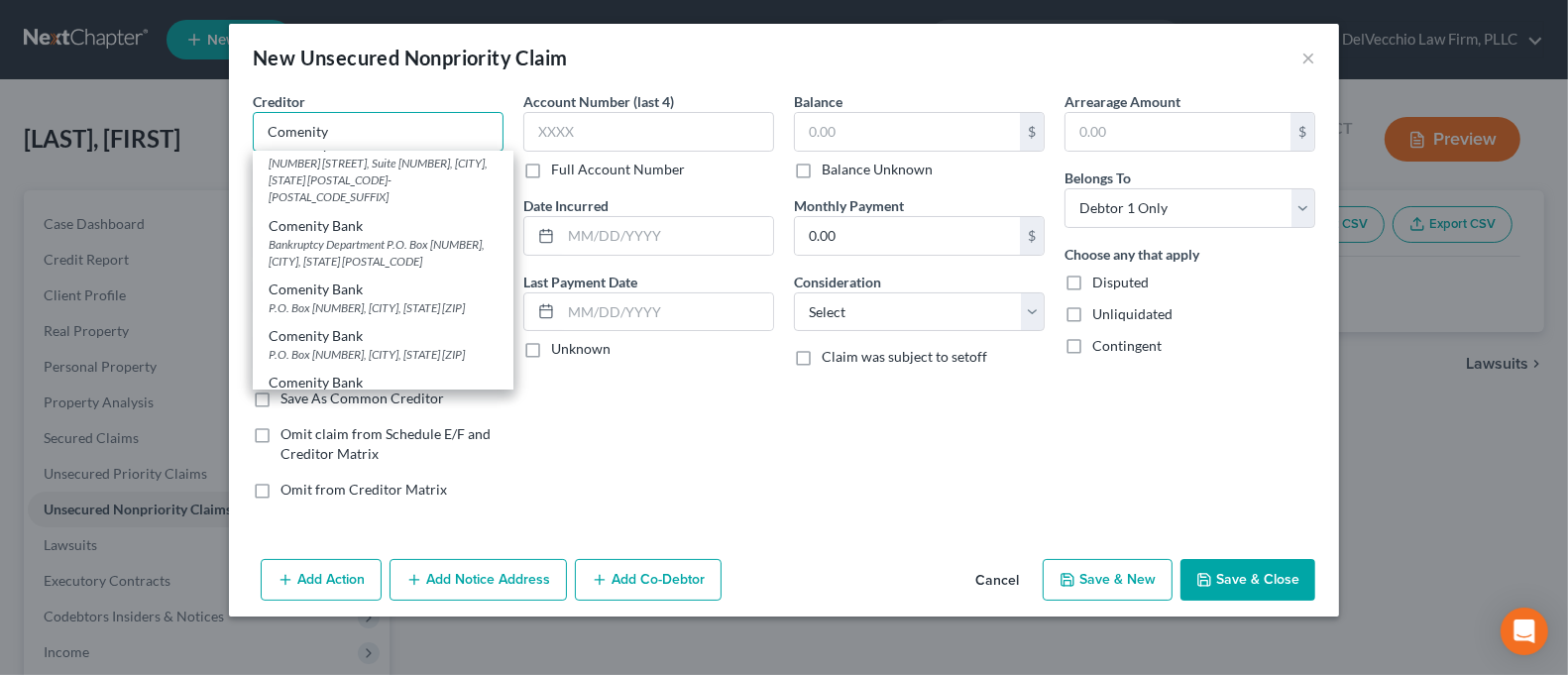 scroll, scrollTop: 0, scrollLeft: 0, axis: both 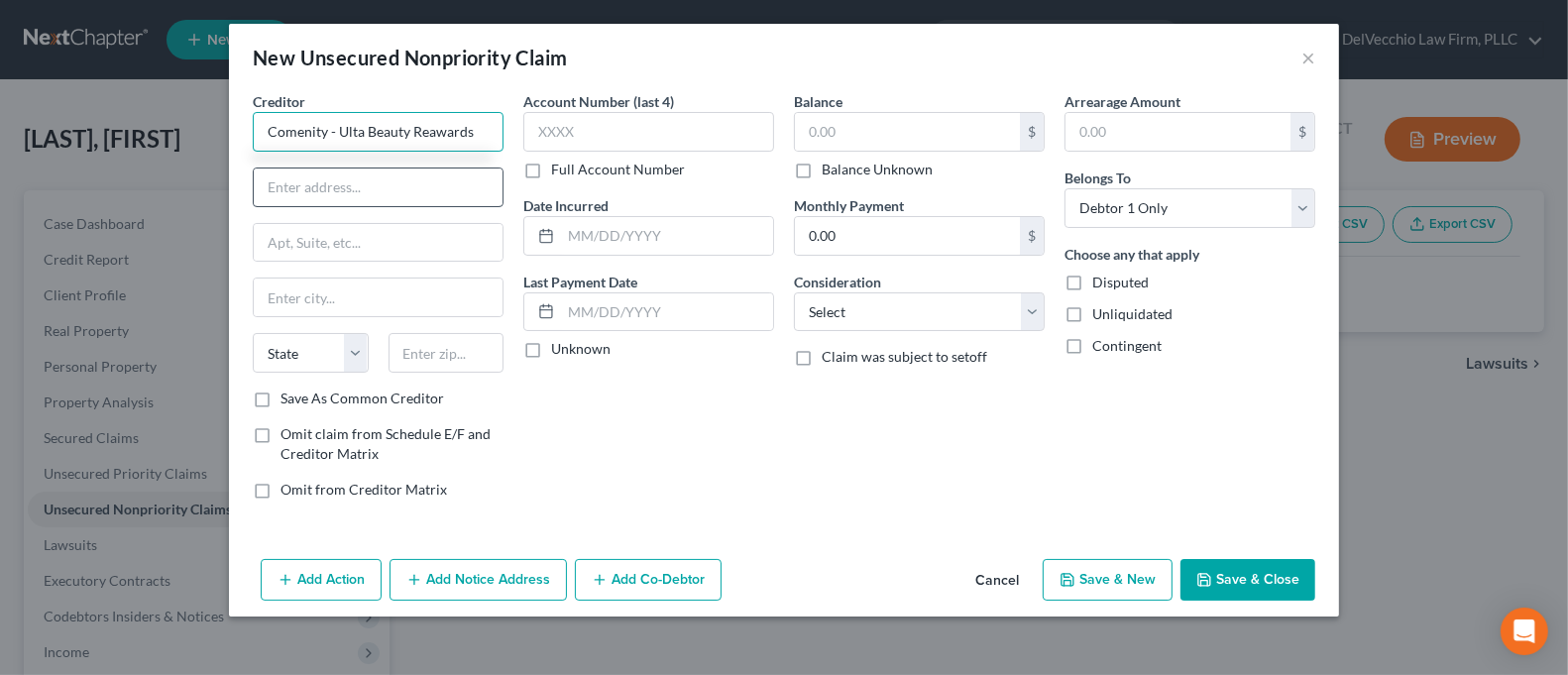 type on "Comenity - Ulta Beauty Reawards" 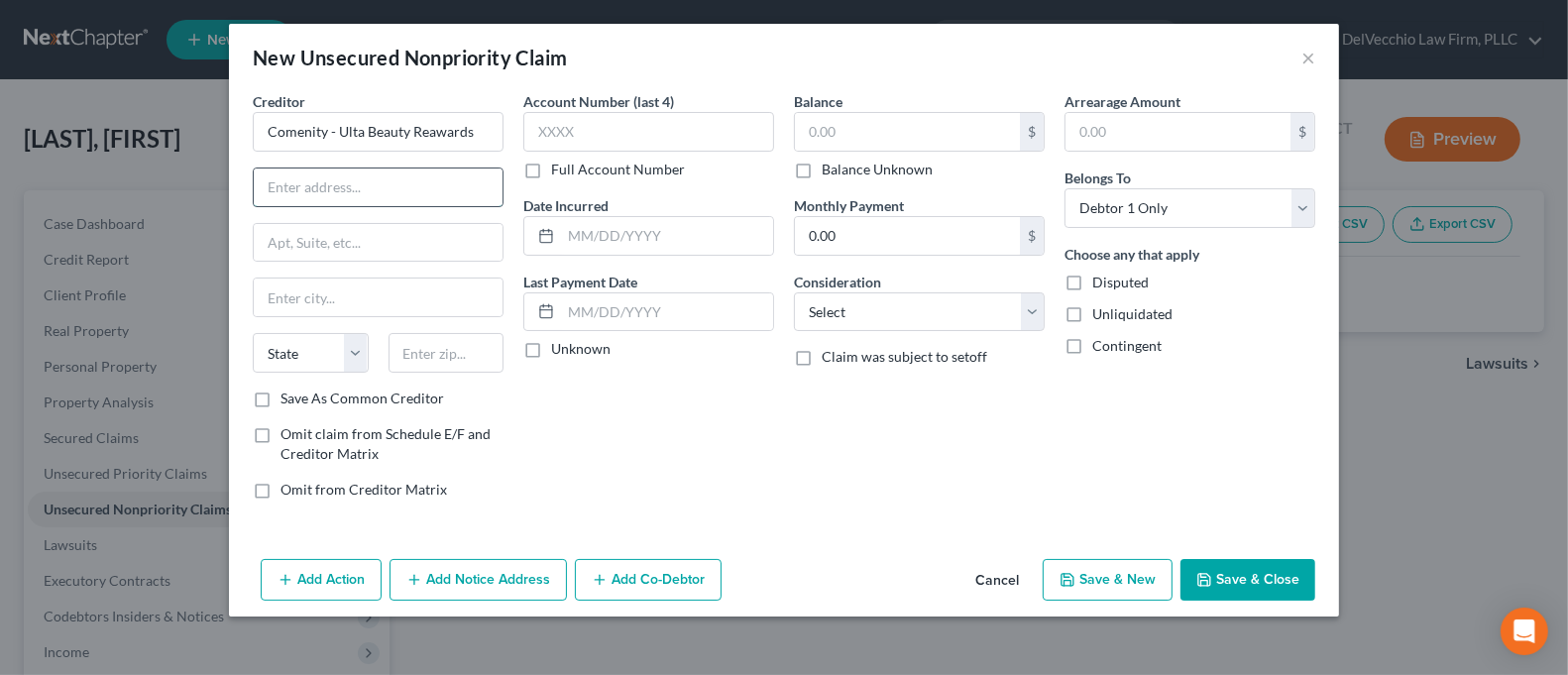 click at bounding box center (378, 187) 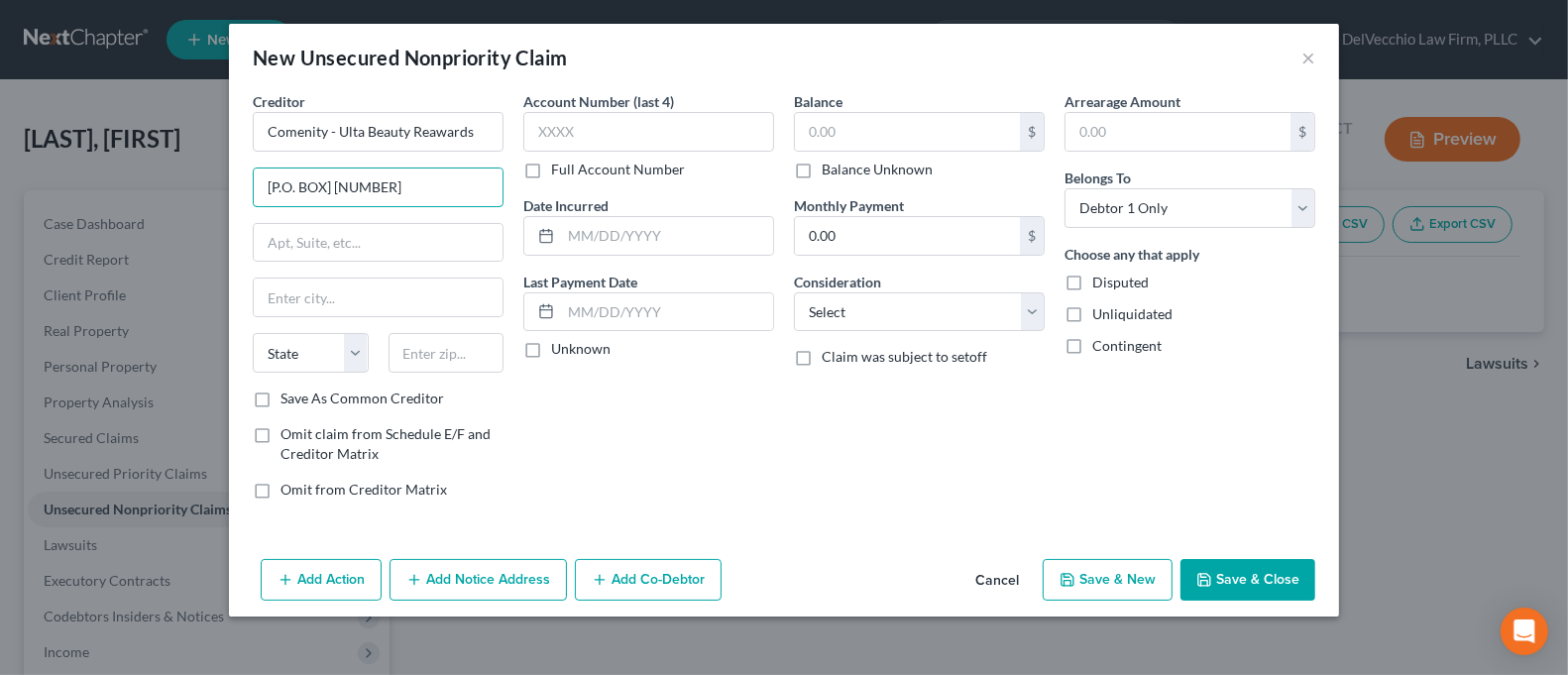 type on "[P.O. BOX] [NUMBER]" 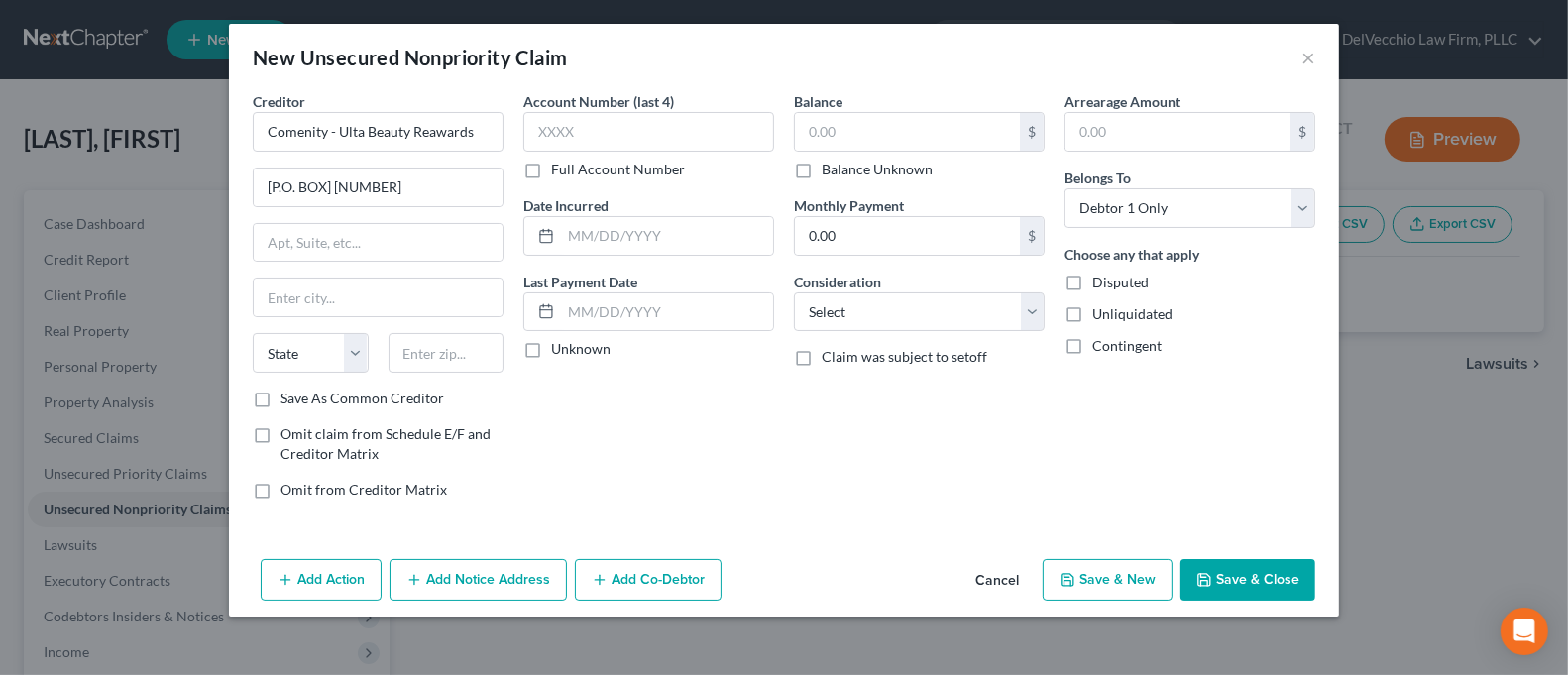 click on "Account Number (last 4)
Full Account Number
Date Incurred         Last Payment Date         Unknown" at bounding box center [648, 303] 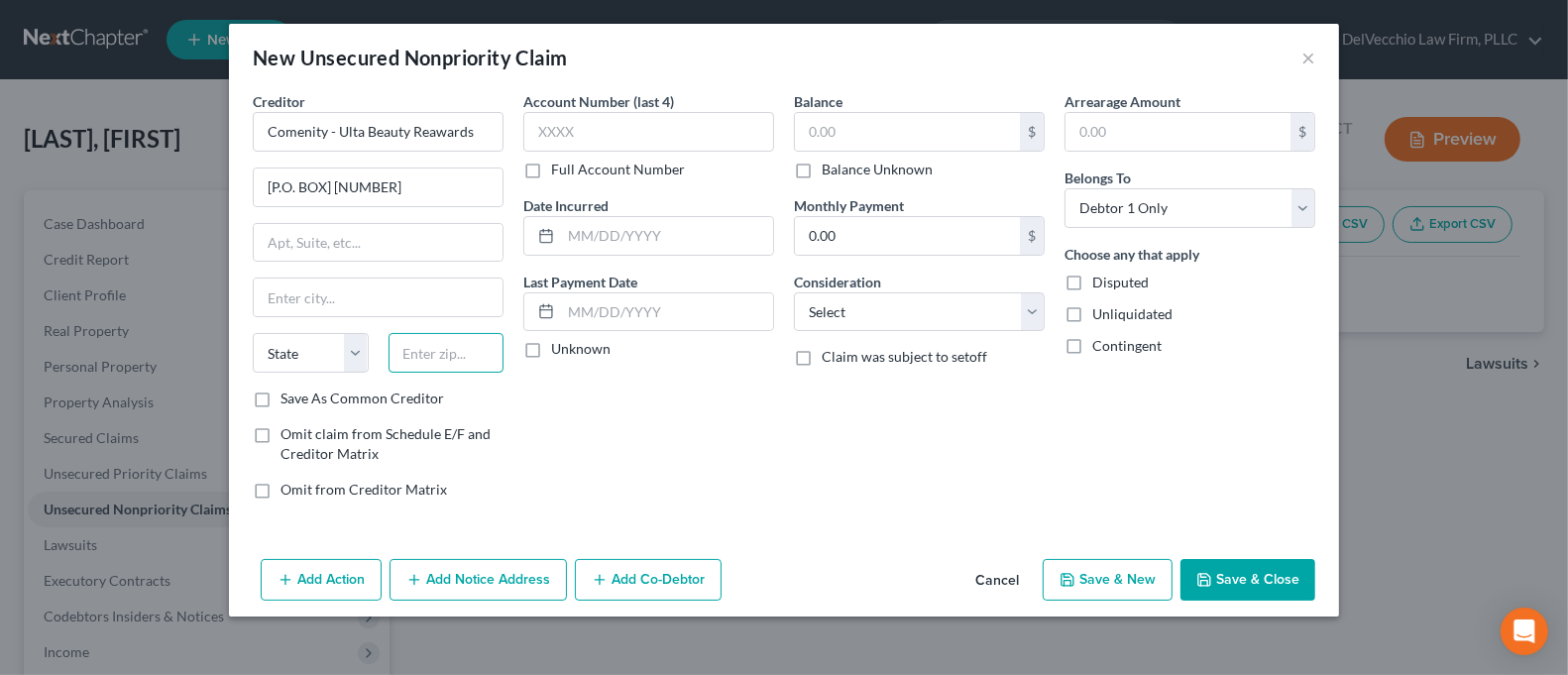 click at bounding box center (446, 353) 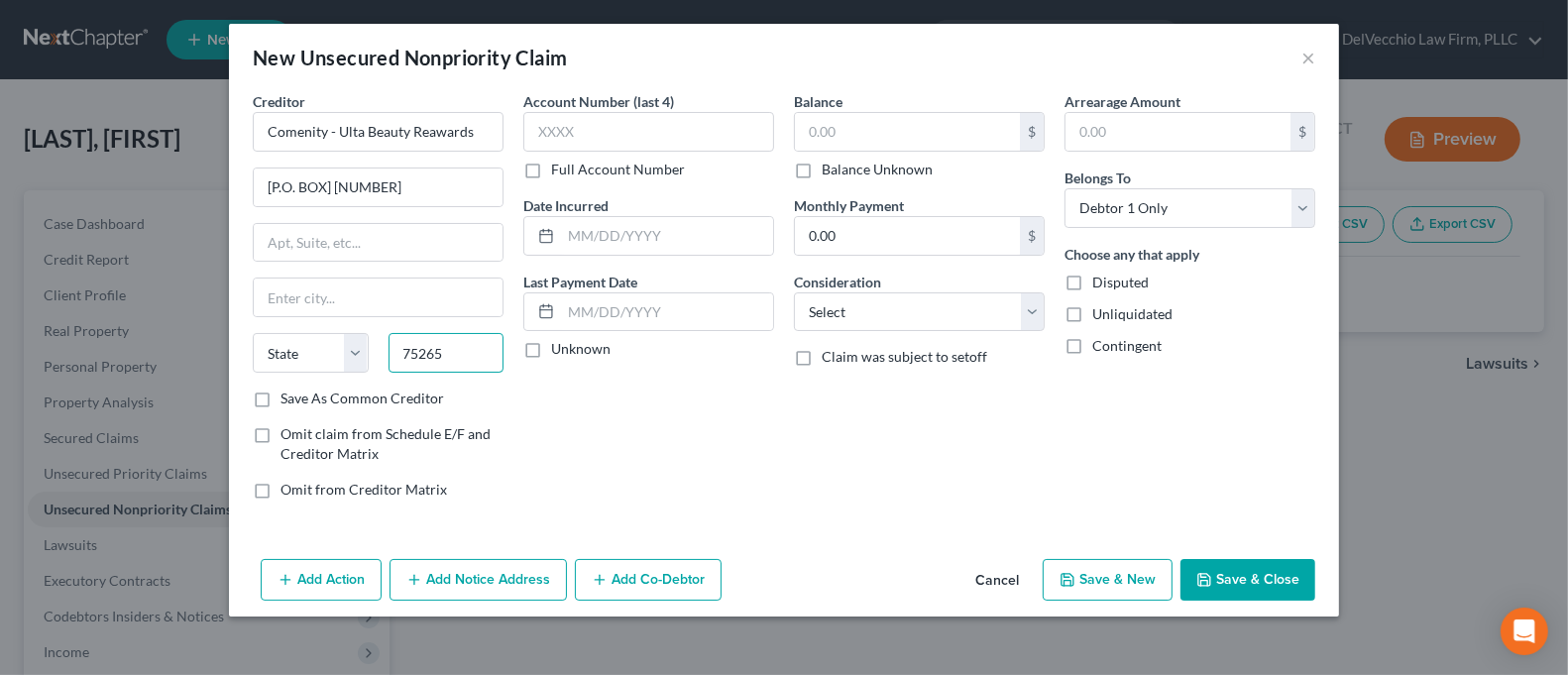 type on "75265" 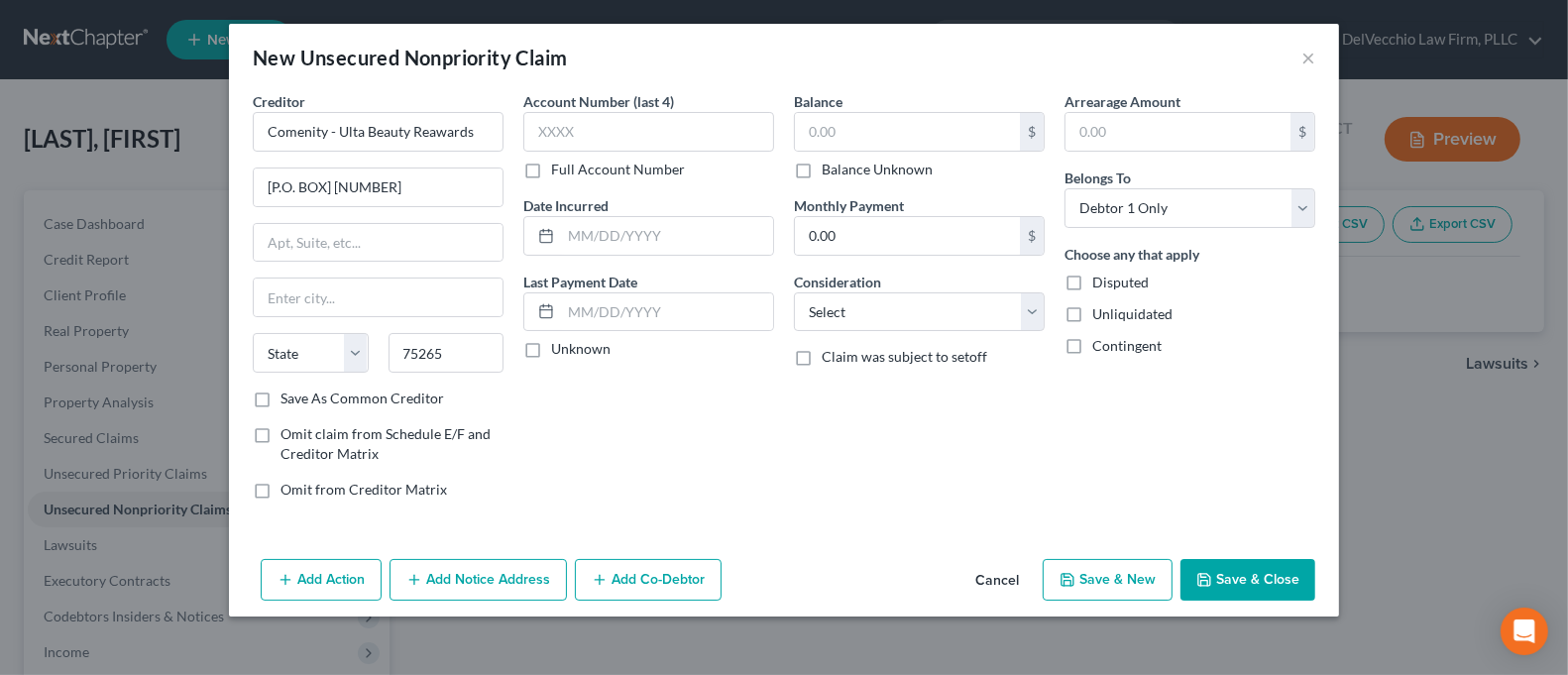 click on "Balance
$
Balance Unknown
Balance Undetermined
$
Balance Unknown
Monthly Payment 0.00 $ Consideration Select Cable / Satellite Services Collection Agency Credit Card Debt Debt Counseling / Attorneys Deficiency Balance Domestic Support Obligations Home / Car Repairs Income Taxes Judgment Liens Medical Services Monies Loaned / Advanced Mortgage Obligation From Divorce Or Separation Obligation To Pensions Other Overdrawn Bank Account Promised To Help Pay Creditors Student Loans Suppliers And Vendors Telephone / Internet Services Utility Services Claim was subject to setoff" at bounding box center [919, 303] 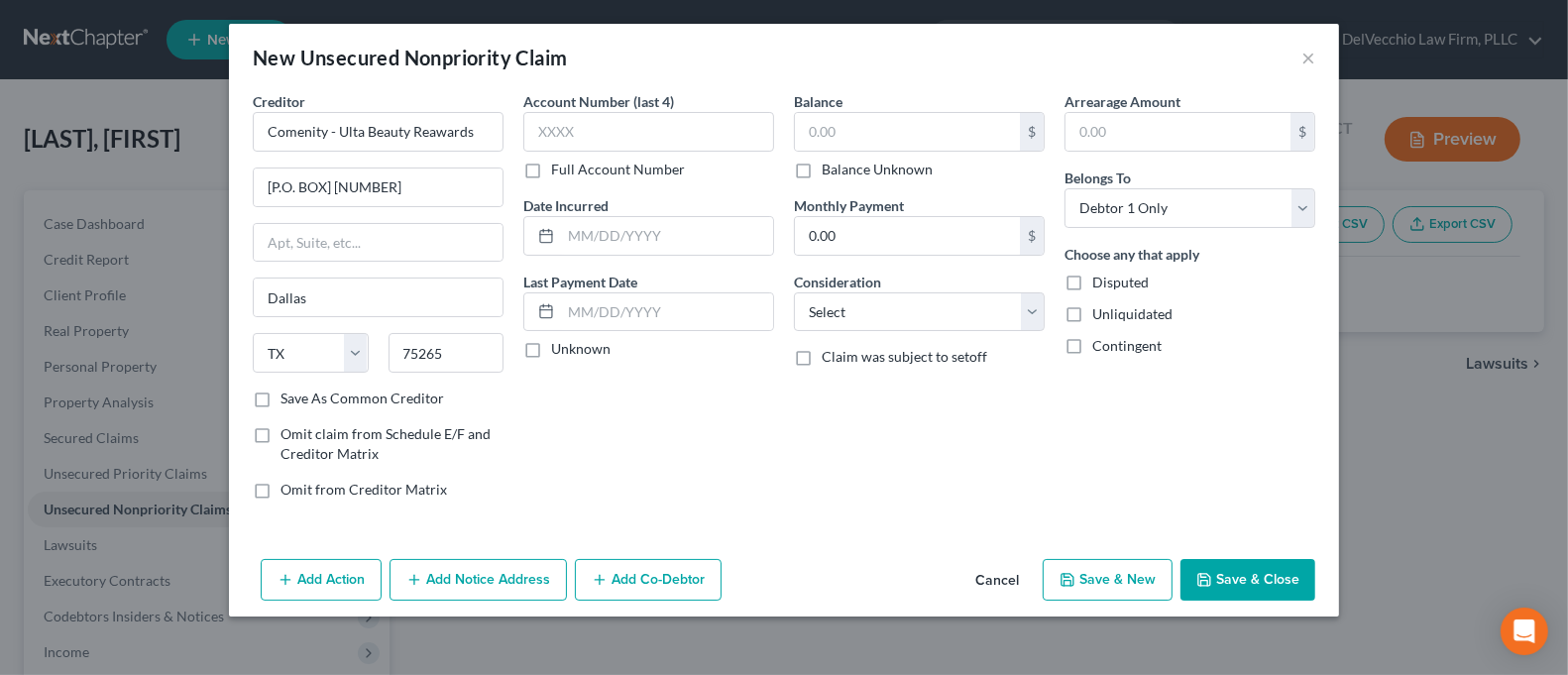 click on "Save As Common Creditor" at bounding box center [362, 398] 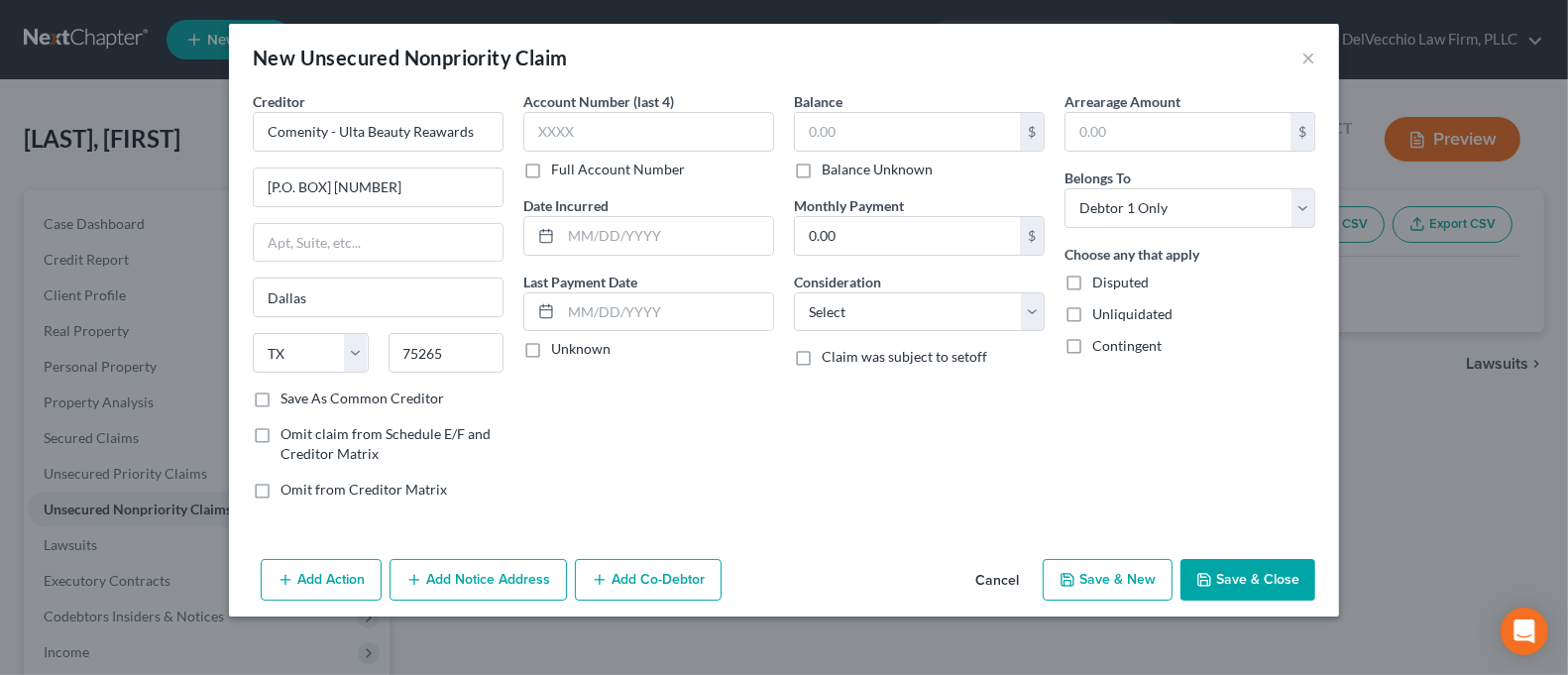 click on "Save As Common Creditor" at bounding box center (294, 394) 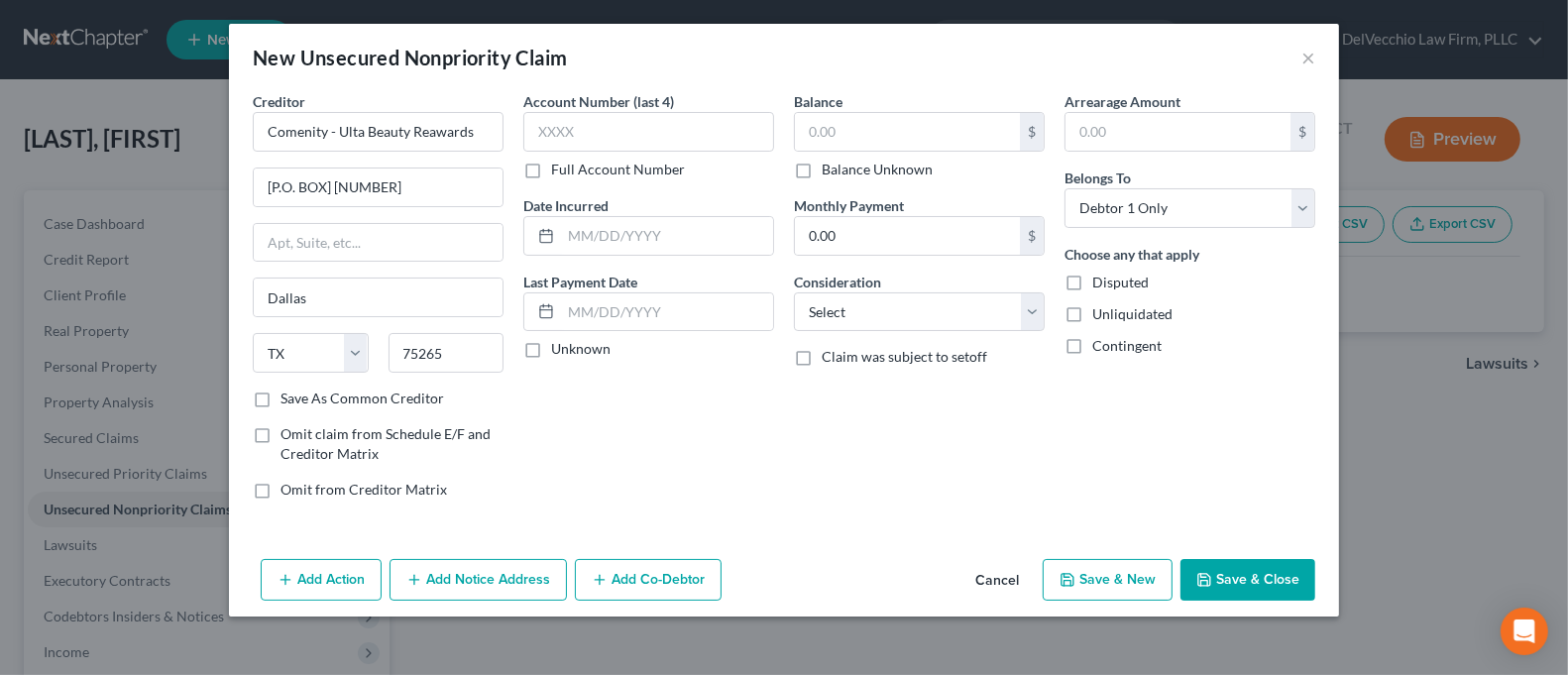 checkbox on "true" 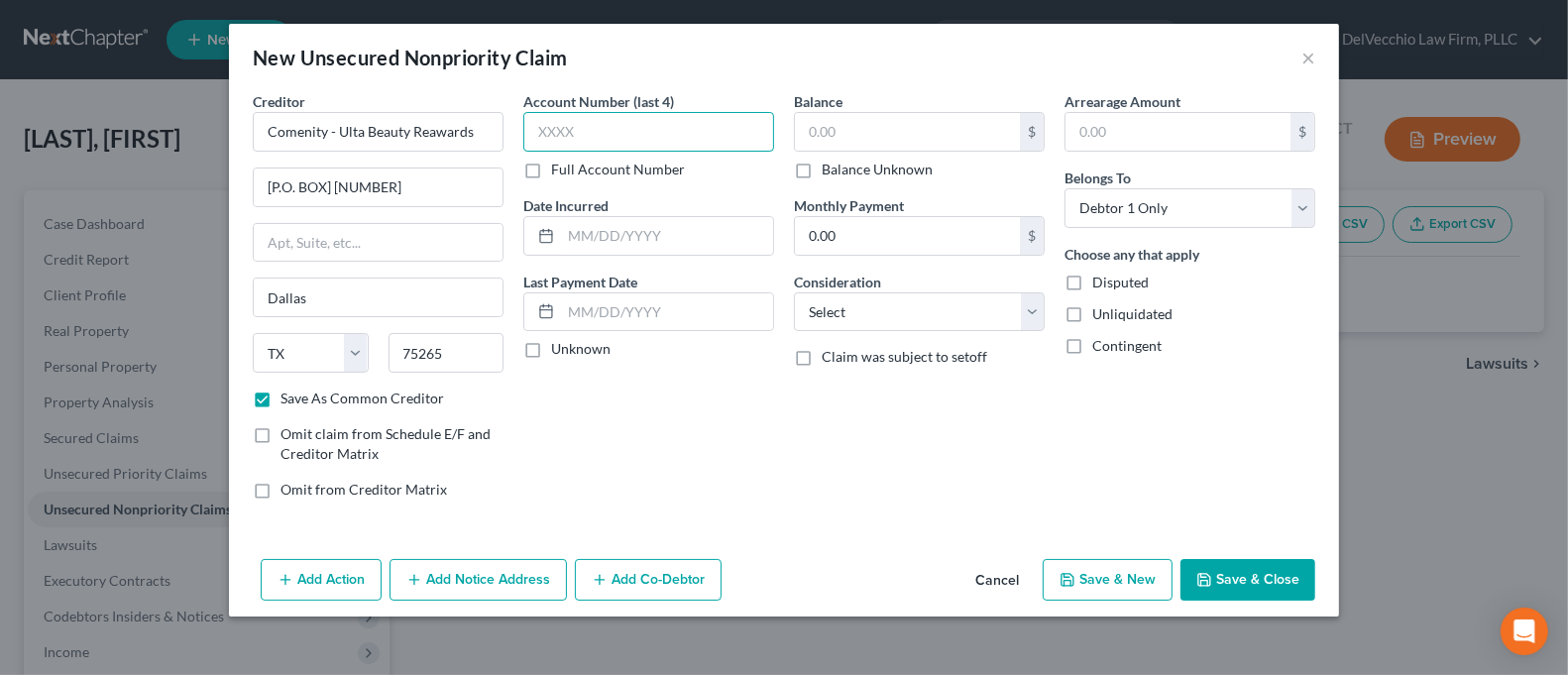 click at bounding box center [648, 132] 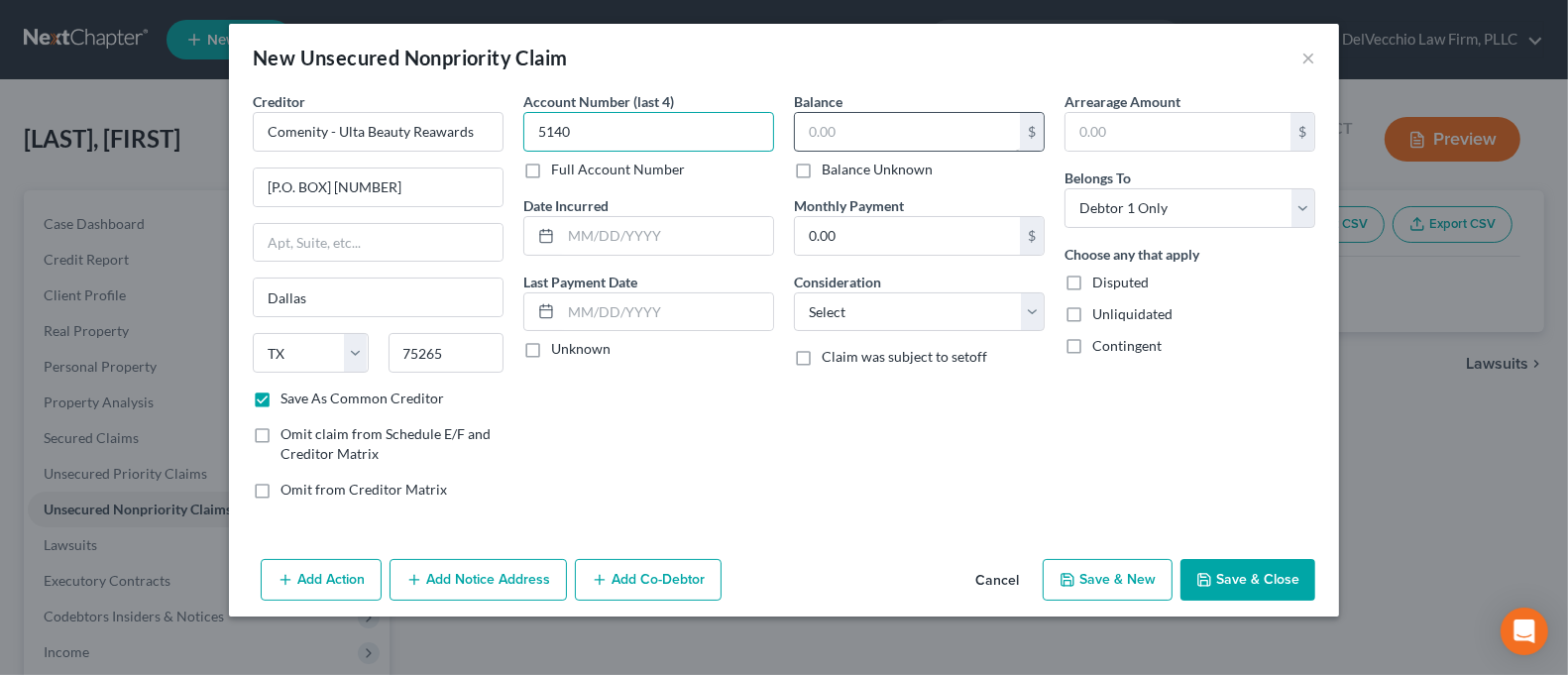 type on "5140" 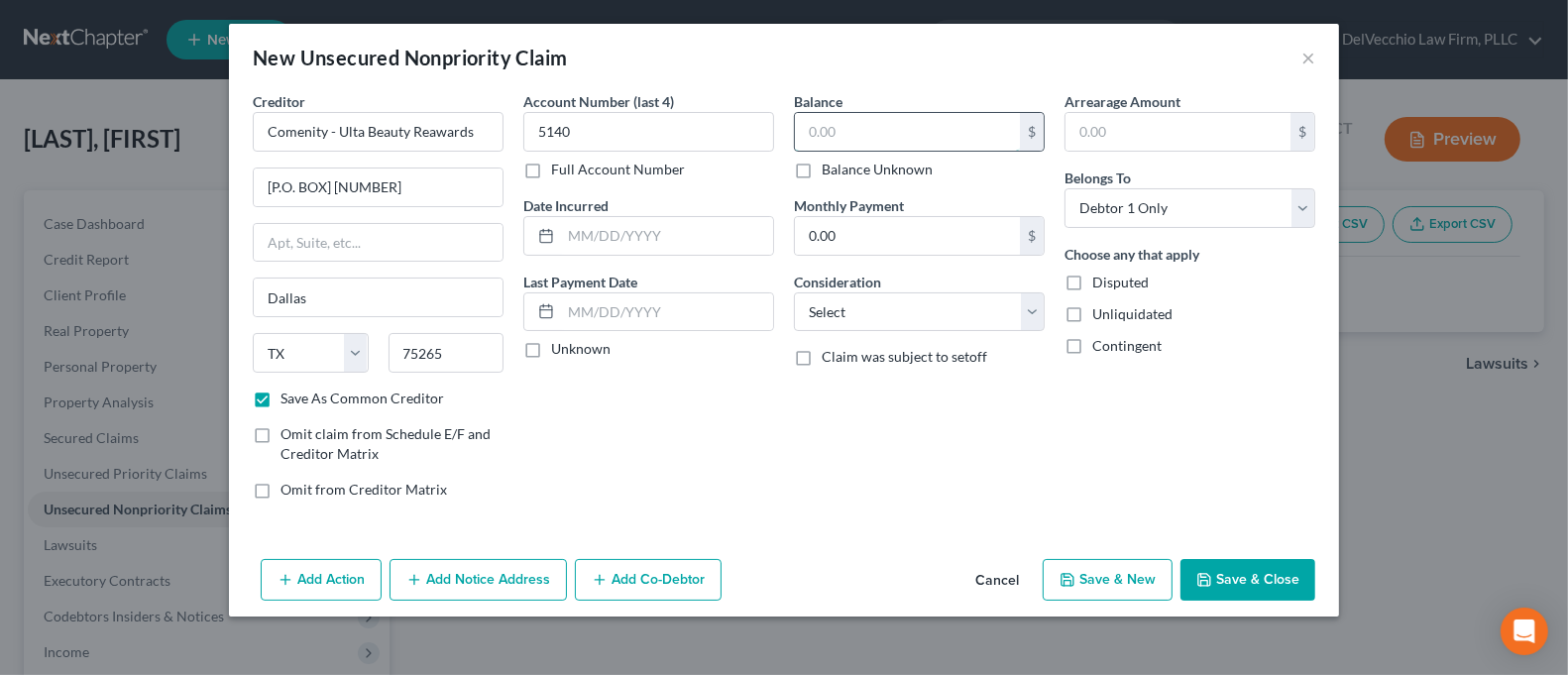 click at bounding box center [907, 132] 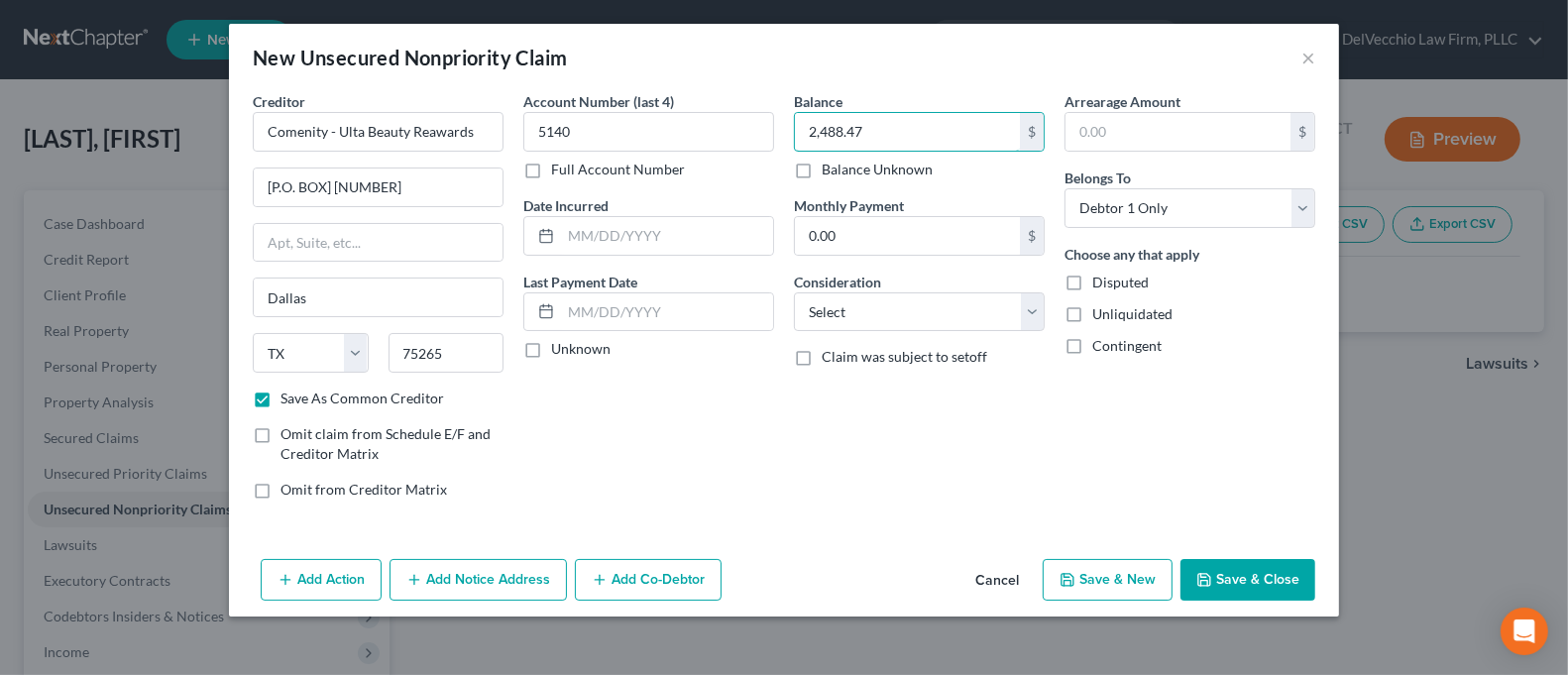 type on "2,488.47" 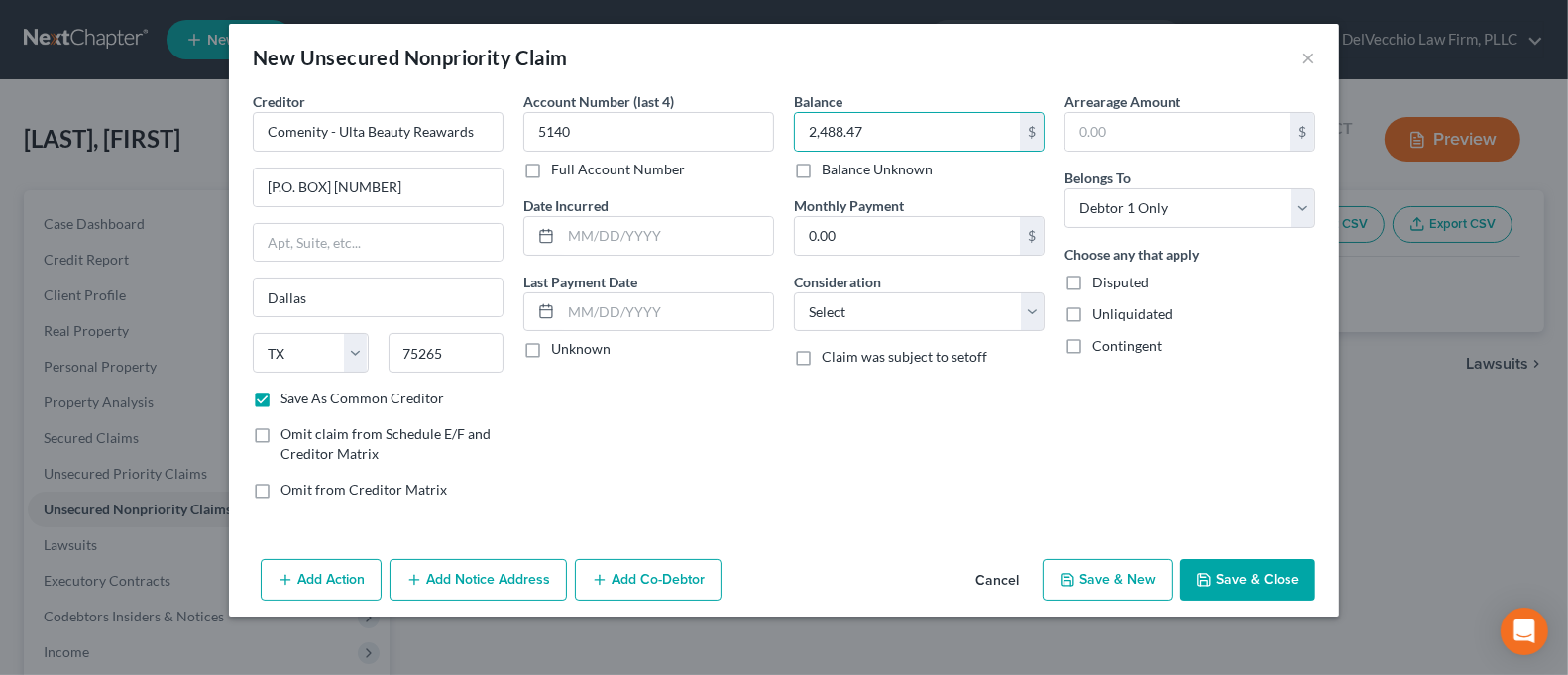 click on "Save & Close" at bounding box center [1248, 580] 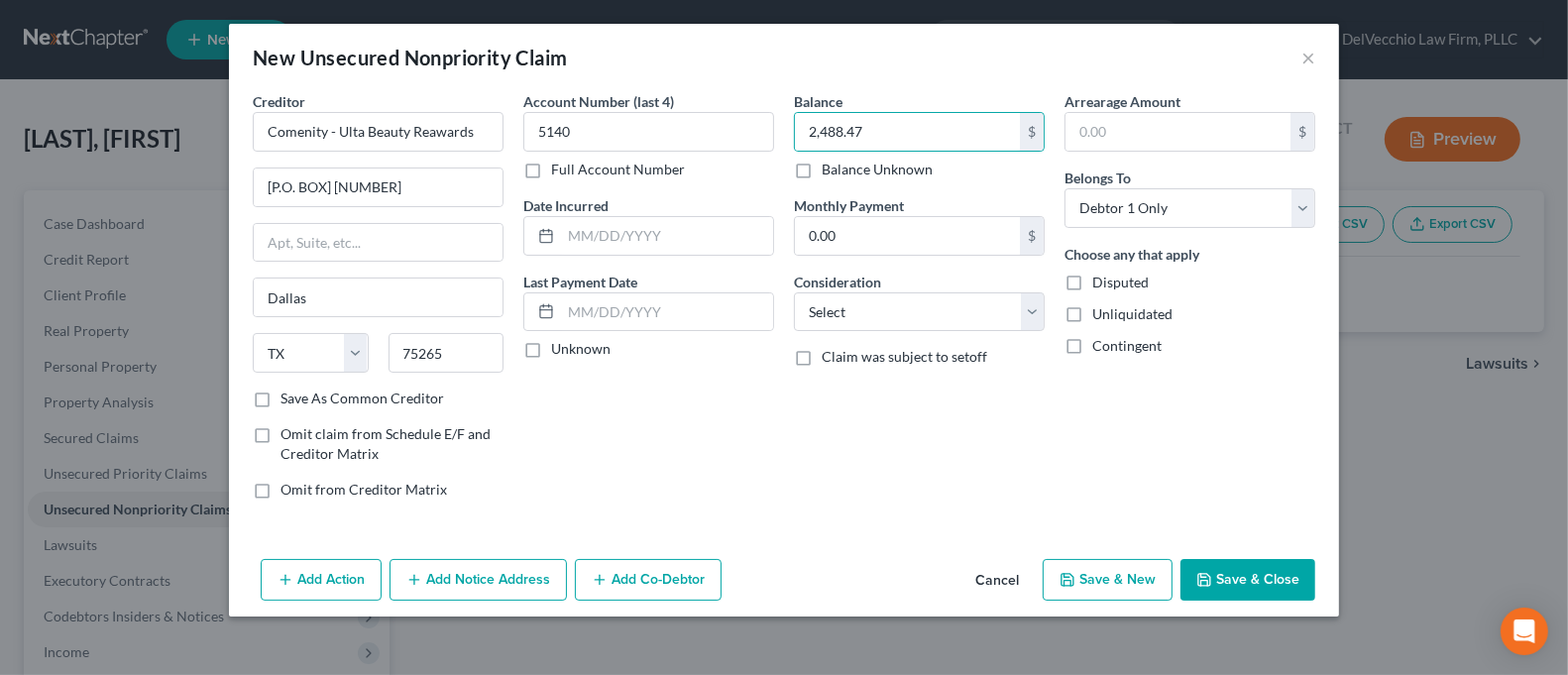 checkbox on "false" 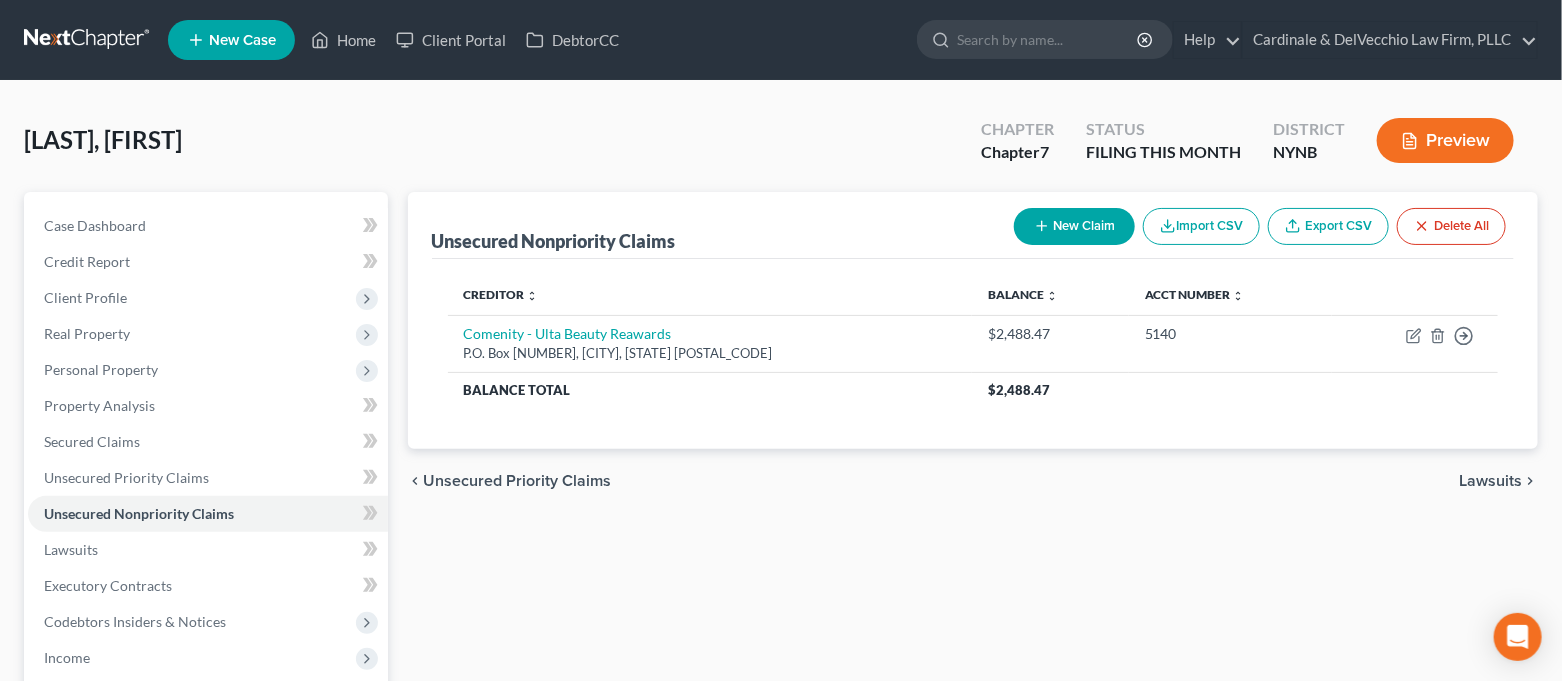 click on "New Claim" at bounding box center [1074, 226] 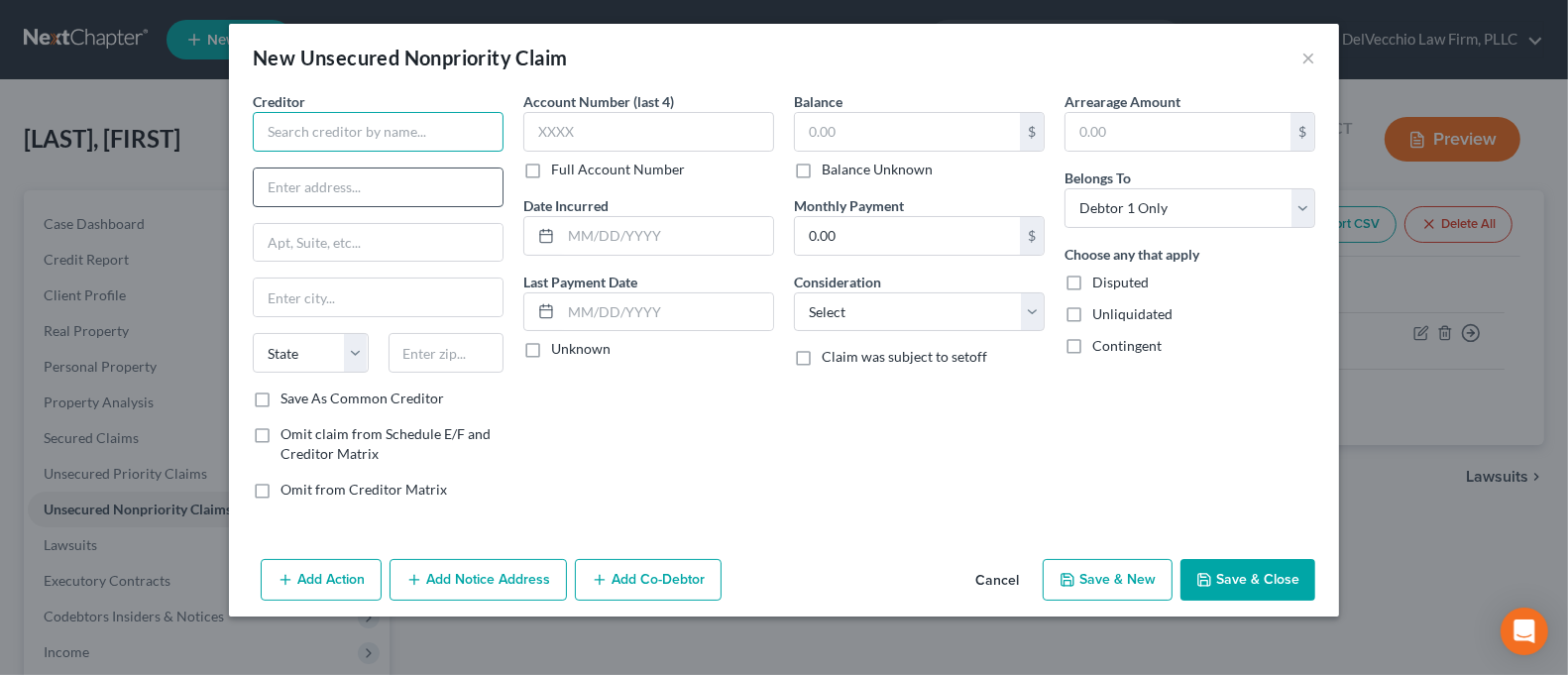 click at bounding box center [378, 132] 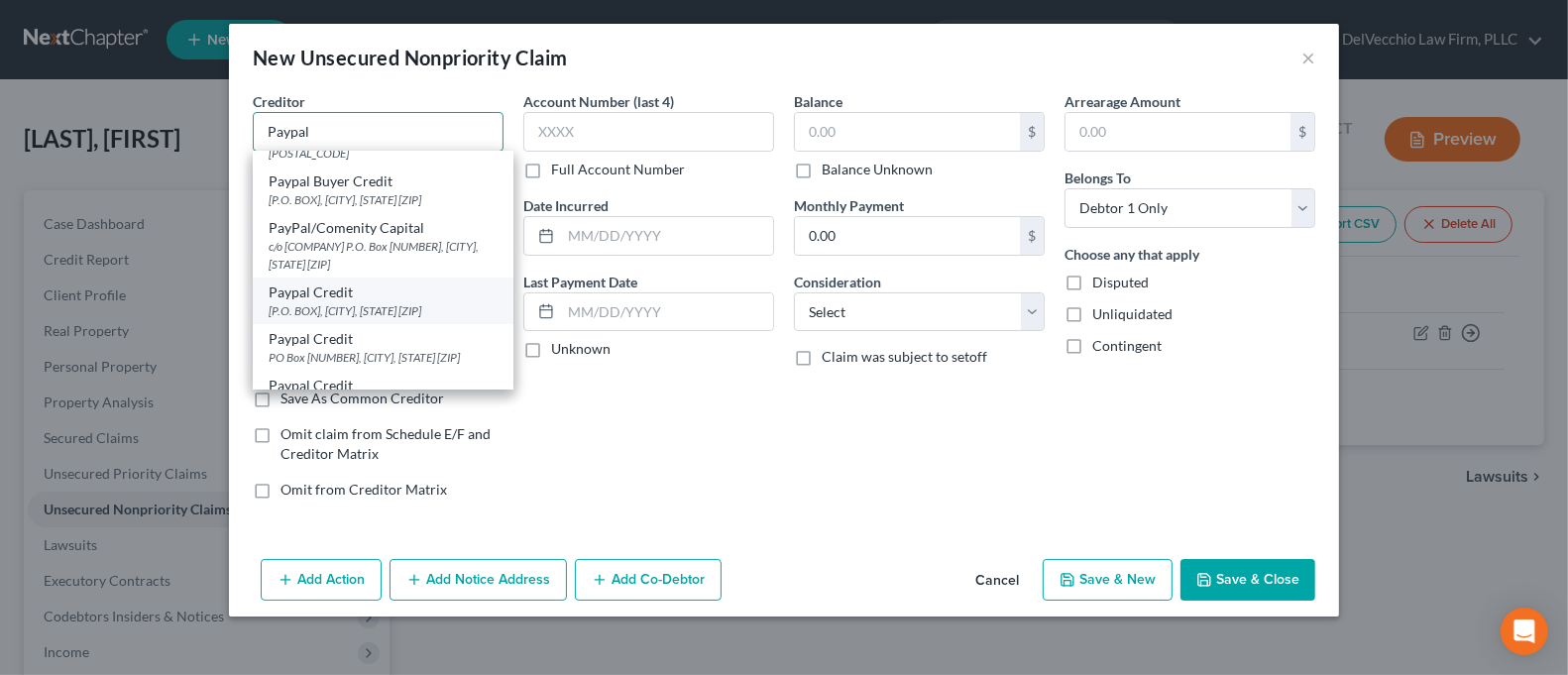 scroll, scrollTop: 264, scrollLeft: 0, axis: vertical 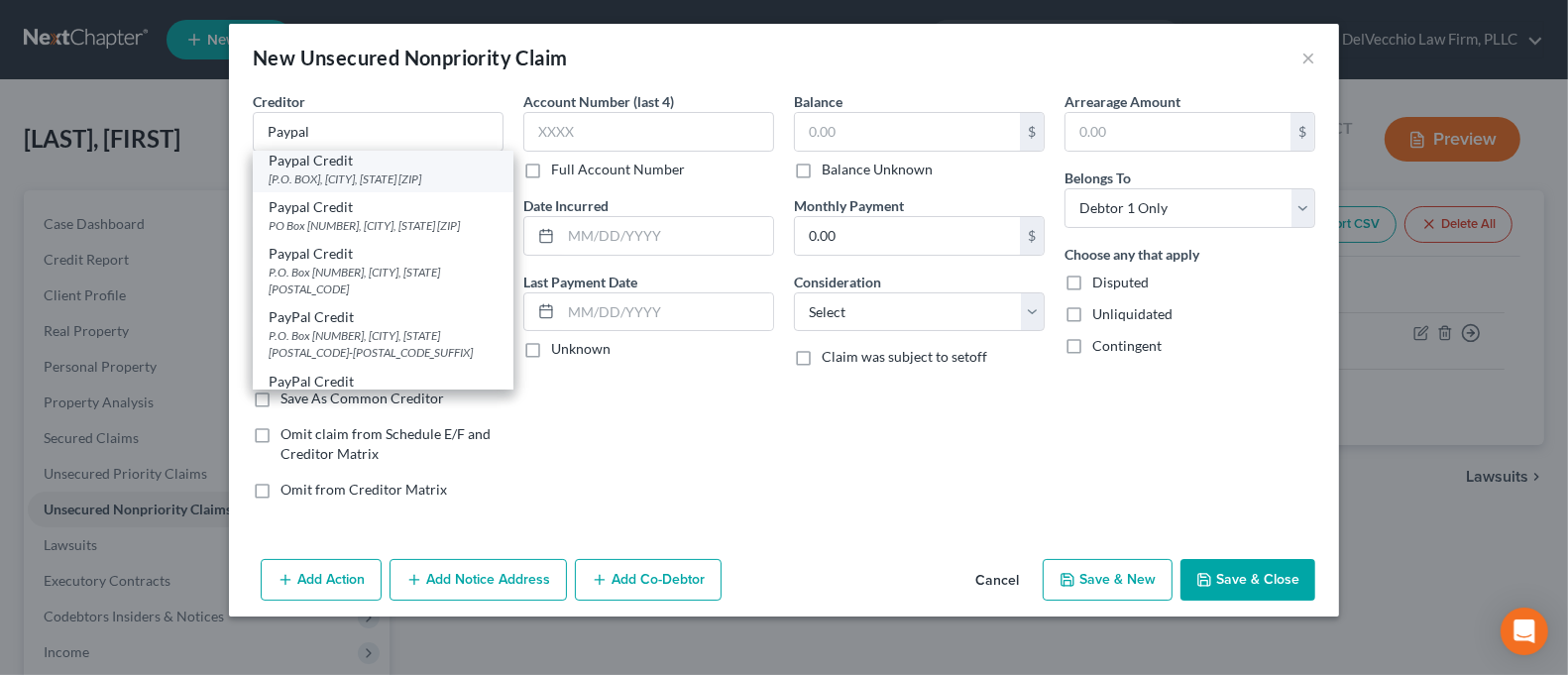 click on "[P.O. BOX], [CITY], [STATE] [ZIP]" at bounding box center [383, 178] 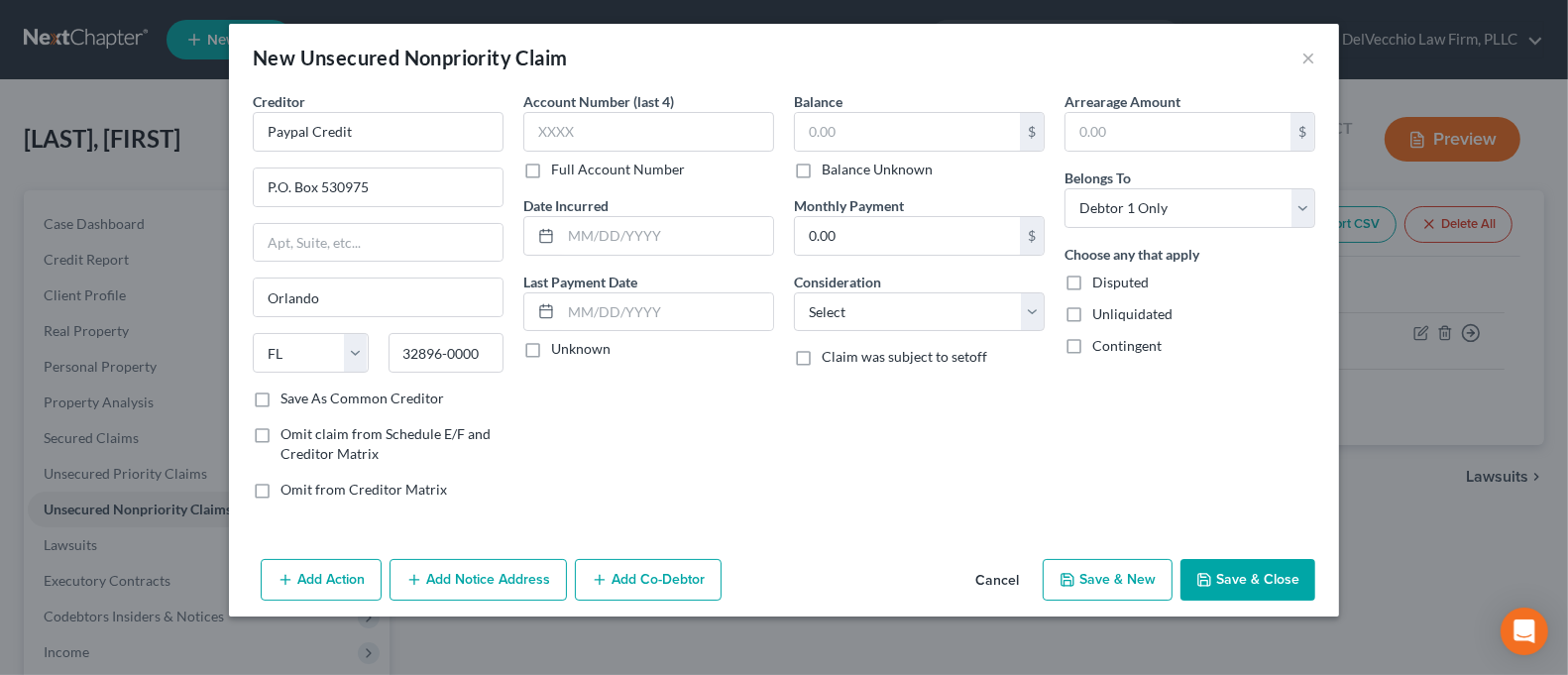scroll, scrollTop: 0, scrollLeft: 0, axis: both 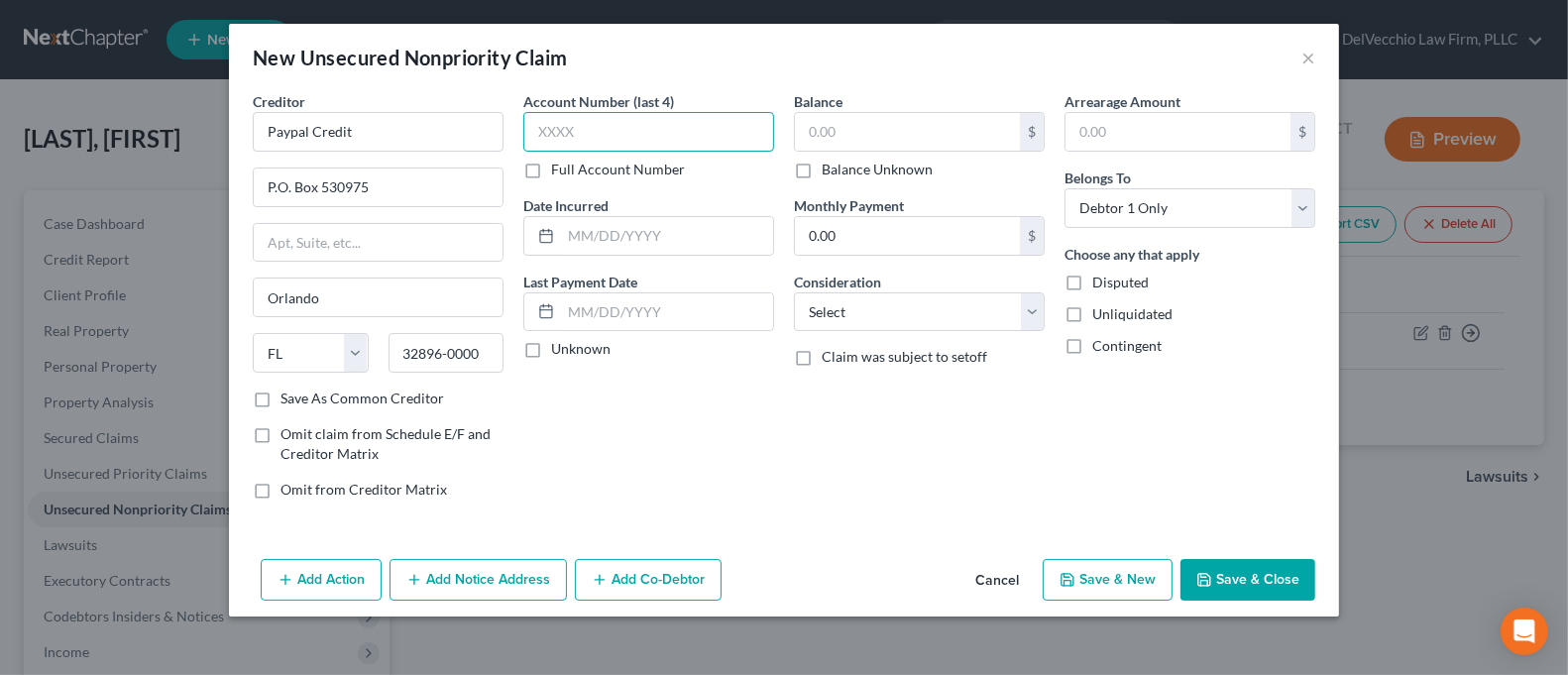 click at bounding box center (648, 132) 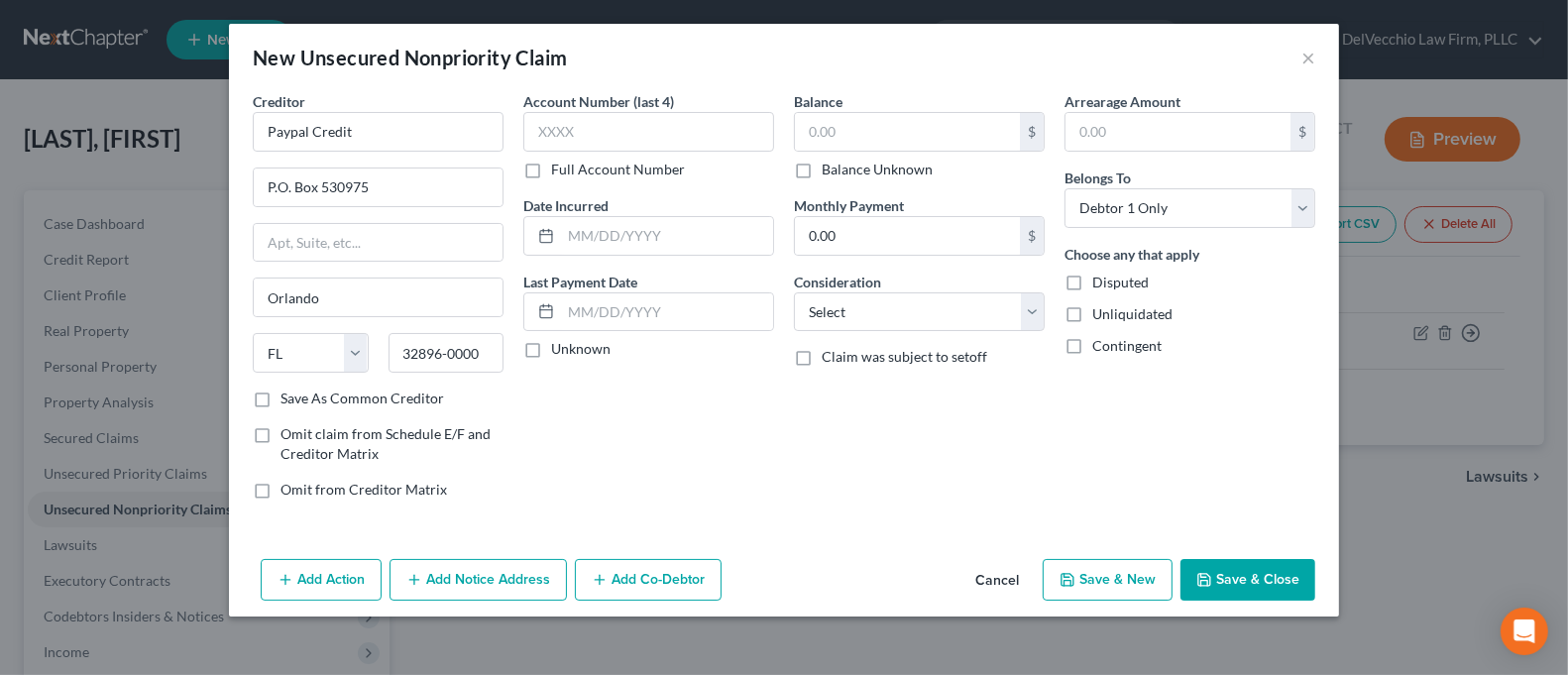click on "Full Account Number" at bounding box center [617, 169] 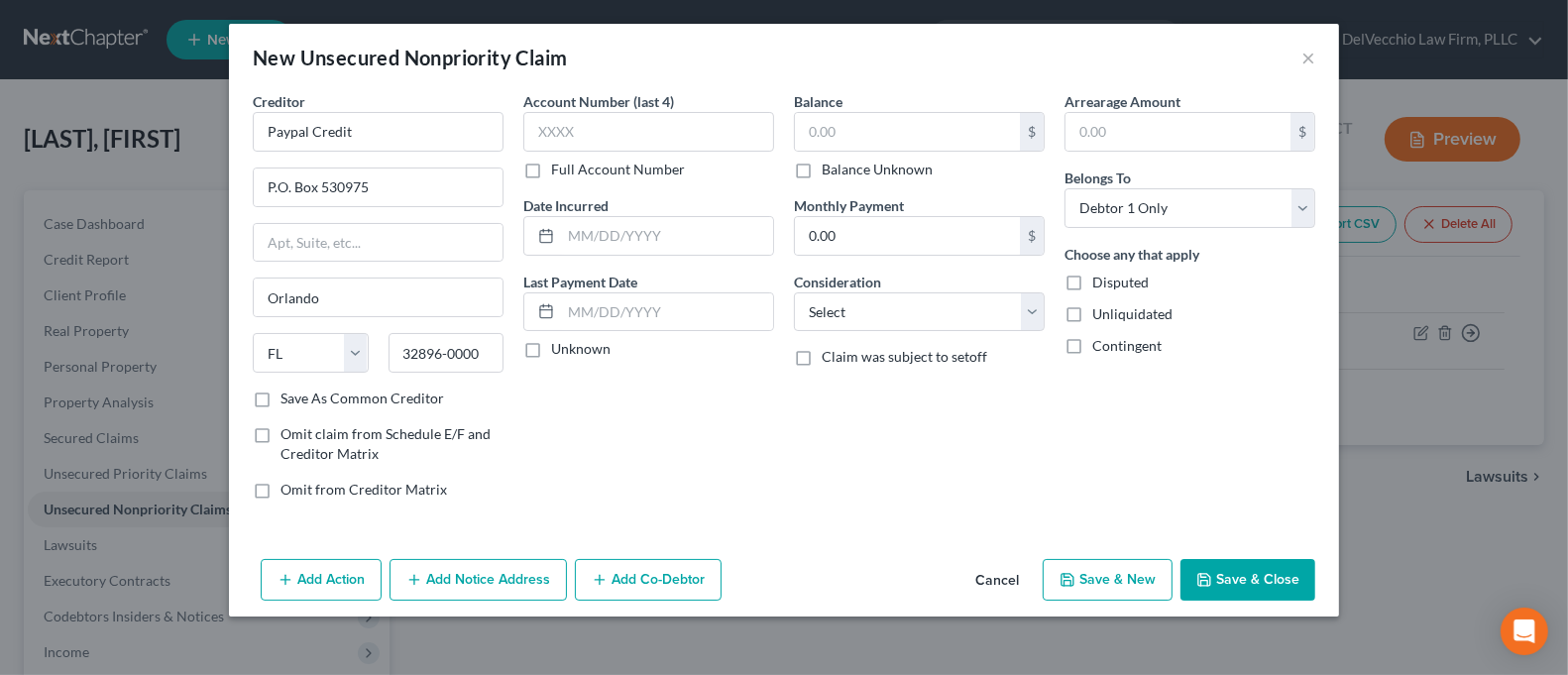 click on "Full Account Number" at bounding box center [565, 166] 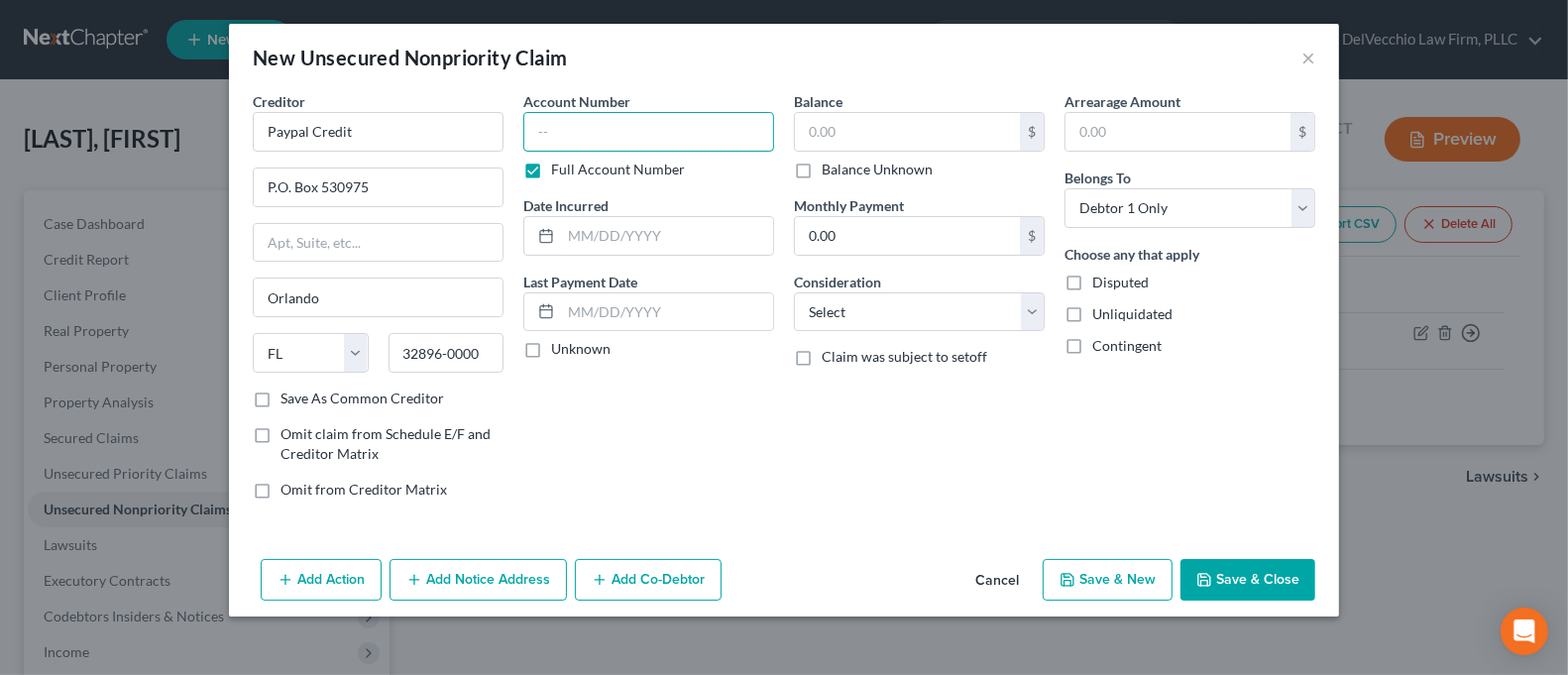 click at bounding box center [648, 132] 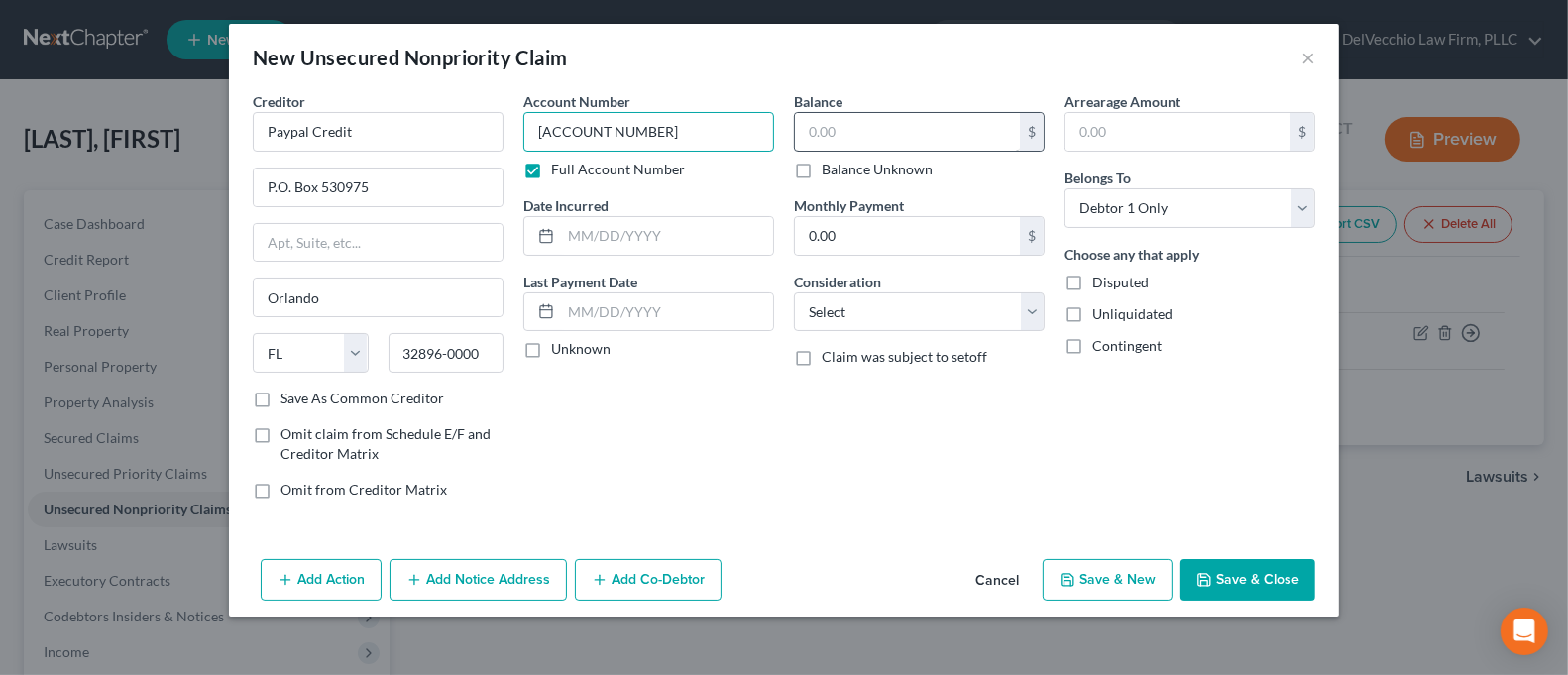 type on "[ACCOUNT NUMBER]" 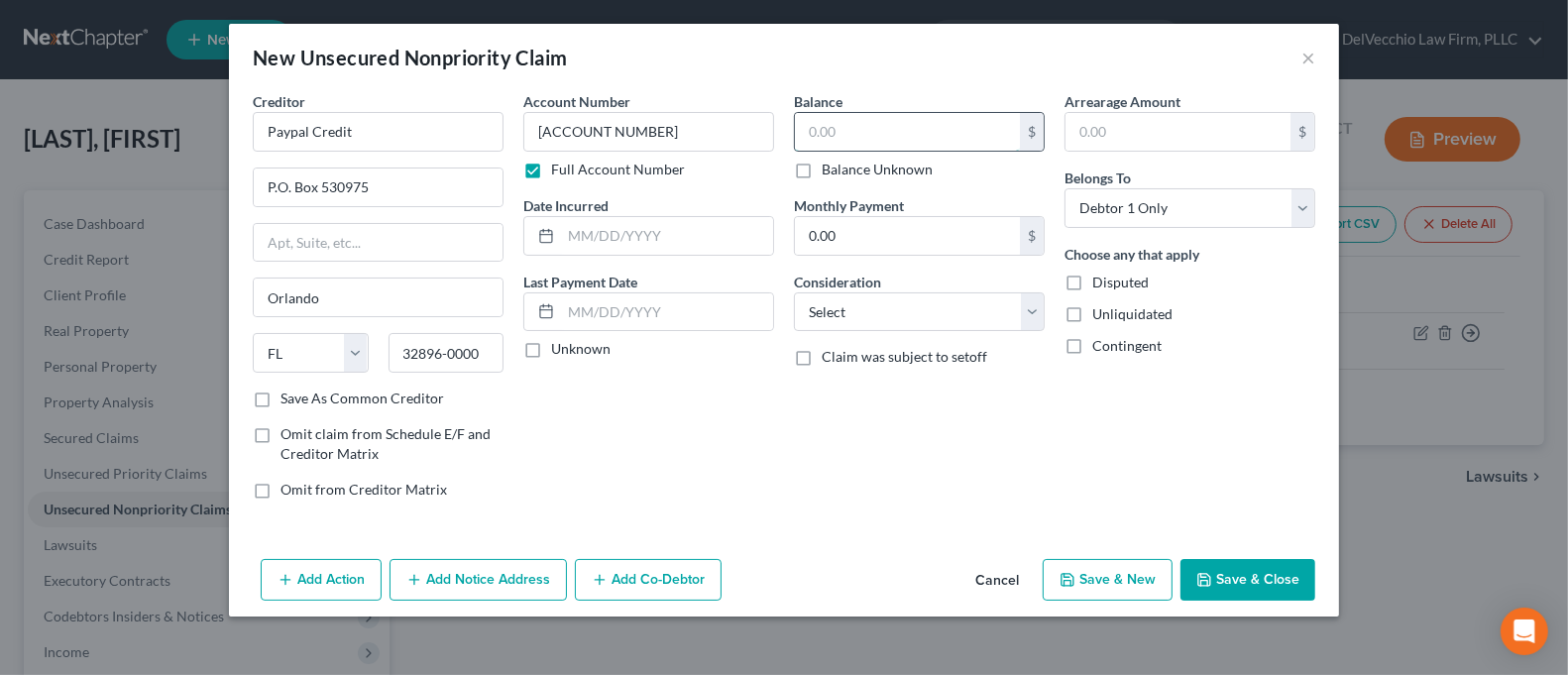 click at bounding box center (907, 132) 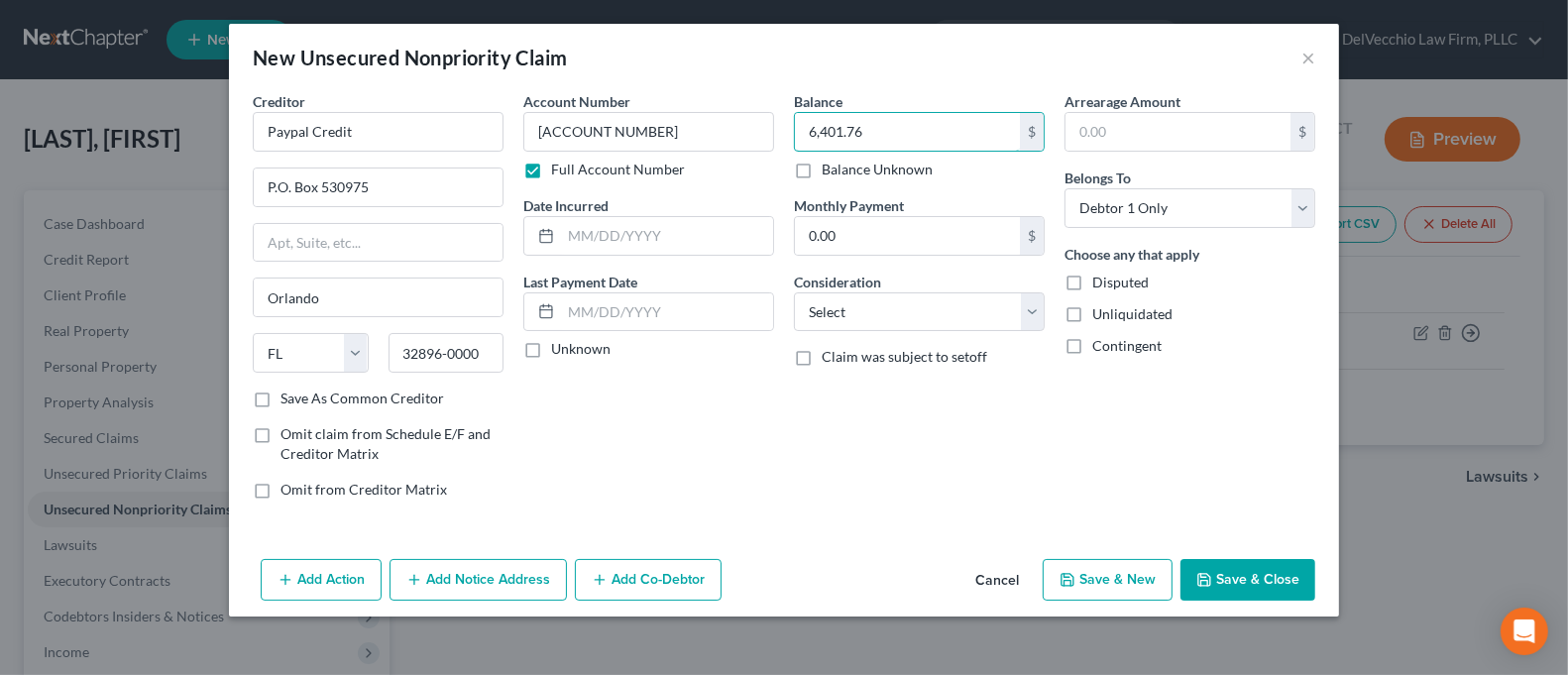 type on "6,401.76" 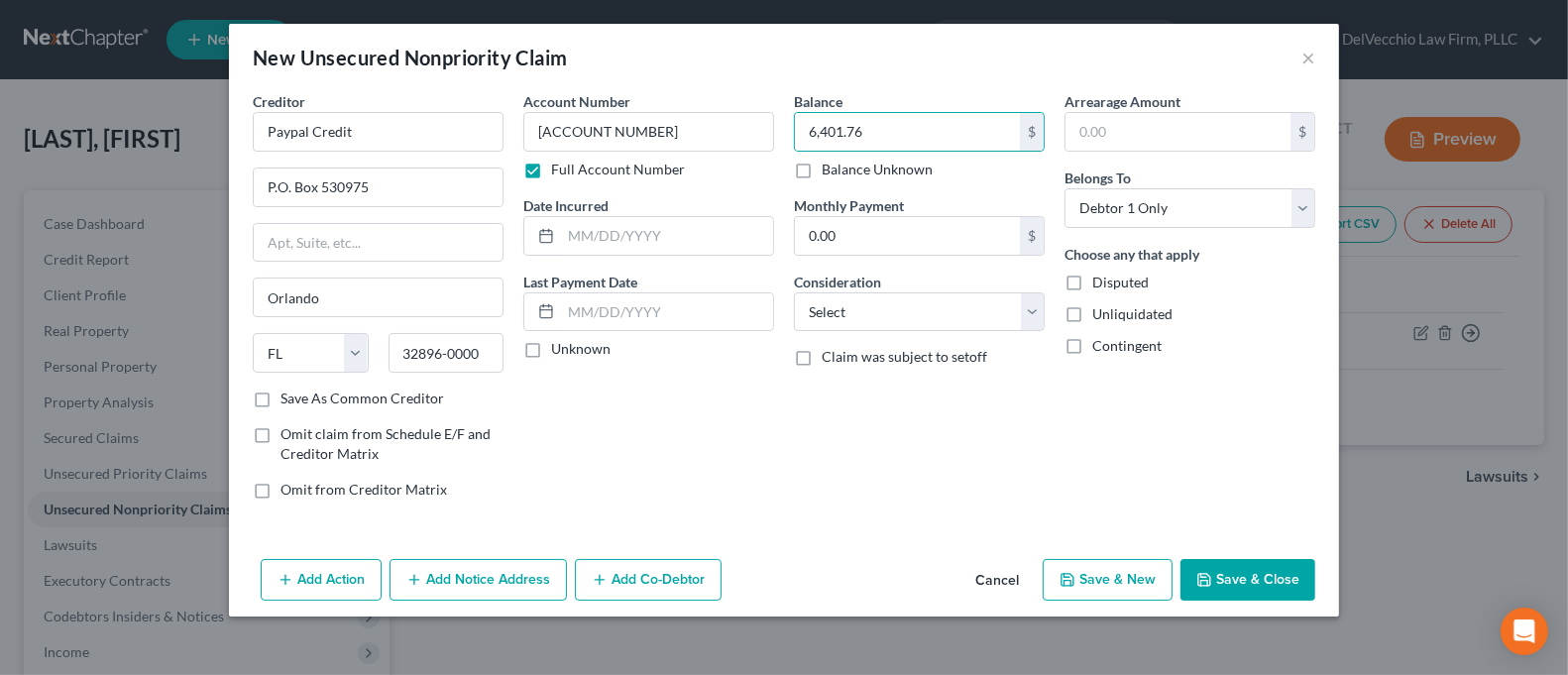 click on "Save & Close" at bounding box center (1248, 580) 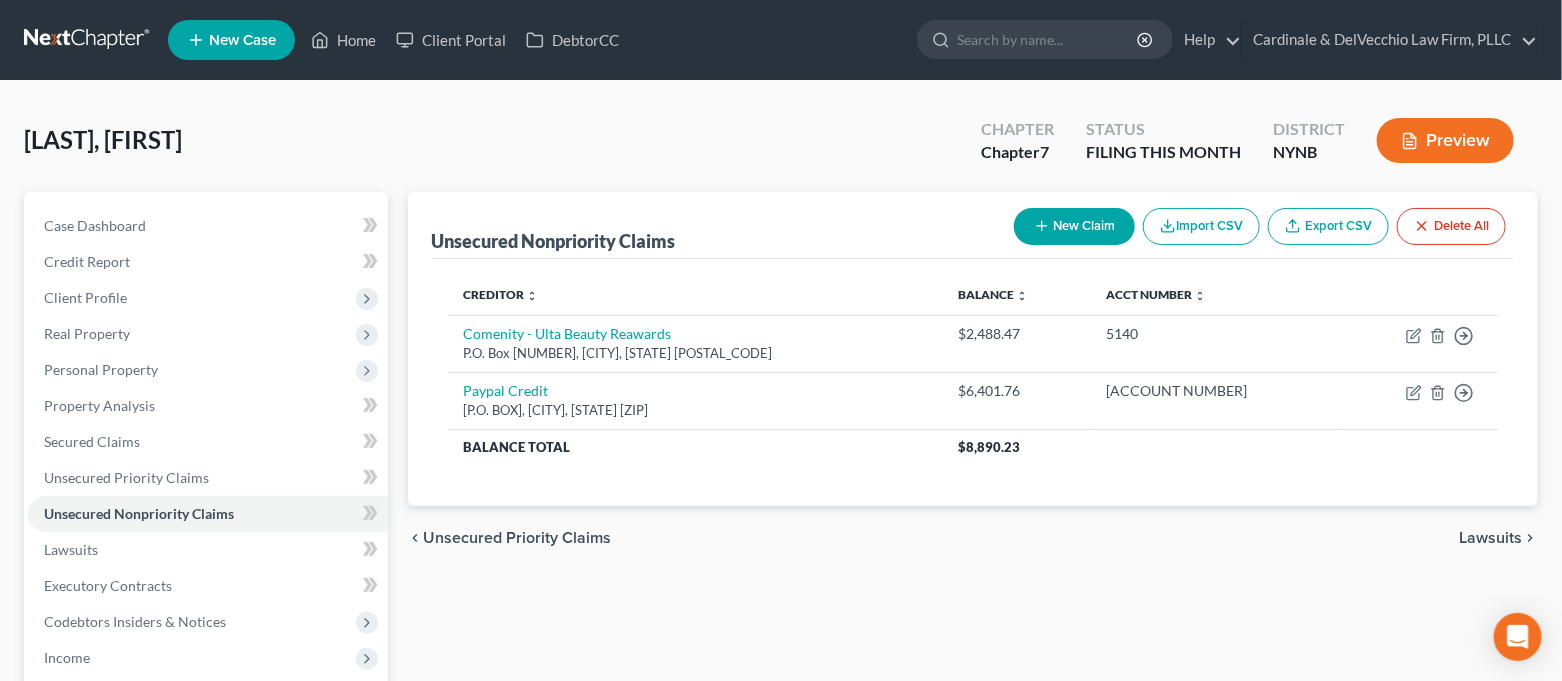 click on "New Claim" at bounding box center (1074, 226) 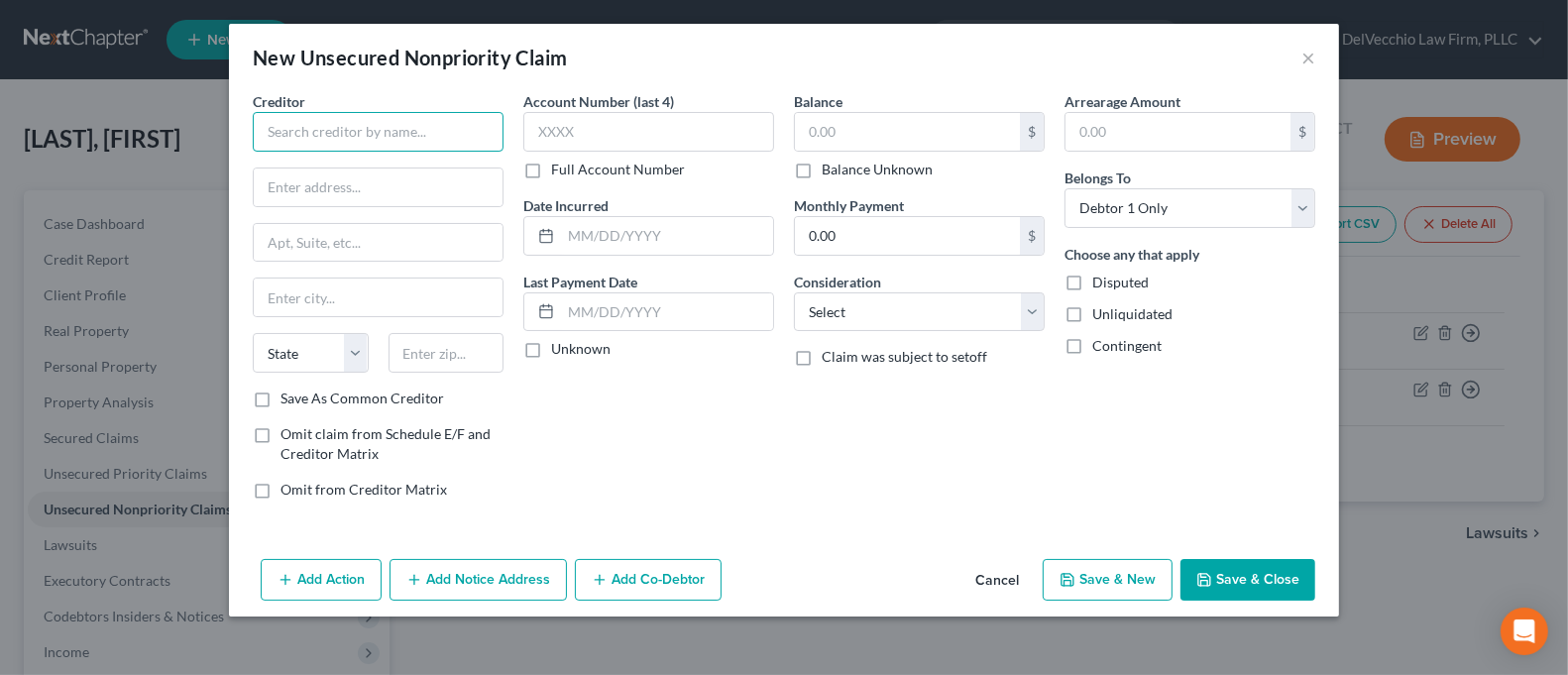 click at bounding box center (378, 132) 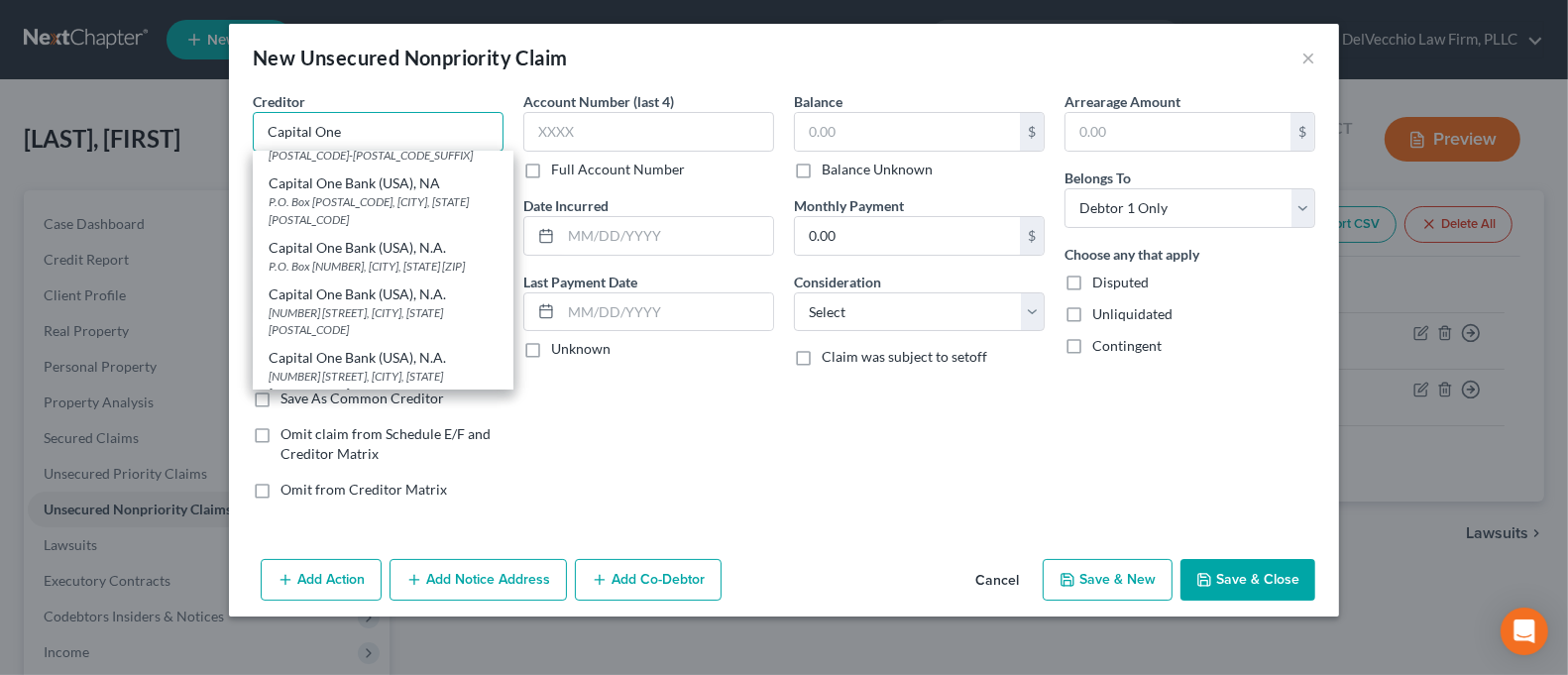 scroll, scrollTop: 1706, scrollLeft: 0, axis: vertical 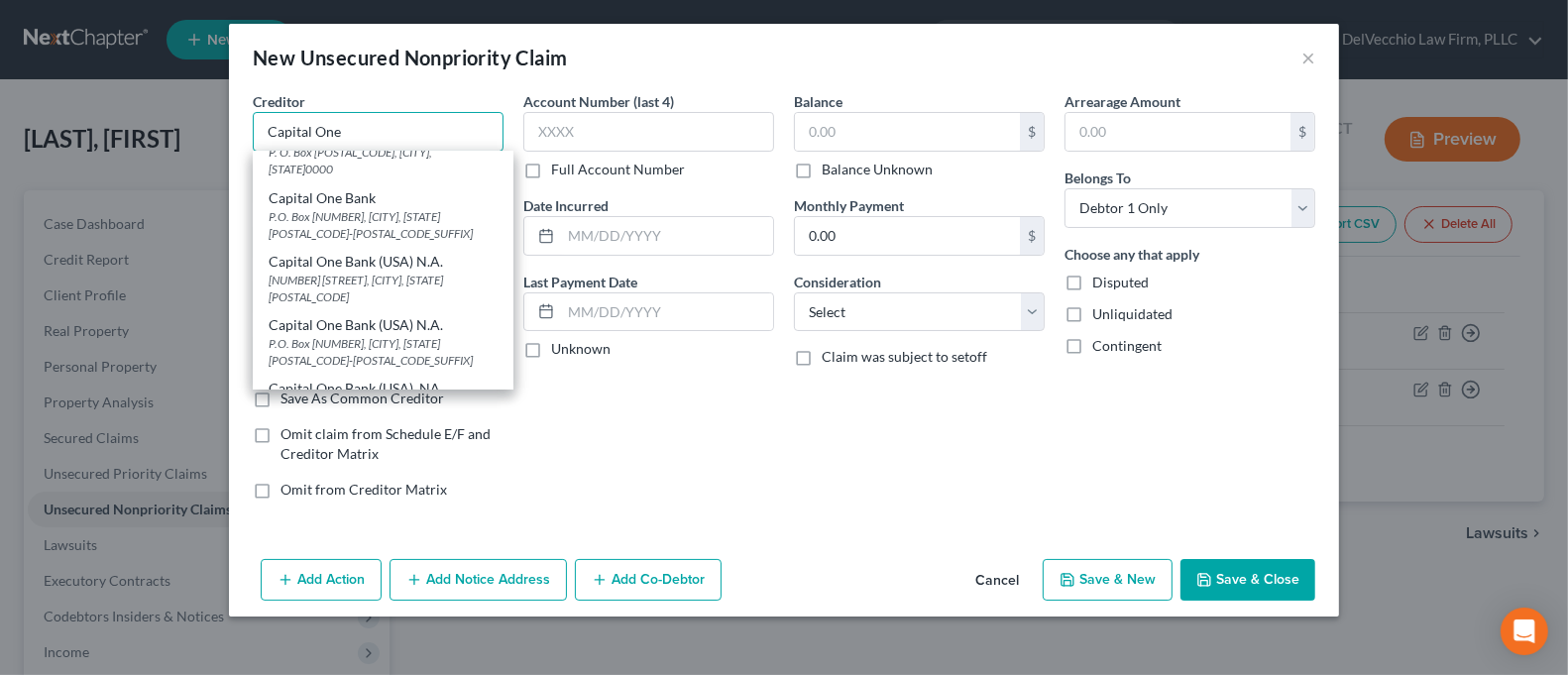 drag, startPoint x: 383, startPoint y: 130, endPoint x: 204, endPoint y: 131, distance: 179.00279 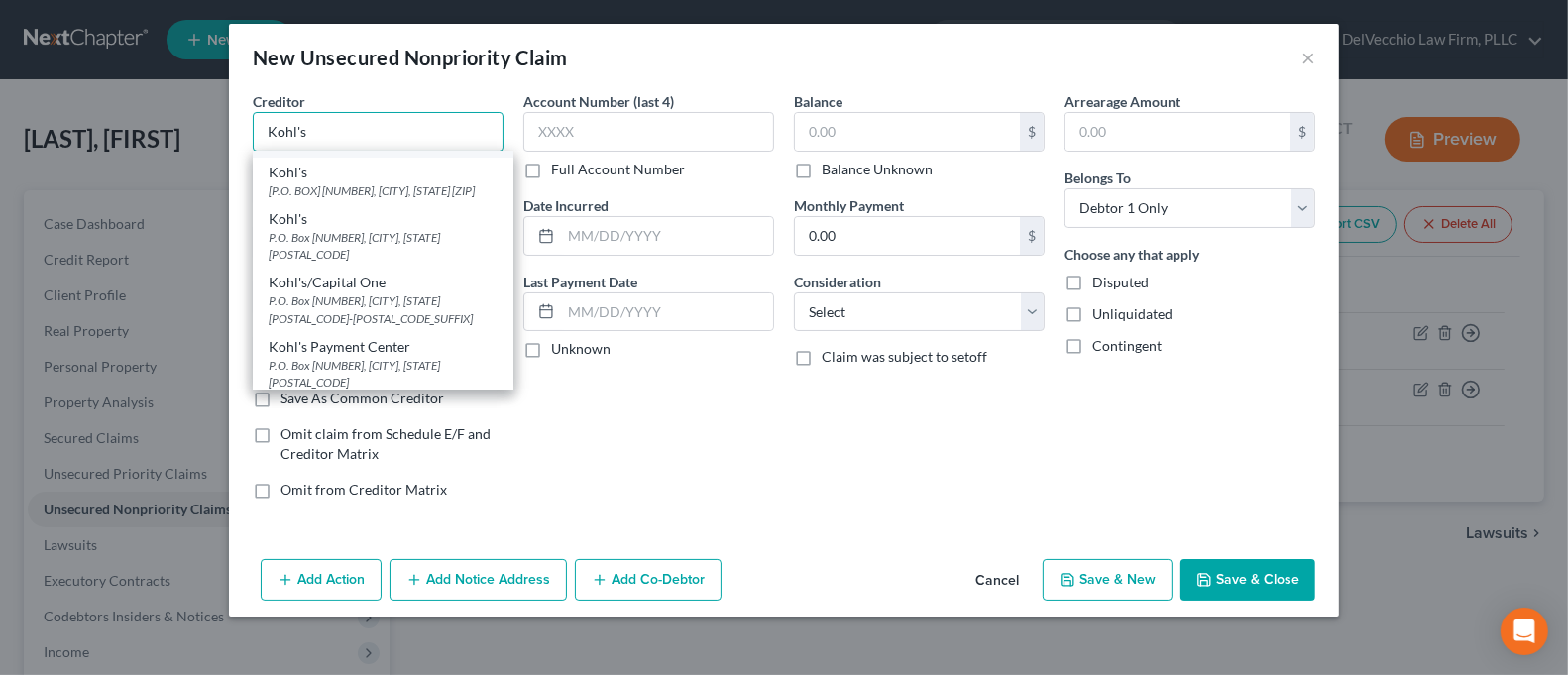 scroll, scrollTop: 190, scrollLeft: 0, axis: vertical 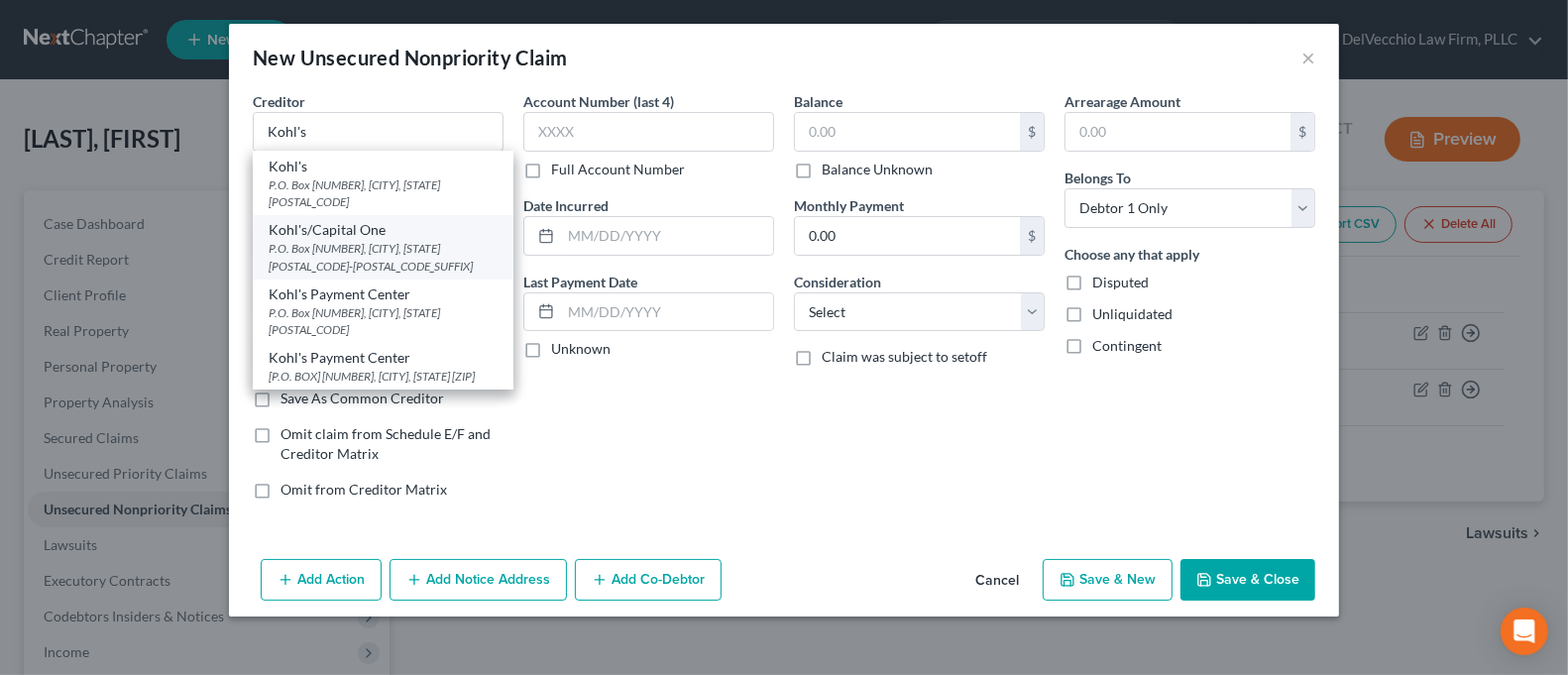 click on "P.O. Box [NUMBER], [CITY], [STATE] [POSTAL_CODE]-[POSTAL_CODE_SUFFIX]" at bounding box center [383, 257] 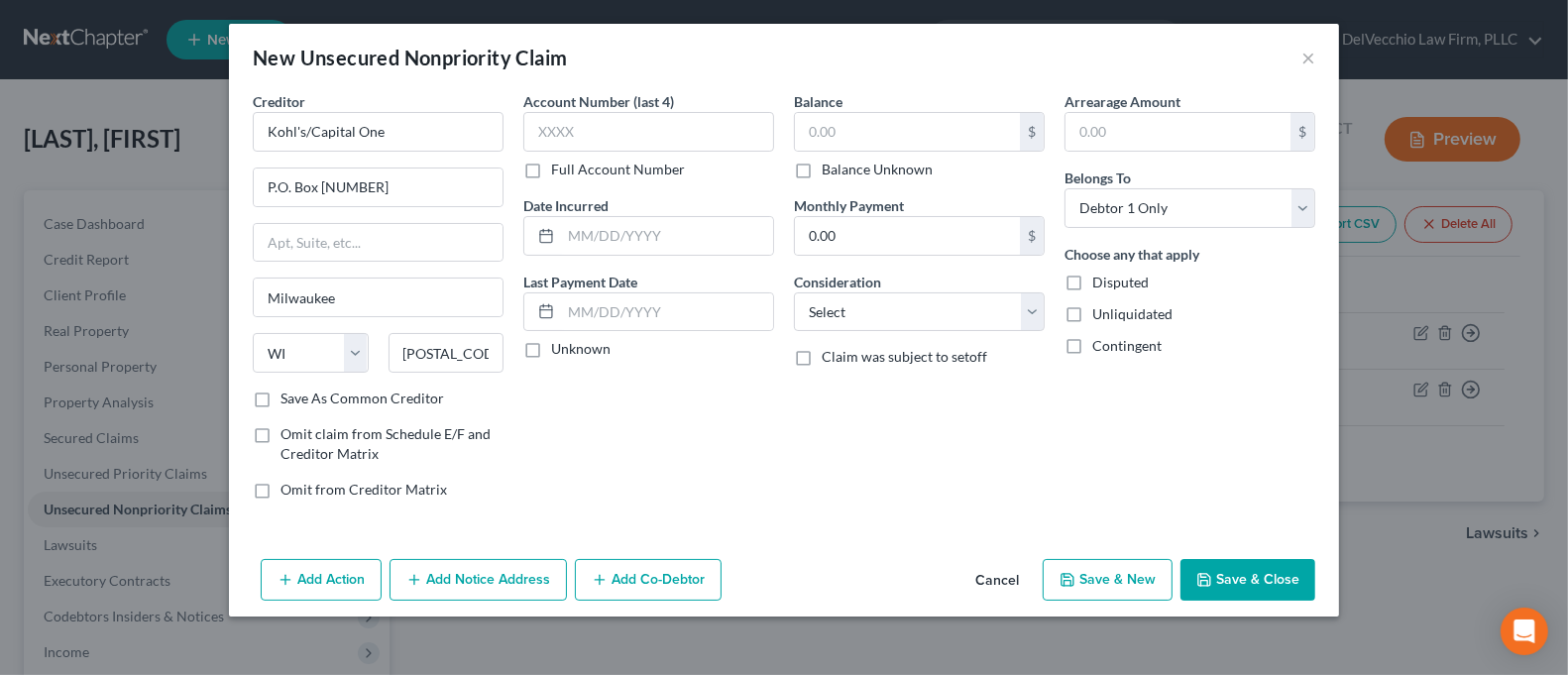 scroll, scrollTop: 0, scrollLeft: 0, axis: both 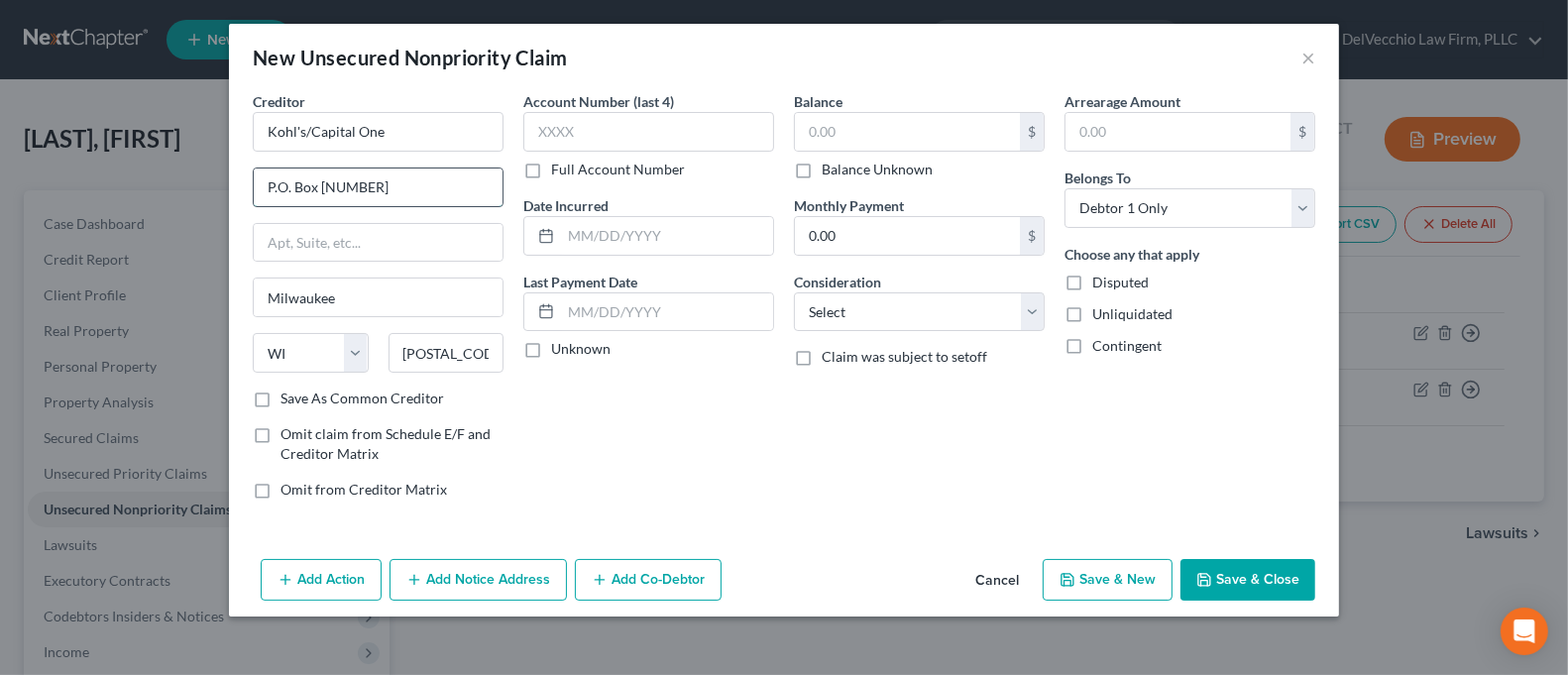 drag, startPoint x: 391, startPoint y: 193, endPoint x: 320, endPoint y: 200, distance: 71.34424 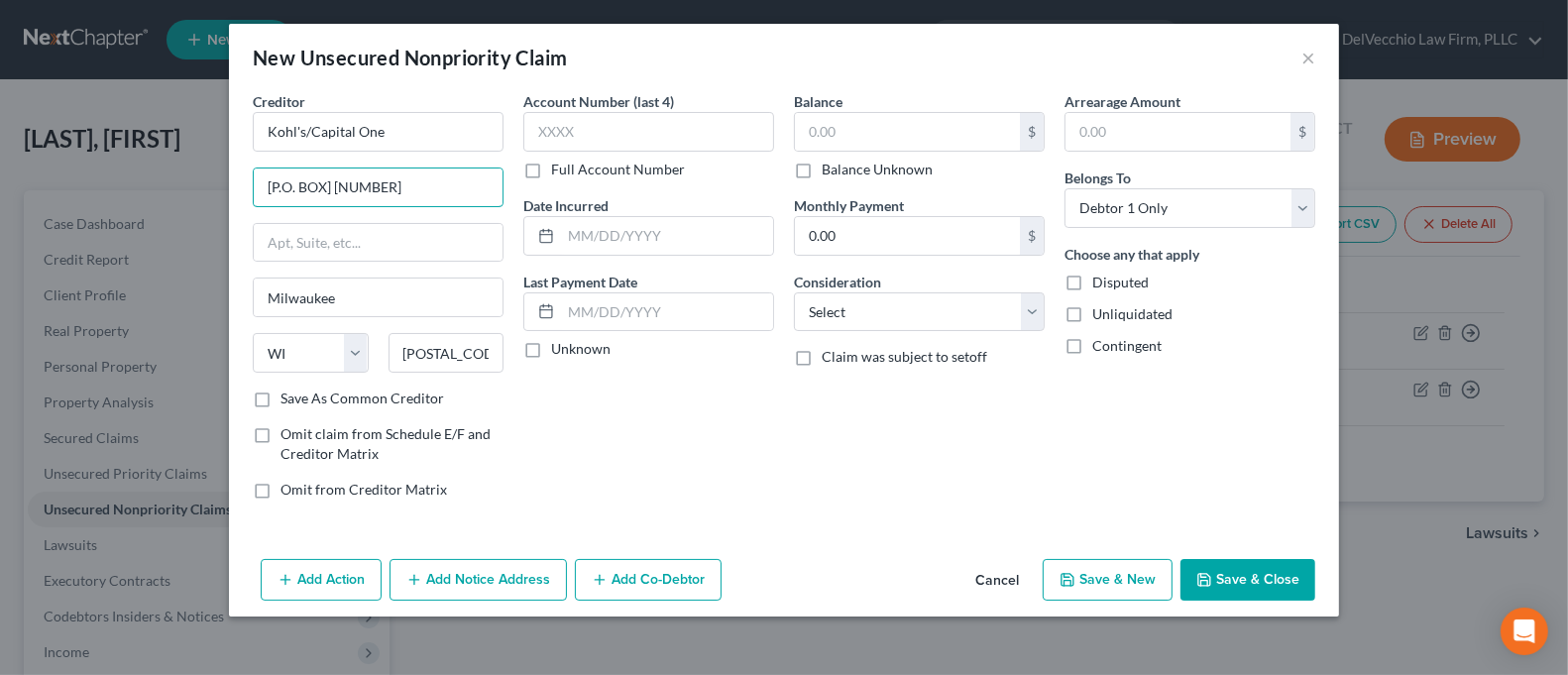 type on "[P.O. BOX] [NUMBER]" 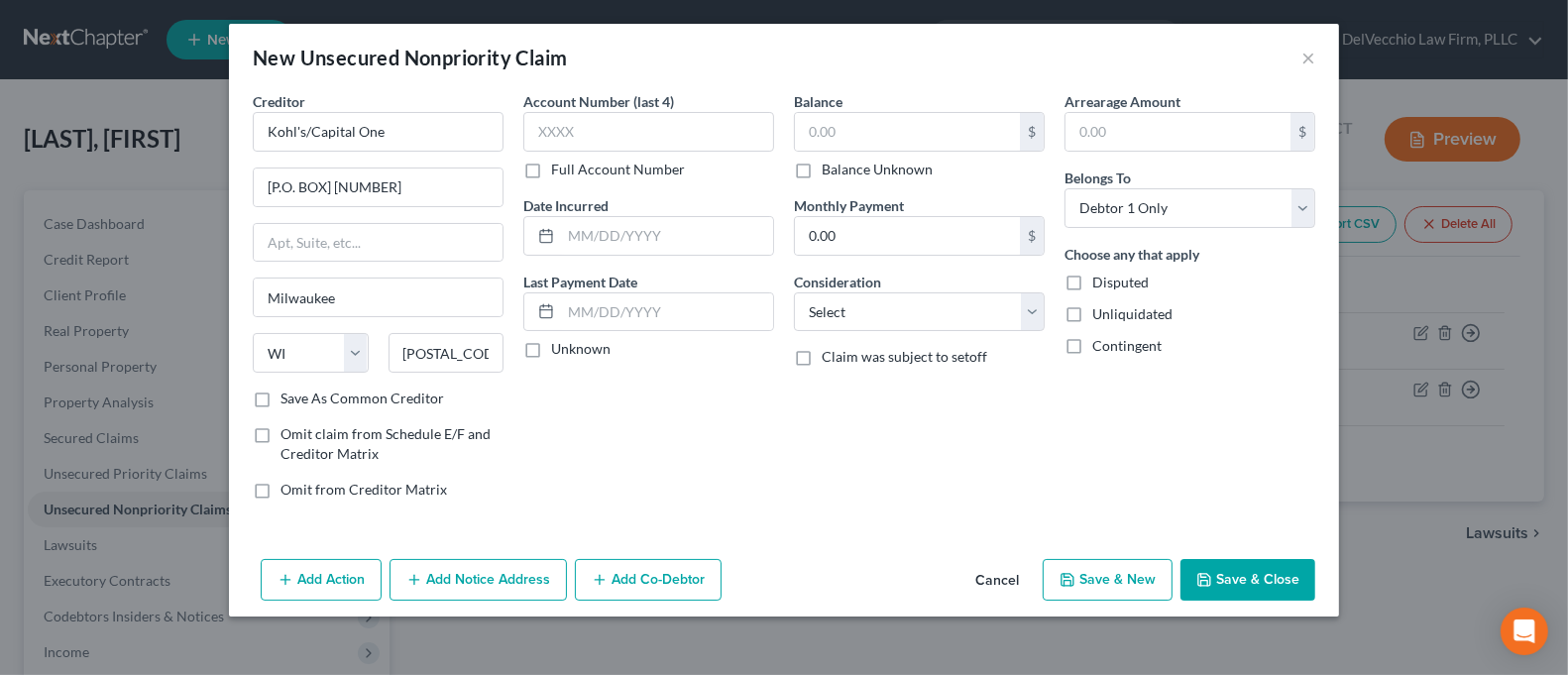 click on "Account Number (last 4)
Full Account Number
Date Incurred         Last Payment Date         Unknown" at bounding box center [648, 303] 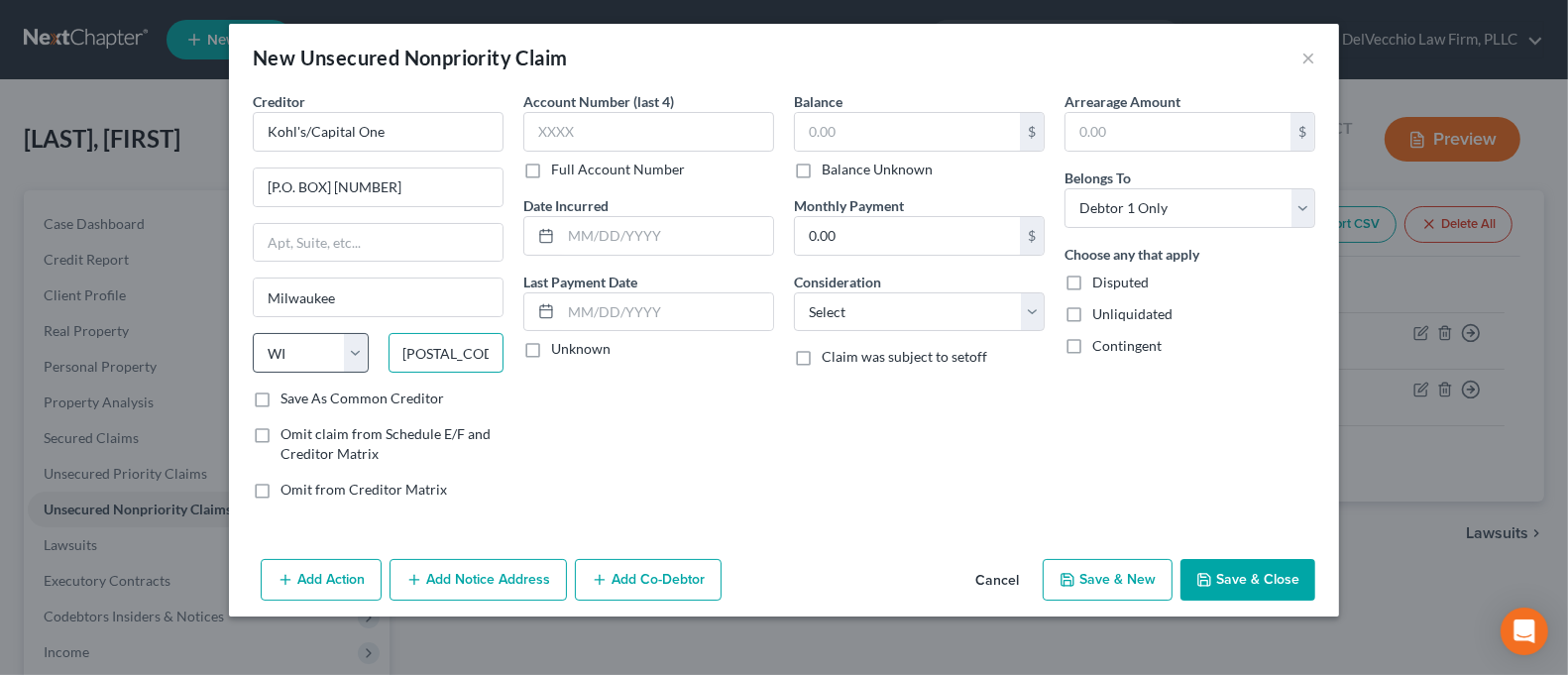 drag, startPoint x: 494, startPoint y: 348, endPoint x: 357, endPoint y: 350, distance: 137.0146 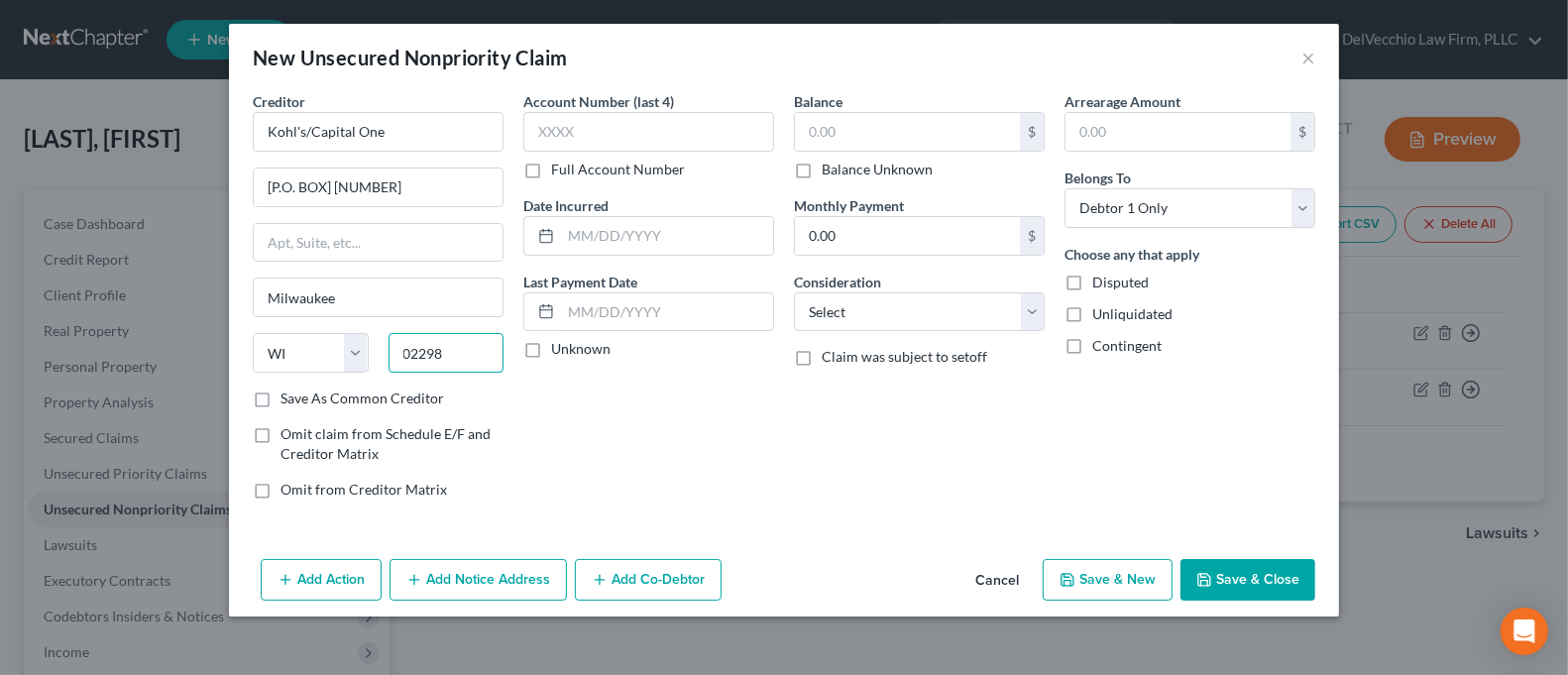 type on "02298" 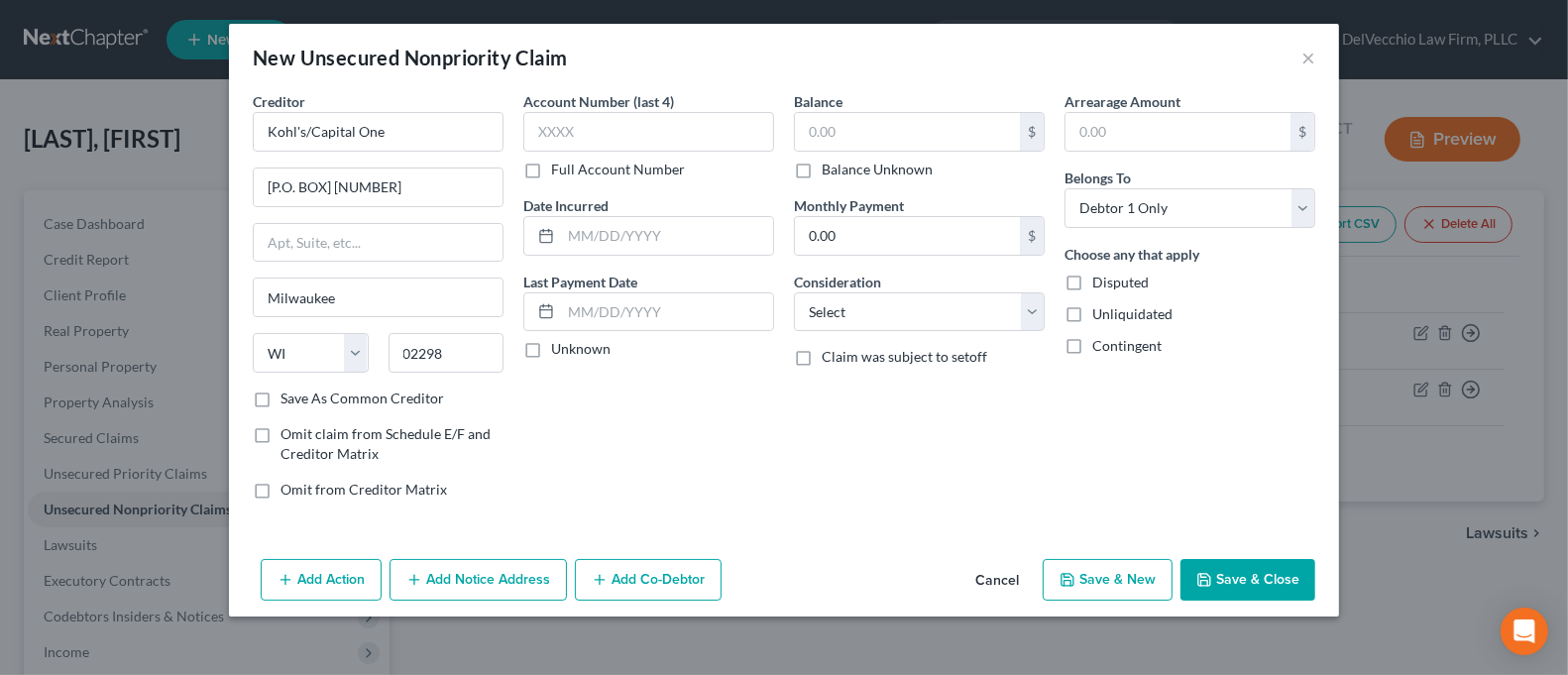 click on "Account Number (last 4)
Full Account Number
Date Incurred         Last Payment Date         Unknown" at bounding box center [648, 303] 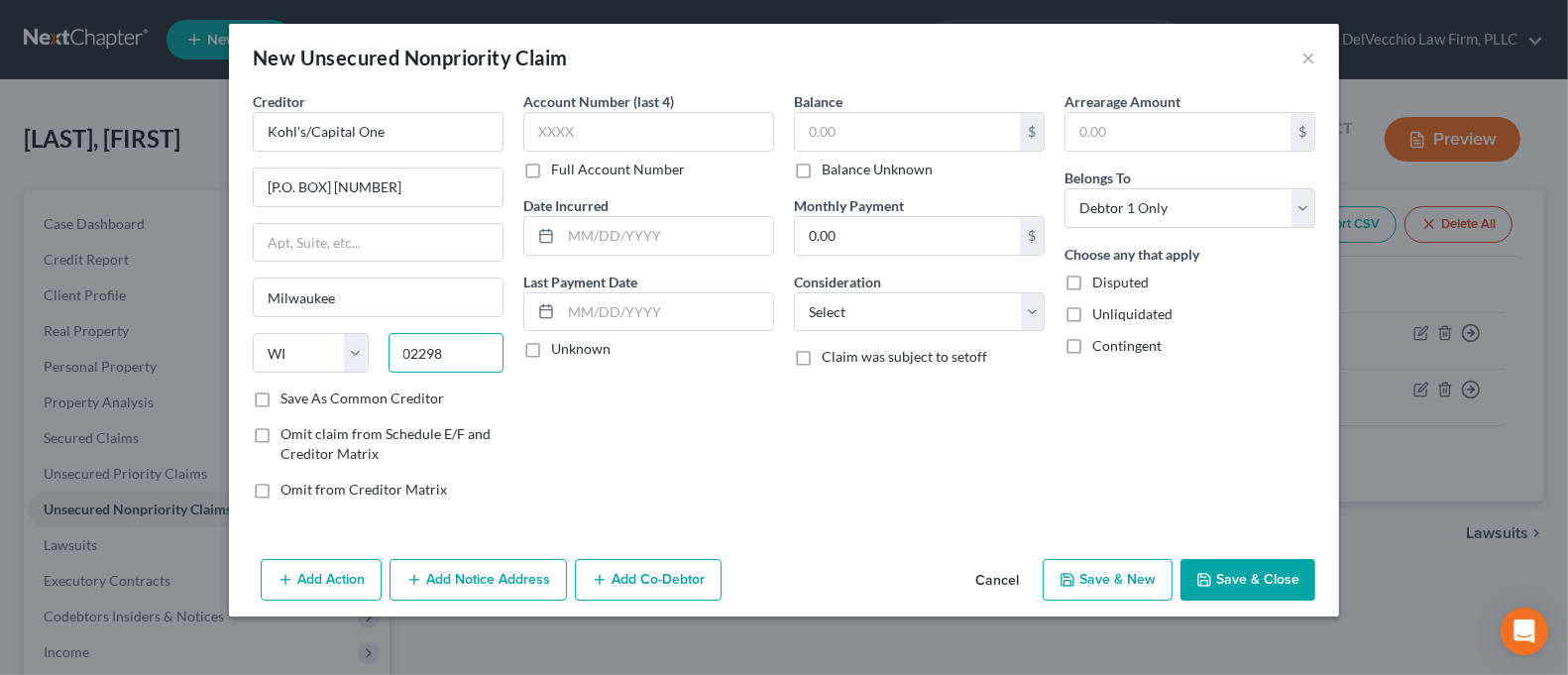 click on "02298" at bounding box center (446, 353) 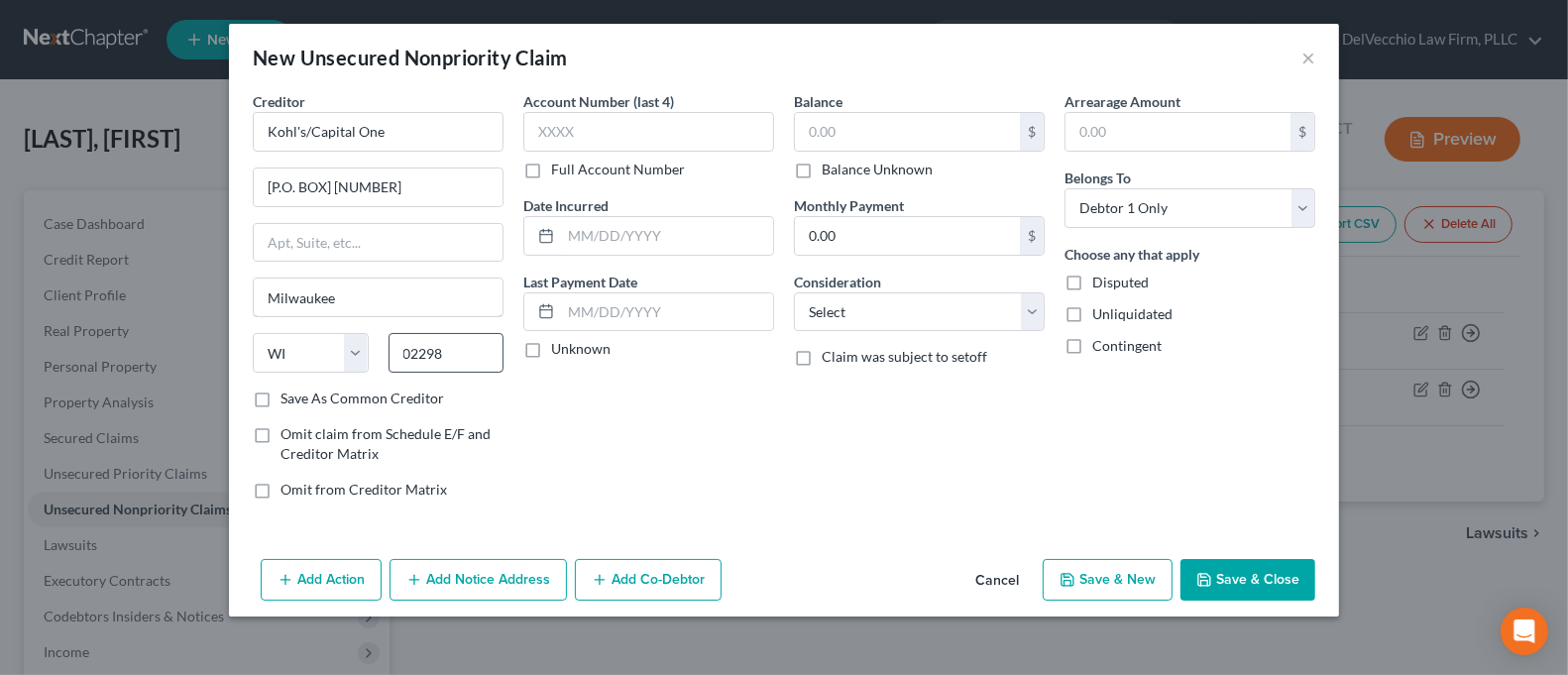 type on "Boston" 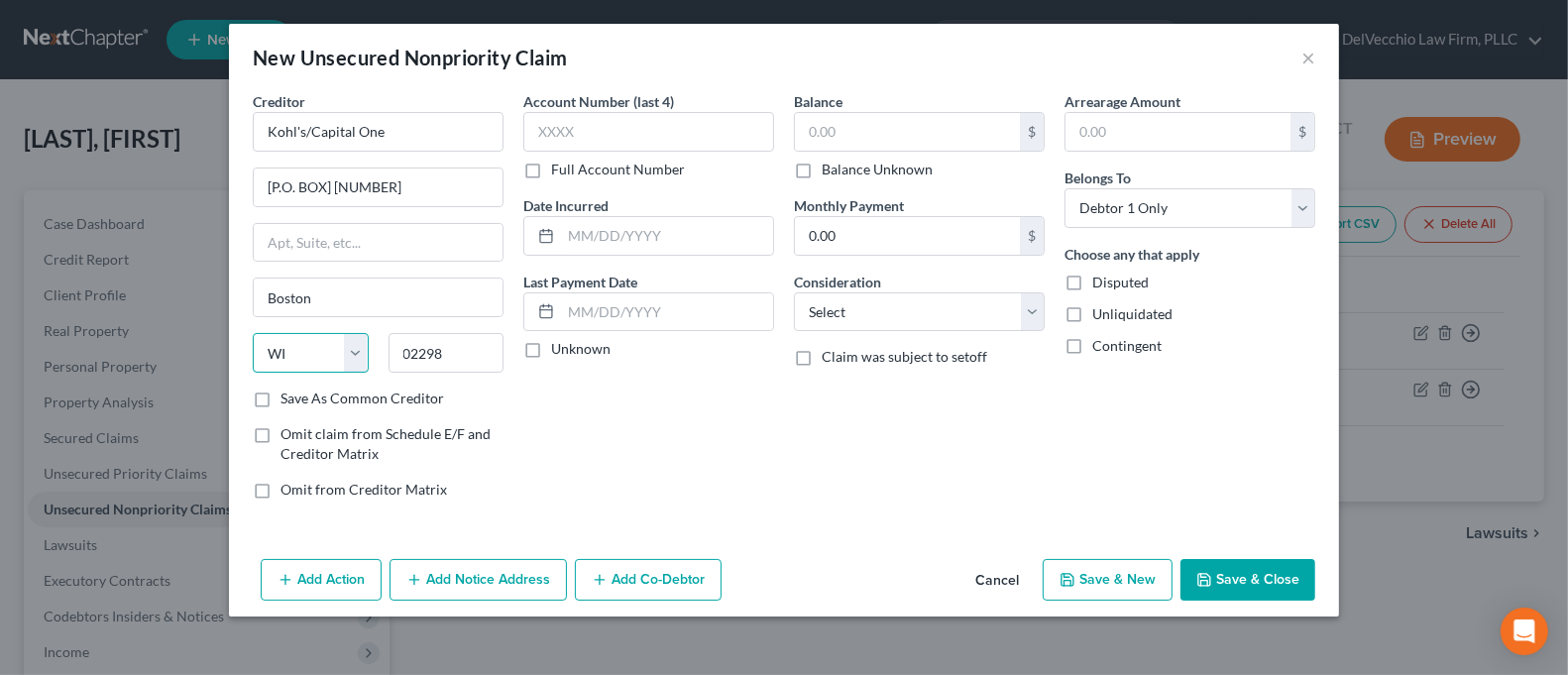 click on "State AL AK AR AZ CA CO CT DE DC FL GA GU HI ID IL IN IA KS KY LA ME MD MA MI MN MS MO MT NC ND NE NV NH NJ NM NY OH OK OR PA PR RI SC SD TN TX UT VI VA VT WA WV WI WY" at bounding box center (310, 353) 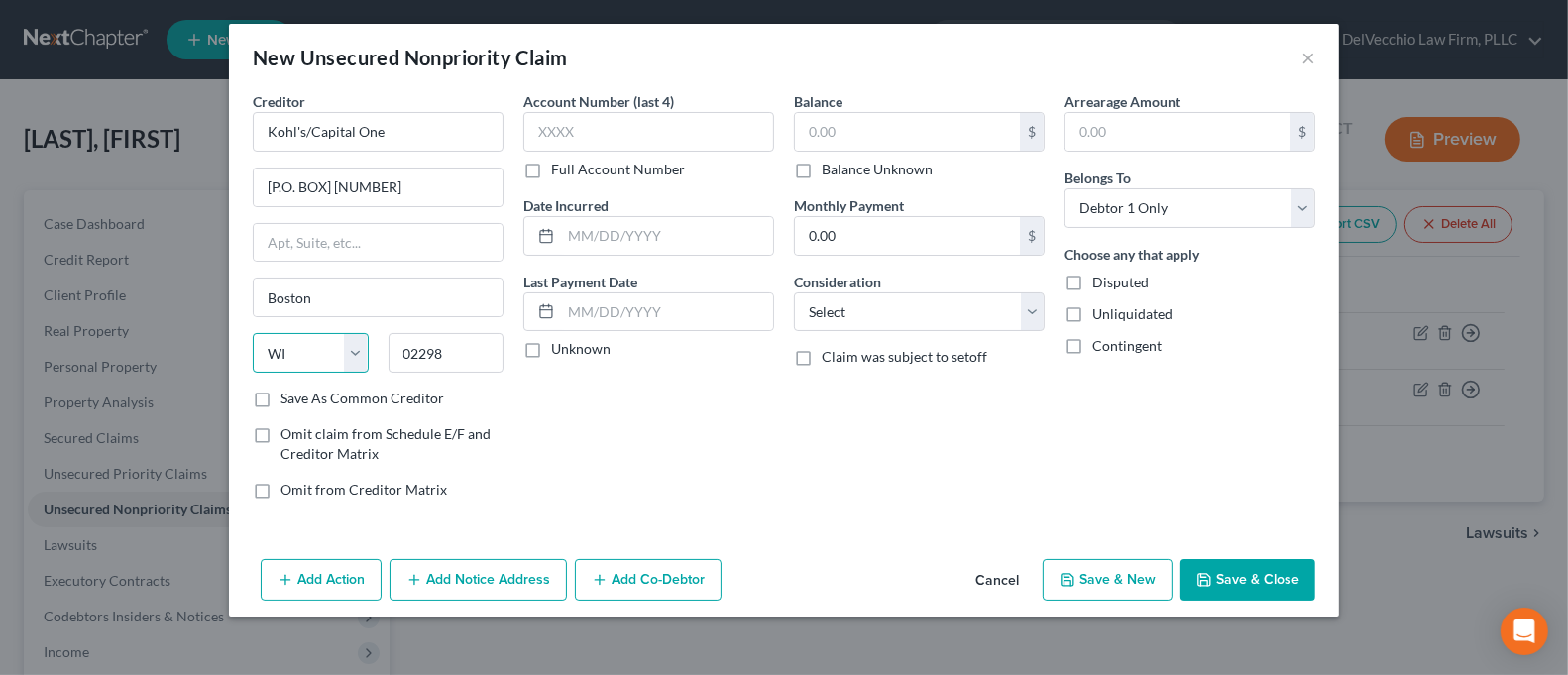 select on "22" 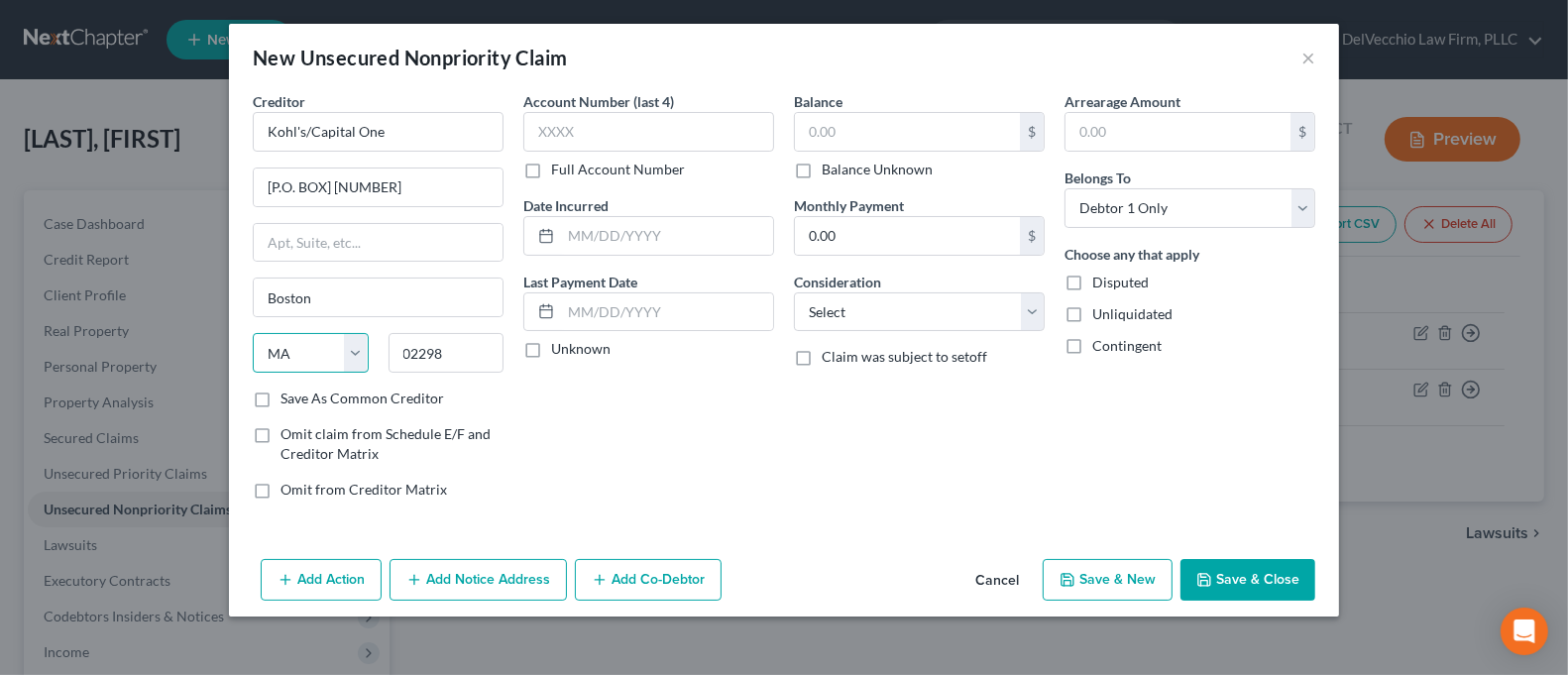click on "State AL AK AR AZ CA CO CT DE DC FL GA GU HI ID IL IN IA KS KY LA ME MD MA MI MN MS MO MT NC ND NE NV NH NJ NM NY OH OK OR PA PR RI SC SD TN TX UT VI VA VT WA WV WI WY" at bounding box center (310, 353) 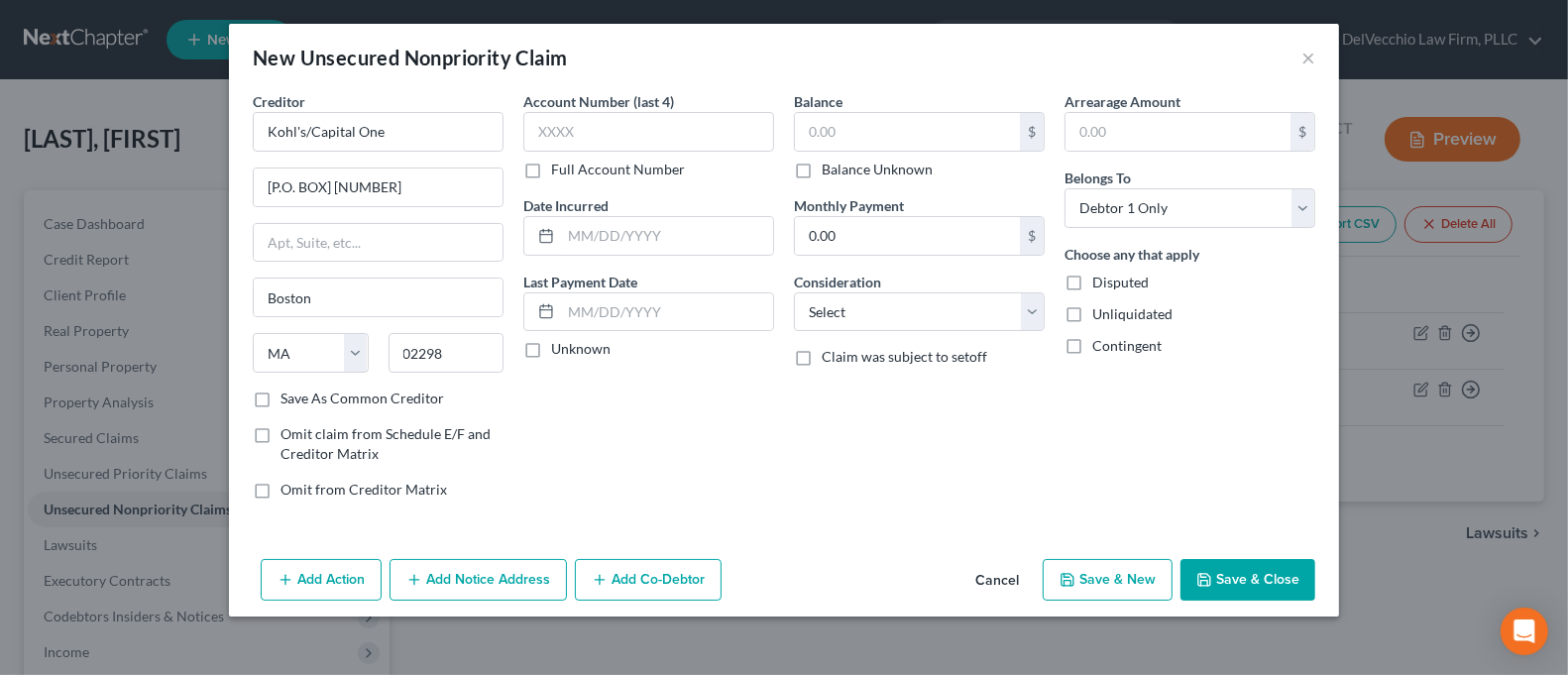 click on "Save As Common Creditor" at bounding box center (362, 398) 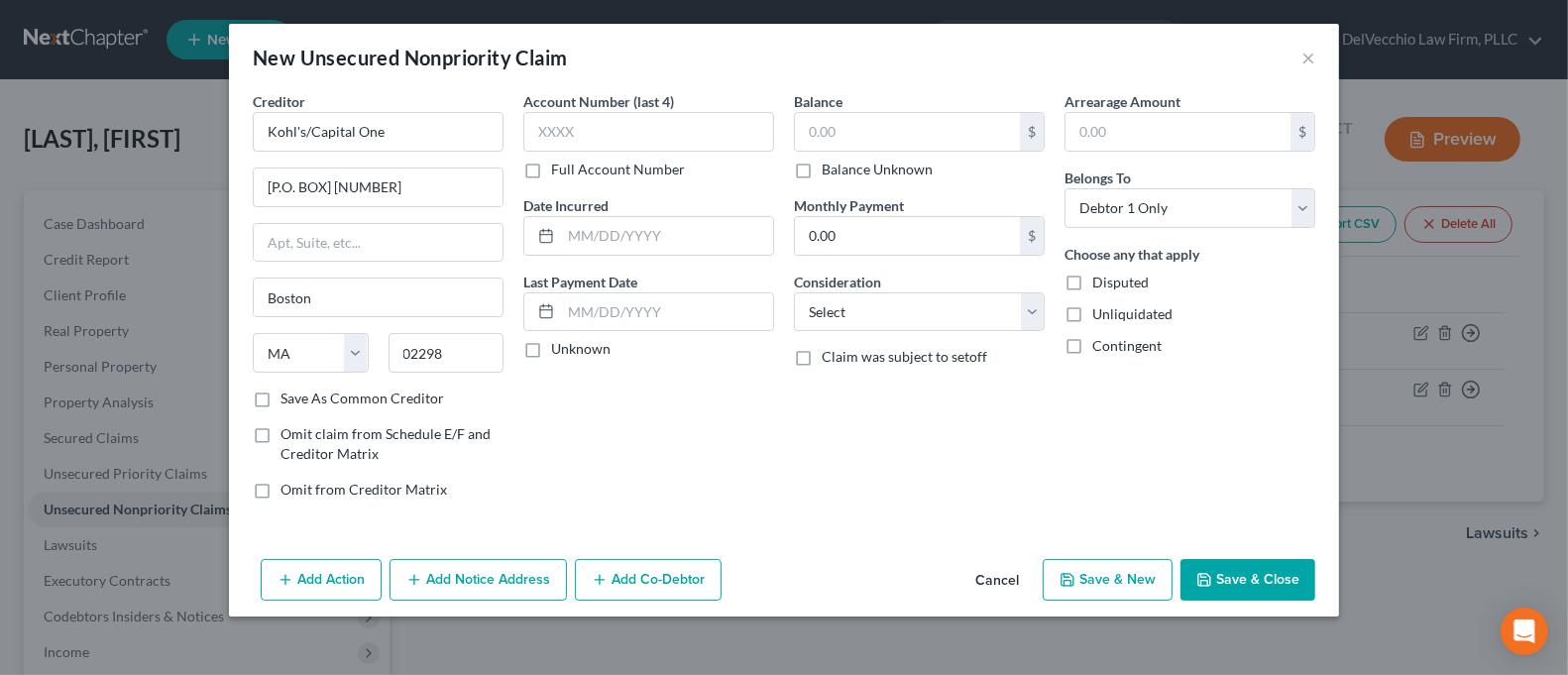 click on "Save As Common Creditor" at bounding box center [294, 394] 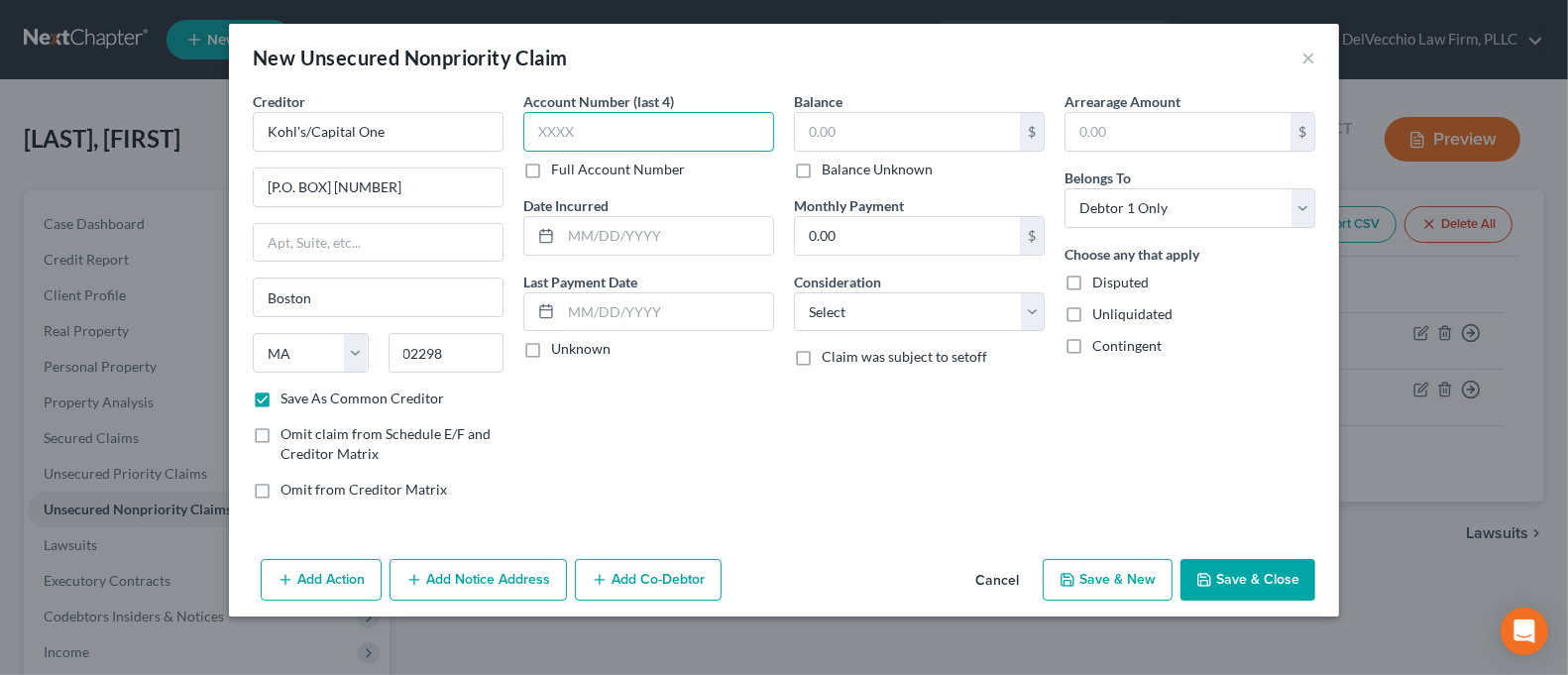 click at bounding box center [648, 132] 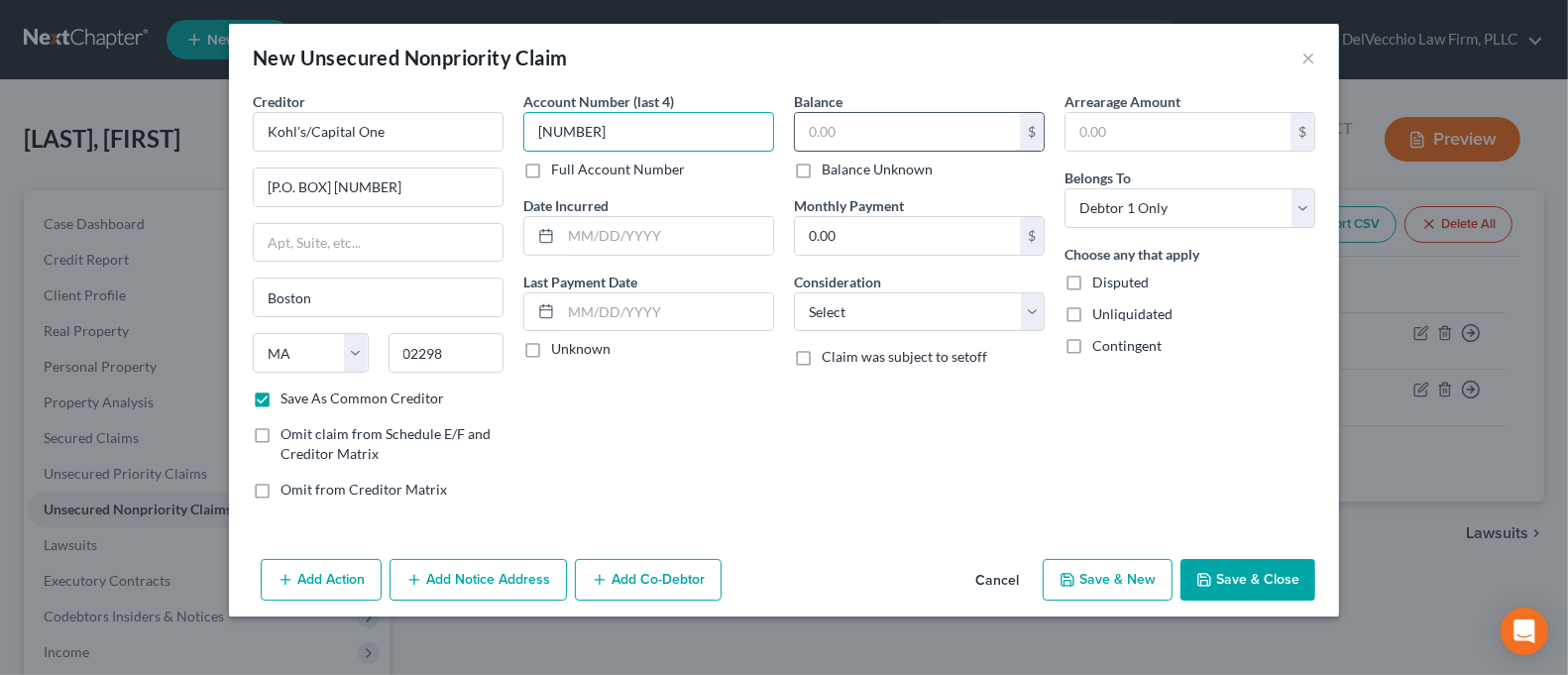type on "[NUMBER]" 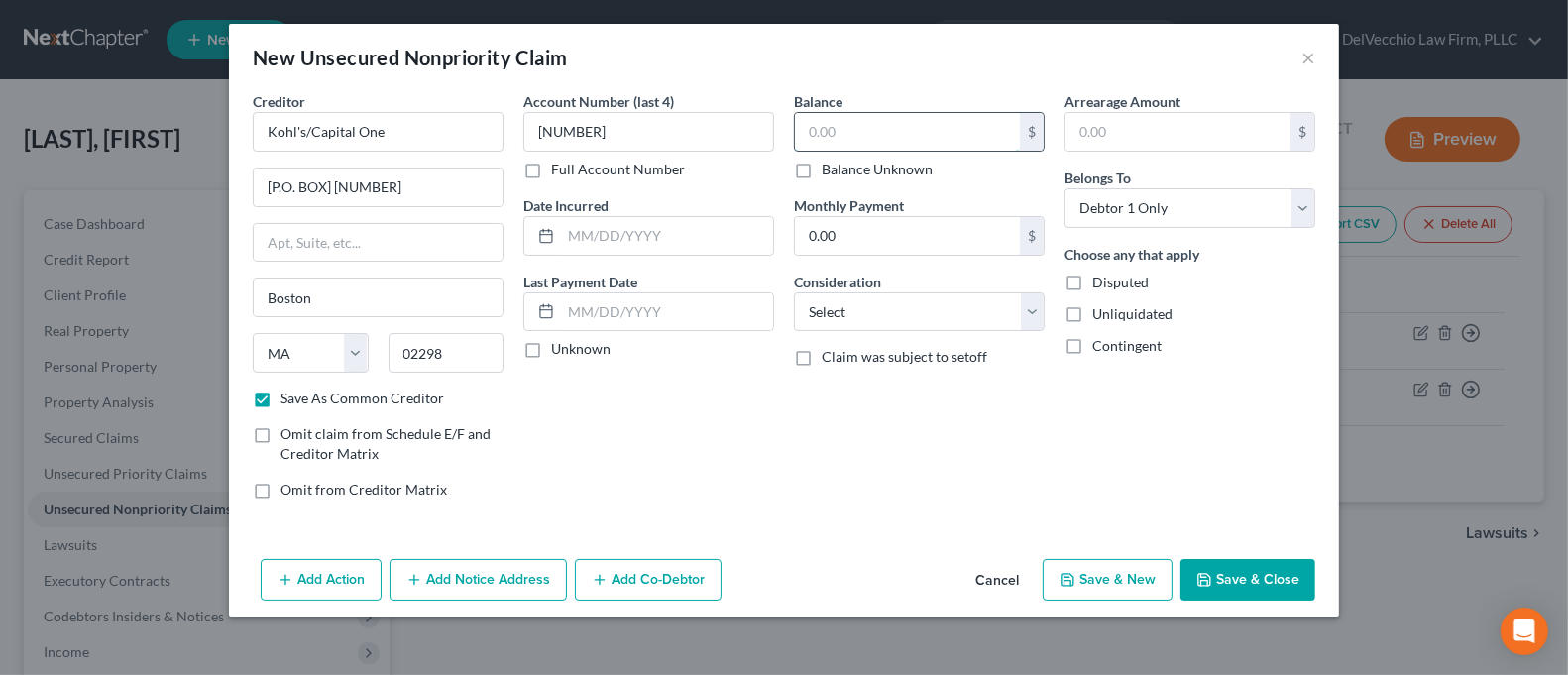 click at bounding box center (907, 132) 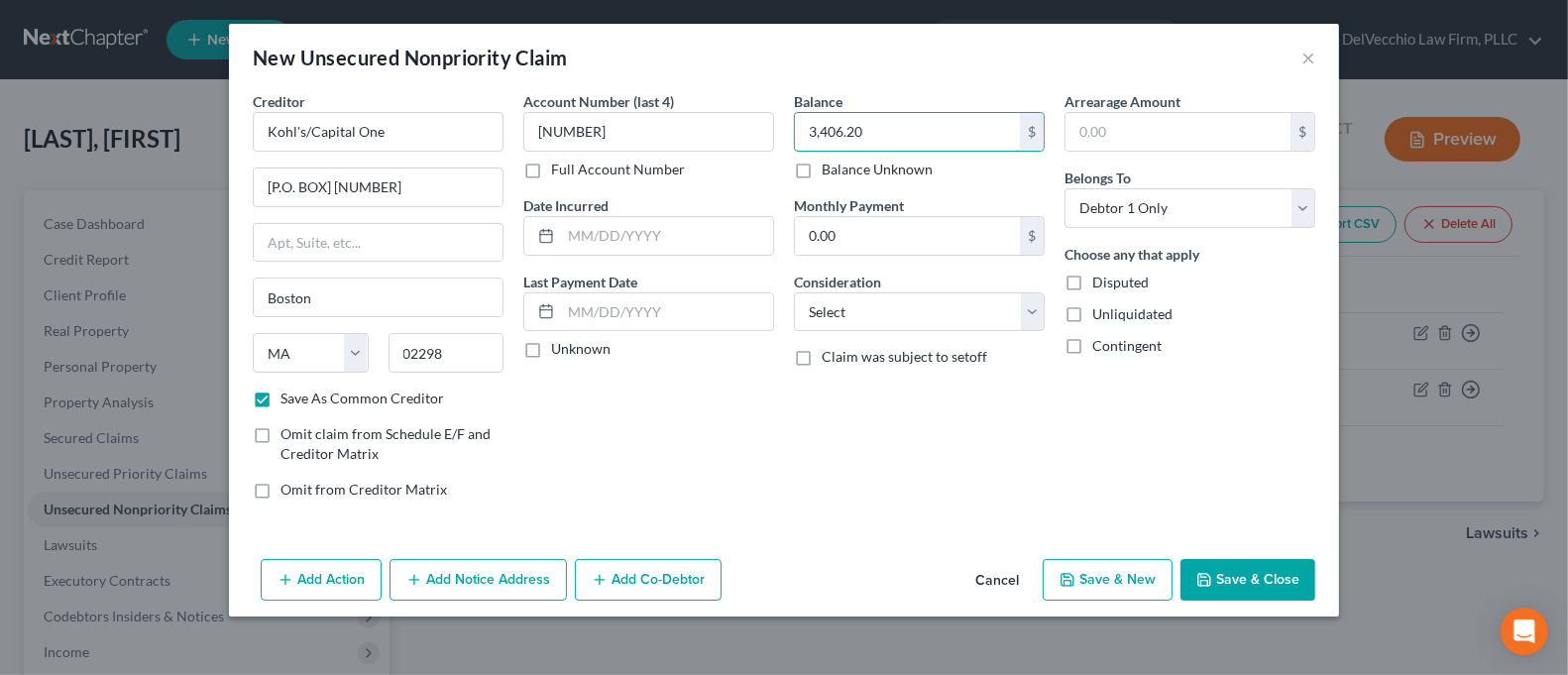 type on "3,406.20" 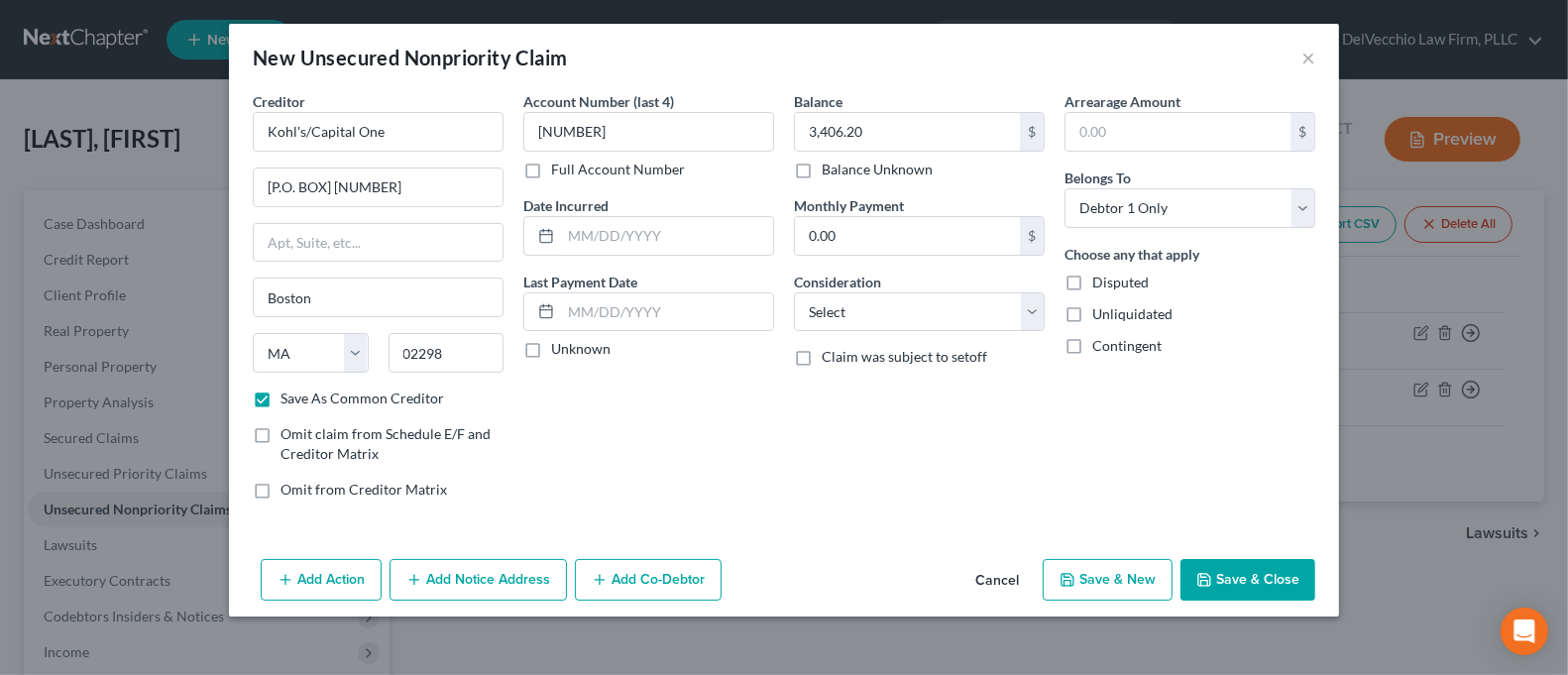 click on "Save & Close" at bounding box center (1248, 580) 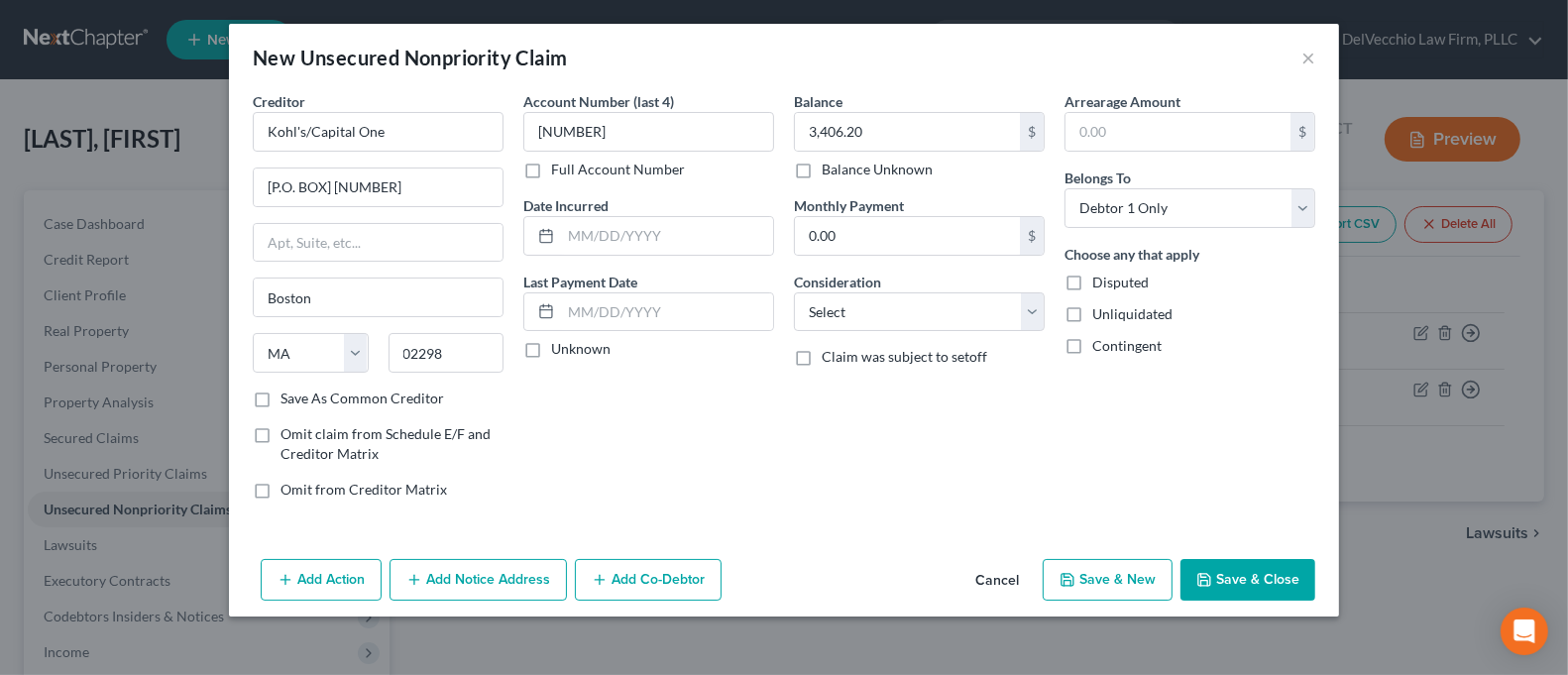 checkbox on "false" 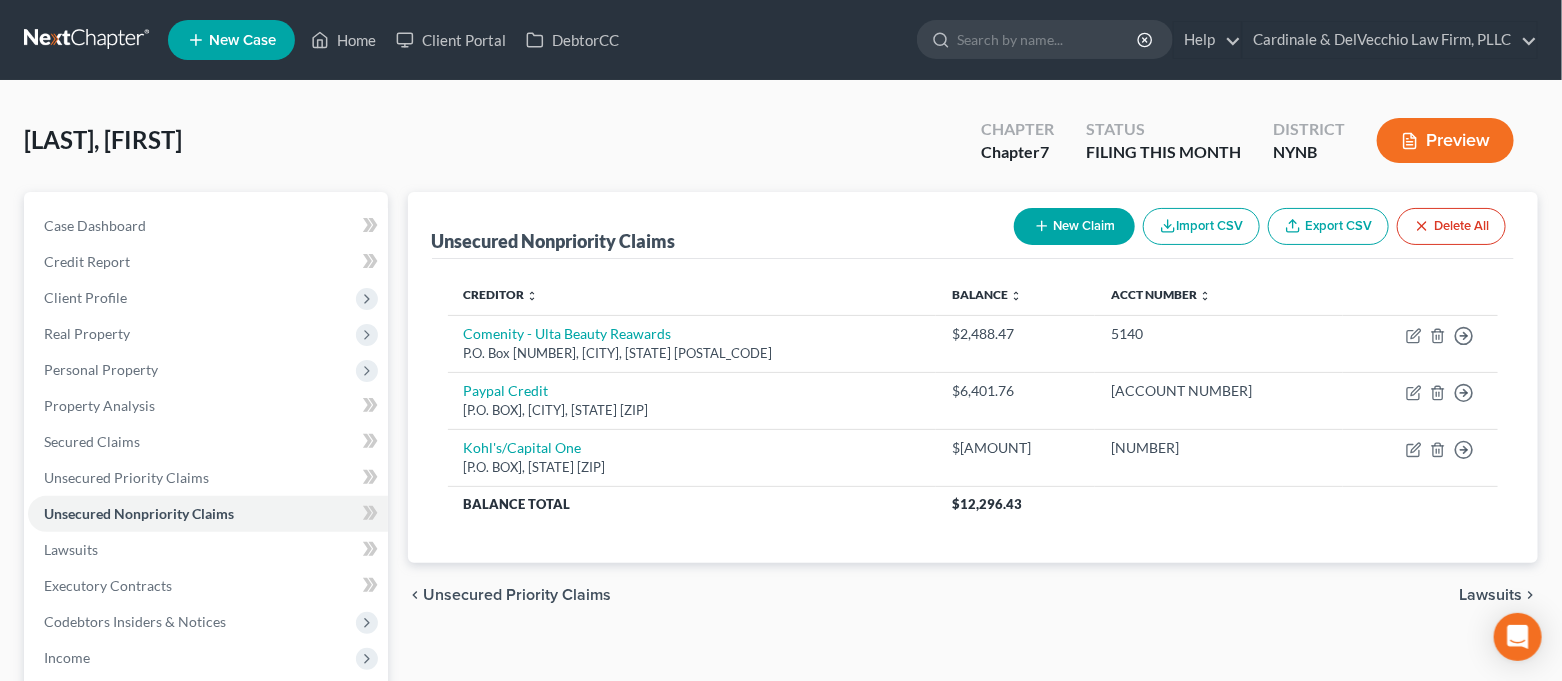 click on "New Claim" at bounding box center [1074, 226] 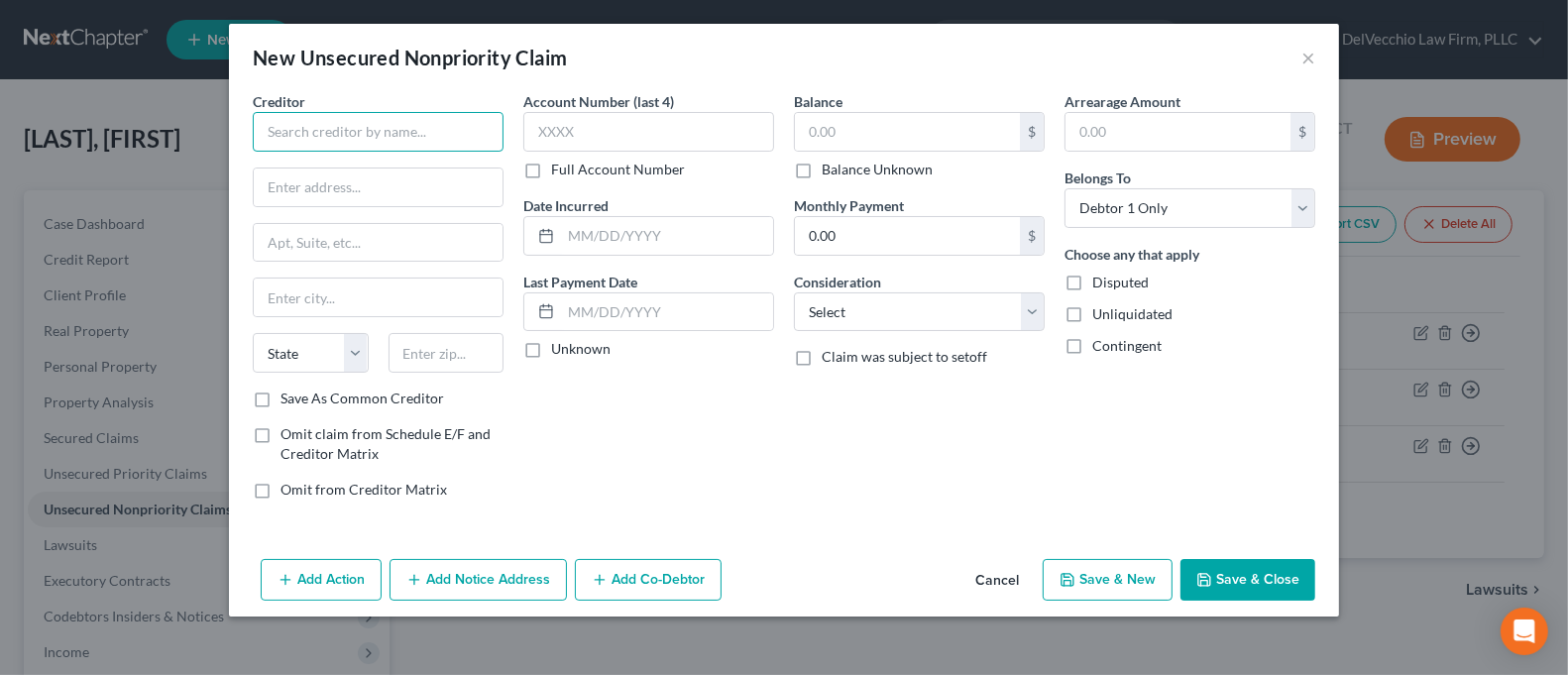 click at bounding box center (378, 132) 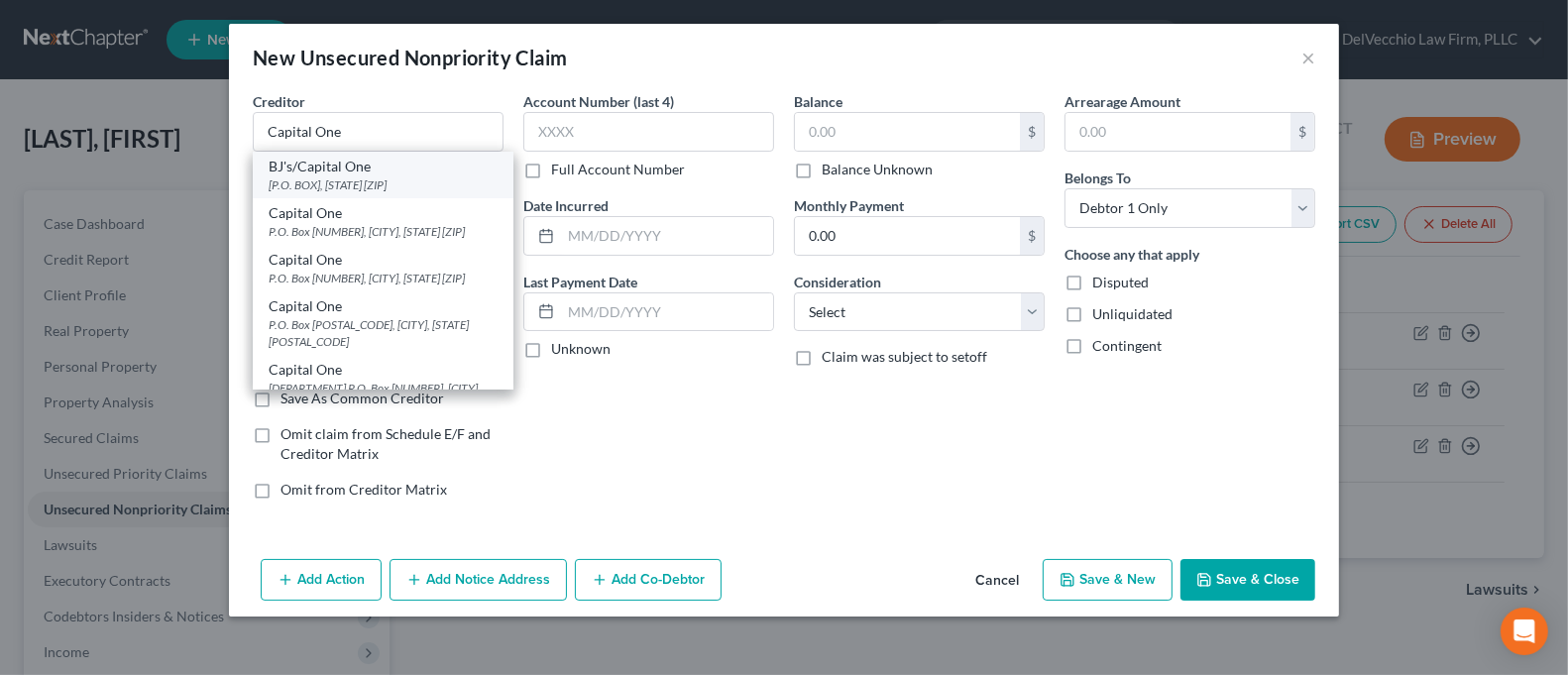 click on "BJ's/Capital One" at bounding box center (383, 167) 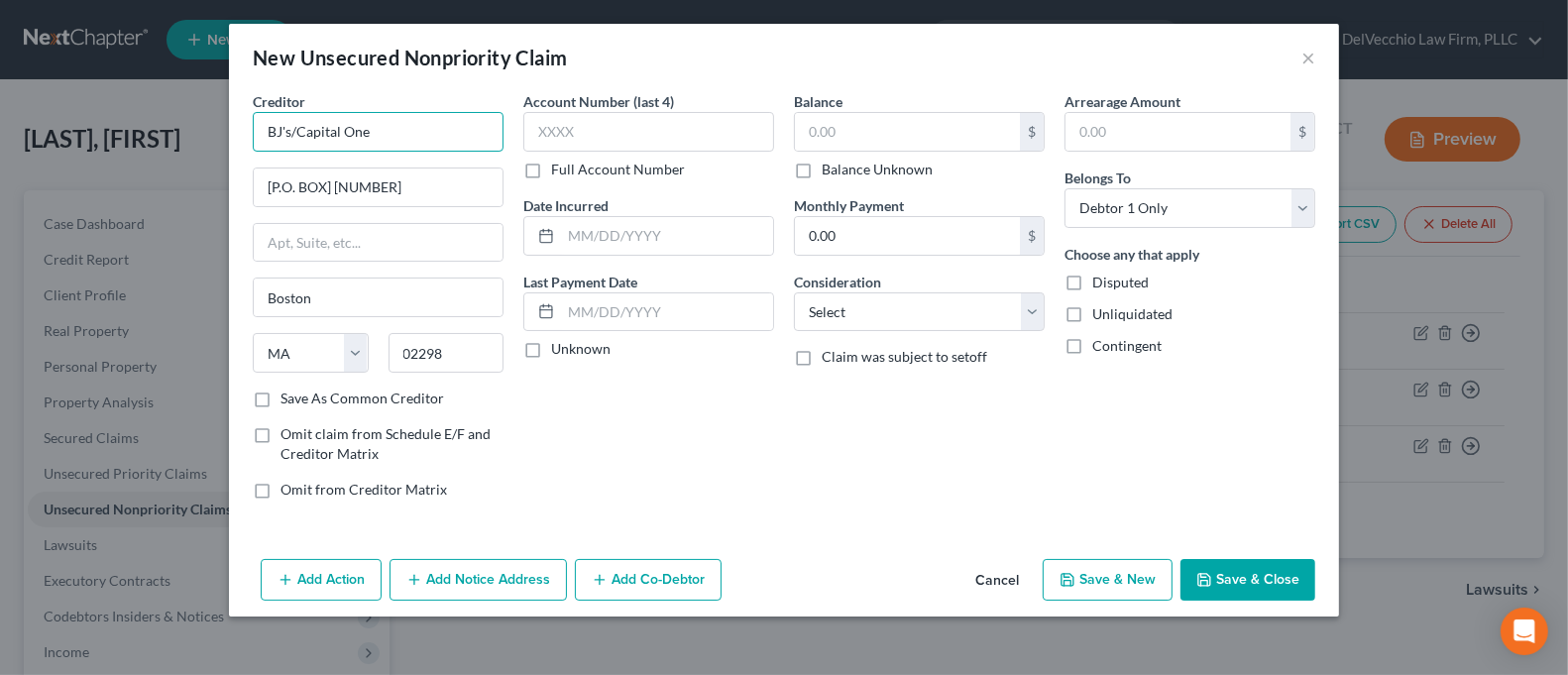 drag, startPoint x: 298, startPoint y: 133, endPoint x: 250, endPoint y: 139, distance: 48.373546 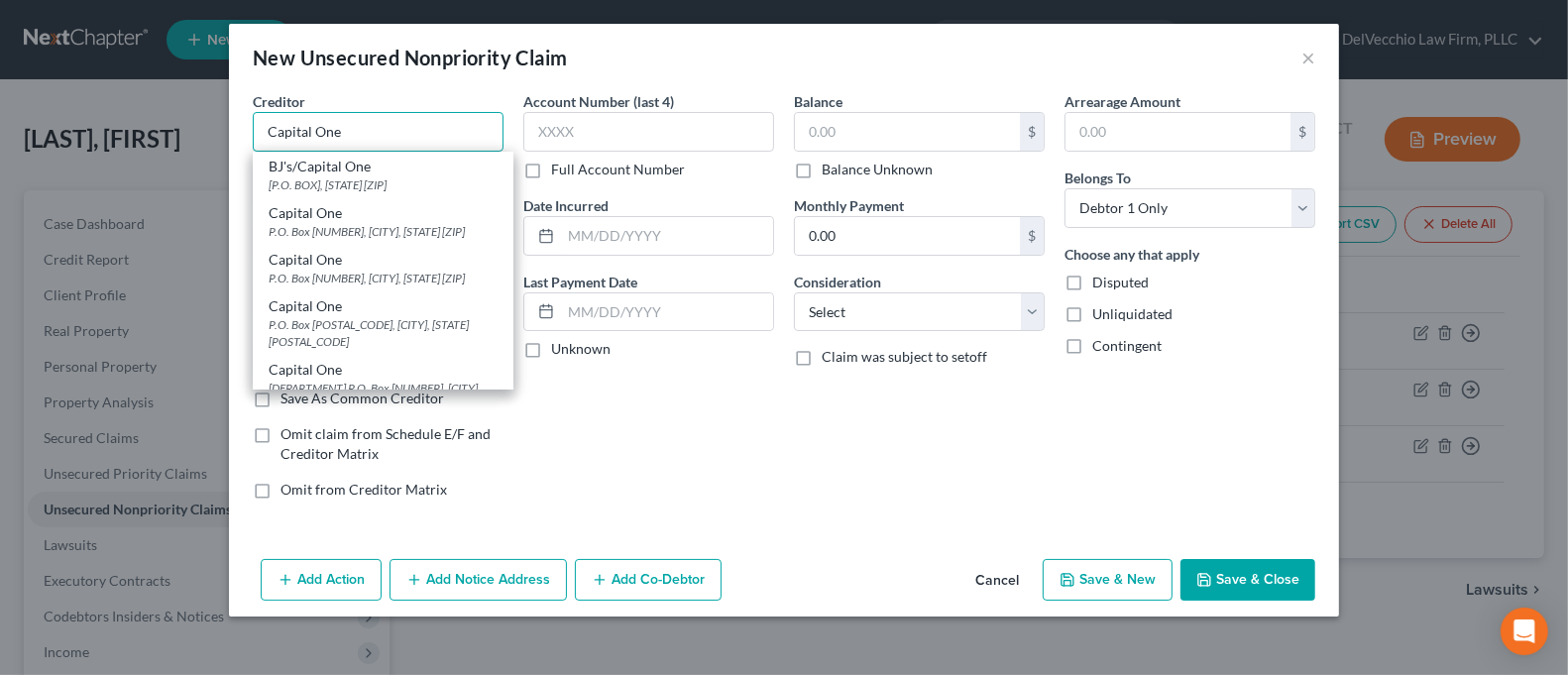 type on "Capital One" 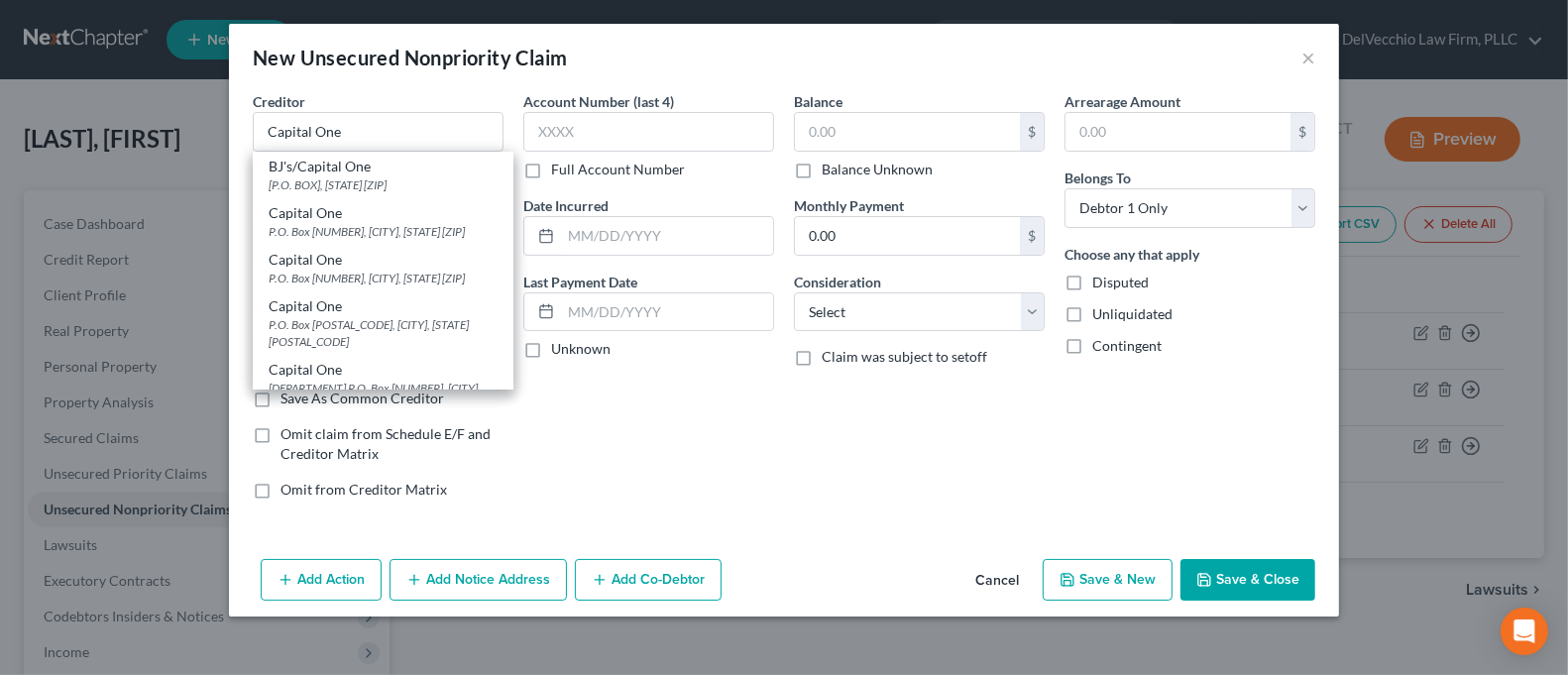 click on "Account Number (last 4)
Full Account Number
Date Incurred         Last Payment Date         Unknown" at bounding box center [648, 303] 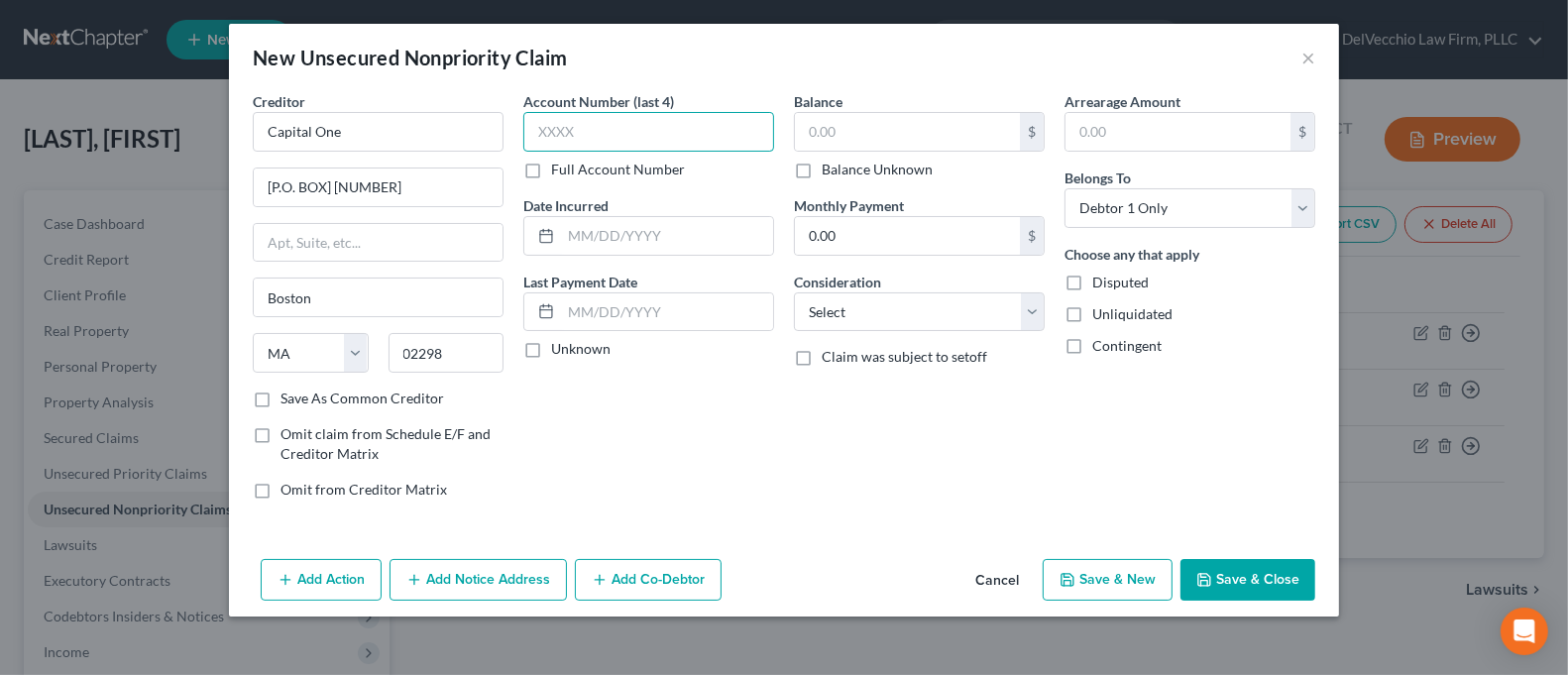click at bounding box center (648, 132) 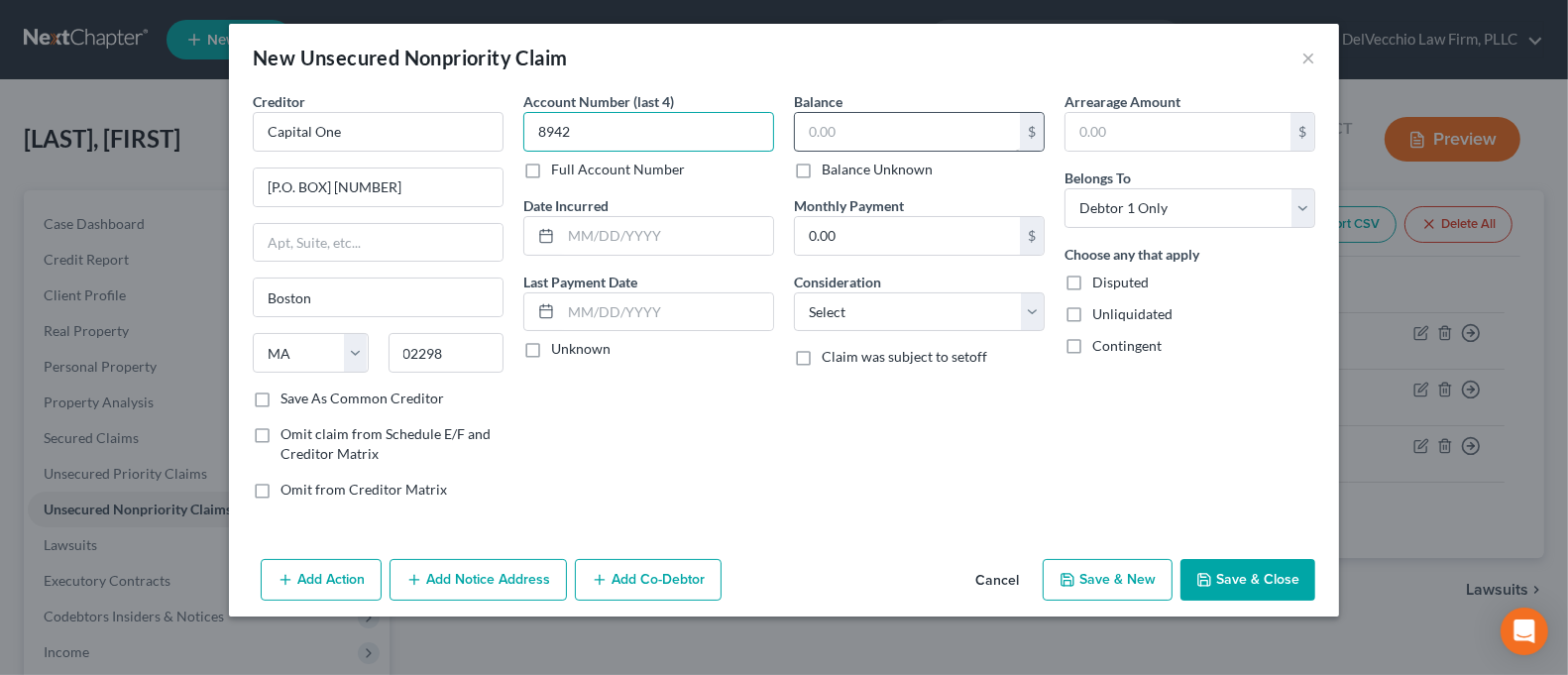 type on "8942" 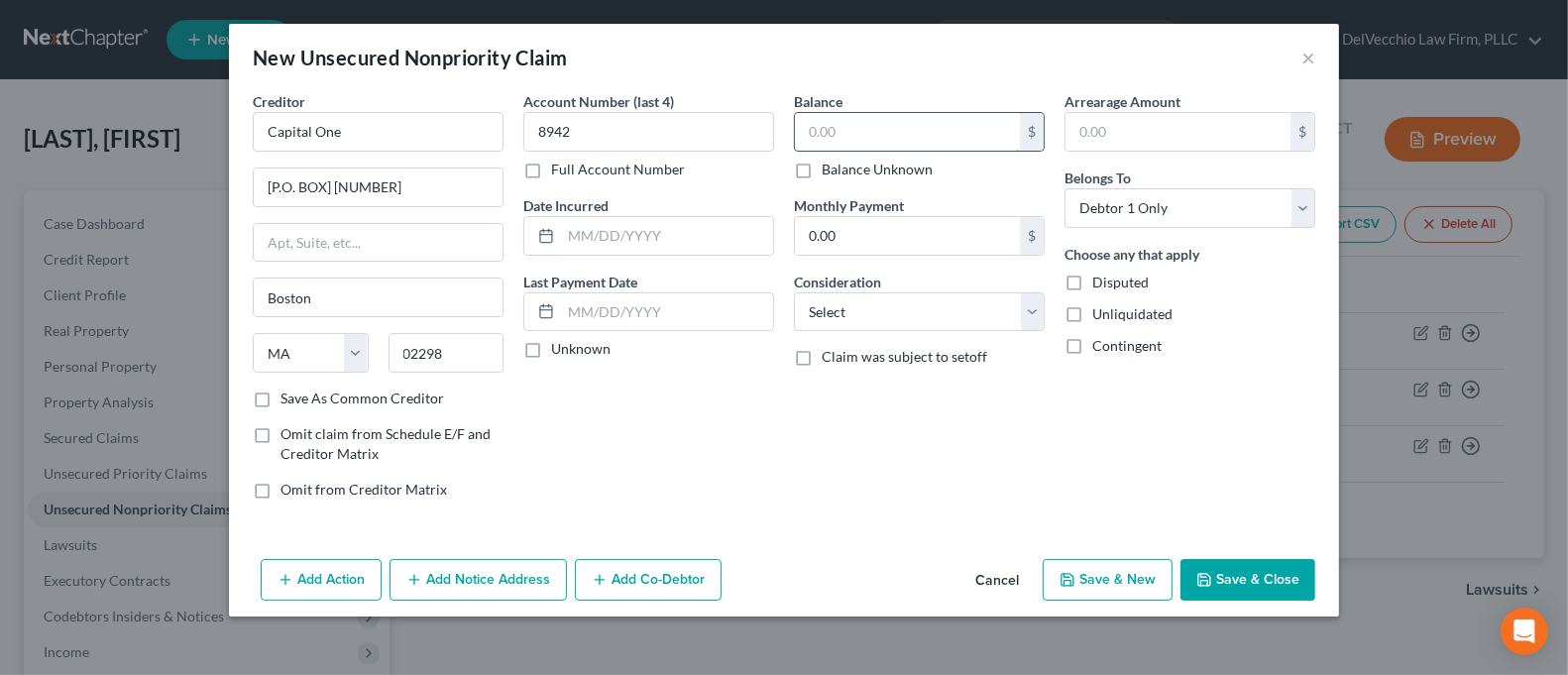 click at bounding box center (907, 132) 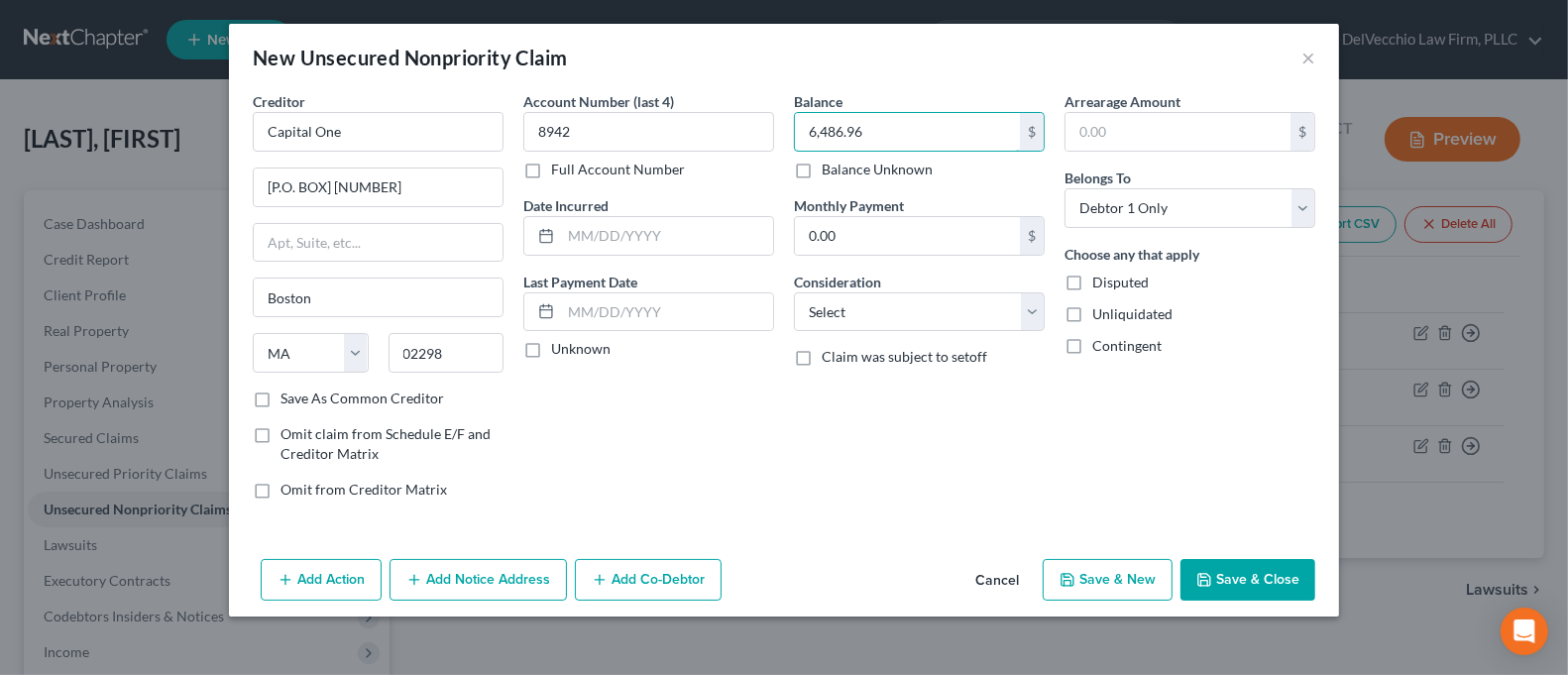 type on "6,486.96" 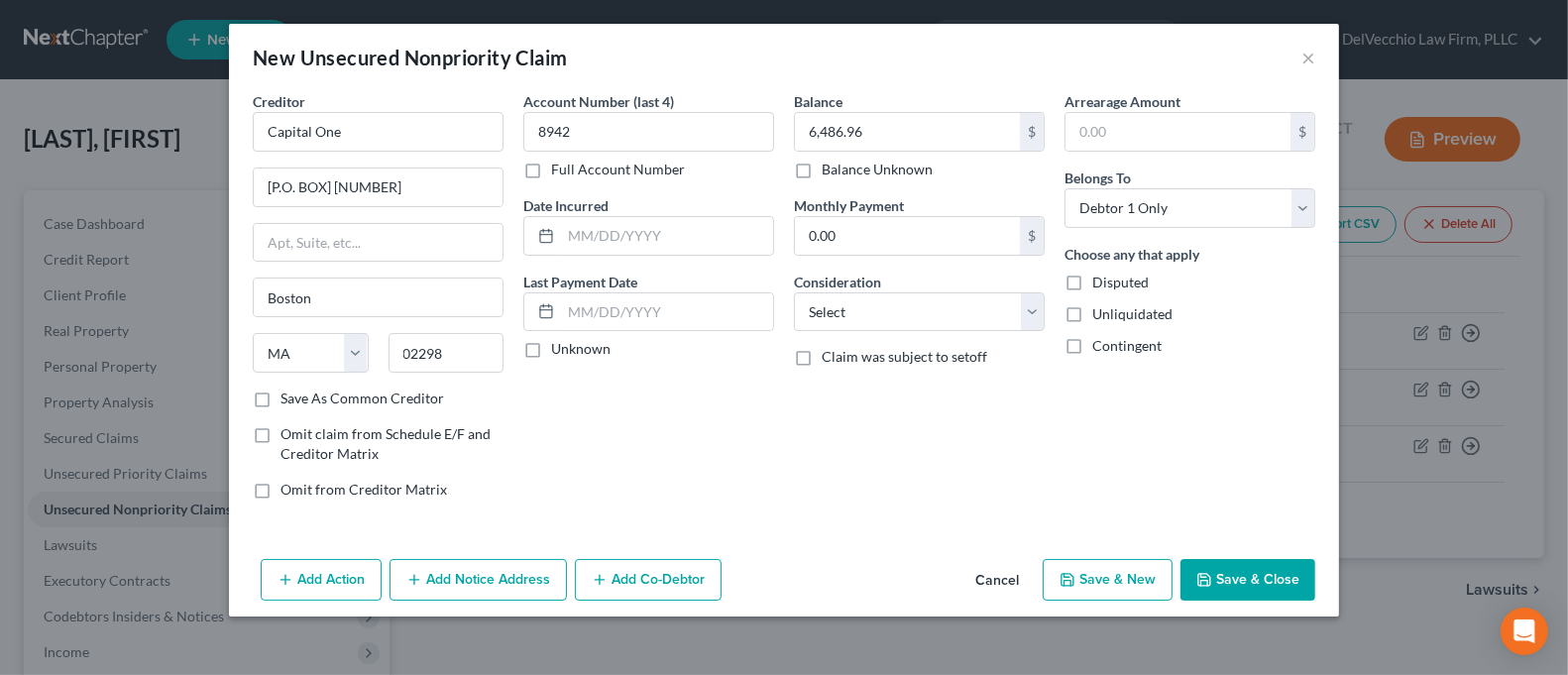 click on "Save & Close" at bounding box center [1248, 580] 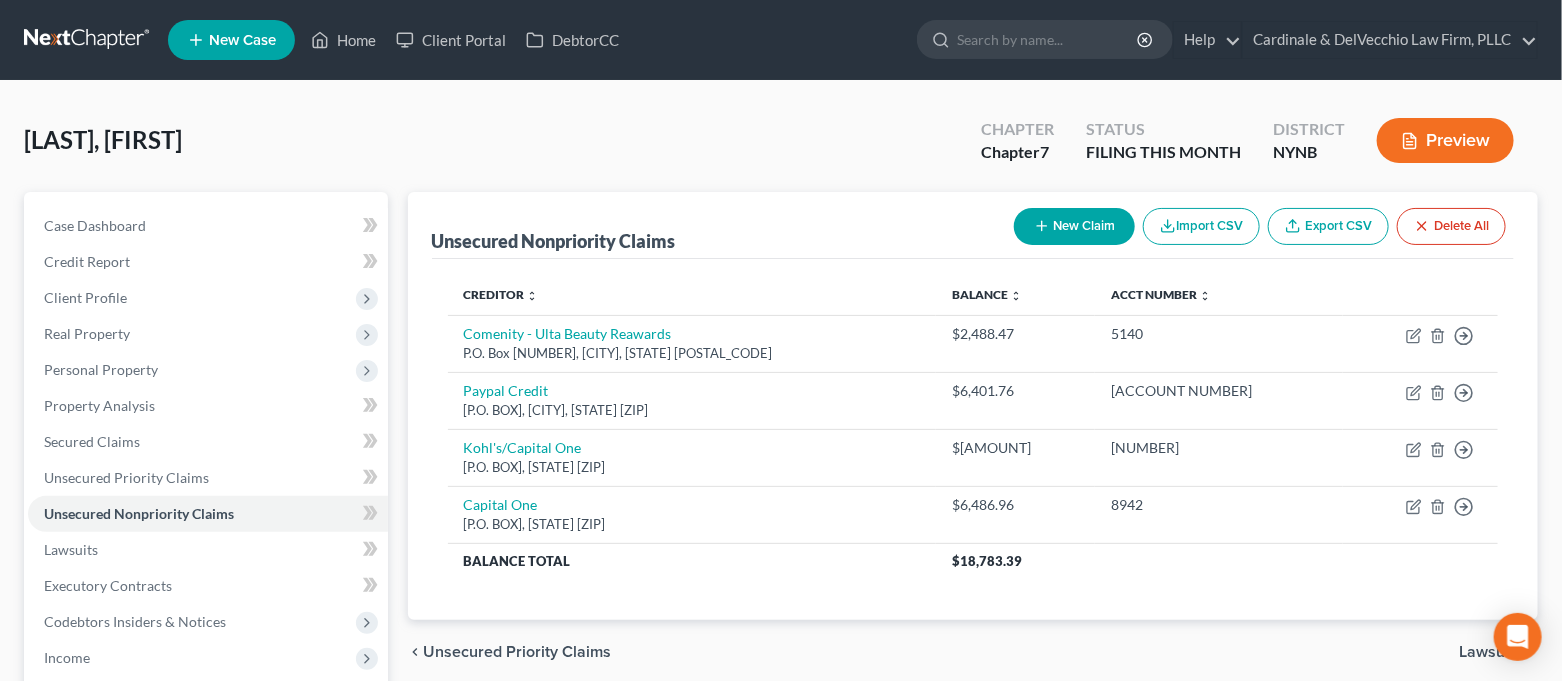 click on "New Claim" at bounding box center [1074, 226] 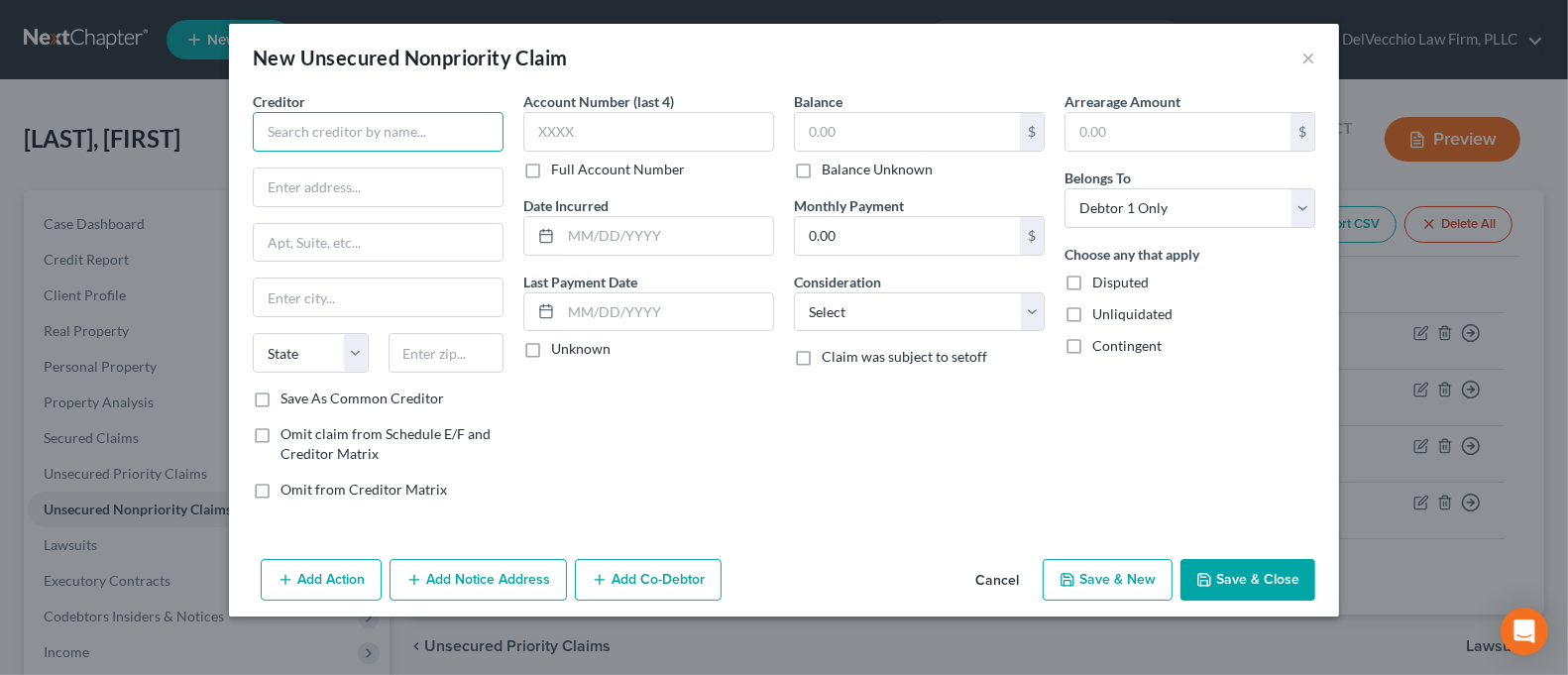click at bounding box center (378, 132) 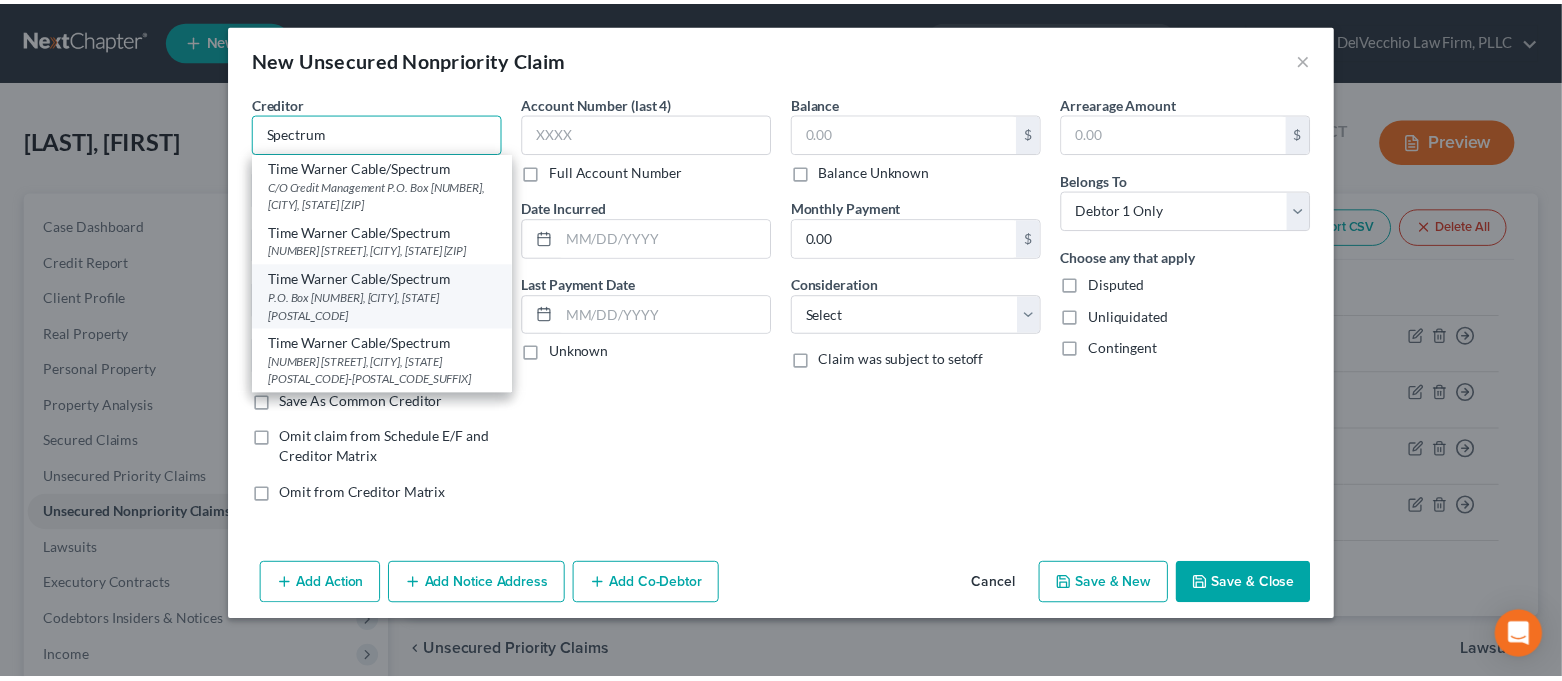 scroll, scrollTop: 0, scrollLeft: 0, axis: both 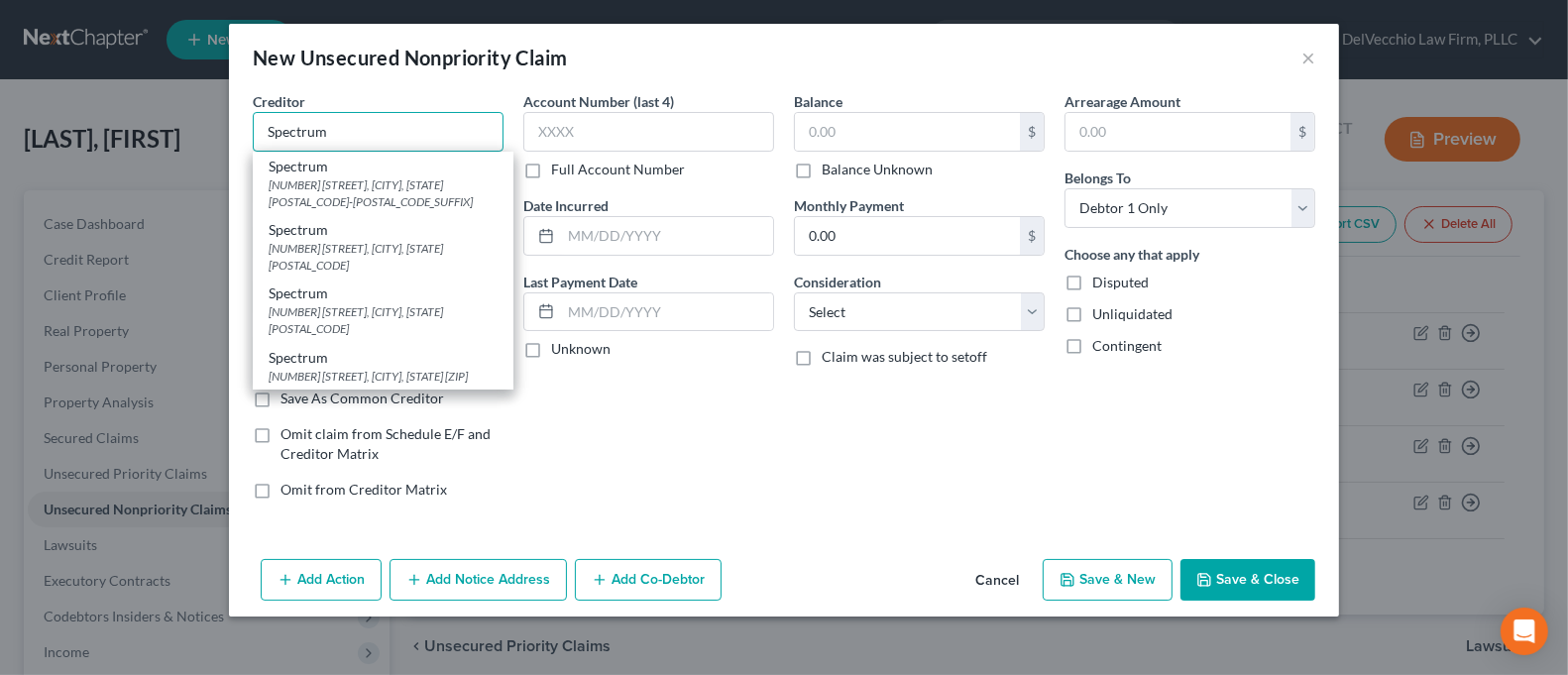 type on "Spectrum" 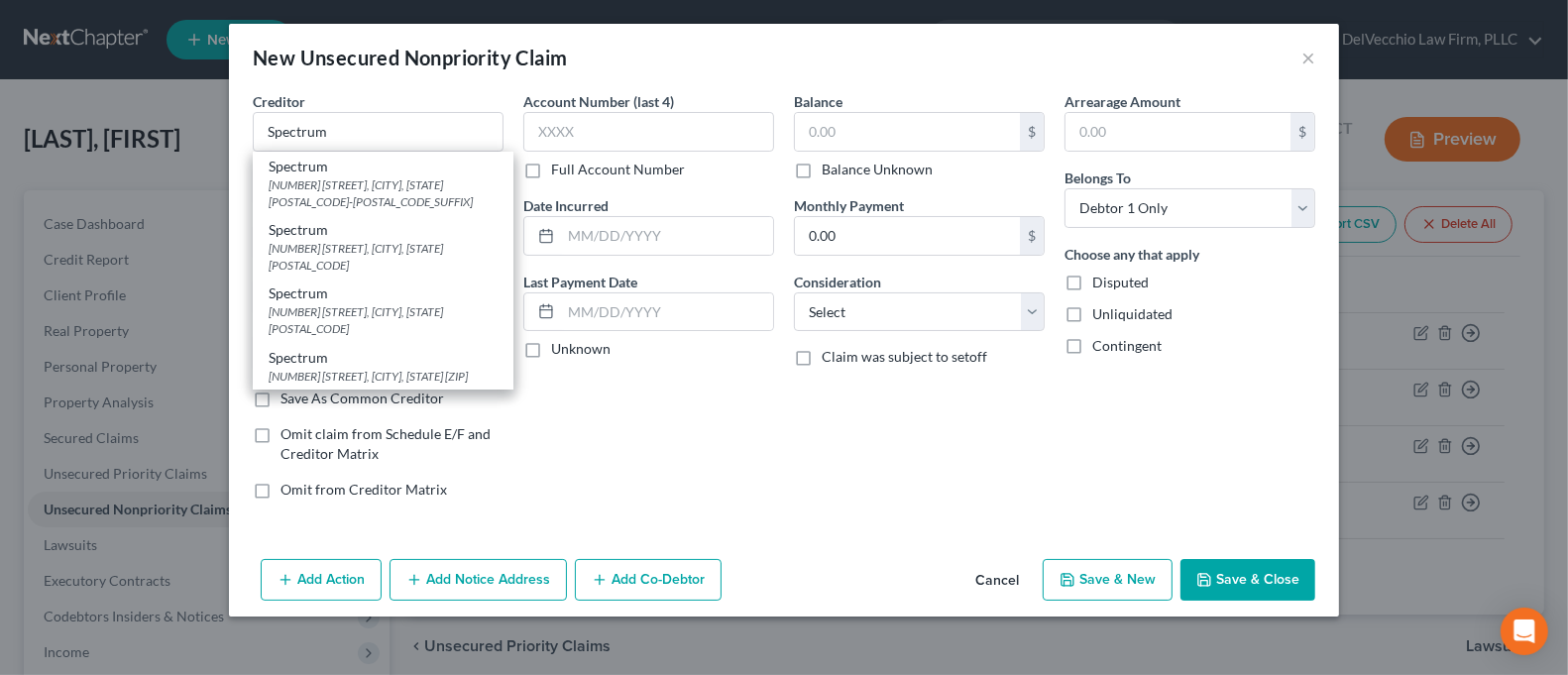 drag, startPoint x: 616, startPoint y: 401, endPoint x: 543, endPoint y: 360, distance: 83.72574 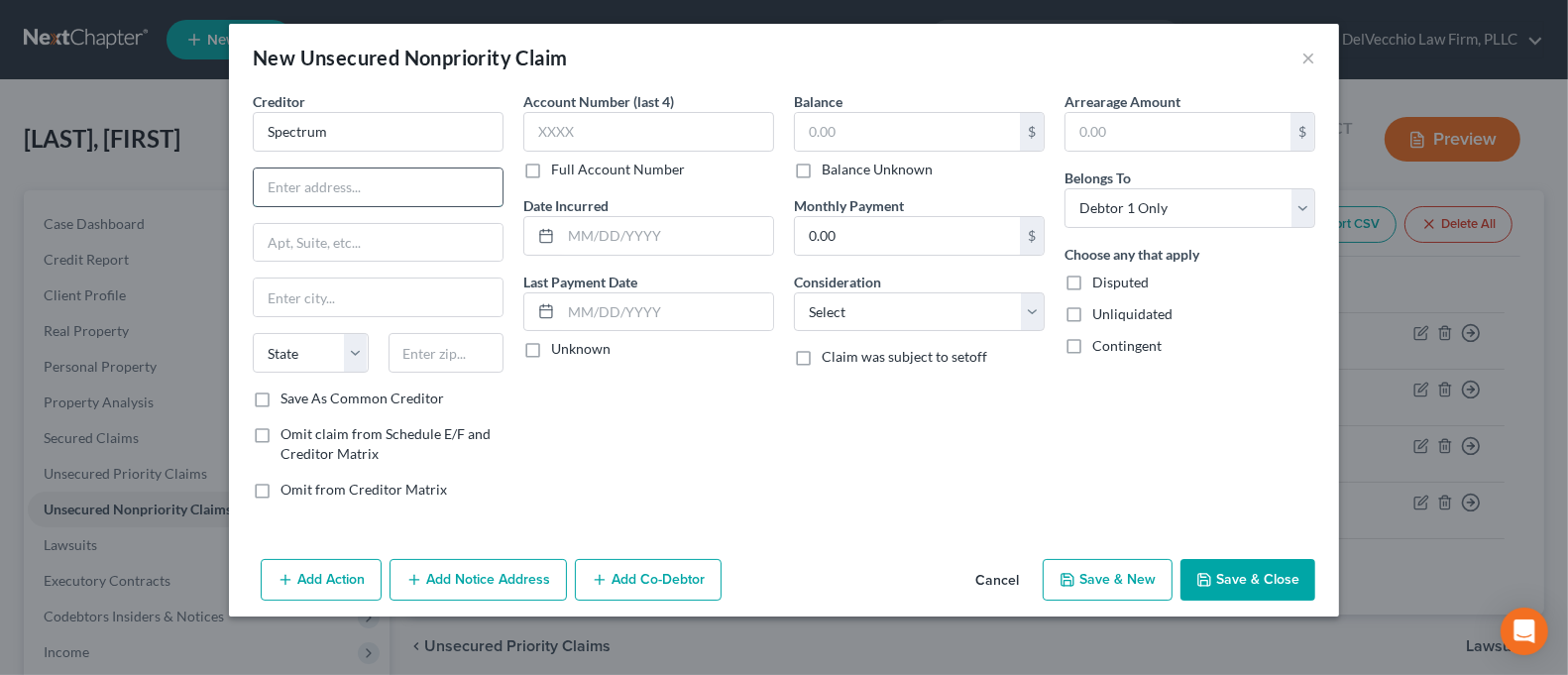 click at bounding box center [378, 187] 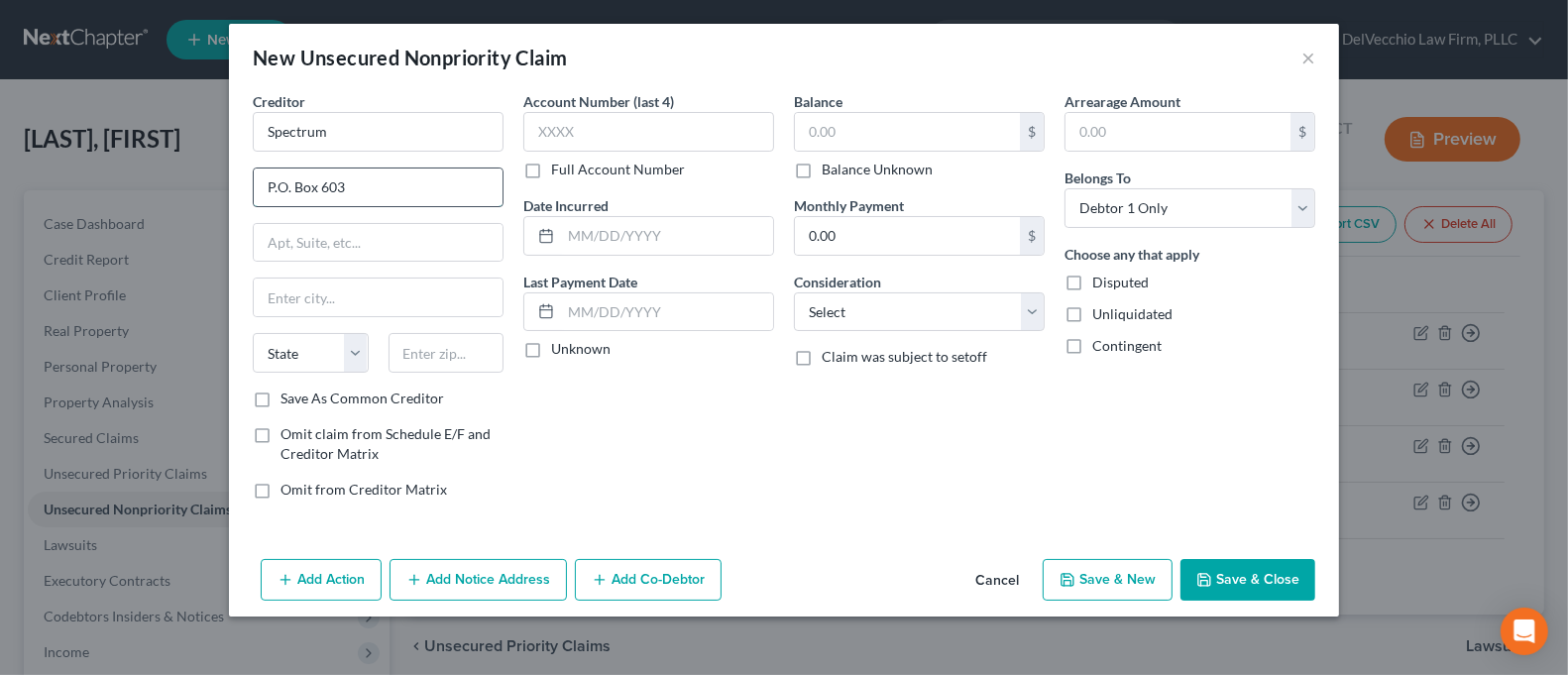 type on "P.O. Box [NUMBER]" 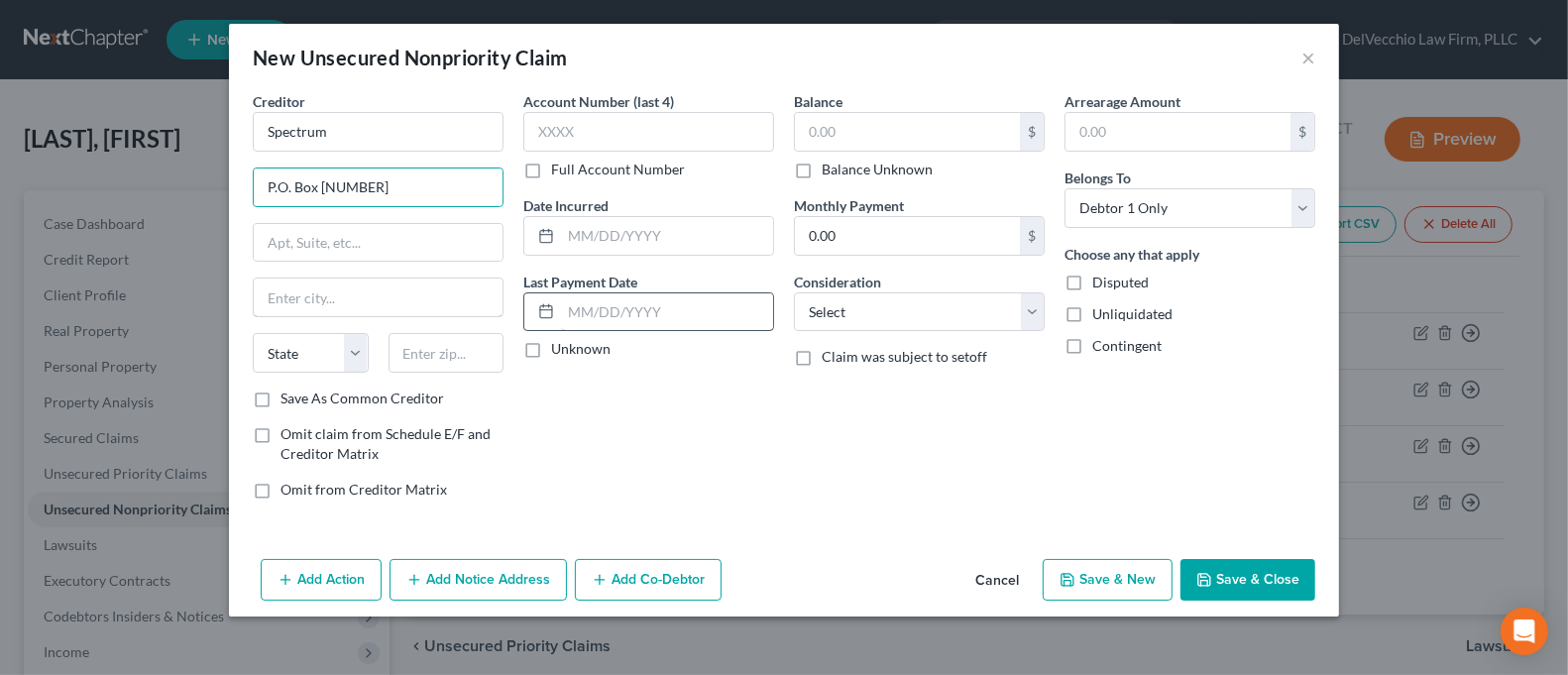 type on "Carol Stream" 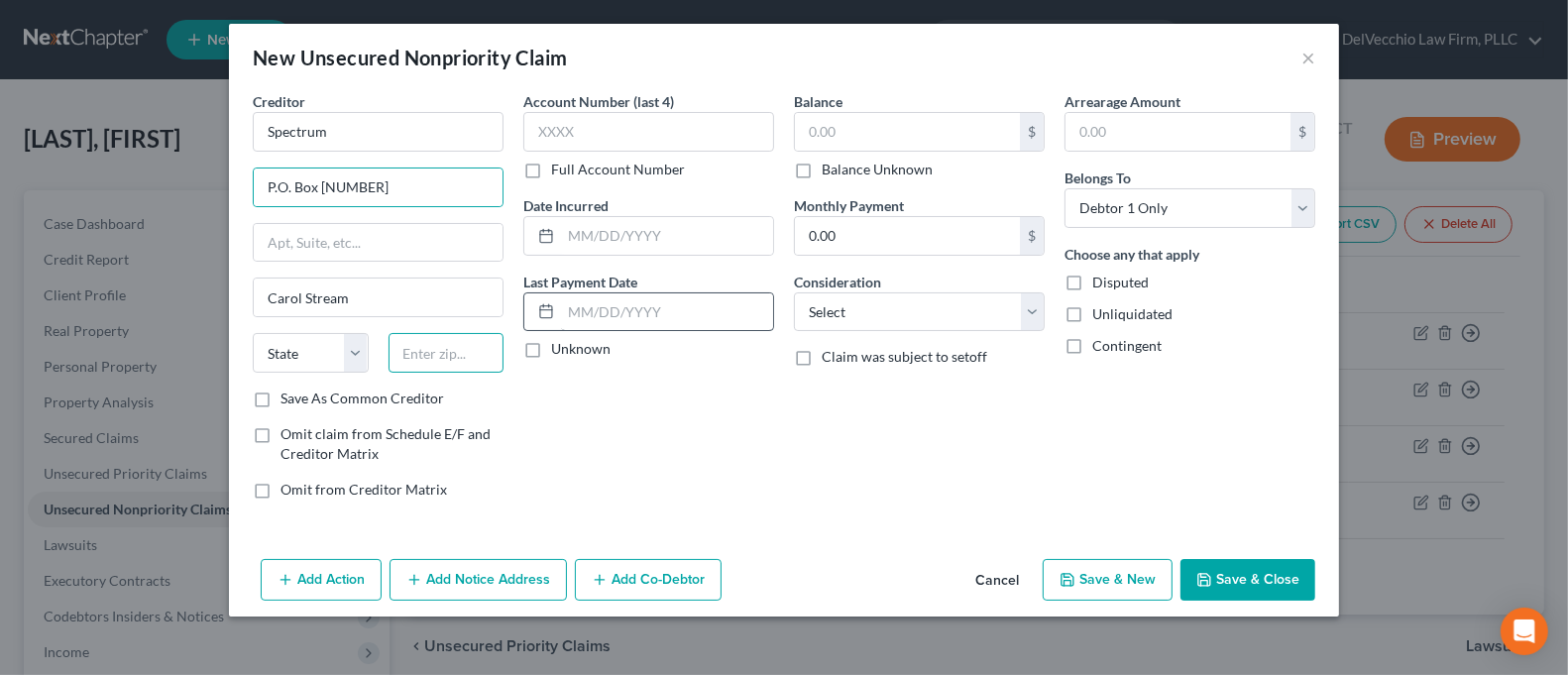 type on "60197-0000" 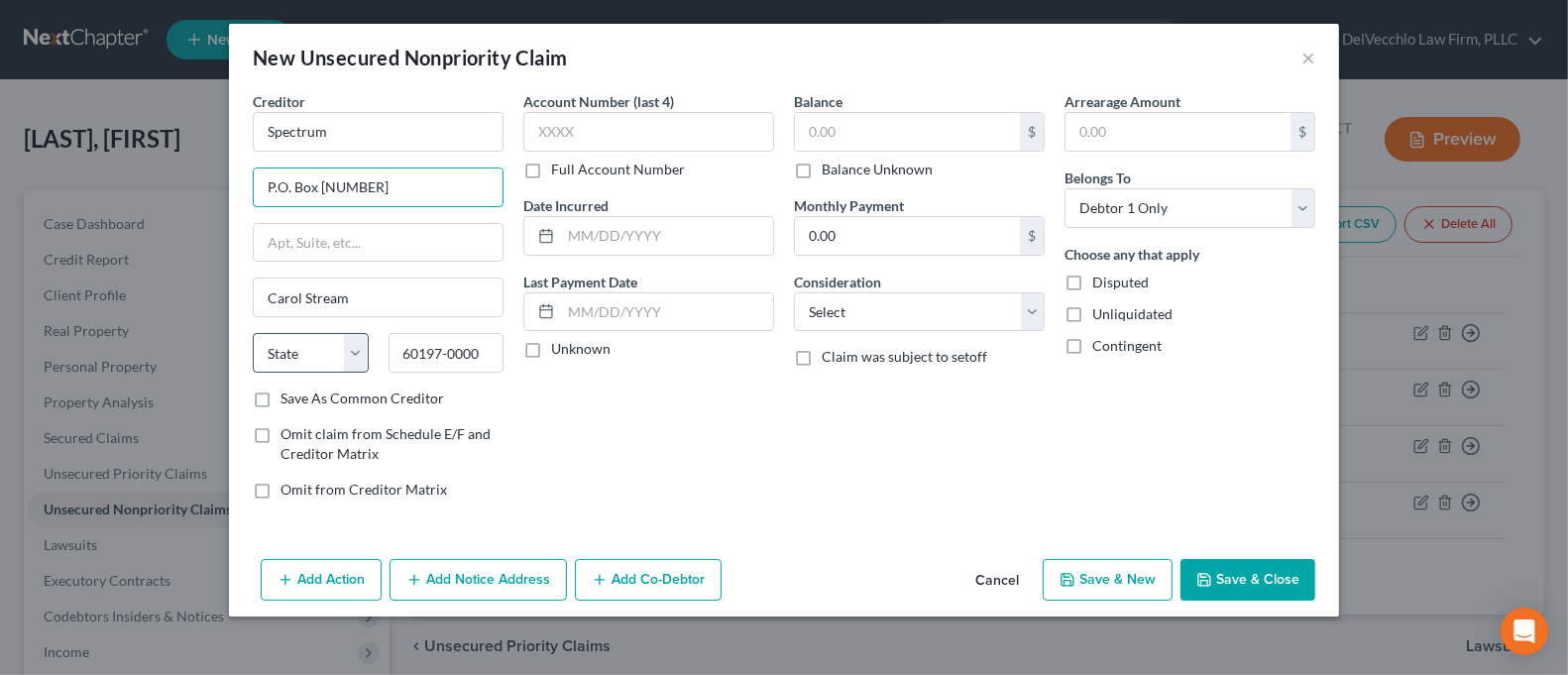 type on "P.O. Box [NUMBER]" 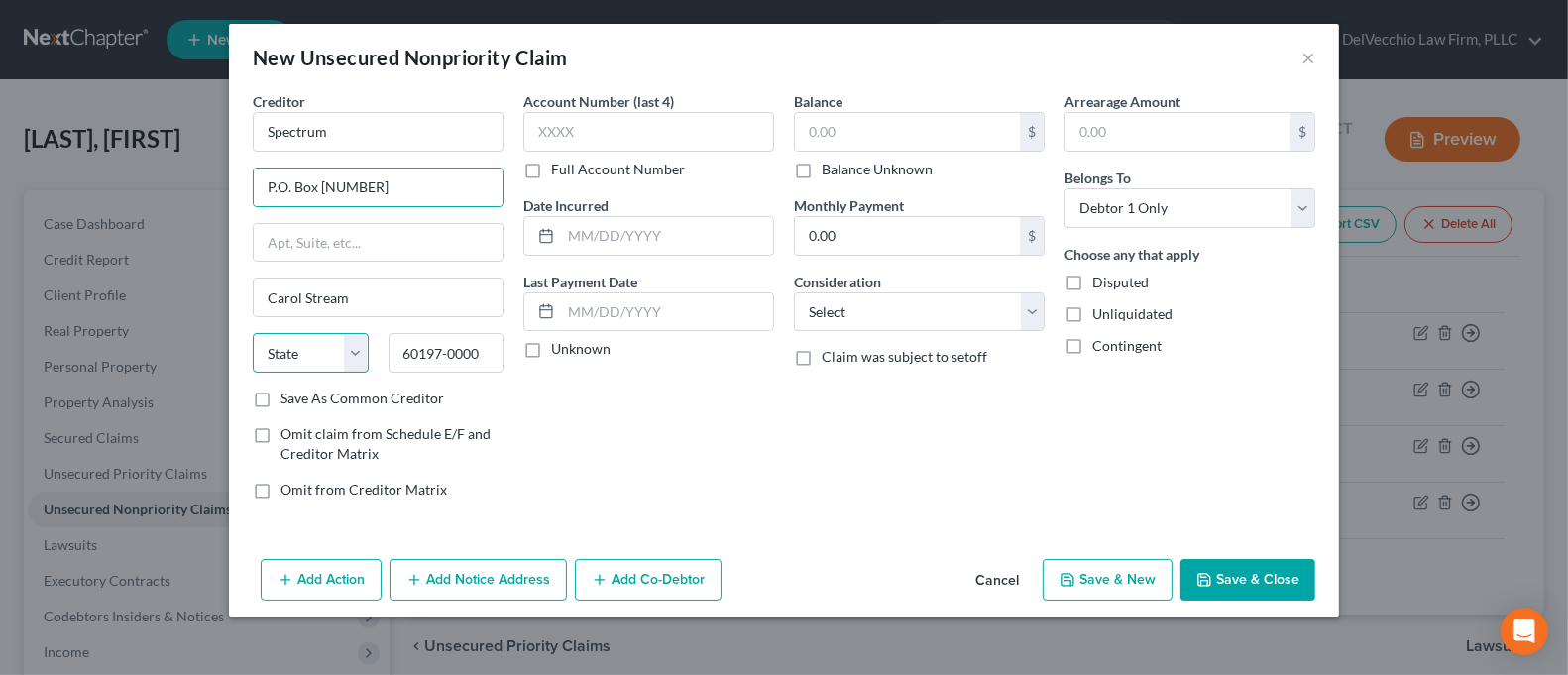 click on "State AL AK AR AZ CA CO CT DE DC FL GA GU HI ID IL IN IA KS KY LA ME MD MA MI MN MS MO MT NC ND NE NV NH NJ NM NY OH OK OR PA PR RI SC SD TN TX UT VI VA VT WA WV WI WY" at bounding box center (310, 353) 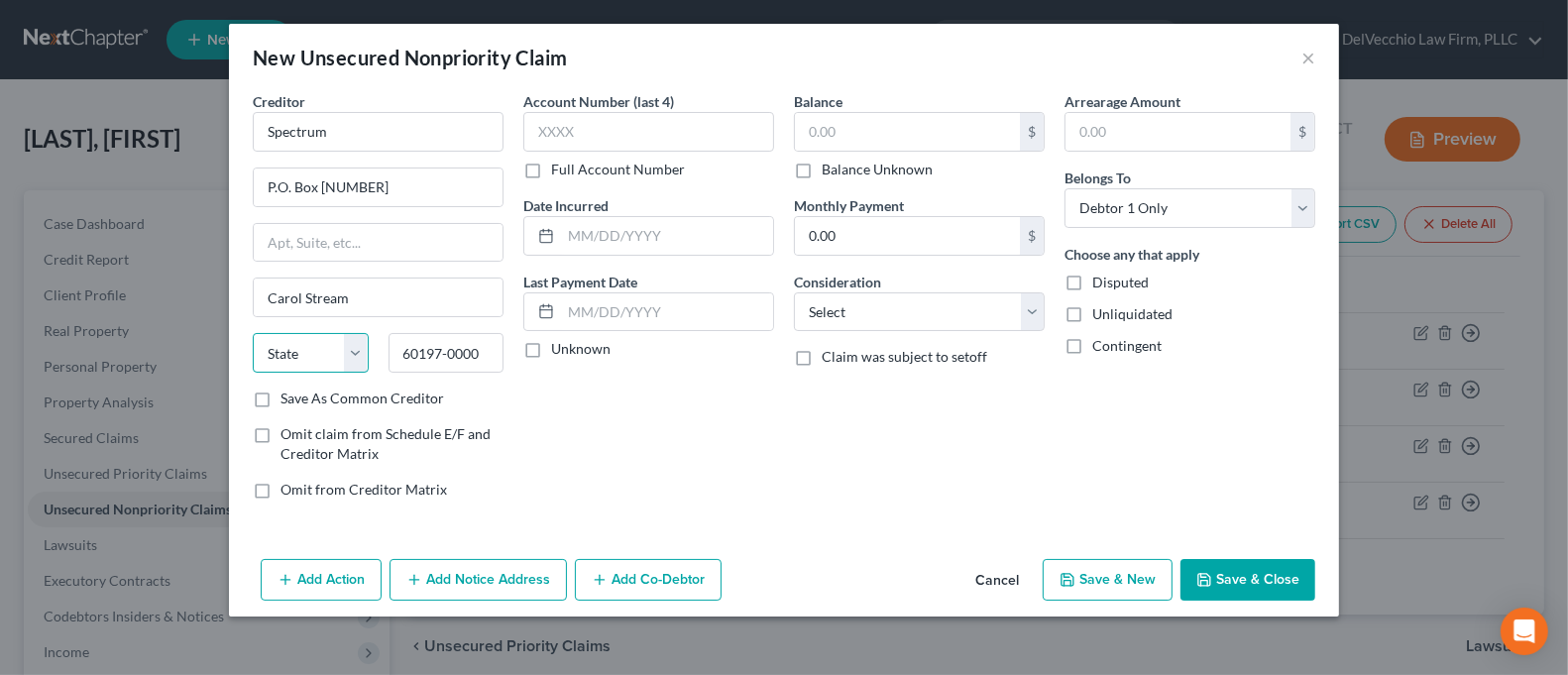 select on "14" 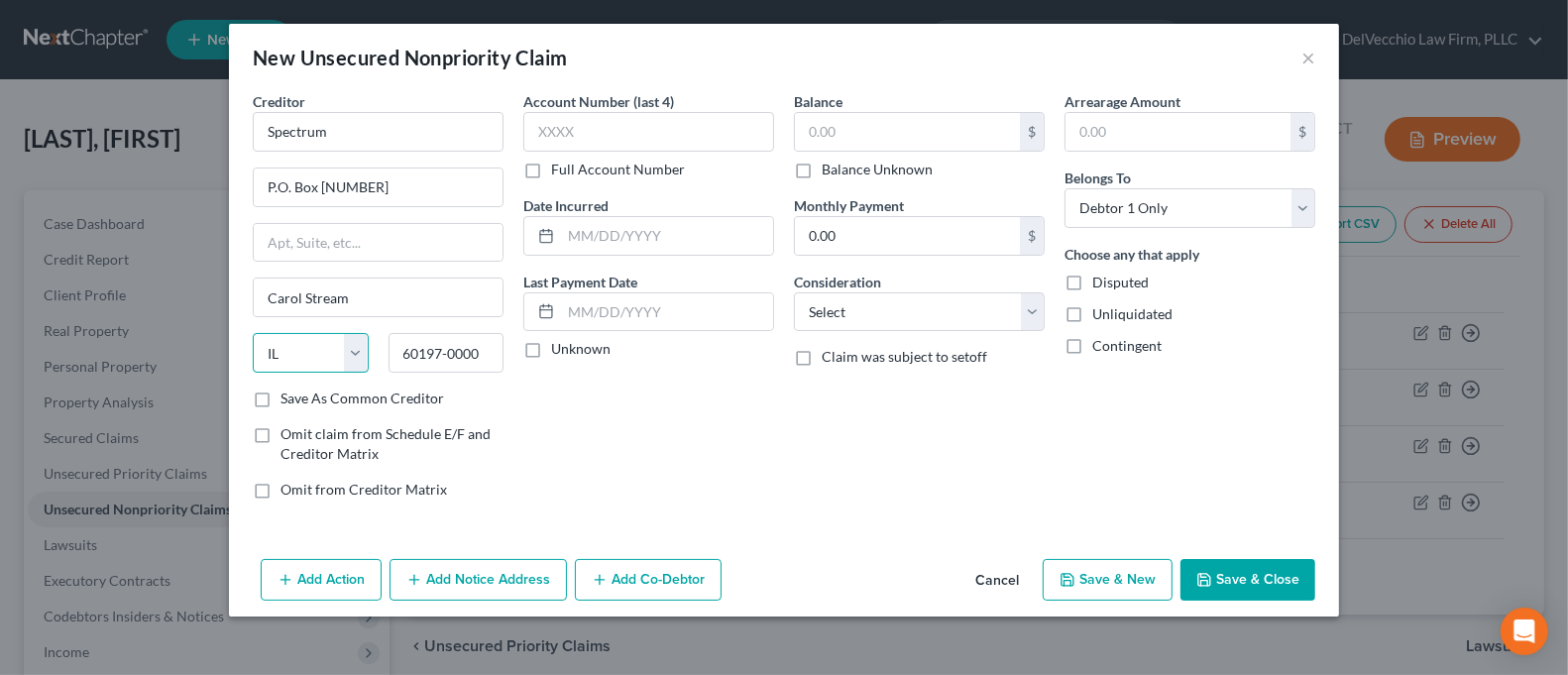 click on "State AL AK AR AZ CA CO CT DE DC FL GA GU HI ID IL IN IA KS KY LA ME MD MA MI MN MS MO MT NC ND NE NV NH NJ NM NY OH OK OR PA PR RI SC SD TN TX UT VI VA VT WA WV WI WY" at bounding box center (310, 353) 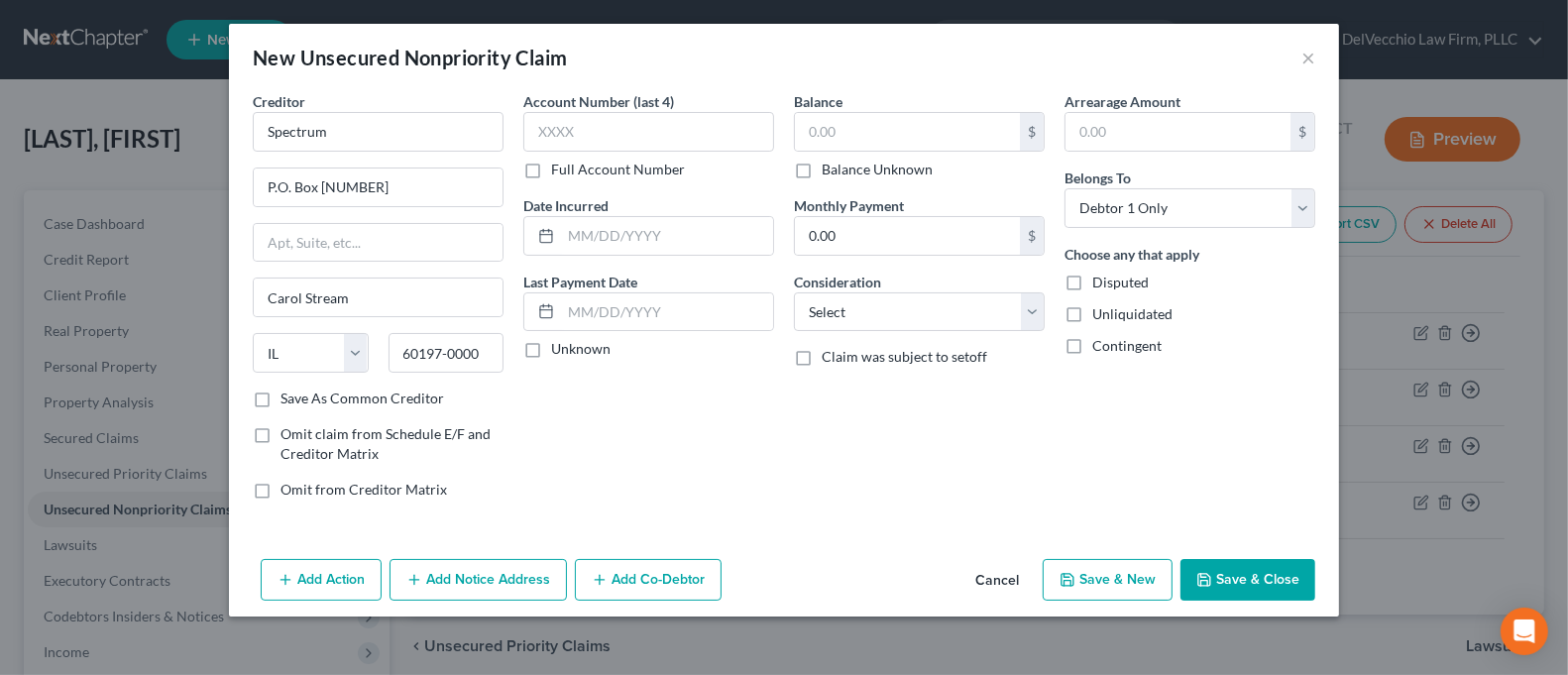 click on "Save As Common Creditor" at bounding box center [362, 398] 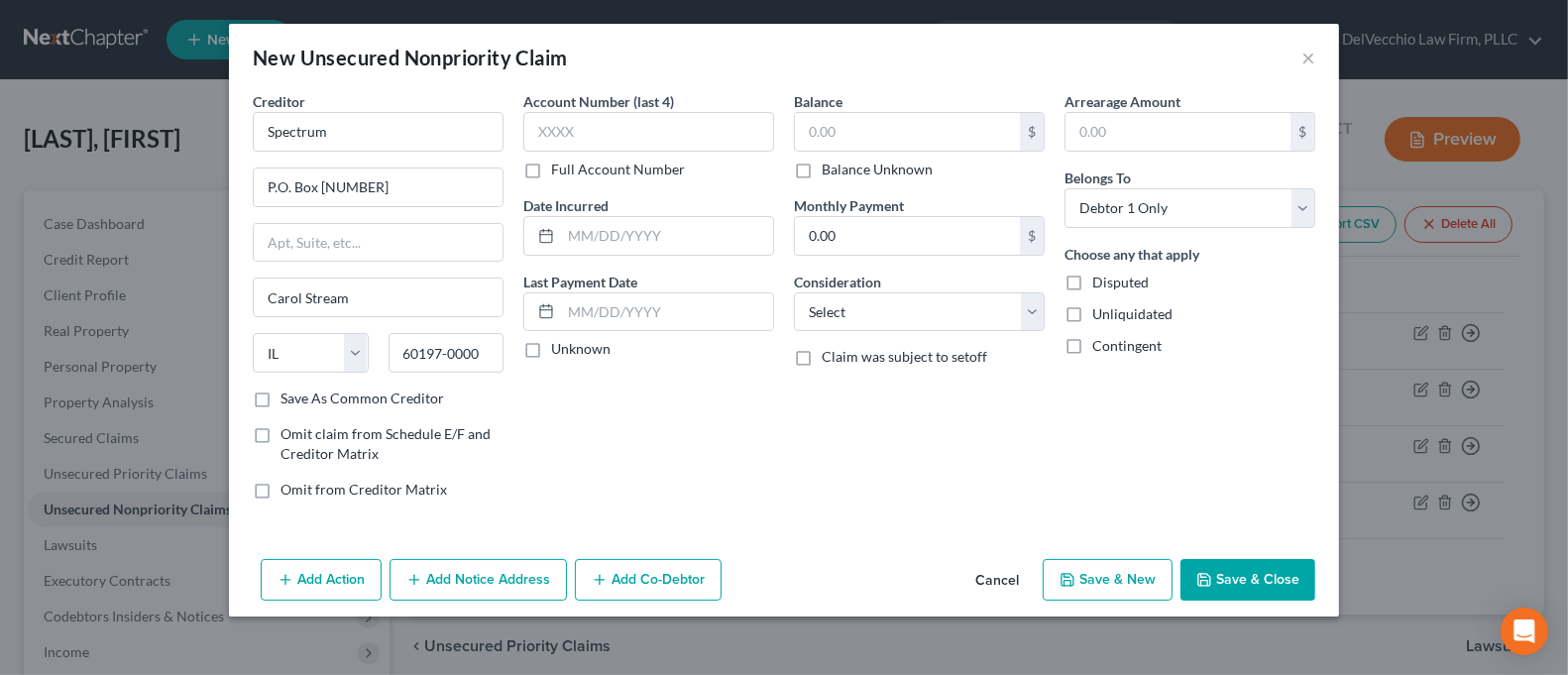 click on "Save As Common Creditor" at bounding box center (294, 394) 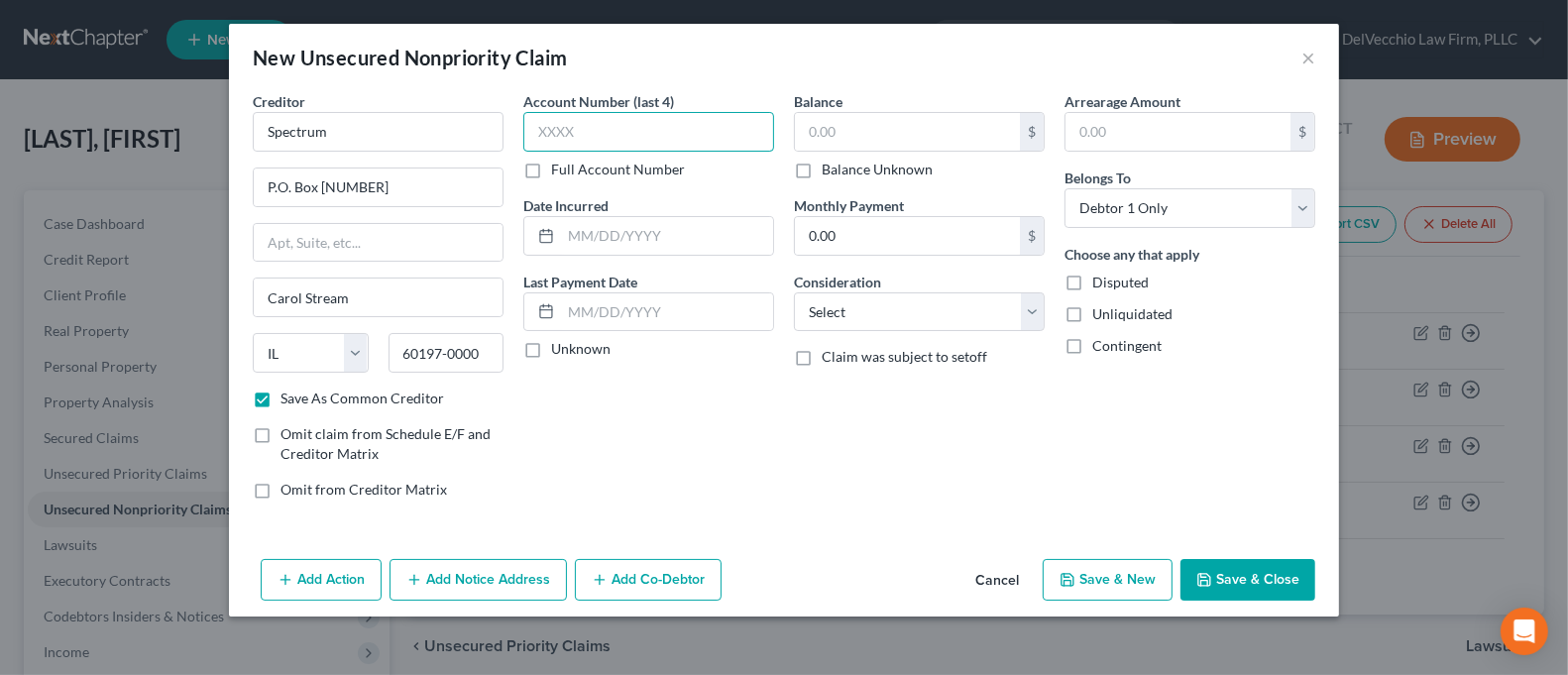 click at bounding box center (648, 132) 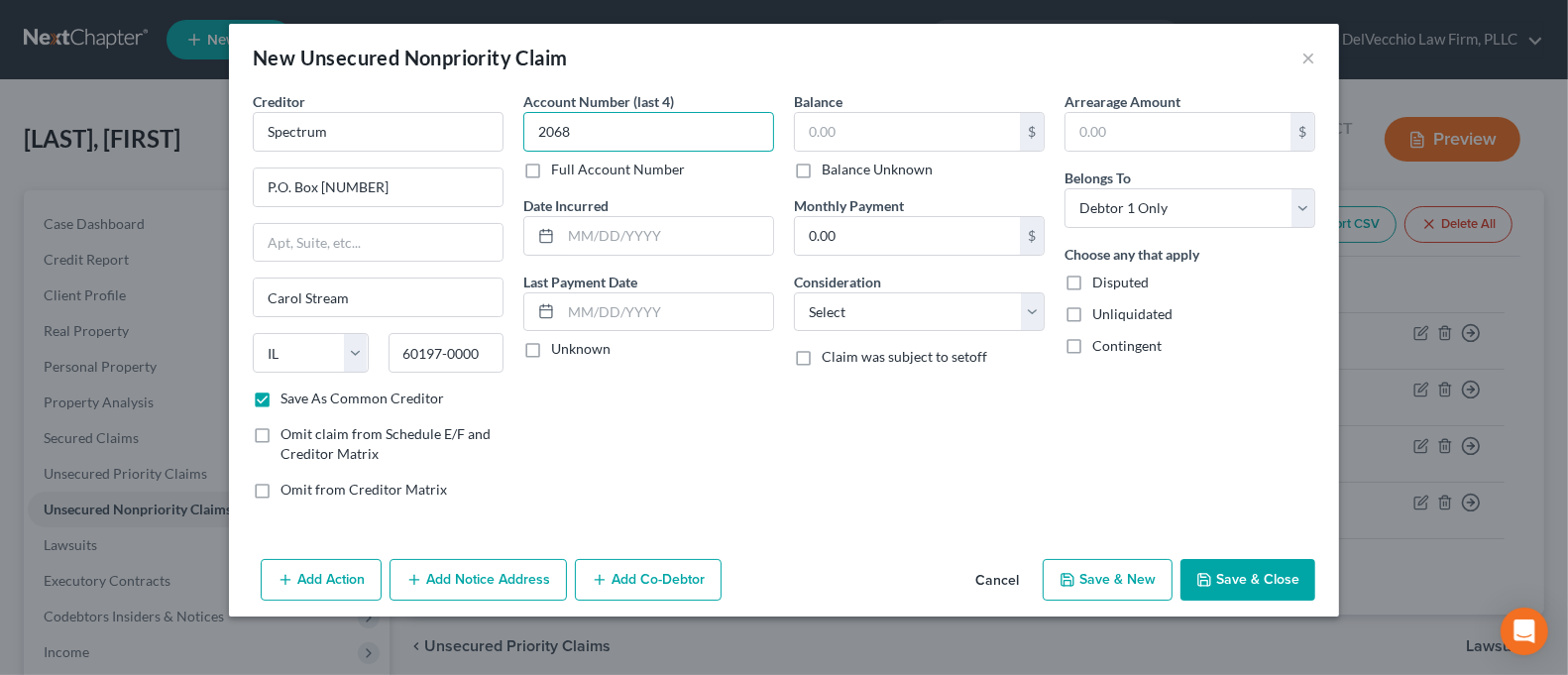 type on "2068" 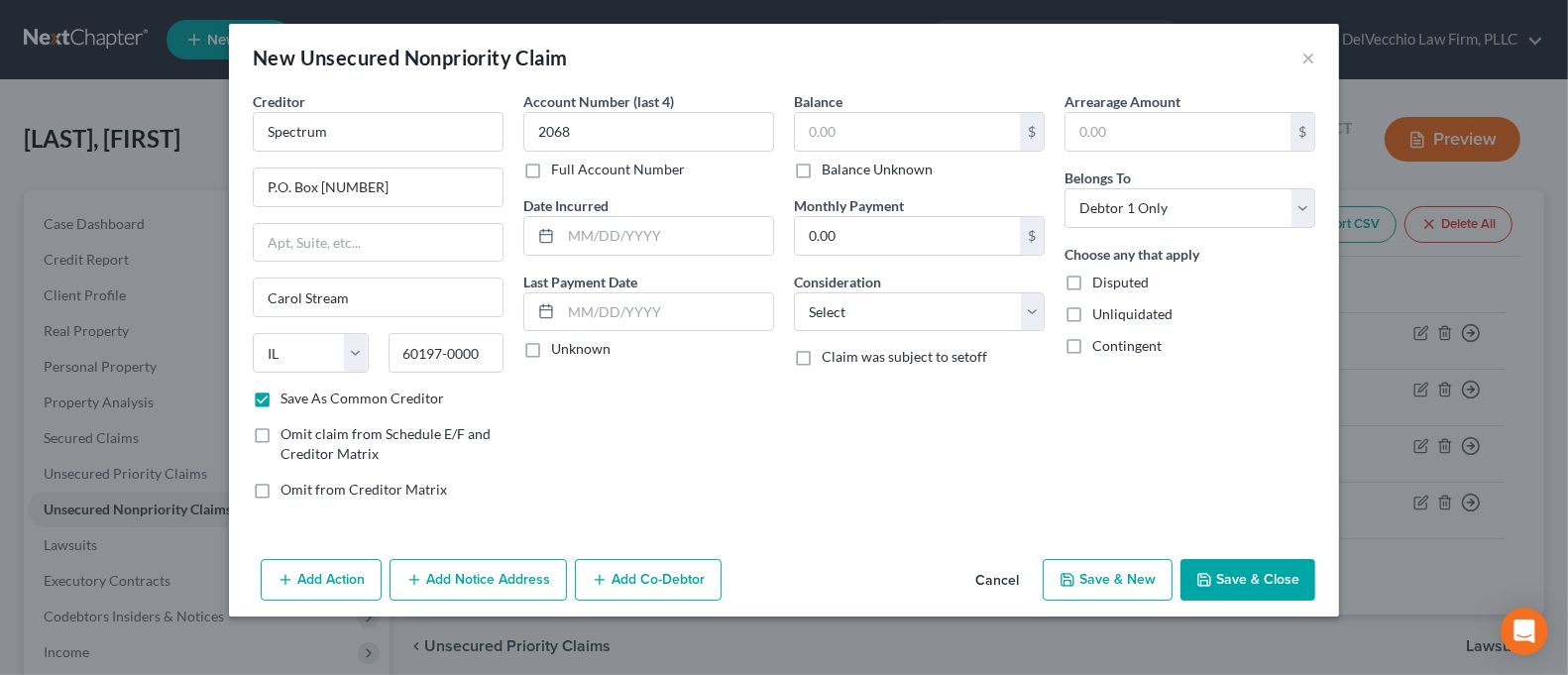 click on "Full Account Number" at bounding box center (617, 169) 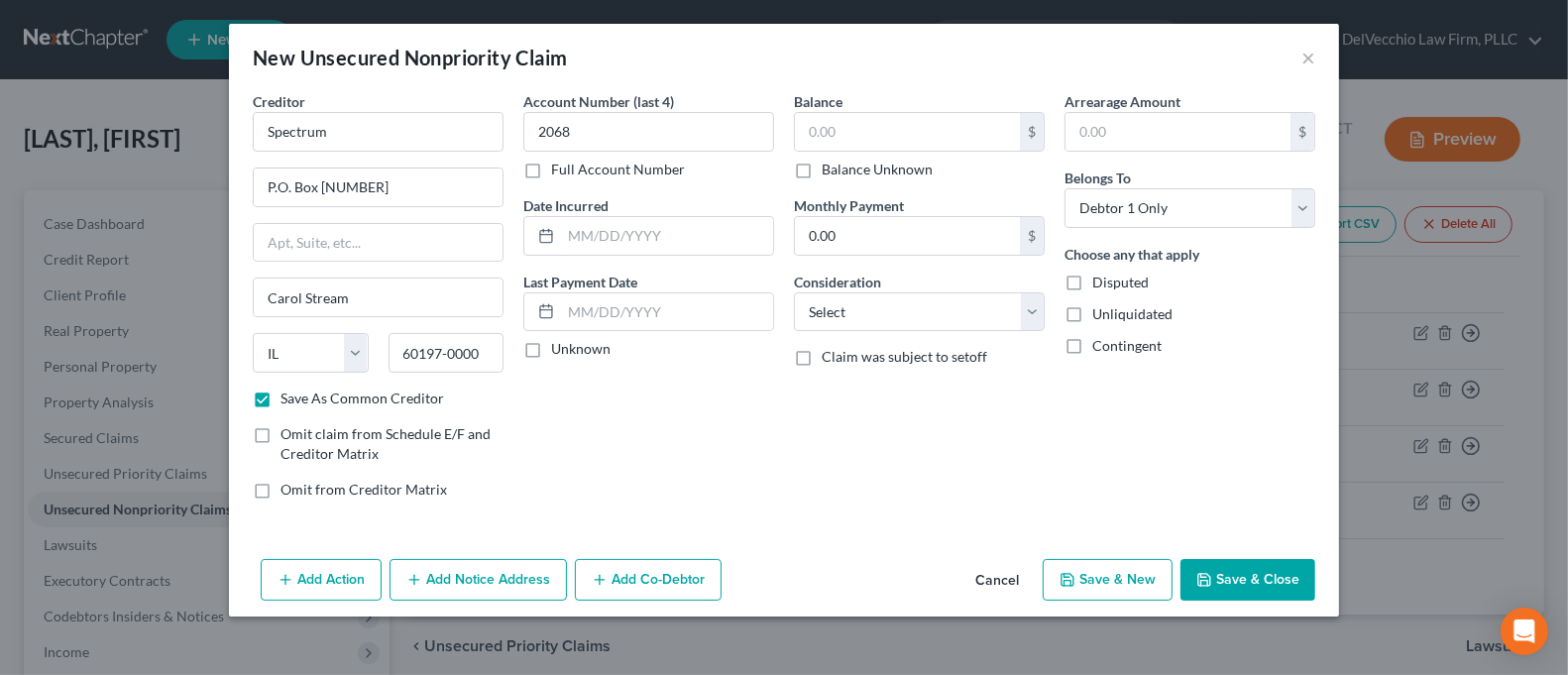 click on "Full Account Number" at bounding box center [565, 166] 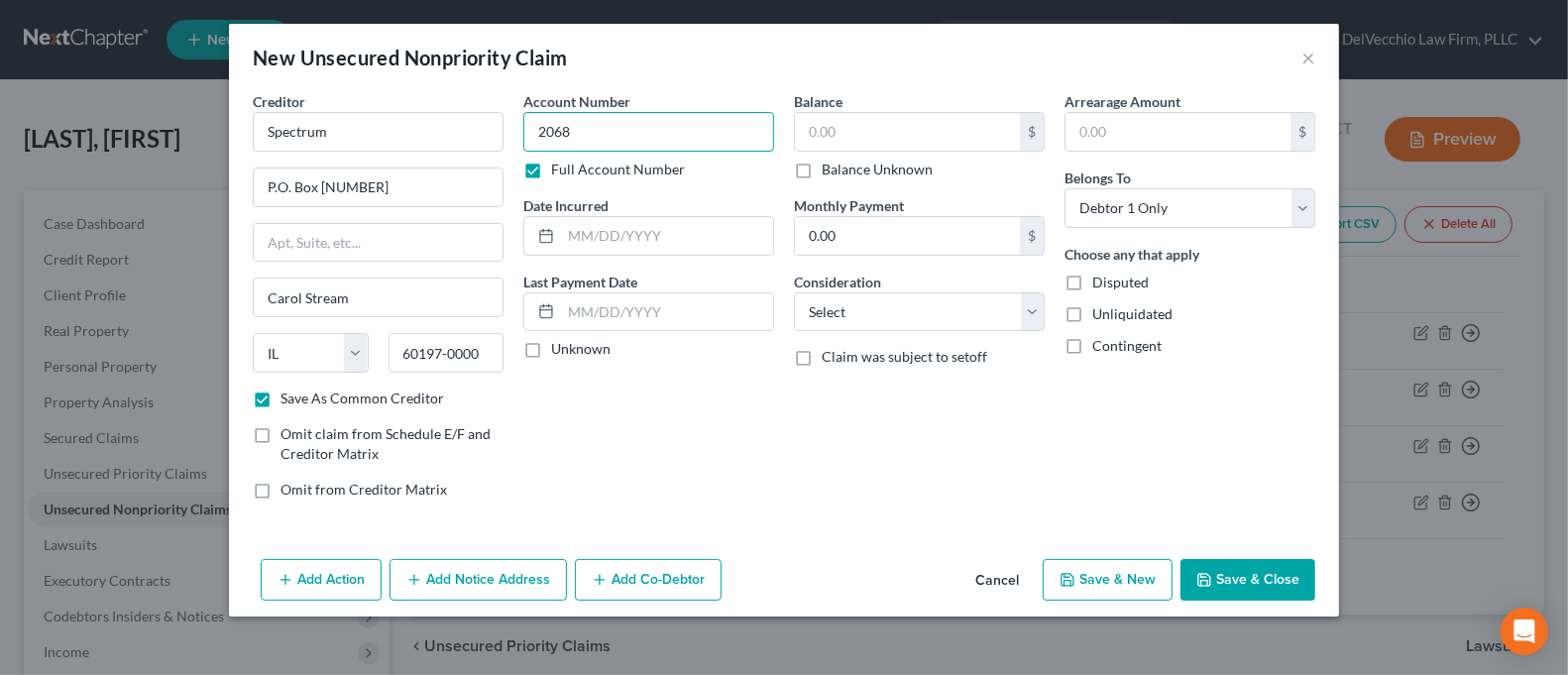 click on "2068" at bounding box center [648, 132] 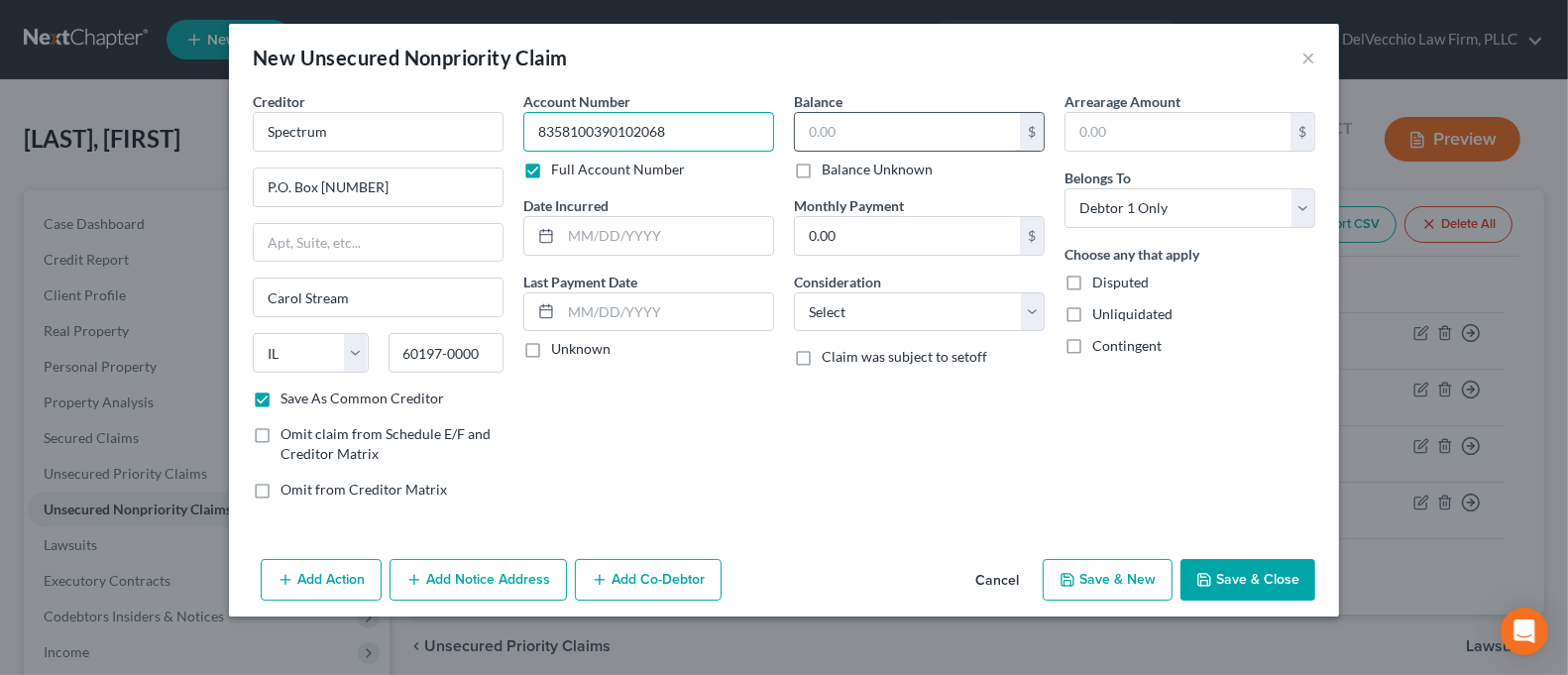 type on "8358100390102068" 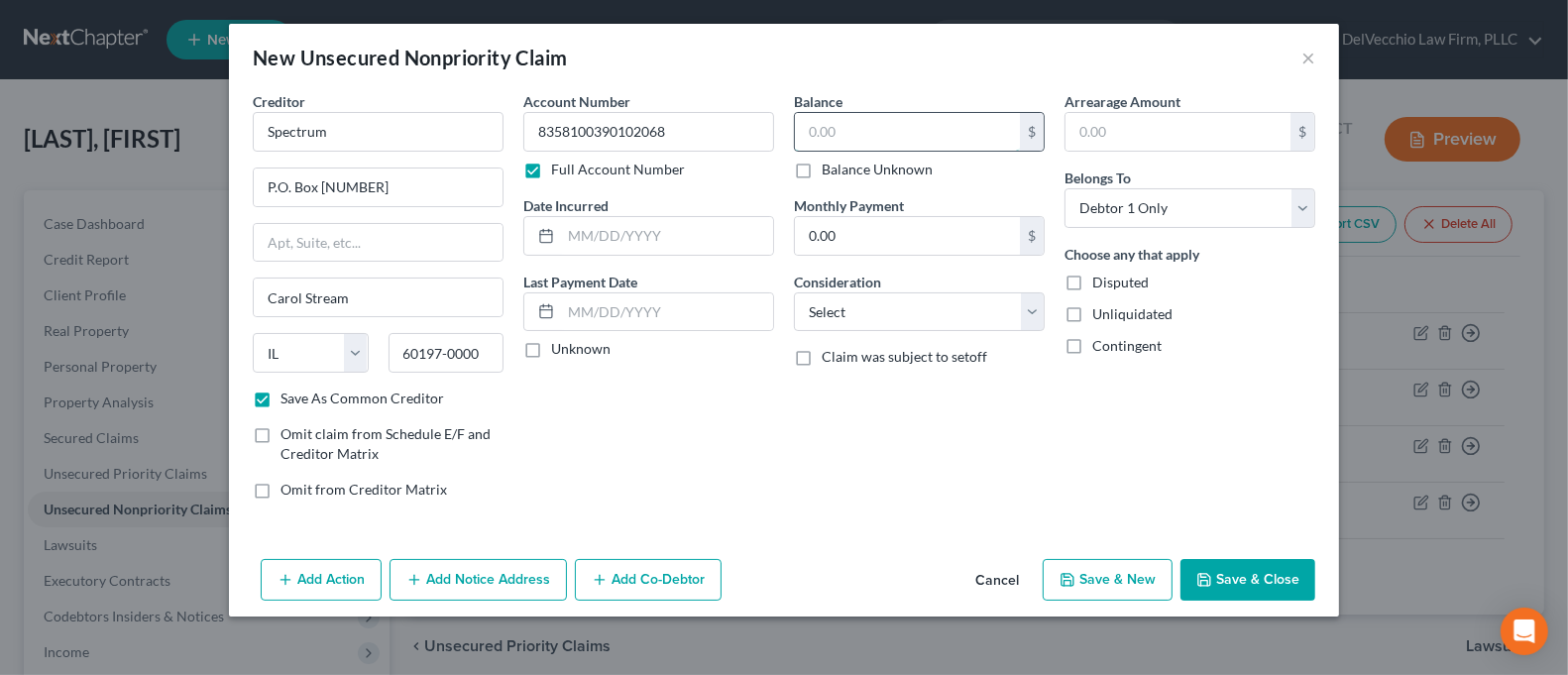 click at bounding box center (907, 132) 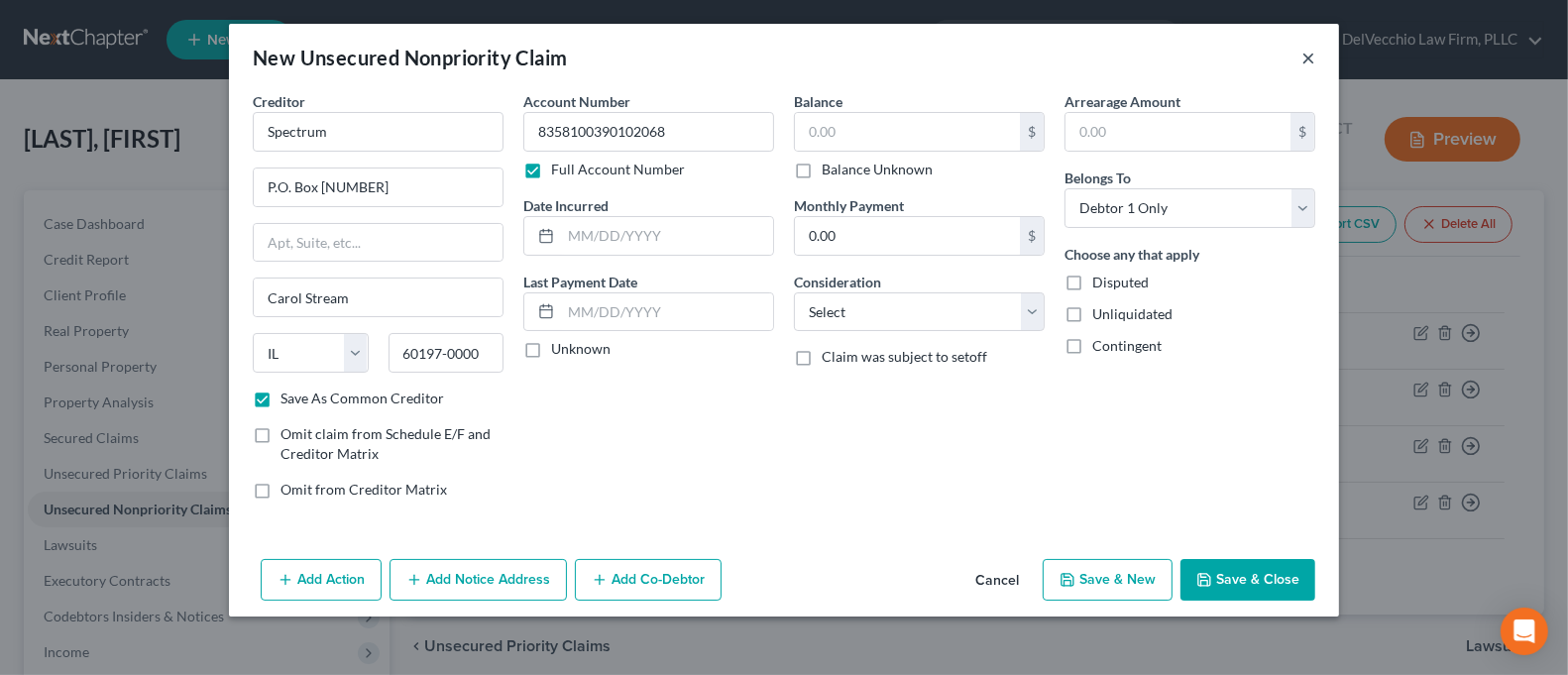 click on "×" at bounding box center (1308, 57) 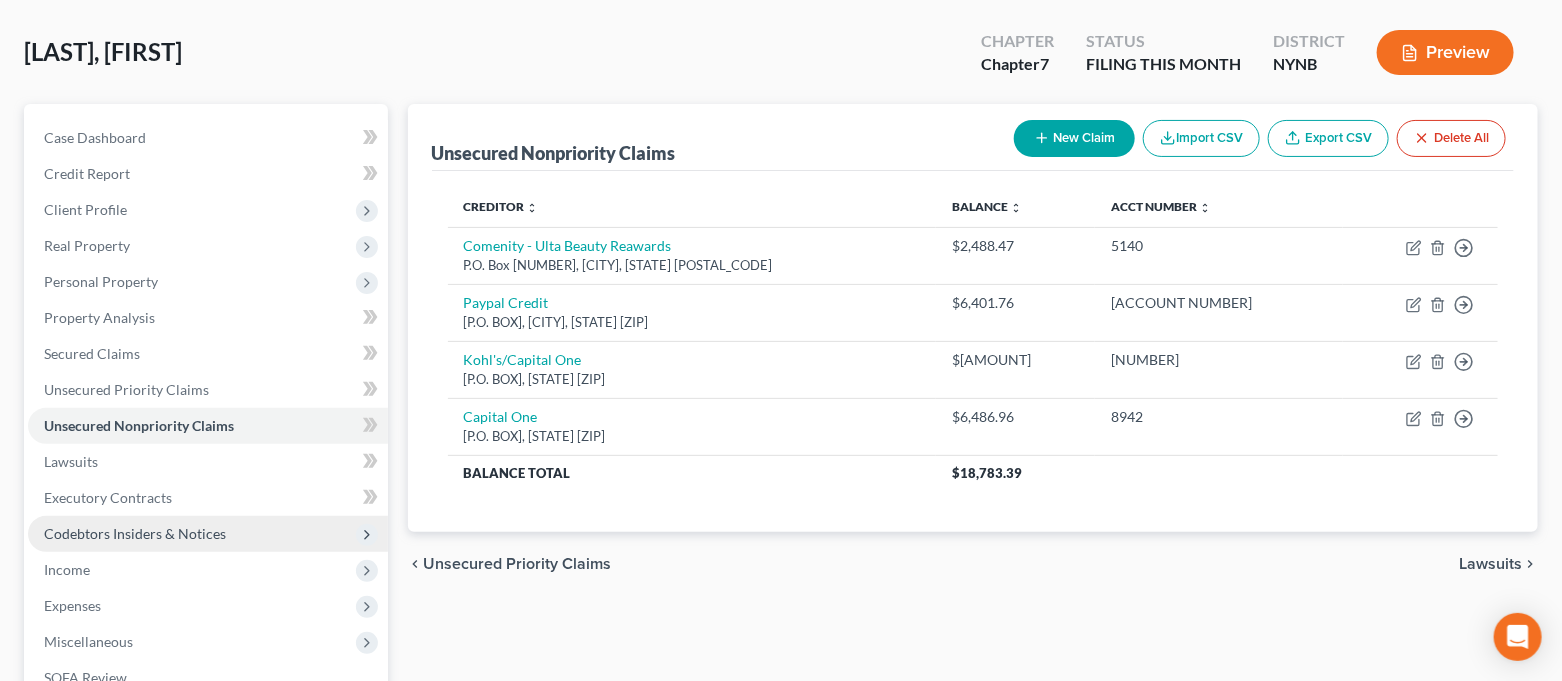 scroll, scrollTop: 133, scrollLeft: 0, axis: vertical 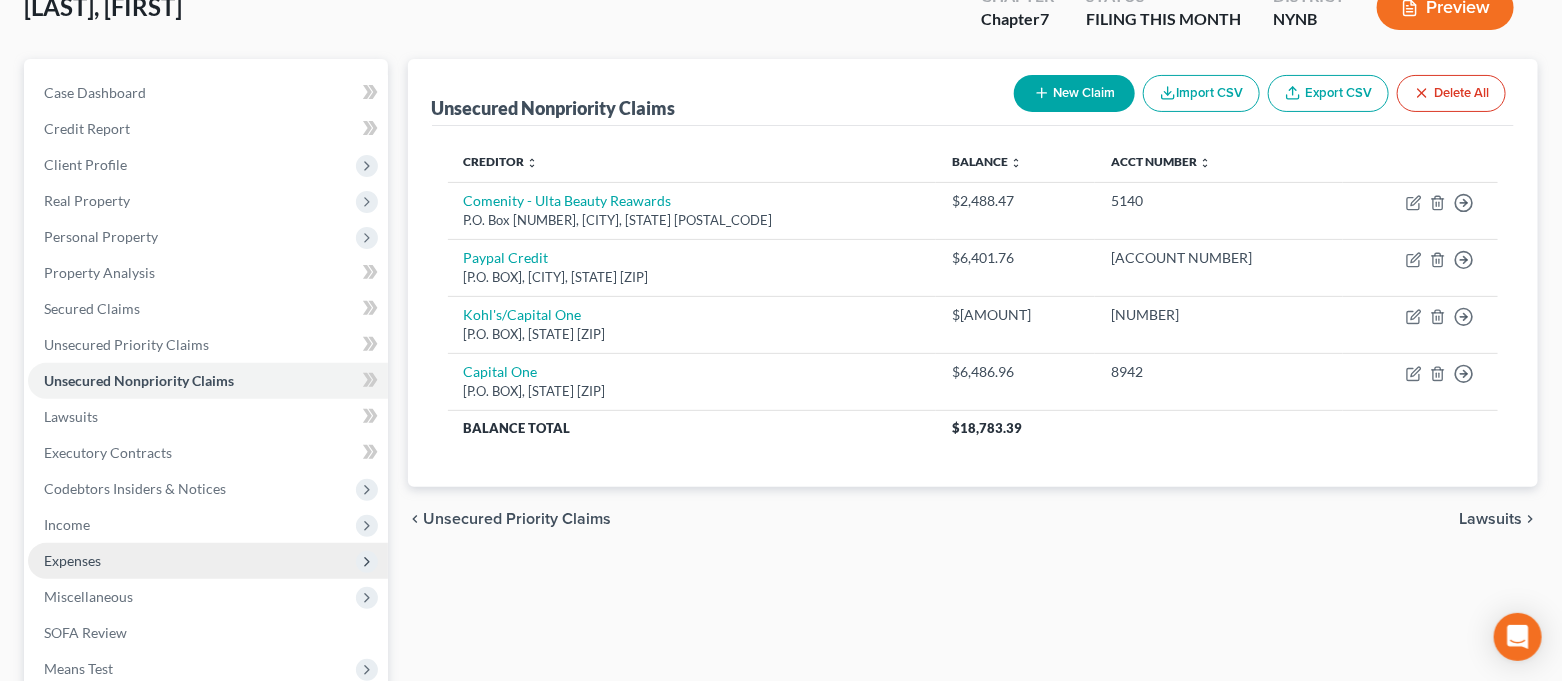 click on "Expenses" at bounding box center (208, 561) 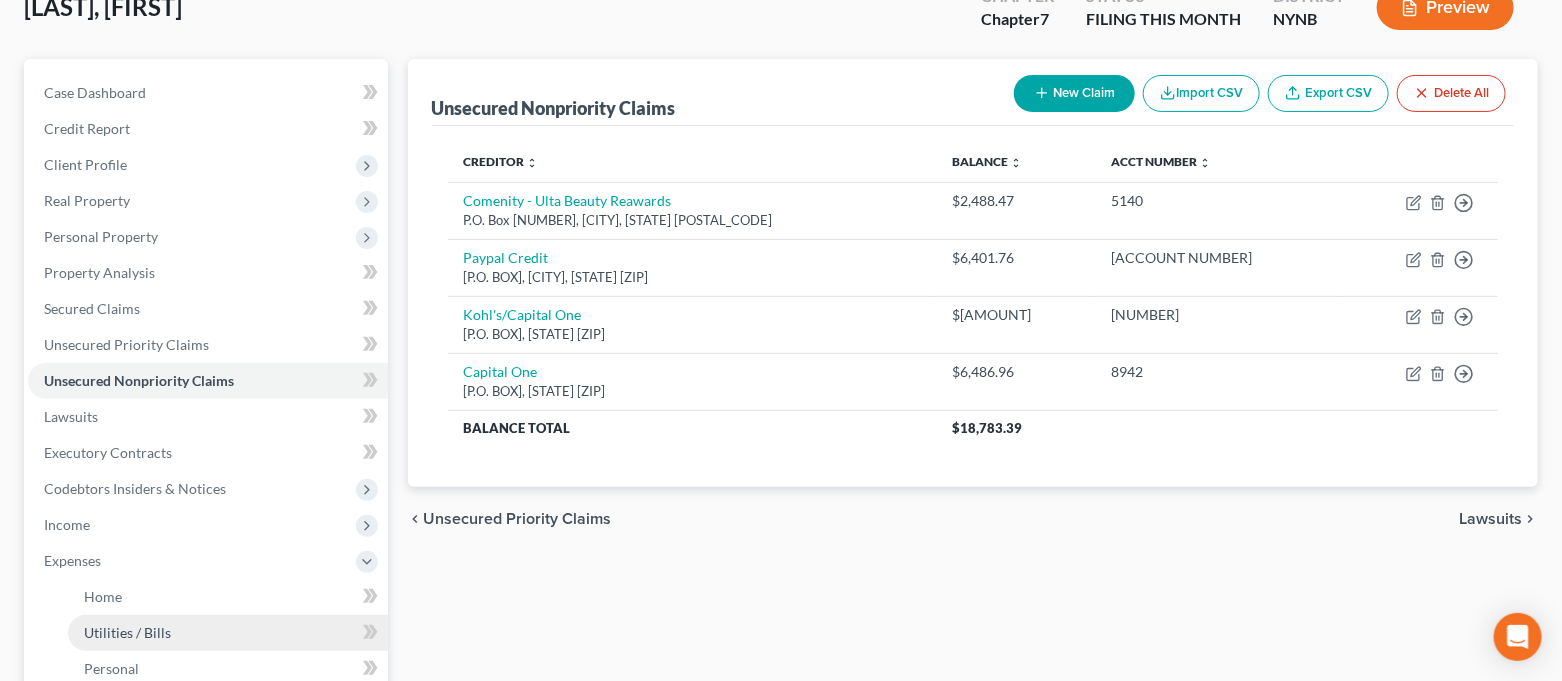 click on "Utilities / Bills" at bounding box center (127, 632) 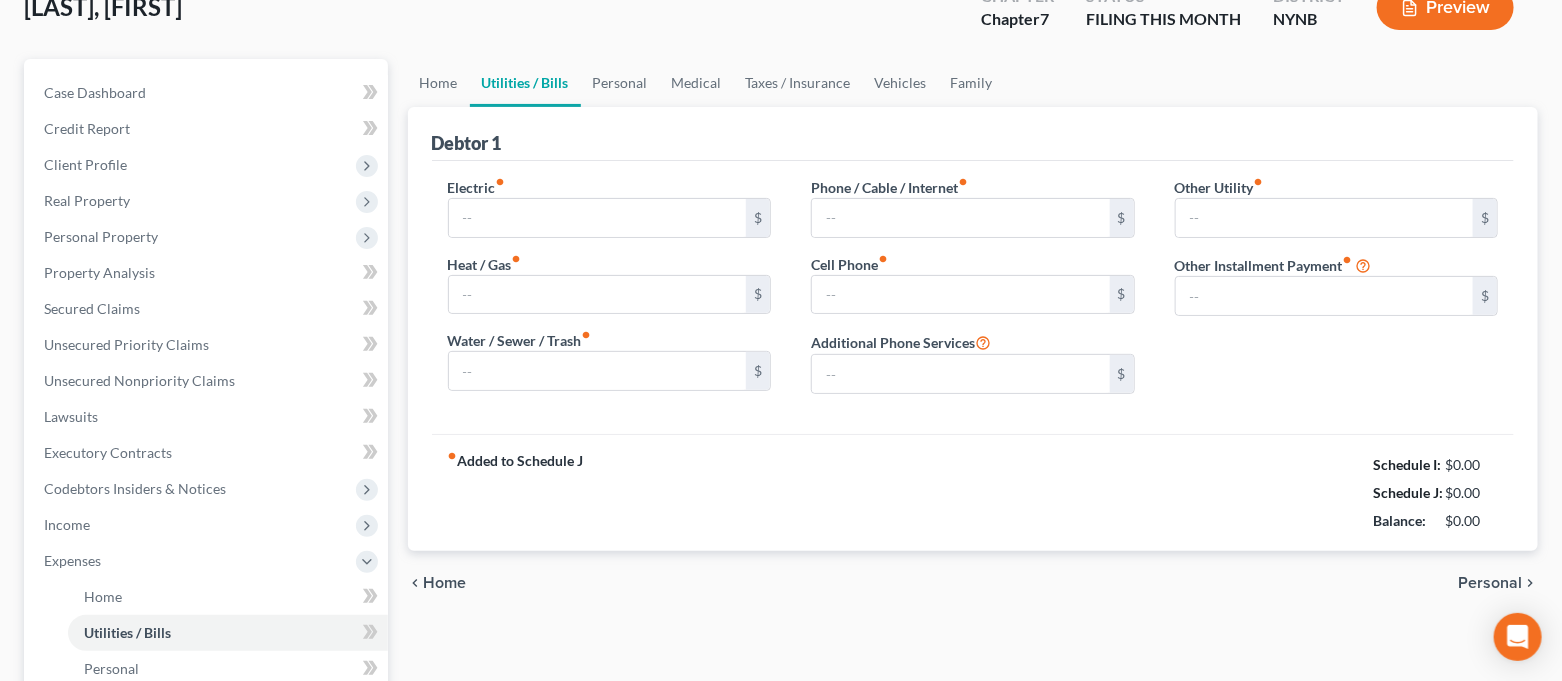 scroll, scrollTop: 0, scrollLeft: 0, axis: both 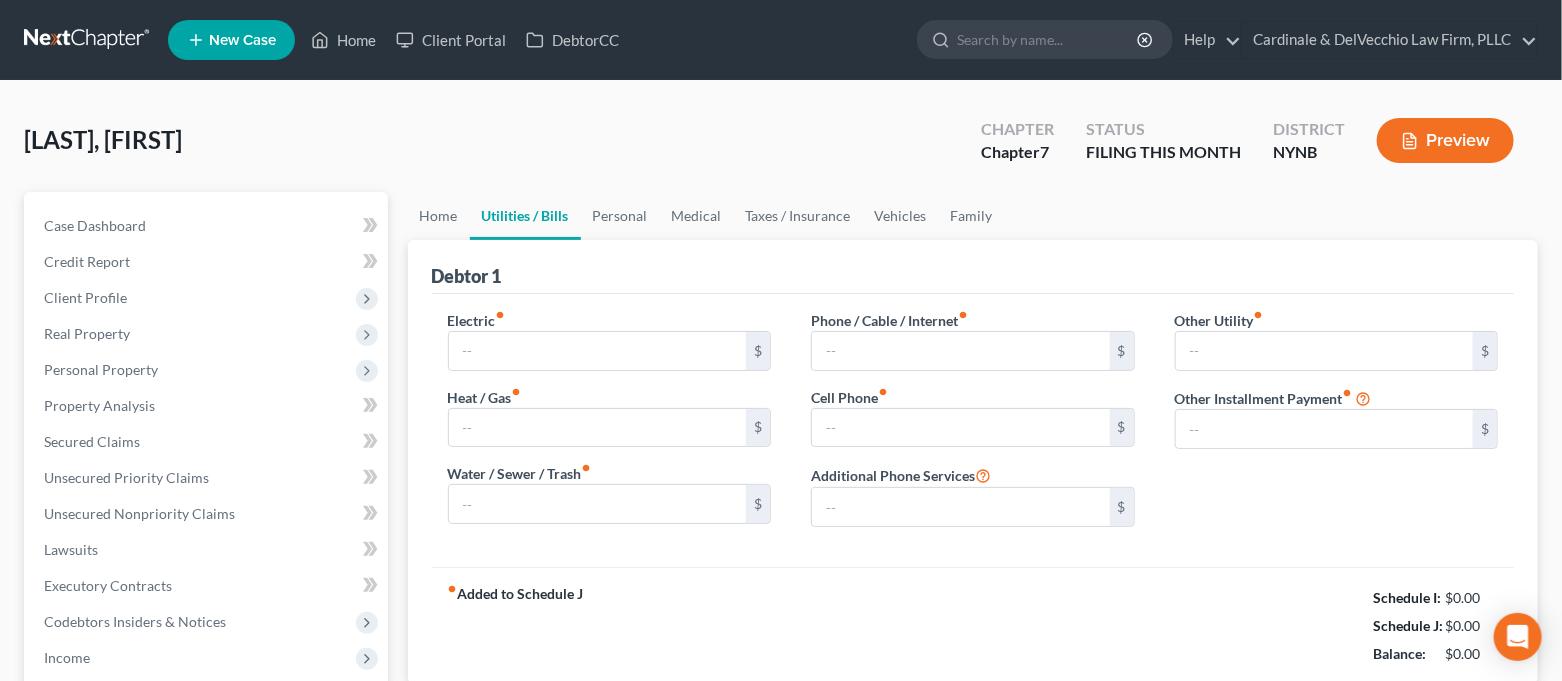 type on "175.00" 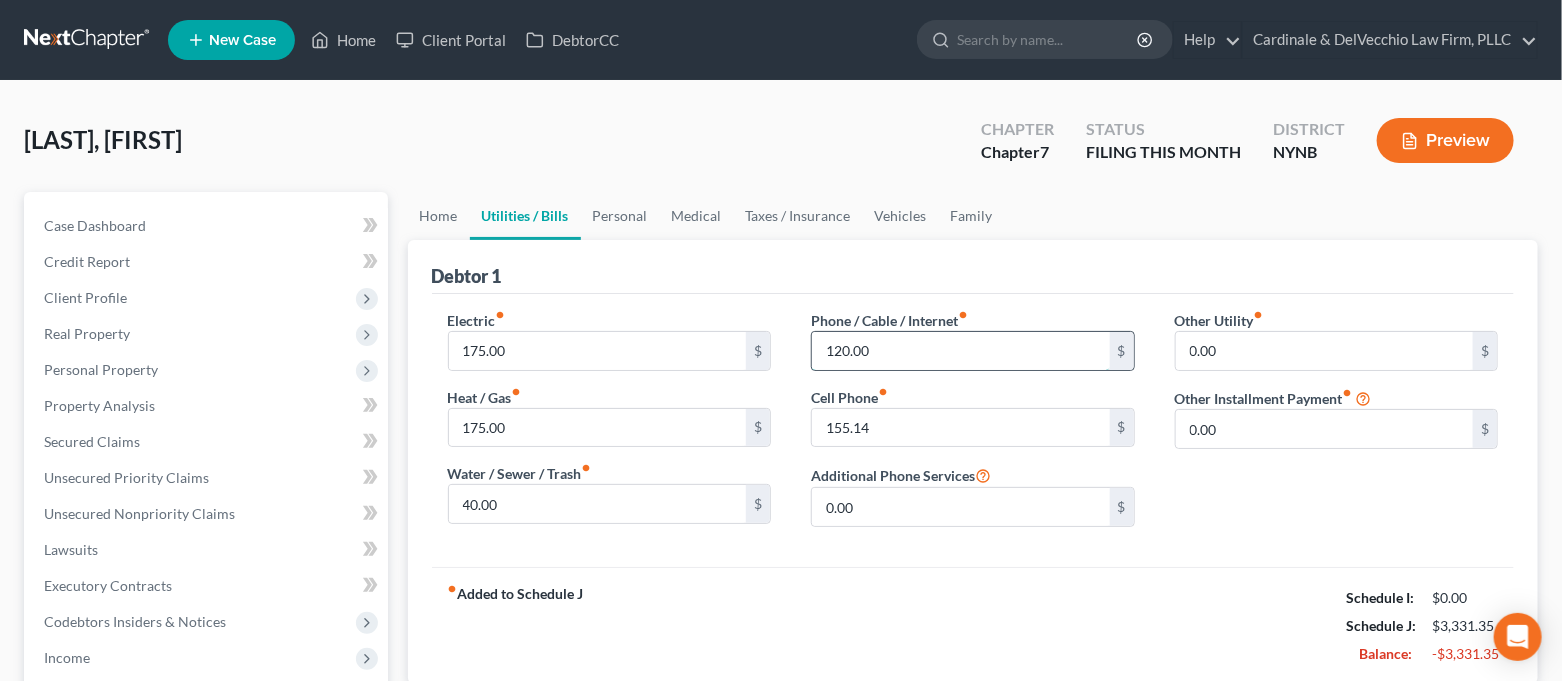 click on "120.00" at bounding box center (961, 351) 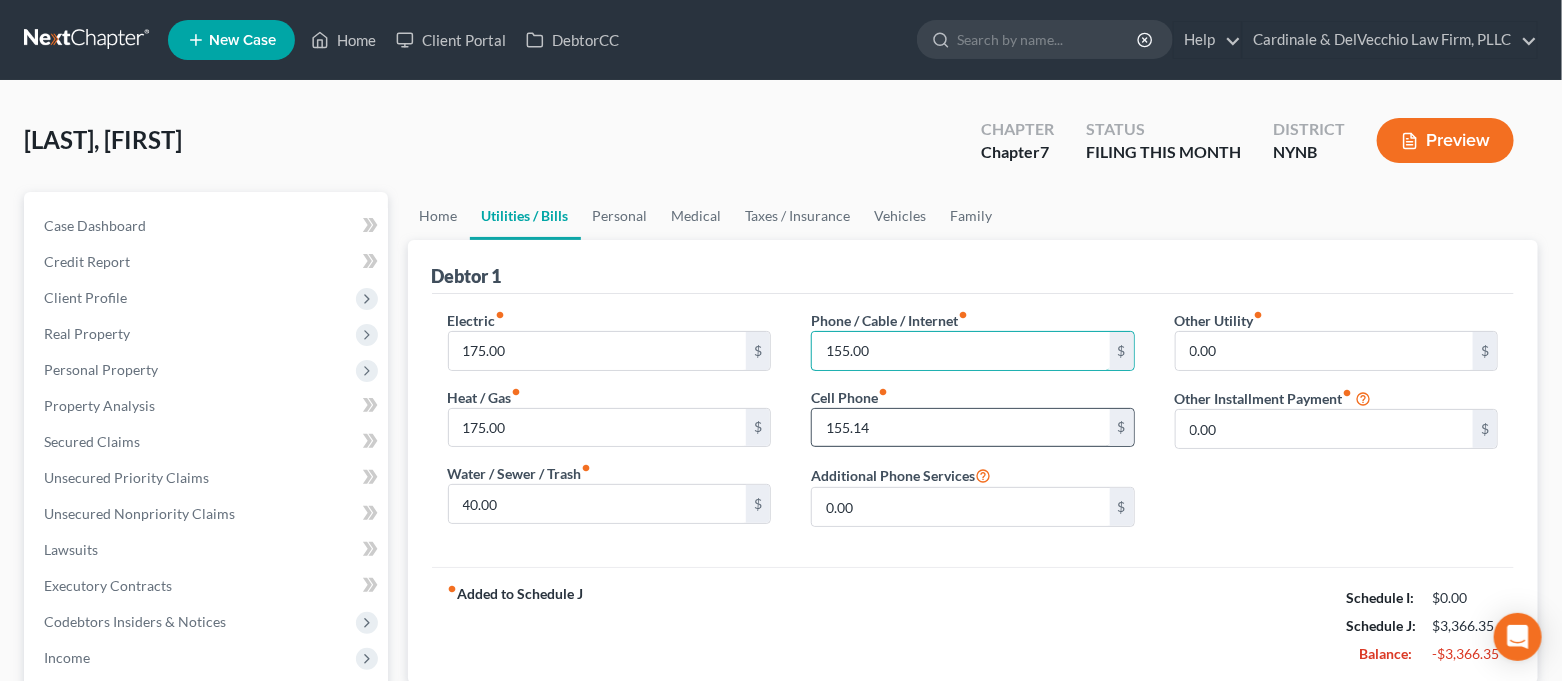 type on "155.00" 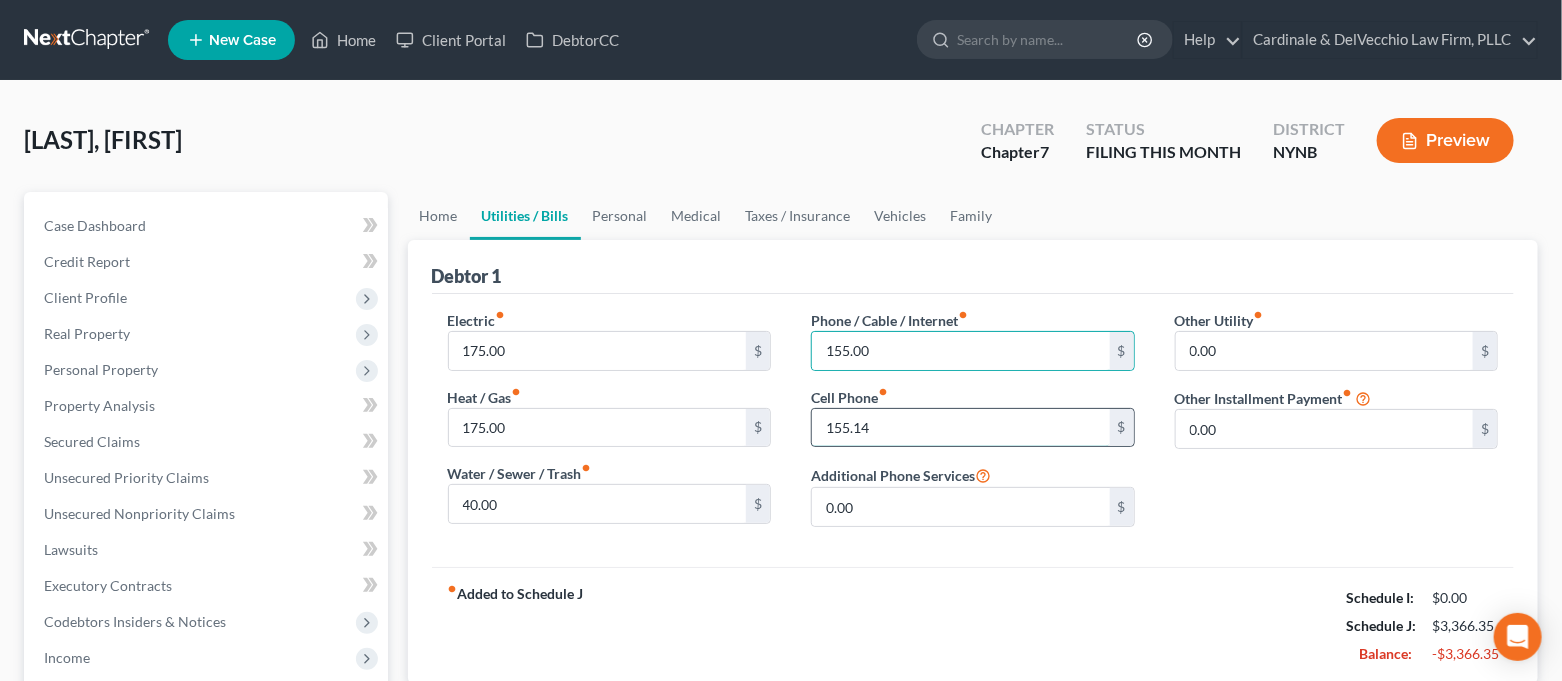 click on "155.14" at bounding box center (961, 428) 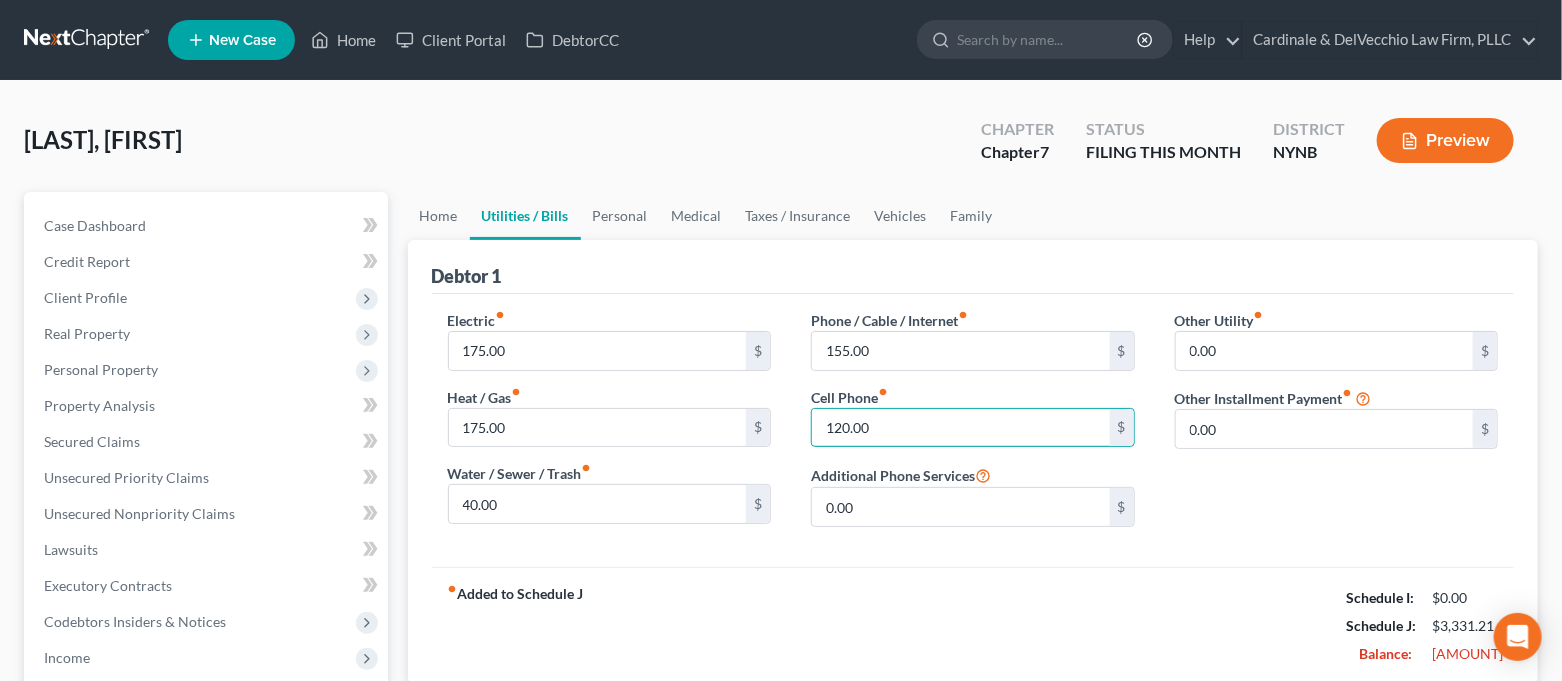 type on "120.00" 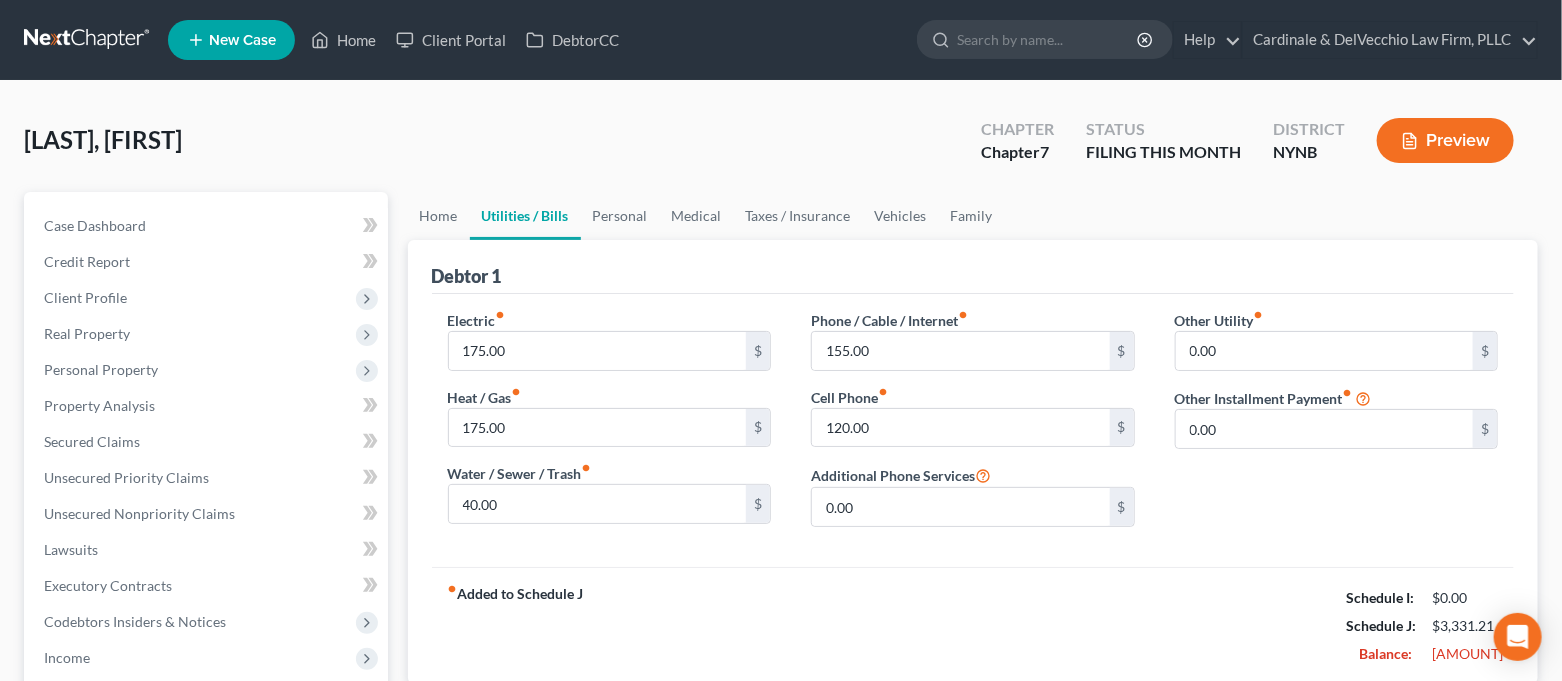 click on "fiber_manual_record  Added to Schedule J Schedule I: [AMOUNT] Schedule J: [AMOUNT] Balance: [AMOUNT]" at bounding box center (973, 625) 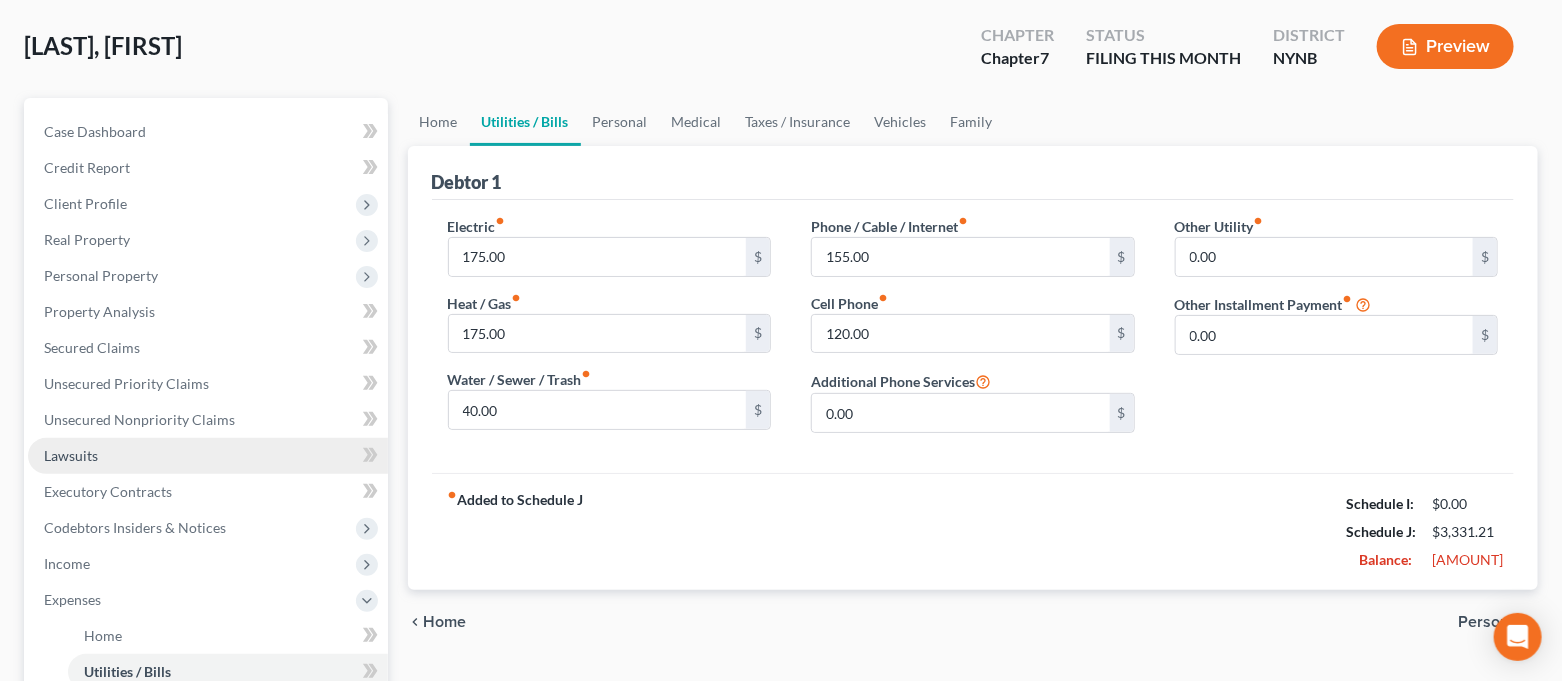 scroll, scrollTop: 133, scrollLeft: 0, axis: vertical 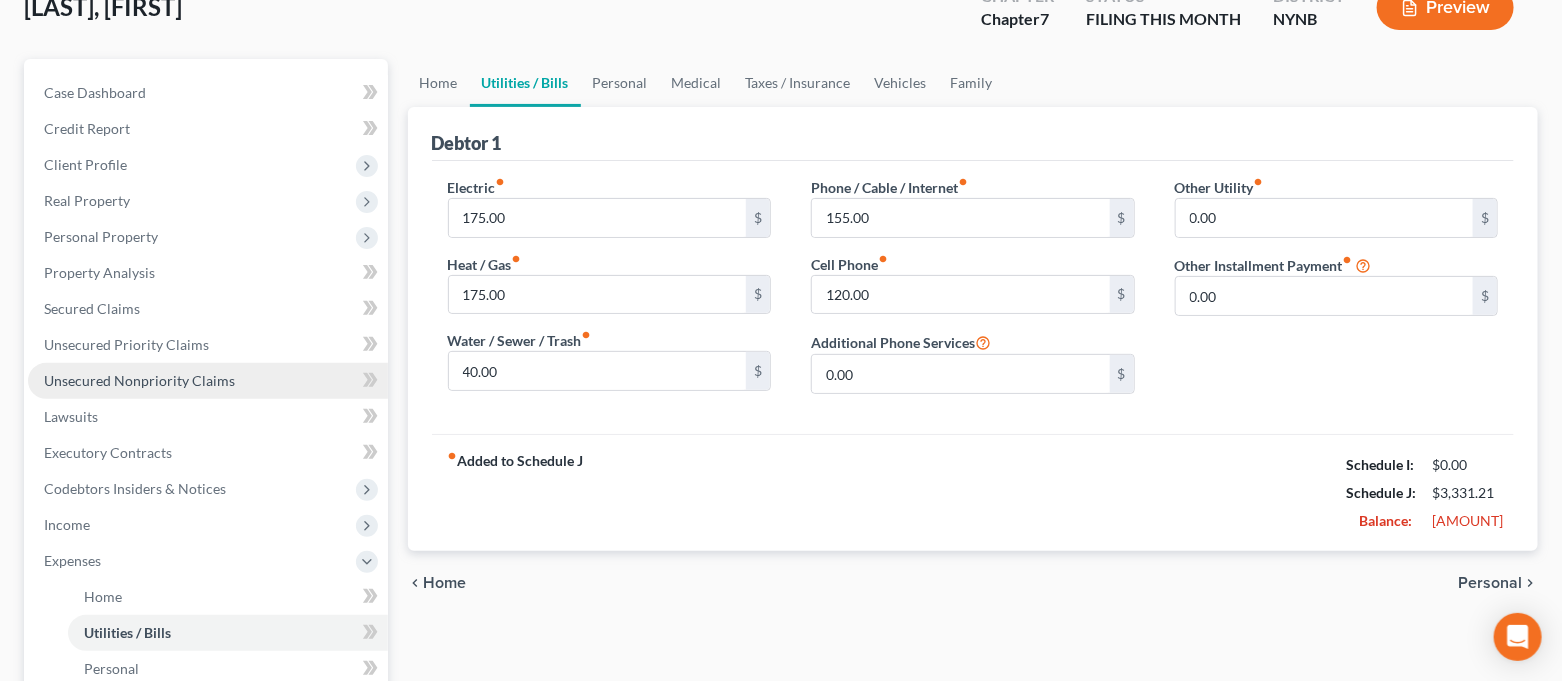 click on "Unsecured Nonpriority Claims" at bounding box center (208, 381) 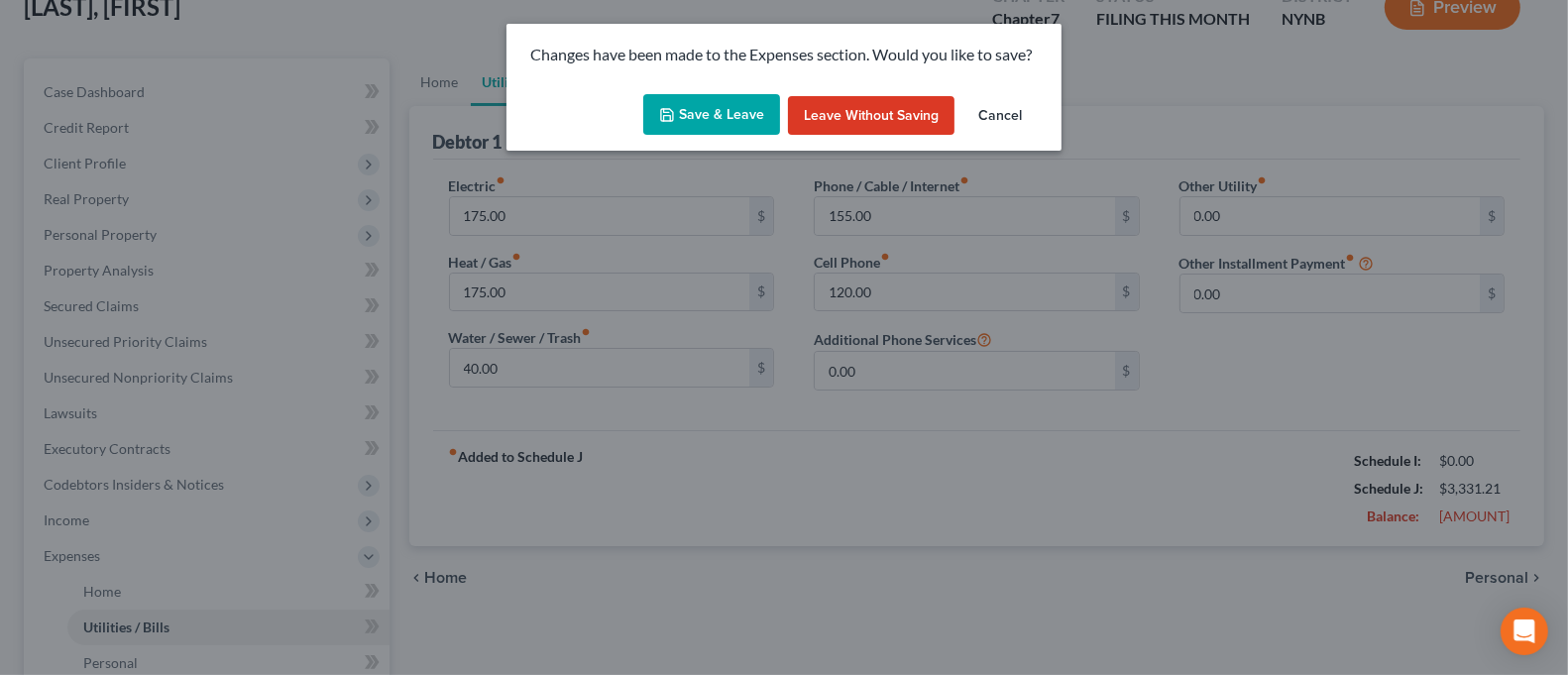 click on "Save & Leave" at bounding box center (712, 115) 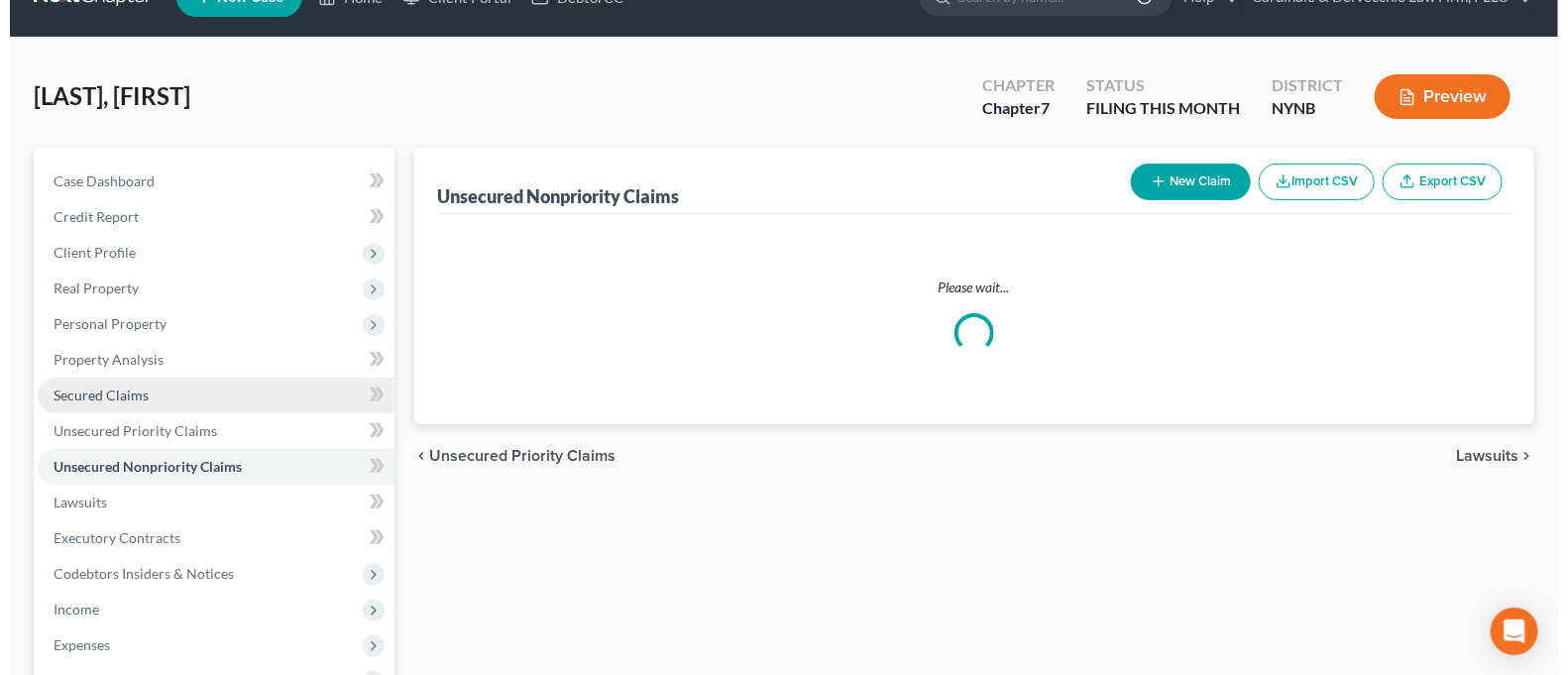scroll, scrollTop: 0, scrollLeft: 0, axis: both 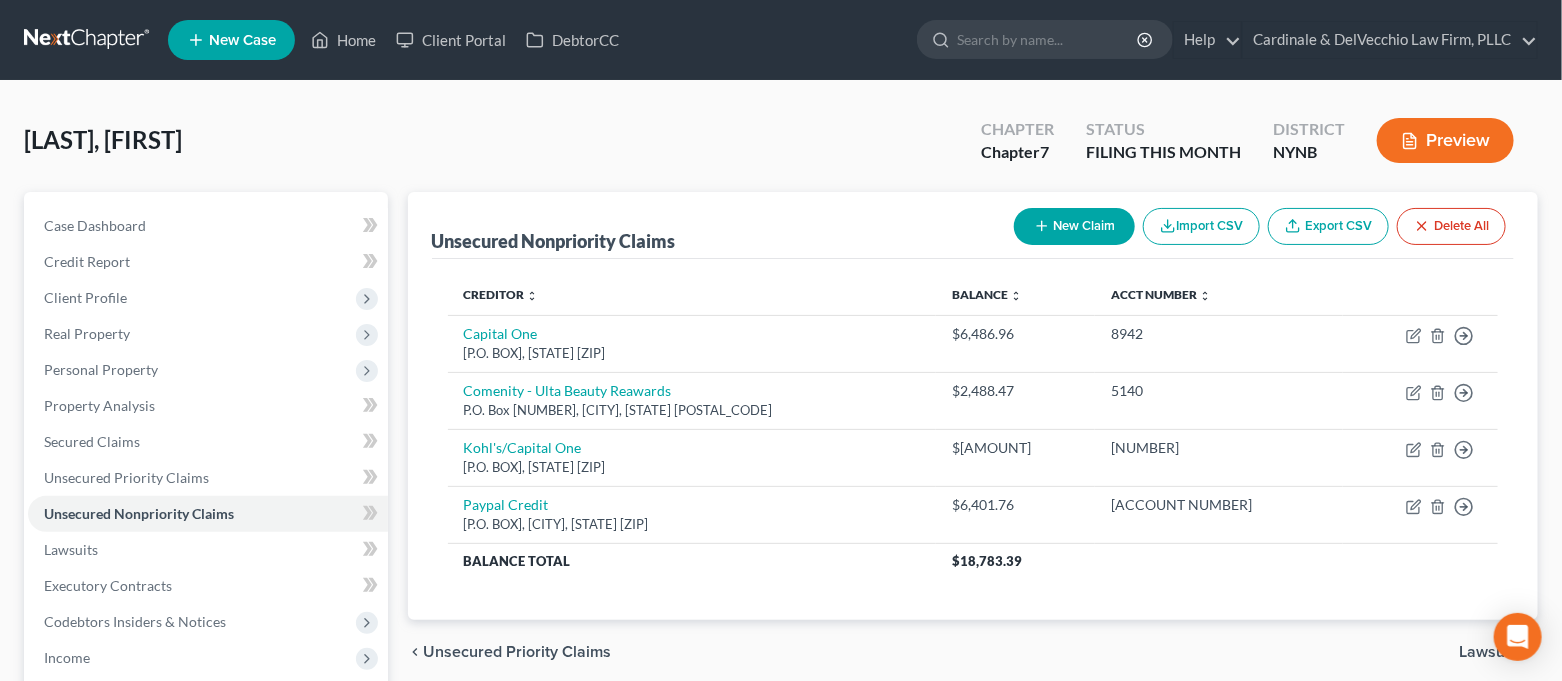 click on "New Claim" at bounding box center [1074, 226] 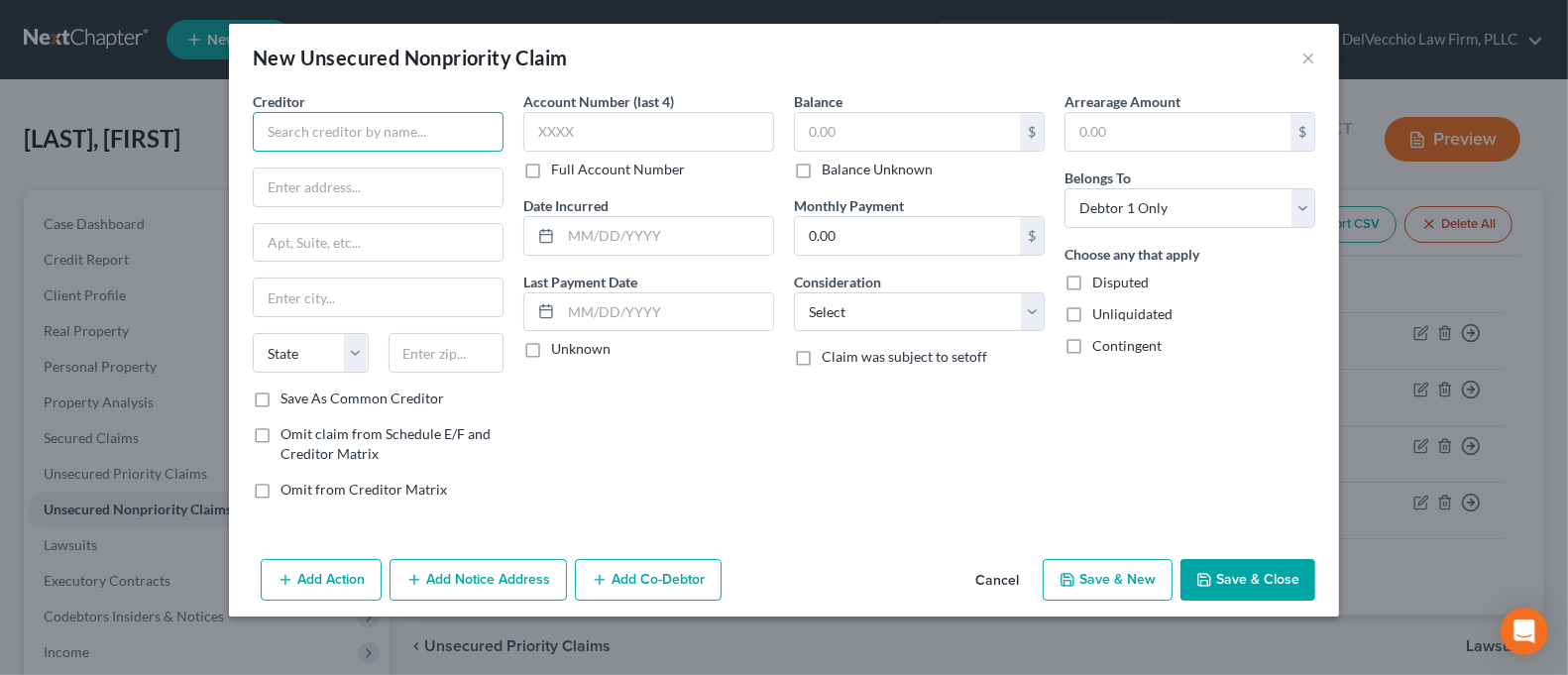 click at bounding box center [378, 132] 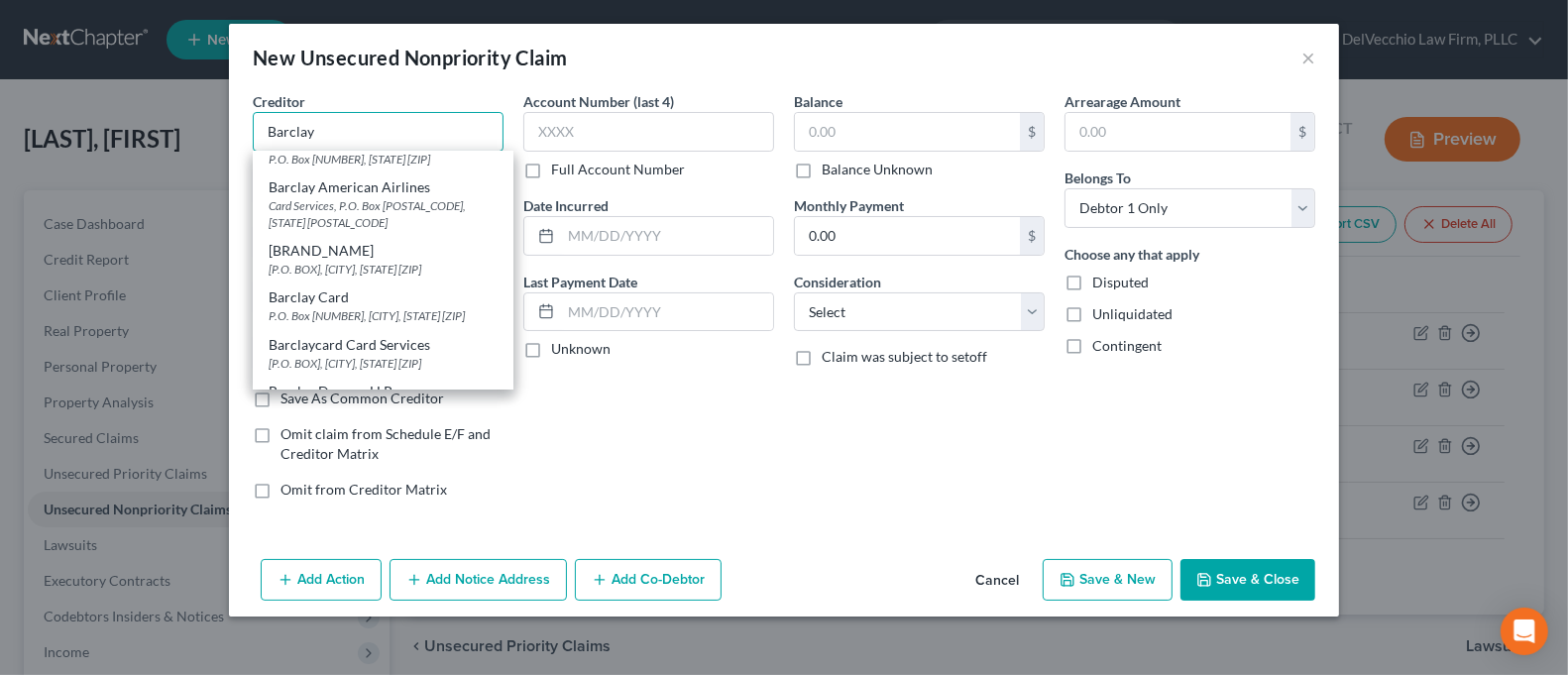 scroll, scrollTop: 0, scrollLeft: 0, axis: both 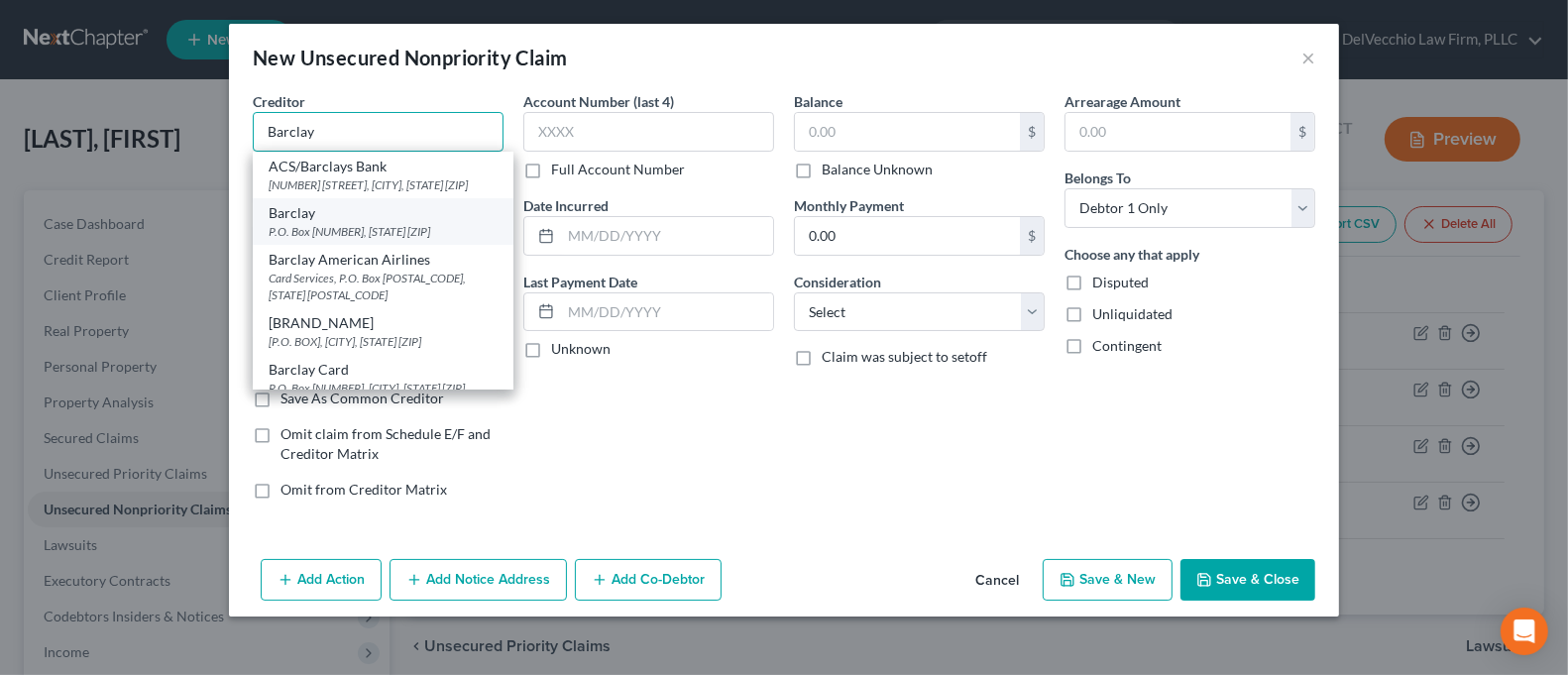 type on "Barclay" 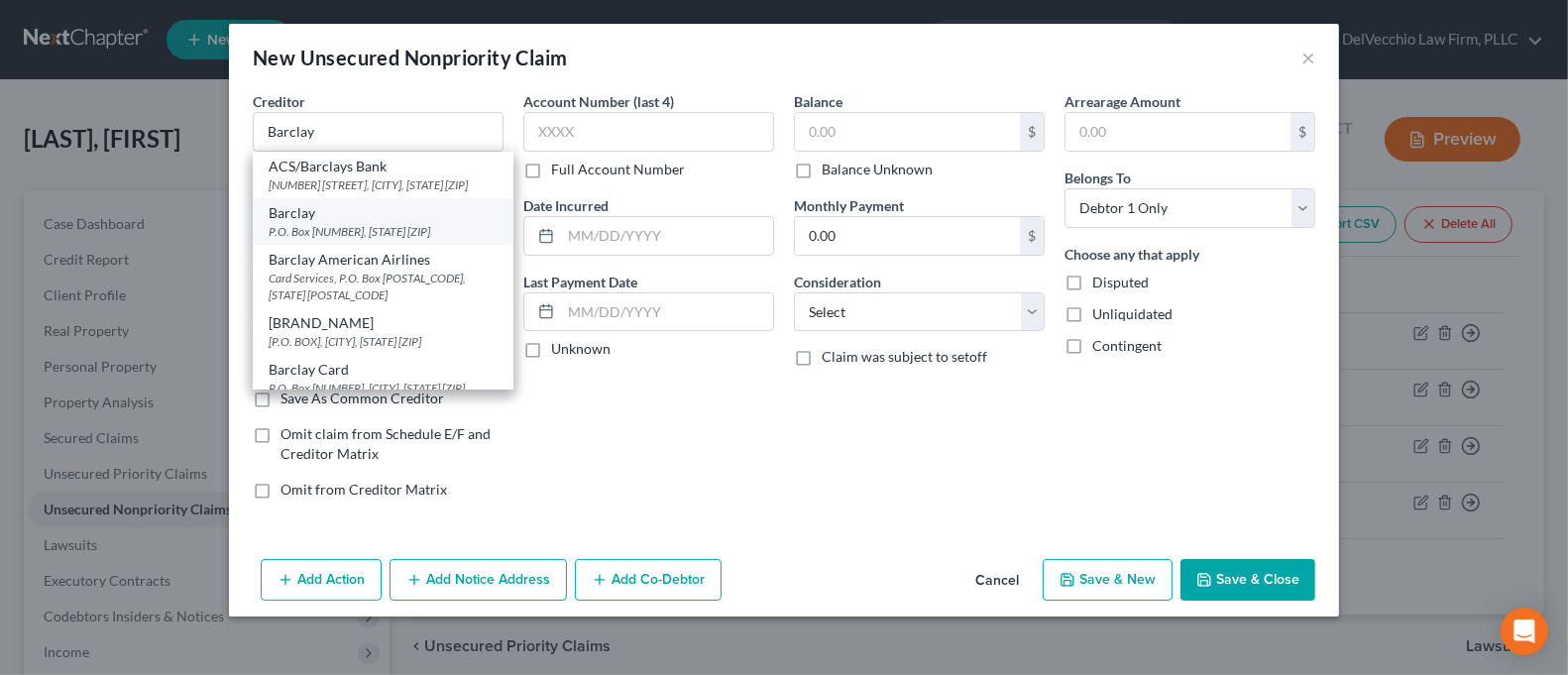 click on "P.O. Box [NUMBER], [STATE] [ZIP]" at bounding box center [383, 231] 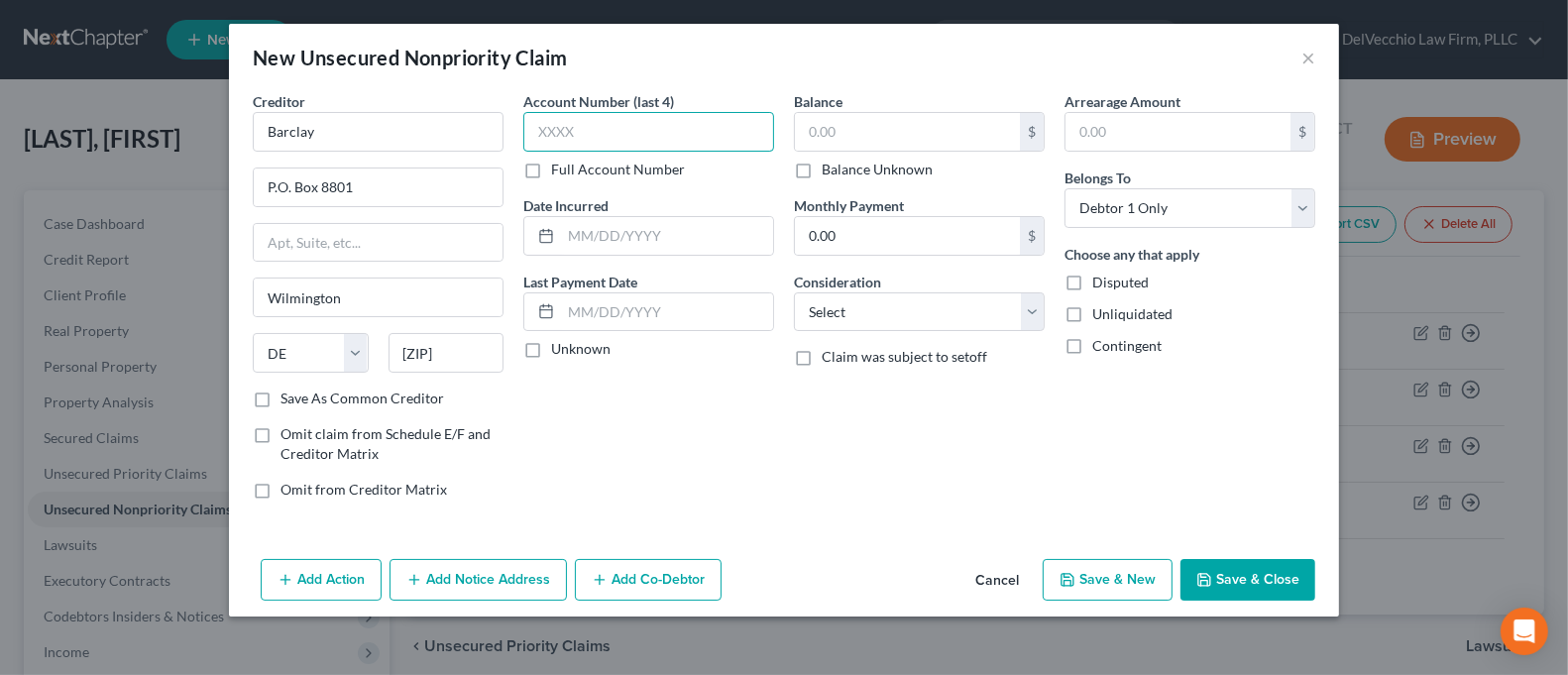 click at bounding box center [648, 132] 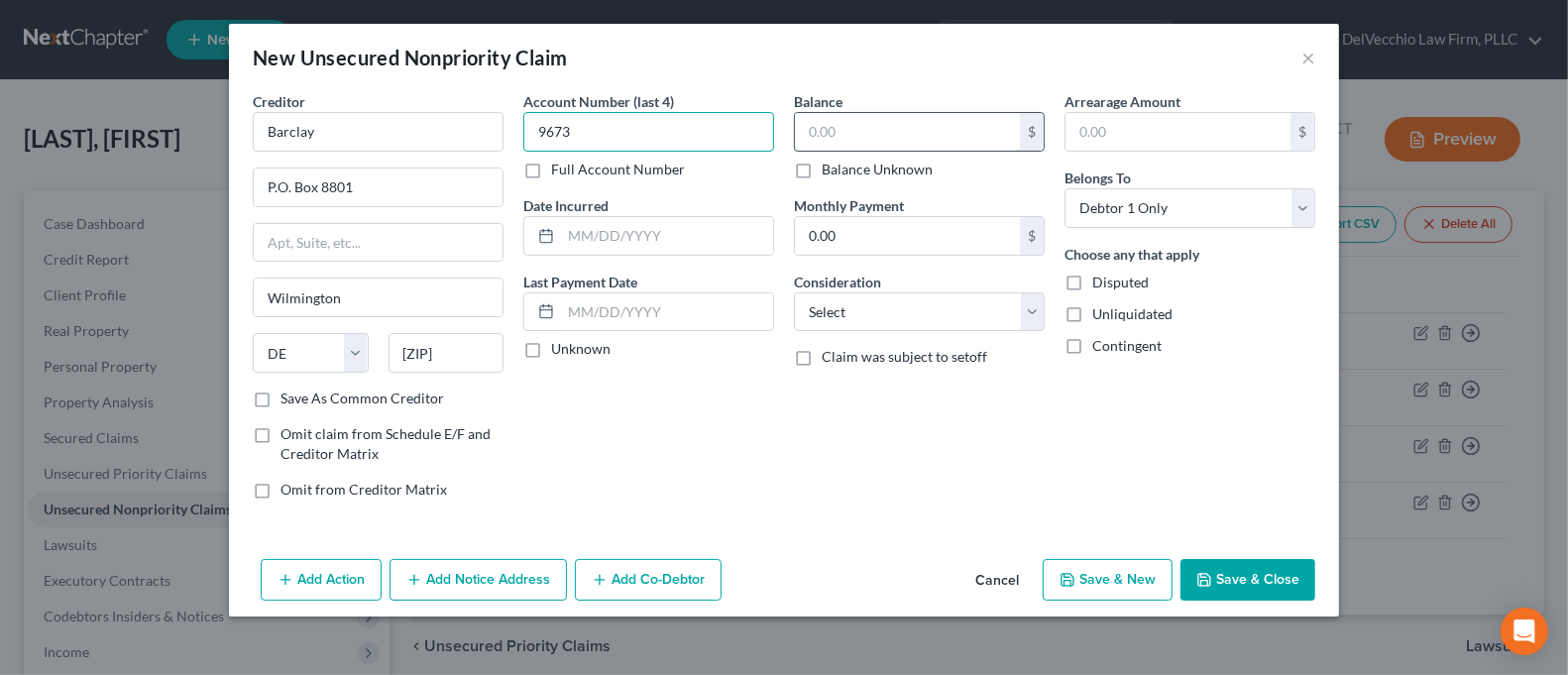 type on "9673" 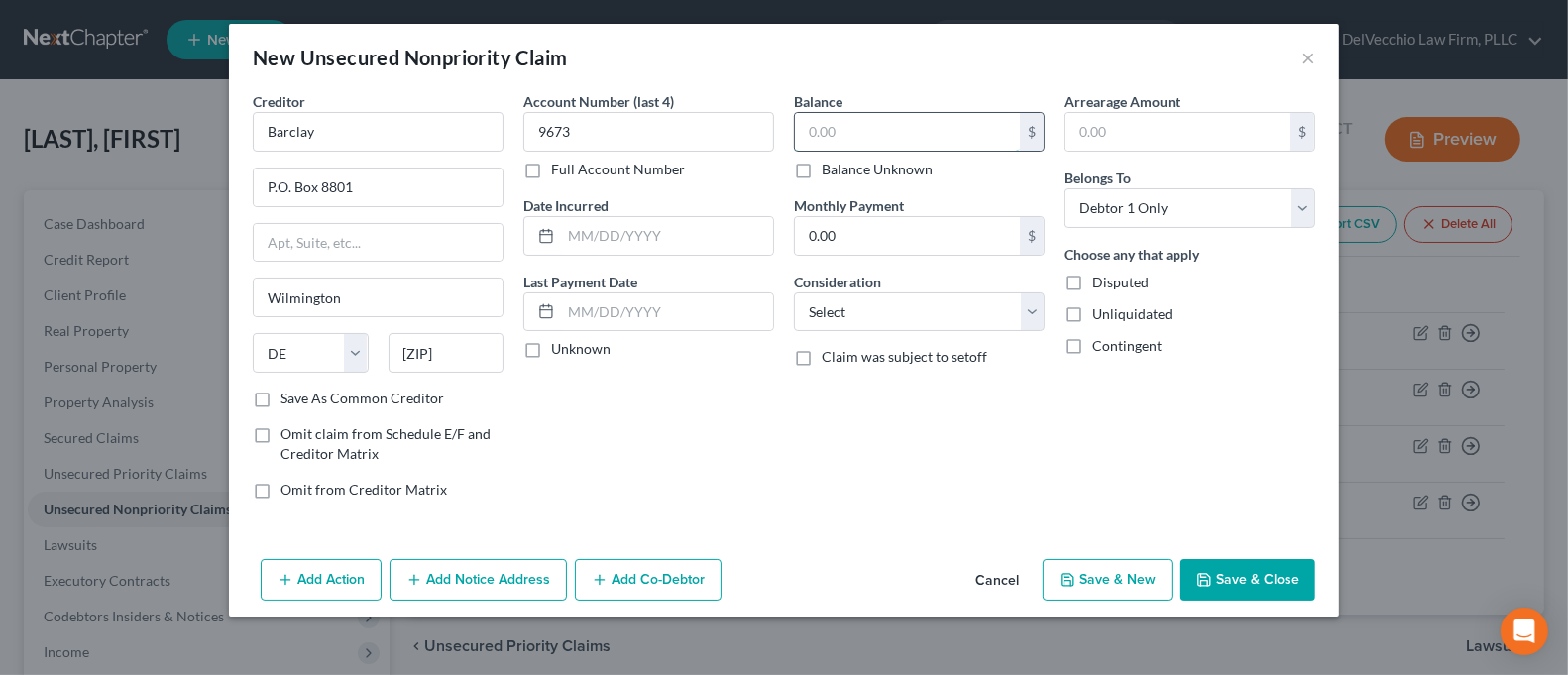 click at bounding box center (907, 132) 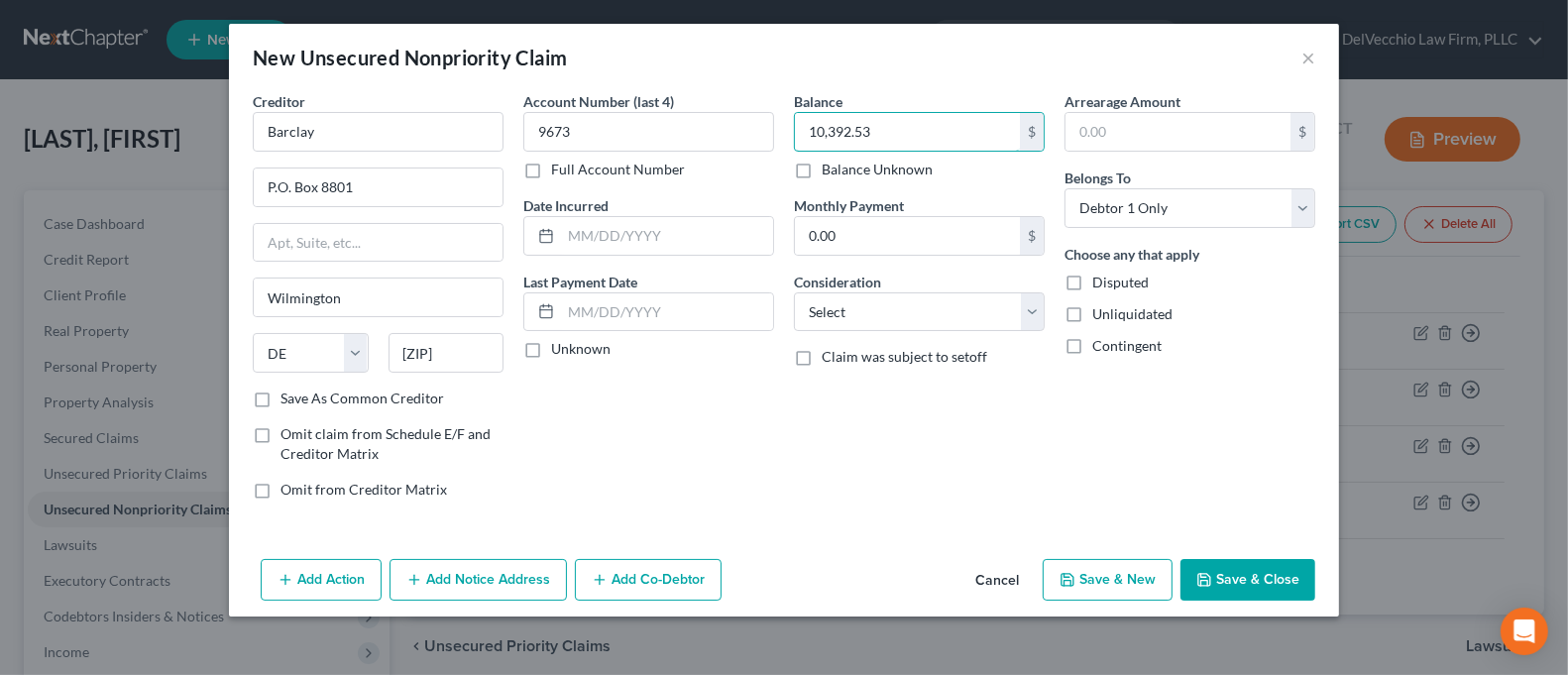 type on "10,392.53" 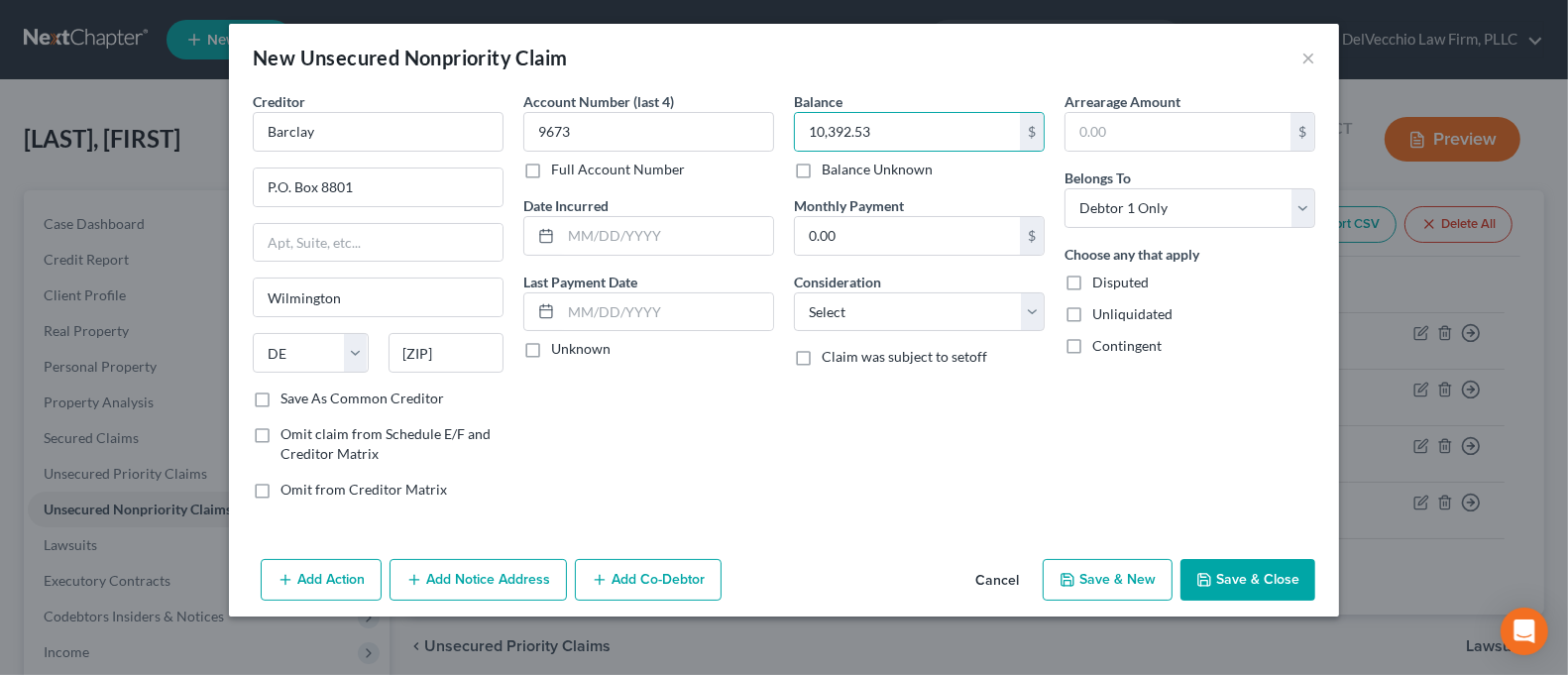 click on "Add Notice Address" at bounding box center (478, 580) 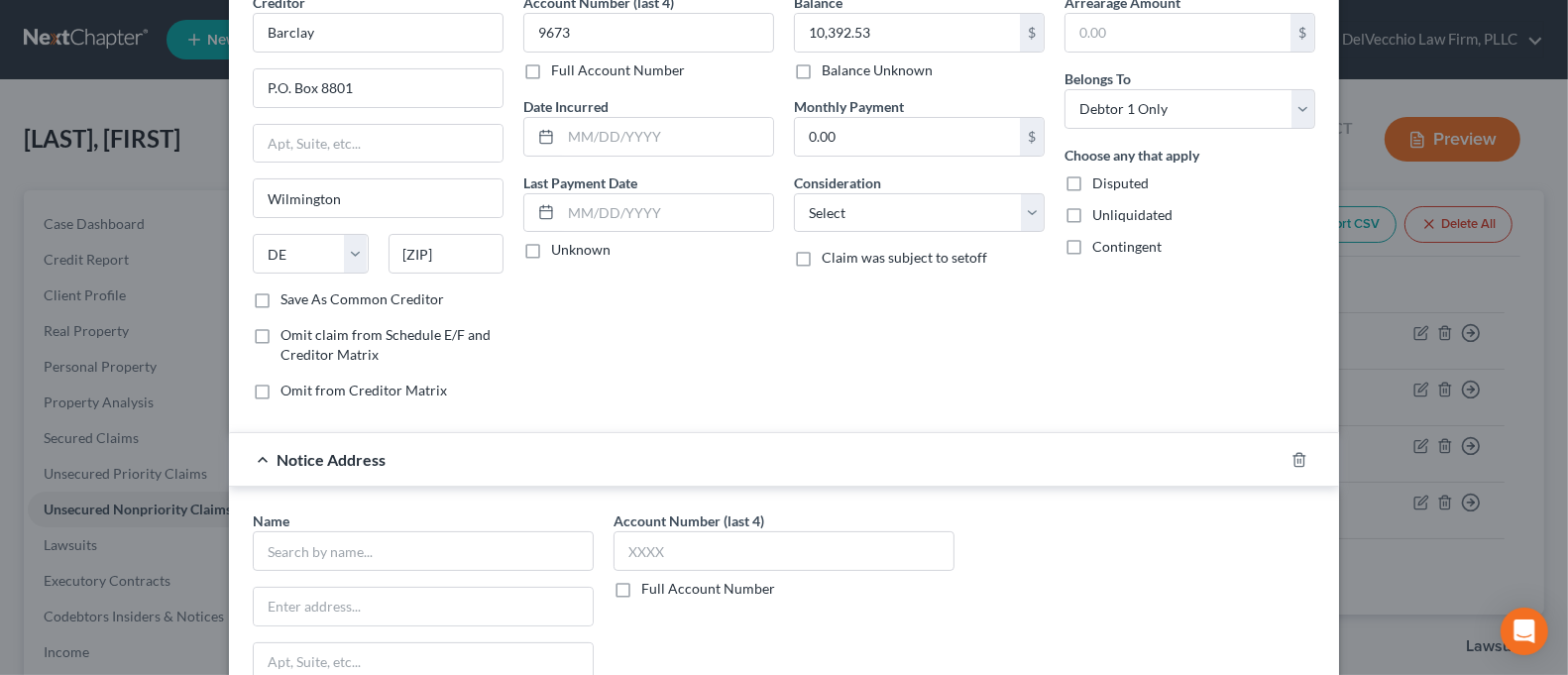 scroll, scrollTop: 264, scrollLeft: 0, axis: vertical 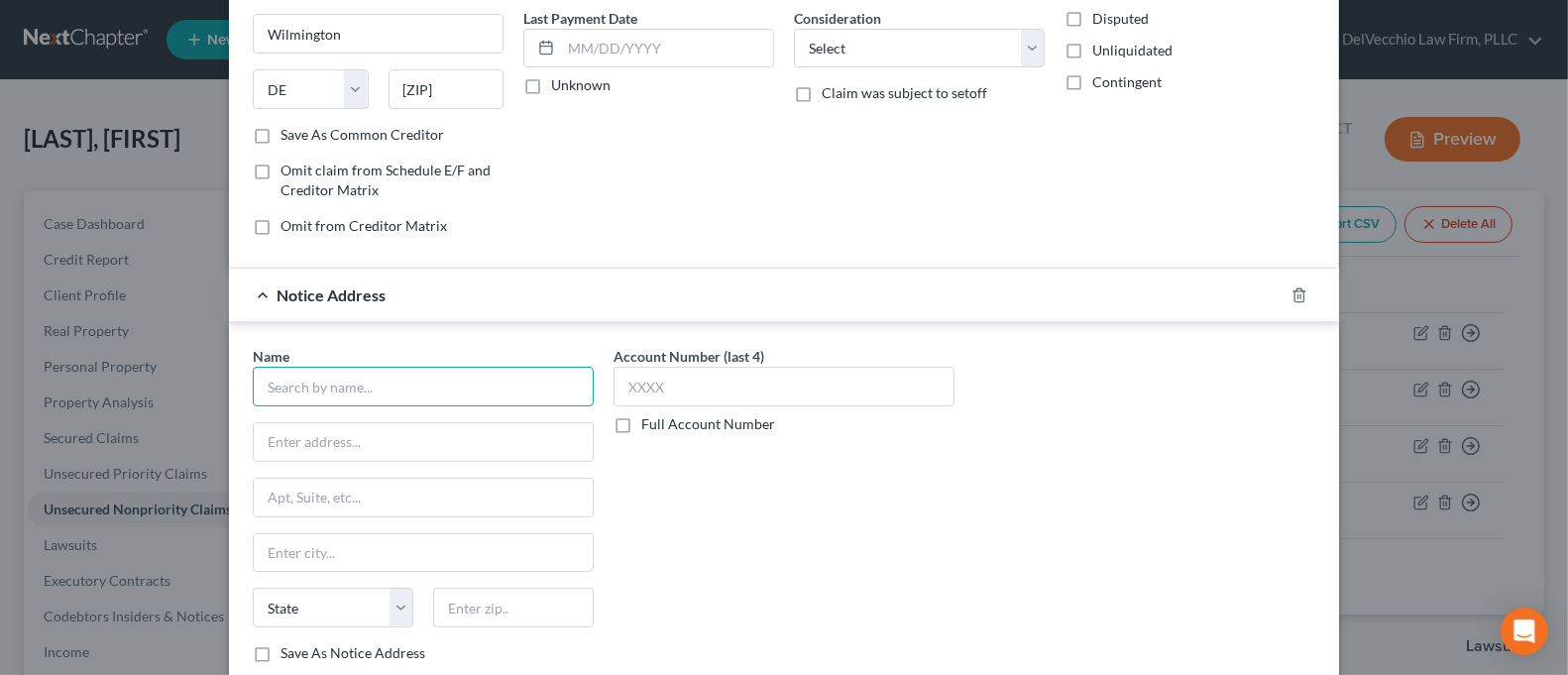 click at bounding box center [423, 387] 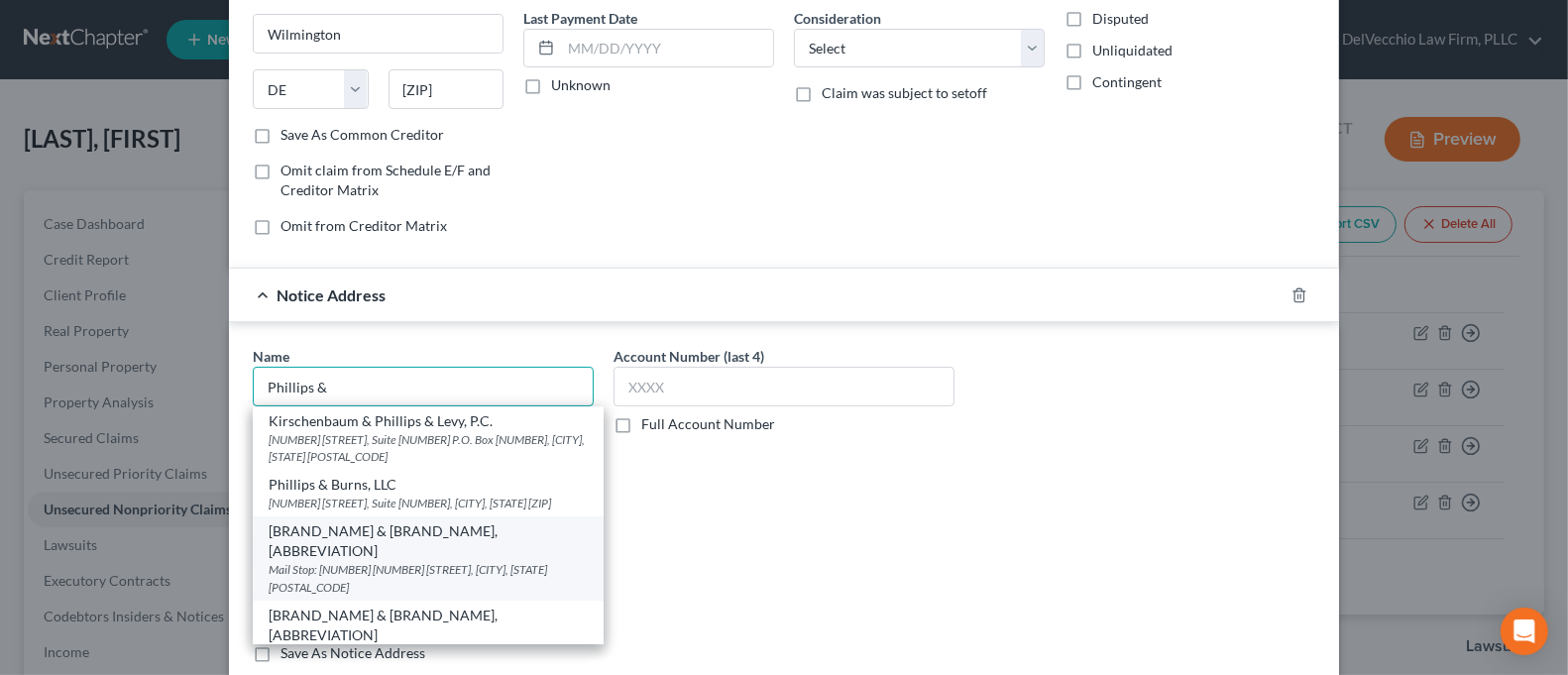 scroll, scrollTop: 63, scrollLeft: 0, axis: vertical 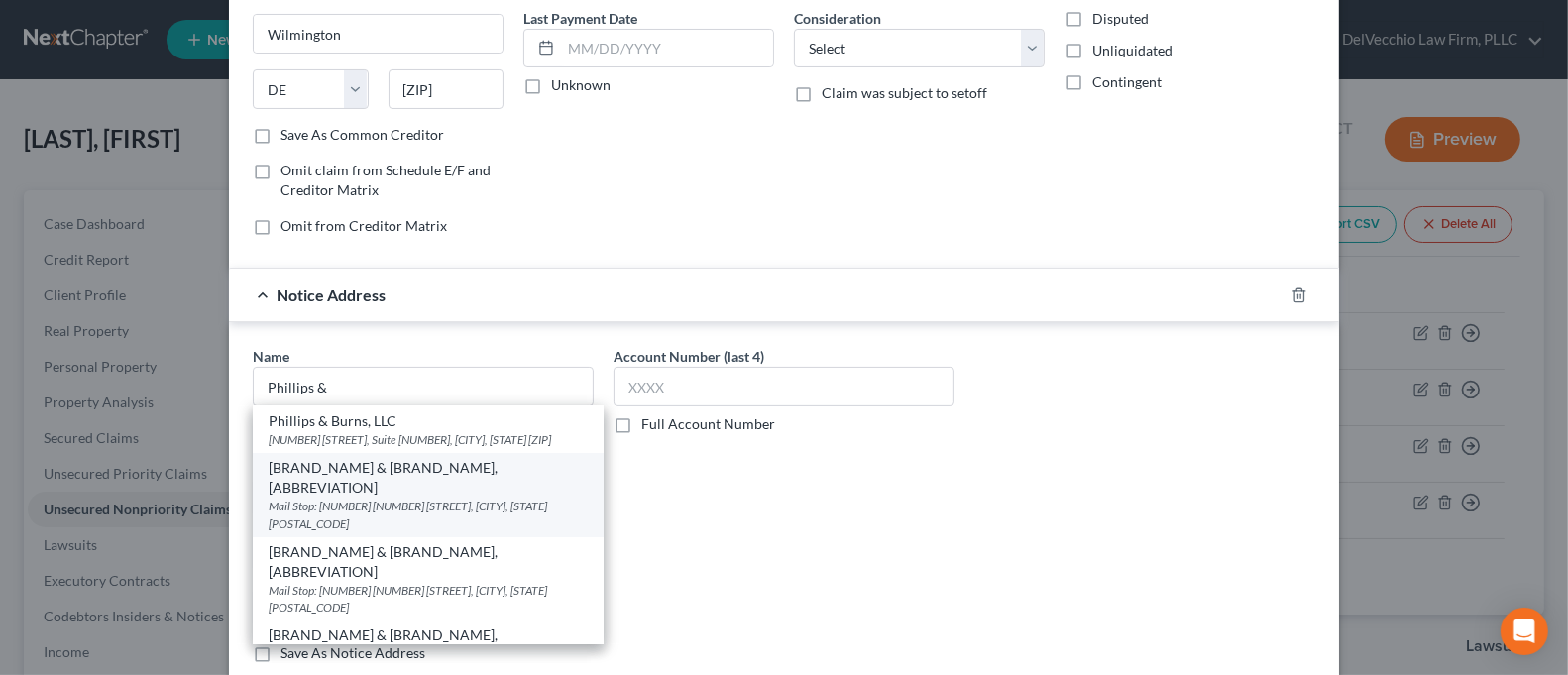 click on "Mail Stop: [NUMBER] [NUMBER] [STREET], [CITY], [STATE] [POSTAL_CODE]" at bounding box center (428, 514) 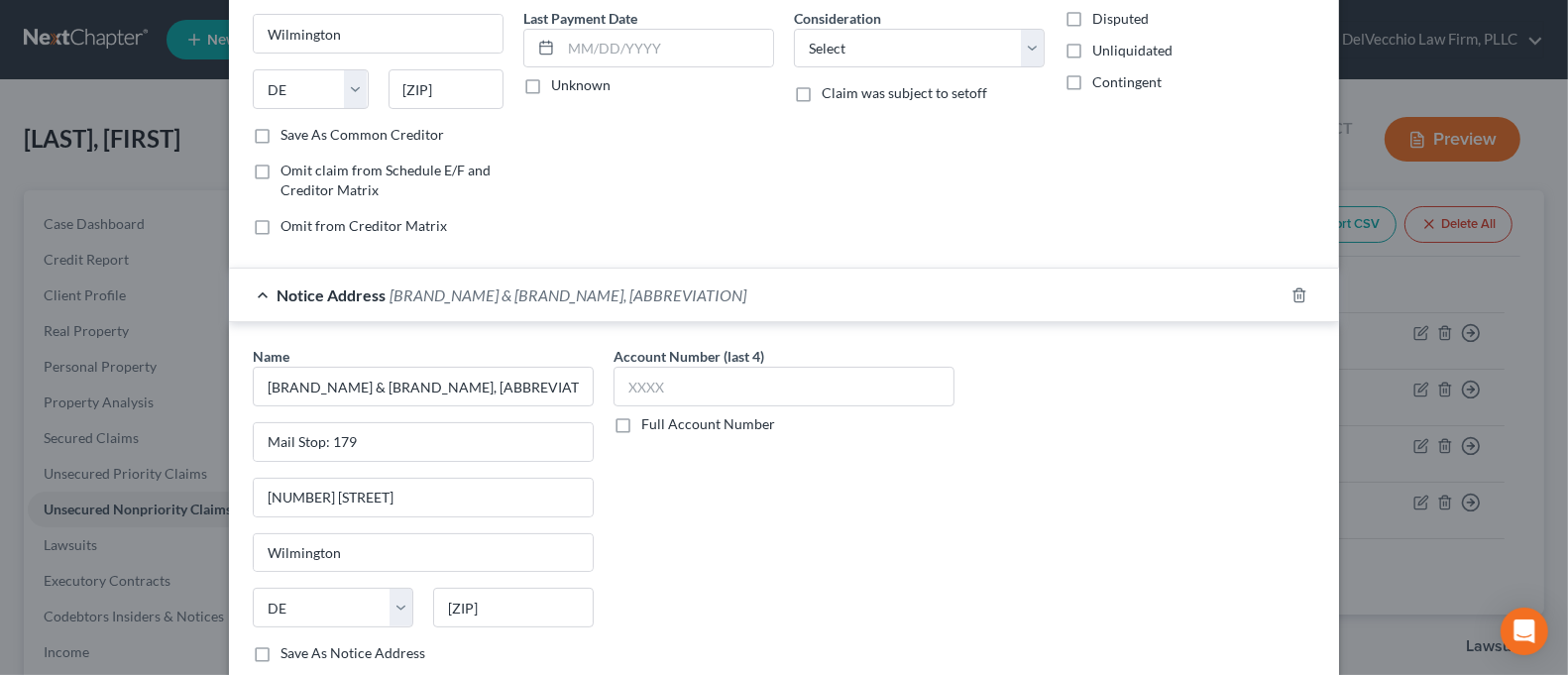 scroll, scrollTop: 0, scrollLeft: 0, axis: both 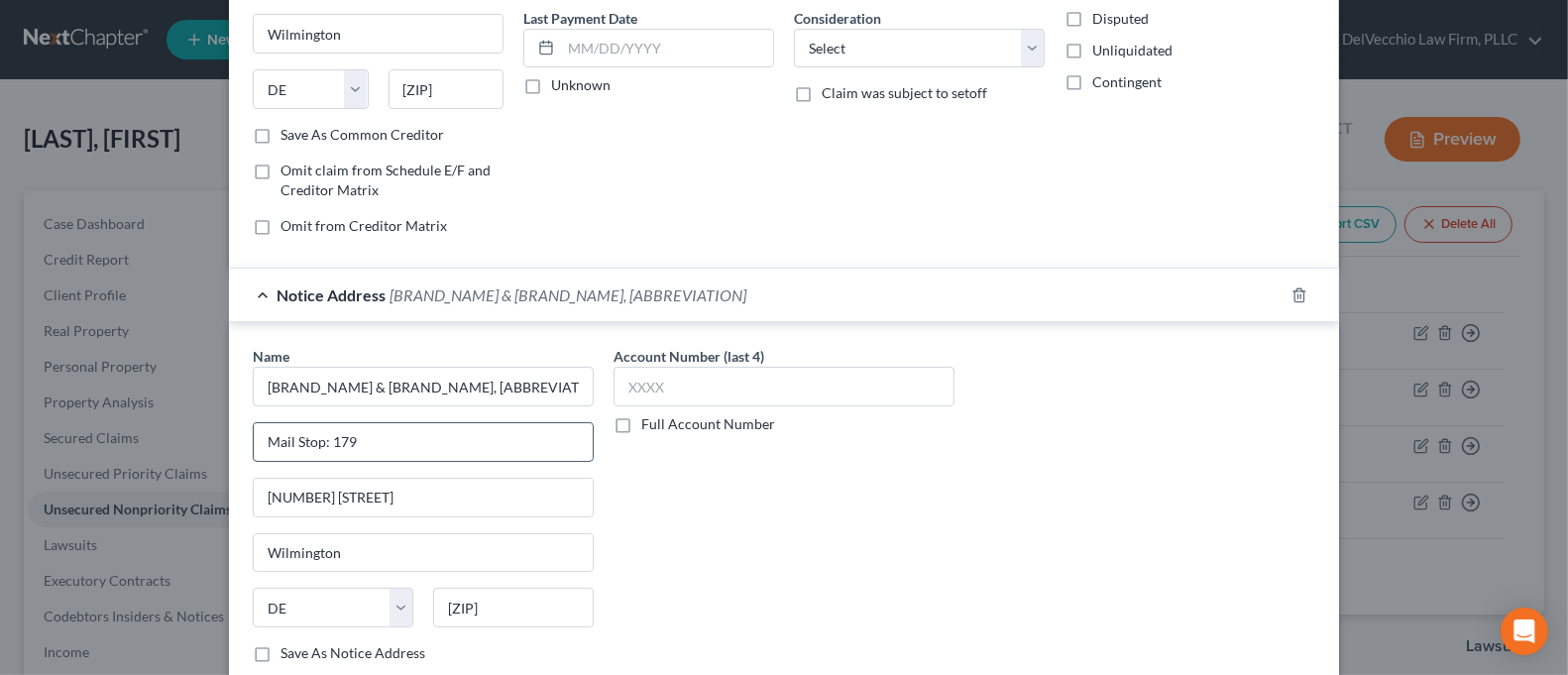 click on "Mail Stop: 179" at bounding box center (423, 442) 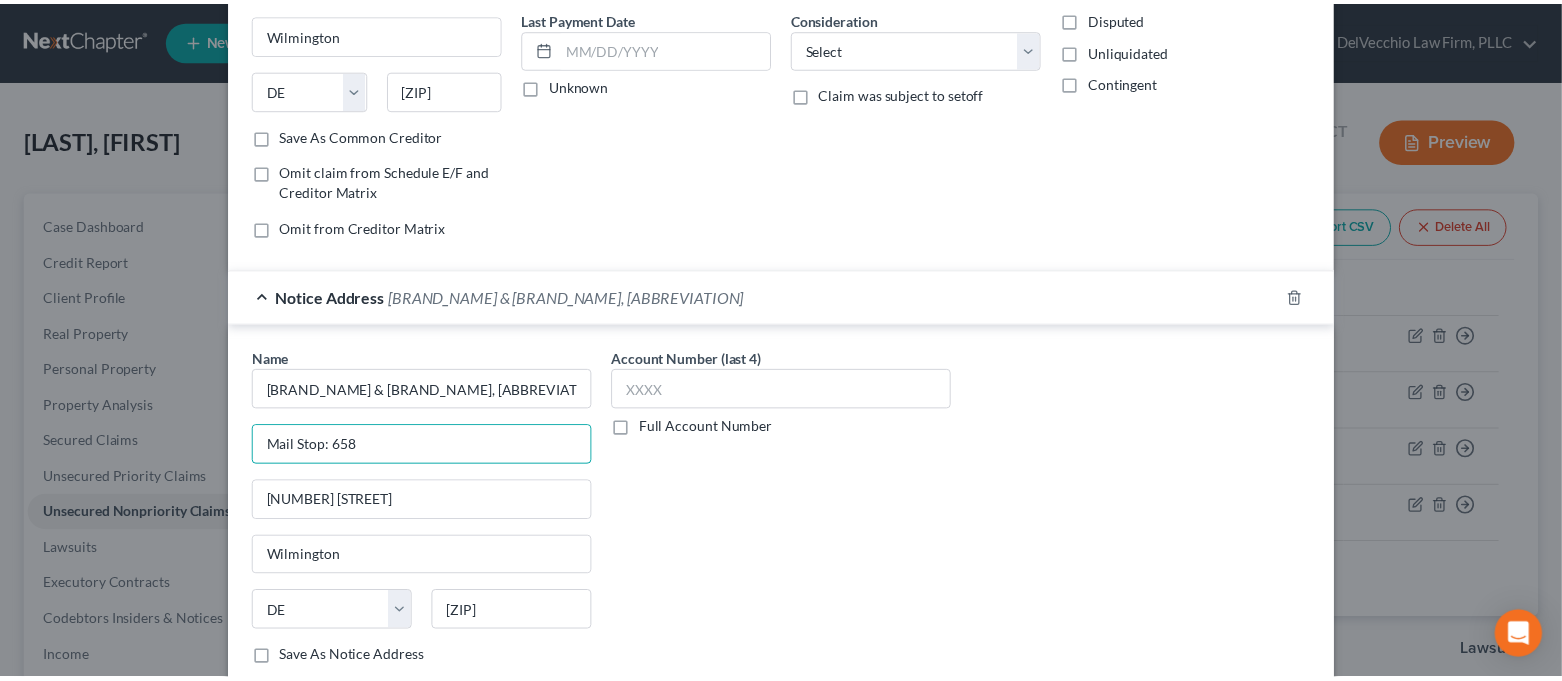 scroll, scrollTop: 395, scrollLeft: 0, axis: vertical 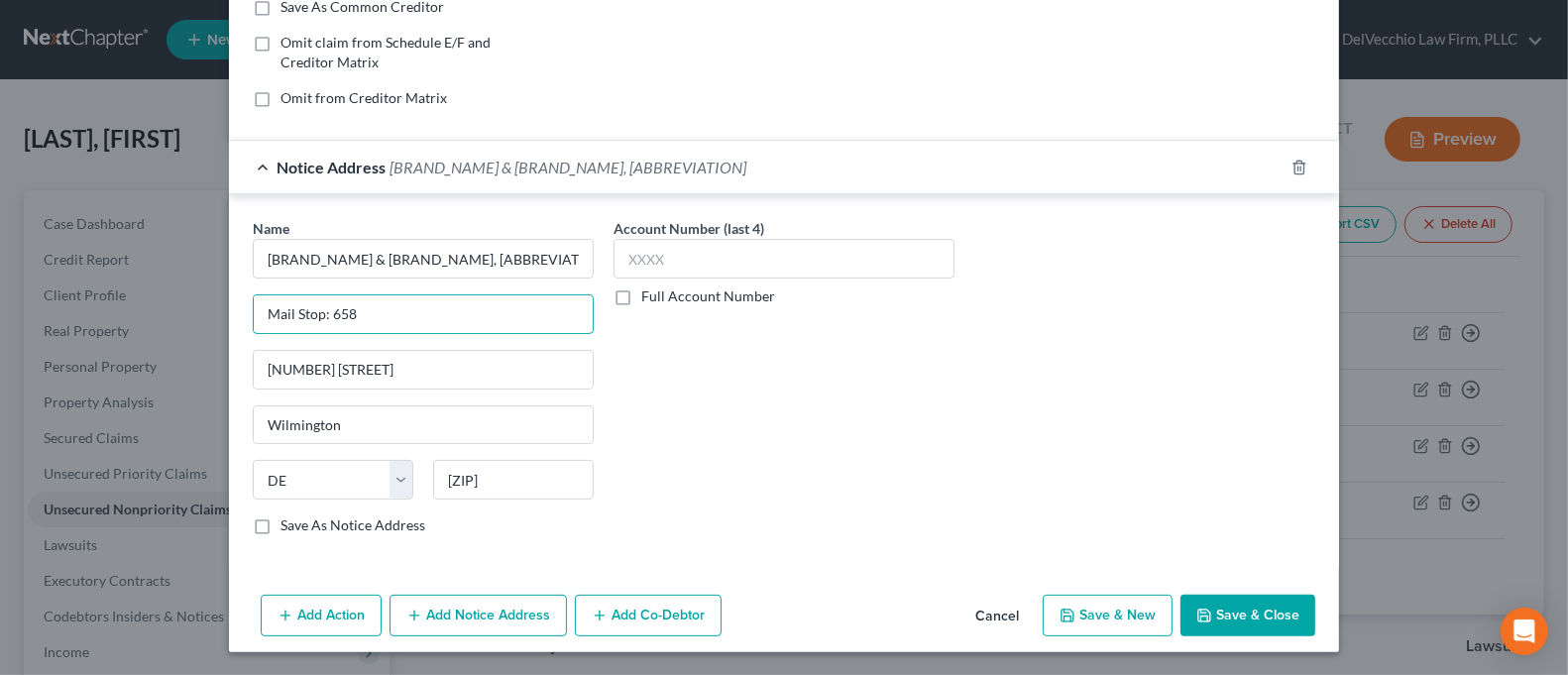 type on "Mail Stop: 658" 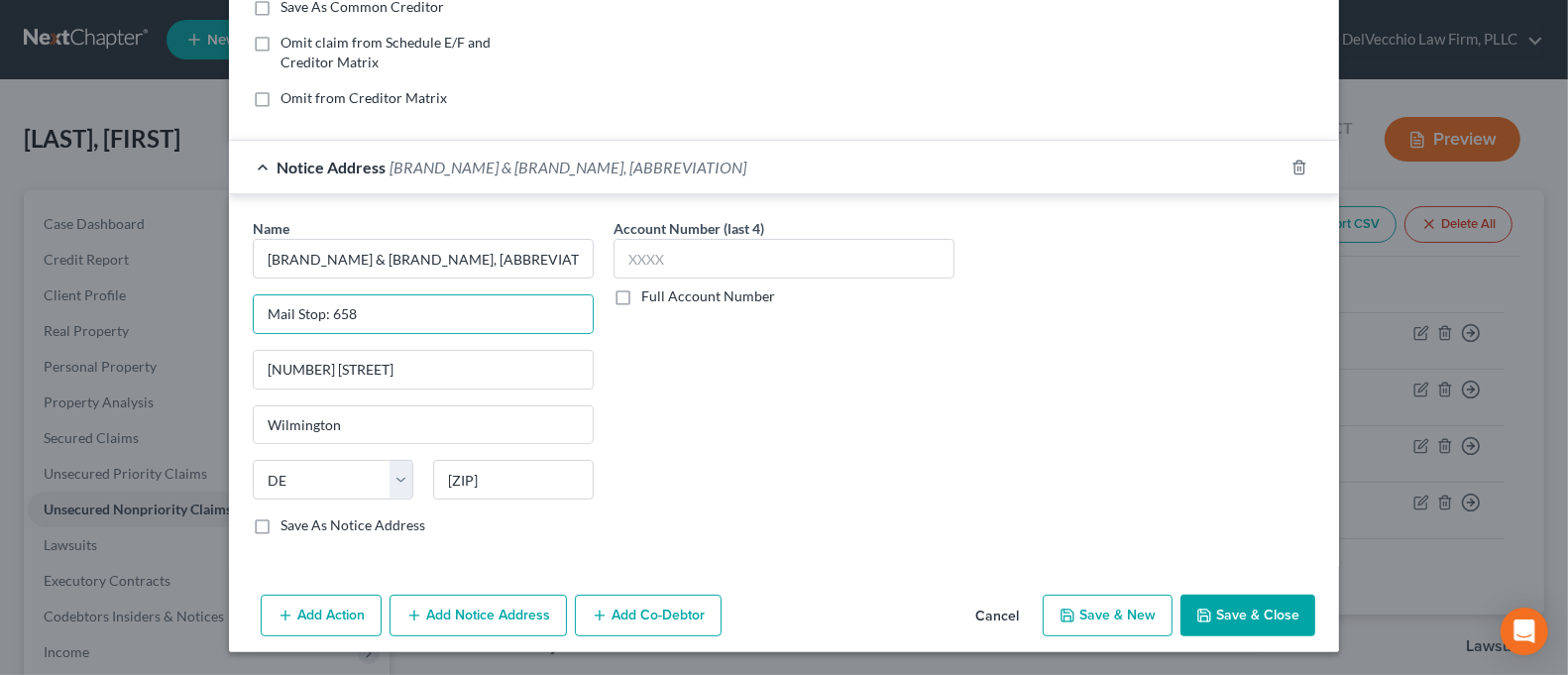 click on "Save & Close" at bounding box center [1248, 616] 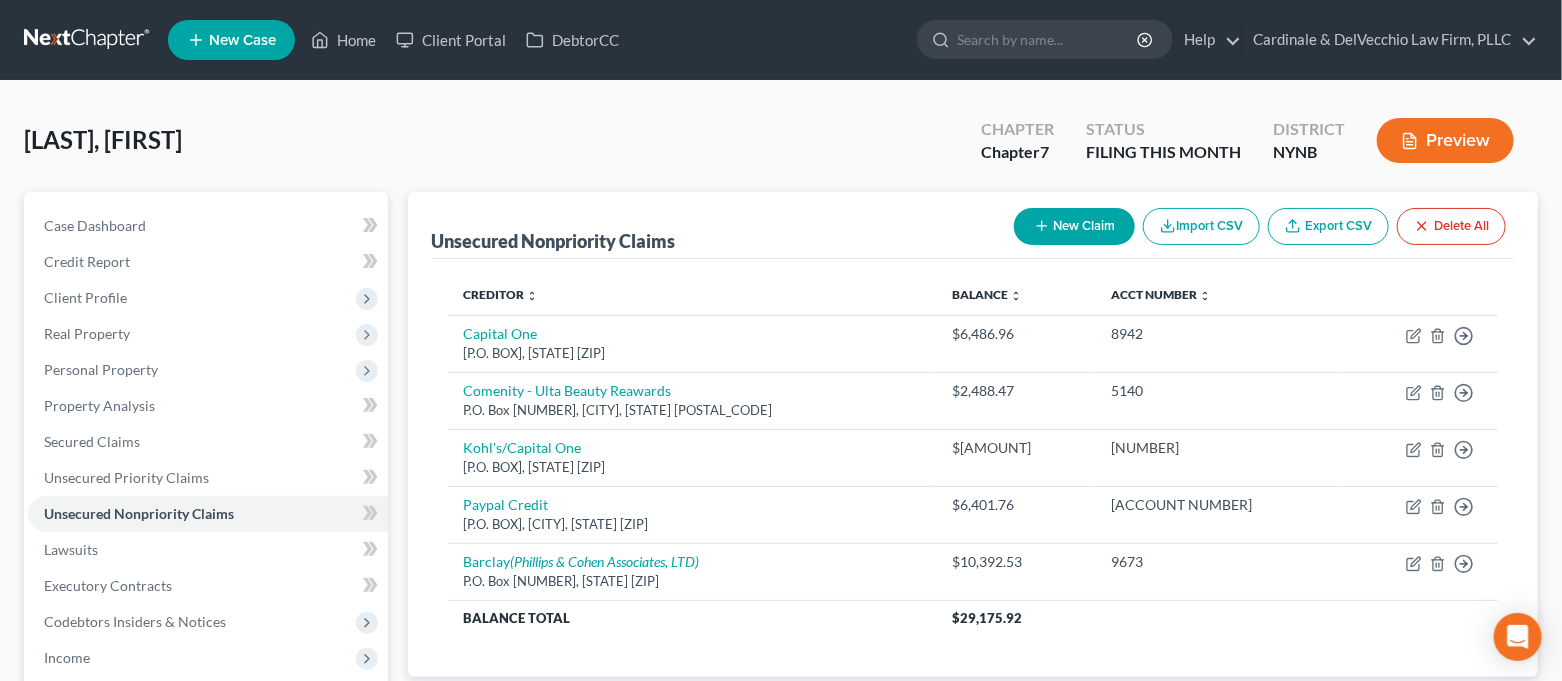 click on "New Claim" at bounding box center (1074, 226) 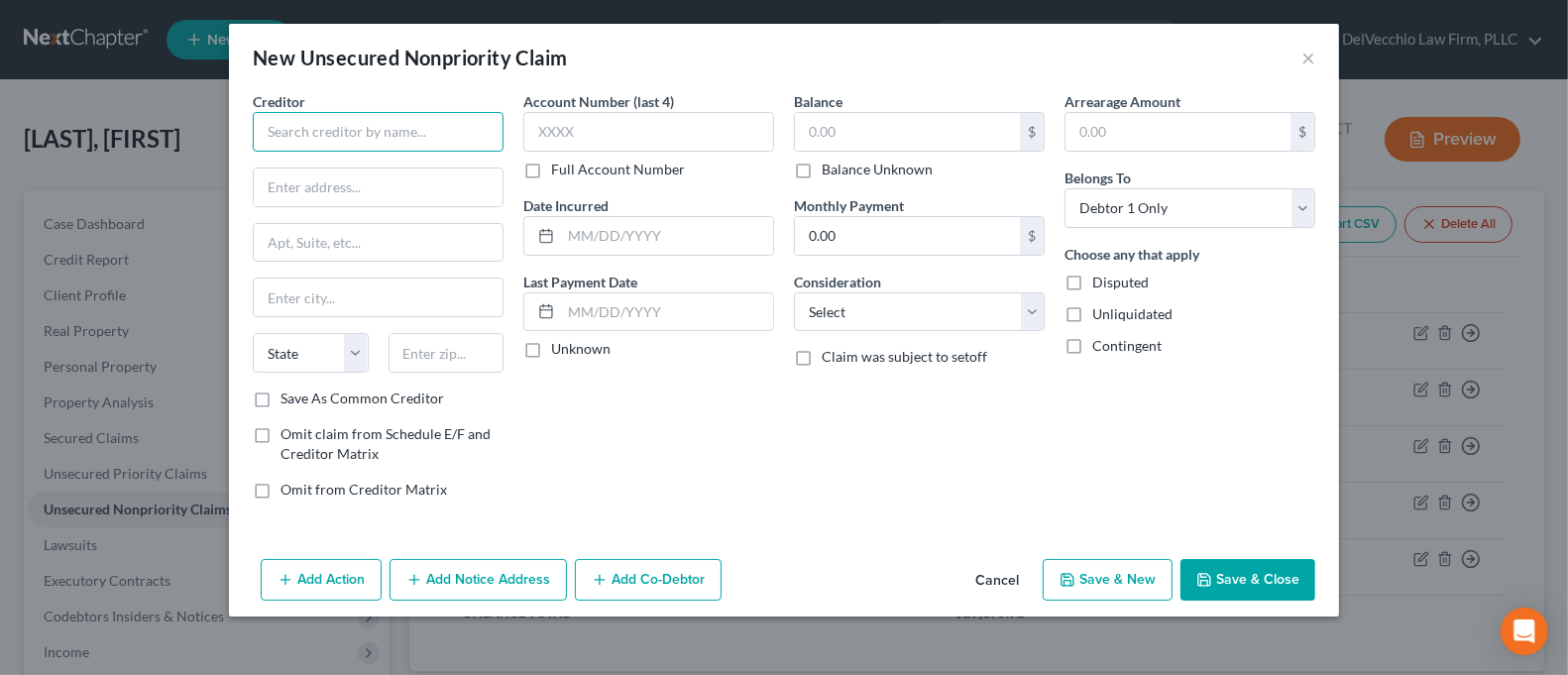 click at bounding box center (378, 132) 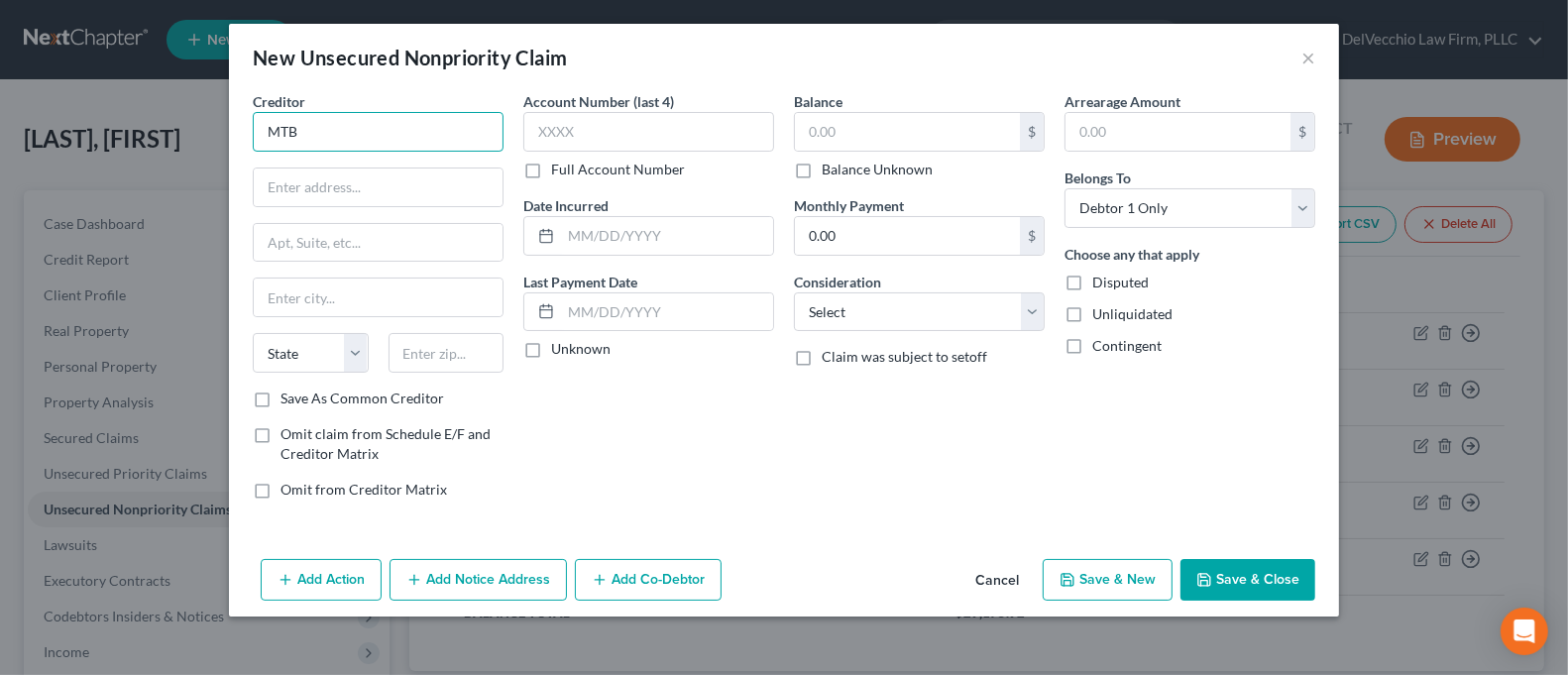 drag, startPoint x: 388, startPoint y: 132, endPoint x: 221, endPoint y: 132, distance: 167 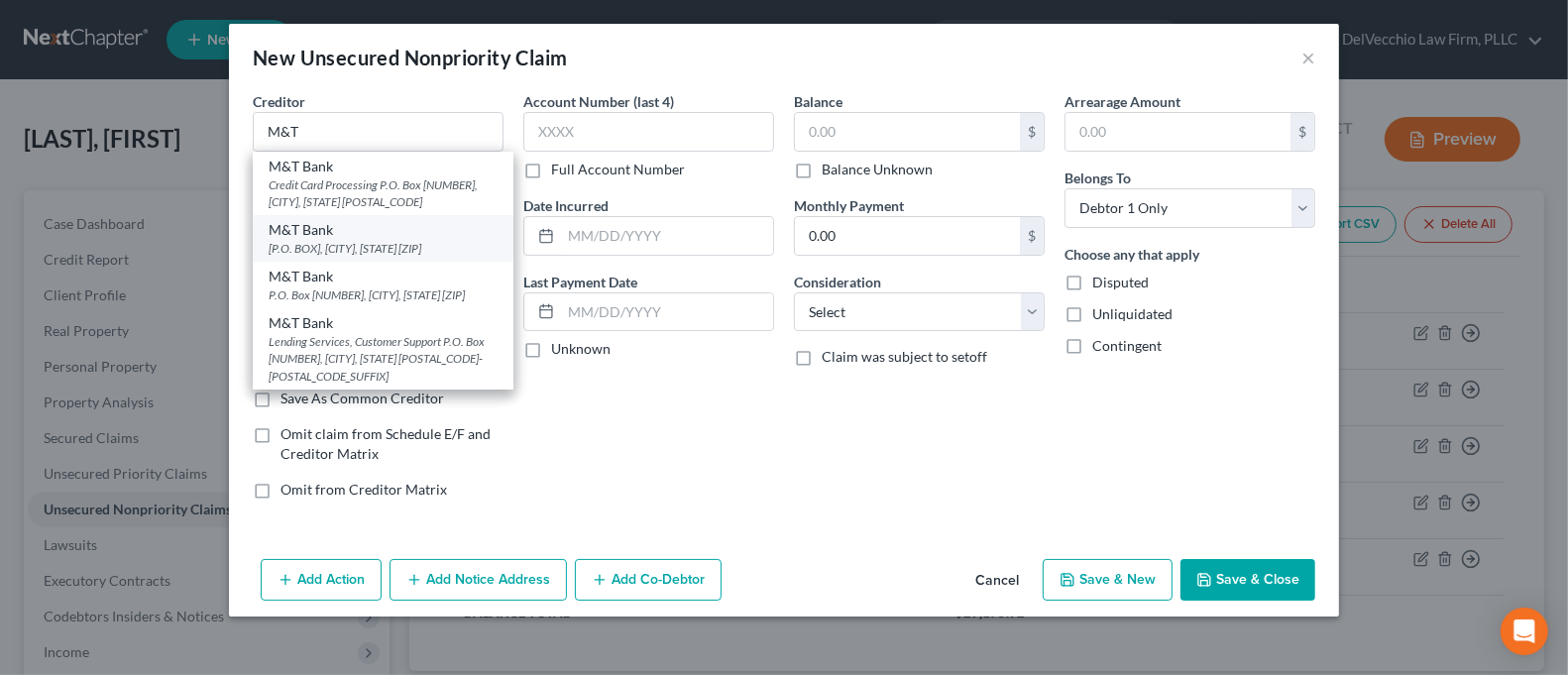 click on "M&T Bank" at bounding box center [383, 230] 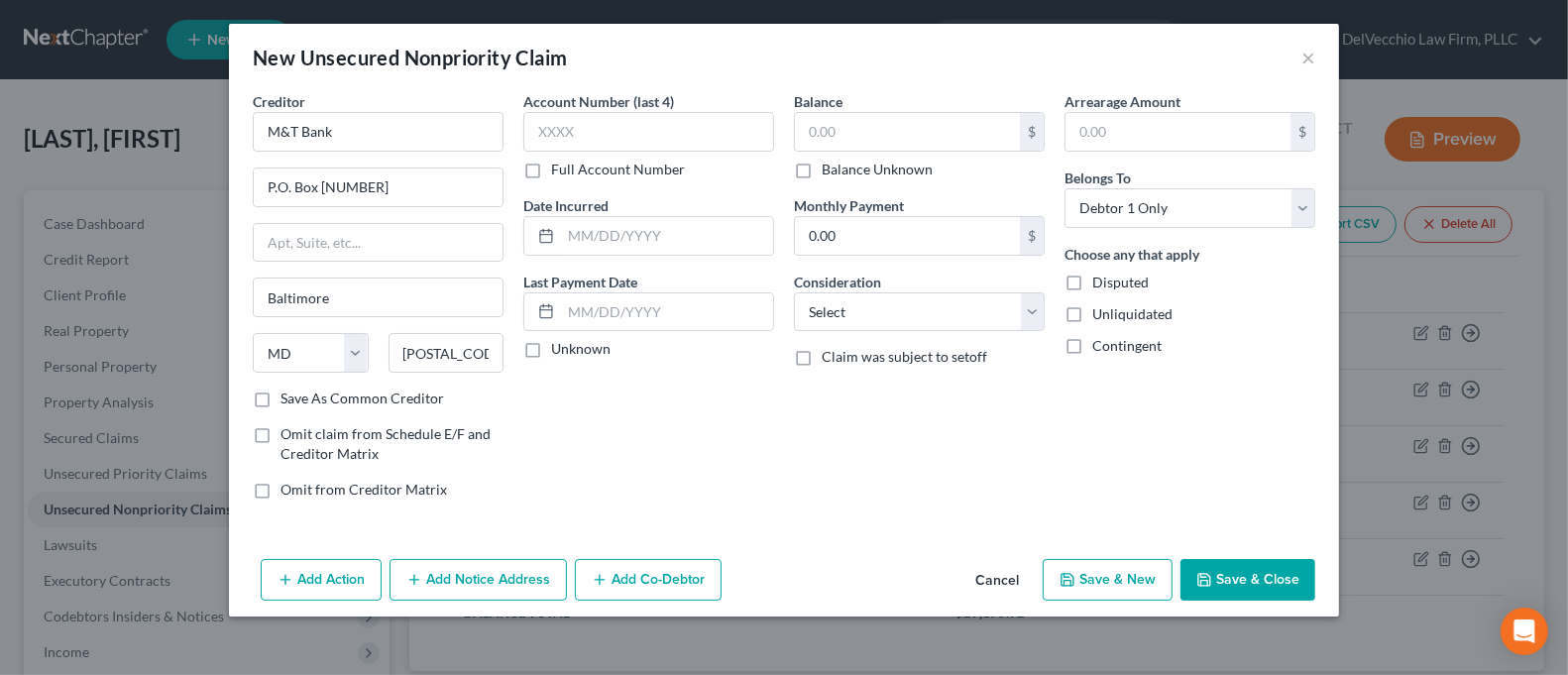 click on "Balance Unknown" at bounding box center [877, 169] 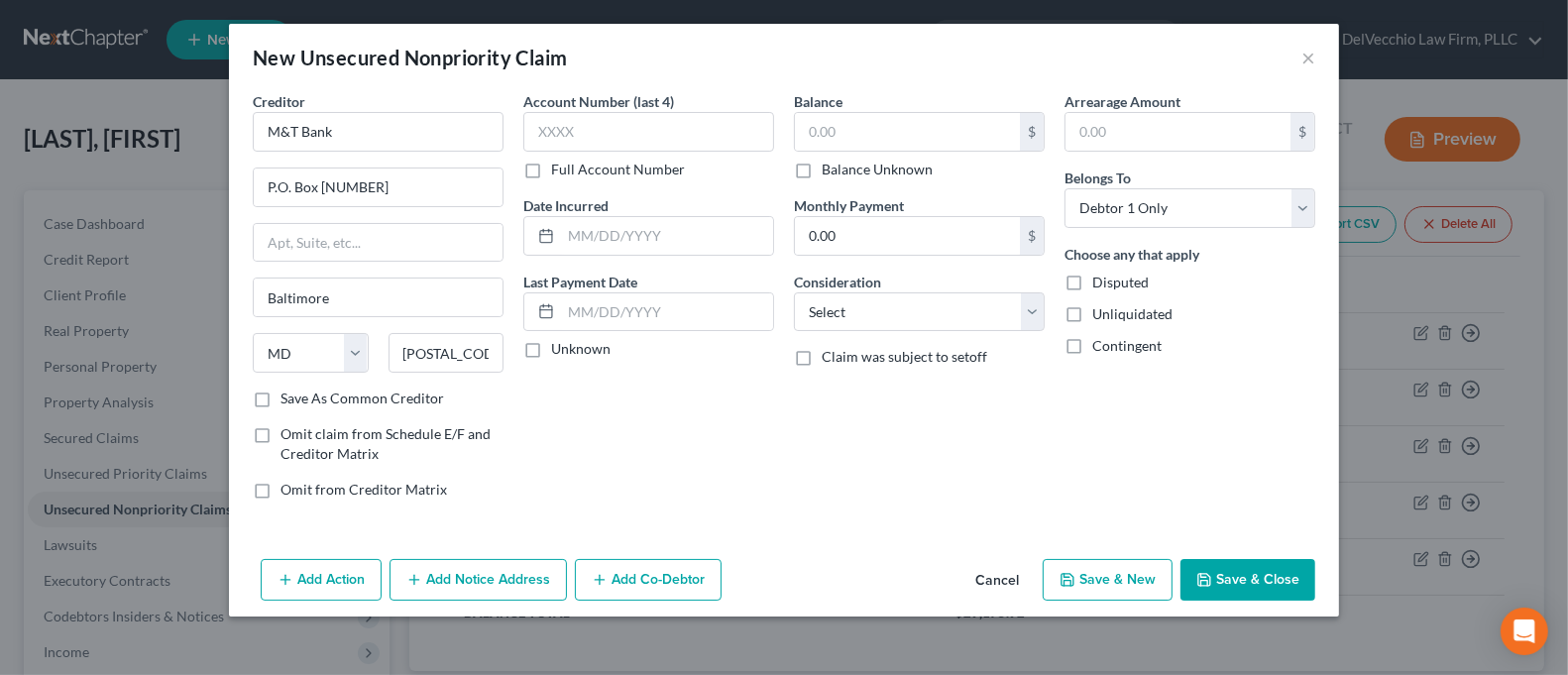 click on "Balance Unknown" at bounding box center [836, 166] 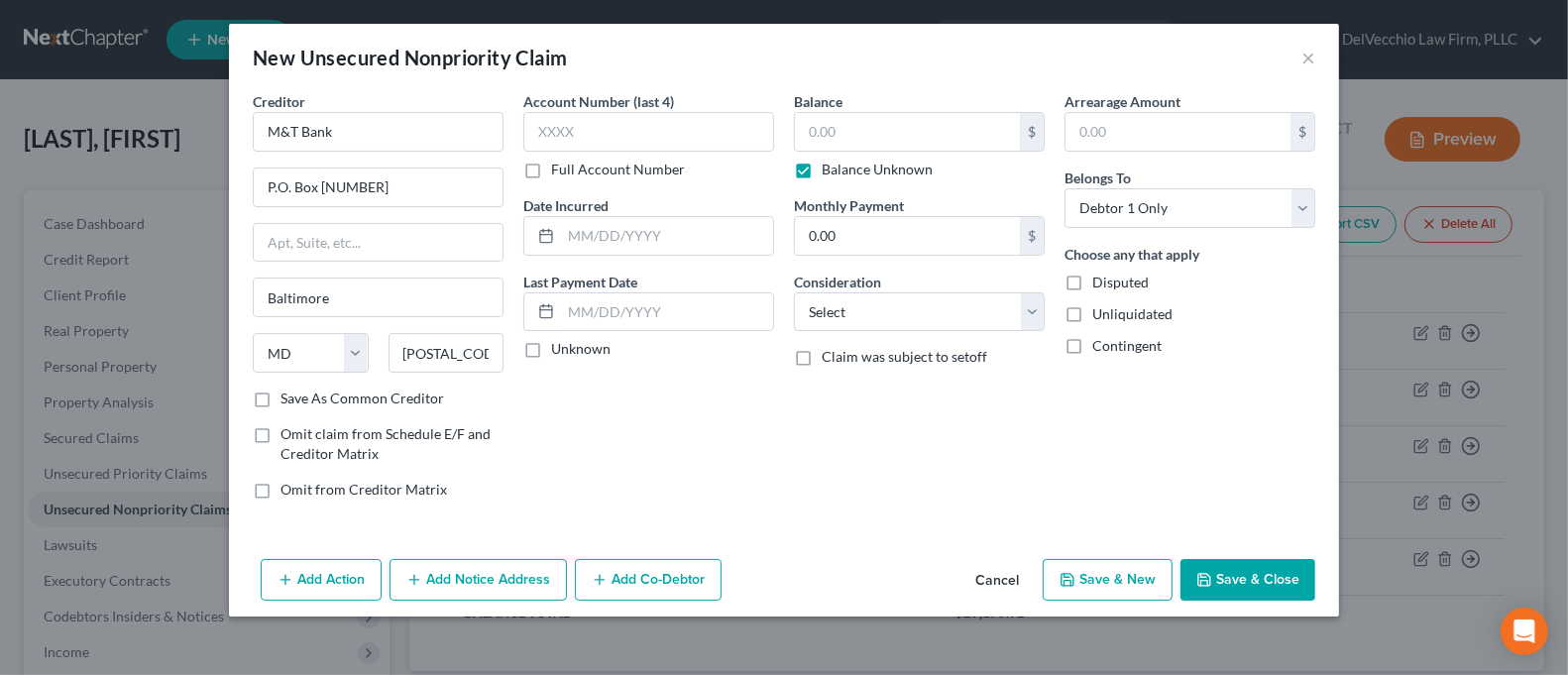 type on "0.00" 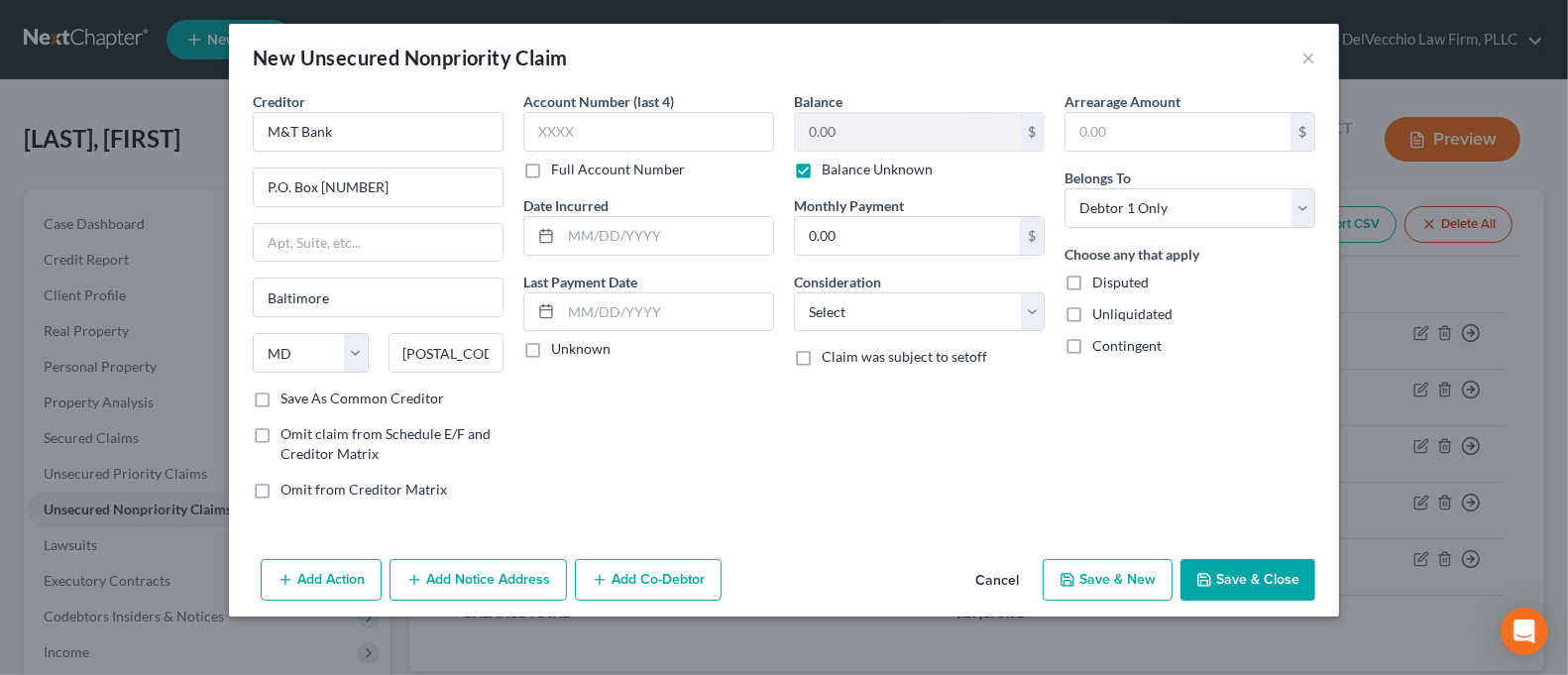 click on "Save & Close" at bounding box center (1248, 580) 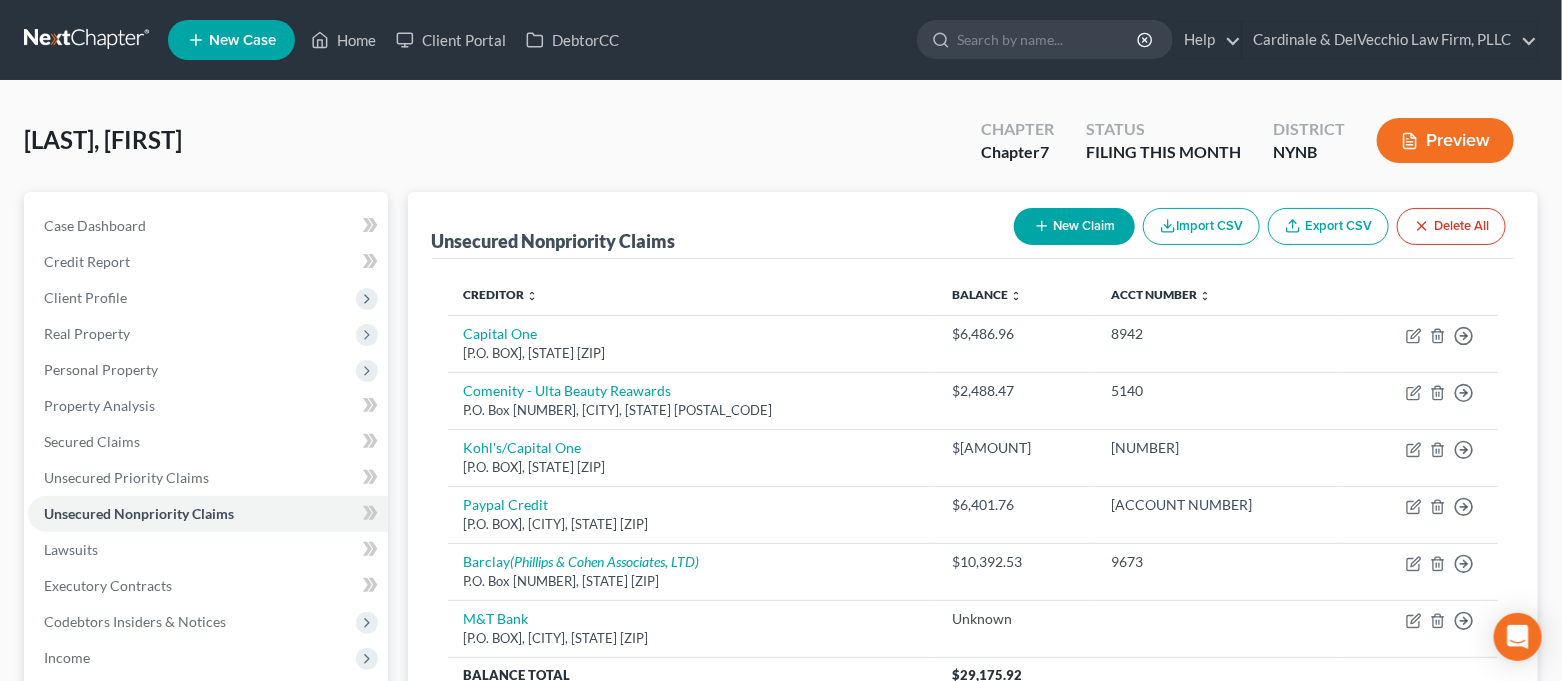 click on "New Claim" at bounding box center [1074, 226] 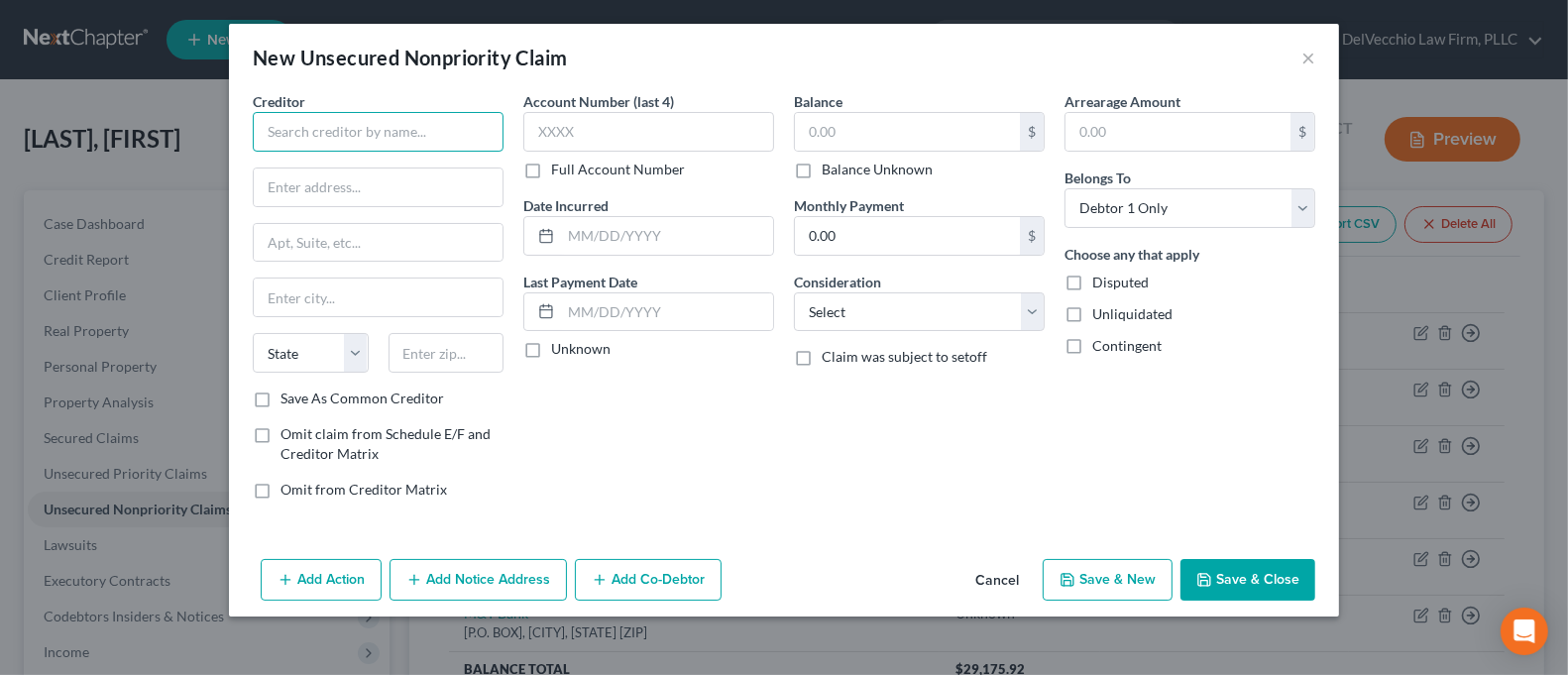 click at bounding box center (378, 132) 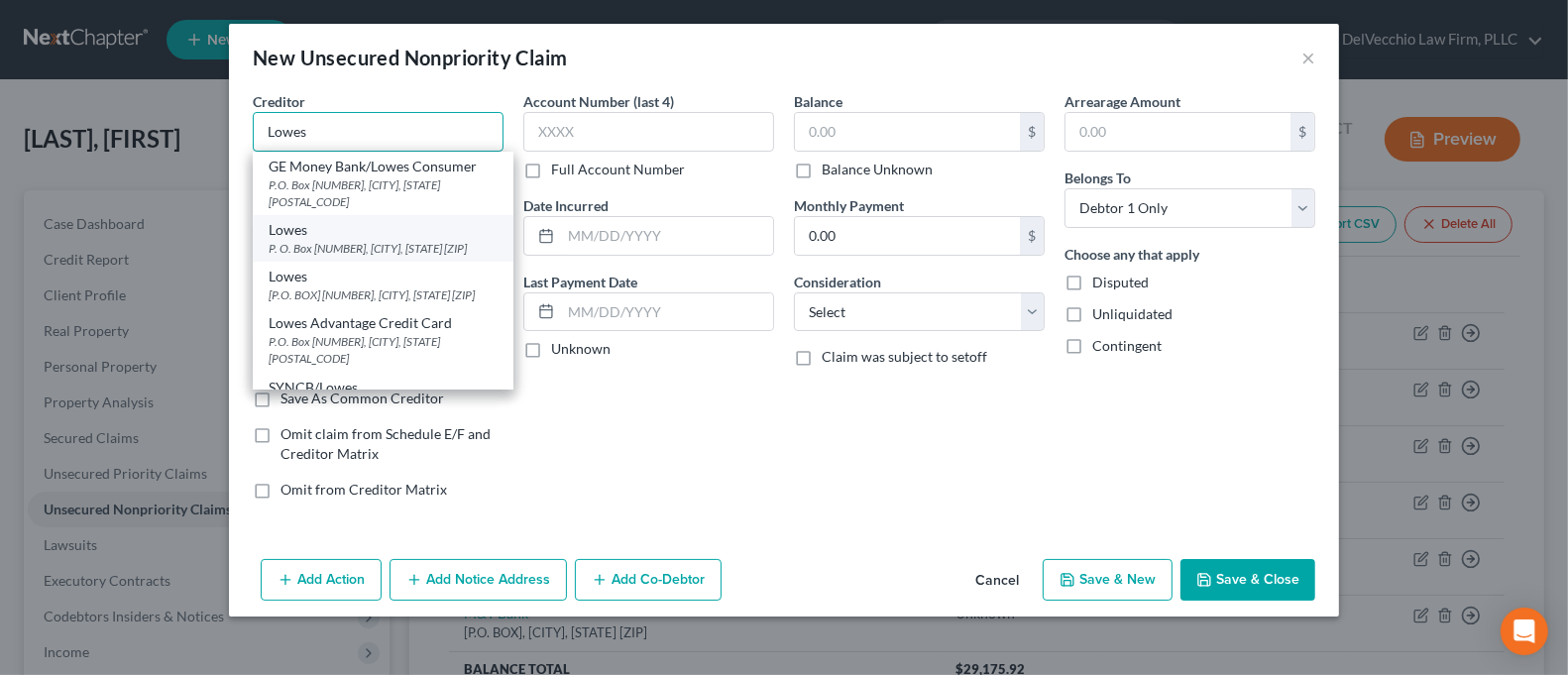 type on "Lowes" 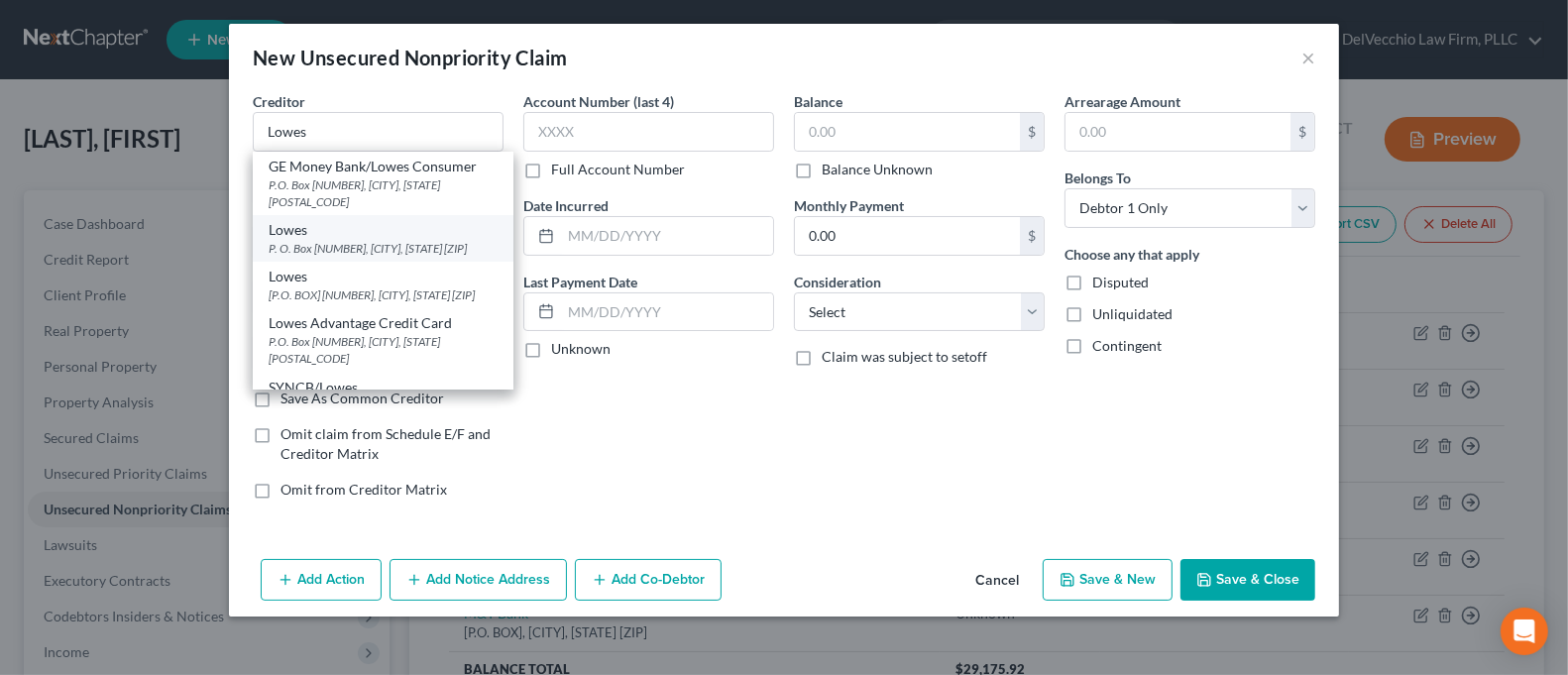 click on "P. O. Box [NUMBER], [CITY], [STATE] [ZIP]" at bounding box center [383, 248] 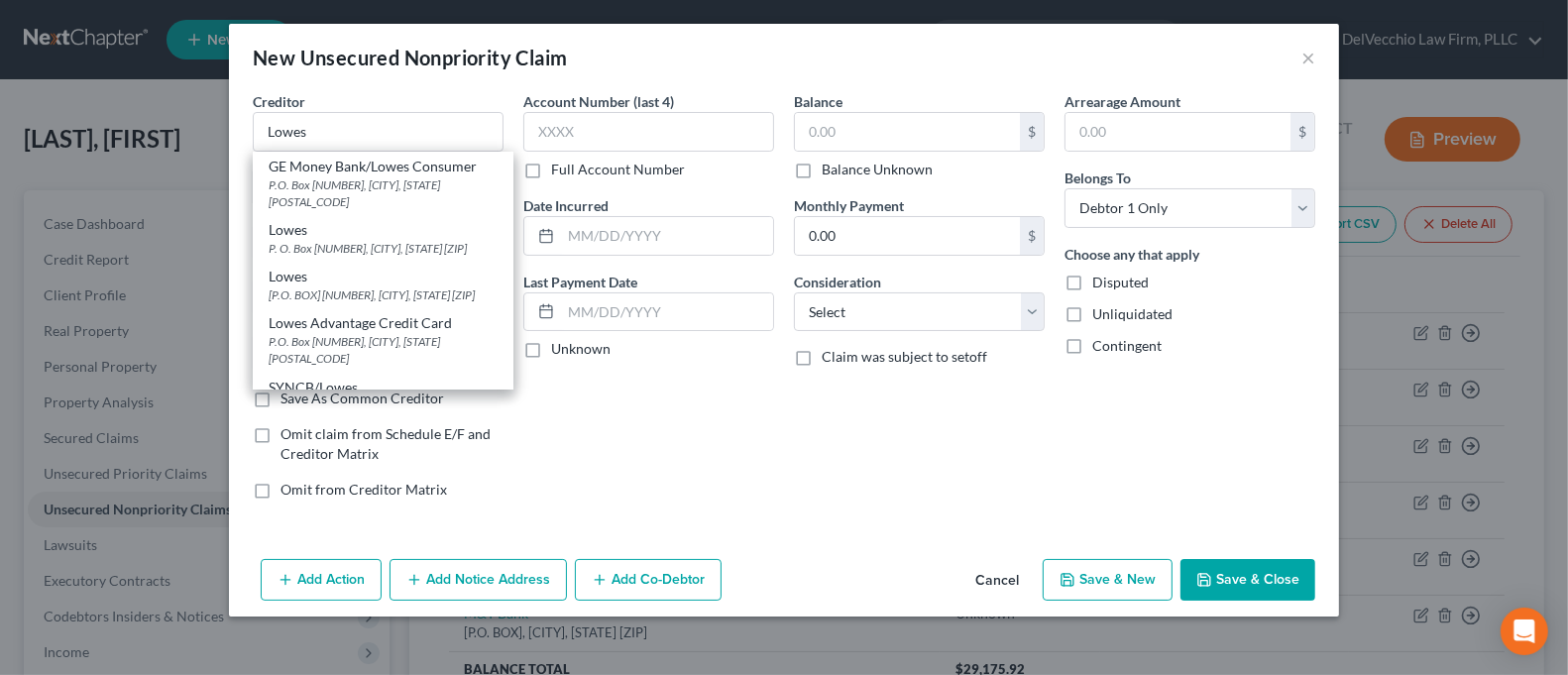 type on "P. O. Box 965004" 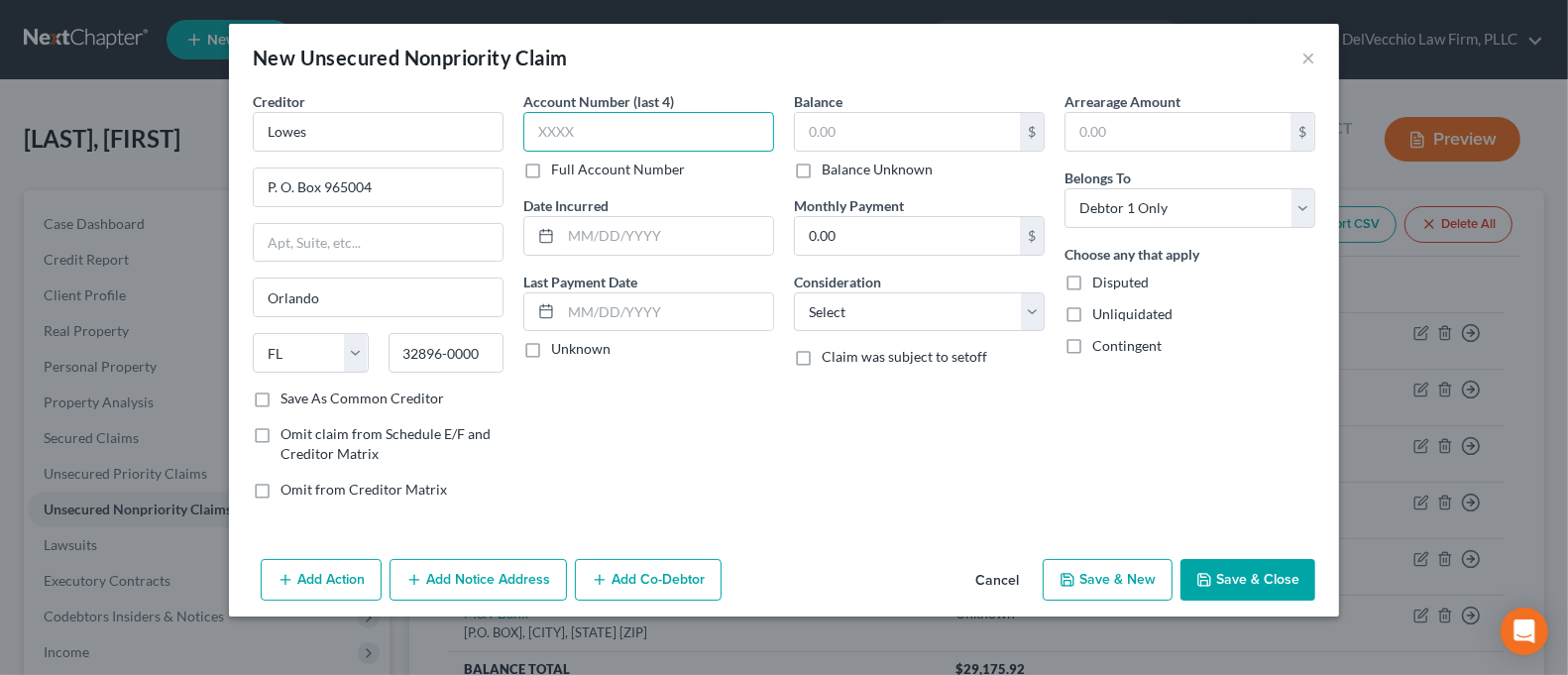 click at bounding box center [648, 132] 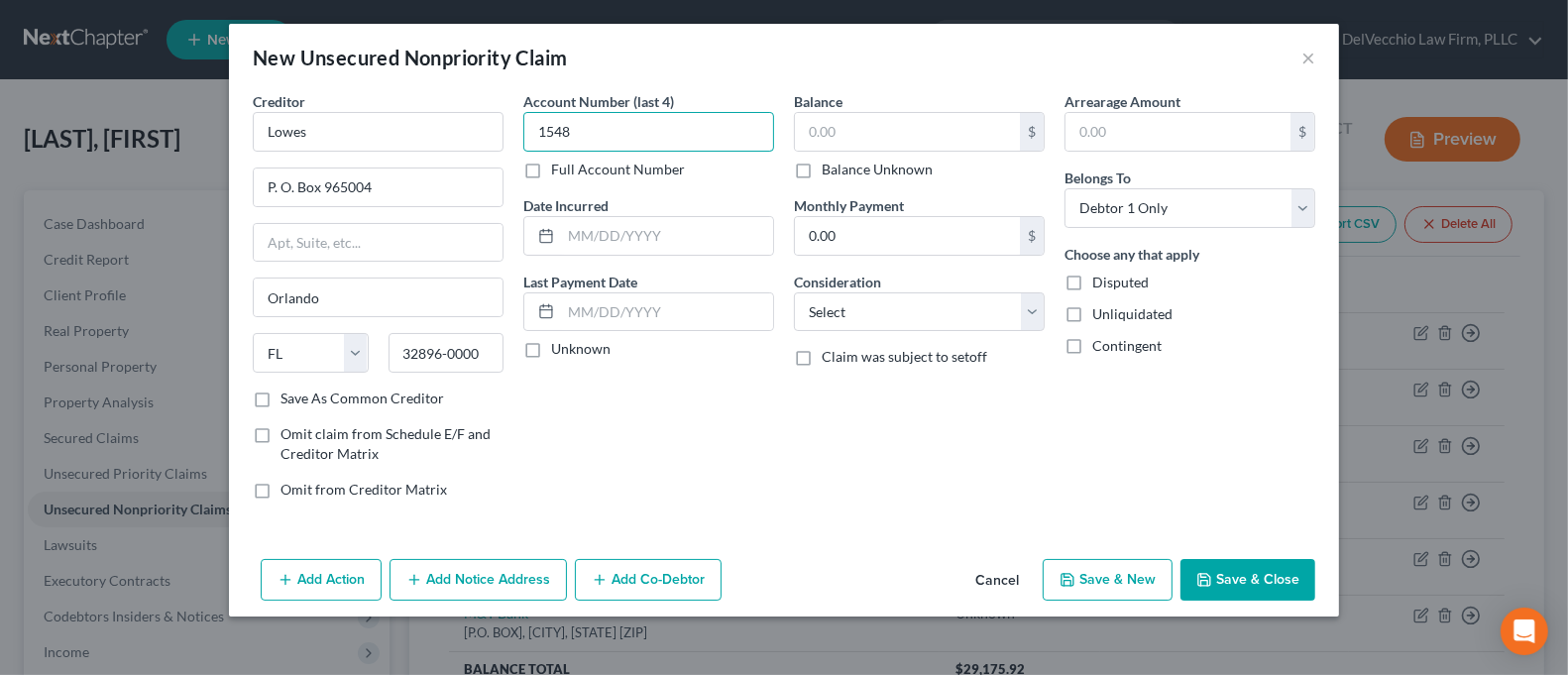 type on "1548" 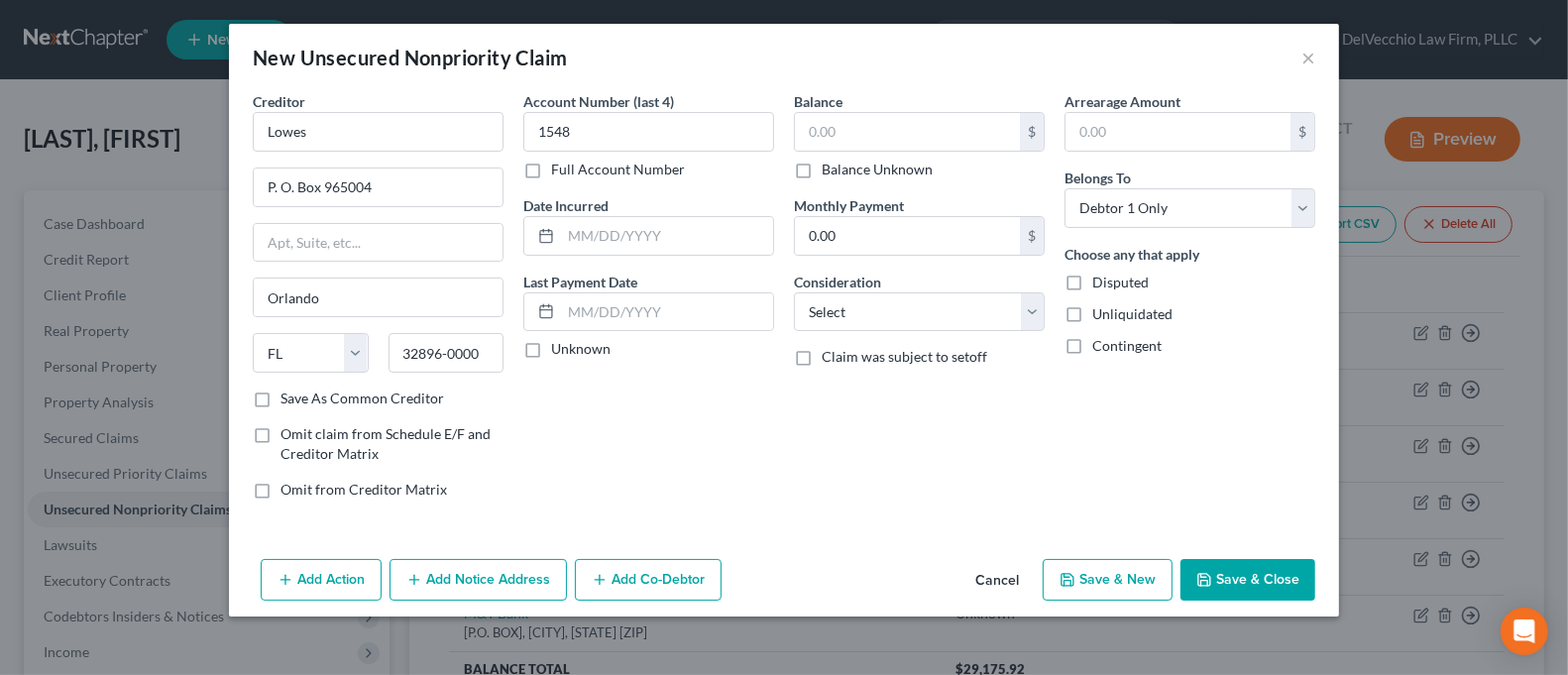 click on "Balance Unknown" at bounding box center (877, 169) 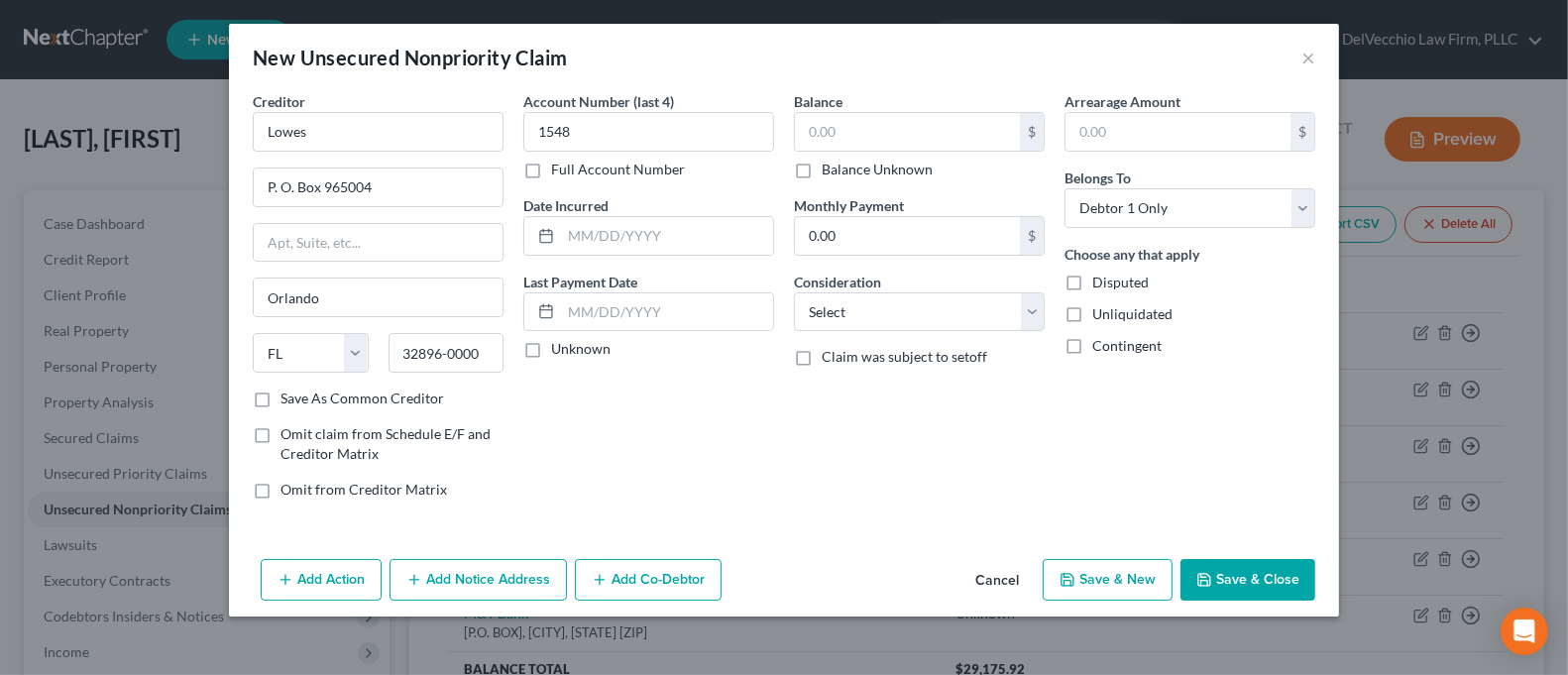 click on "Balance Unknown" at bounding box center (836, 166) 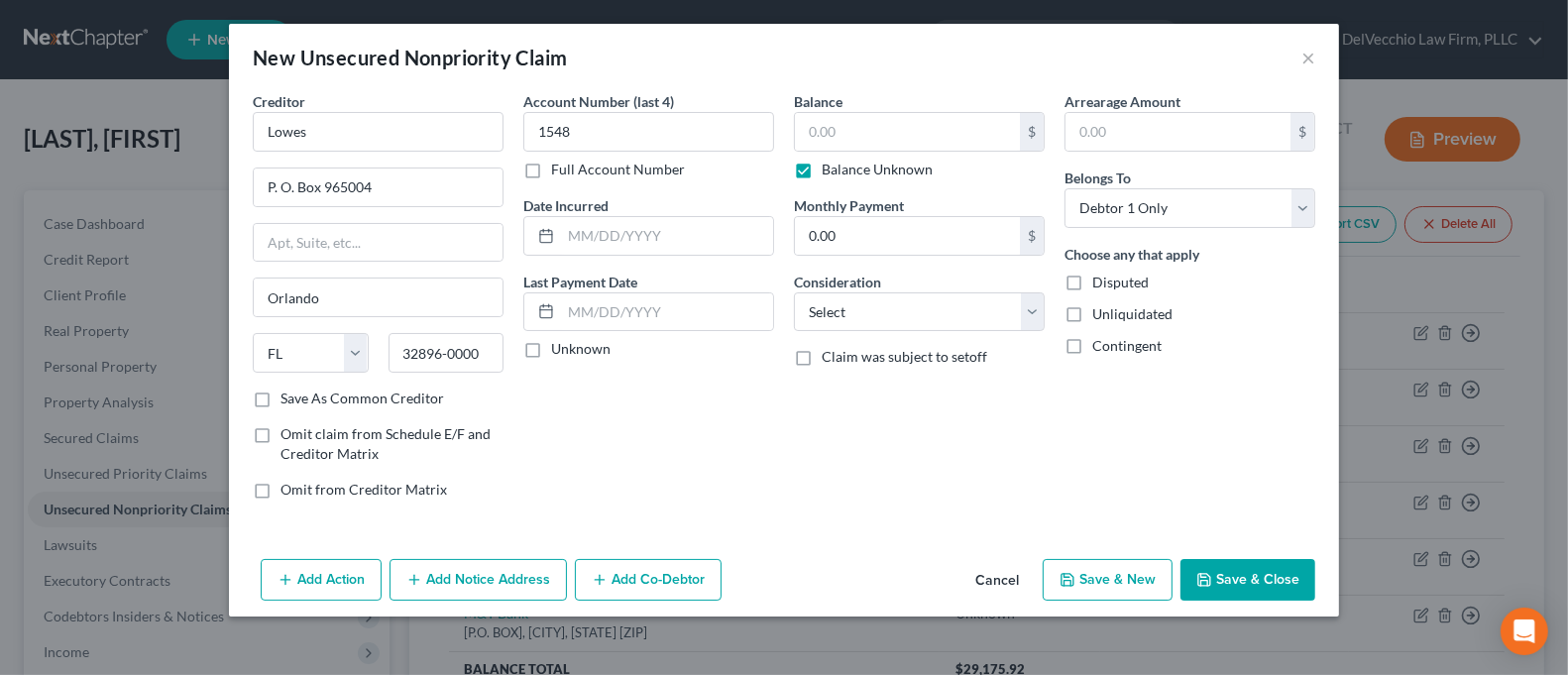 type on "0.00" 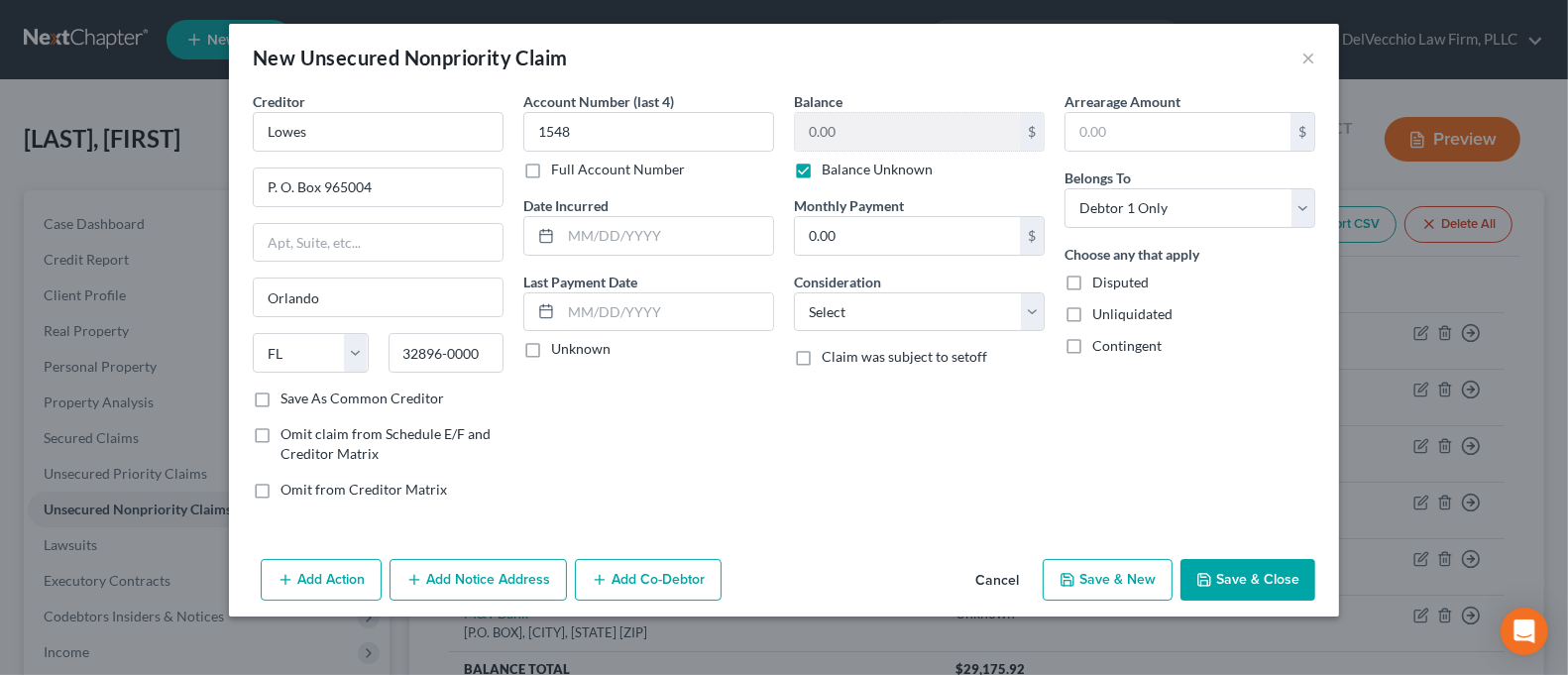 click on "Save & Close" at bounding box center (1248, 580) 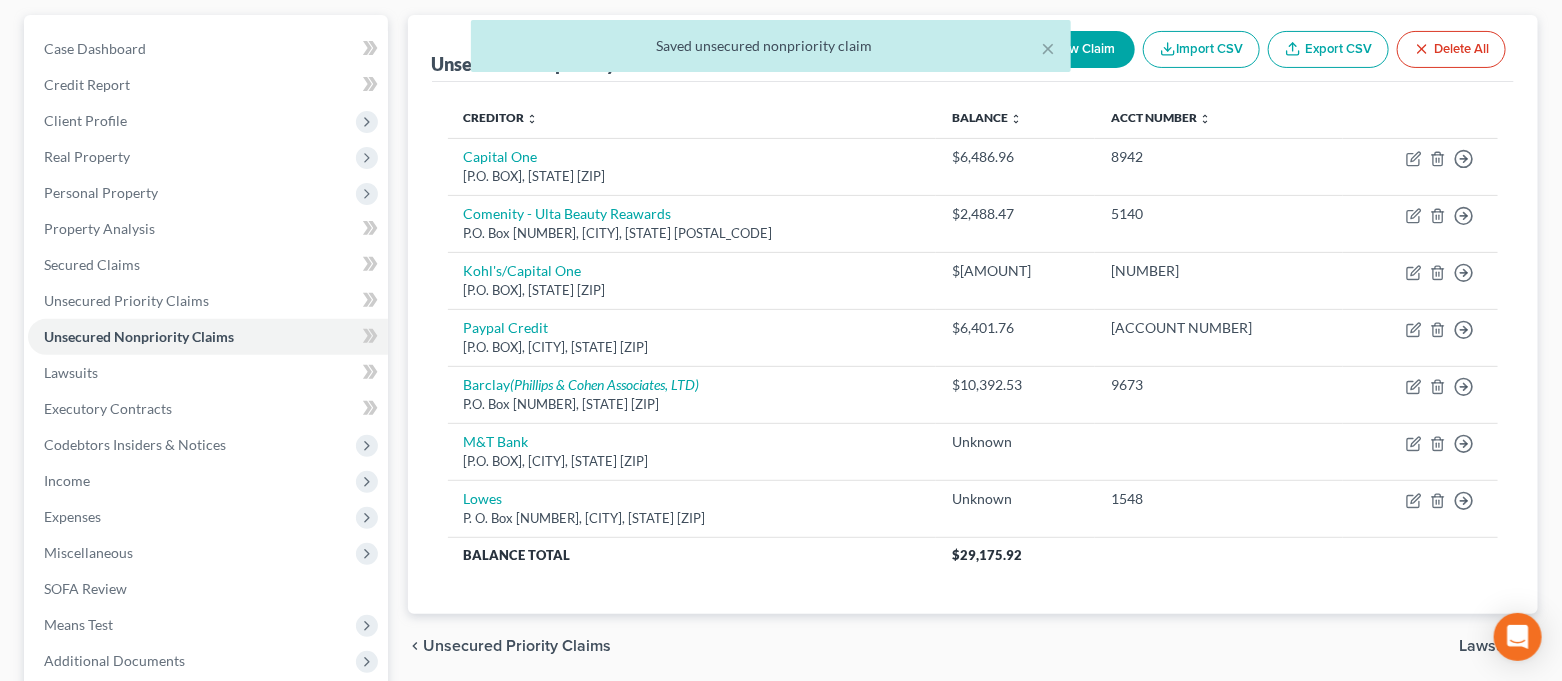 scroll, scrollTop: 133, scrollLeft: 0, axis: vertical 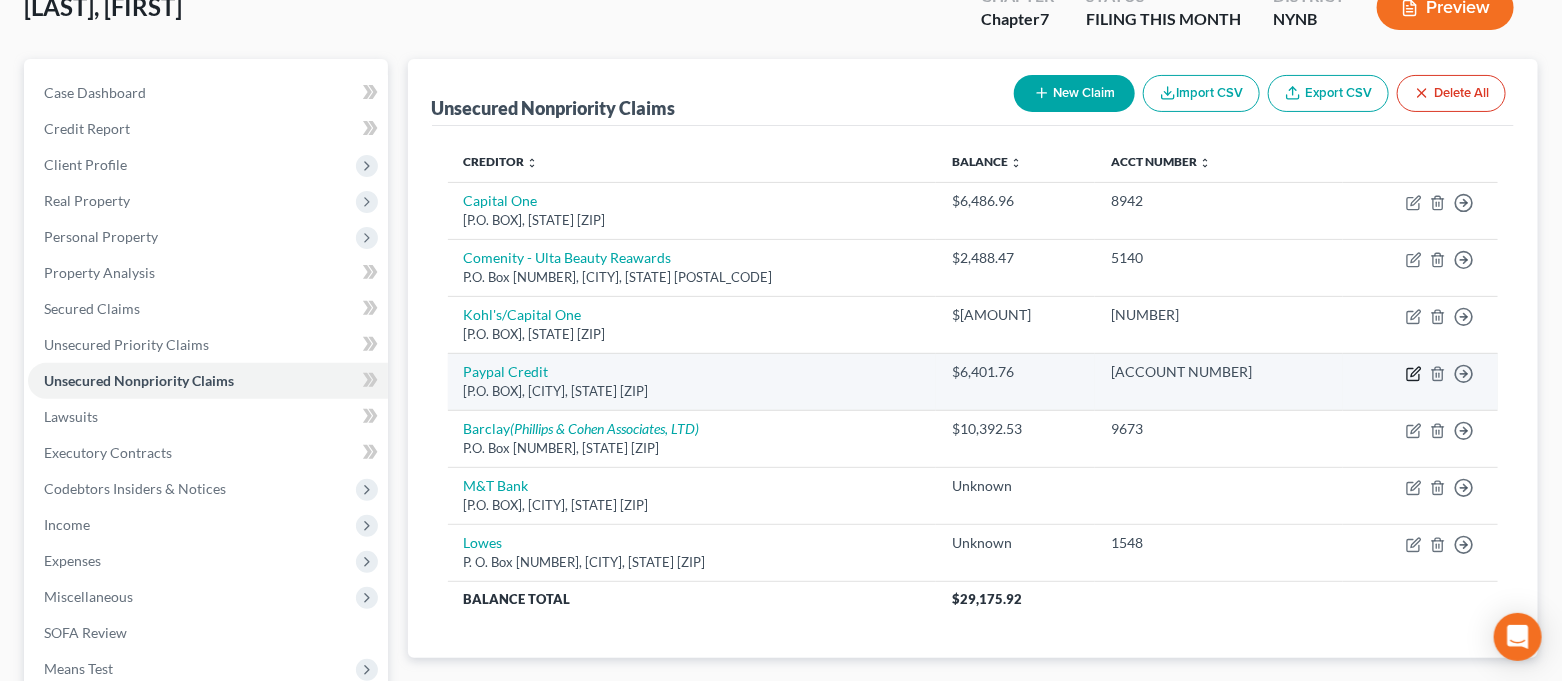 click 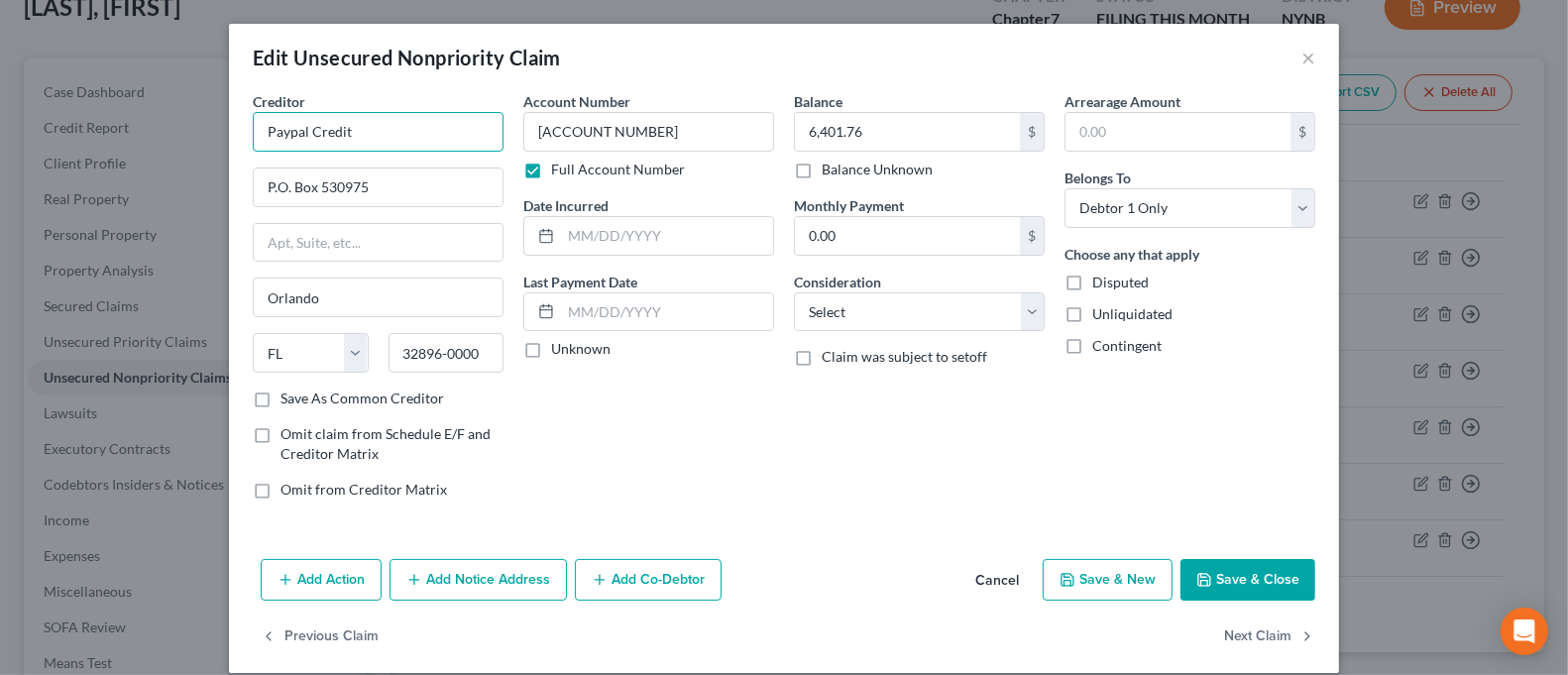 click on "Paypal Credit" at bounding box center [378, 132] 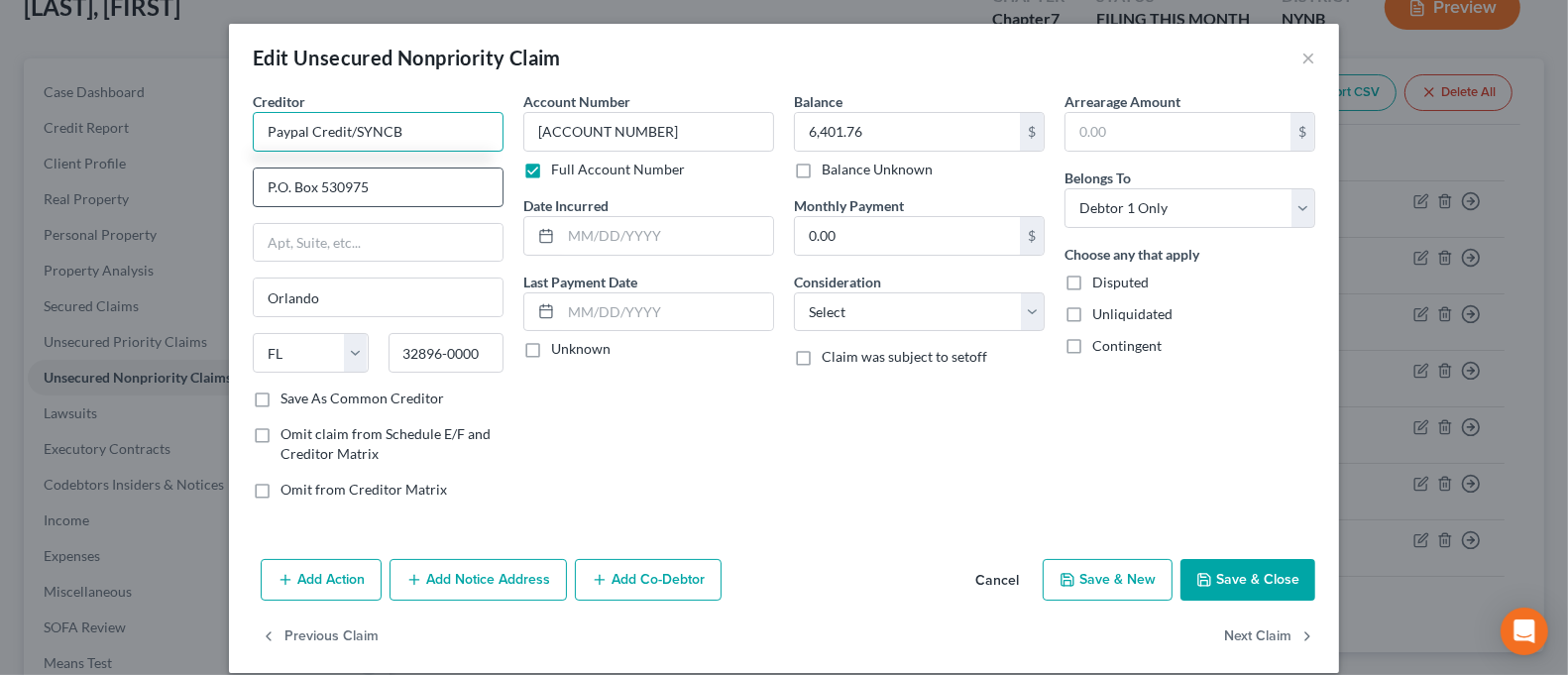 type on "Paypal Credit/SYNCB" 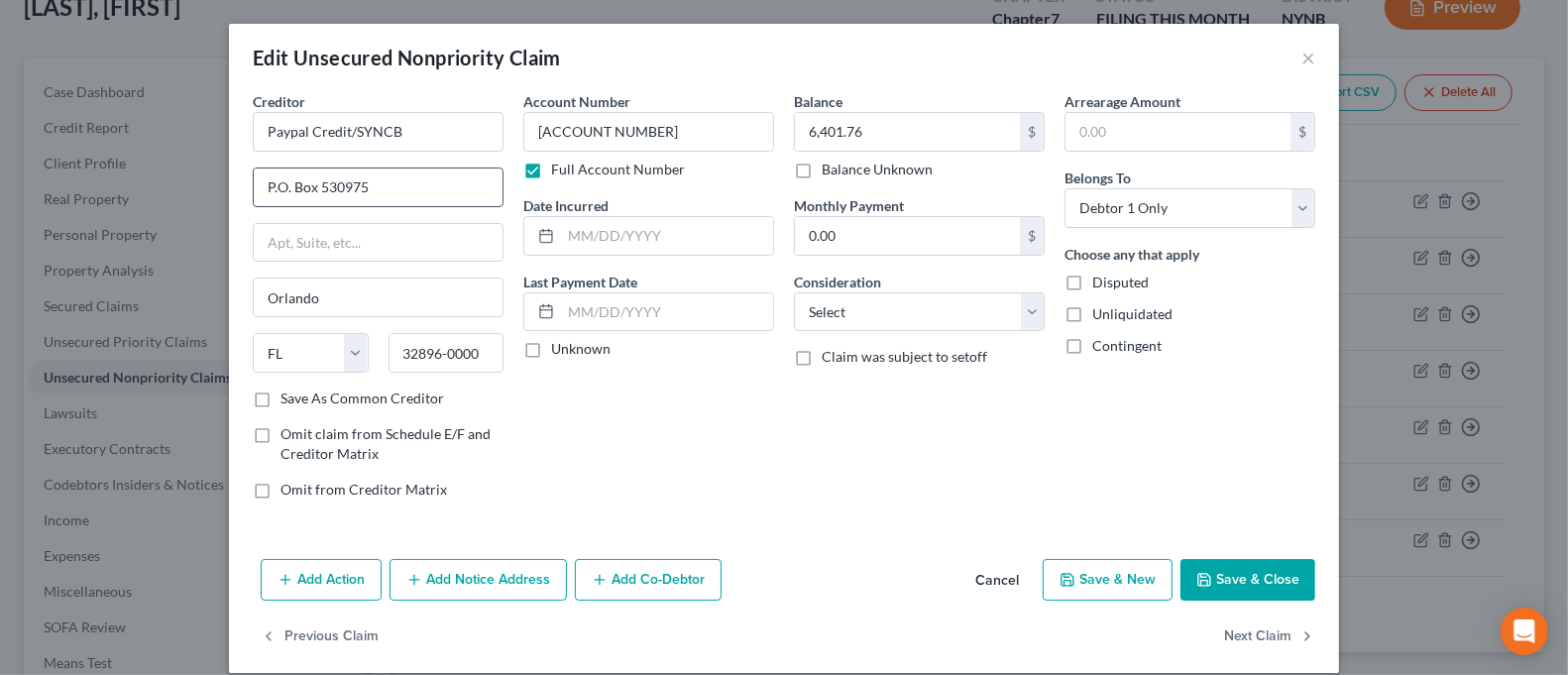 drag, startPoint x: 379, startPoint y: 182, endPoint x: 309, endPoint y: 194, distance: 71.021124 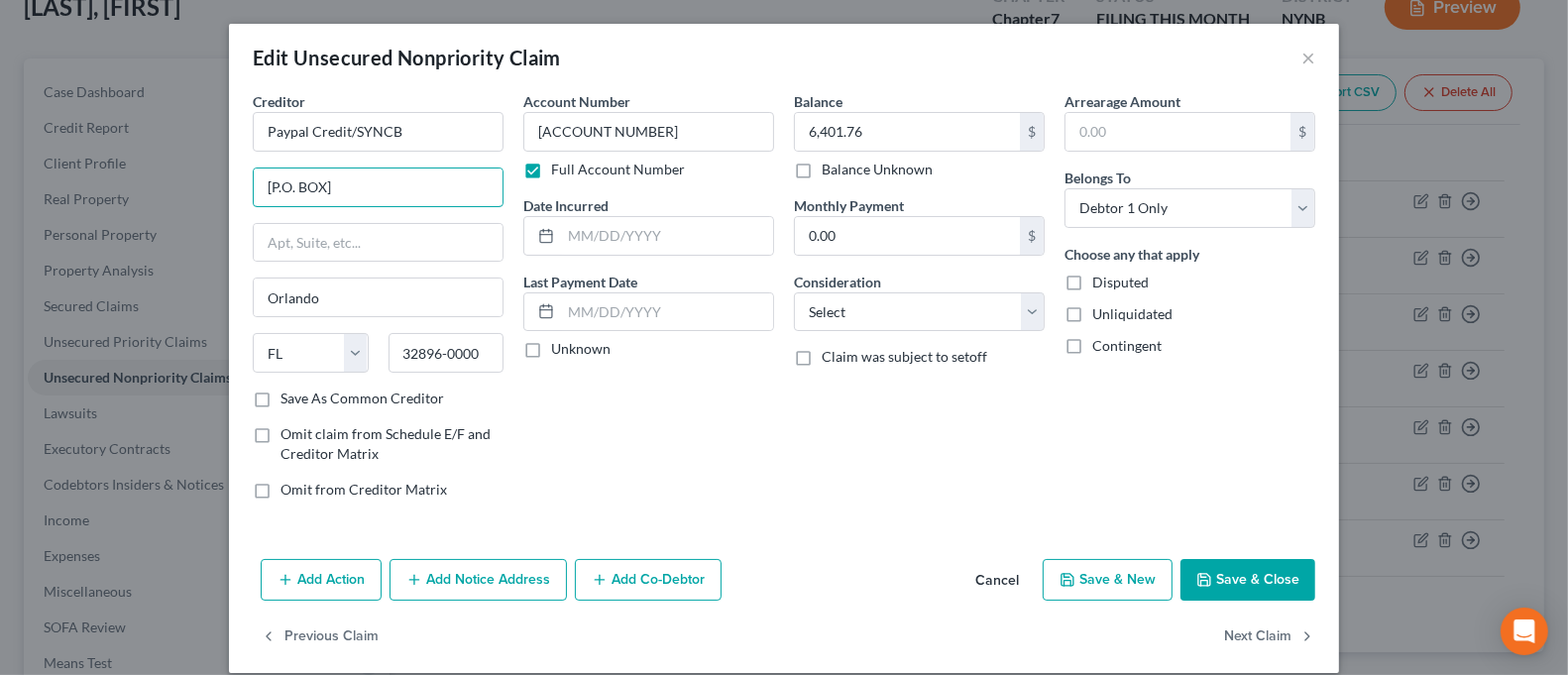 type on "[P.O. BOX]" 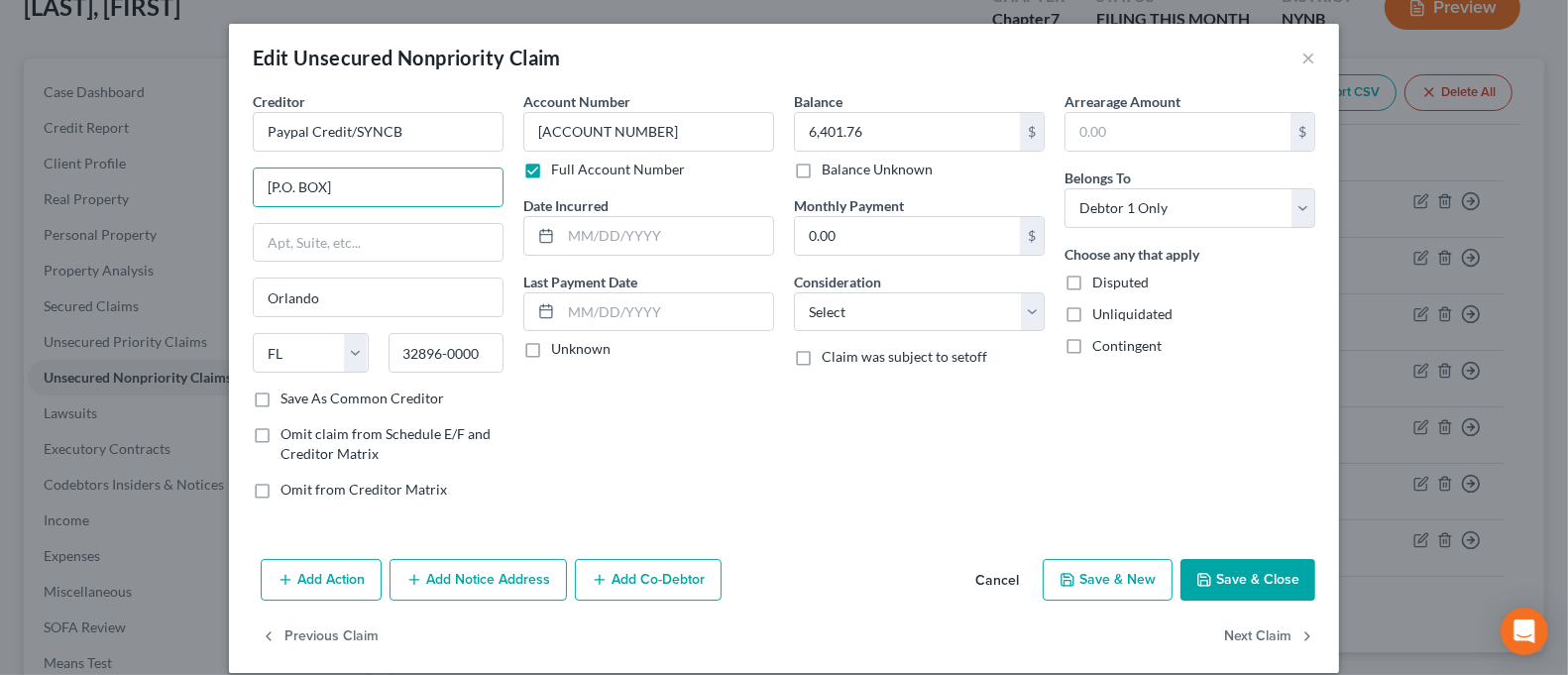 click on "Account Number
[ACCOUNT_NUMBER]
Full Account Number
Date Incurred         Last Payment Date         Unknown" at bounding box center (648, 303) 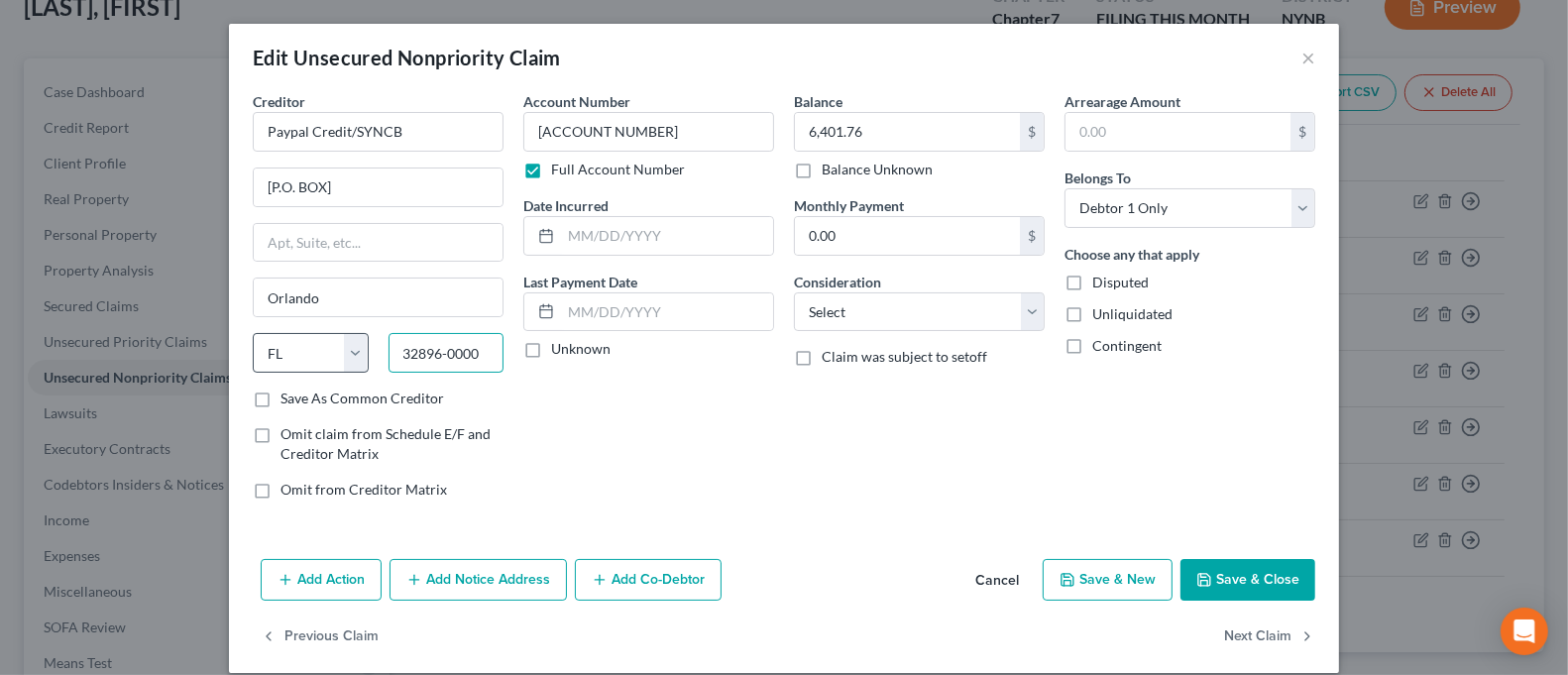 drag, startPoint x: 477, startPoint y: 353, endPoint x: 348, endPoint y: 368, distance: 129.86916 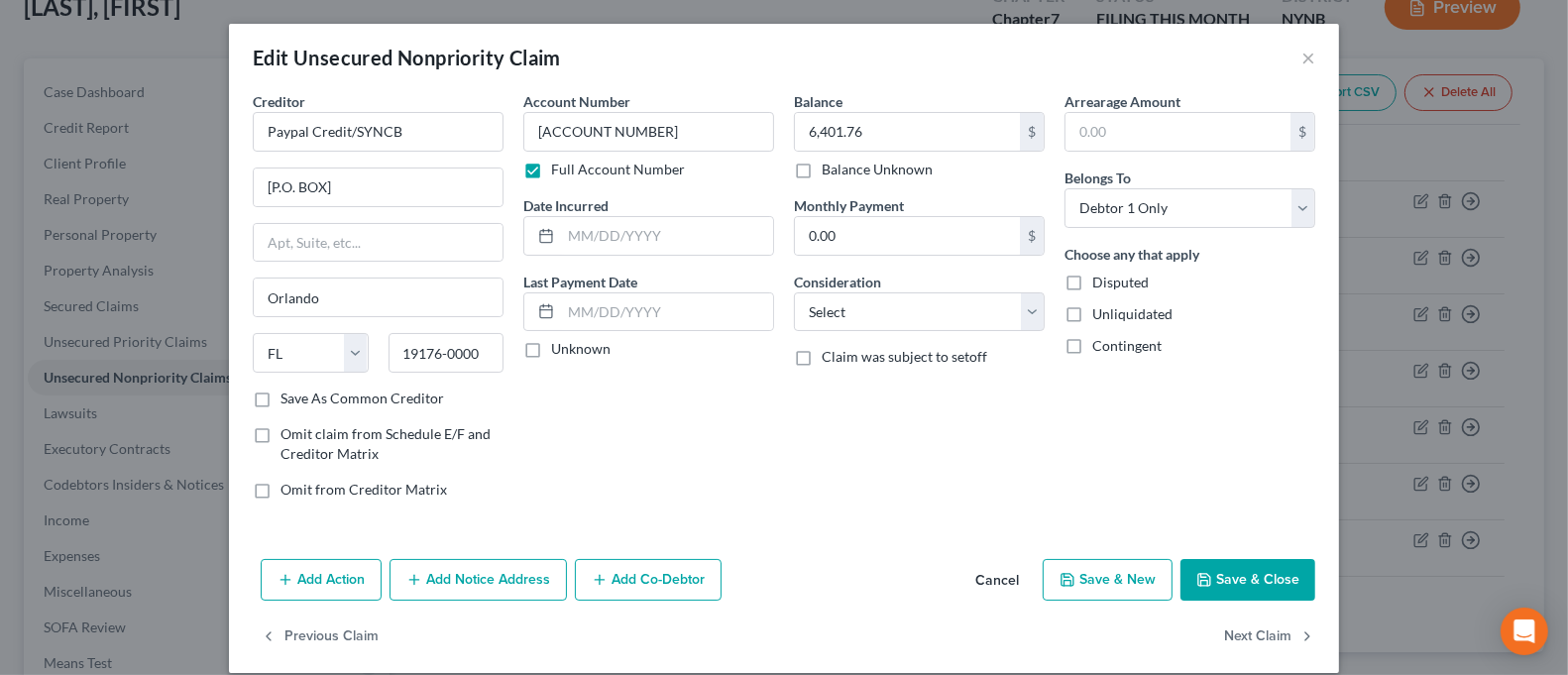 click on "Account Number
[ACCOUNT_NUMBER]
Full Account Number
Date Incurred         Last Payment Date         Unknown" at bounding box center (648, 303) 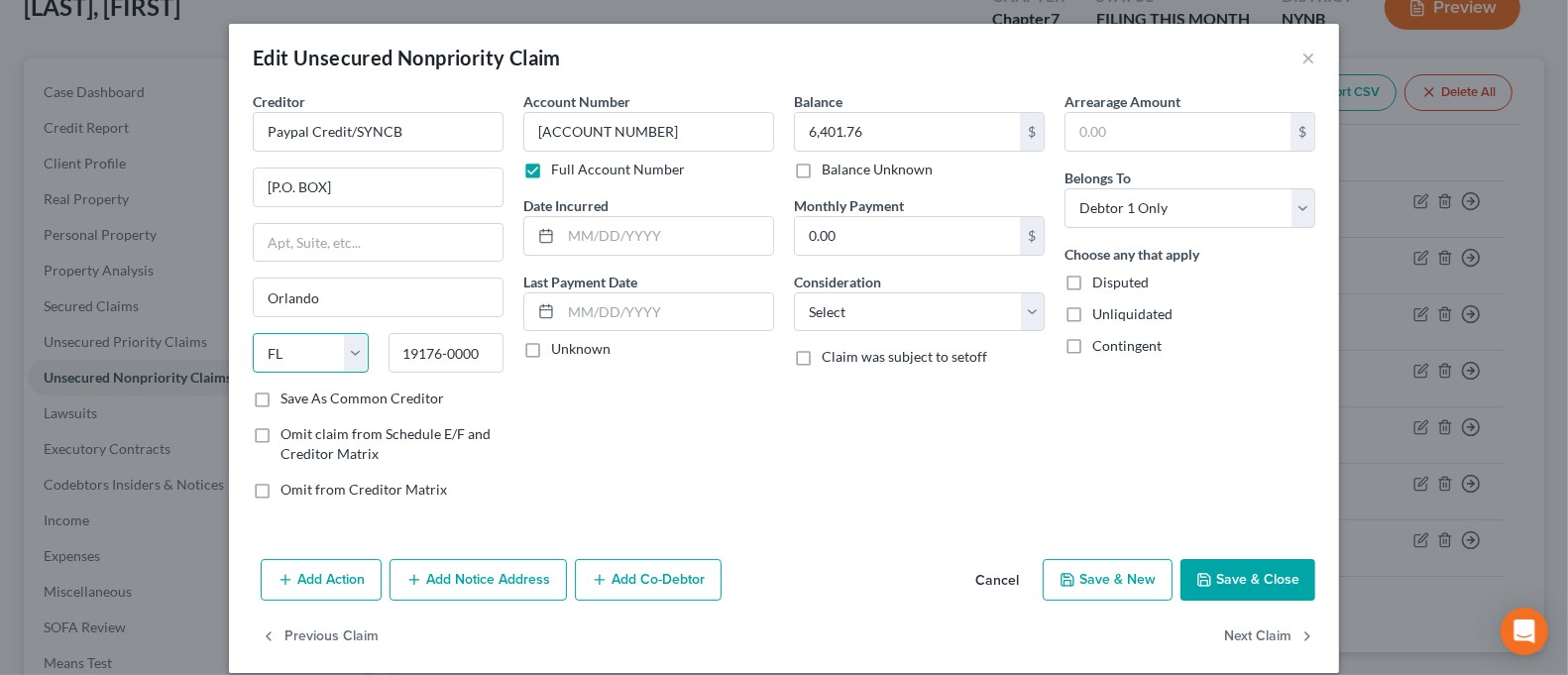 click on "State AL AK AR AZ CA CO CT DE DC FL GA GU HI ID IL IN IA KS KY LA ME MD MA MI MN MS MO MT NC ND NE NV NH NJ NM NY OH OK OR PA PR RI SC SD TN TX UT VI VA VT WA WV WI WY" at bounding box center (310, 353) 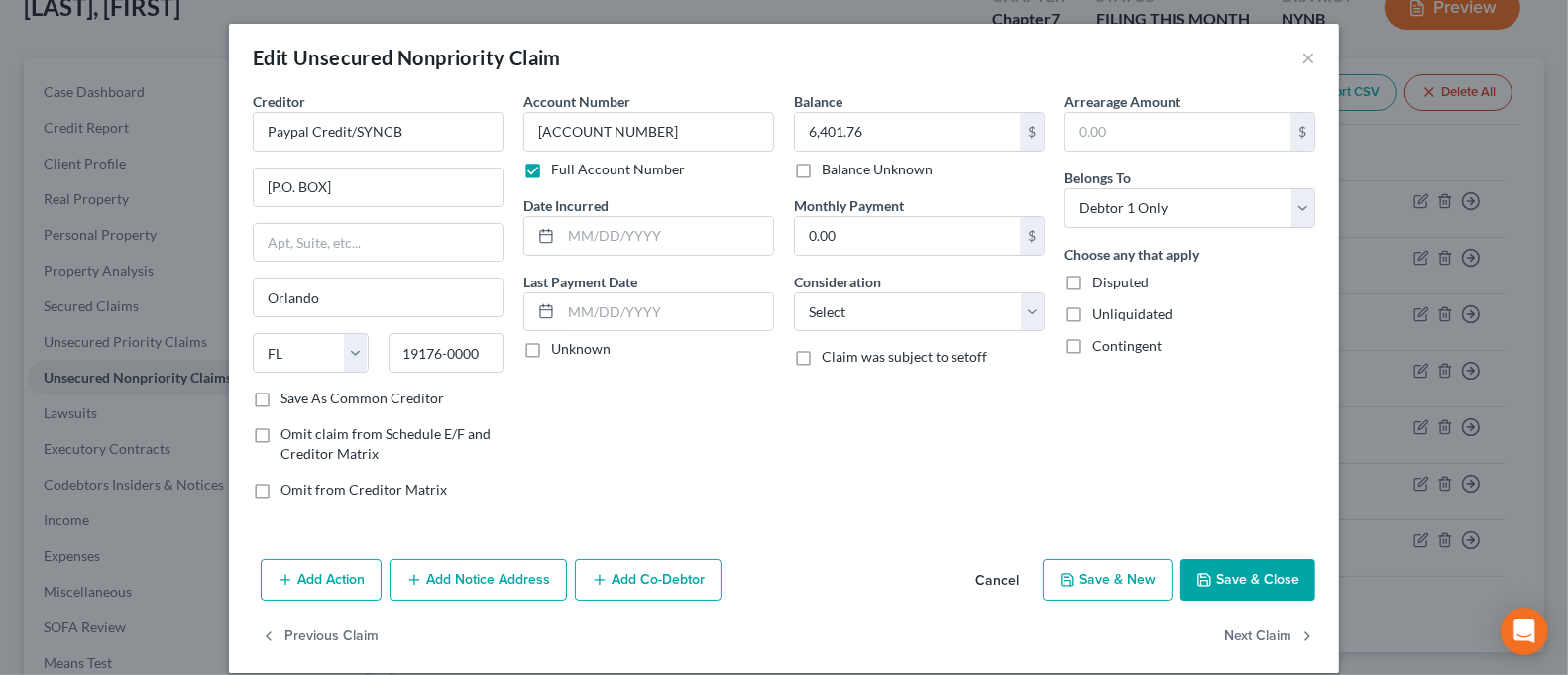 drag, startPoint x: 600, startPoint y: 393, endPoint x: 543, endPoint y: 377, distance: 59.20304 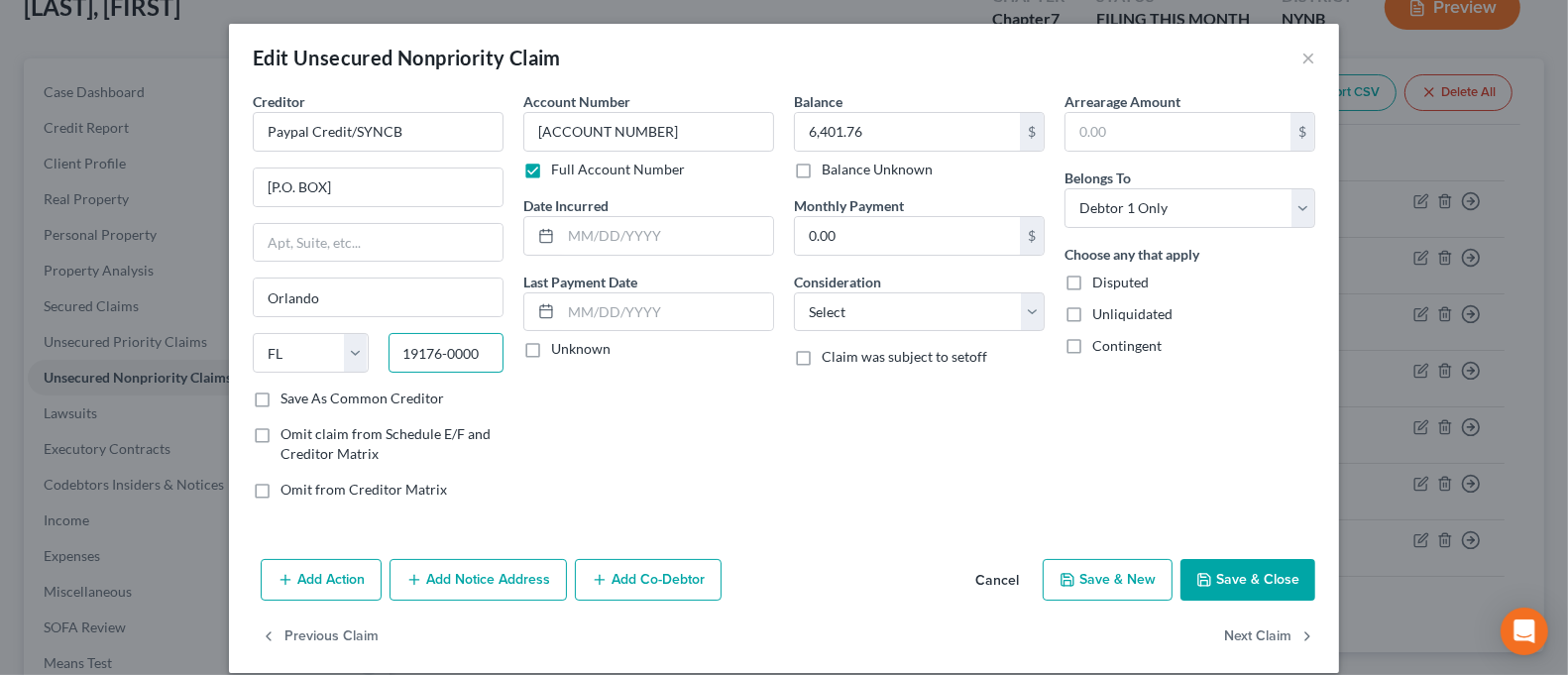 drag, startPoint x: 488, startPoint y: 354, endPoint x: 431, endPoint y: 365, distance: 58.0517 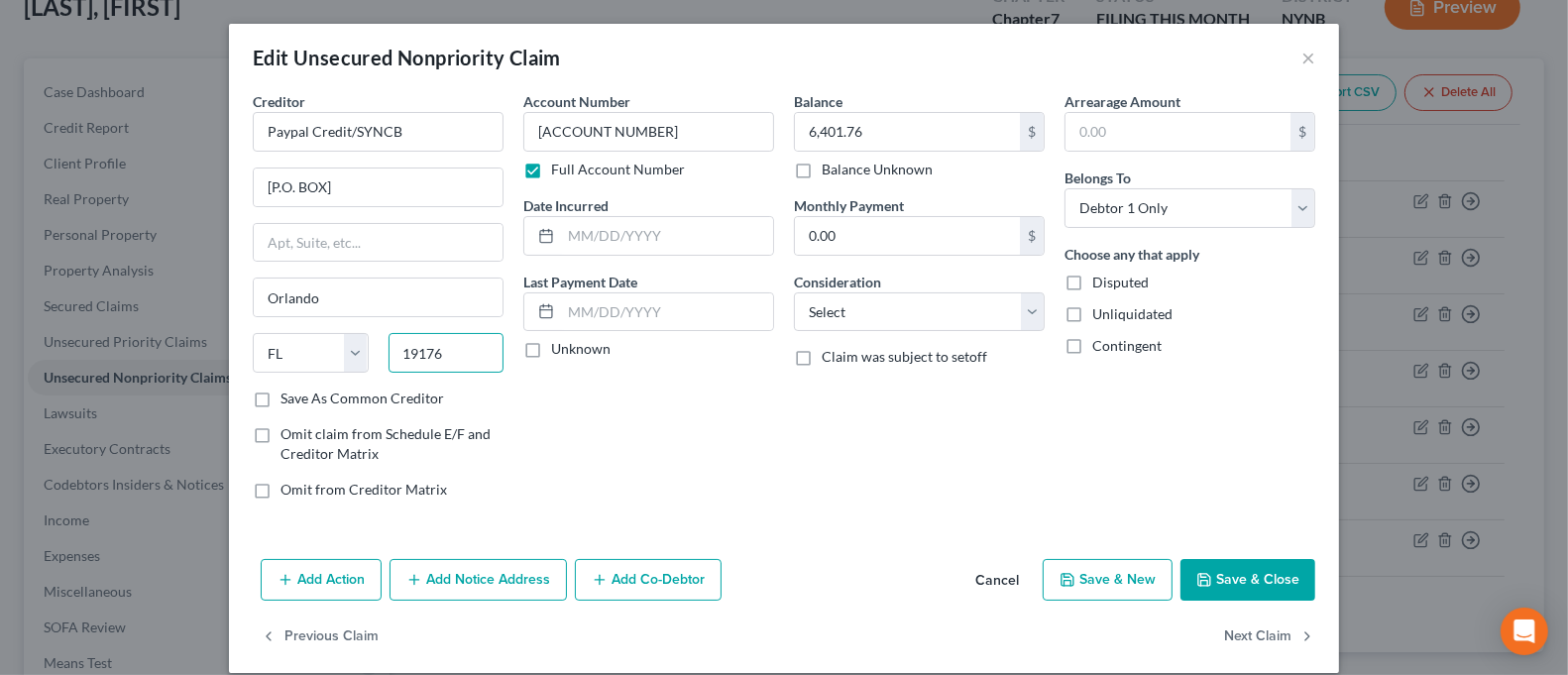 type on "19176" 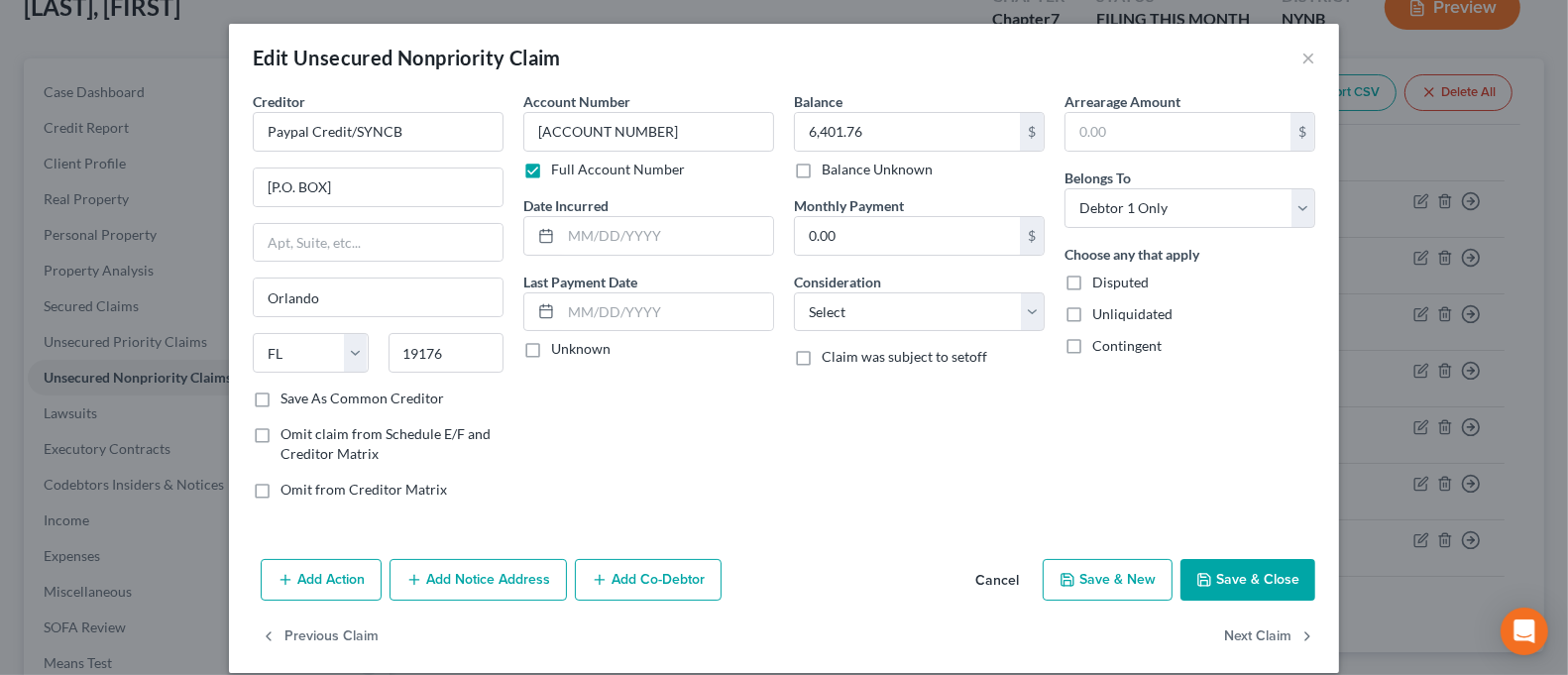 click on "Account Number
[ACCOUNT_NUMBER]
Full Account Number
Date Incurred         Last Payment Date         Unknown" at bounding box center (648, 303) 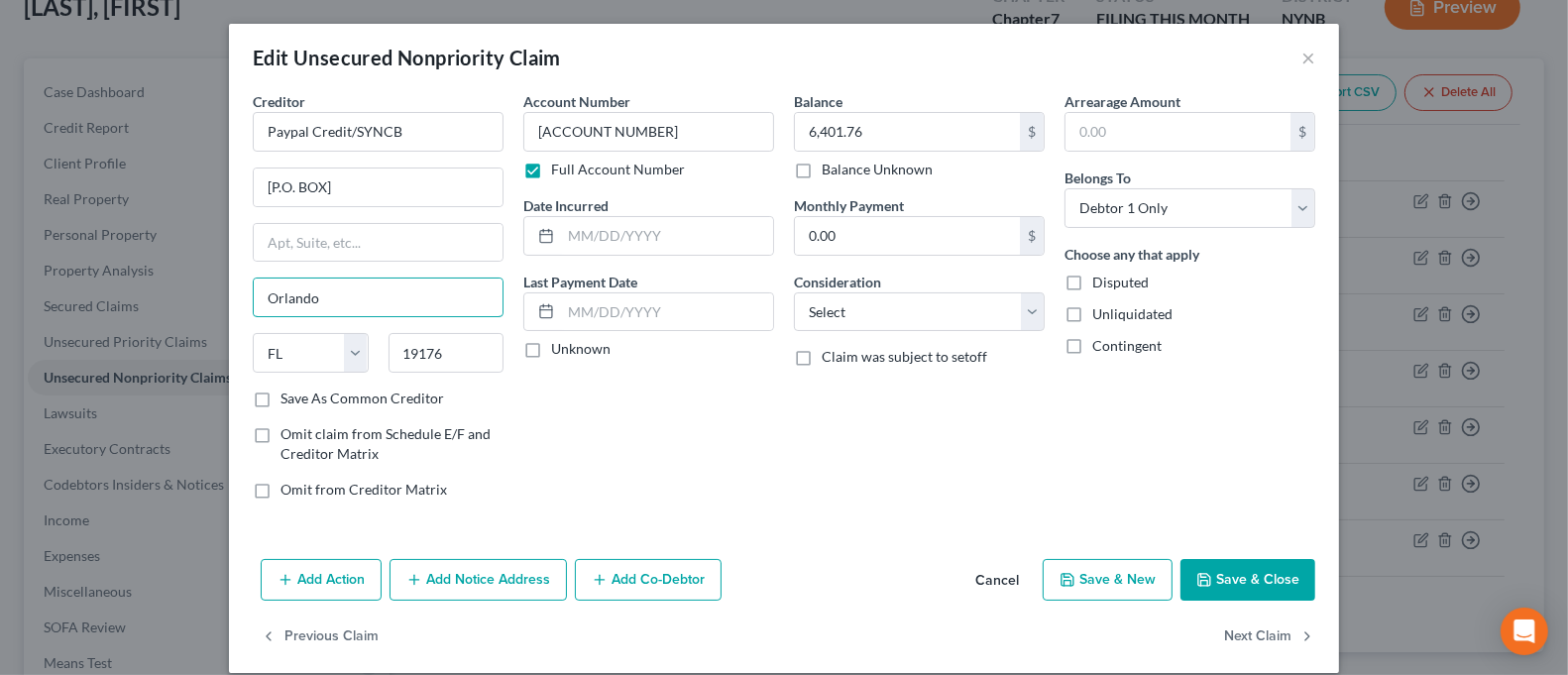 drag, startPoint x: 399, startPoint y: 309, endPoint x: 228, endPoint y: 314, distance: 171.07308 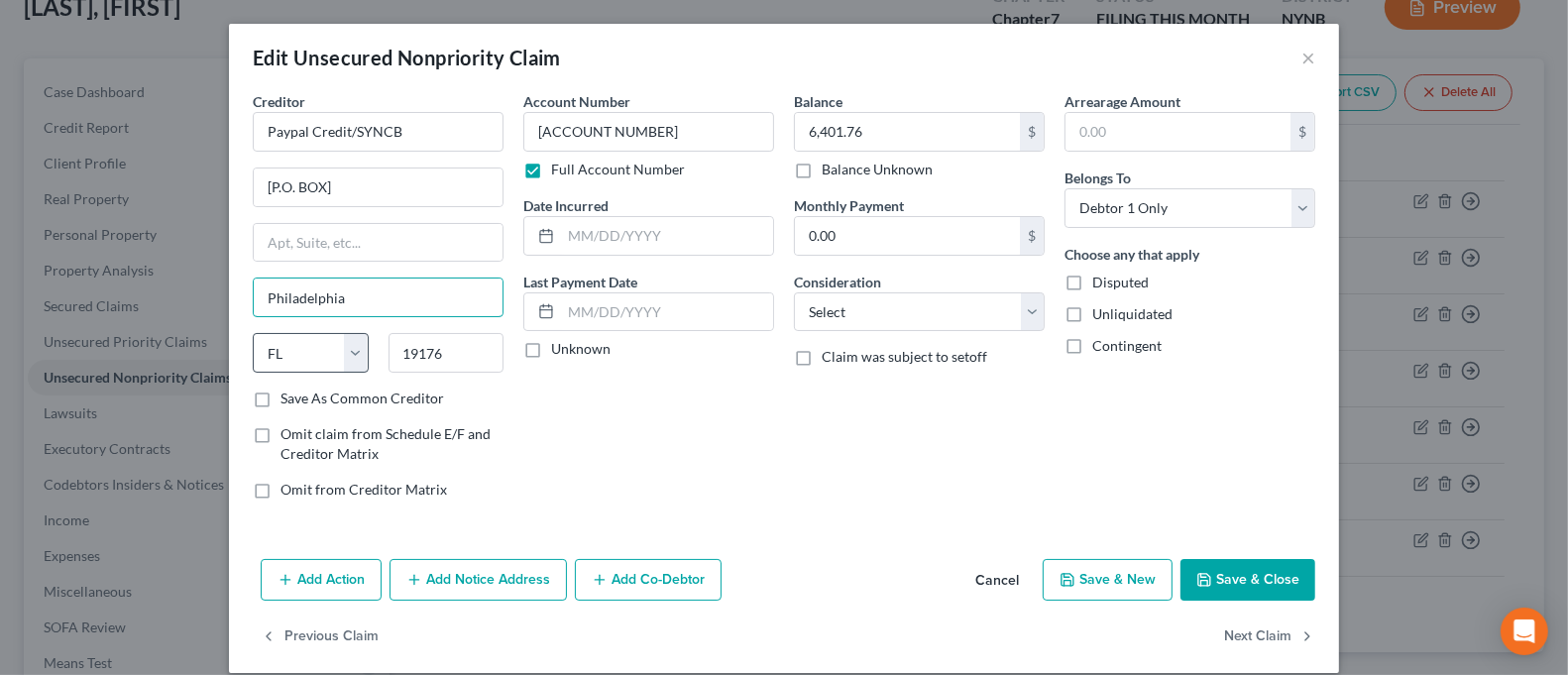 type on "Philadelphia" 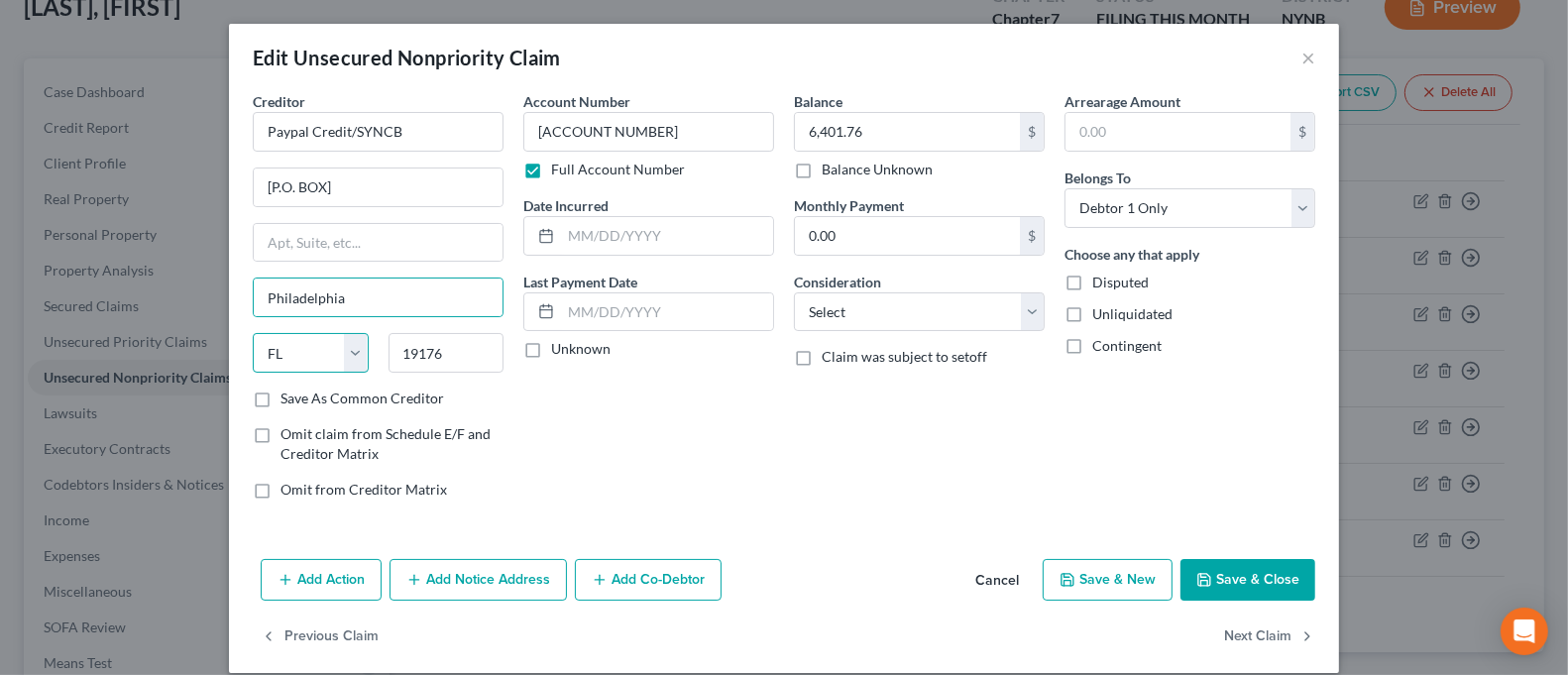 click on "State AL AK AR AZ CA CO CT DE DC FL GA GU HI ID IL IN IA KS KY LA ME MD MA MI MN MS MO MT NC ND NE NV NH NJ NM NY OH OK OR PA PR RI SC SD TN TX UT VI VA VT WA WV WI WY" at bounding box center (310, 353) 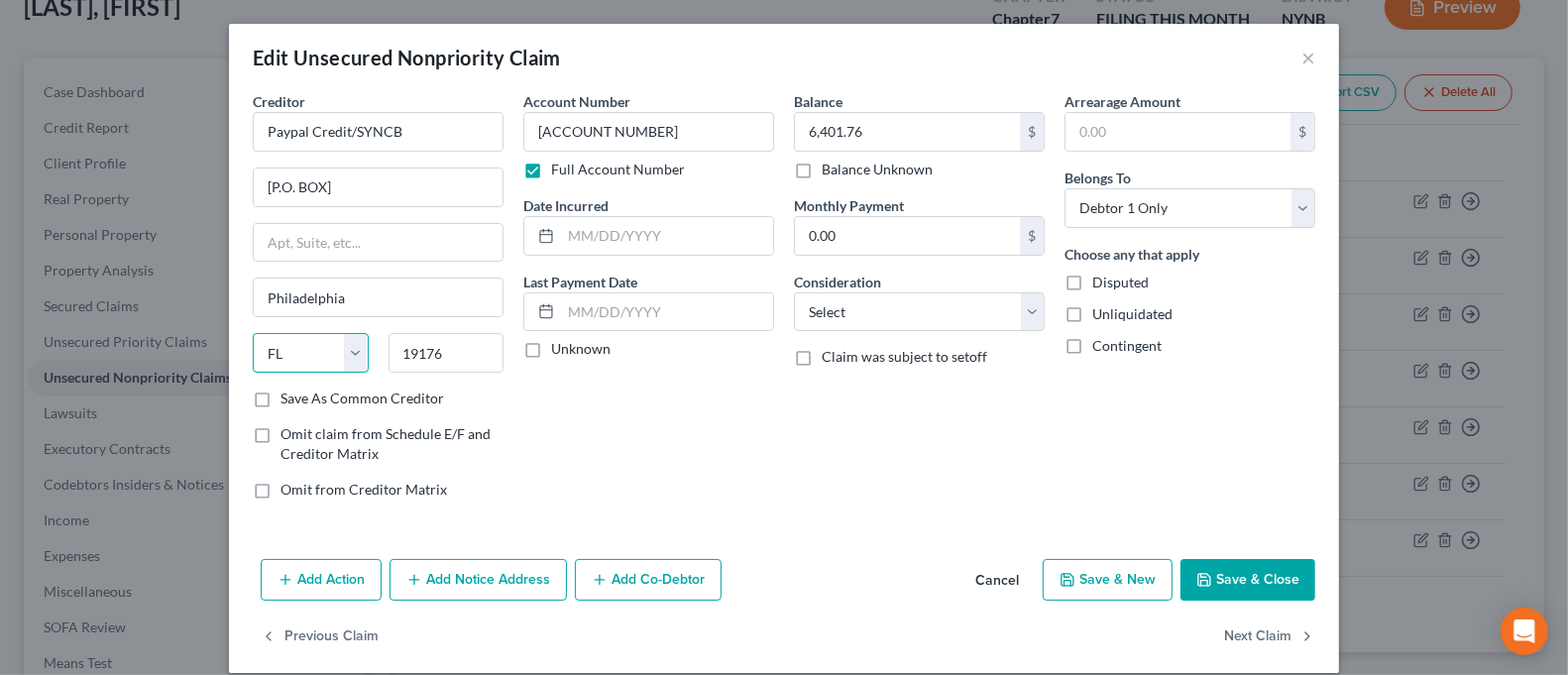 select on "39" 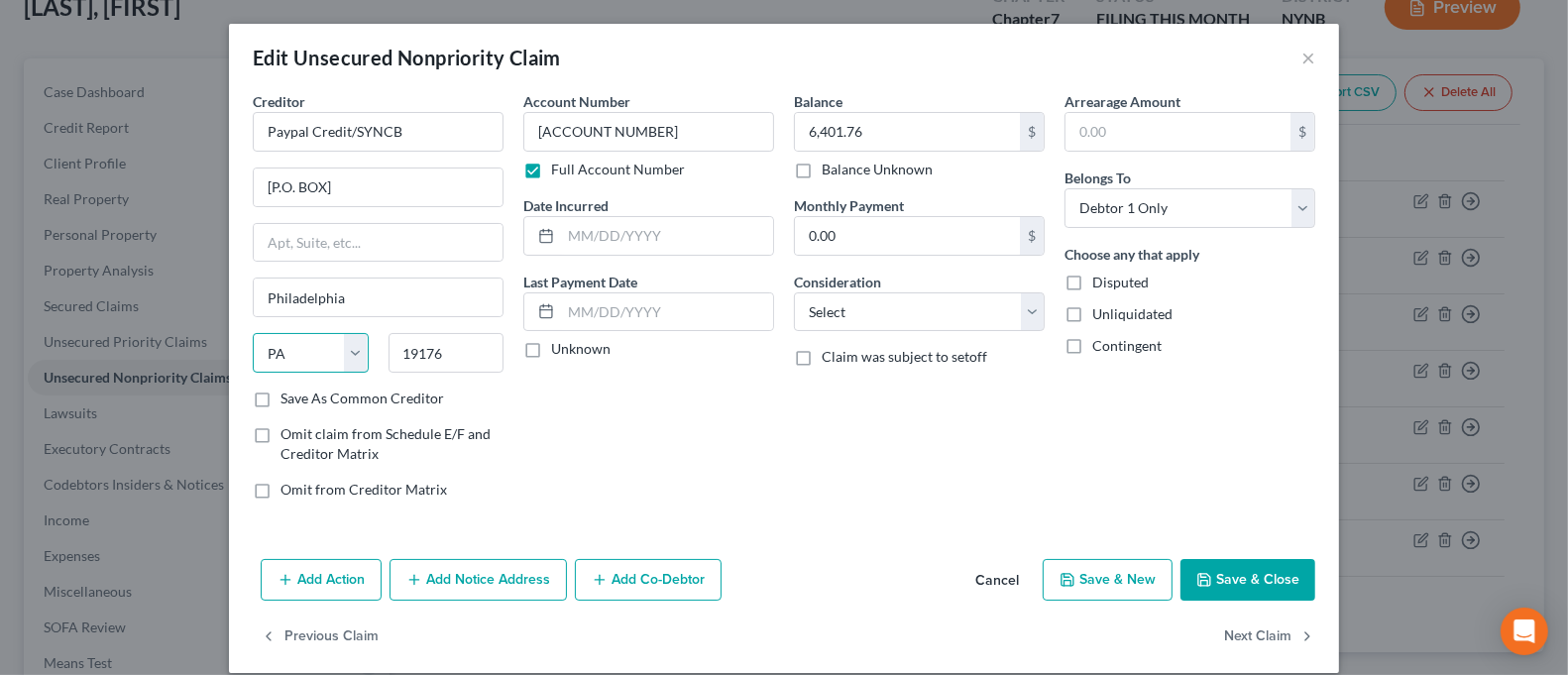 click on "State AL AK AR AZ CA CO CT DE DC FL GA GU HI ID IL IN IA KS KY LA ME MD MA MI MN MS MO MT NC ND NE NV NH NJ NM NY OH OK OR PA PR RI SC SD TN TX UT VI VA VT WA WV WI WY" at bounding box center (310, 353) 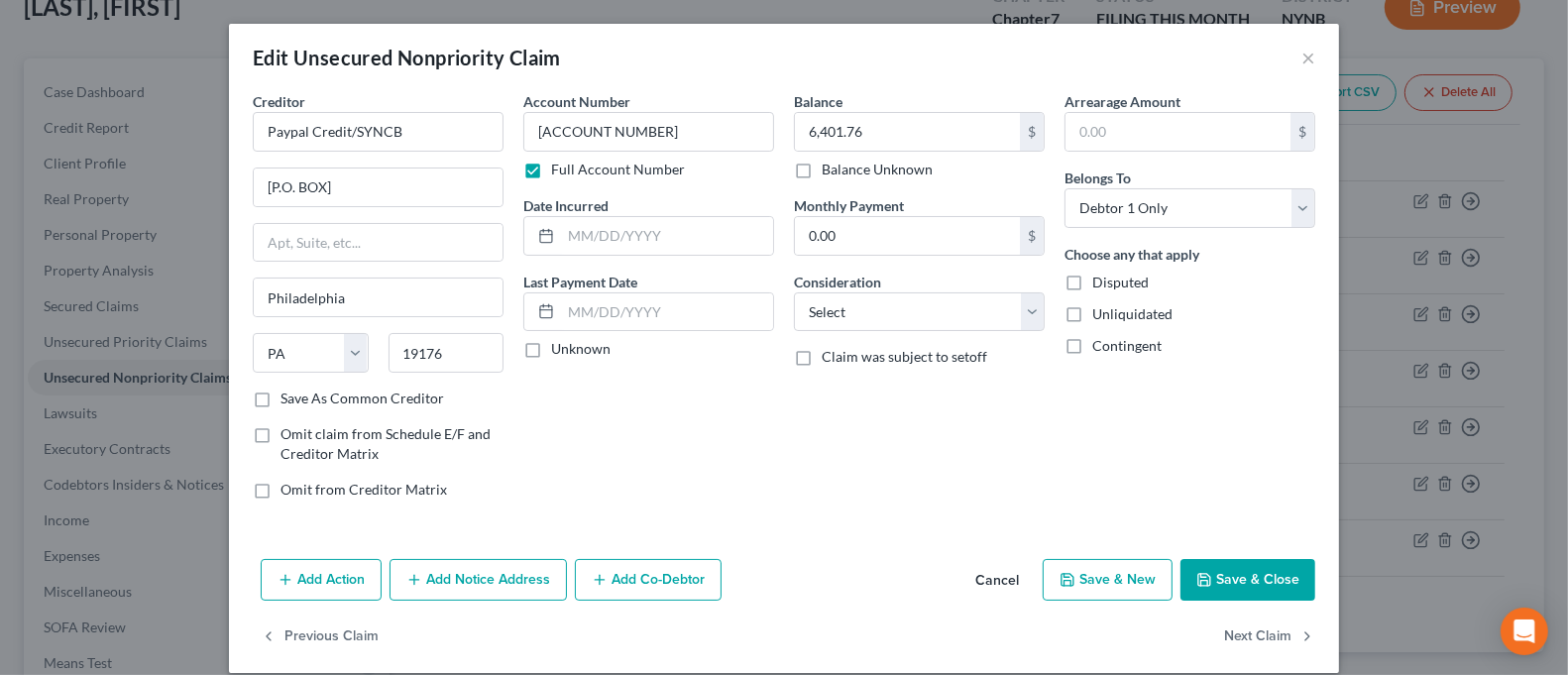 click on "Account Number
[ACCOUNT_NUMBER]
Full Account Number
Date Incurred         Last Payment Date         Unknown" at bounding box center [648, 303] 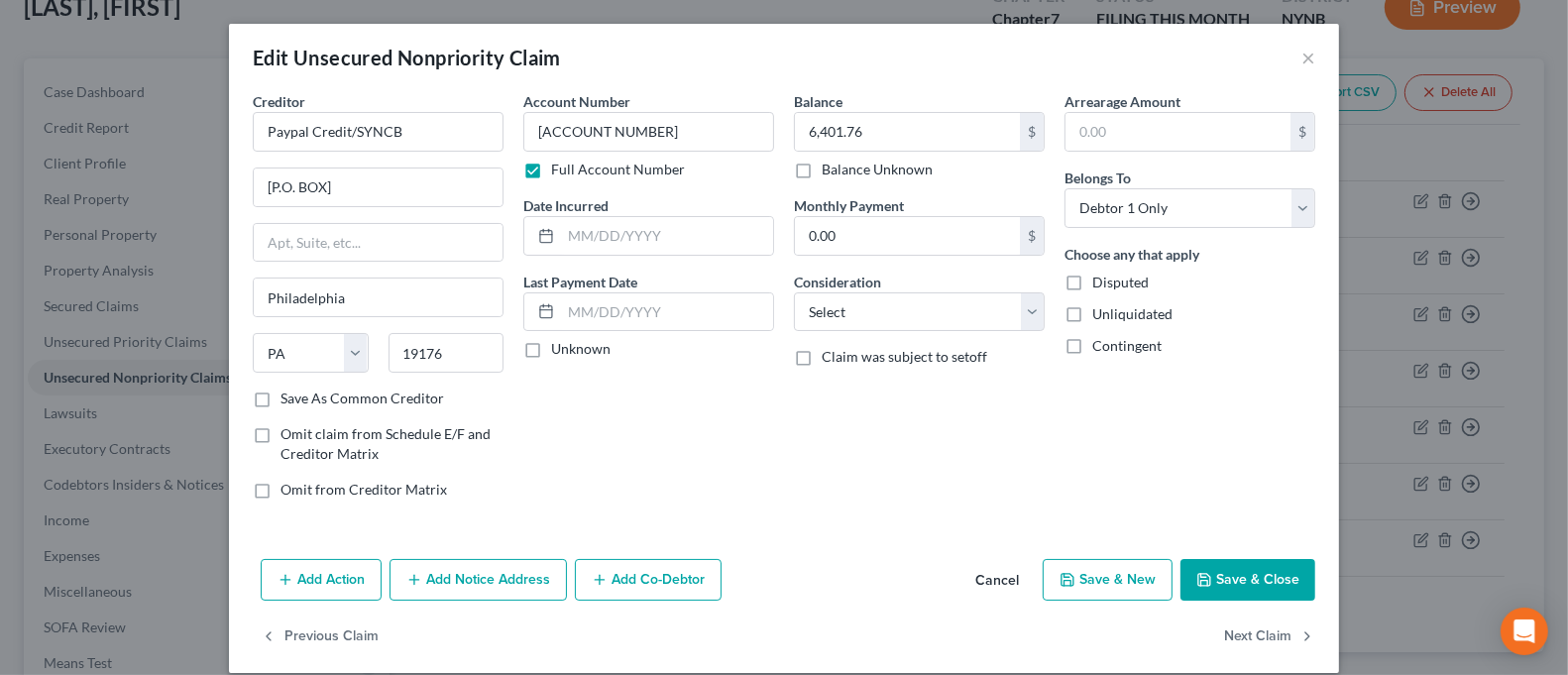click on "Save & Close" at bounding box center [1248, 580] 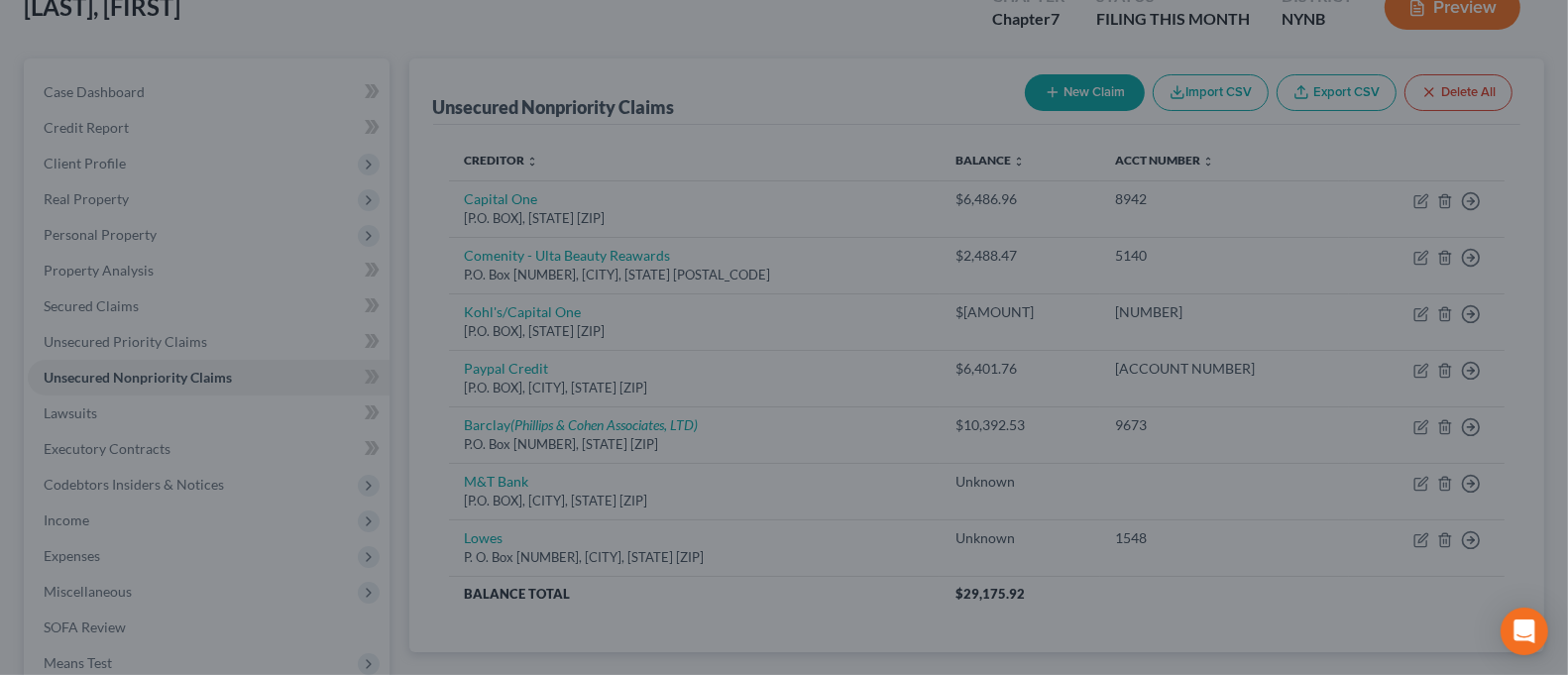 type on "0" 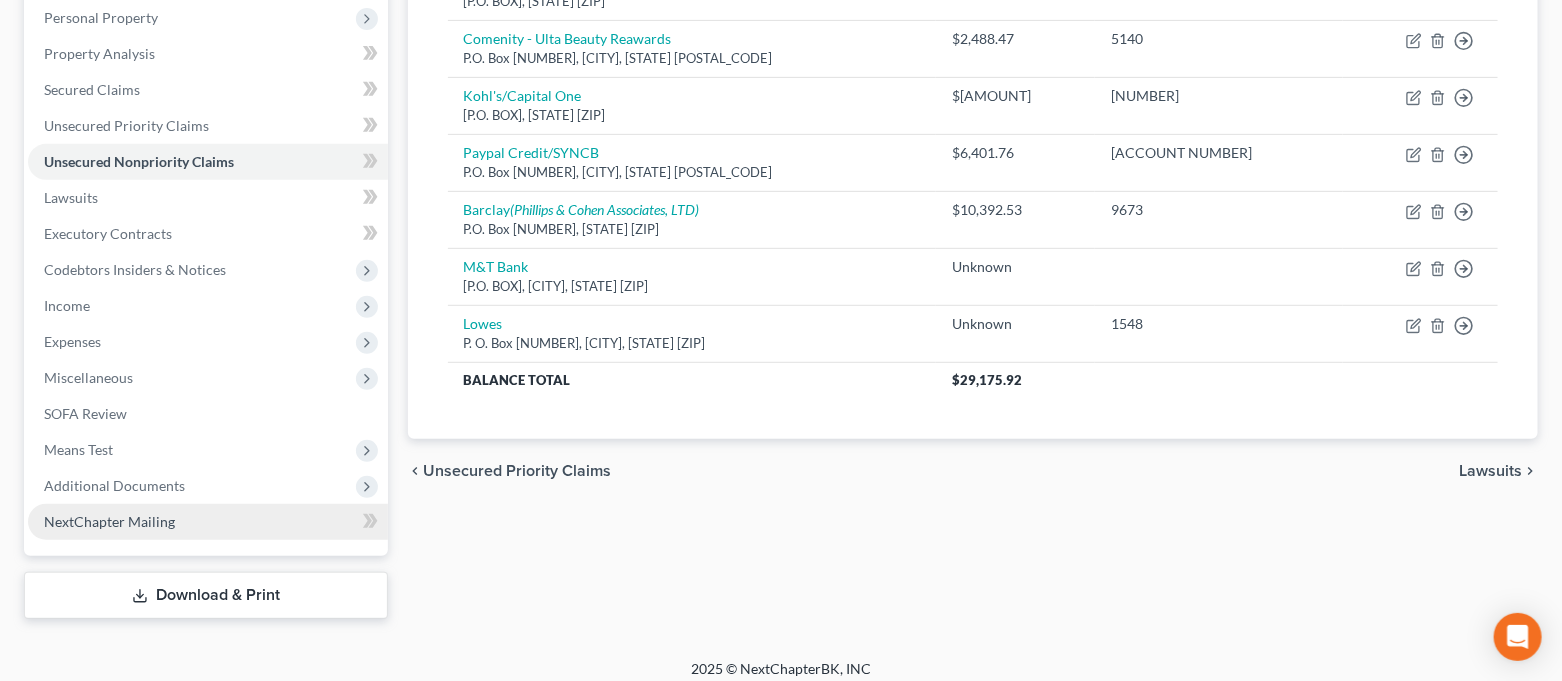 scroll, scrollTop: 364, scrollLeft: 0, axis: vertical 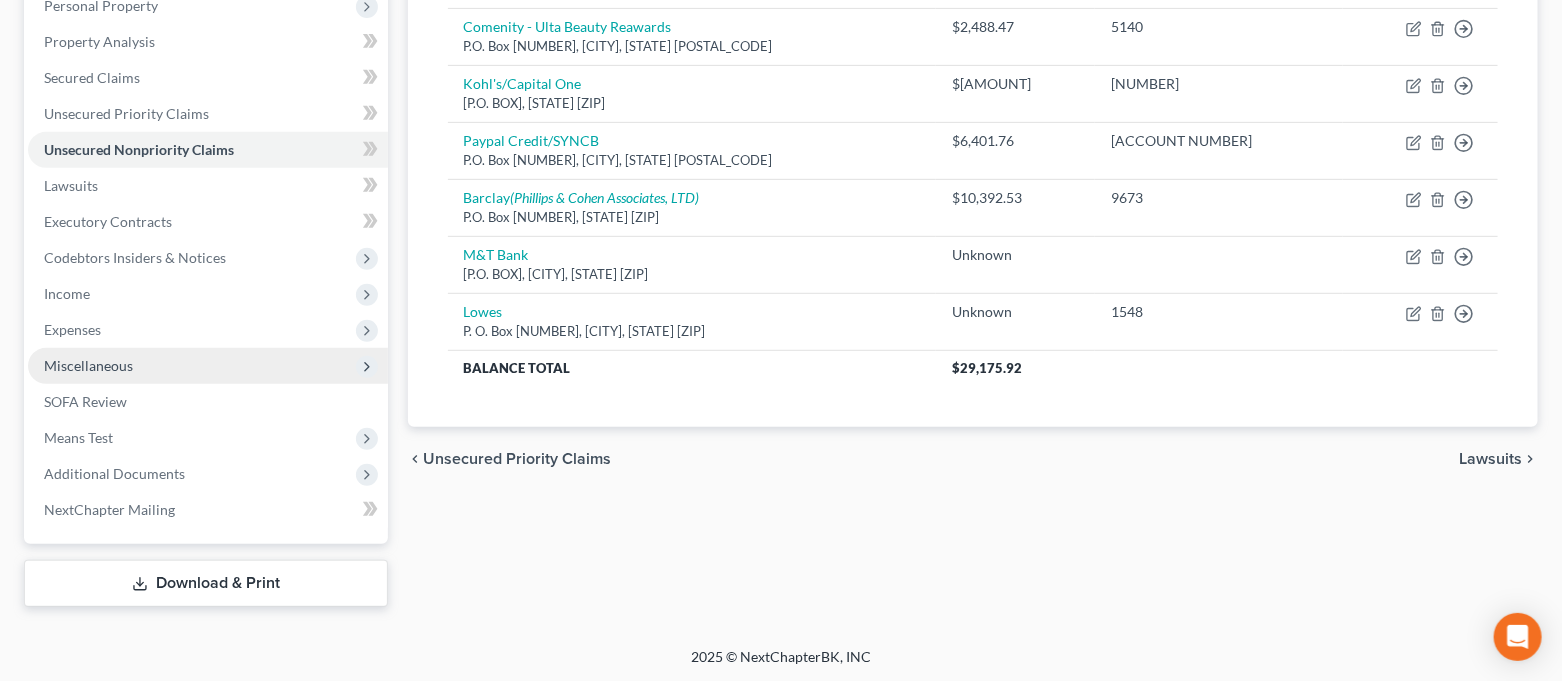click on "Miscellaneous" at bounding box center [208, 366] 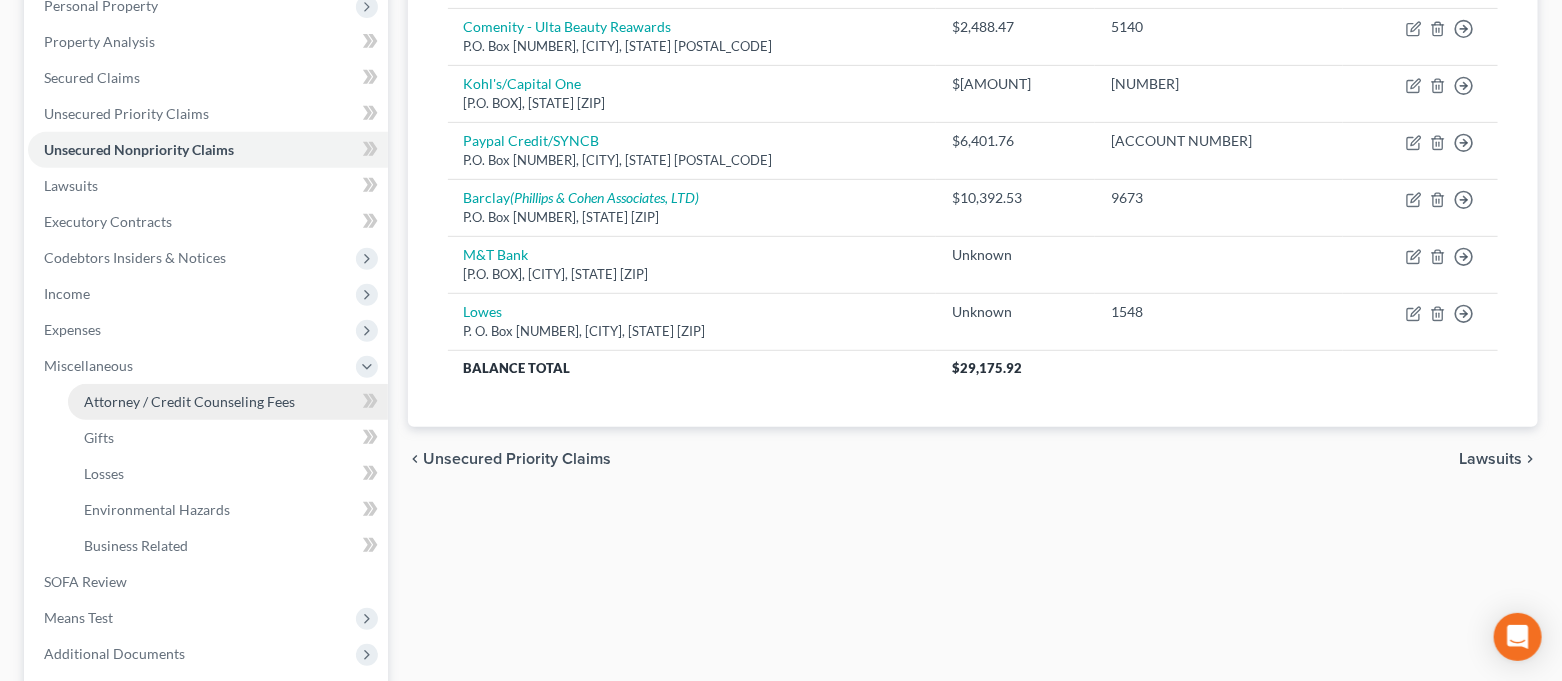 click on "Attorney / Credit Counseling Fees" at bounding box center (189, 401) 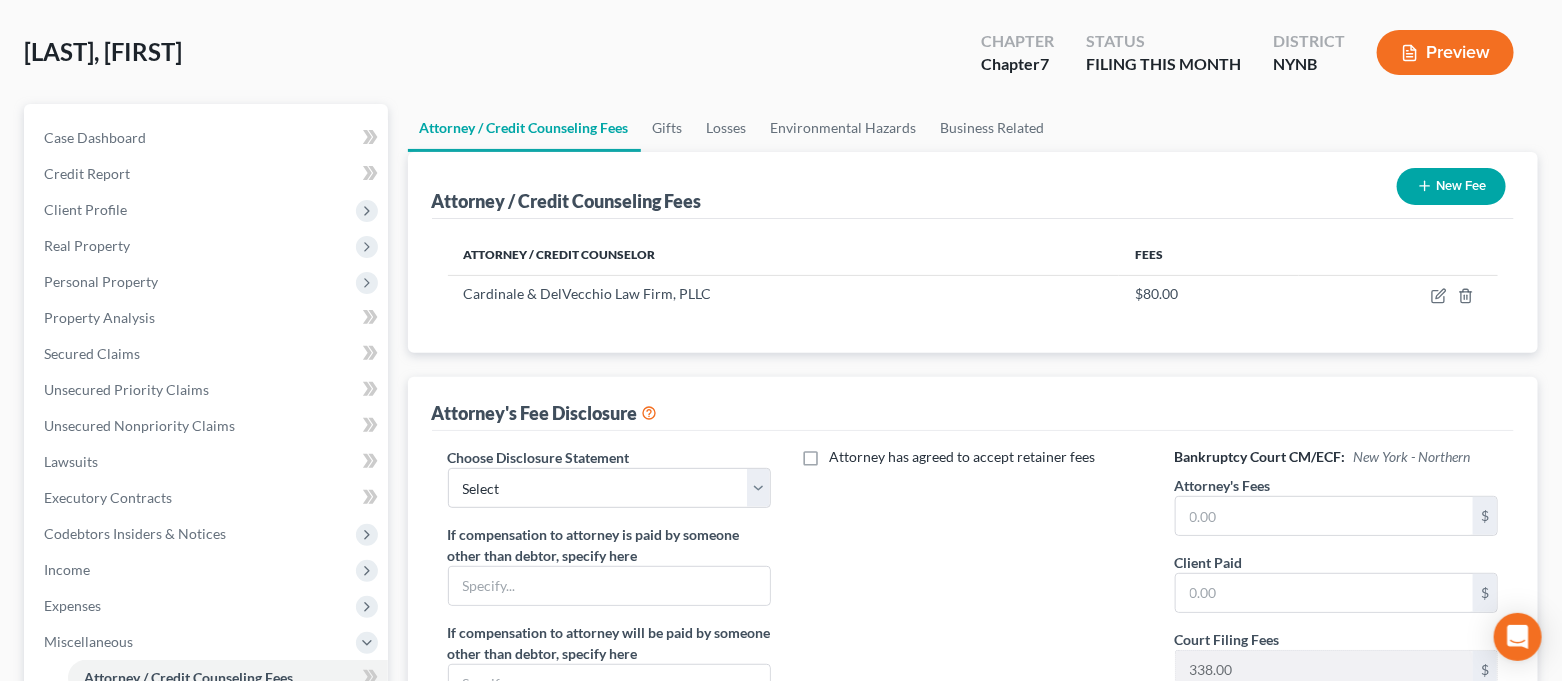 scroll, scrollTop: 133, scrollLeft: 0, axis: vertical 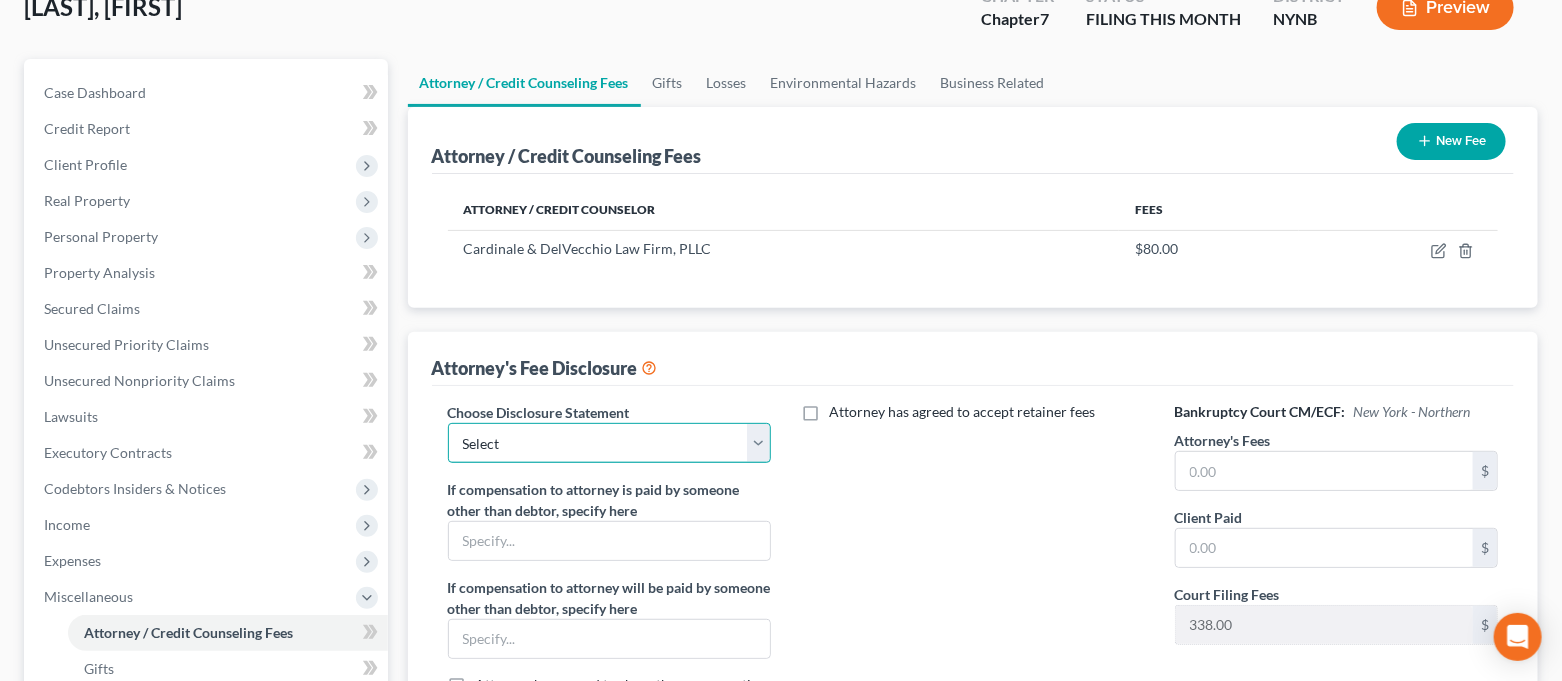 click on "Select Cardinale & DelVecchio Law firm, PLLC" at bounding box center [610, 443] 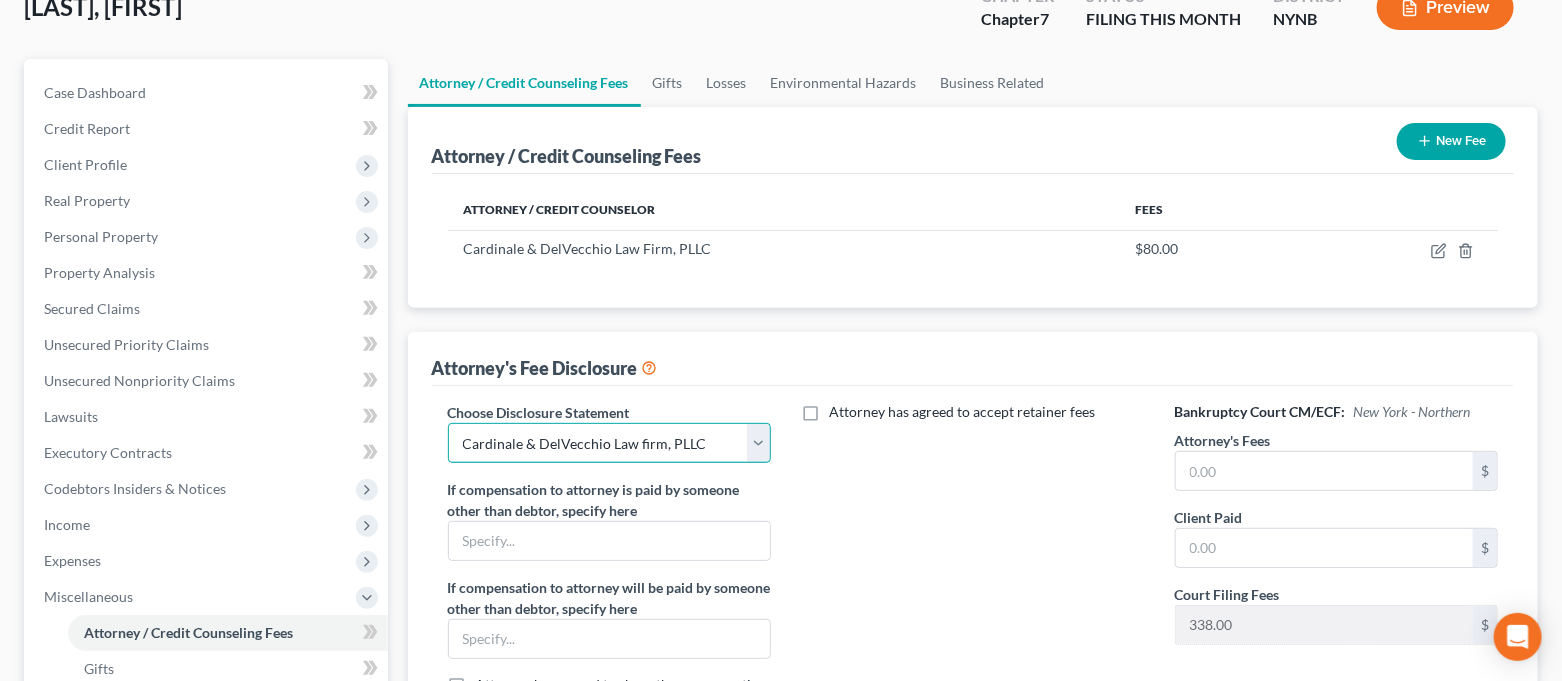click on "Select Cardinale & DelVecchio Law firm, PLLC" at bounding box center [610, 443] 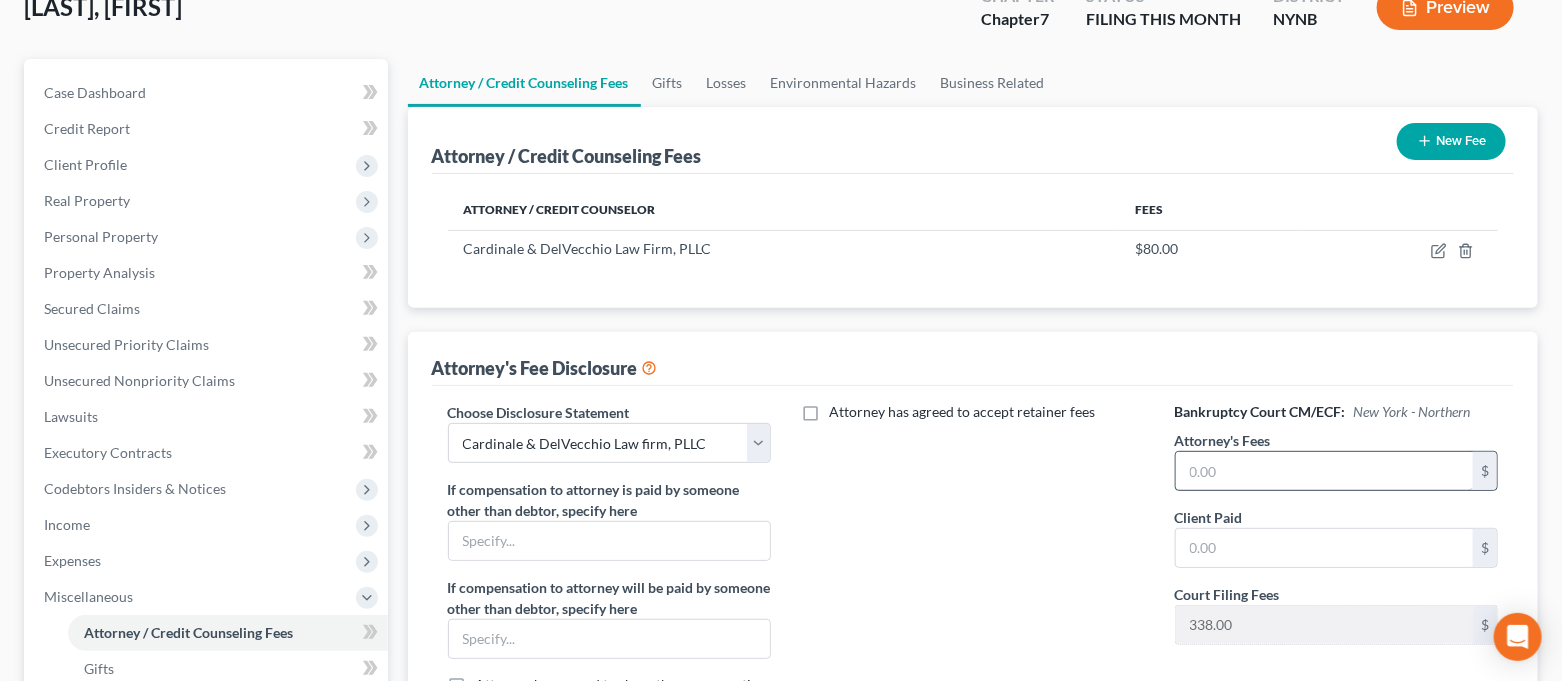 click at bounding box center [1325, 471] 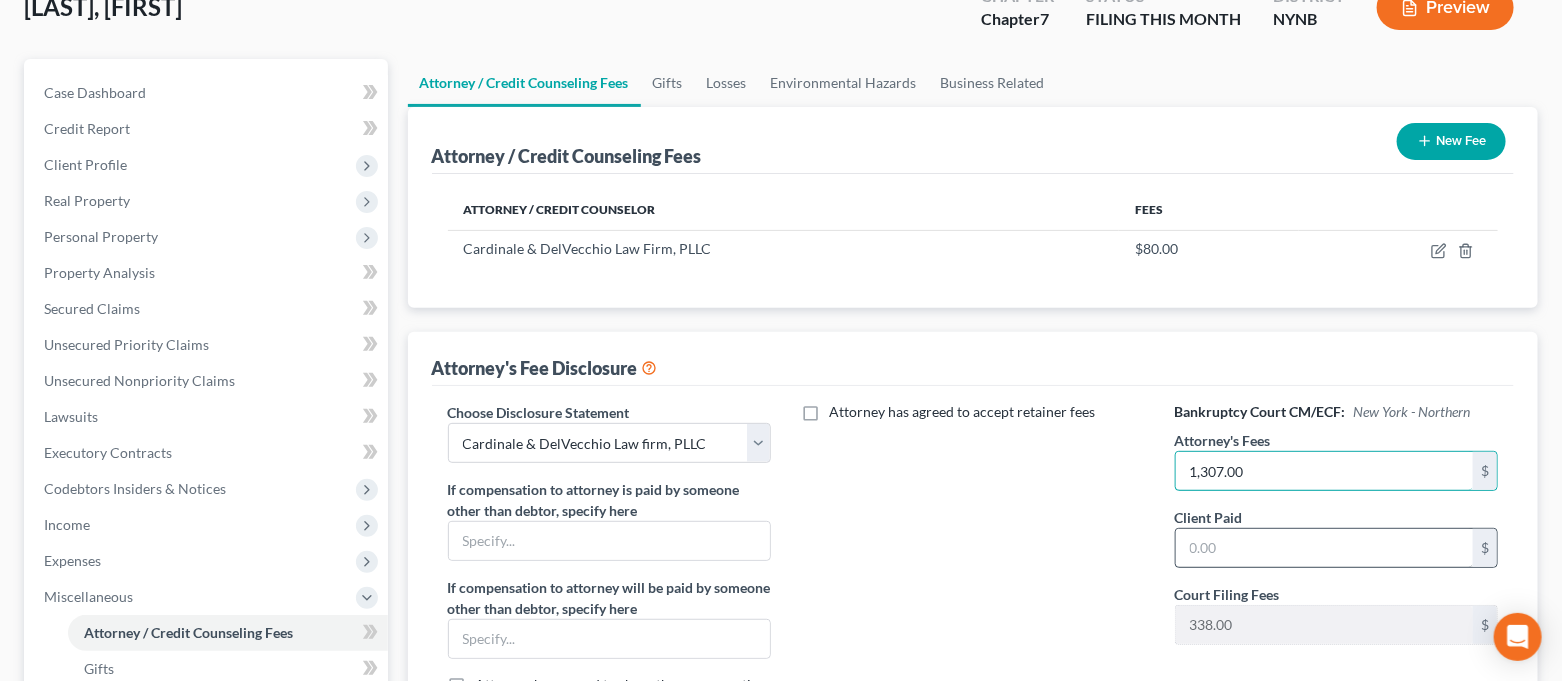 type on "1,307.00" 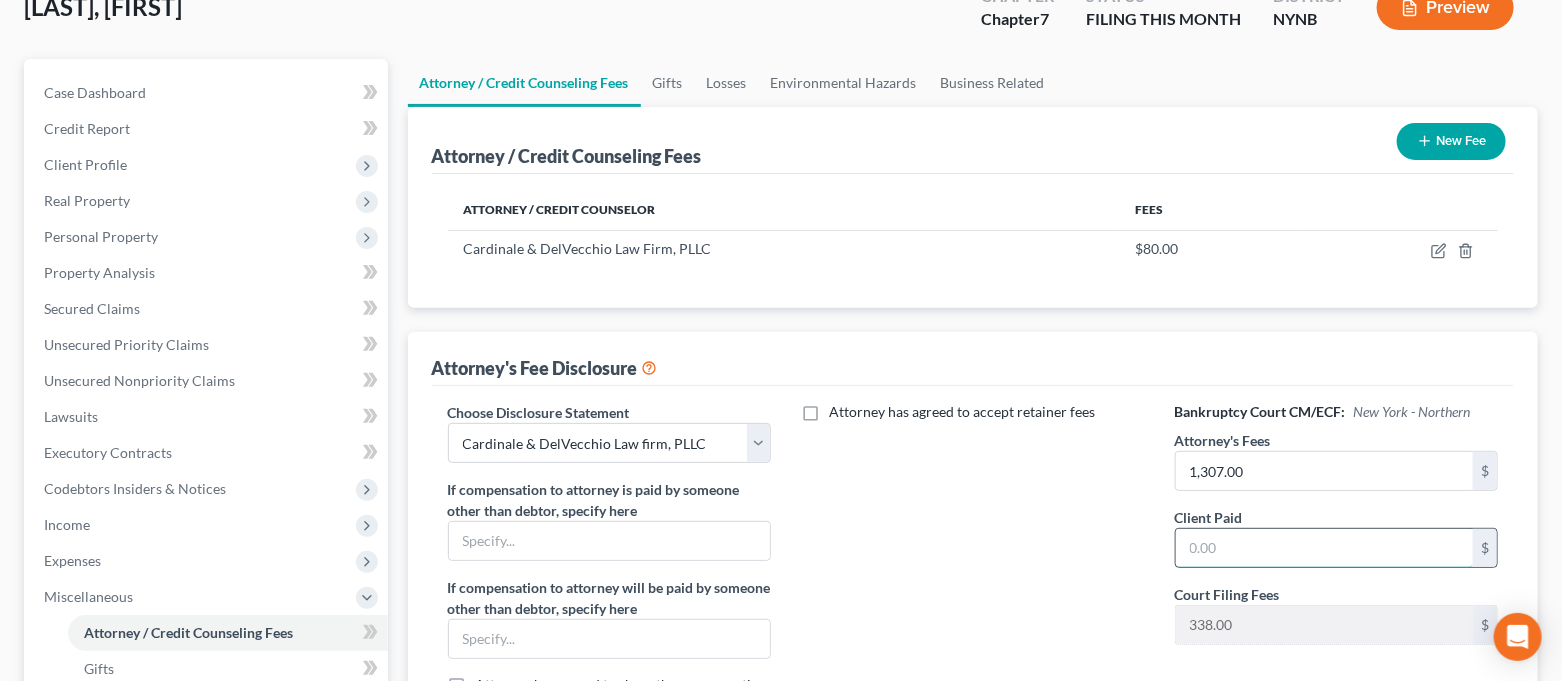 click at bounding box center (1325, 548) 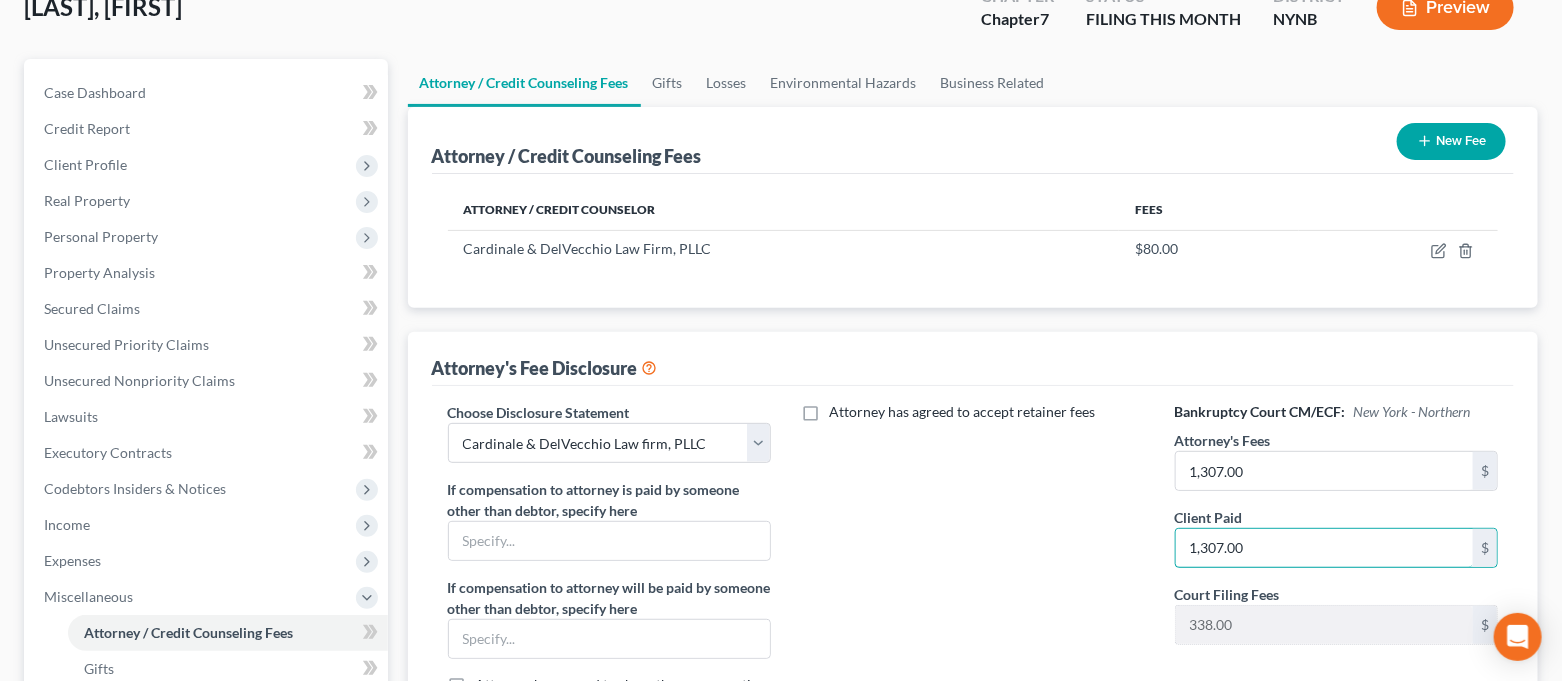 type on "1,307.00" 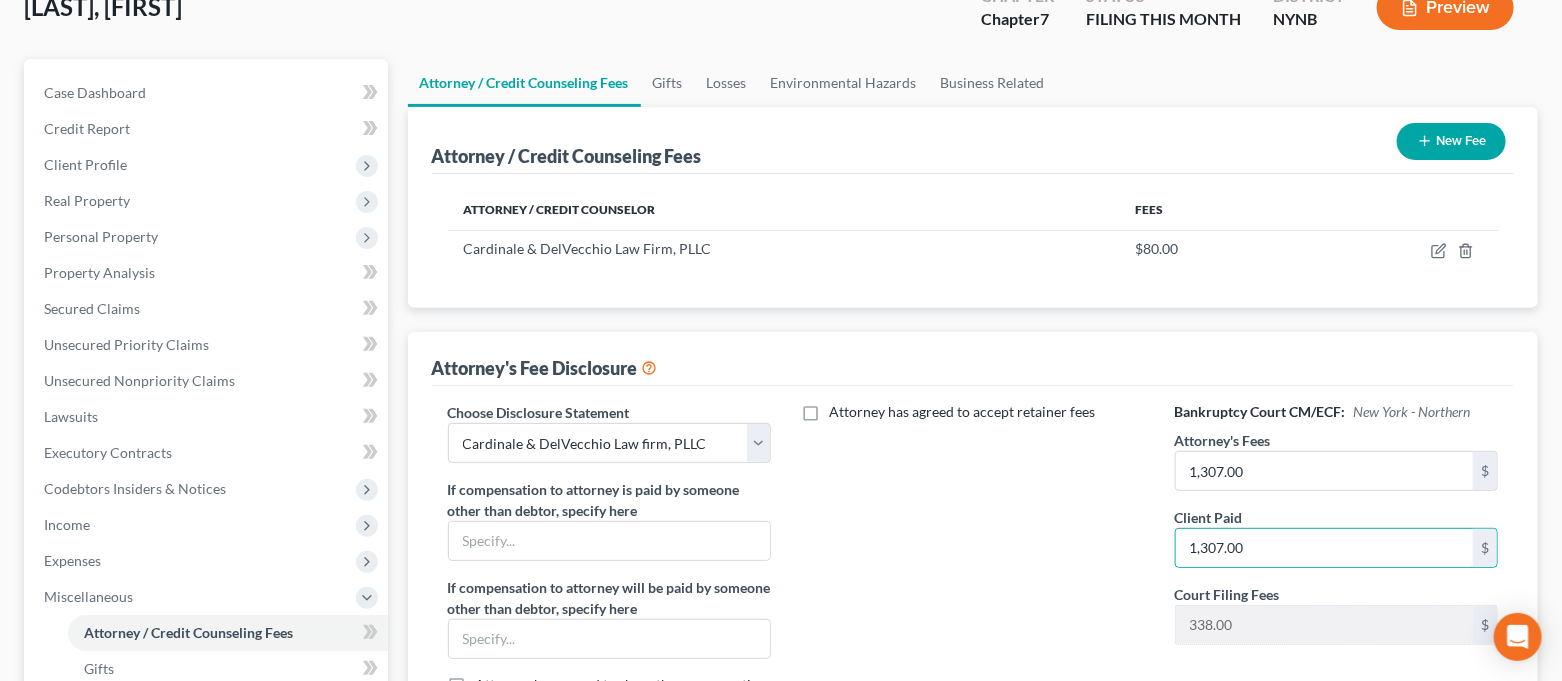 click on "Attorney has agreed to accept retainer fees" at bounding box center [973, 577] 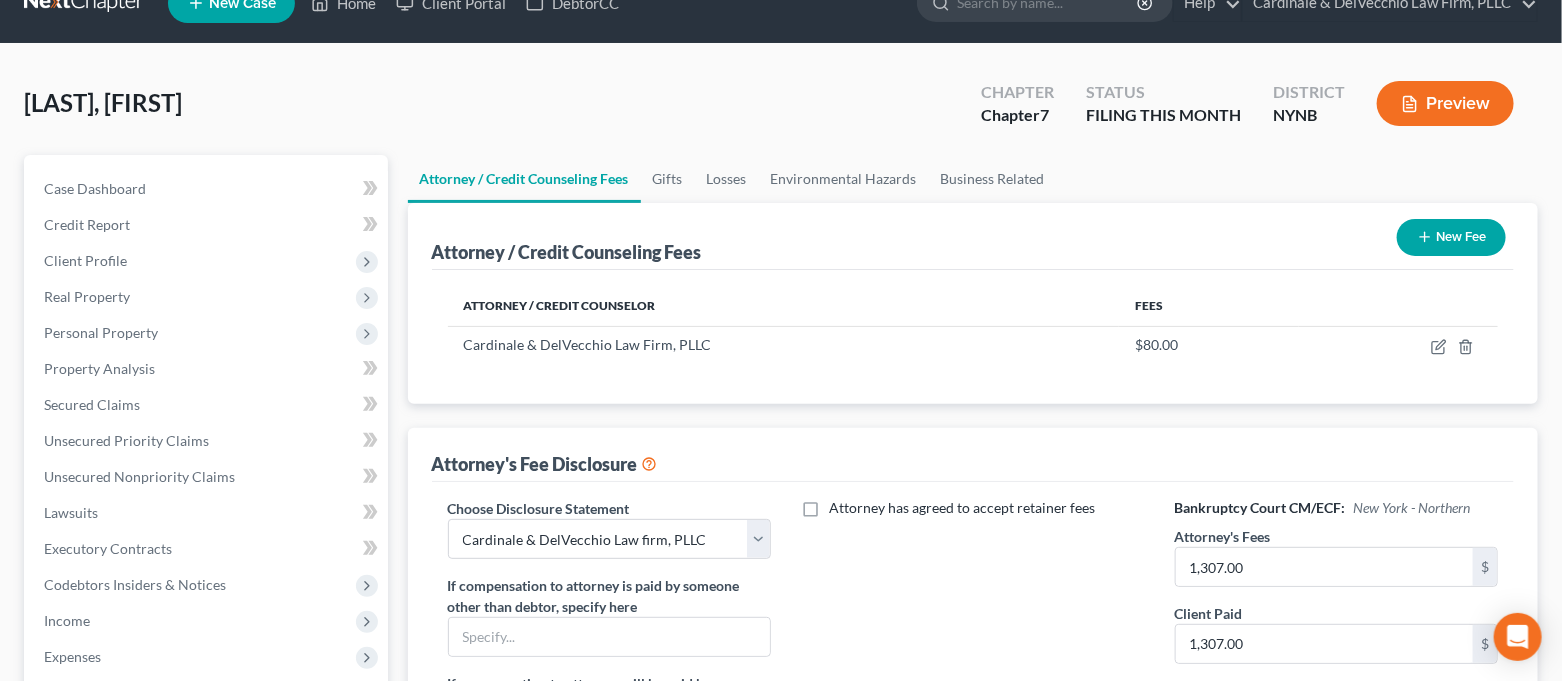 scroll, scrollTop: 0, scrollLeft: 0, axis: both 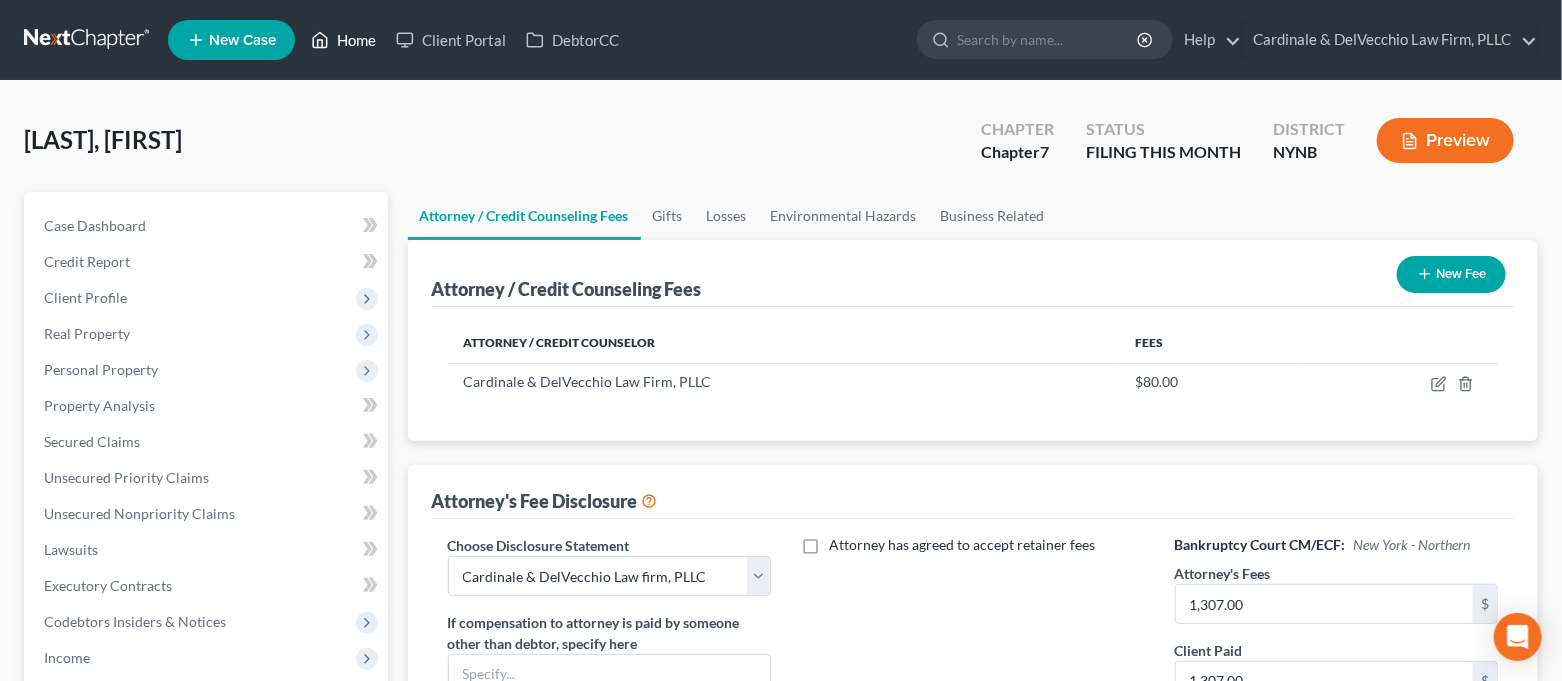 click on "Home" at bounding box center [343, 40] 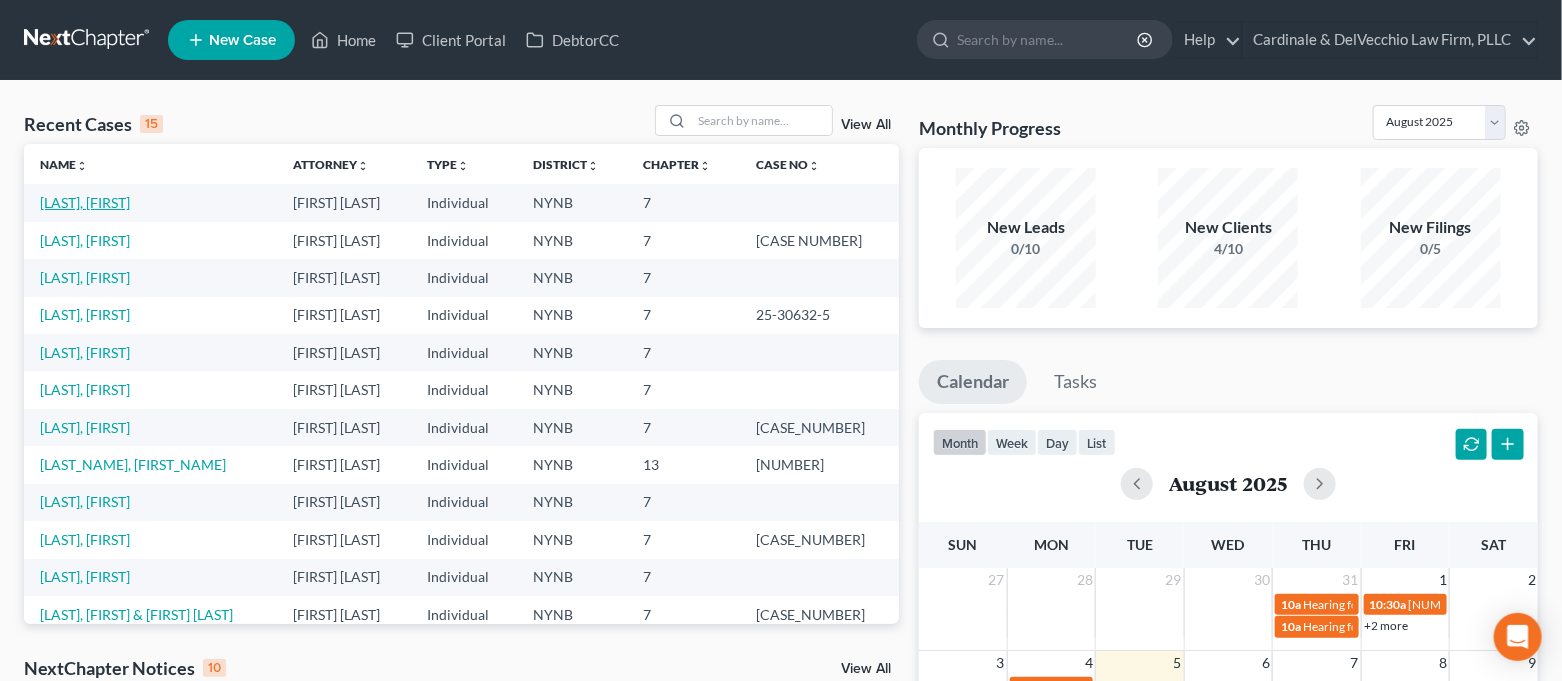 click on "[LAST], [FIRST]" at bounding box center [85, 202] 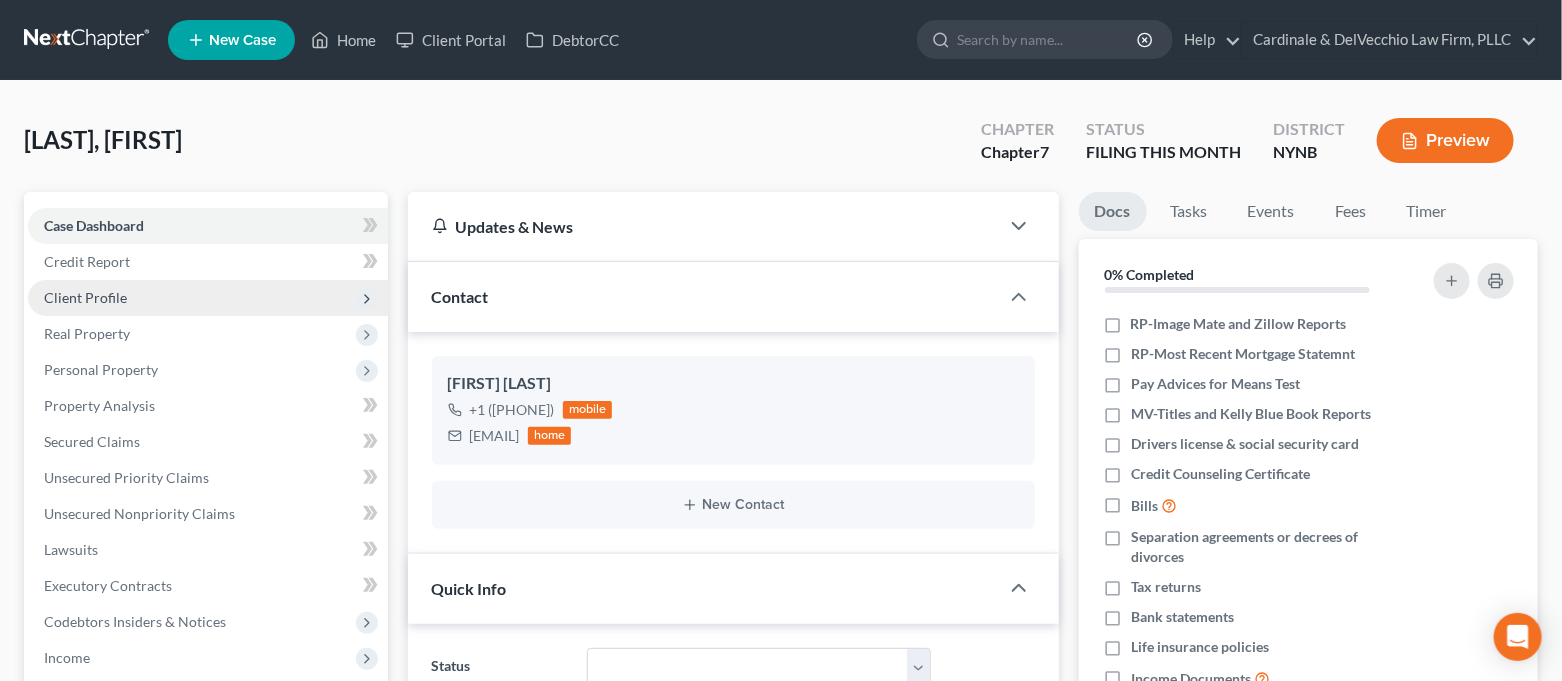 click on "Client Profile" at bounding box center (208, 298) 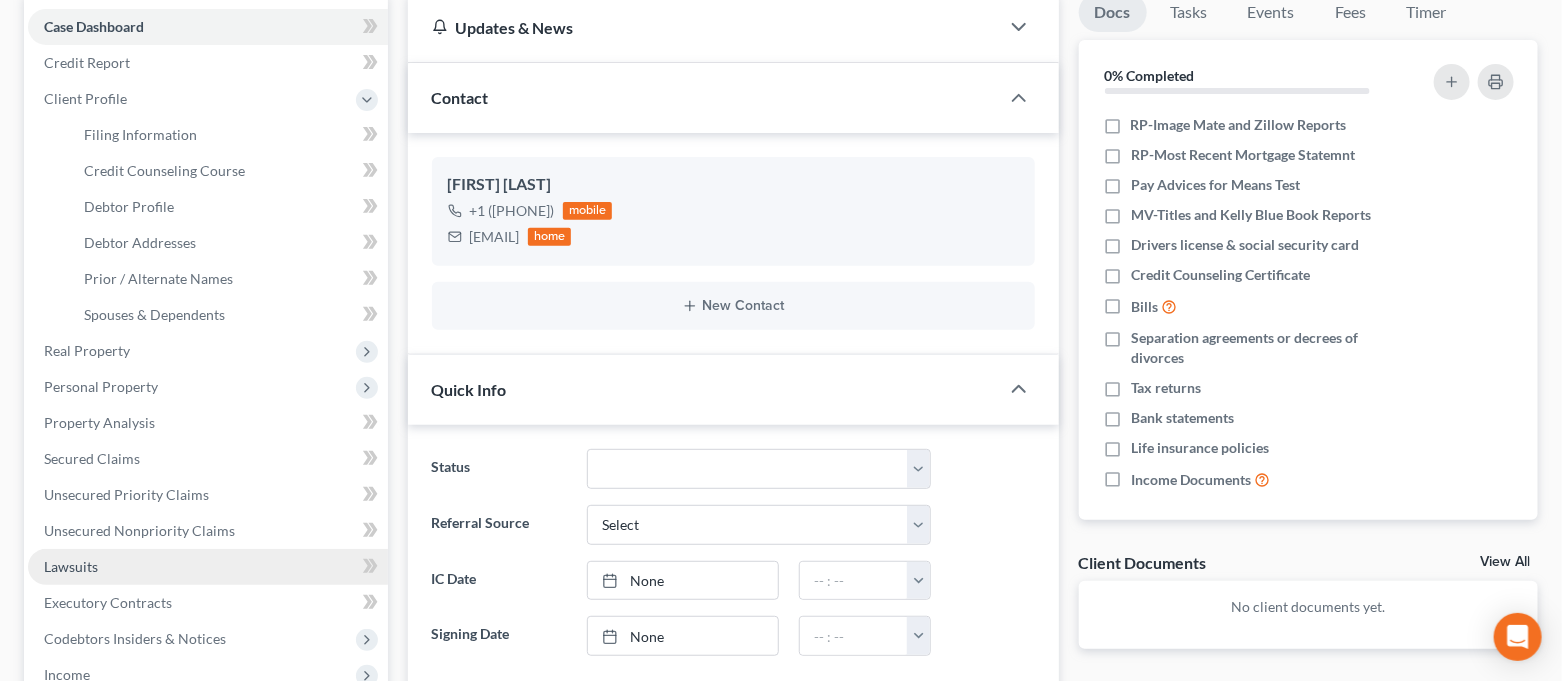 scroll, scrollTop: 399, scrollLeft: 0, axis: vertical 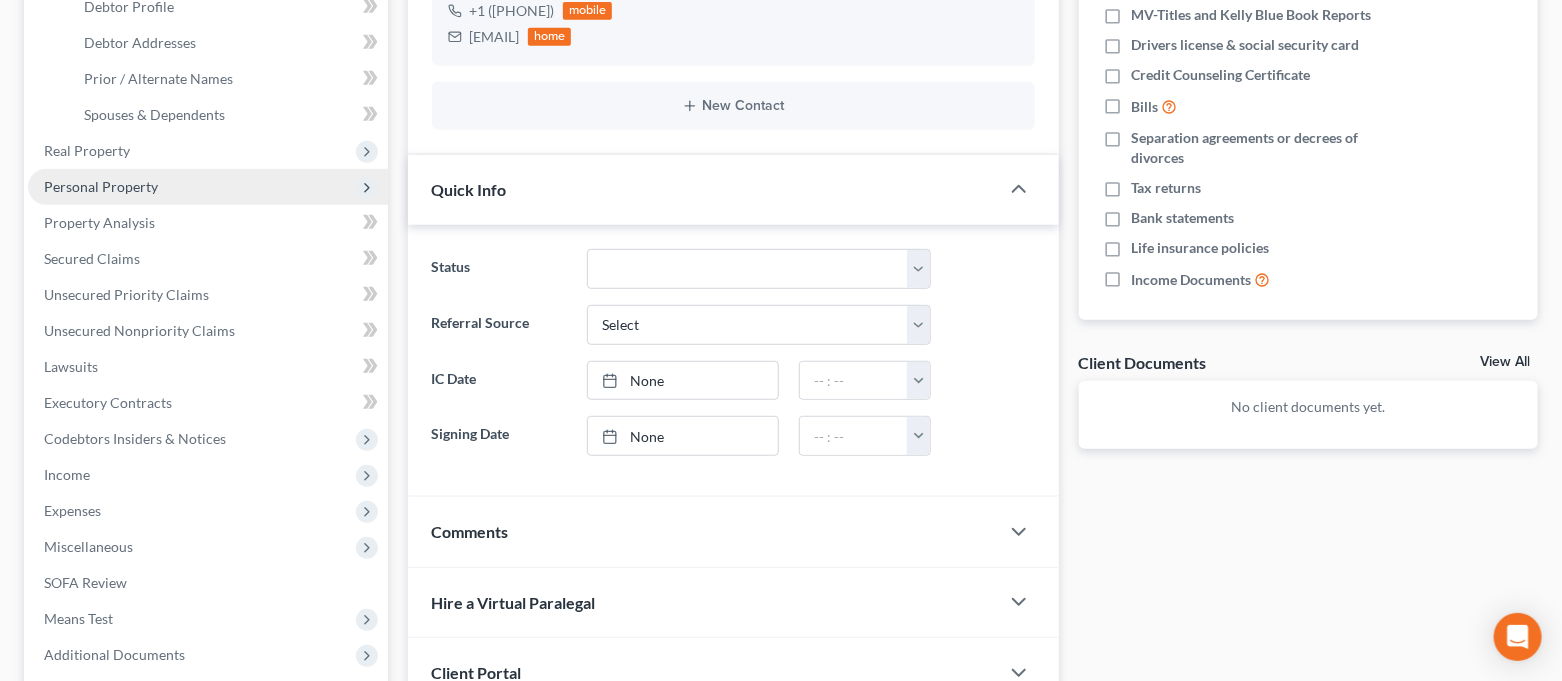 click on "Personal Property" at bounding box center [208, 187] 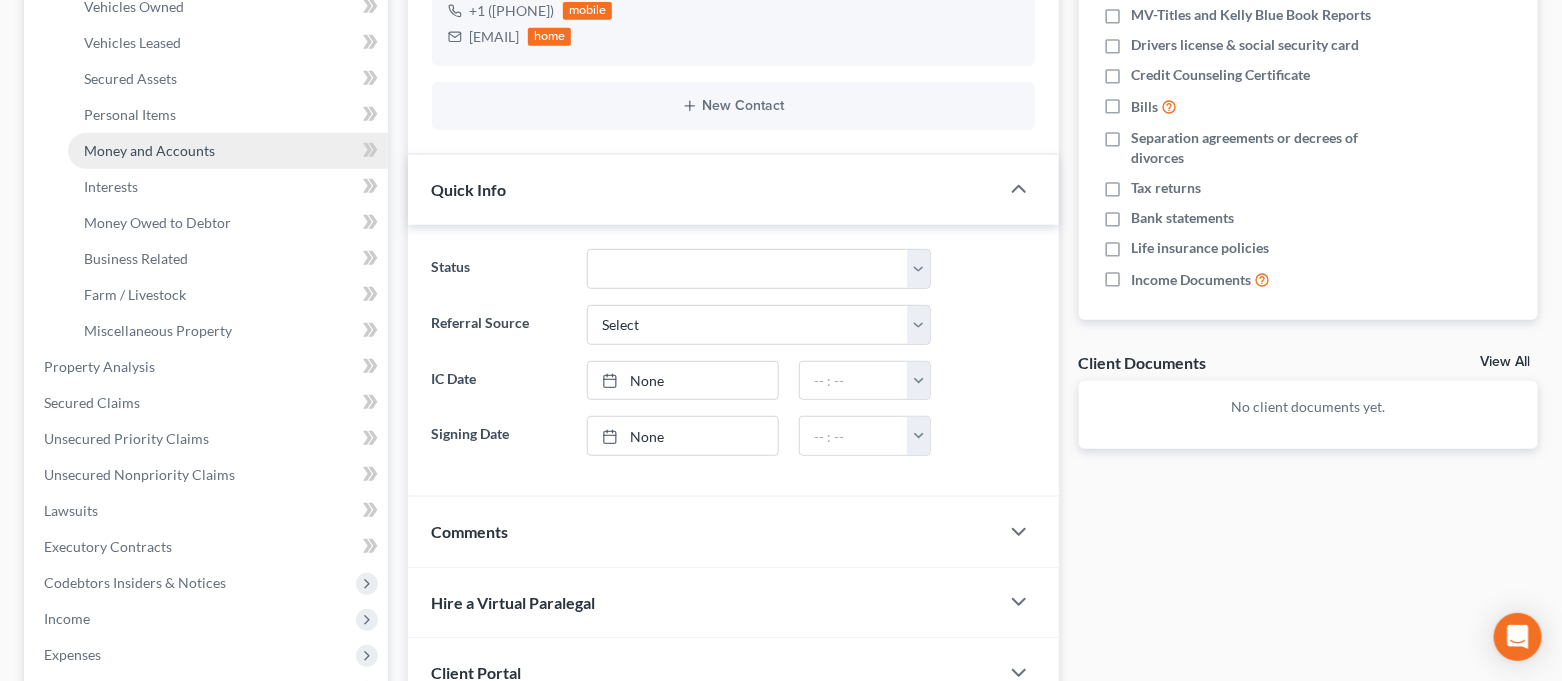 click on "Money and Accounts" at bounding box center (149, 150) 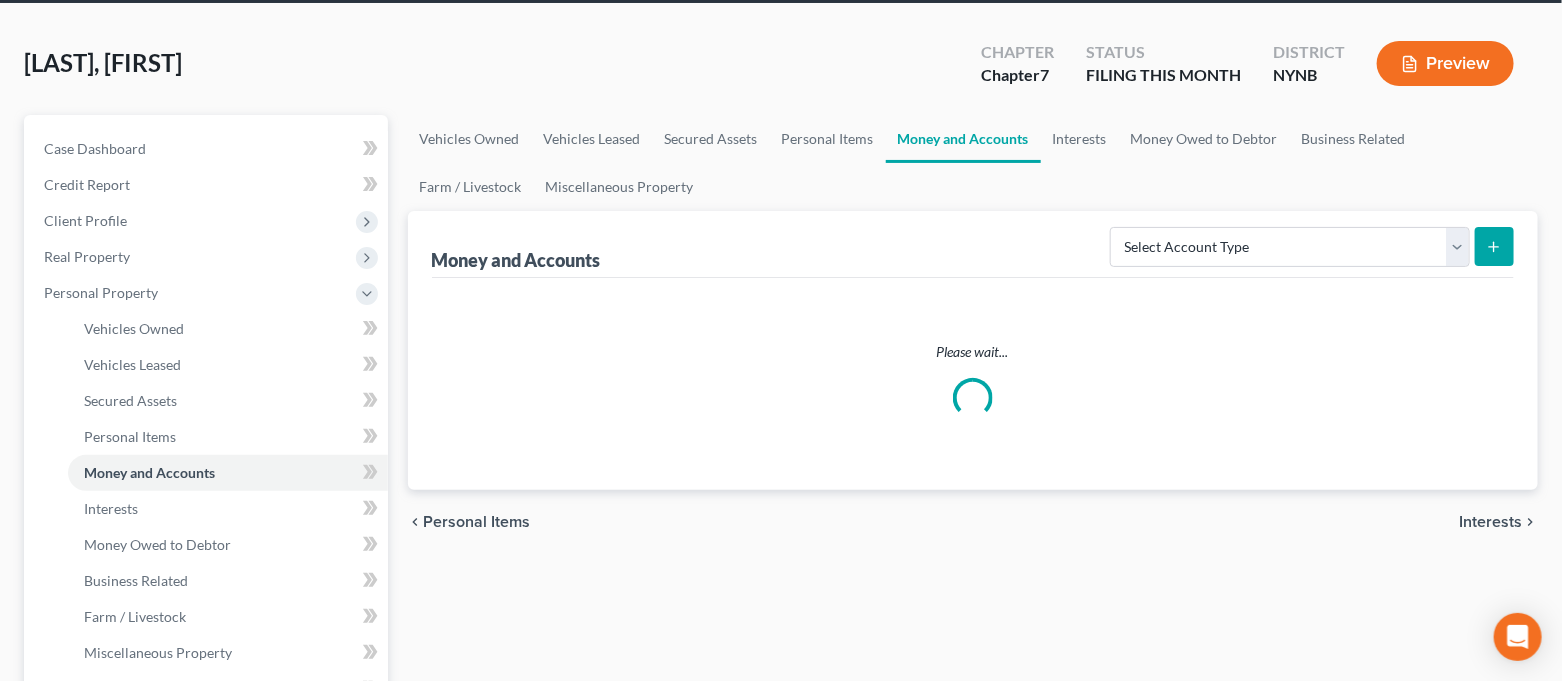 scroll, scrollTop: 0, scrollLeft: 0, axis: both 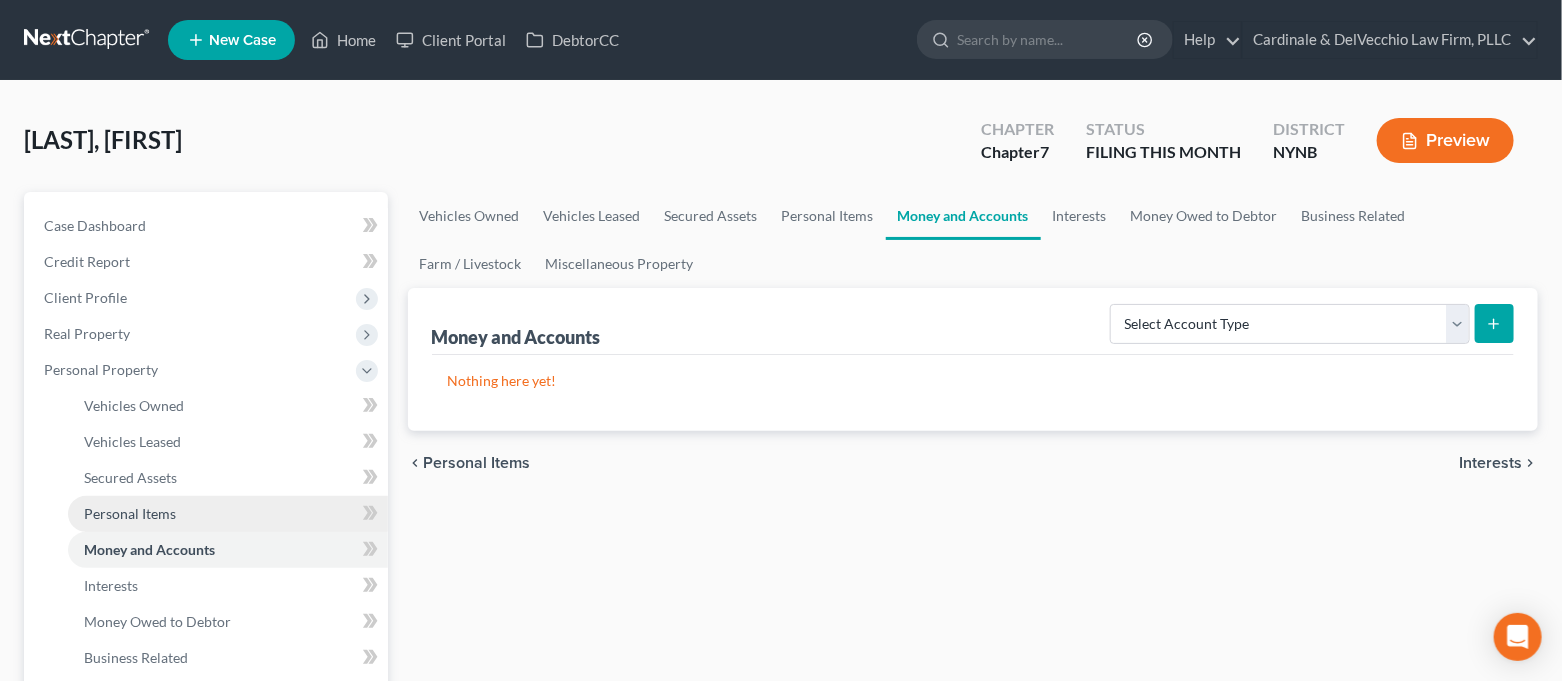 click on "Personal Items" at bounding box center (228, 514) 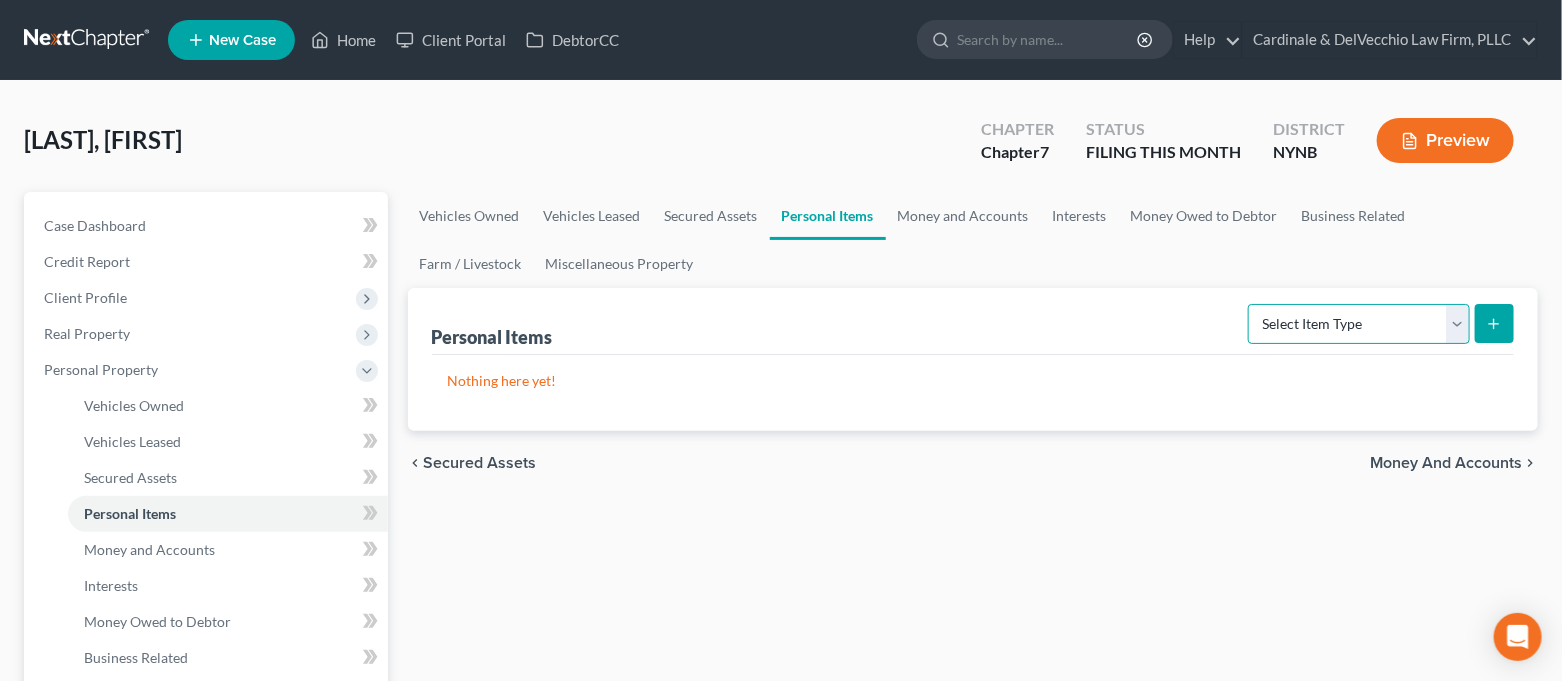 click on "Select Item Type Clothing Collectibles Of Value Electronics Firearms Household Goods Jewelry Other Pet(s) Sports & Hobby Equipment" at bounding box center [1359, 324] 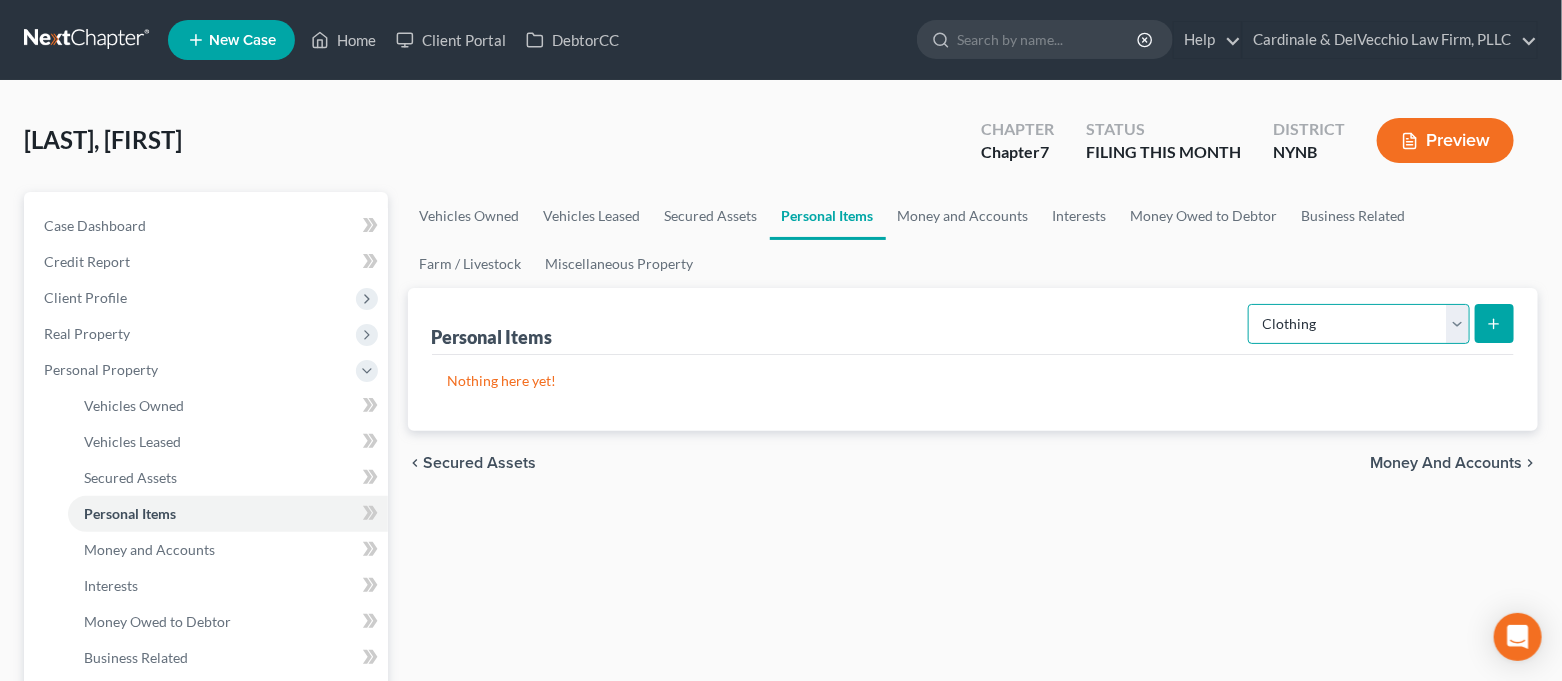 click on "Select Item Type Clothing Collectibles Of Value Electronics Firearms Household Goods Jewelry Other Pet(s) Sports & Hobby Equipment" at bounding box center (1359, 324) 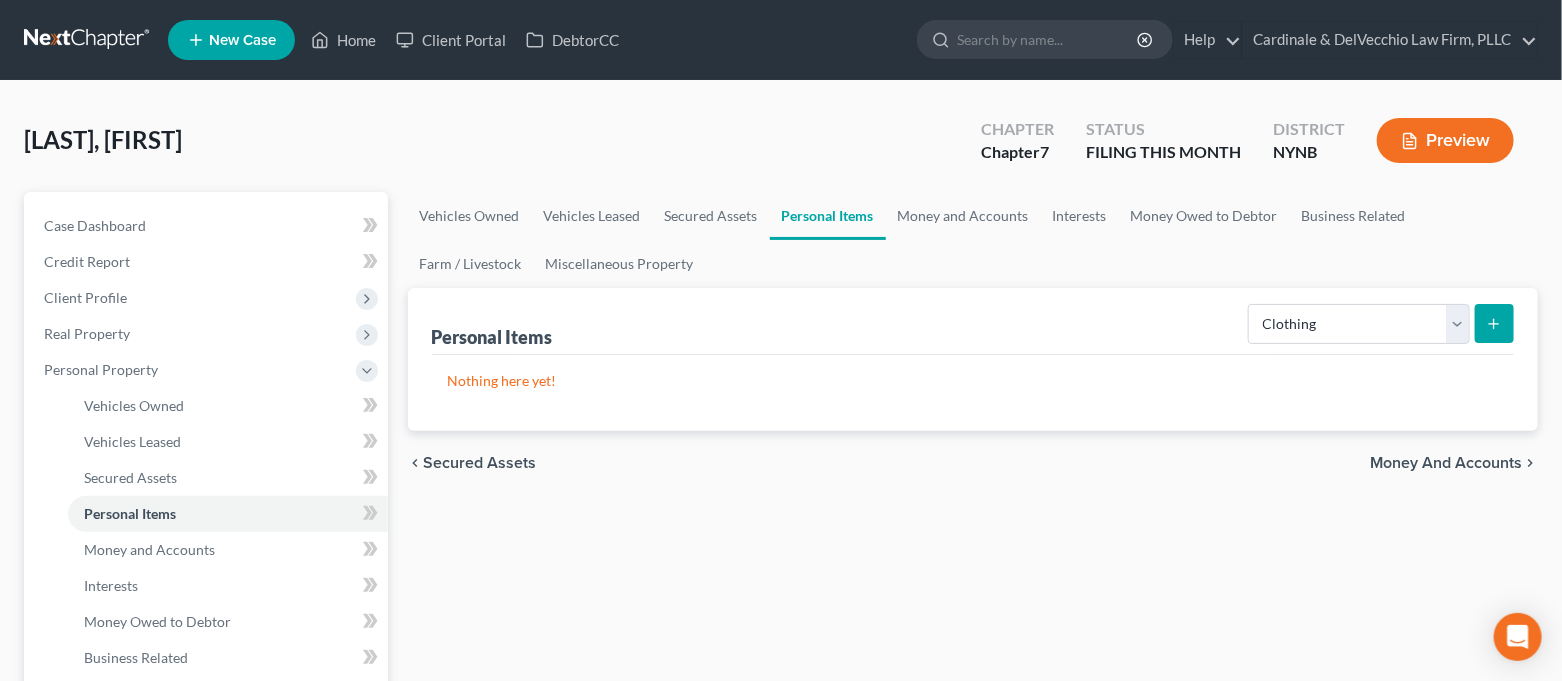 click 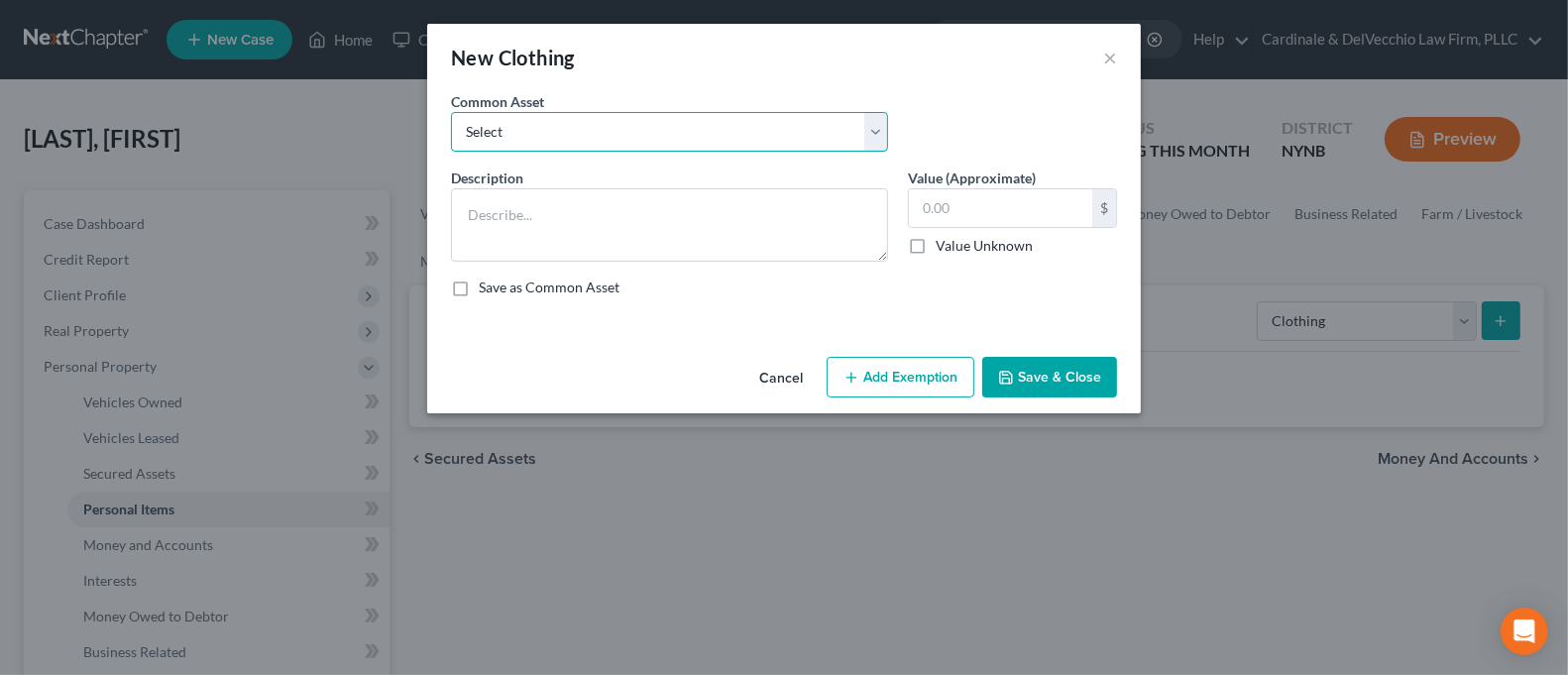 click on "Select Regular Everyday Clothing For Debtor & Spouse Regular Everyday Clothing For Debtor" at bounding box center [669, 132] 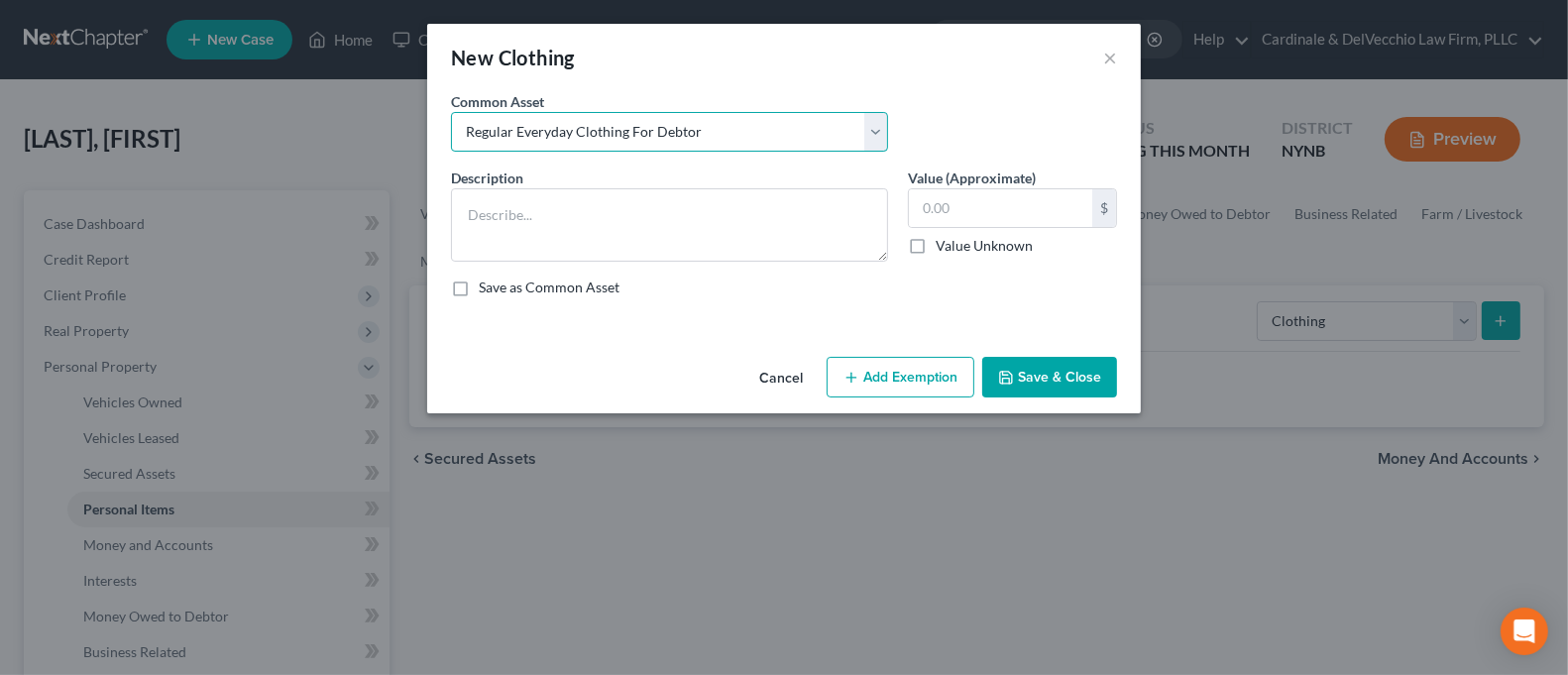 click on "Select Regular Everyday Clothing For Debtor & Spouse Regular Everyday Clothing For Debtor" at bounding box center [669, 132] 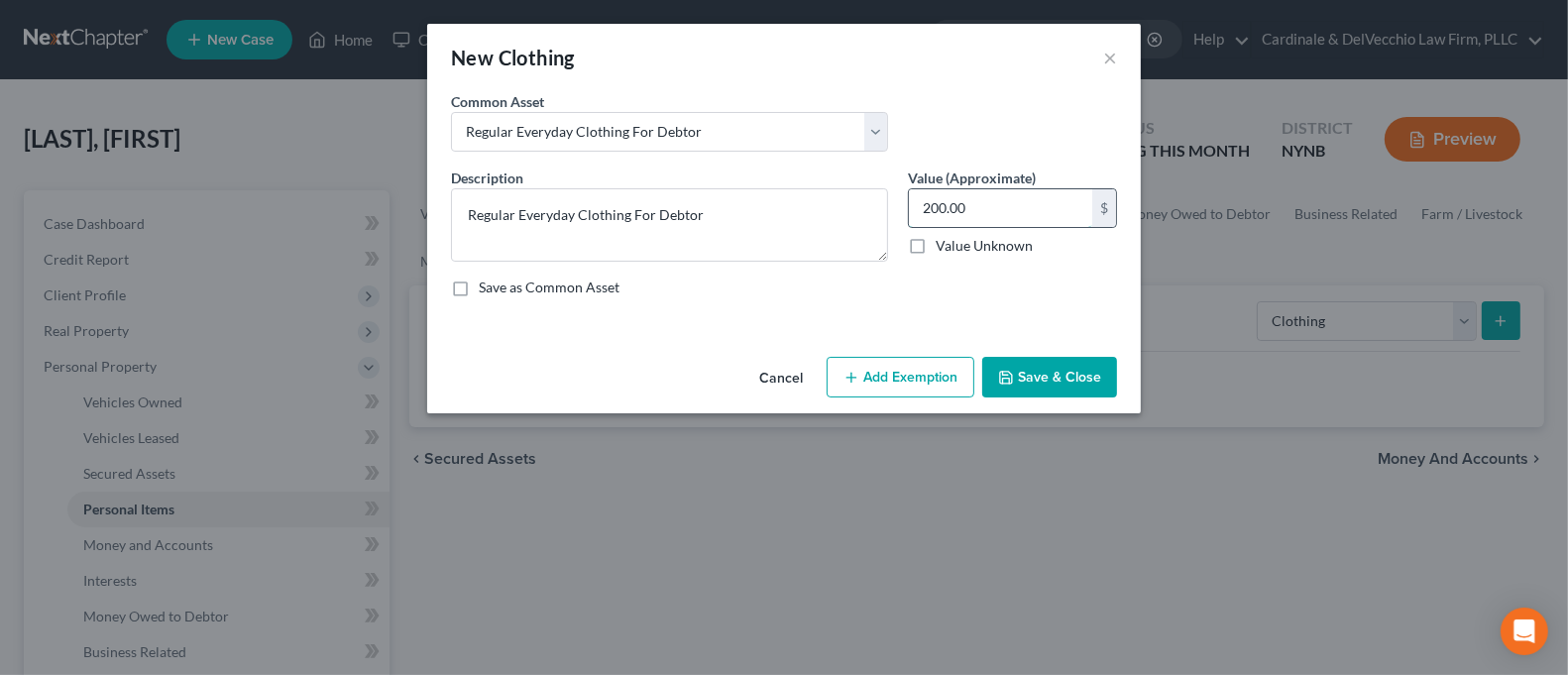 click on "200.00" at bounding box center [1000, 208] 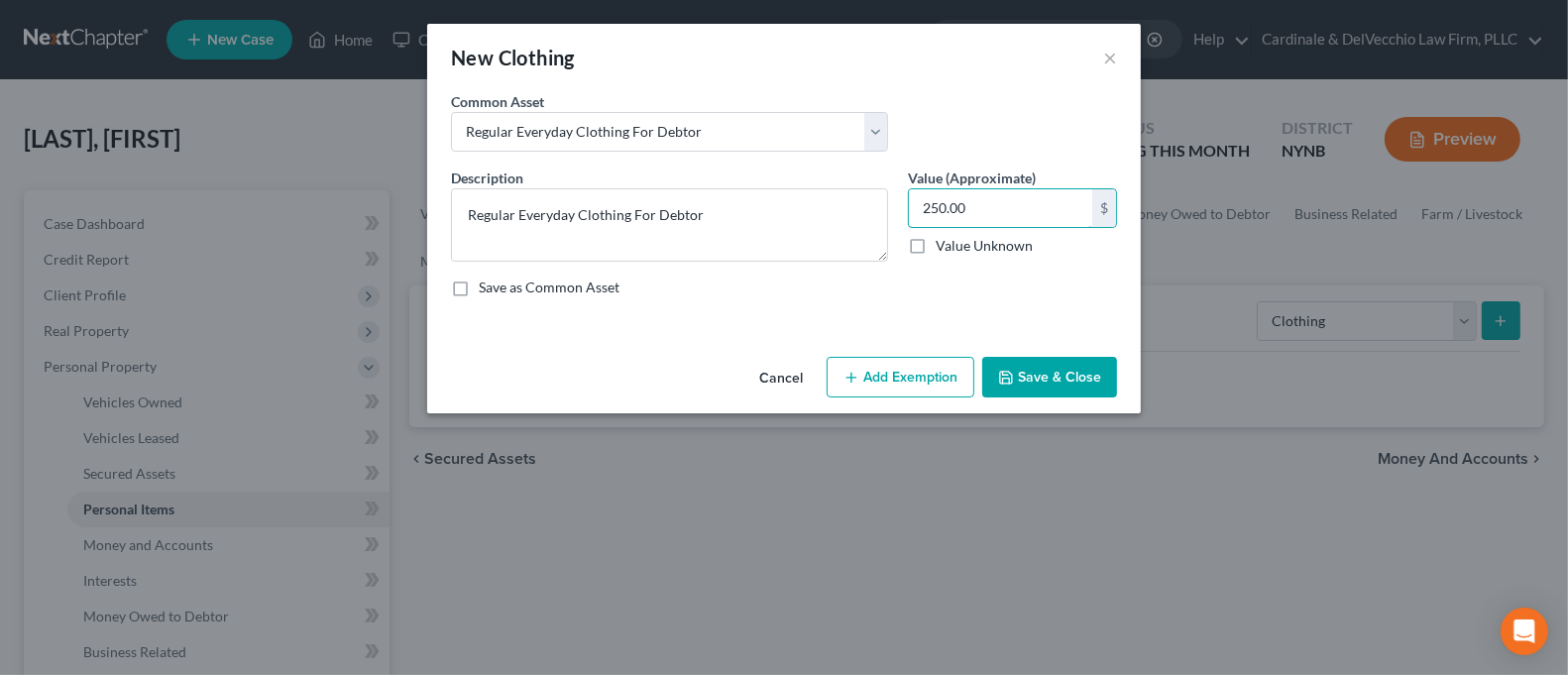 type on "250.00" 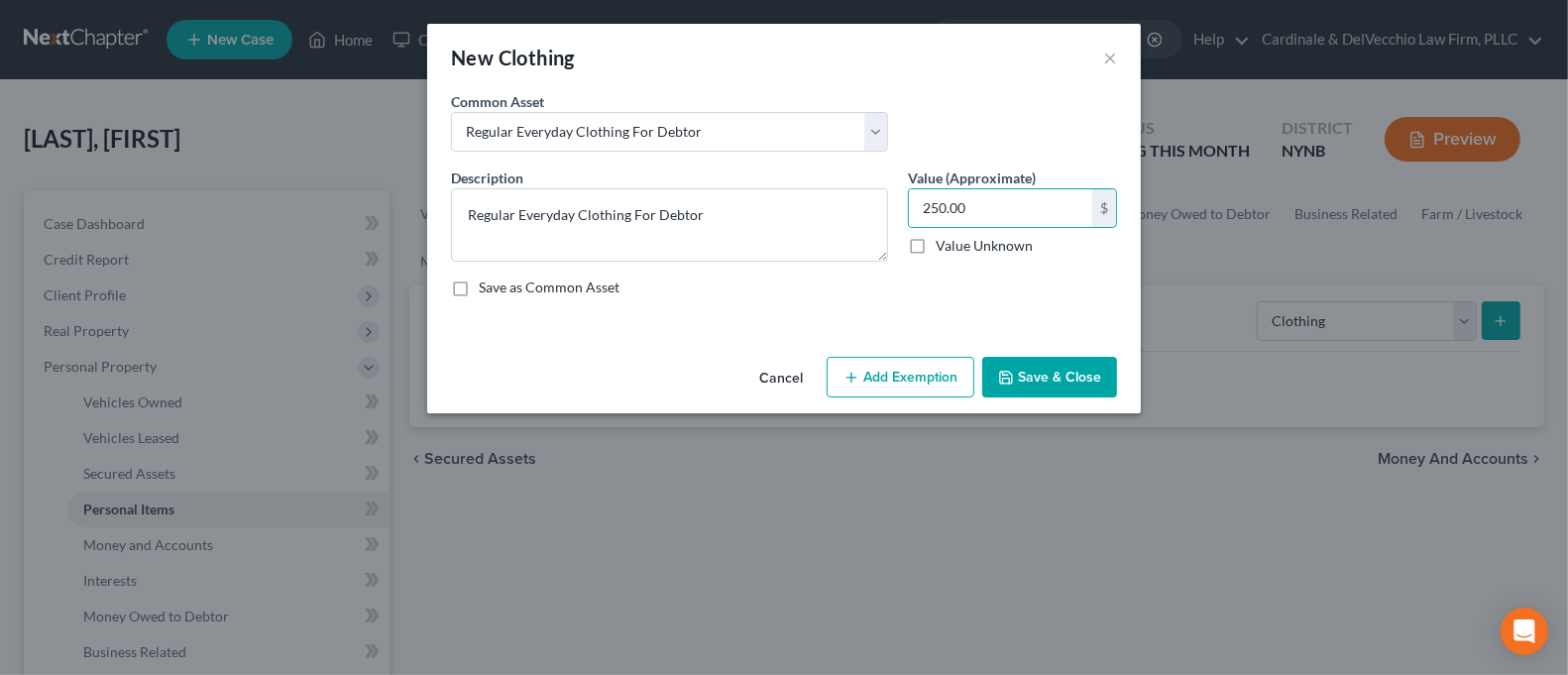 click on "Save & Close" at bounding box center [1050, 378] 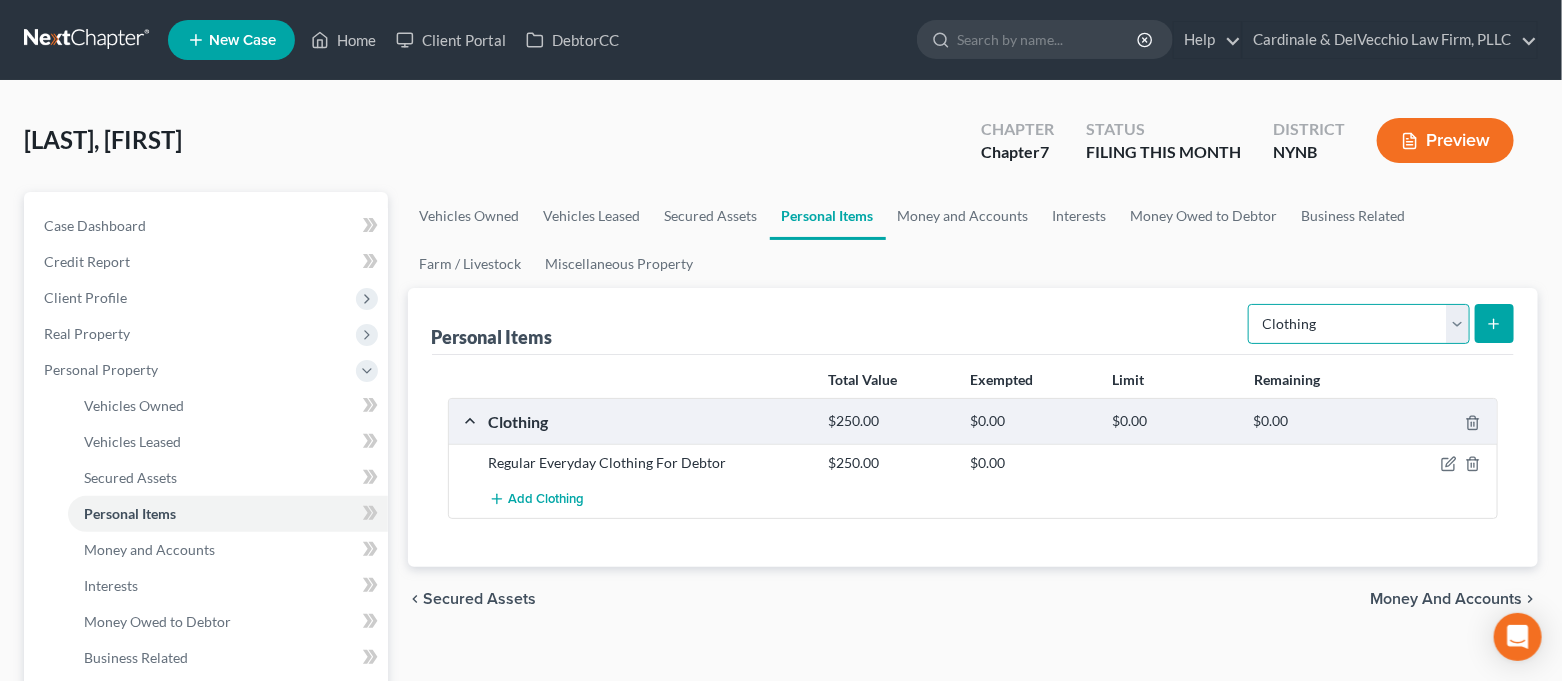 click on "Select Item Type Clothing Collectibles Of Value Electronics Firearms Household Goods Jewelry Other Pet(s) Sports & Hobby Equipment" at bounding box center (1359, 324) 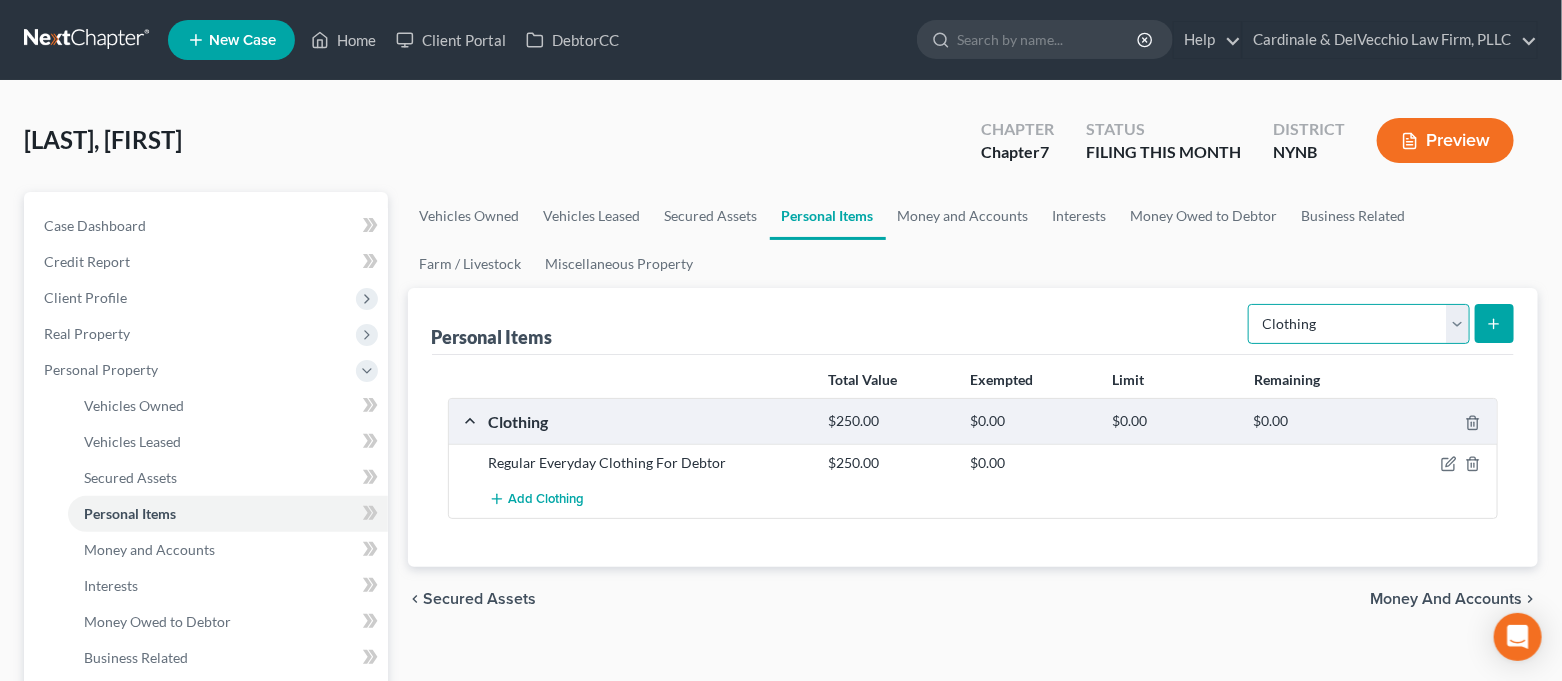 select on "household_goods" 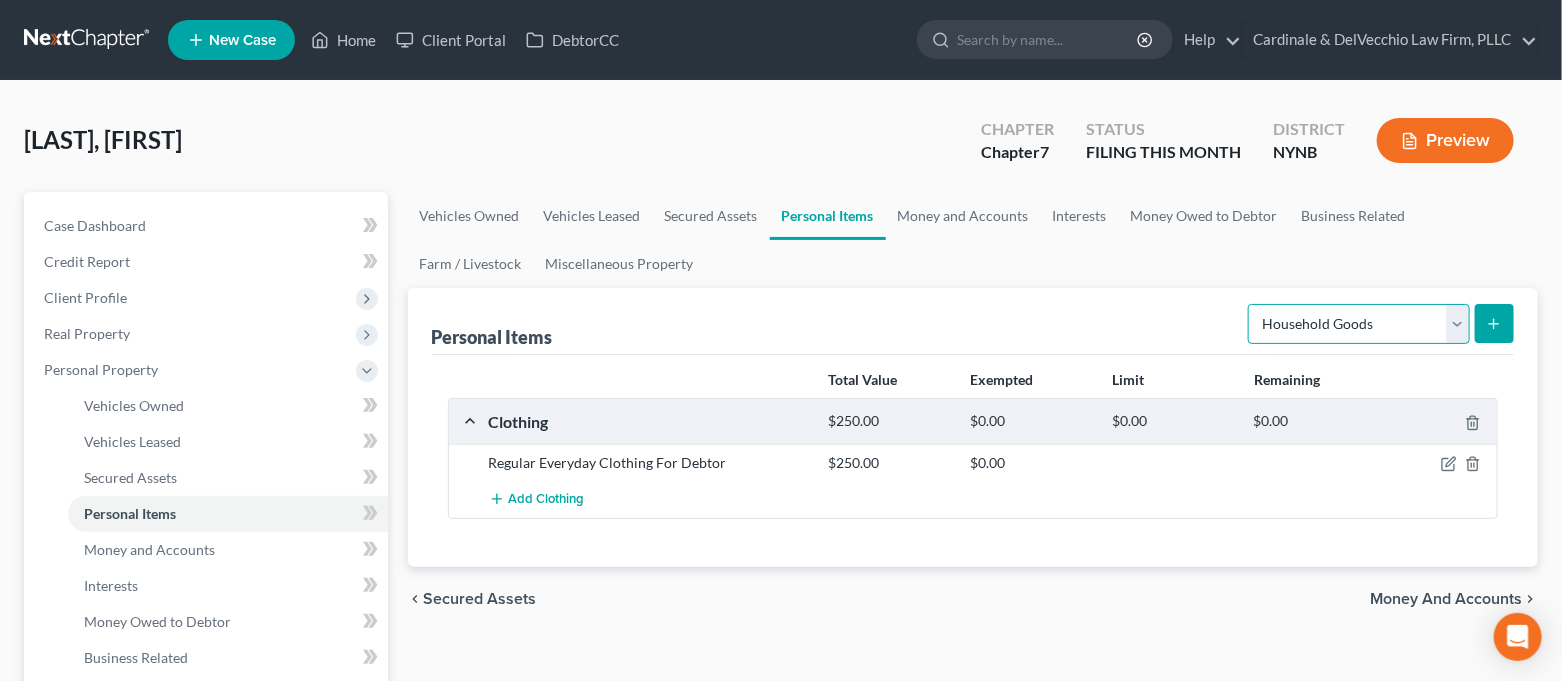 click on "Select Item Type Clothing Collectibles Of Value Electronics Firearms Household Goods Jewelry Other Pet(s) Sports & Hobby Equipment" at bounding box center [1359, 324] 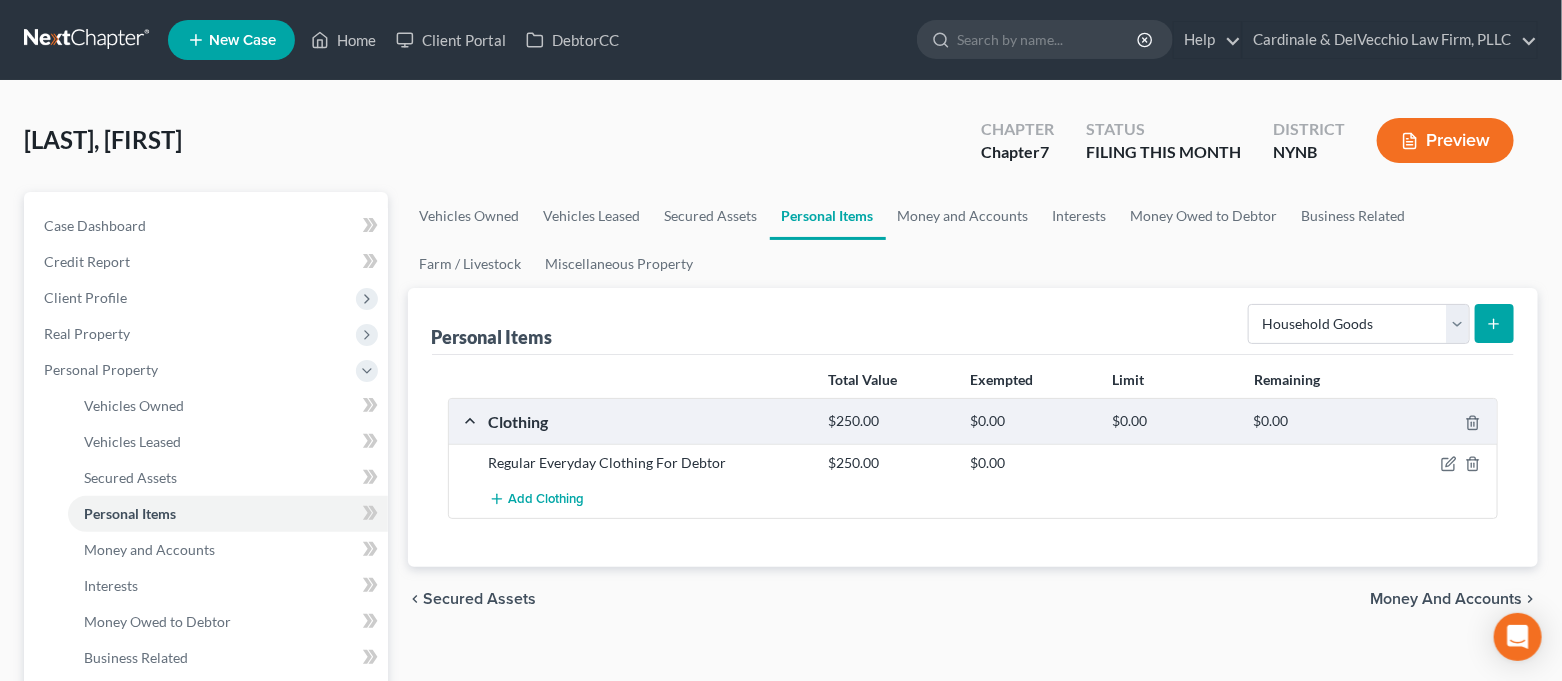click at bounding box center (1494, 323) 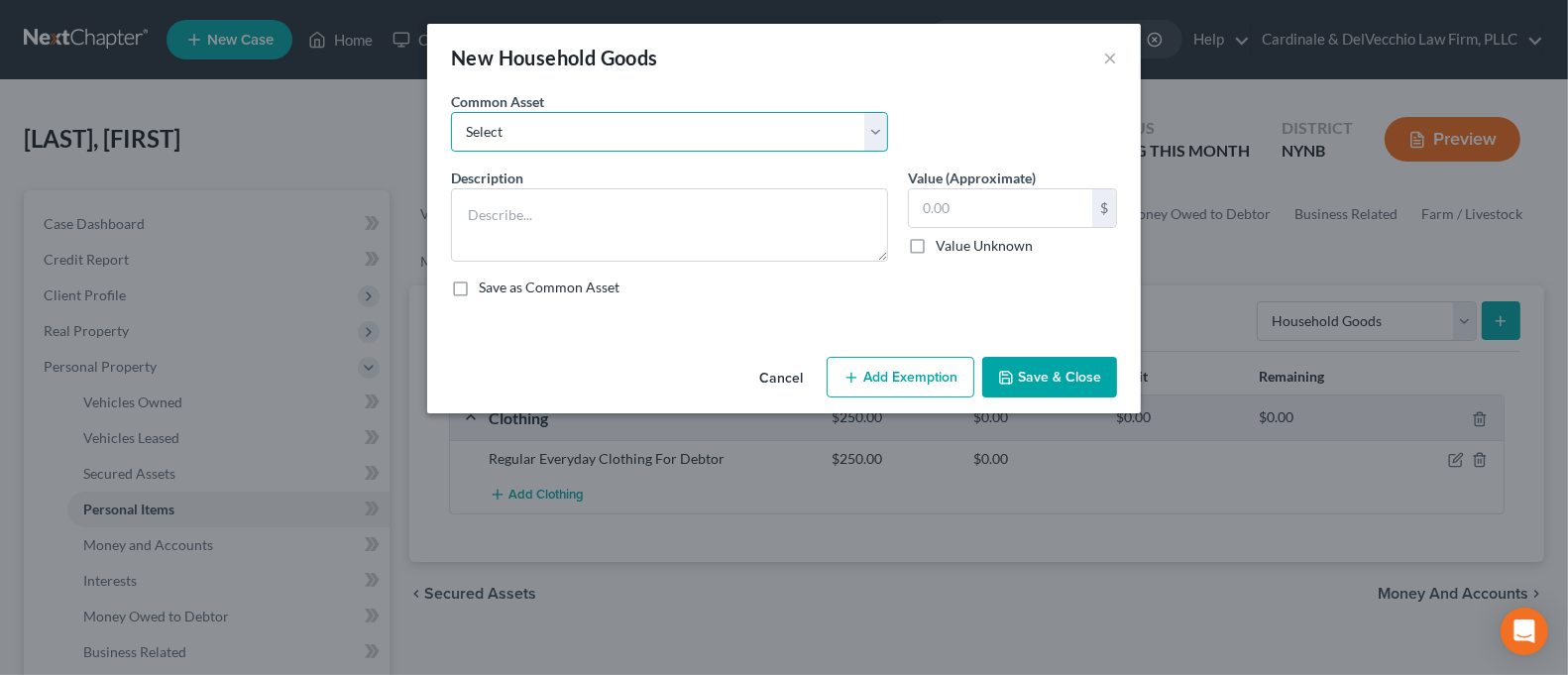 click on "Select Household Goods and Furnishings to Include Bedroom Set and Other Misc. Items Household Goods and Furnishings to Include Appliances, Furniture, Bedroom Set and Other Misc. Items" at bounding box center [669, 132] 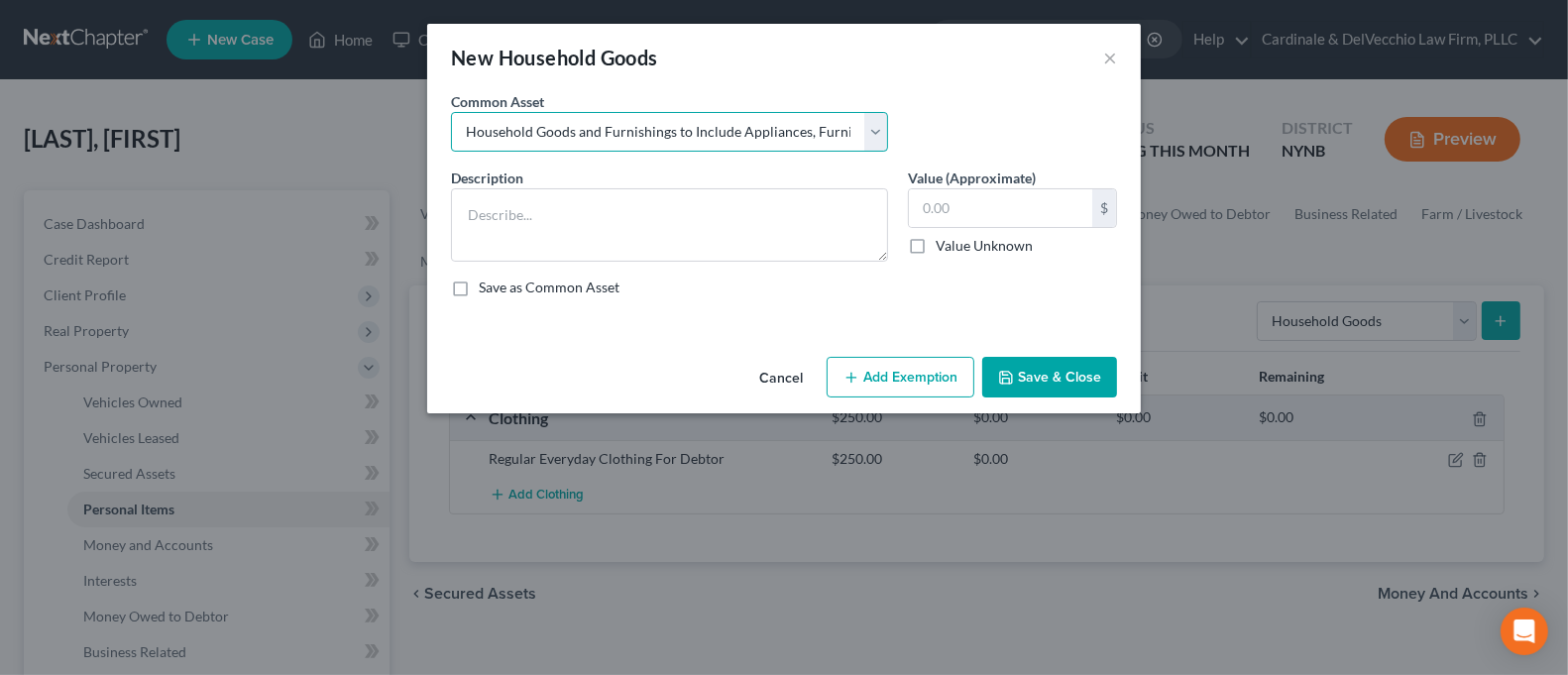 click on "Select Household Goods and Furnishings to Include Bedroom Set and Other Misc. Items Household Goods and Furnishings to Include Appliances, Furniture, Bedroom Set and Other Misc. Items" at bounding box center (669, 132) 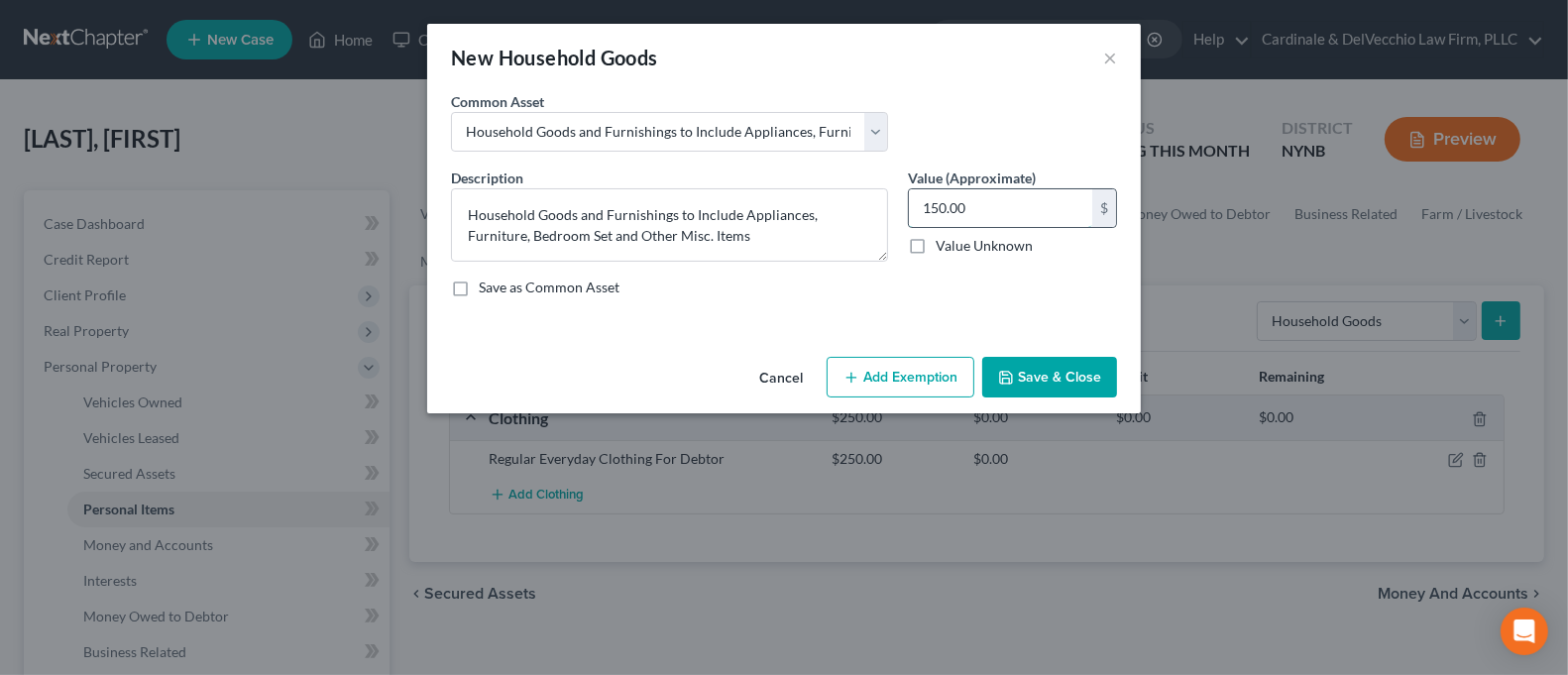 click on "150.00" at bounding box center [1000, 208] 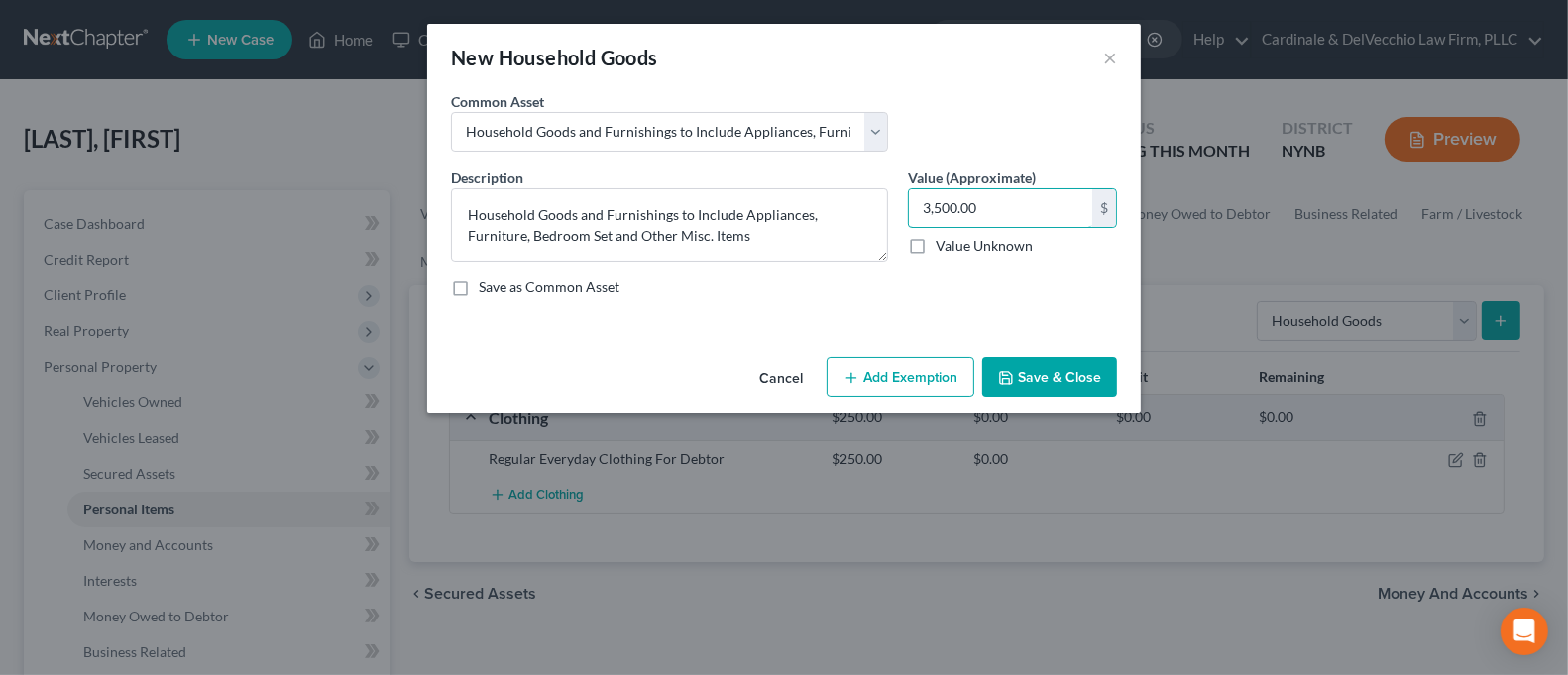 type on "3,500.00" 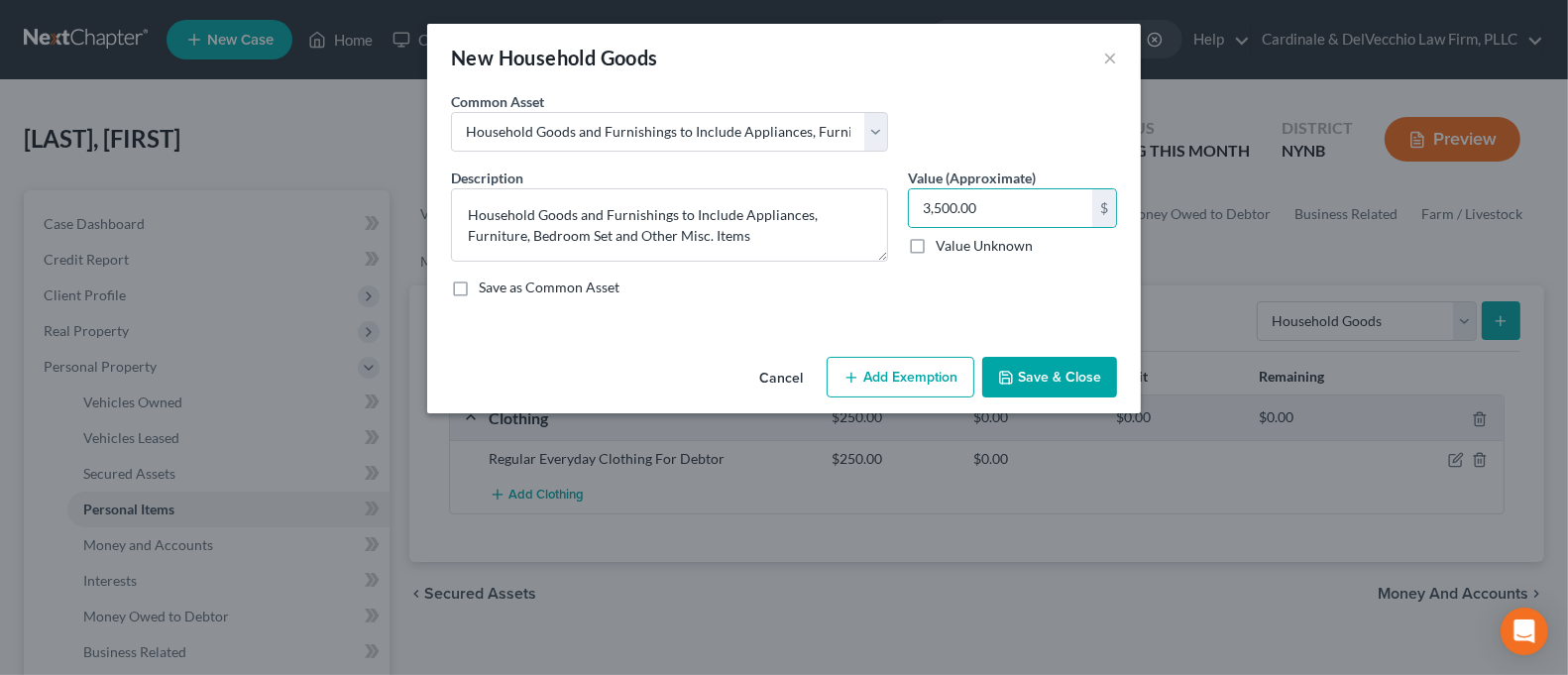 click on "Save & Close" at bounding box center [1050, 378] 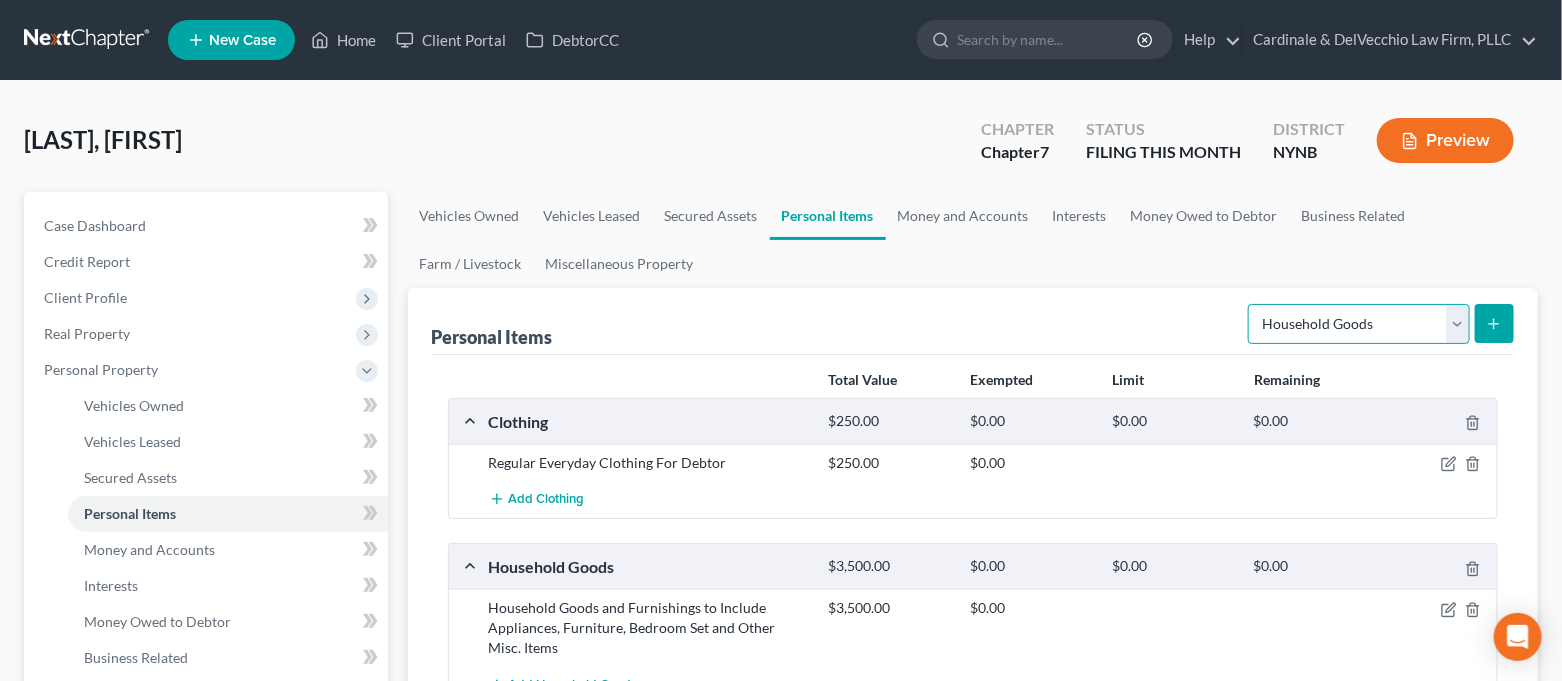 click on "Select Item Type Clothing Collectibles Of Value Electronics Firearms Household Goods Jewelry Other Pet(s) Sports & Hobby Equipment" at bounding box center (1359, 324) 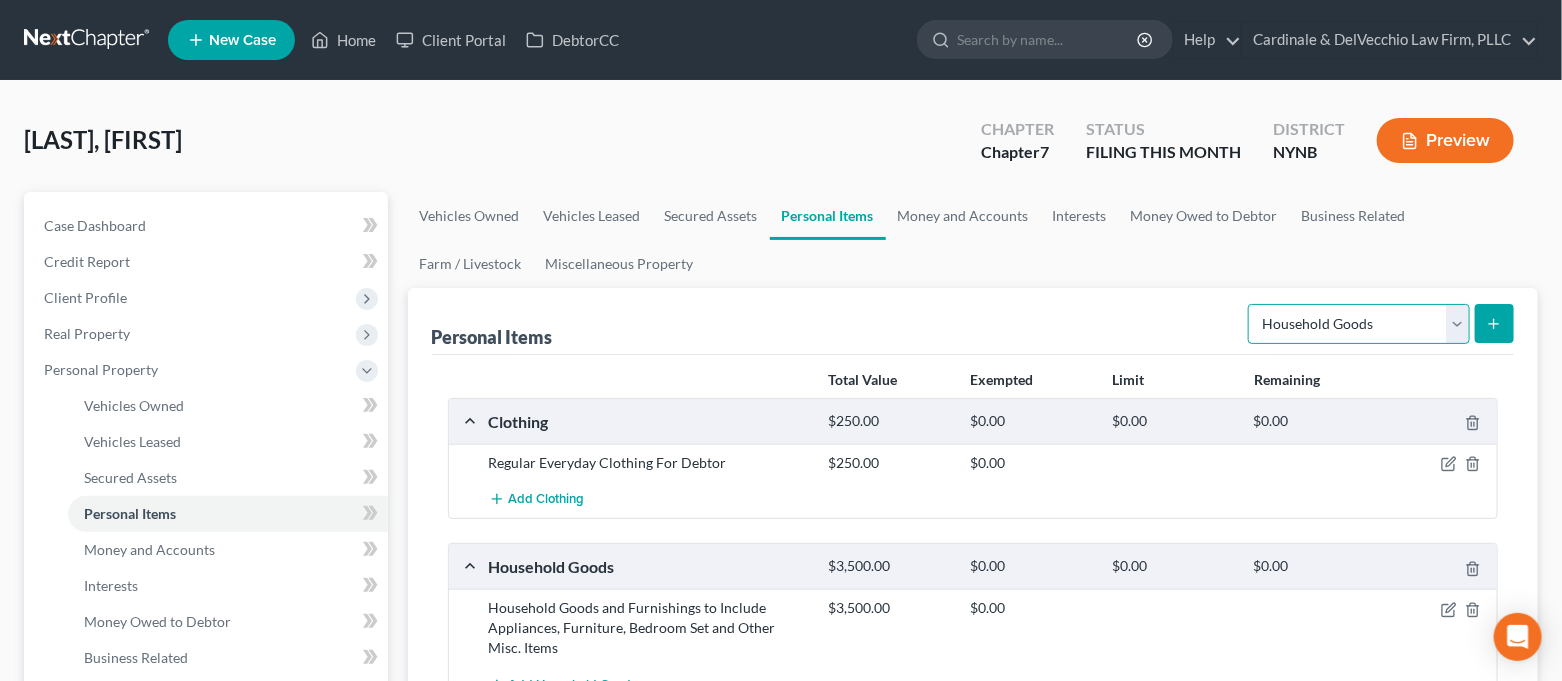 select on "jewelry" 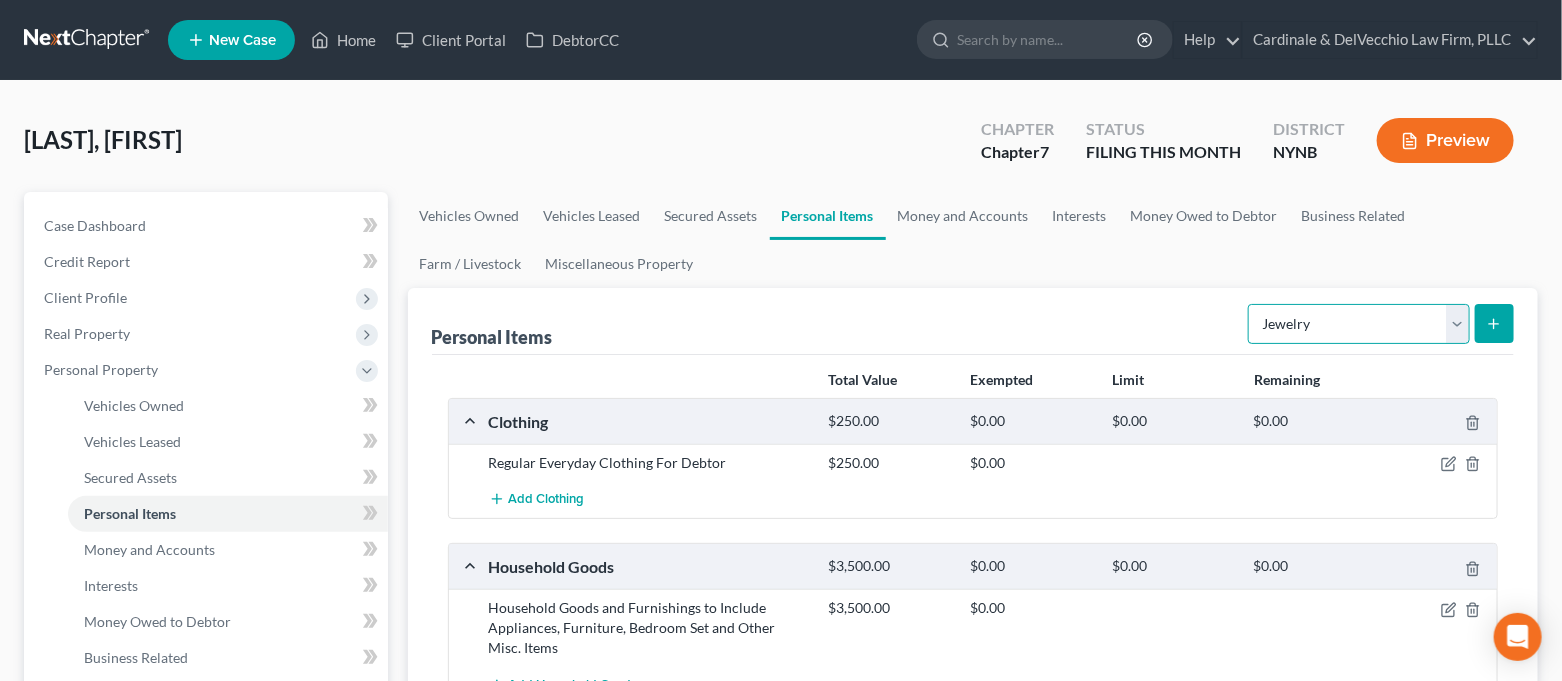click on "Select Item Type Clothing Collectibles Of Value Electronics Firearms Household Goods Jewelry Other Pet(s) Sports & Hobby Equipment" at bounding box center [1359, 324] 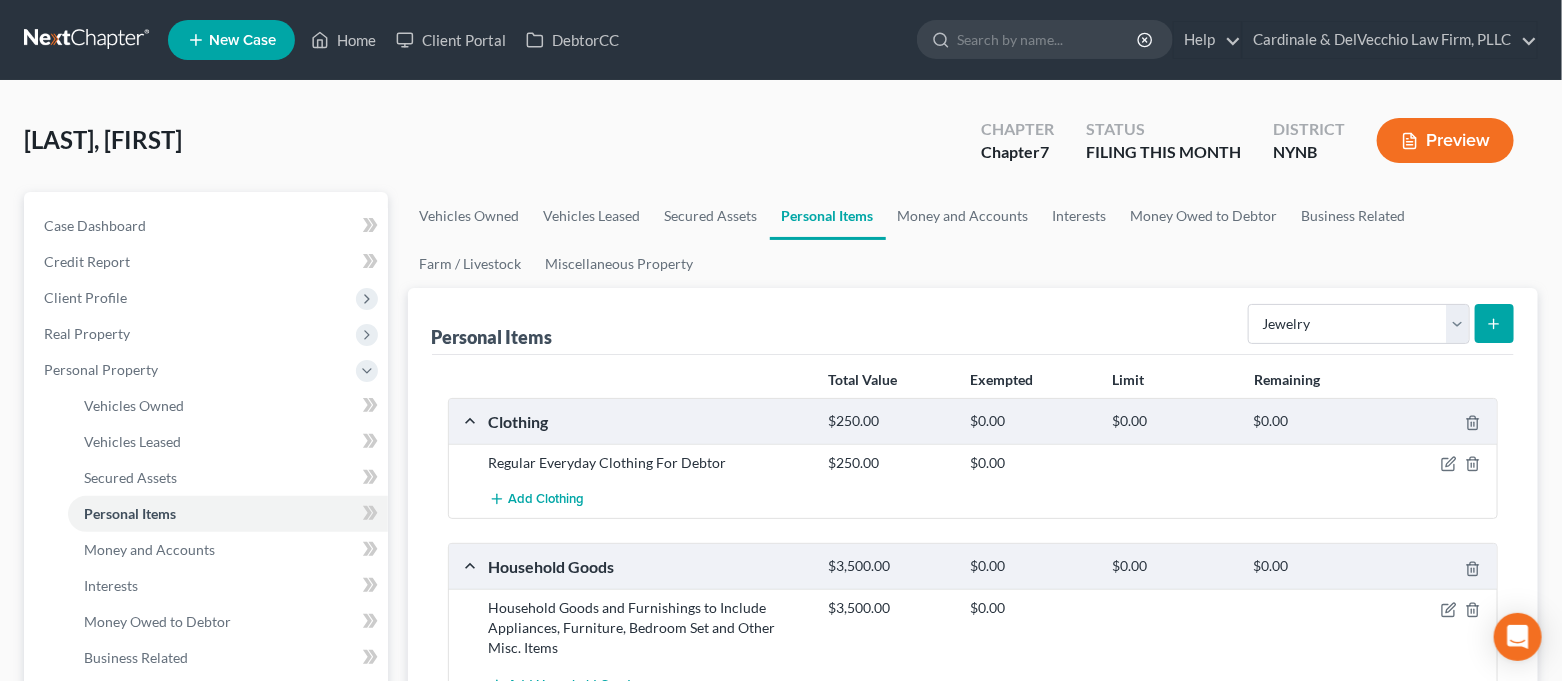 click at bounding box center [1494, 323] 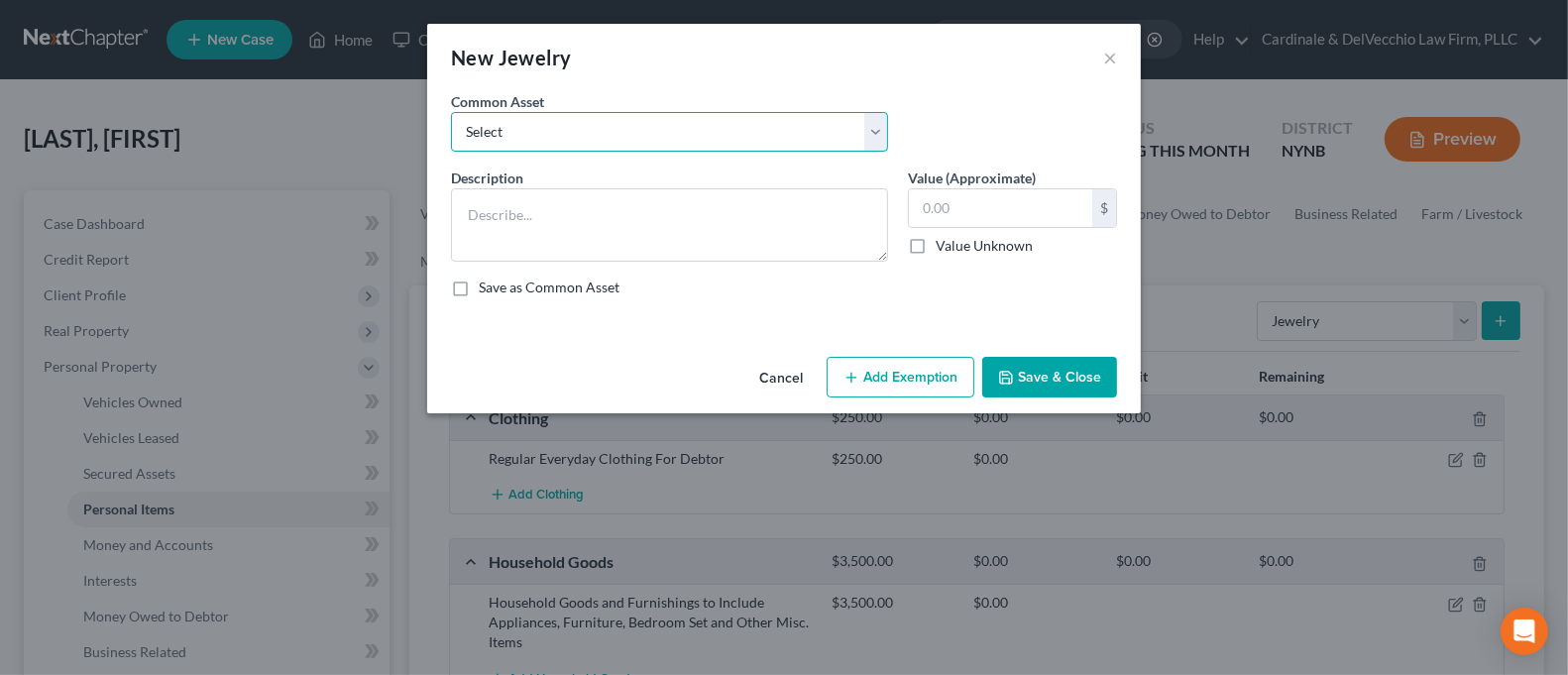 click on "Select Jewelry to Include Wedding Bands and Costume Jewelry Jewelry to Include Costume Jewelry Jewelry to Include Wedding Set and Costume Jewelry Jewelry to include: Engagement Ring and Costume Jewelry Jewelry to Include Costume Jewelry" at bounding box center (669, 132) 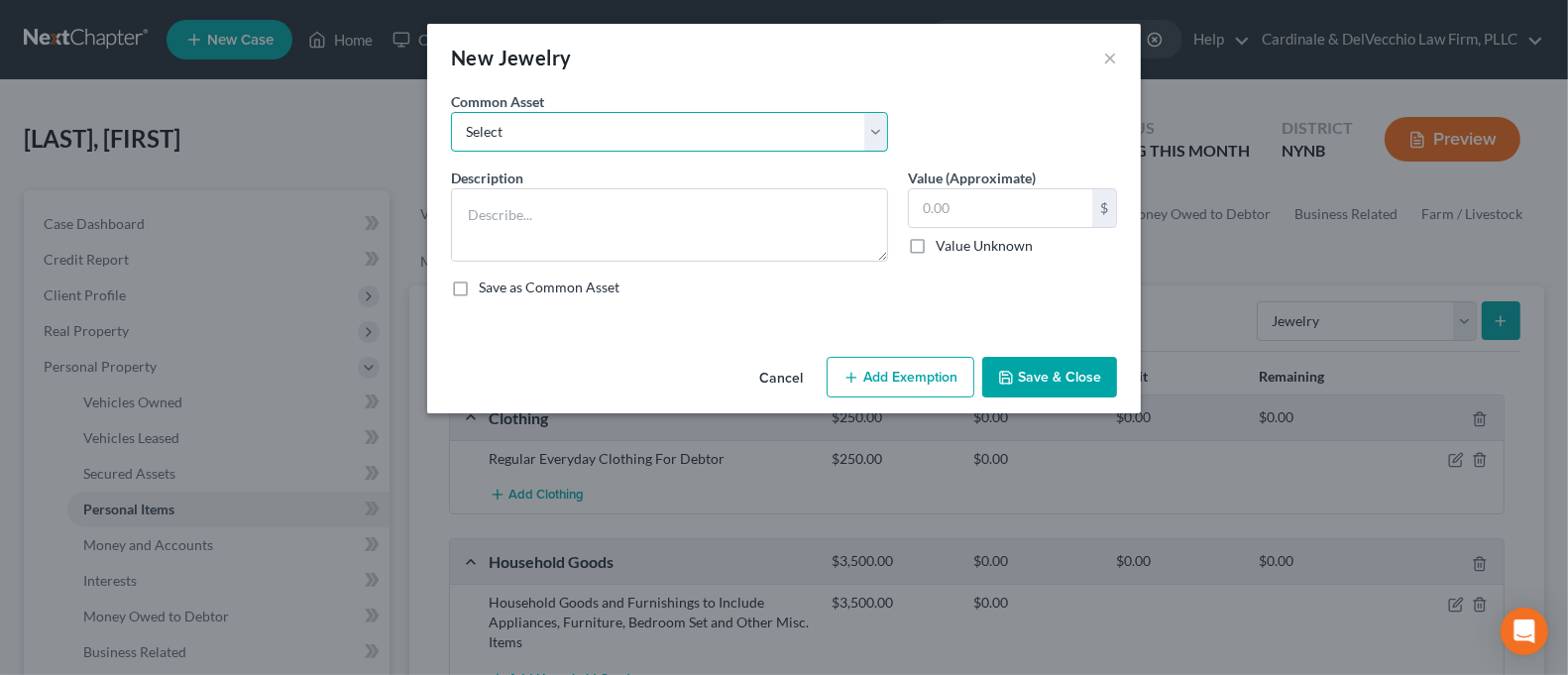 select on "1" 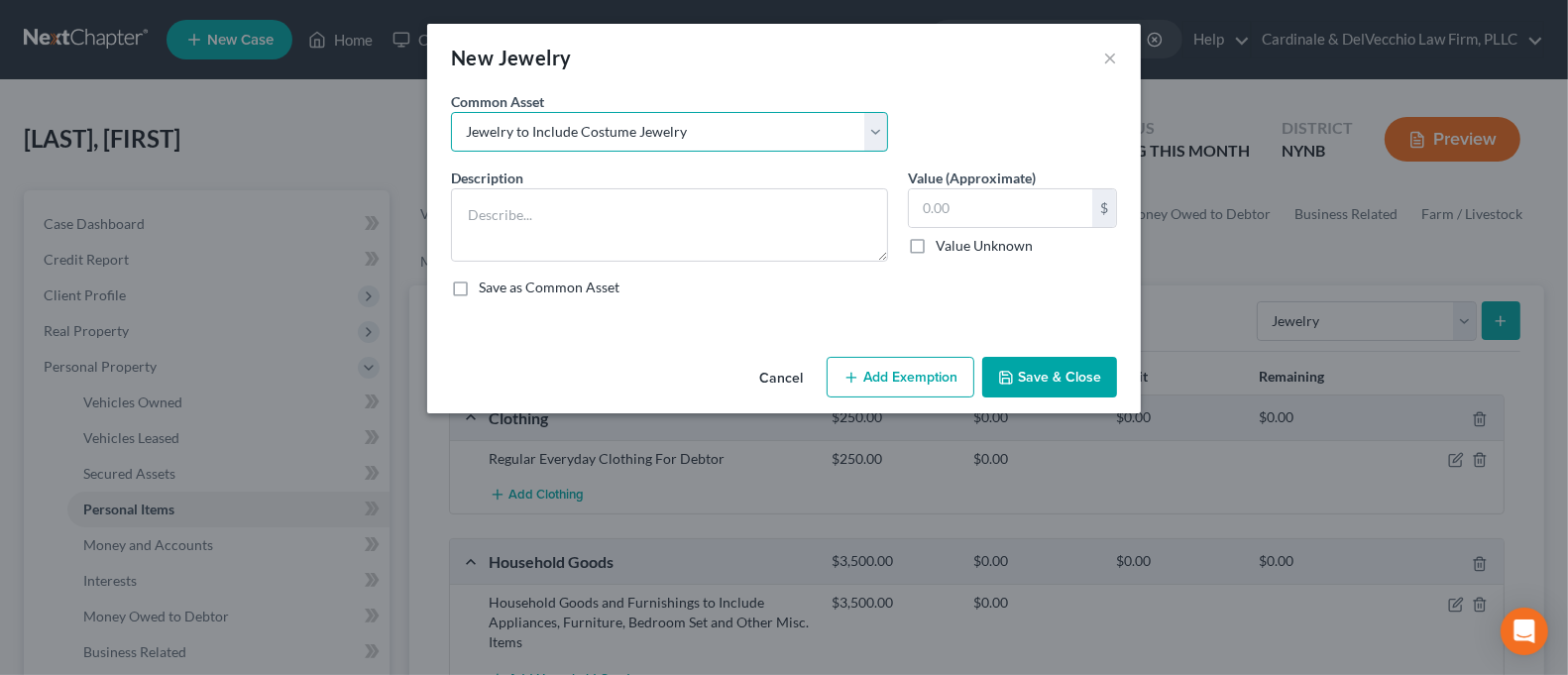 click on "Select Jewelry to Include Wedding Bands and Costume Jewelry Jewelry to Include Costume Jewelry Jewelry to Include Wedding Set and Costume Jewelry Jewelry to include: Engagement Ring and Costume Jewelry Jewelry to Include Costume Jewelry" at bounding box center [669, 132] 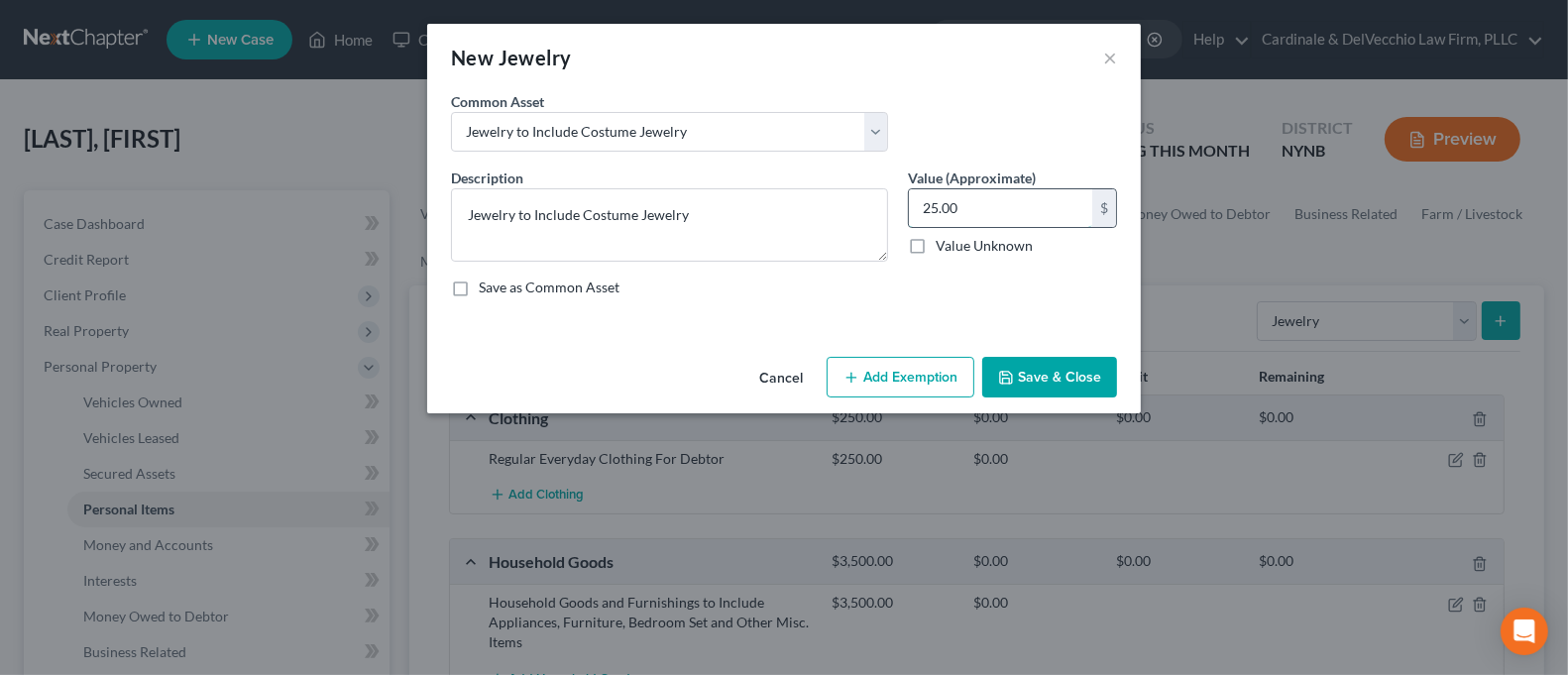 click on "25.00" at bounding box center (1000, 208) 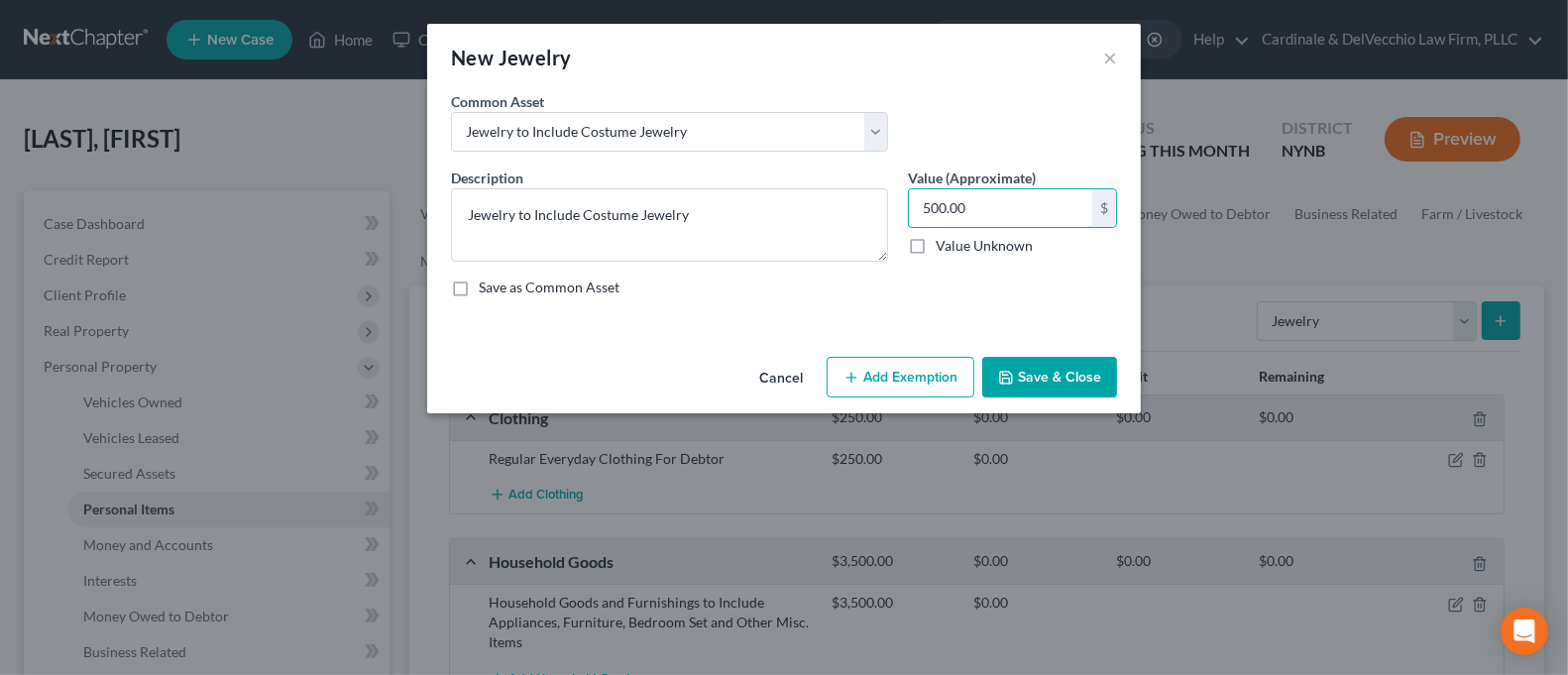 type on "500.00" 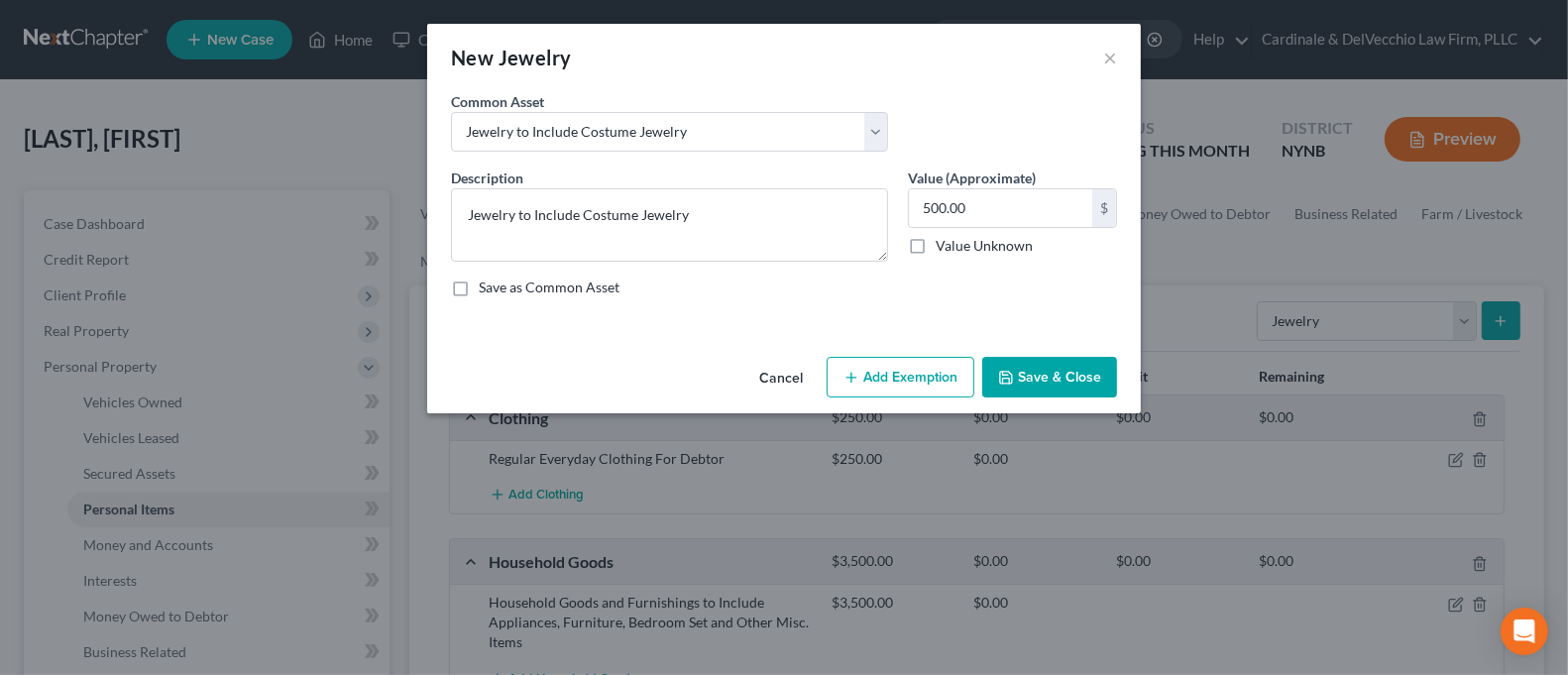 click on "Save & Close" at bounding box center (1050, 378) 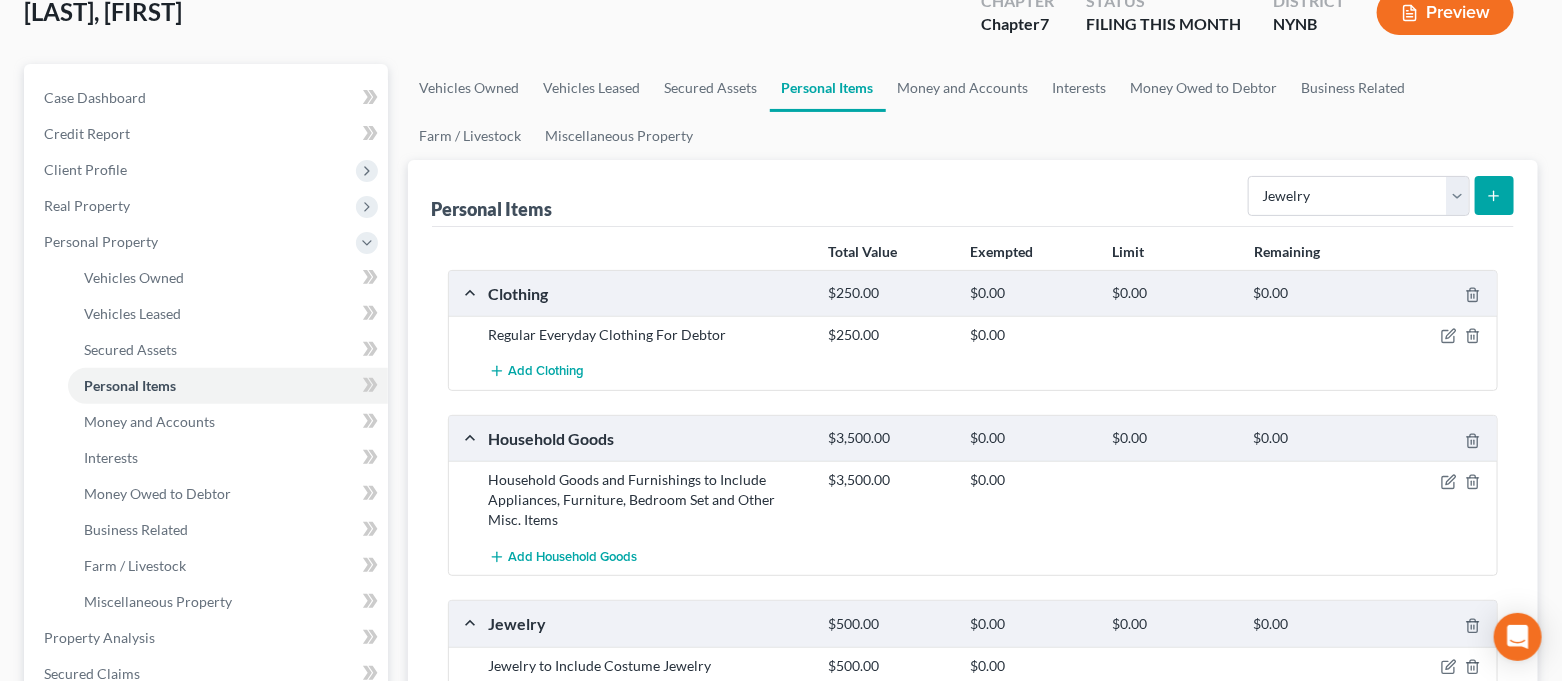 scroll, scrollTop: 133, scrollLeft: 0, axis: vertical 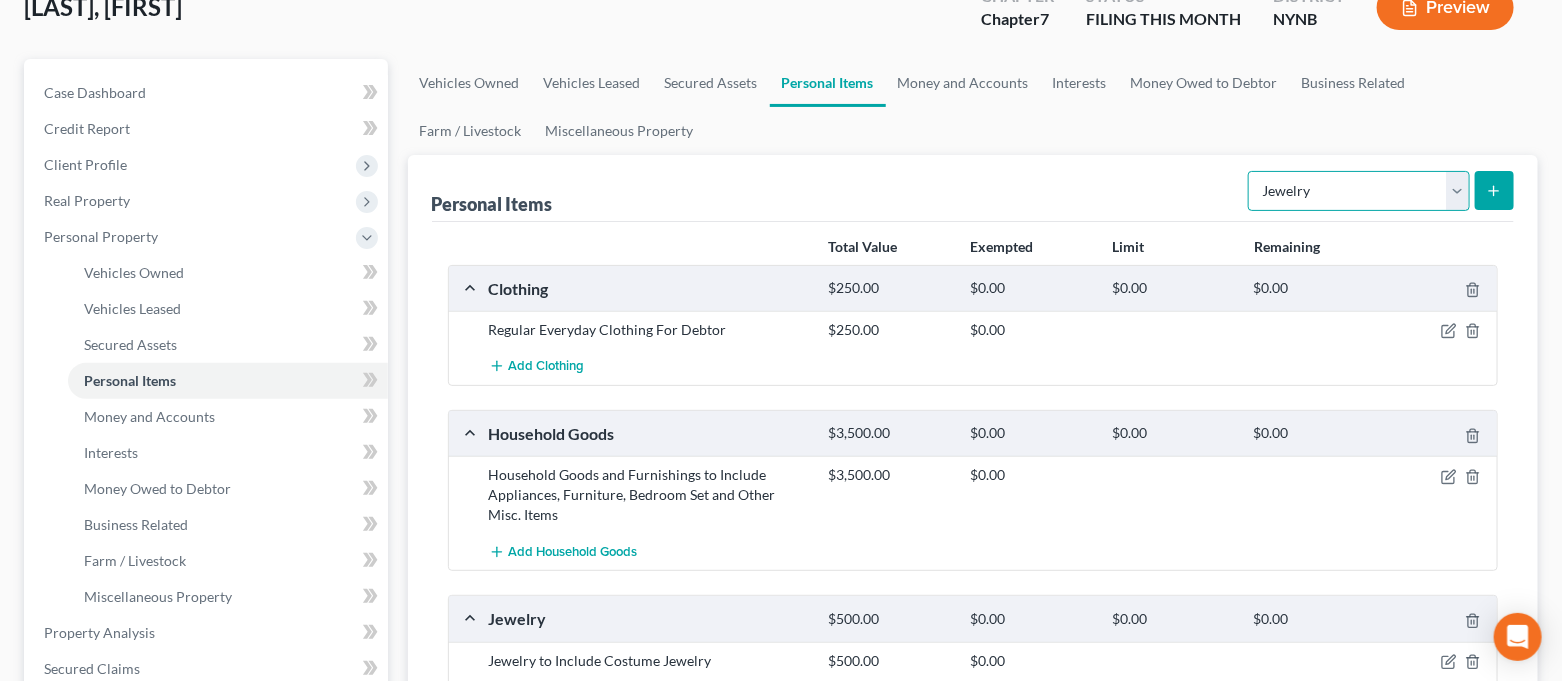 click on "Select Item Type Clothing Collectibles Of Value Electronics Firearms Household Goods Jewelry Other Pet(s) Sports & Hobby Equipment" at bounding box center (1359, 191) 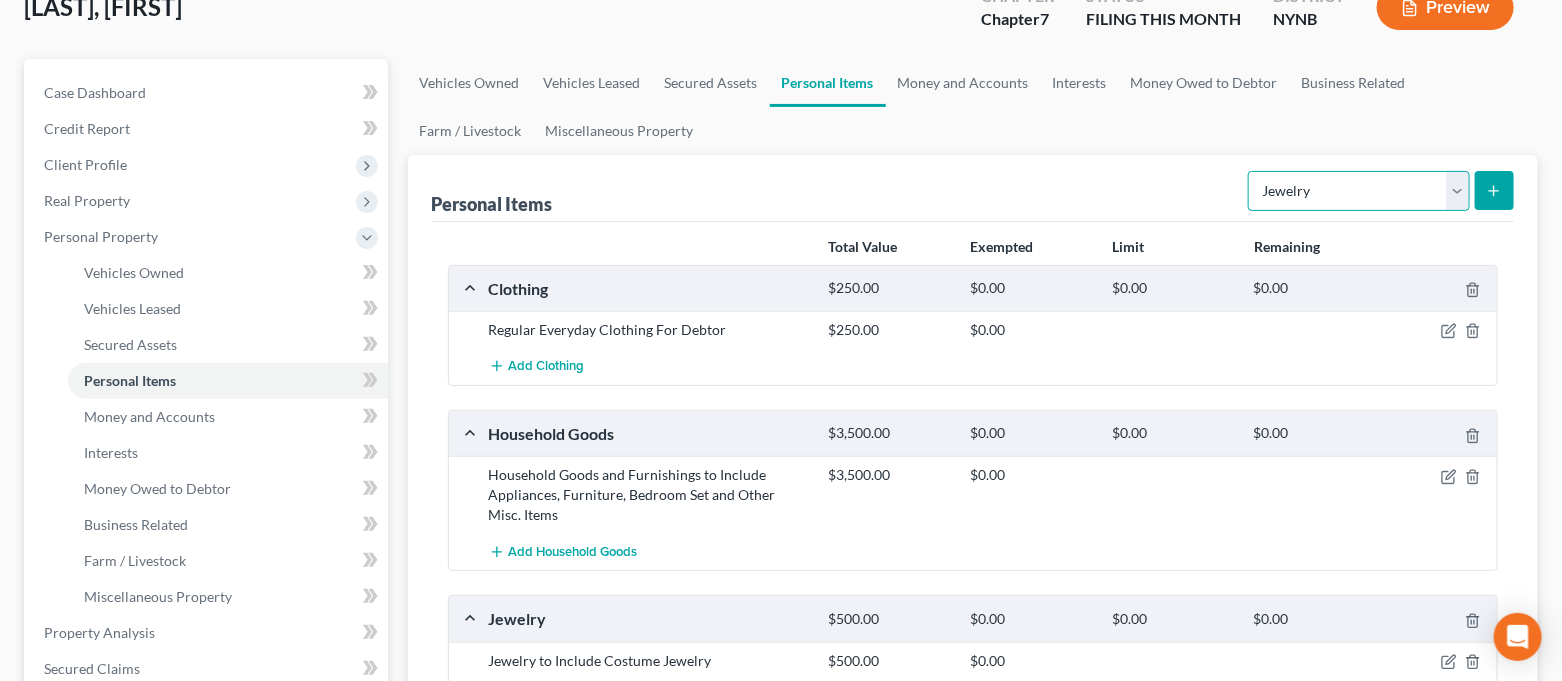 select on "collectibles_of_value" 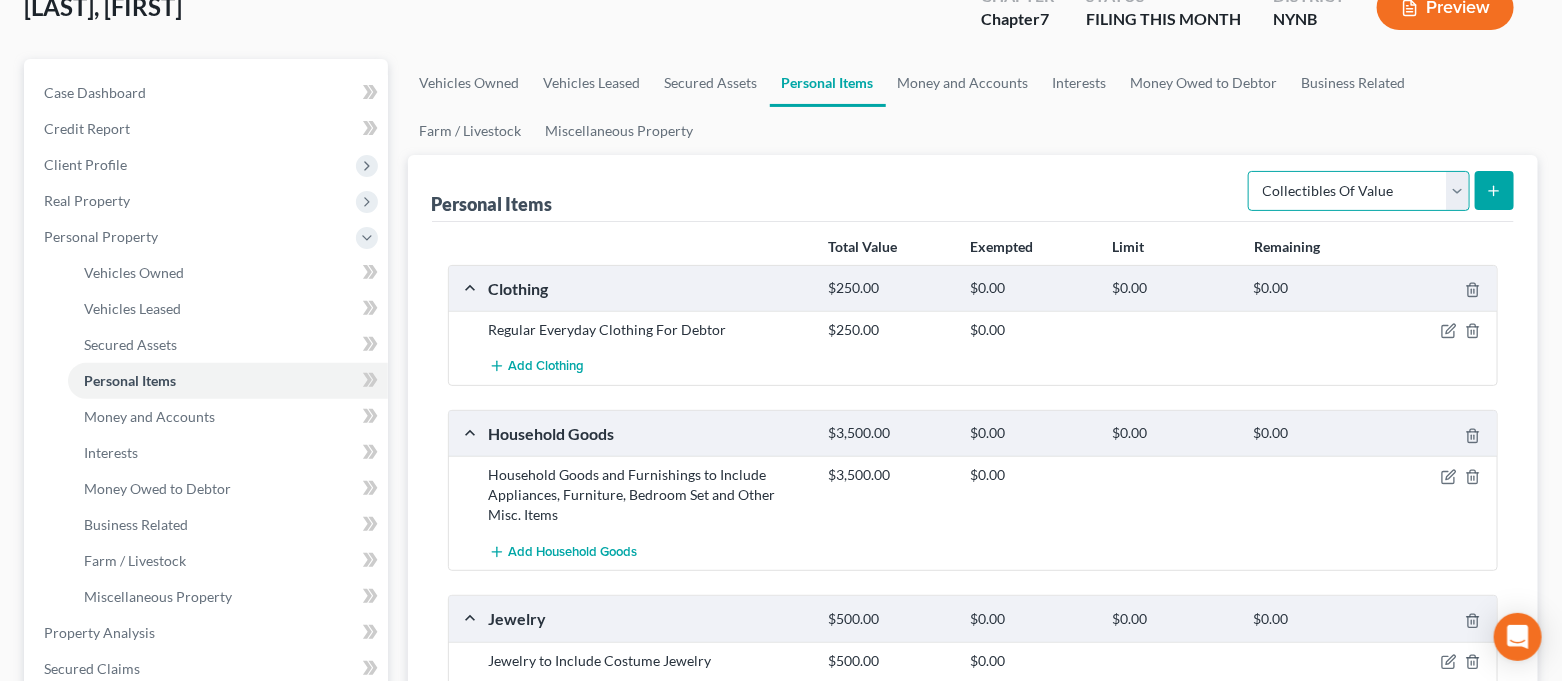 click on "Select Item Type Clothing Collectibles Of Value Electronics Firearms Household Goods Jewelry Other Pet(s) Sports & Hobby Equipment" at bounding box center (1359, 191) 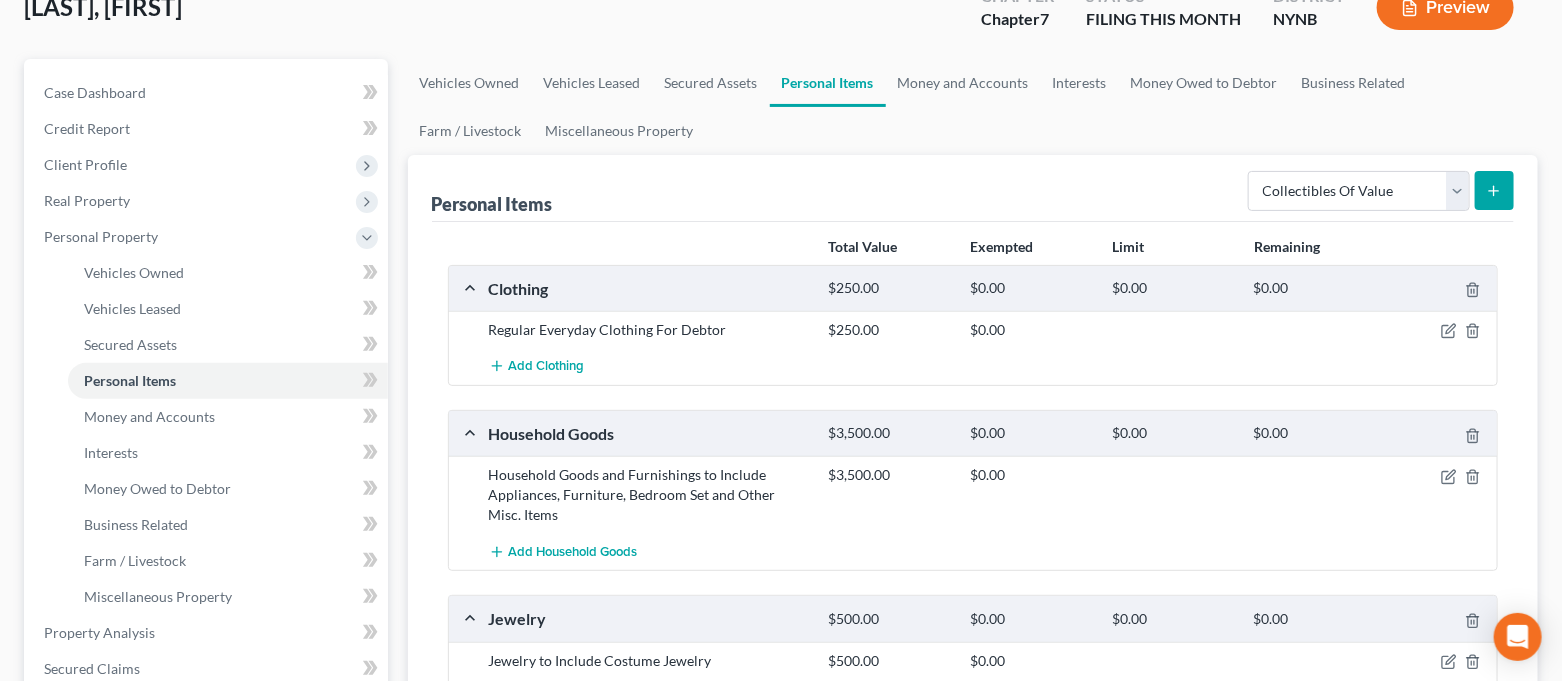 click 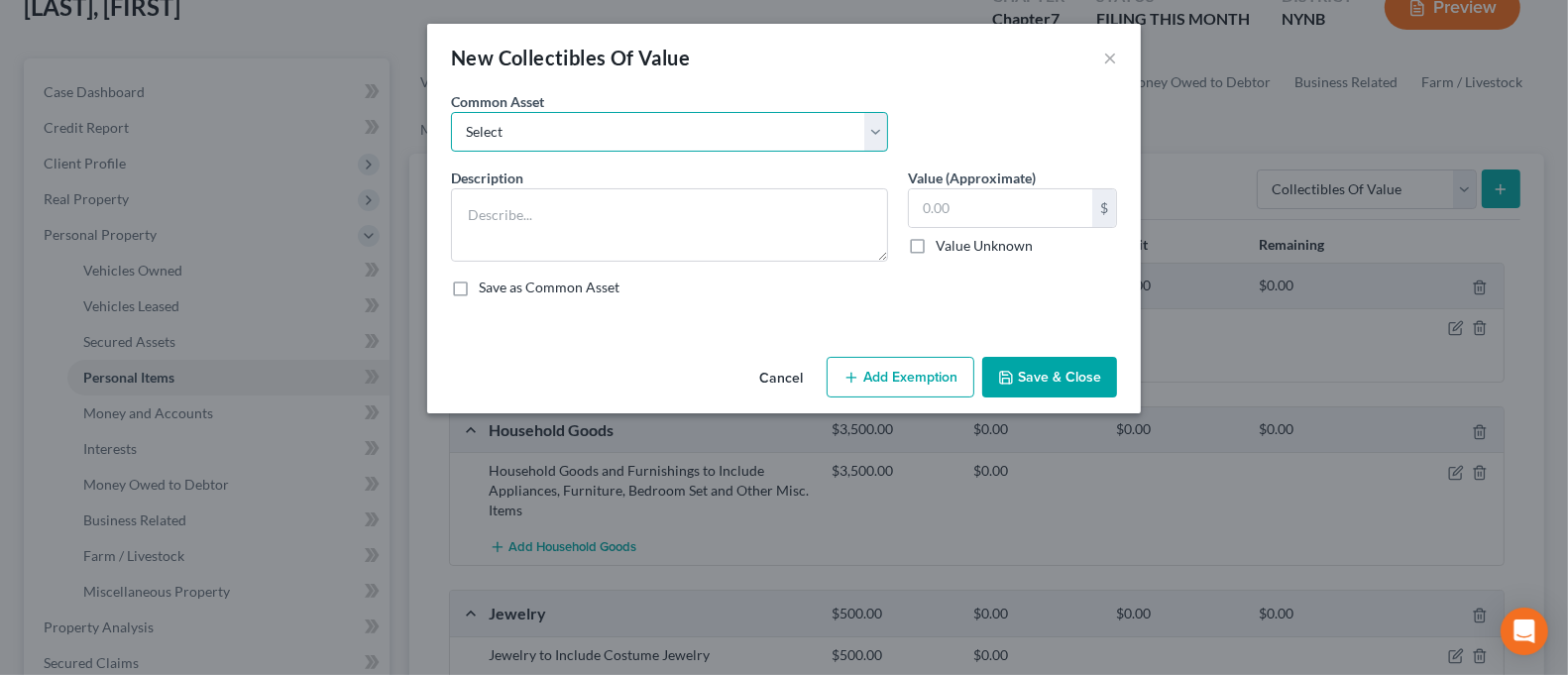 click on "Select Family Photographs and Keep Sake Items Family Photographs and Books" at bounding box center (669, 132) 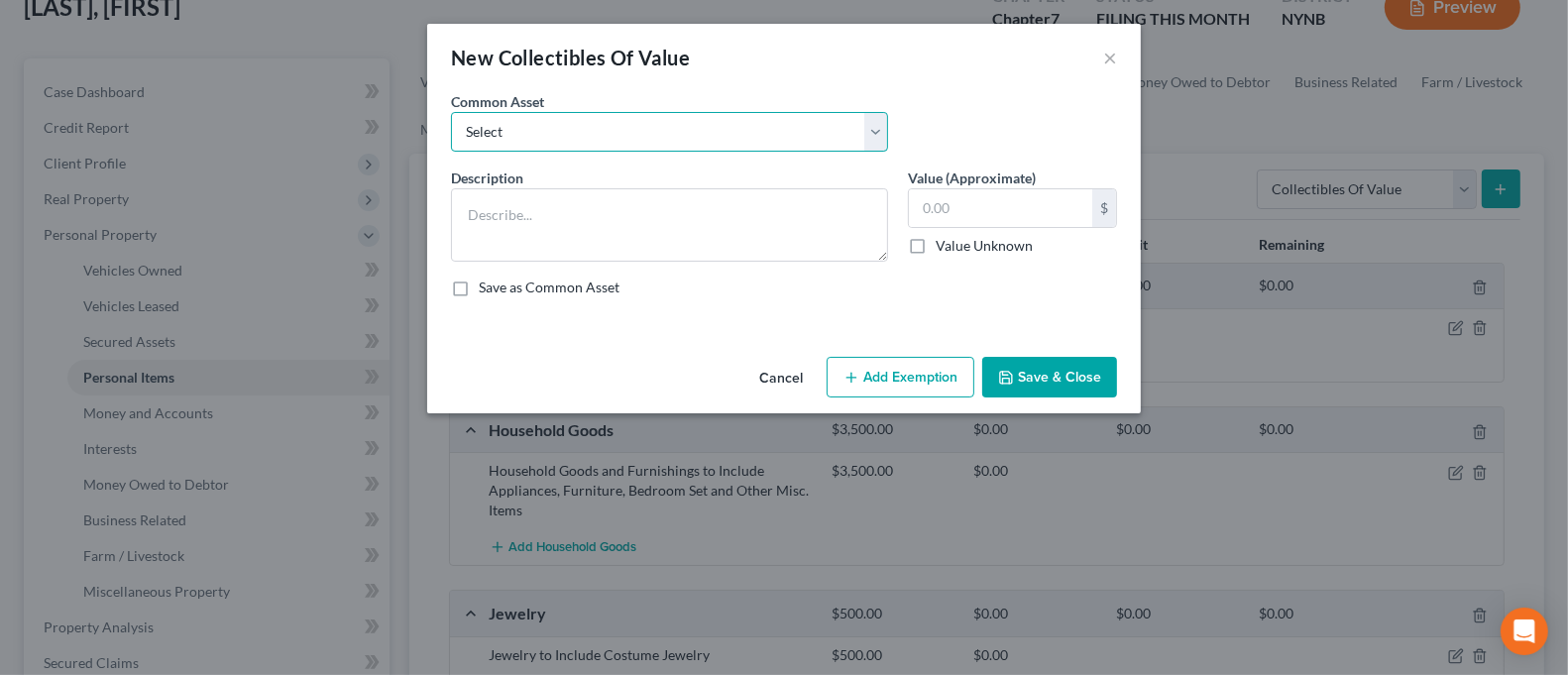 select on "1" 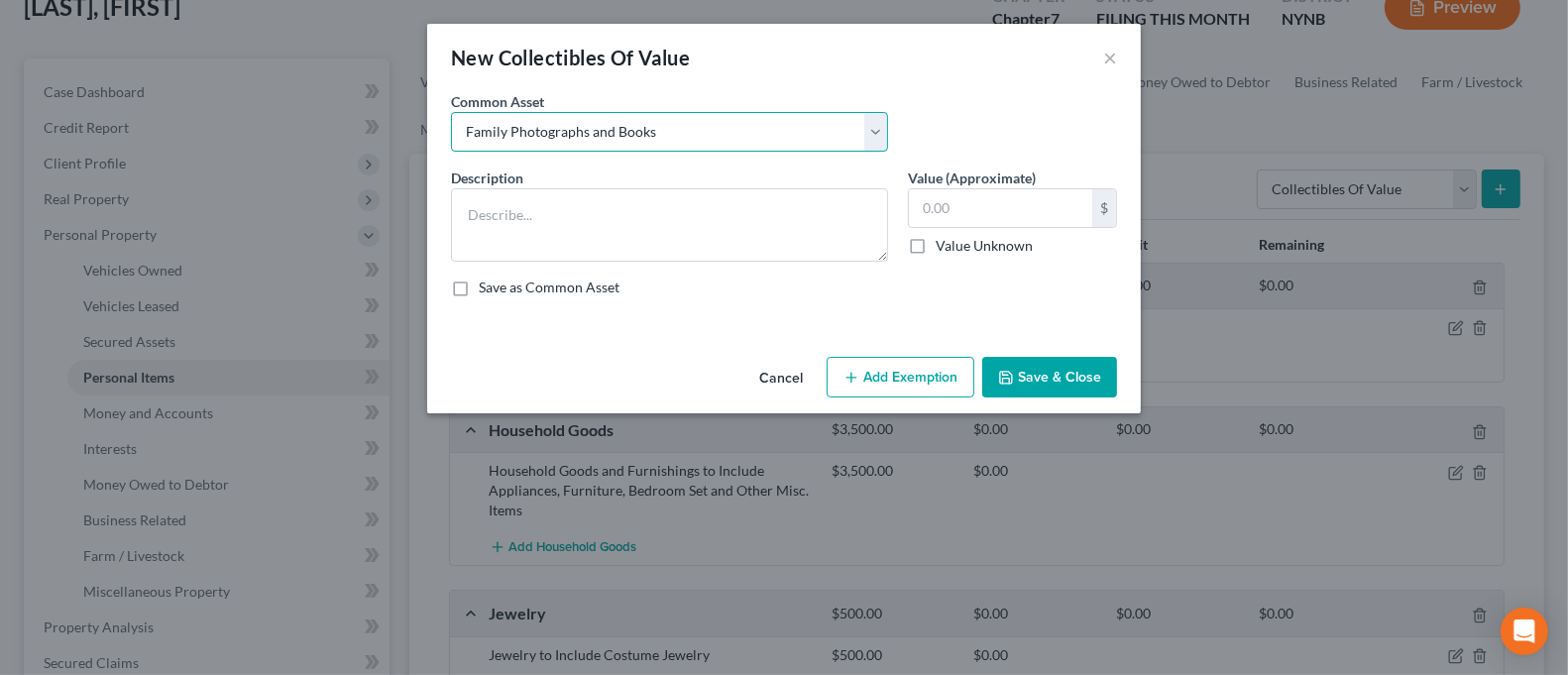 click on "Select Family Photographs and Keep Sake Items Family Photographs and Books" at bounding box center (669, 132) 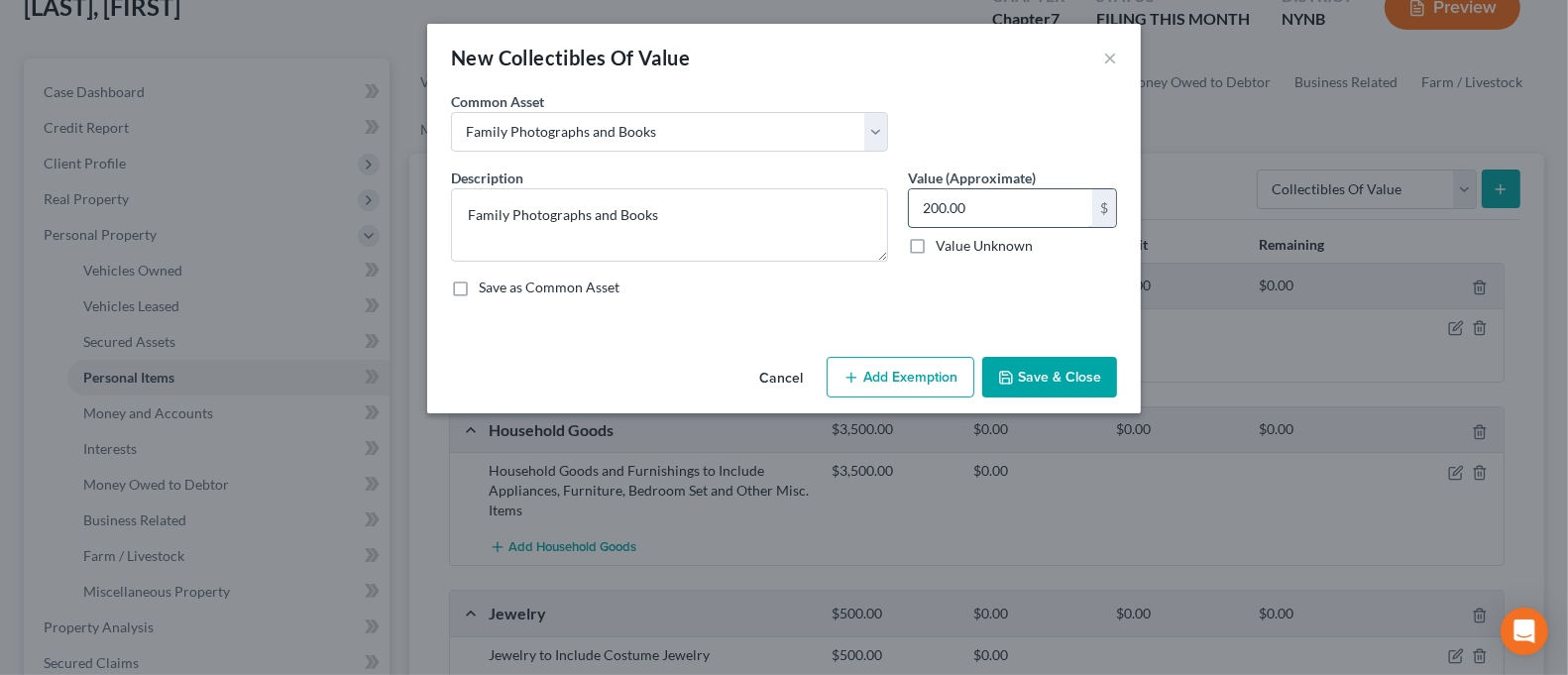 click on "200.00" at bounding box center (1000, 208) 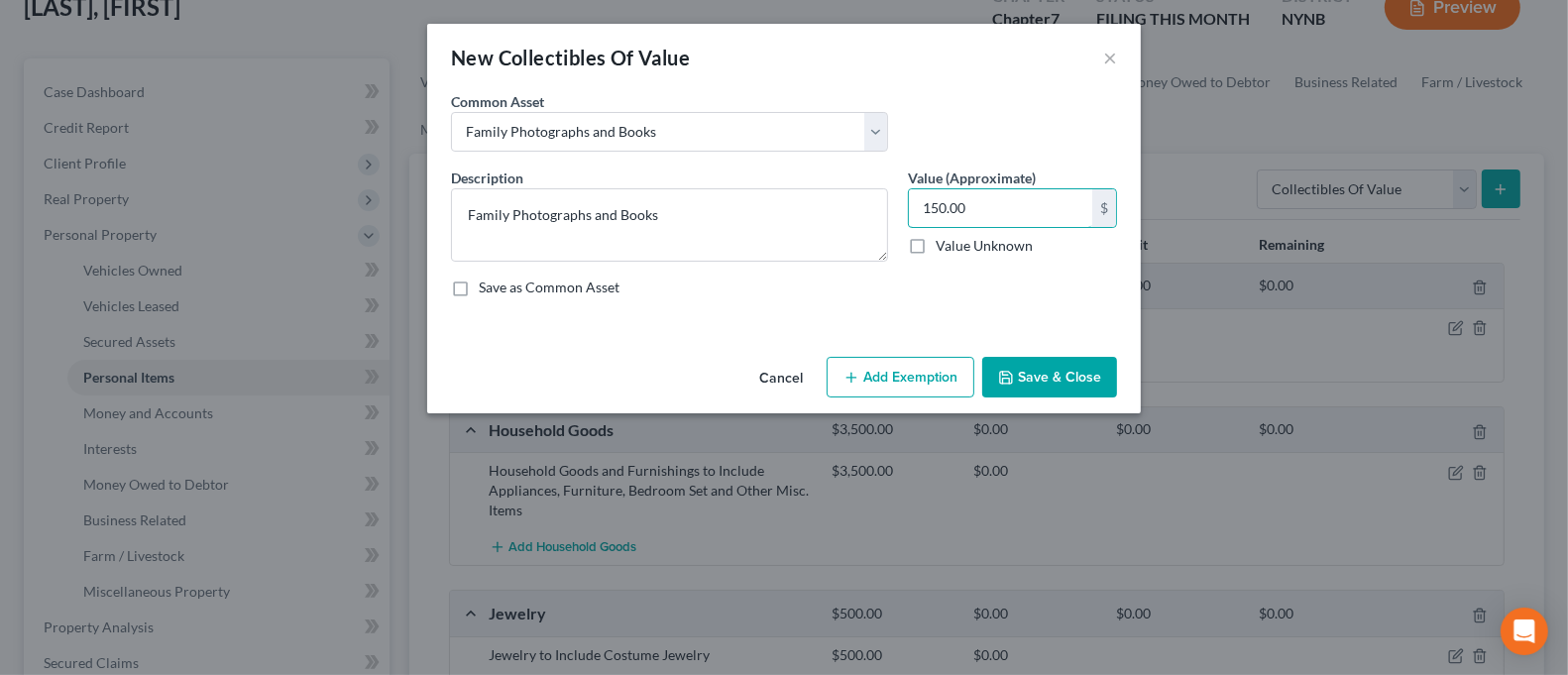 type on "150.00" 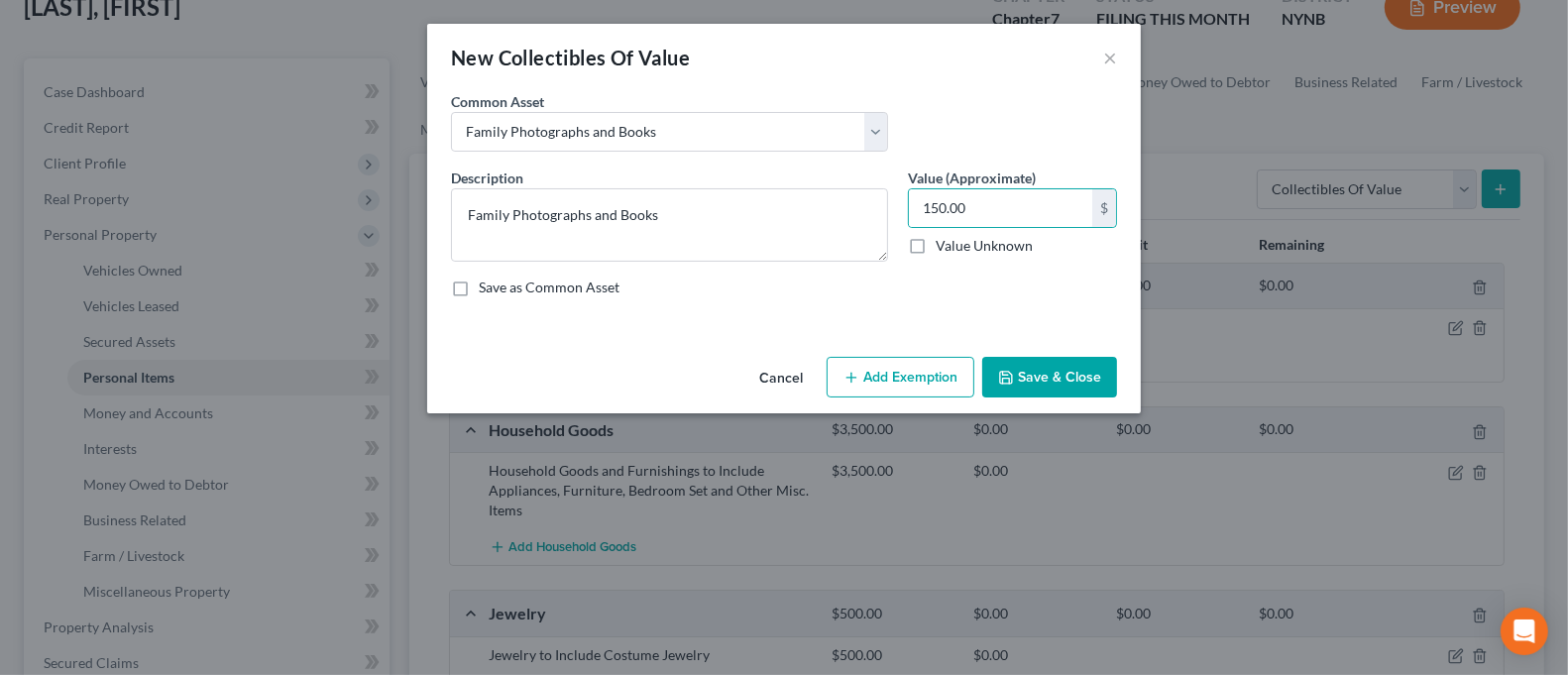 click on "Save & Close" at bounding box center (1050, 378) 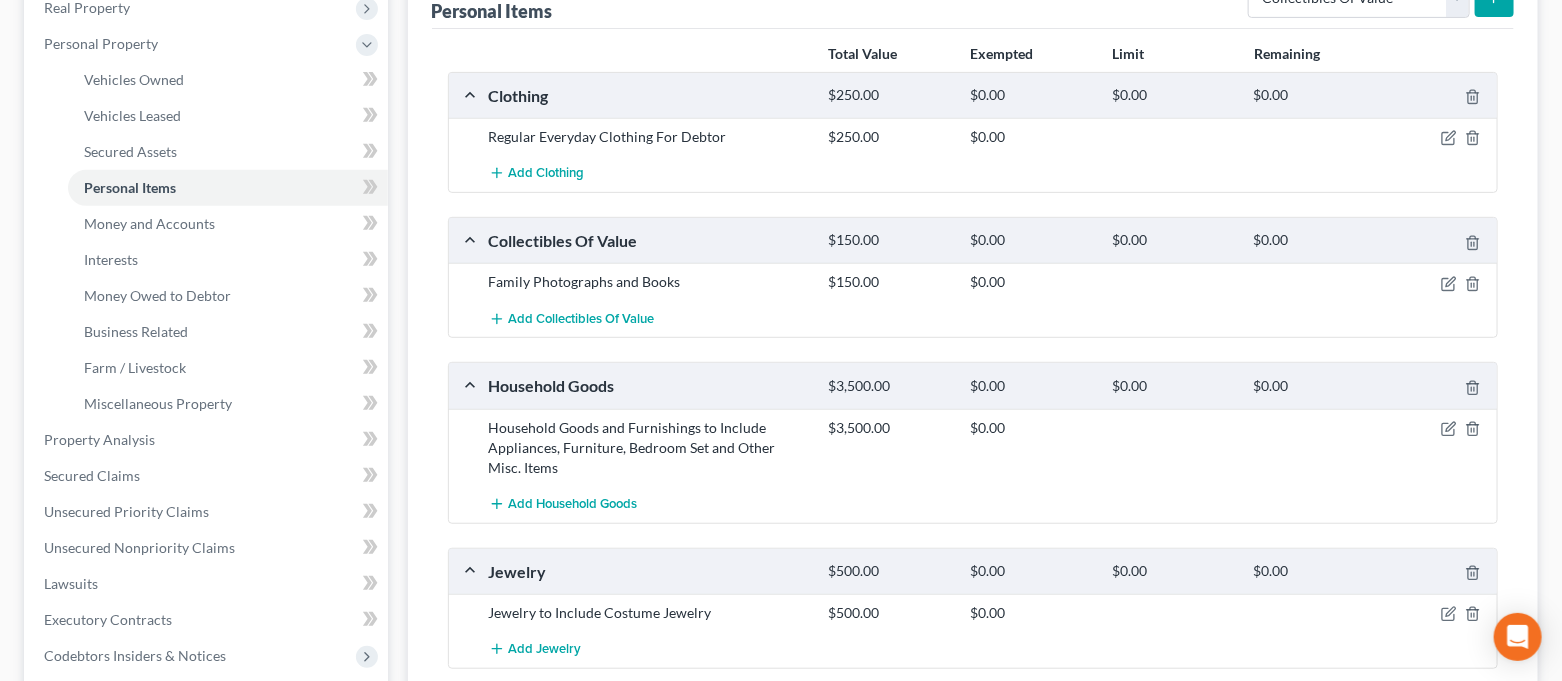 scroll, scrollTop: 266, scrollLeft: 0, axis: vertical 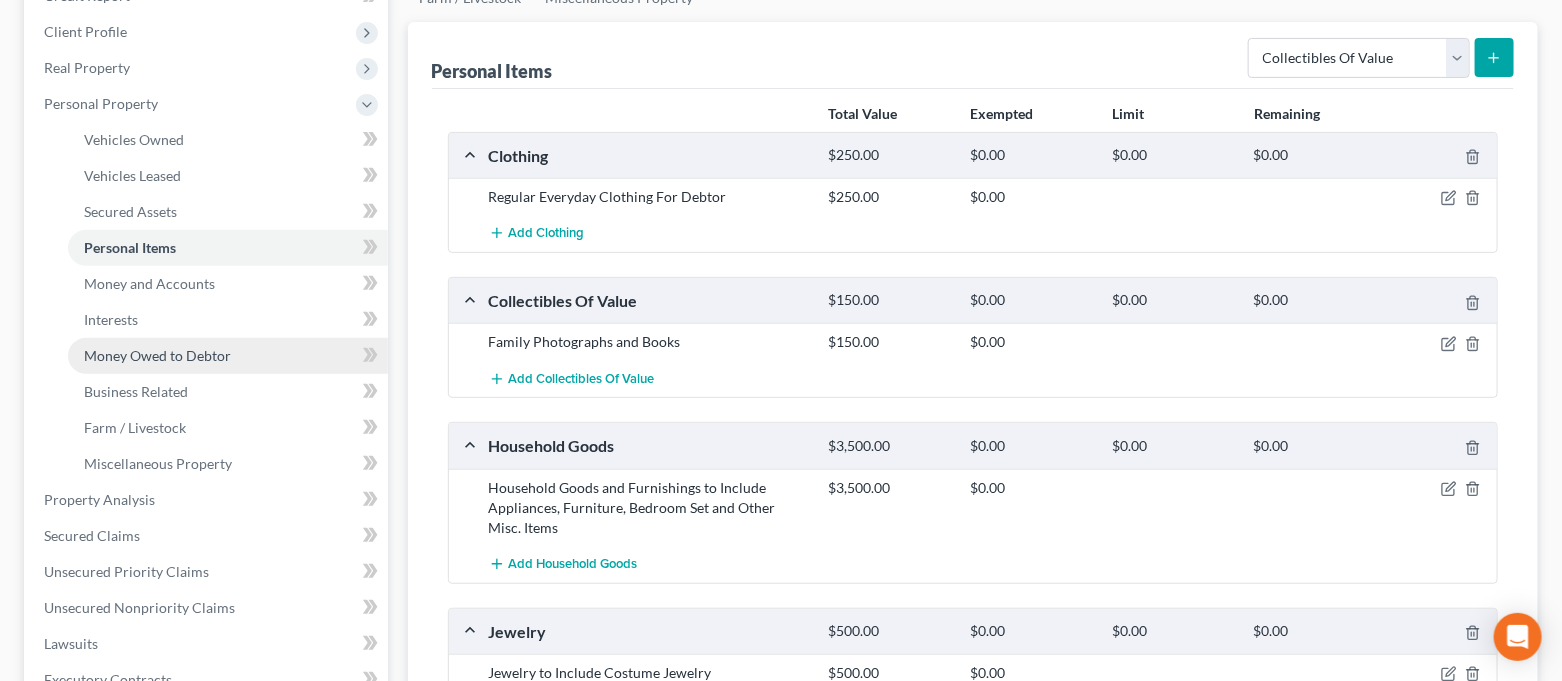 click on "Money Owed to Debtor" at bounding box center [228, 356] 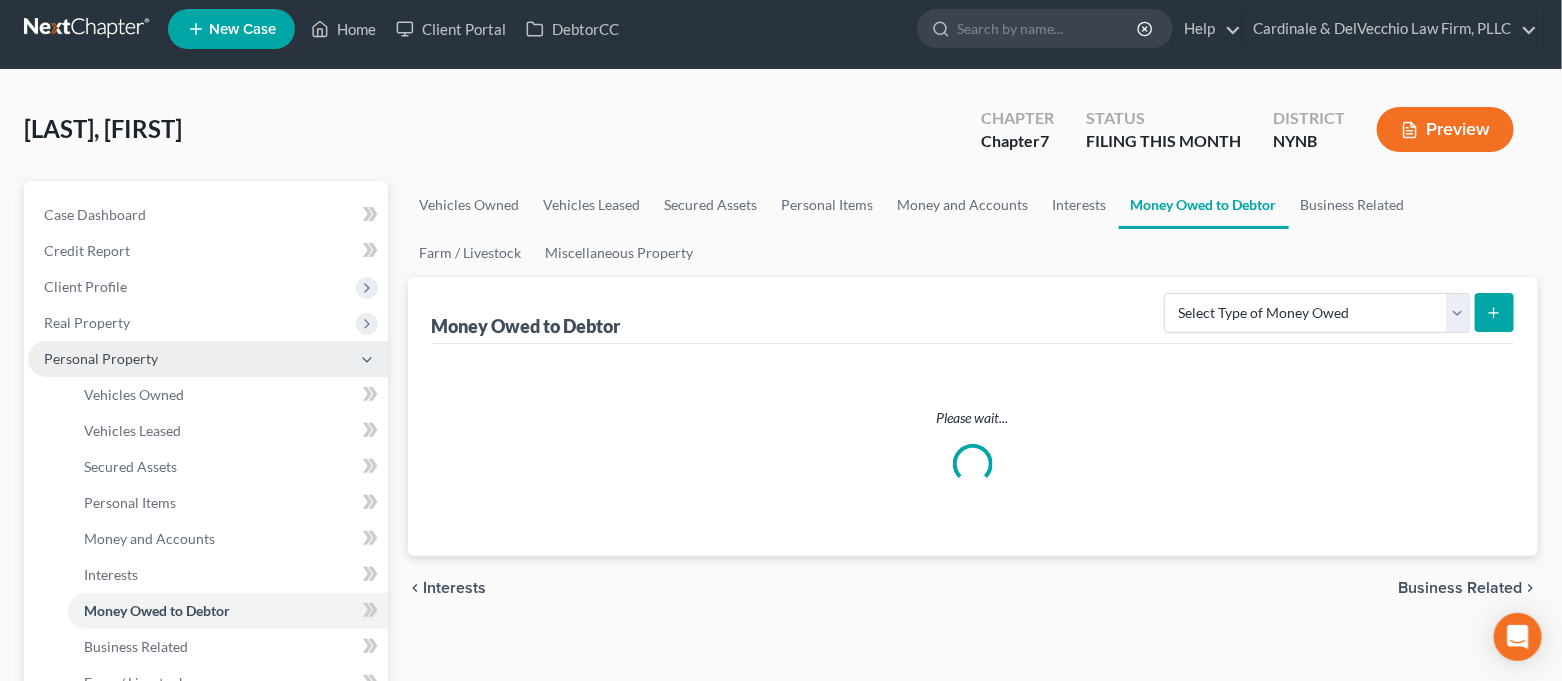 scroll, scrollTop: 0, scrollLeft: 0, axis: both 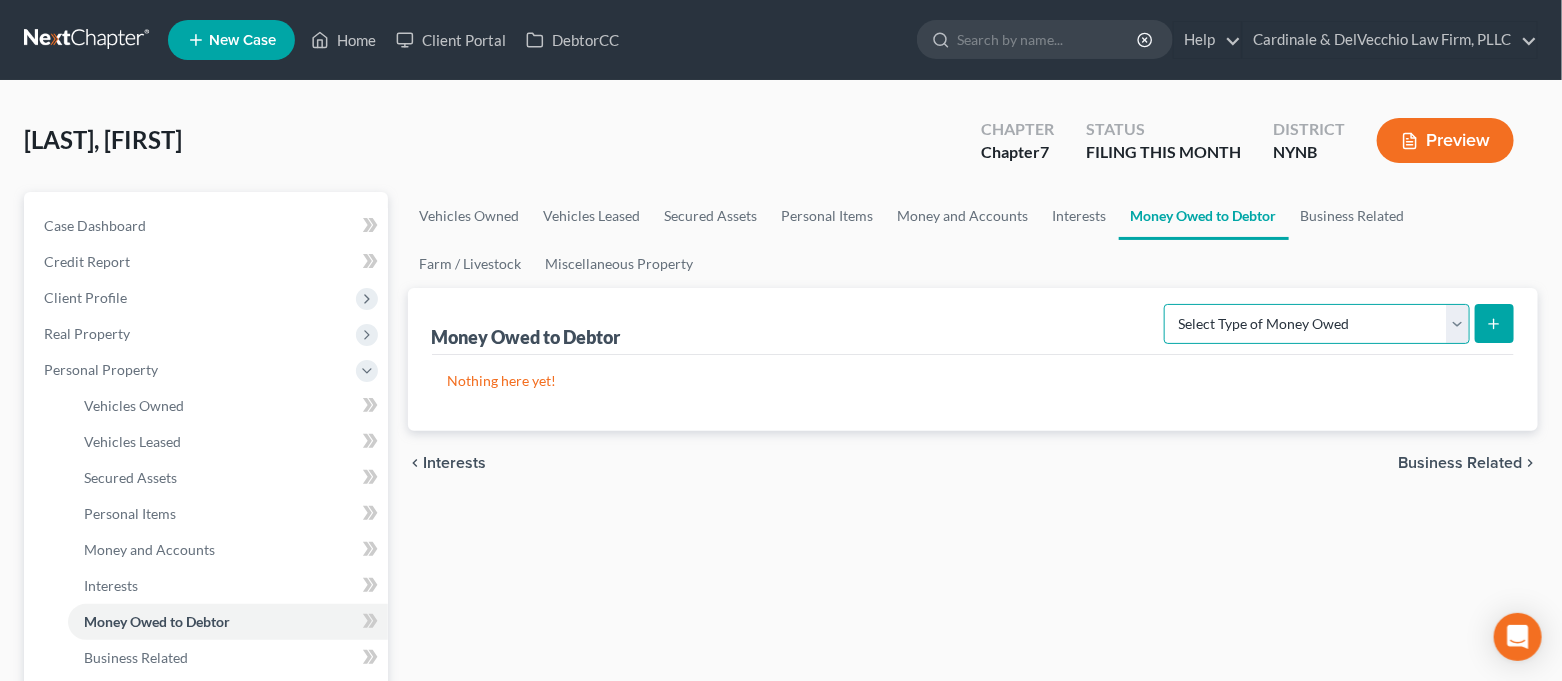 click on "Select Type of Money Owed Accounts Receivable Alimony Child Support Claims Against Third Parties Disability Benefits Disability Insurance Payments Divorce Settlements Equitable or Future Interests Expected Tax Refund and Unused NOLs Financial Assets Not Yet Listed Life Estate of Descendants Maintenance Other Contingent & Unliquidated Claims Property Settlements Sick or Vacation Pay Social Security Benefits Trusts Unpaid Loans Unpaid Wages Workers Compensation" at bounding box center [1317, 324] 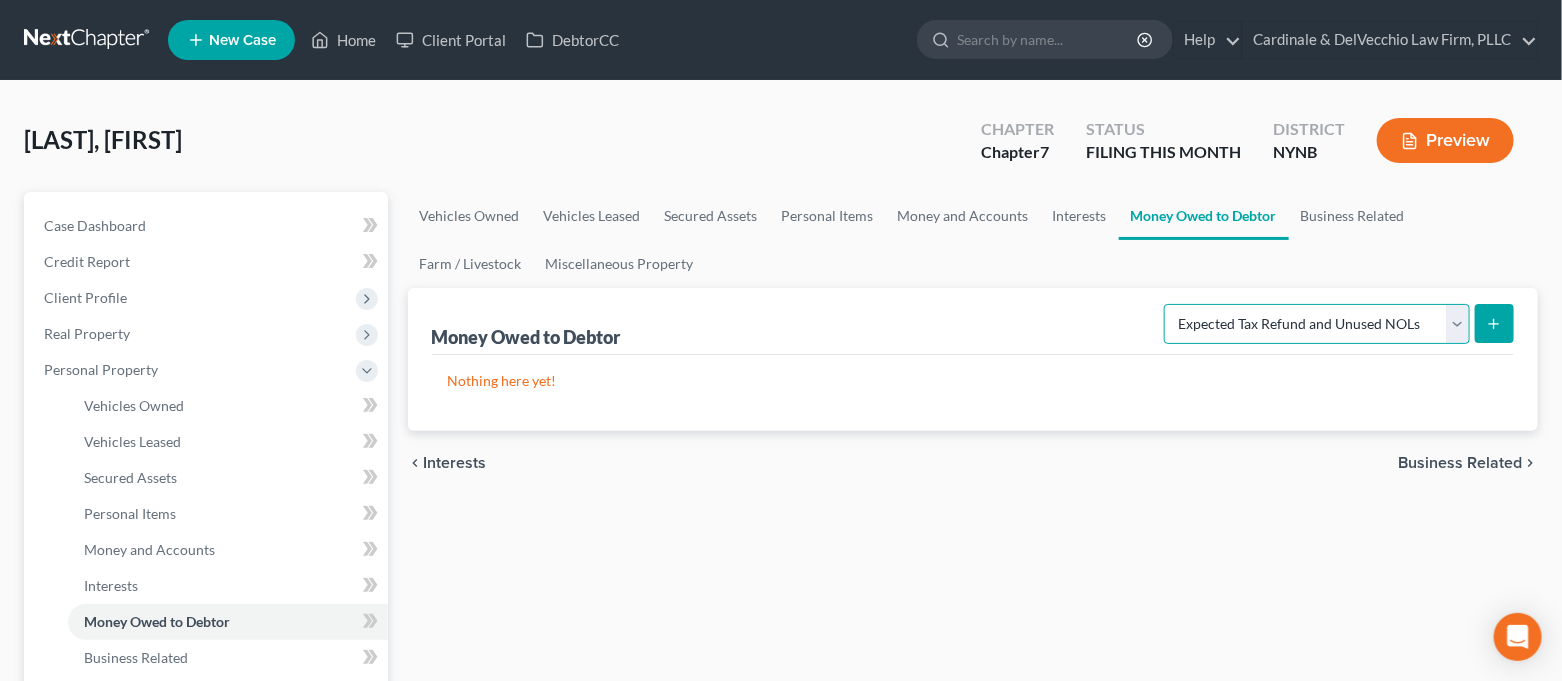 click on "Select Type of Money Owed Accounts Receivable Alimony Child Support Claims Against Third Parties Disability Benefits Disability Insurance Payments Divorce Settlements Equitable or Future Interests Expected Tax Refund and Unused NOLs Financial Assets Not Yet Listed Life Estate of Descendants Maintenance Other Contingent & Unliquidated Claims Property Settlements Sick or Vacation Pay Social Security Benefits Trusts Unpaid Loans Unpaid Wages Workers Compensation" at bounding box center [1317, 324] 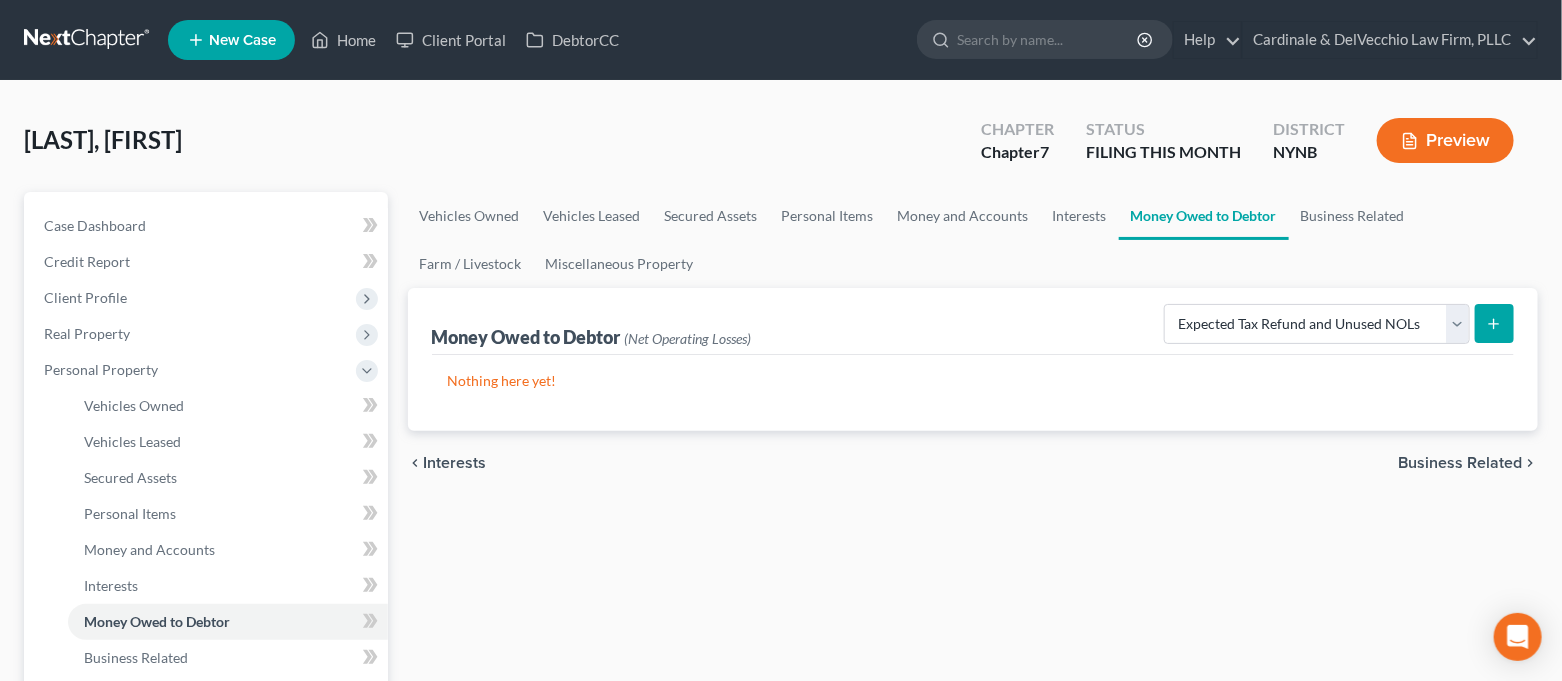 click 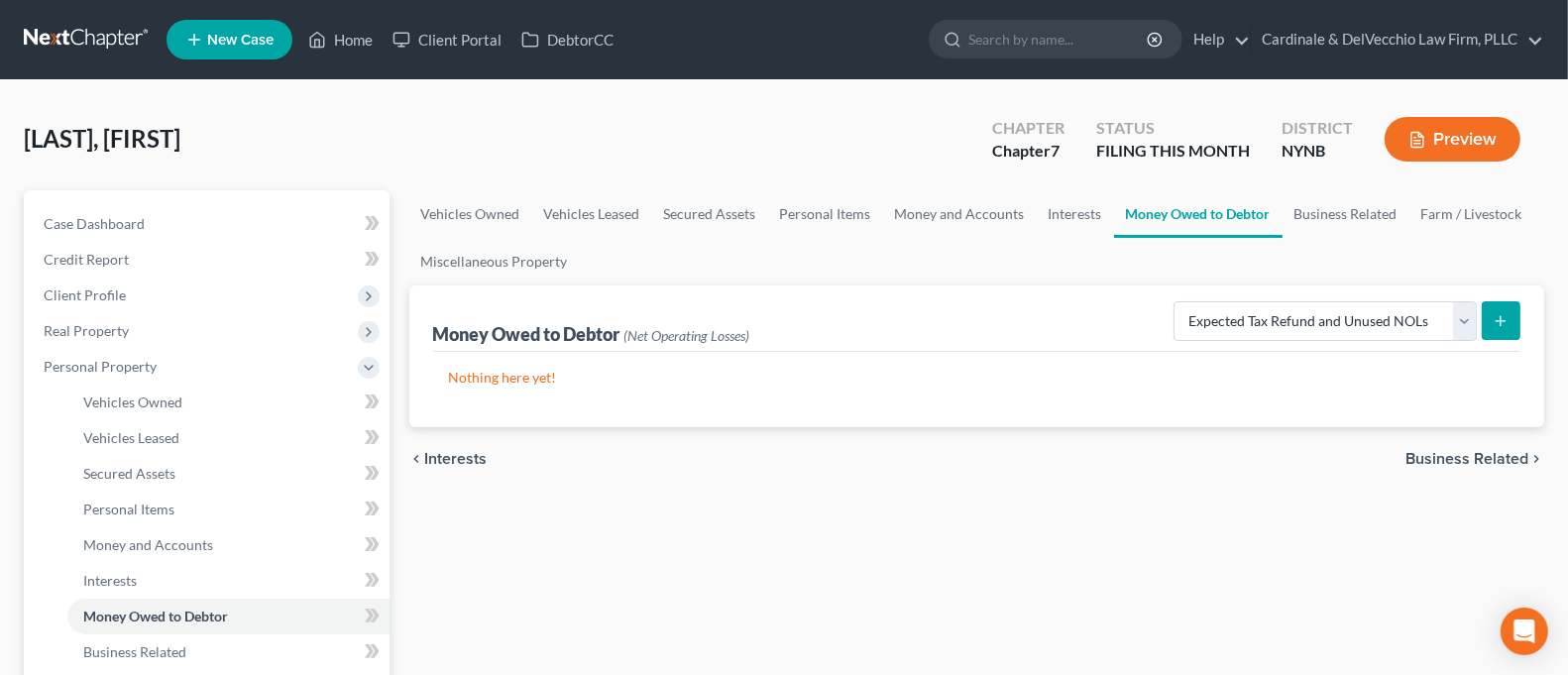 select on "0" 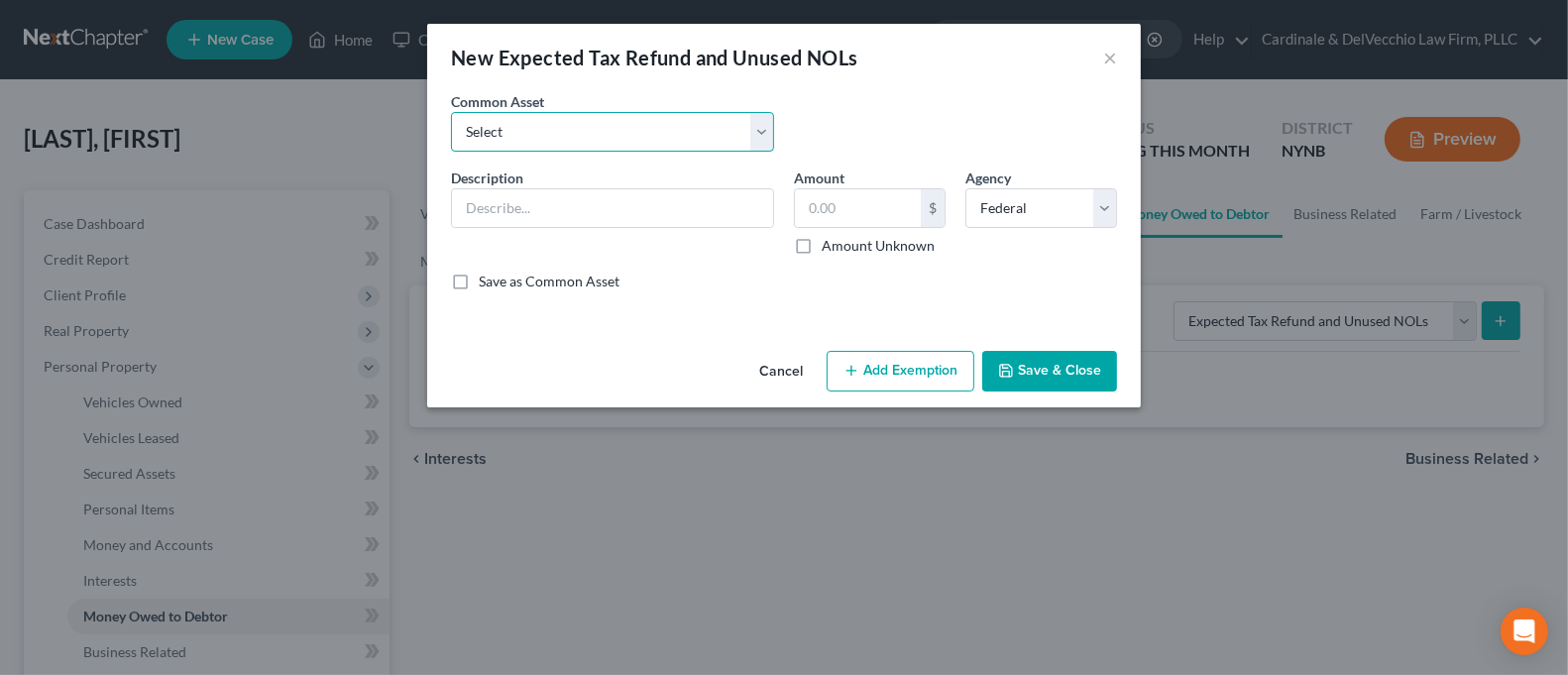 click on "Select 2025Tax Refund-State 2025 Tax Refund-Federal 2024 Tax Refund-Federal 2024 Tax Refund-State 2025 Tax Refund-State 2025 Tax Refund-State" at bounding box center [613, 132] 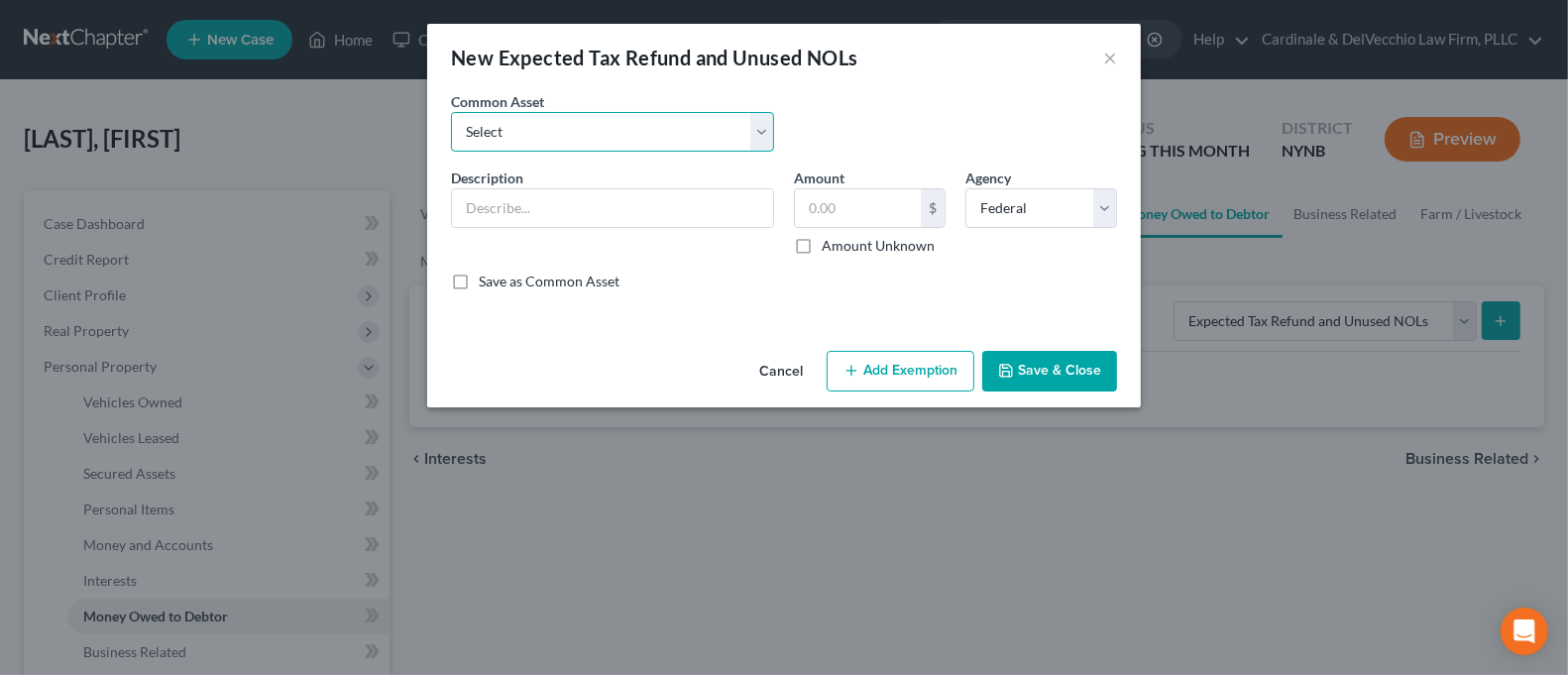 select on "3" 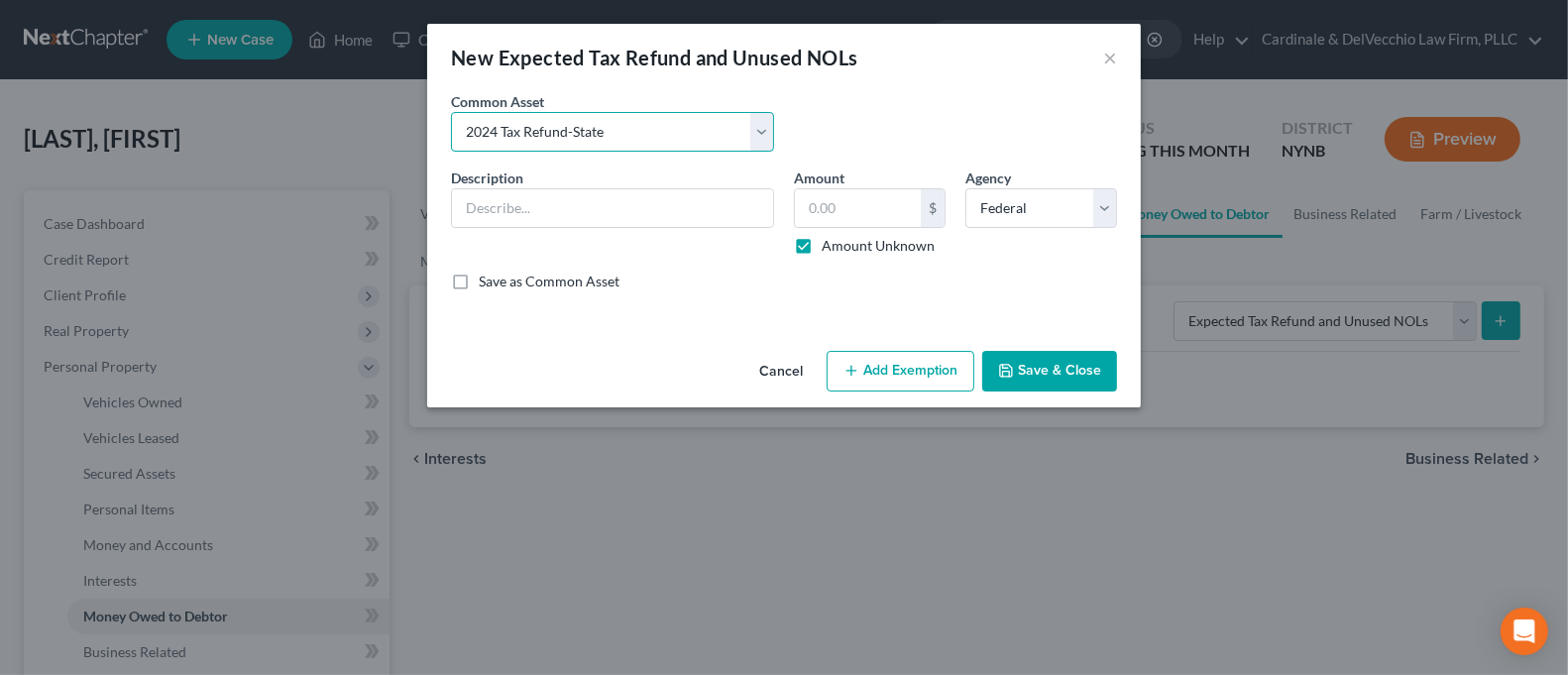 click on "Select 2025Tax Refund-State 2025 Tax Refund-Federal 2024 Tax Refund-Federal 2024 Tax Refund-State 2025 Tax Refund-State 2025 Tax Refund-State" at bounding box center (613, 132) 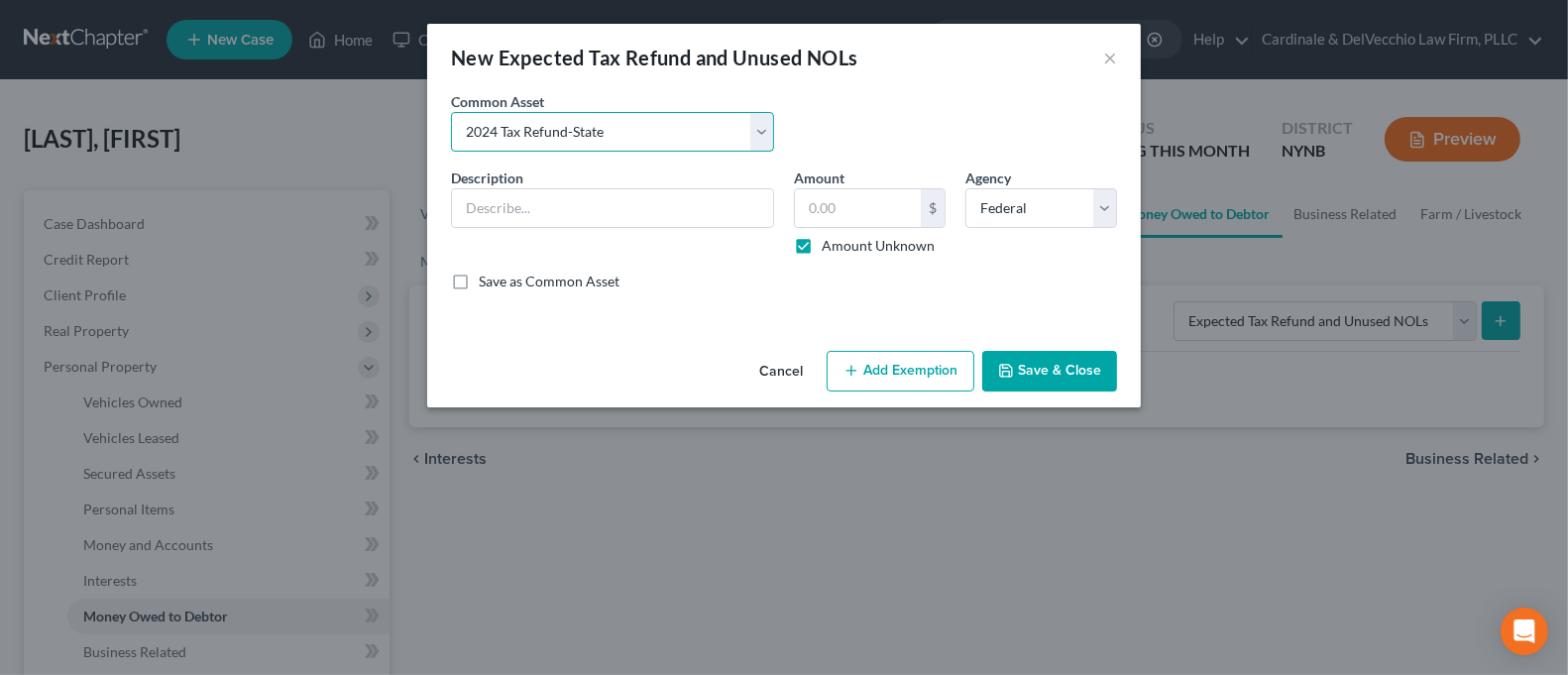 type on "2024 Tax Refund-State" 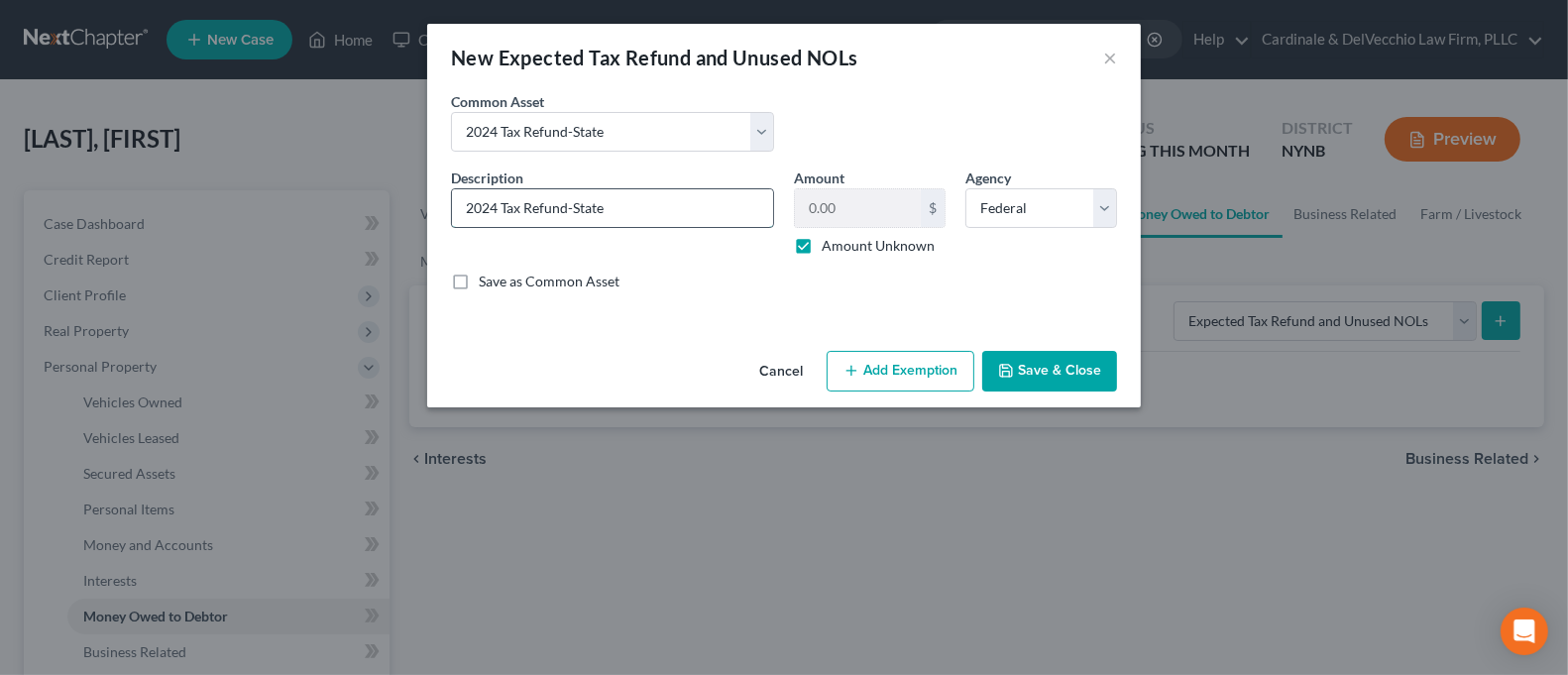 click on "2024 Tax Refund-State" at bounding box center (613, 208) 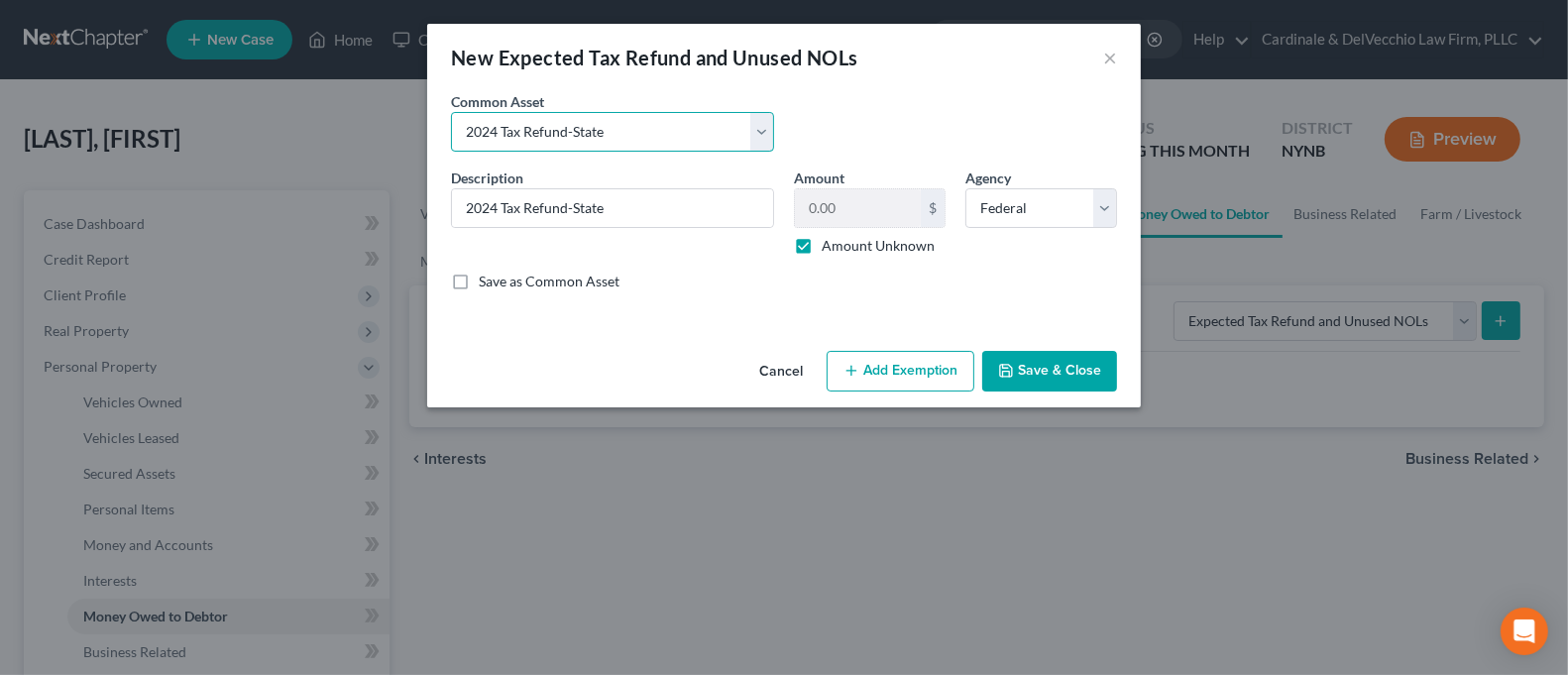 click on "Select 2025Tax Refund-State 2025 Tax Refund-Federal 2024 Tax Refund-Federal 2024 Tax Refund-State 2025 Tax Refund-State 2025 Tax Refund-State" at bounding box center [613, 132] 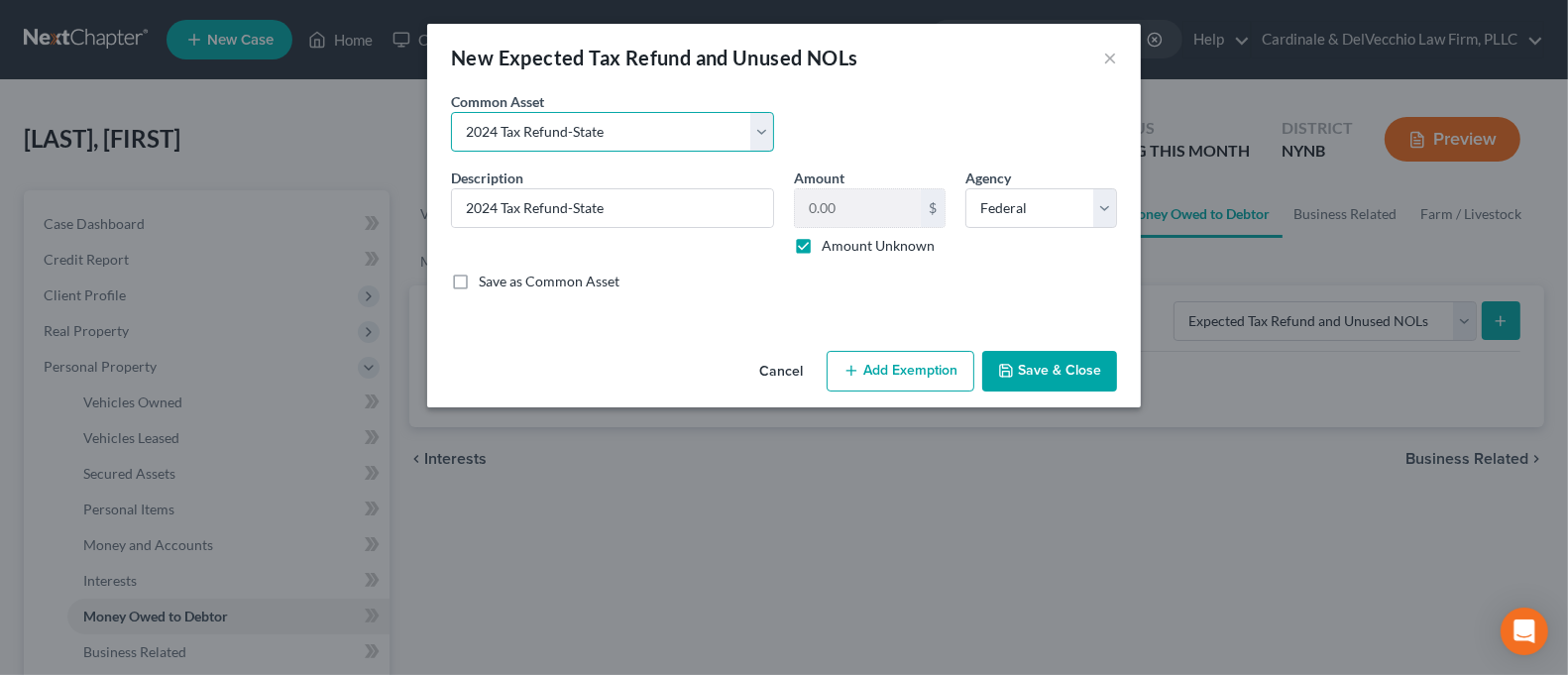 select on "4" 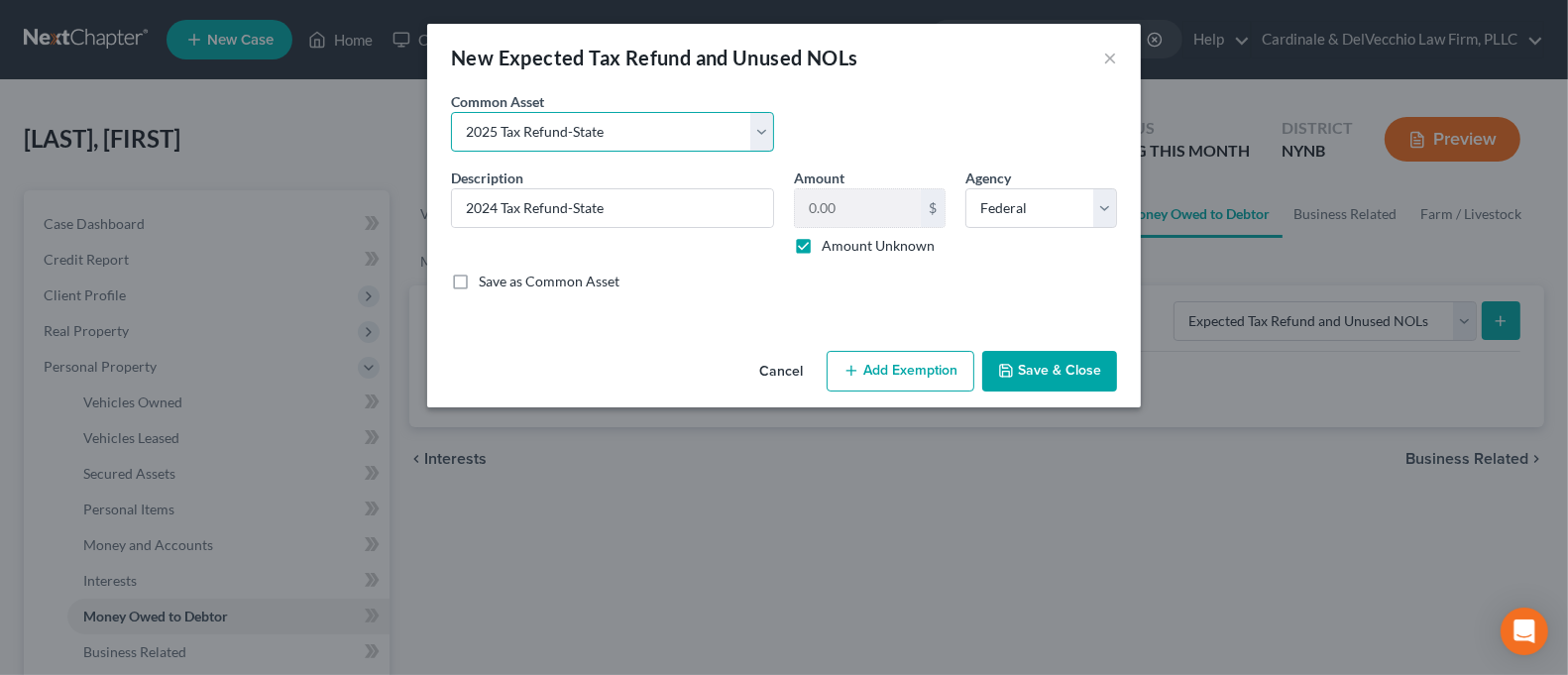 click on "Select 2025Tax Refund-State 2025 Tax Refund-Federal 2024 Tax Refund-Federal 2024 Tax Refund-State 2025 Tax Refund-State 2025 Tax Refund-State" at bounding box center (613, 132) 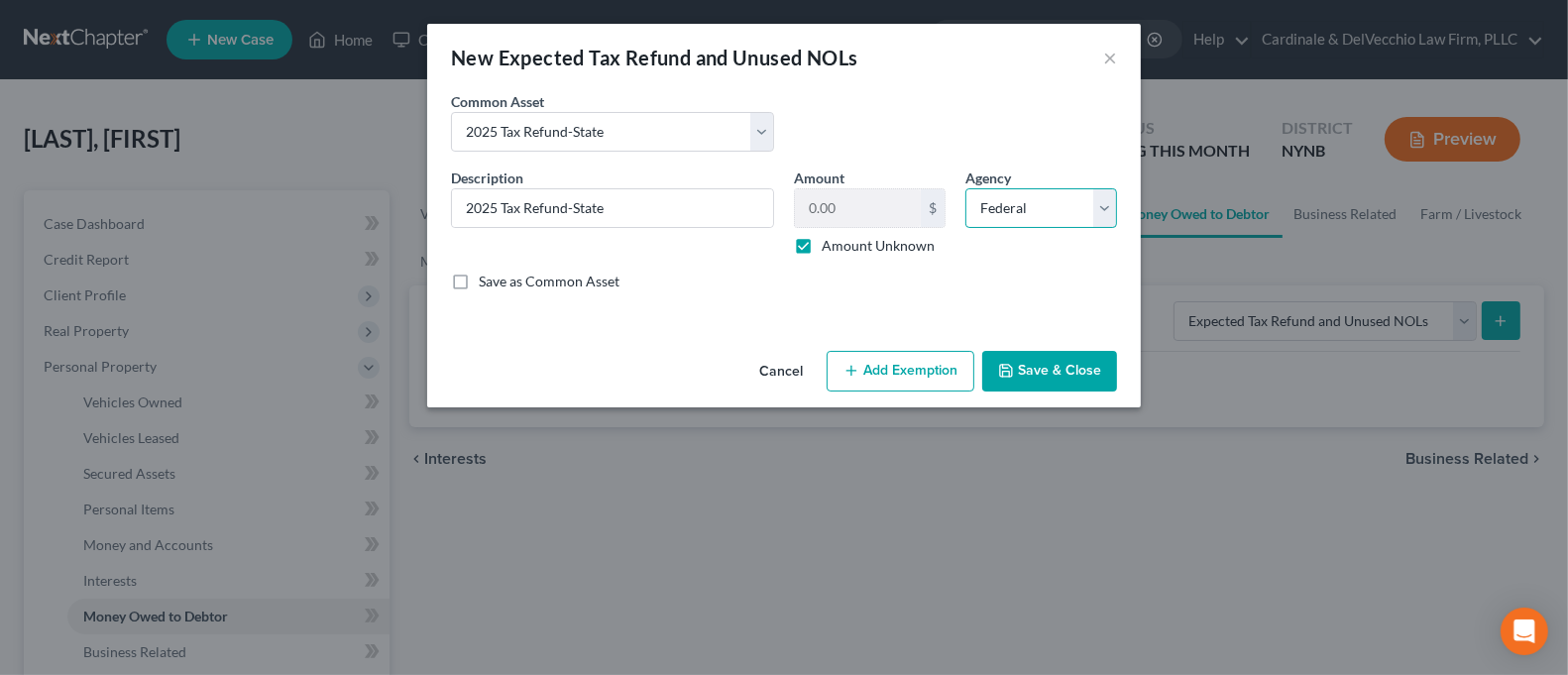 click on "Select Federal State Local" at bounding box center (1041, 208) 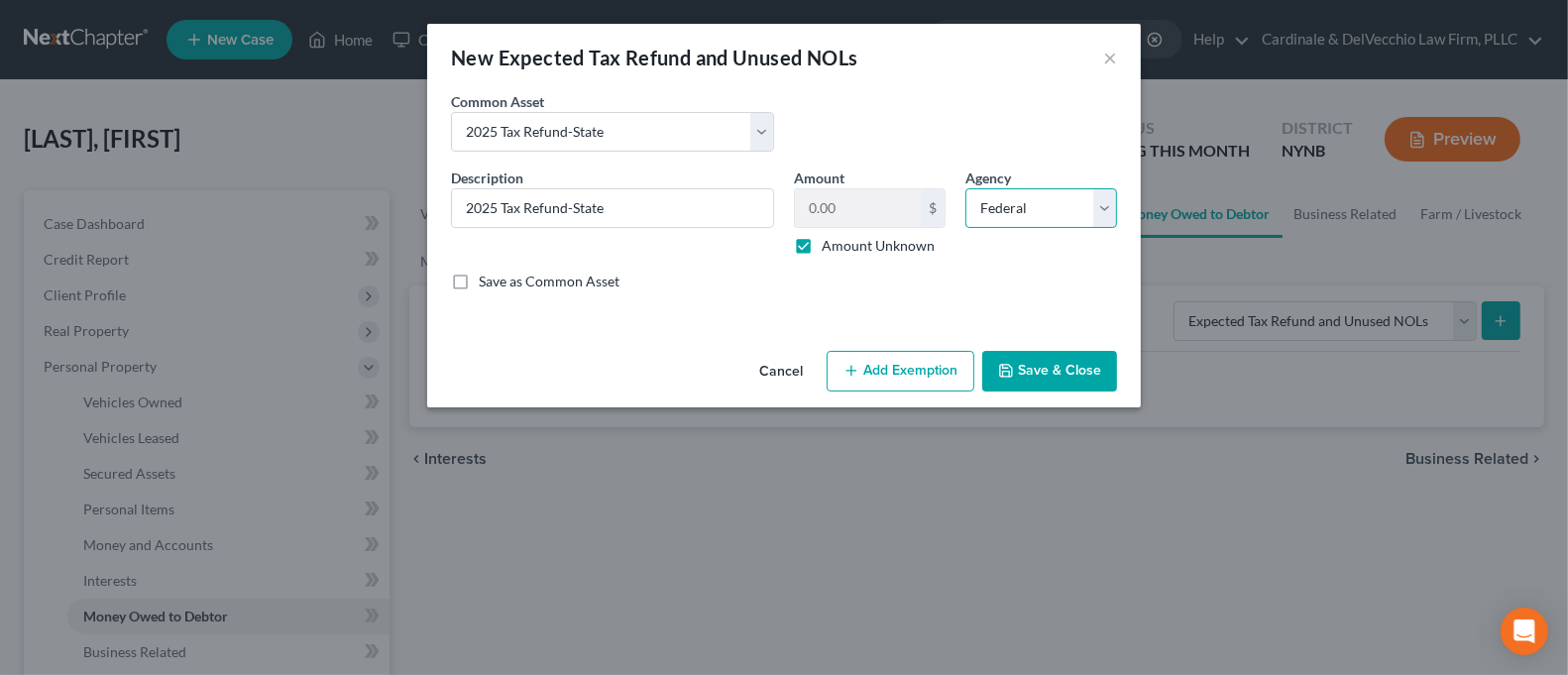 select on "1" 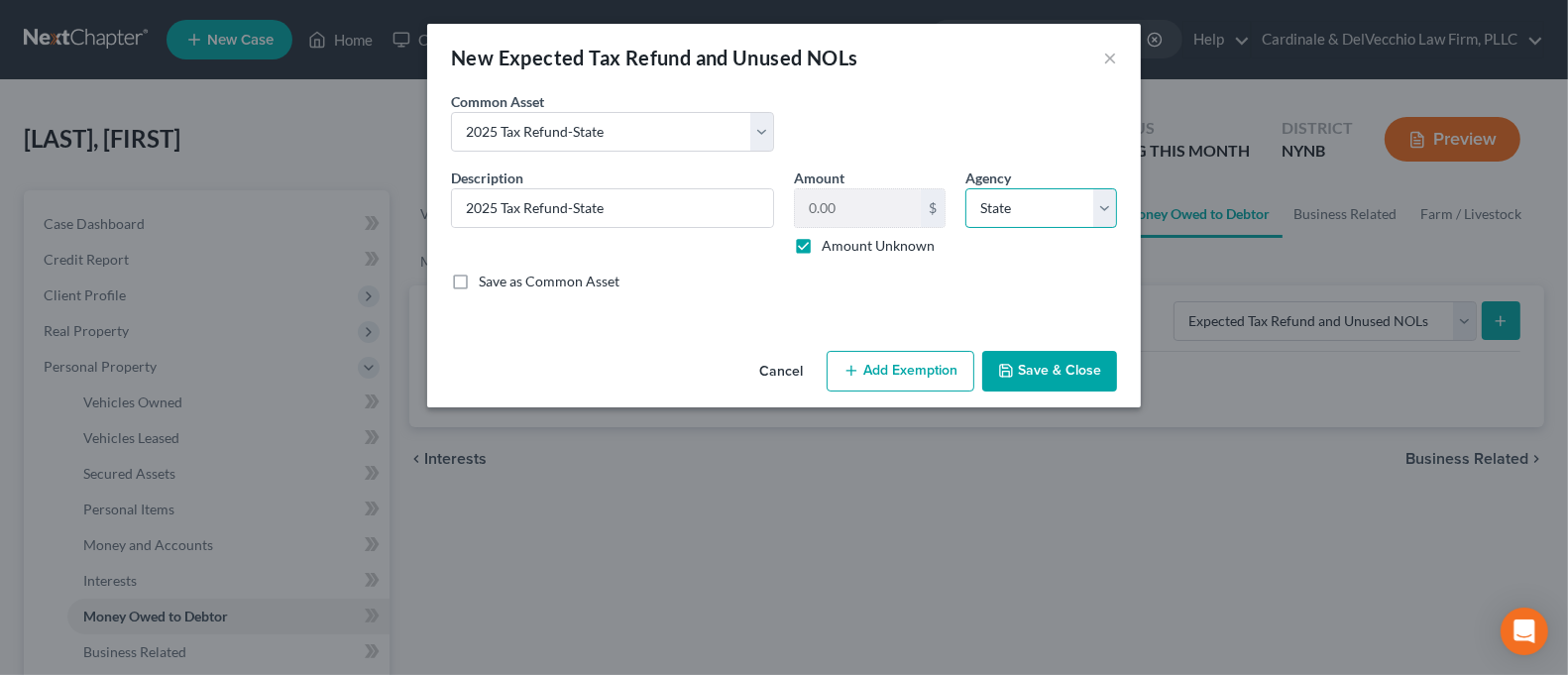 click on "Select Federal State Local" at bounding box center (1041, 208) 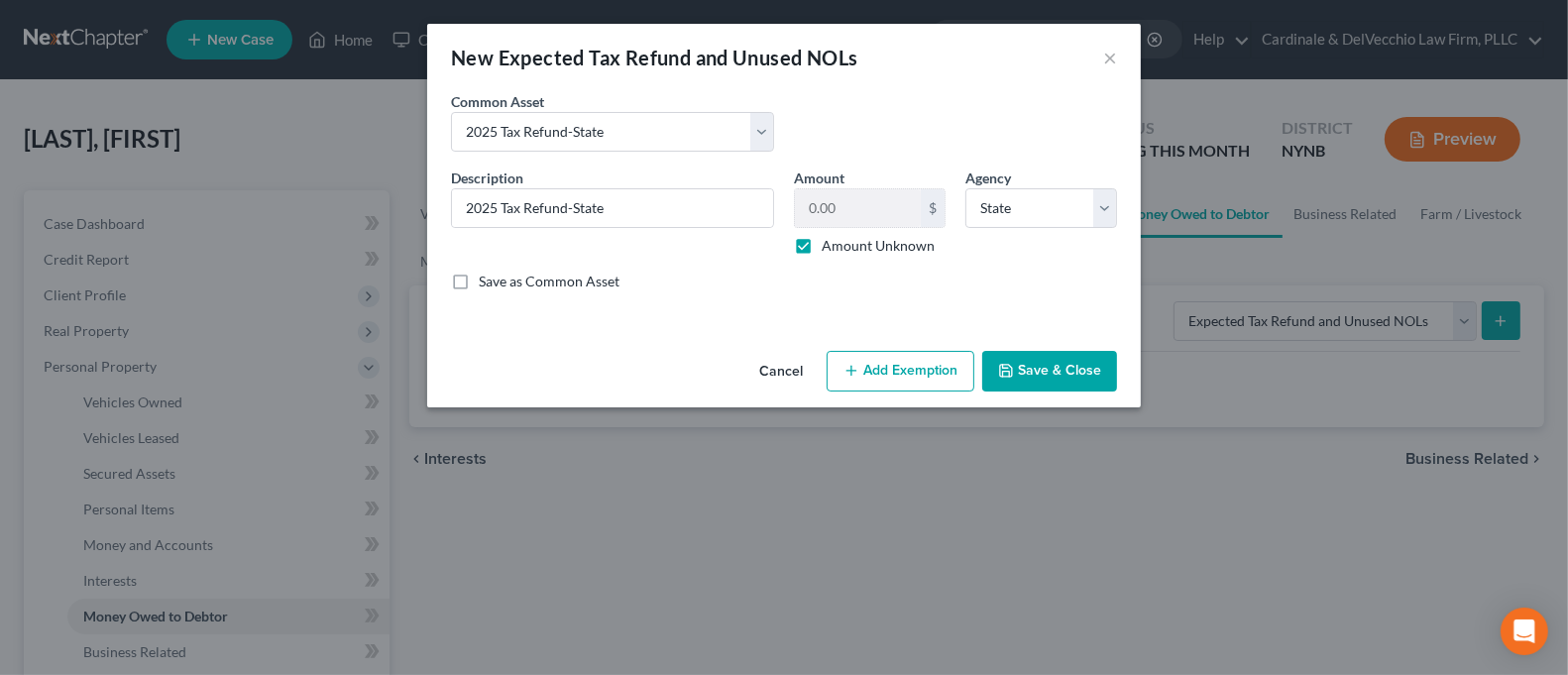 click on "Save & Close" at bounding box center [1050, 372] 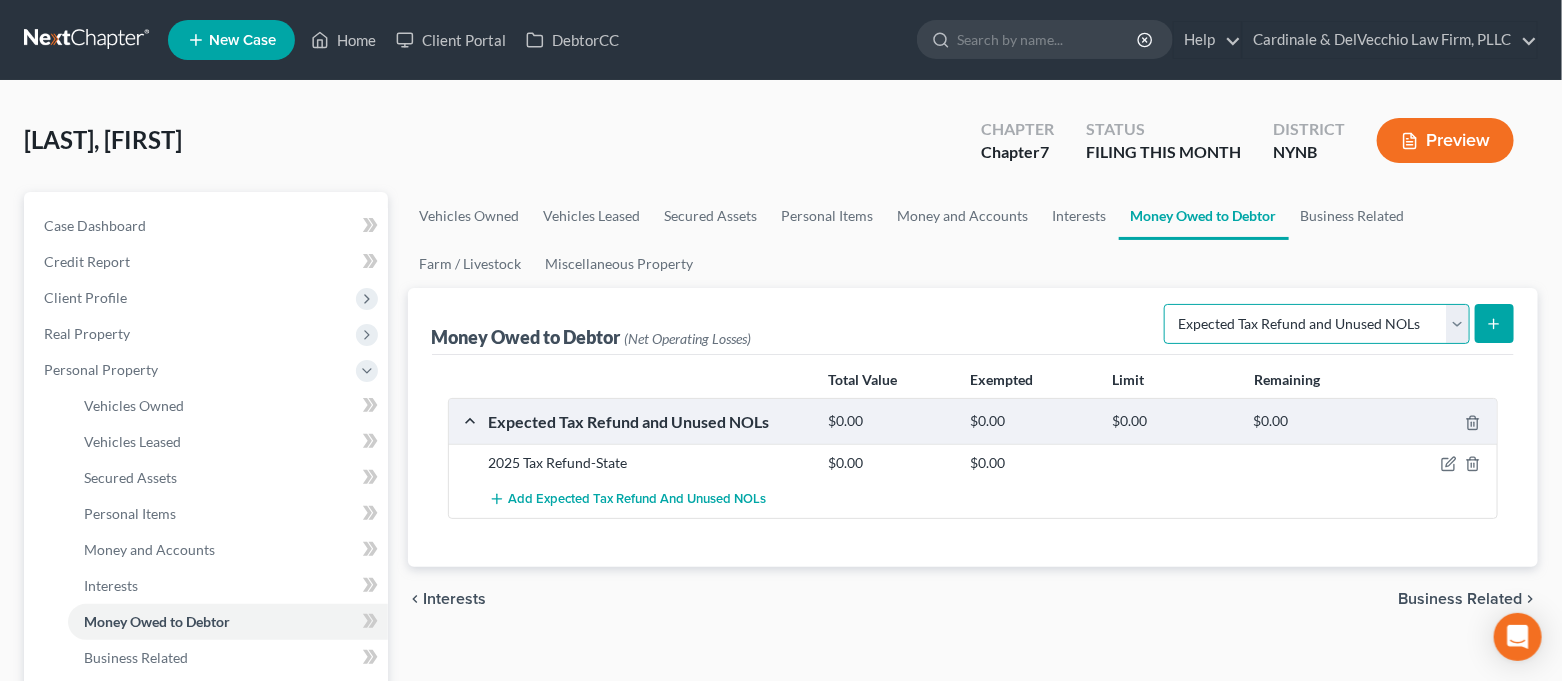 click on "Select Type of Money Owed Accounts Receivable Alimony Child Support Claims Against Third Parties Disability Benefits Disability Insurance Payments Divorce Settlements Equitable or Future Interests Expected Tax Refund and Unused NOLs Financial Assets Not Yet Listed Life Estate of Descendants Maintenance Other Contingent & Unliquidated Claims Property Settlements Sick or Vacation Pay Social Security Benefits Trusts Unpaid Loans Unpaid Wages Workers Compensation" at bounding box center (1317, 324) 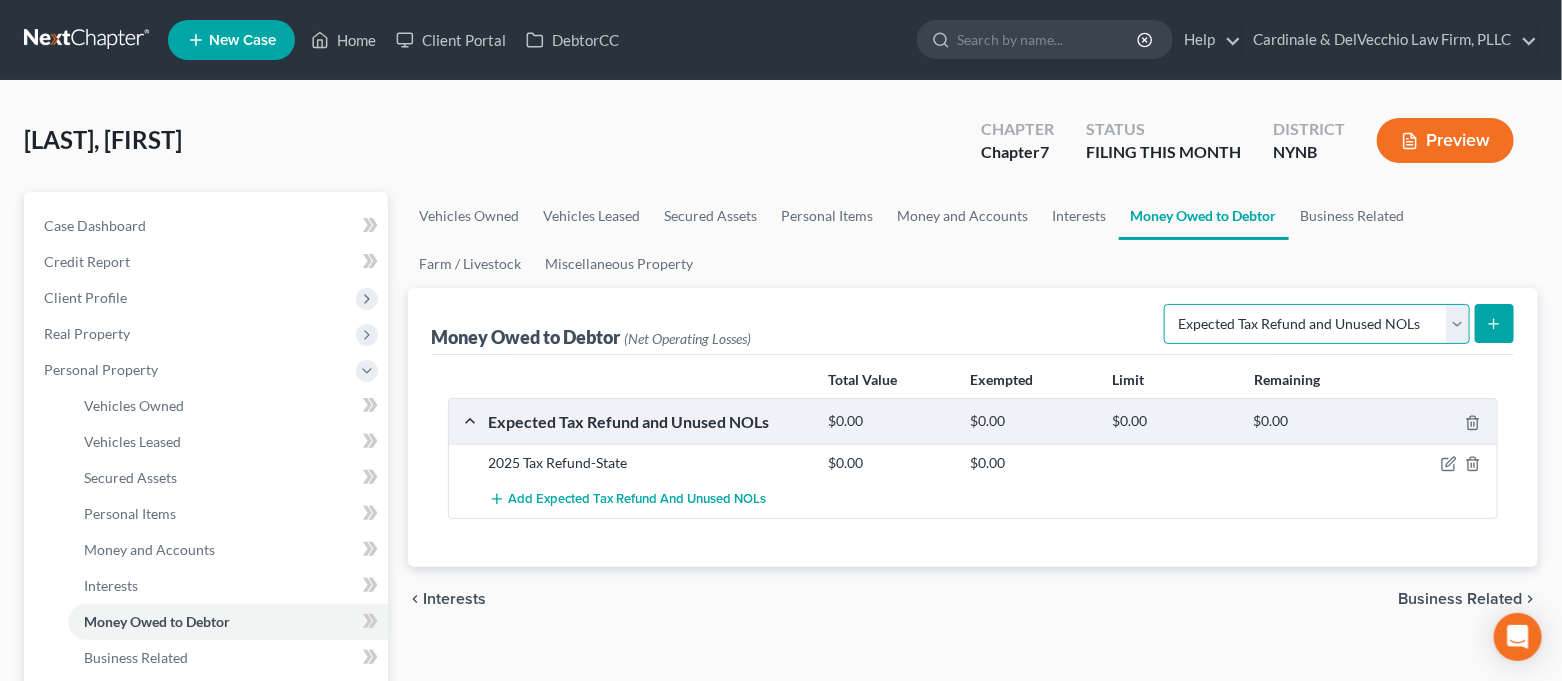 click on "Select Type of Money Owed Accounts Receivable Alimony Child Support Claims Against Third Parties Disability Benefits Disability Insurance Payments Divorce Settlements Equitable or Future Interests Expected Tax Refund and Unused NOLs Financial Assets Not Yet Listed Life Estate of Descendants Maintenance Other Contingent & Unliquidated Claims Property Settlements Sick or Vacation Pay Social Security Benefits Trusts Unpaid Loans Unpaid Wages Workers Compensation" at bounding box center (1317, 324) 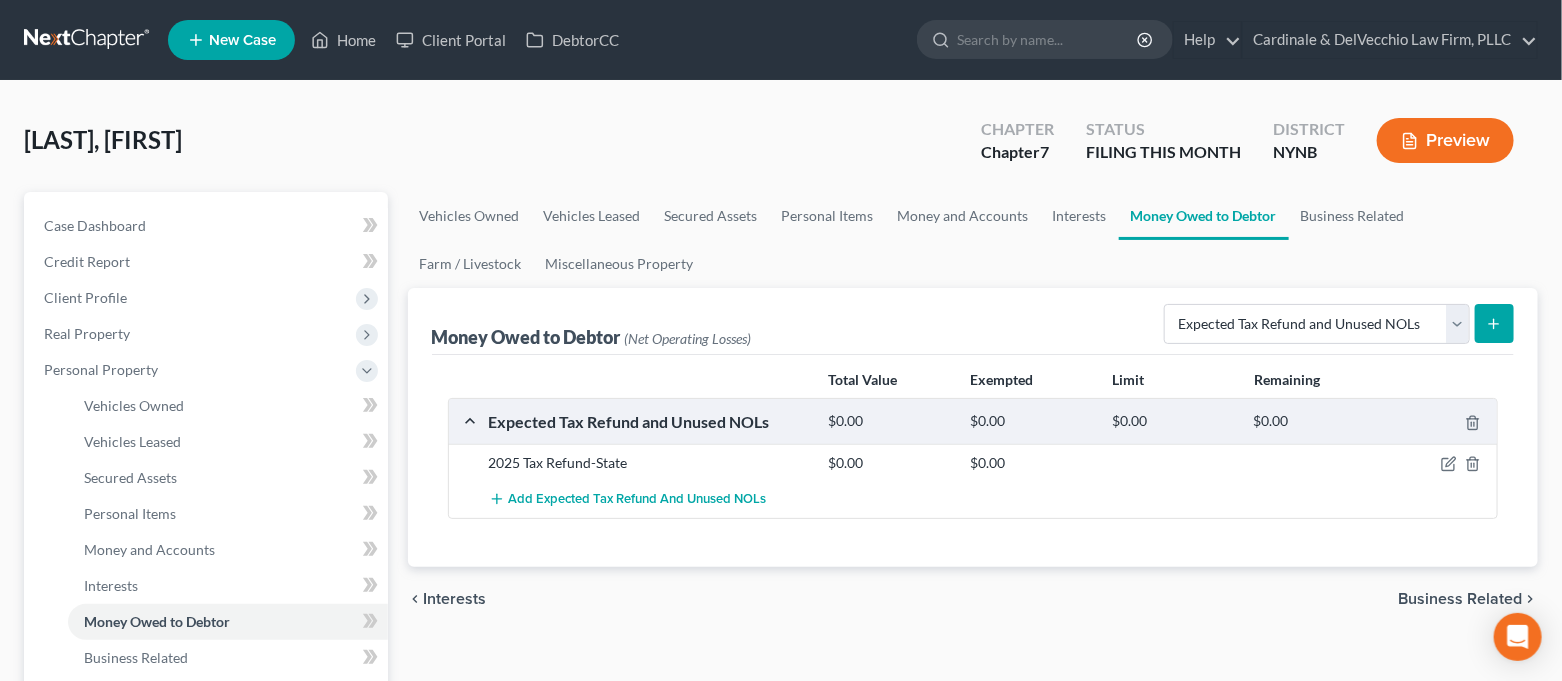 click 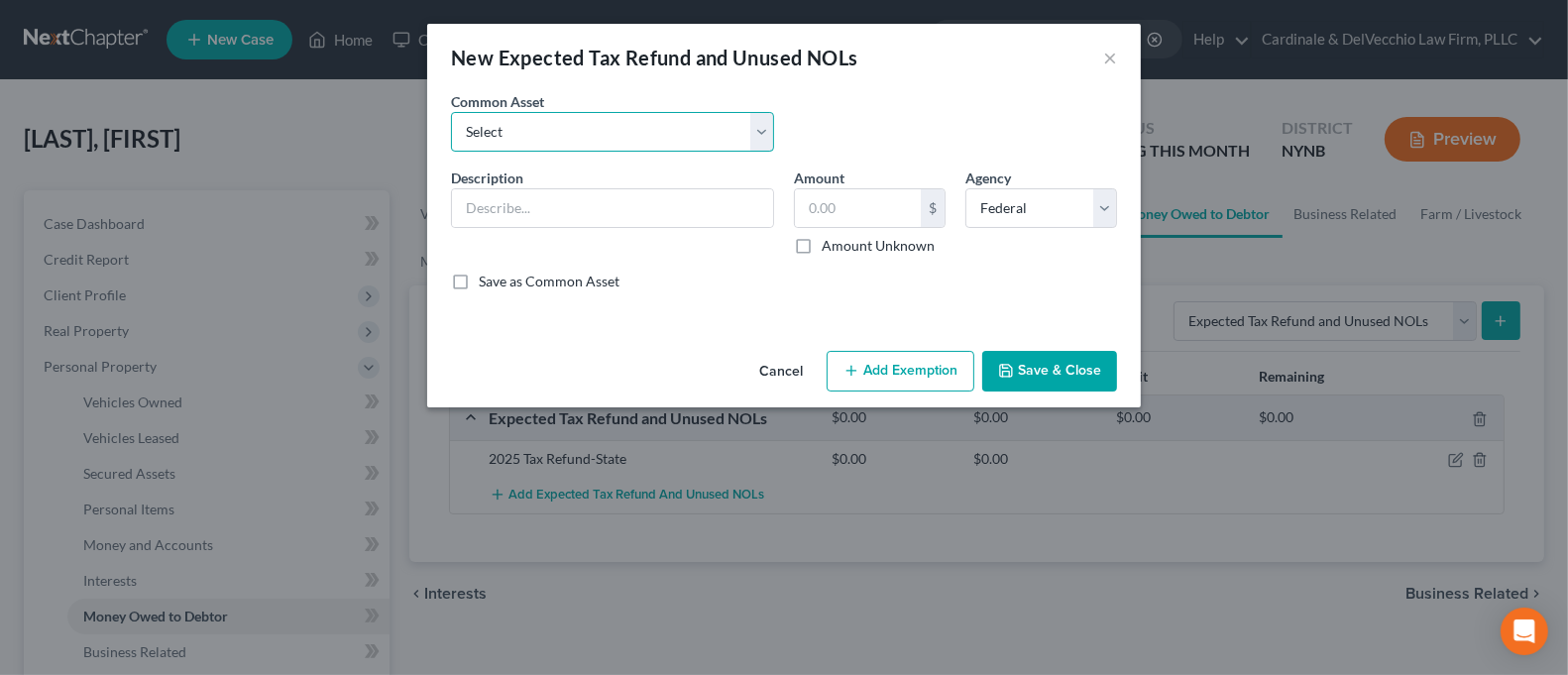 click on "Select 2025Tax Refund-State 2025 Tax Refund-Federal 2024 Tax Refund-Federal 2024 Tax Refund-State 2025 Tax Refund-State 2025 Tax Refund-State" at bounding box center [613, 132] 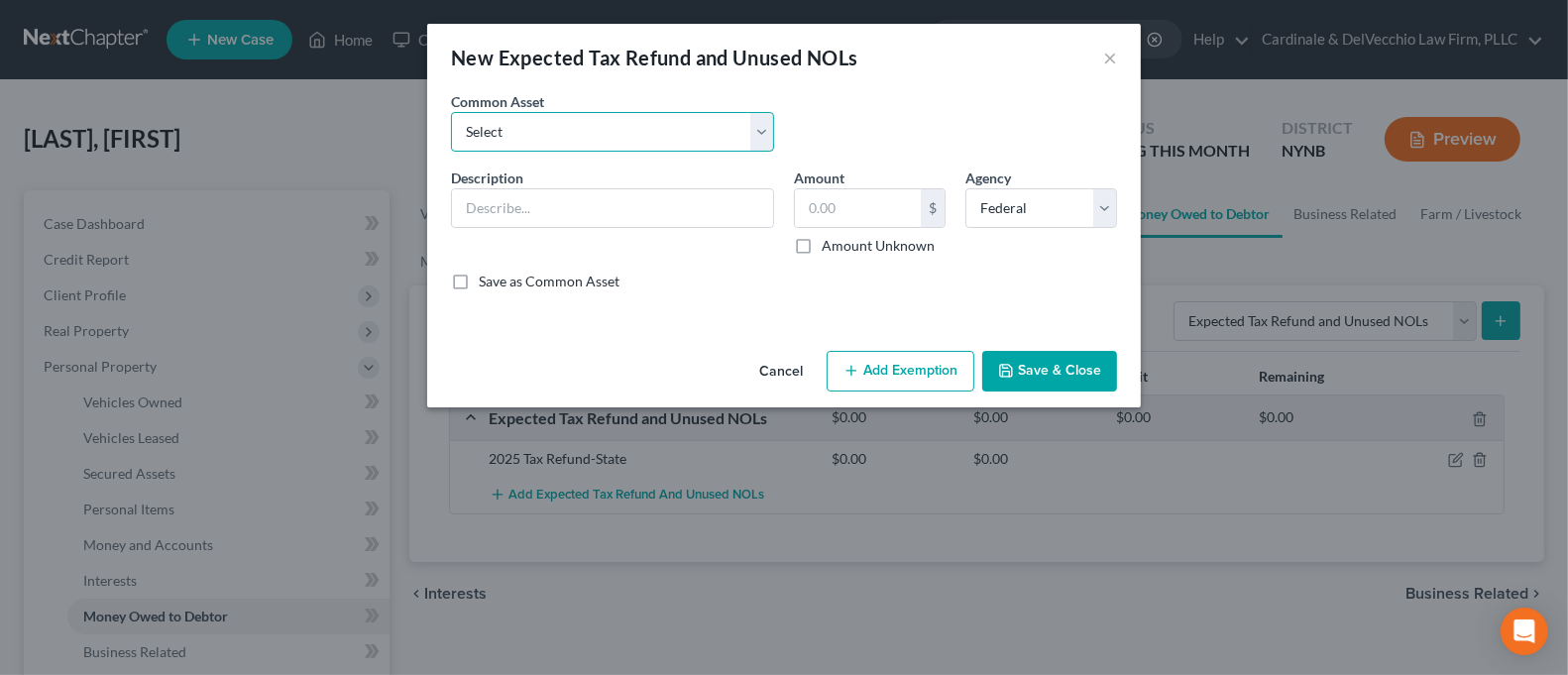 select on "1" 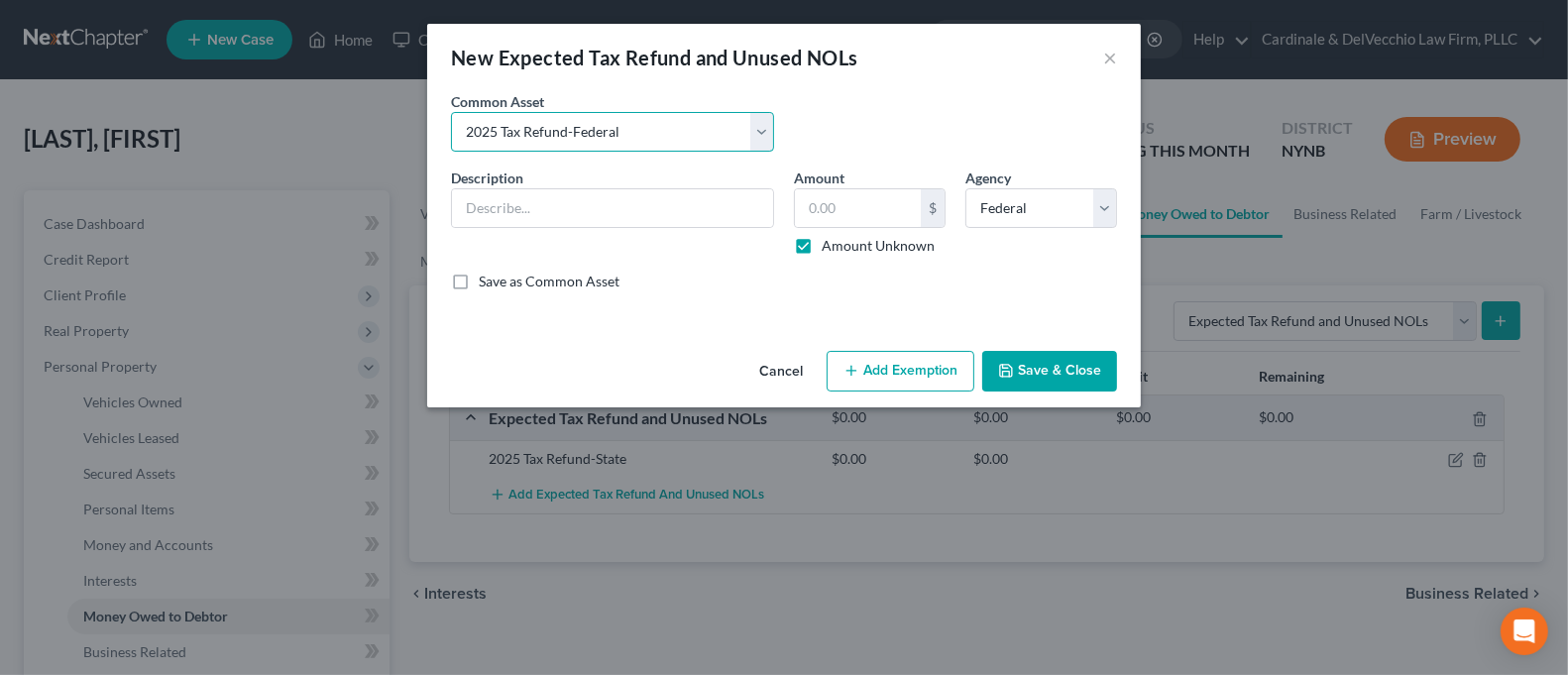 click on "Select 2025Tax Refund-State 2025 Tax Refund-Federal 2024 Tax Refund-Federal 2024 Tax Refund-State 2025 Tax Refund-State 2025 Tax Refund-State" at bounding box center [613, 132] 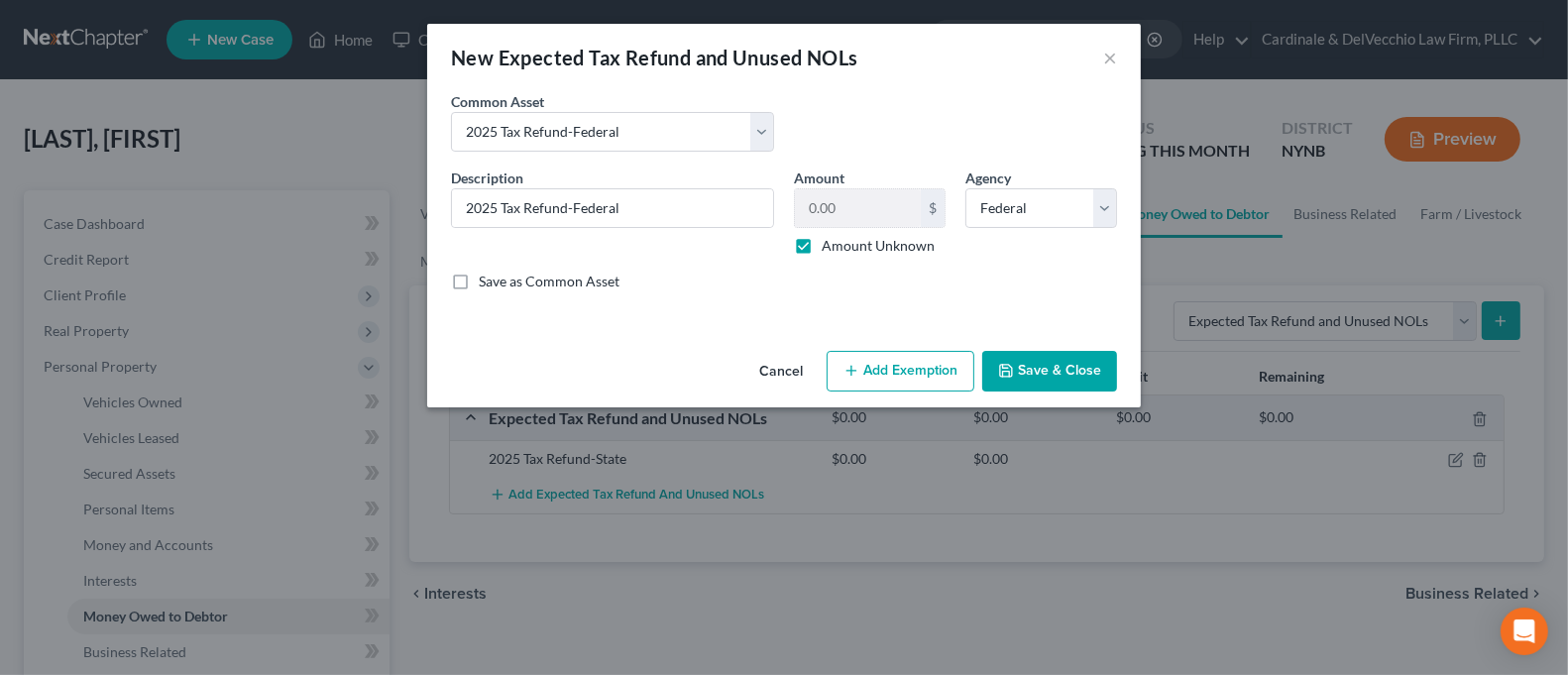 click on "Save & Close" at bounding box center (1050, 372) 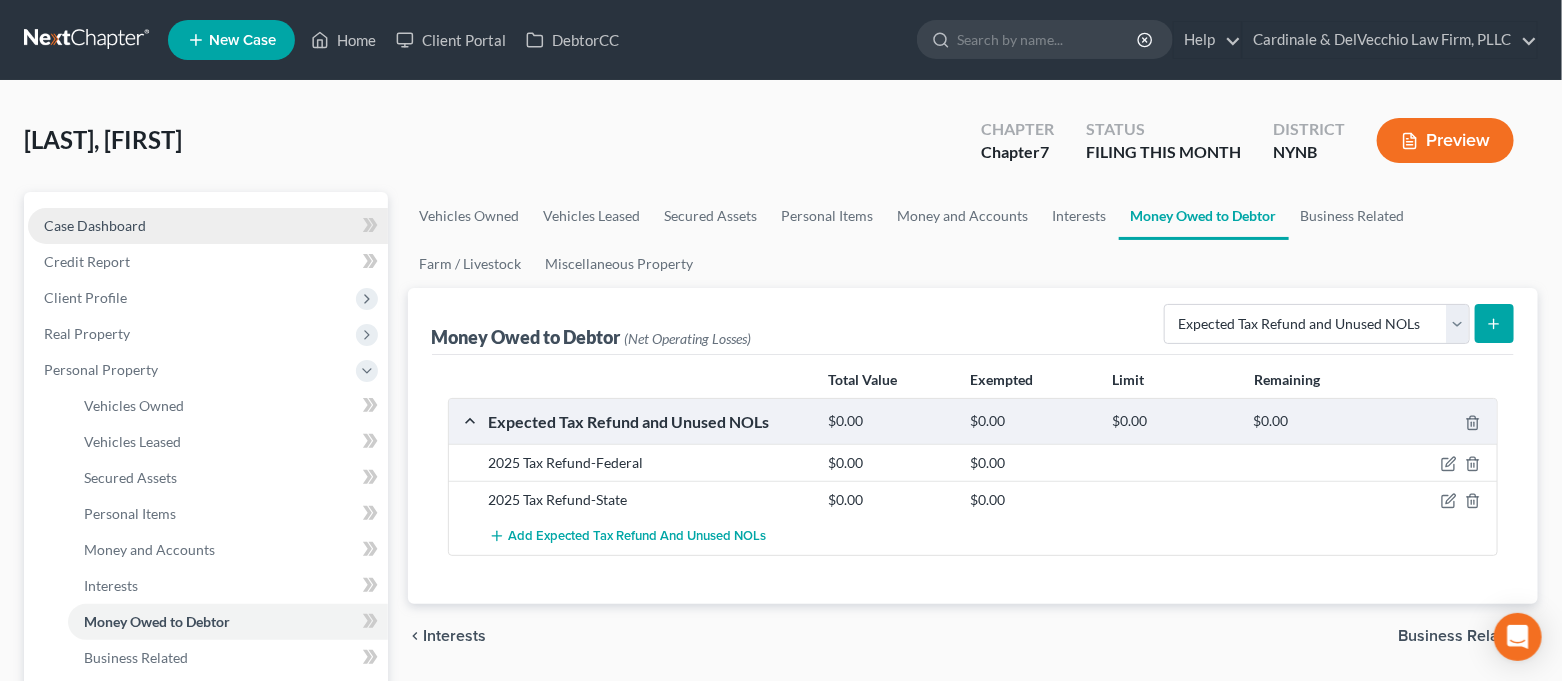 click on "Case Dashboard" at bounding box center [208, 226] 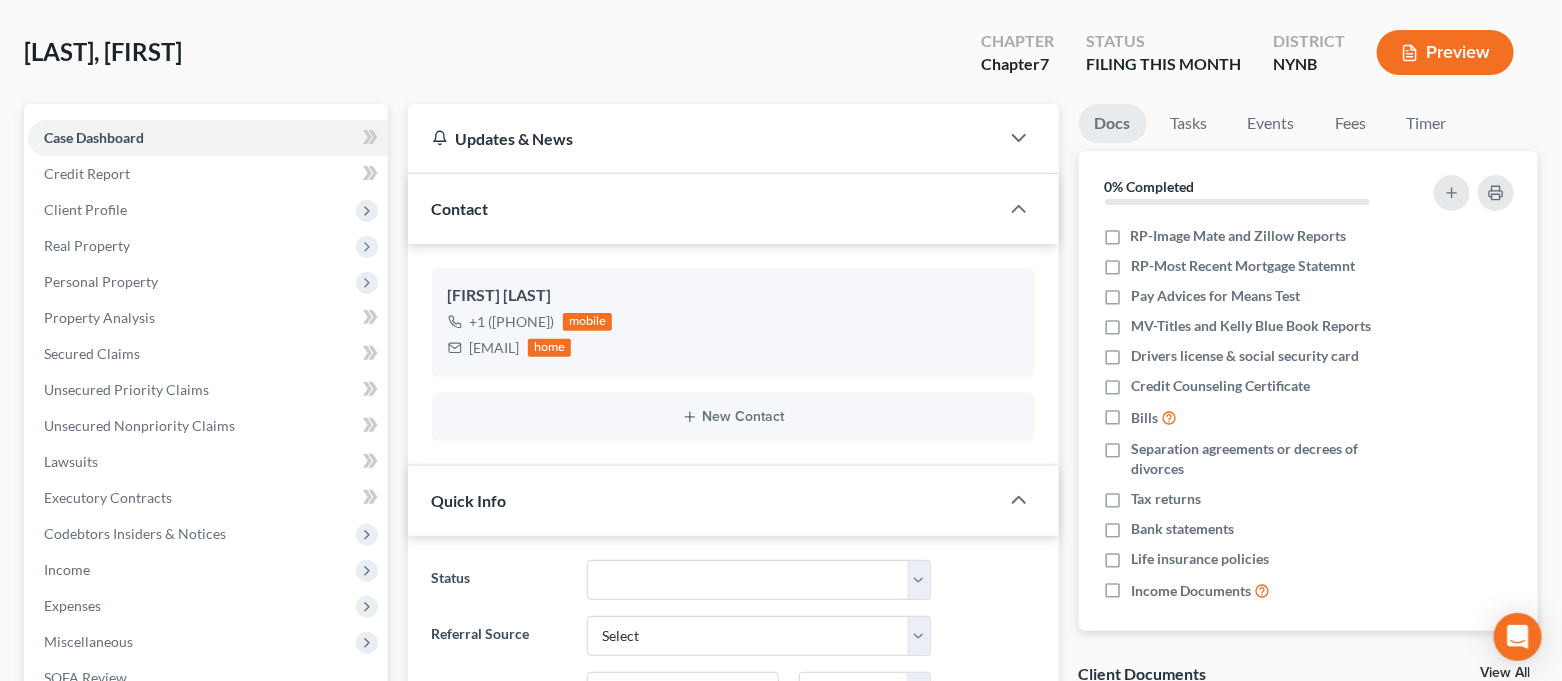 scroll, scrollTop: 133, scrollLeft: 0, axis: vertical 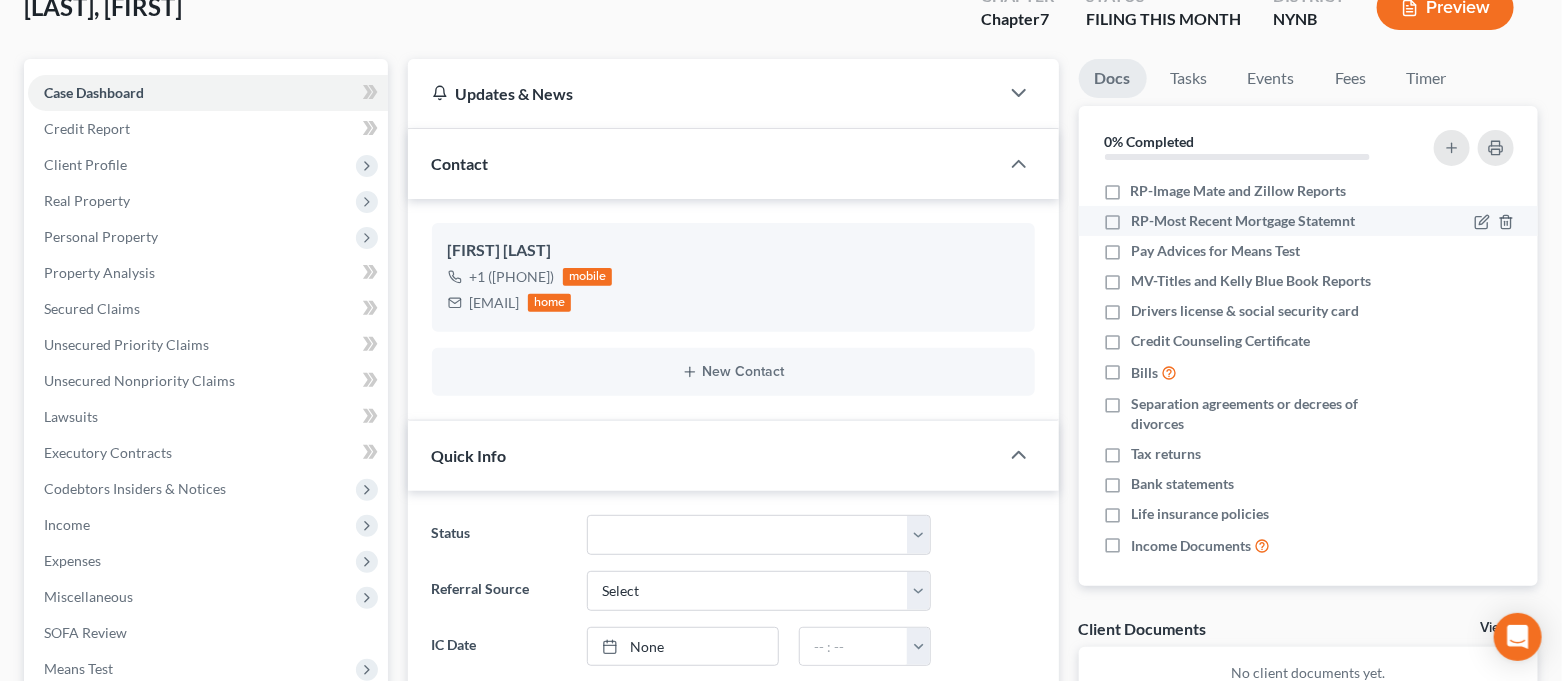 click on "RP-Most Recent Mortgage Statemnt" at bounding box center (1243, 221) 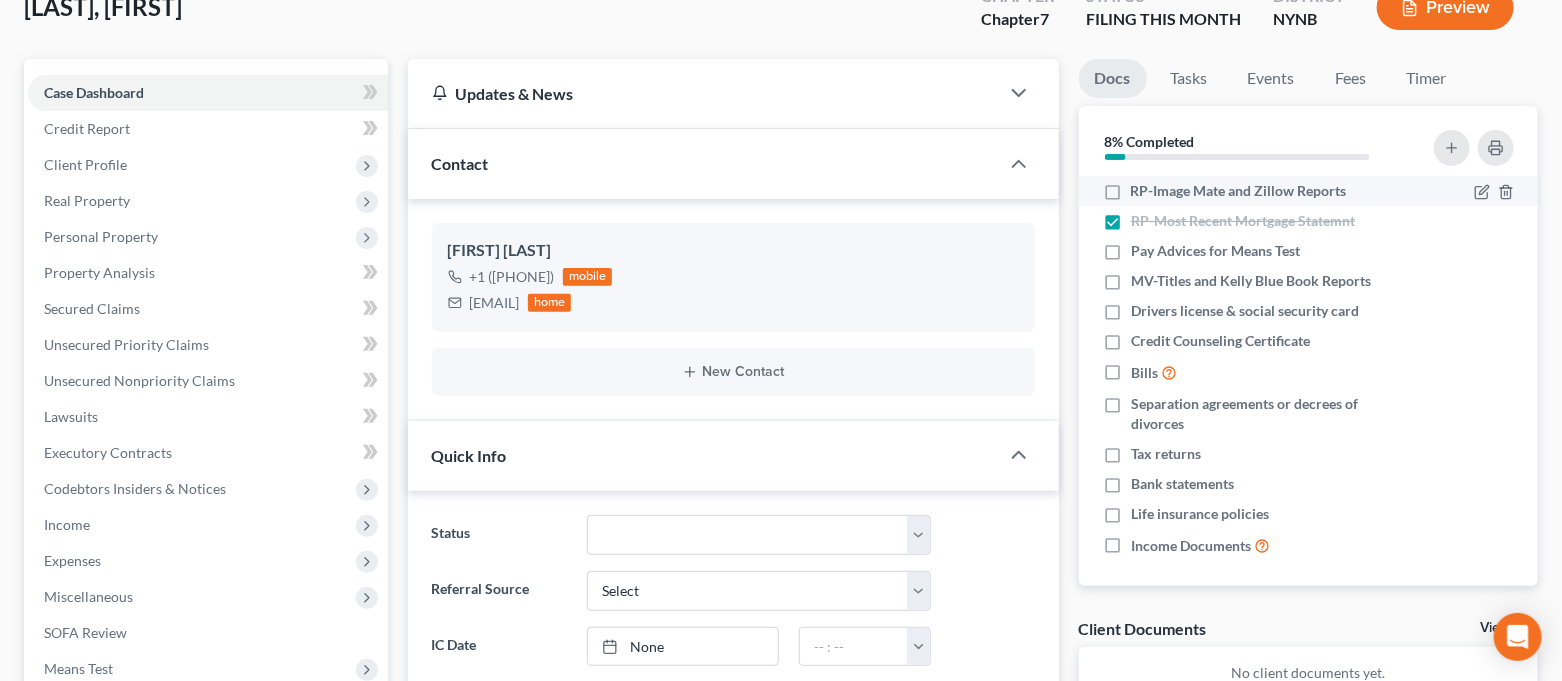 click on "RP-Image Mate and Zillow Reports" at bounding box center [1239, 191] 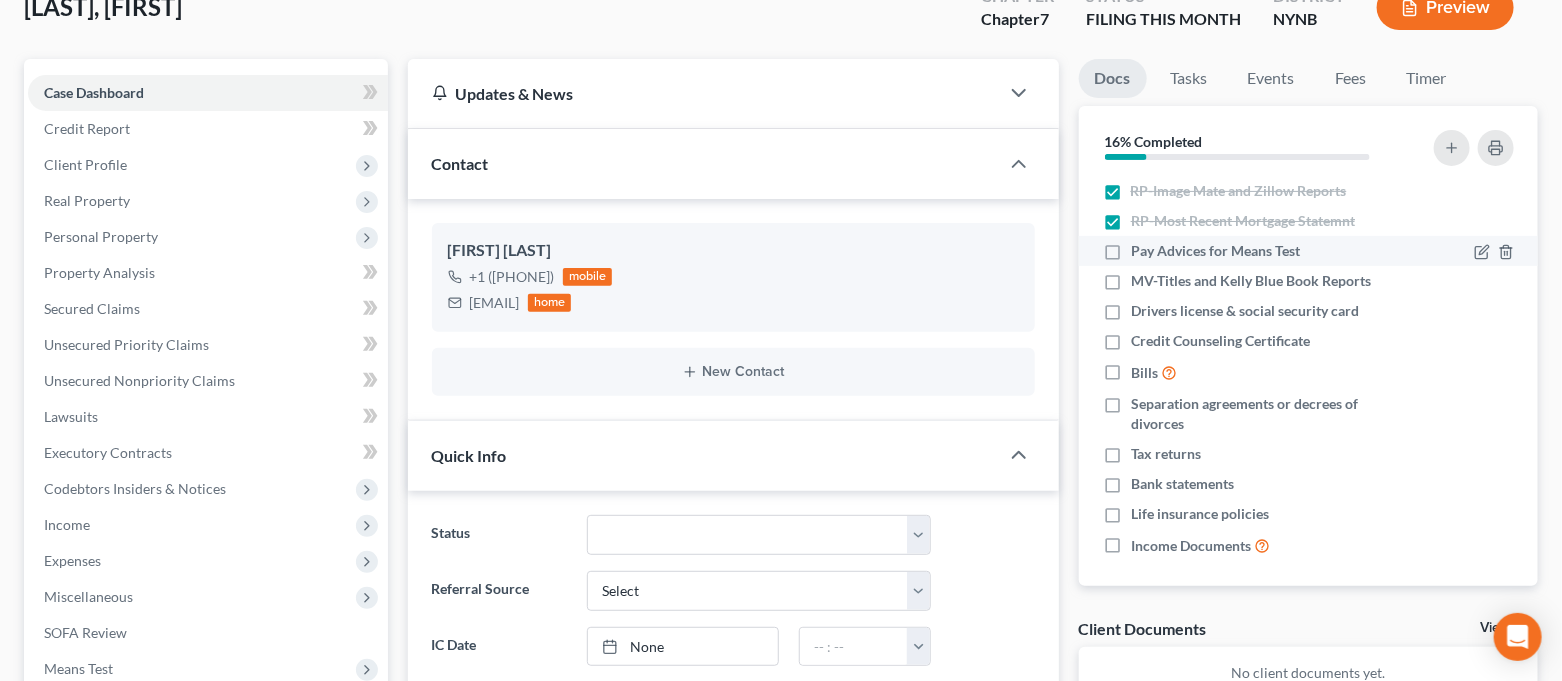 click on "Pay Advices for Means Test" at bounding box center (1215, 251) 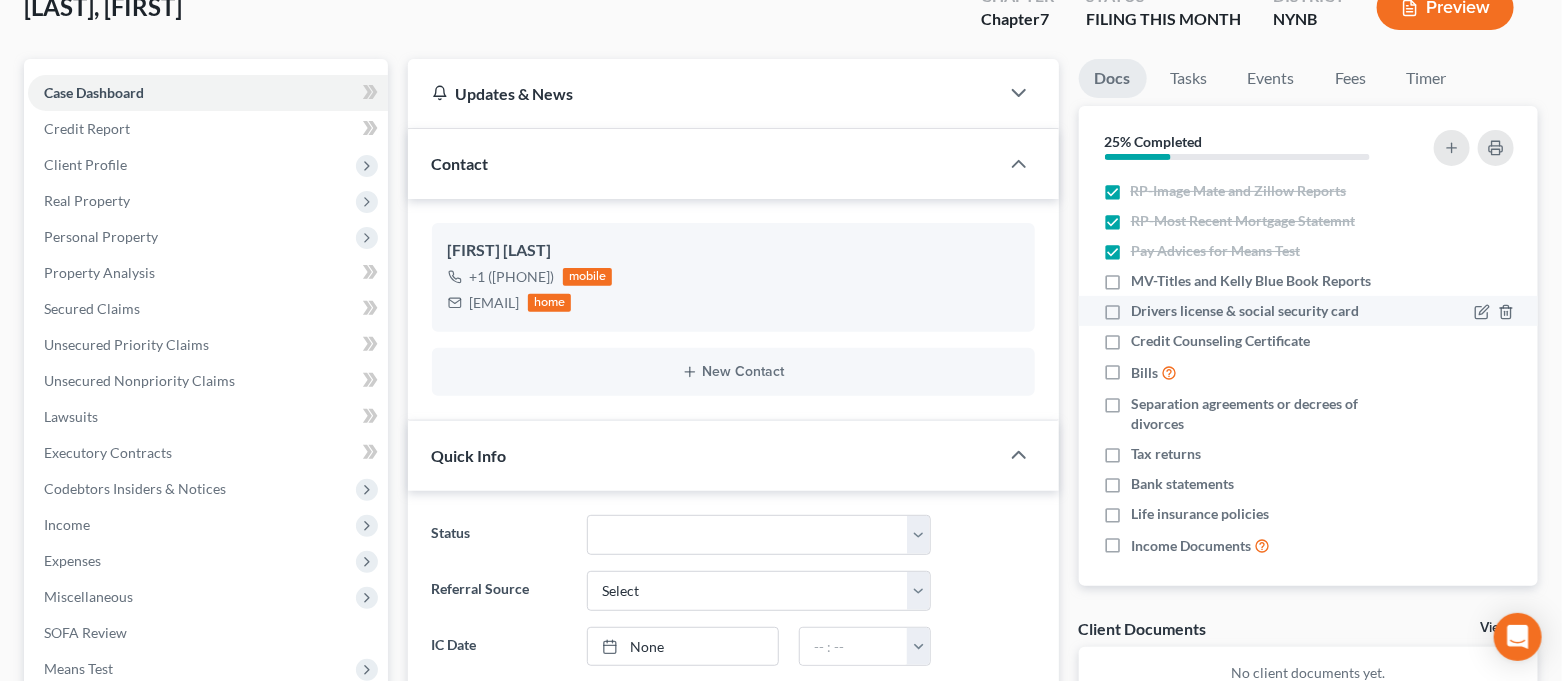 click on "Drivers license & social security card" at bounding box center (1245, 311) 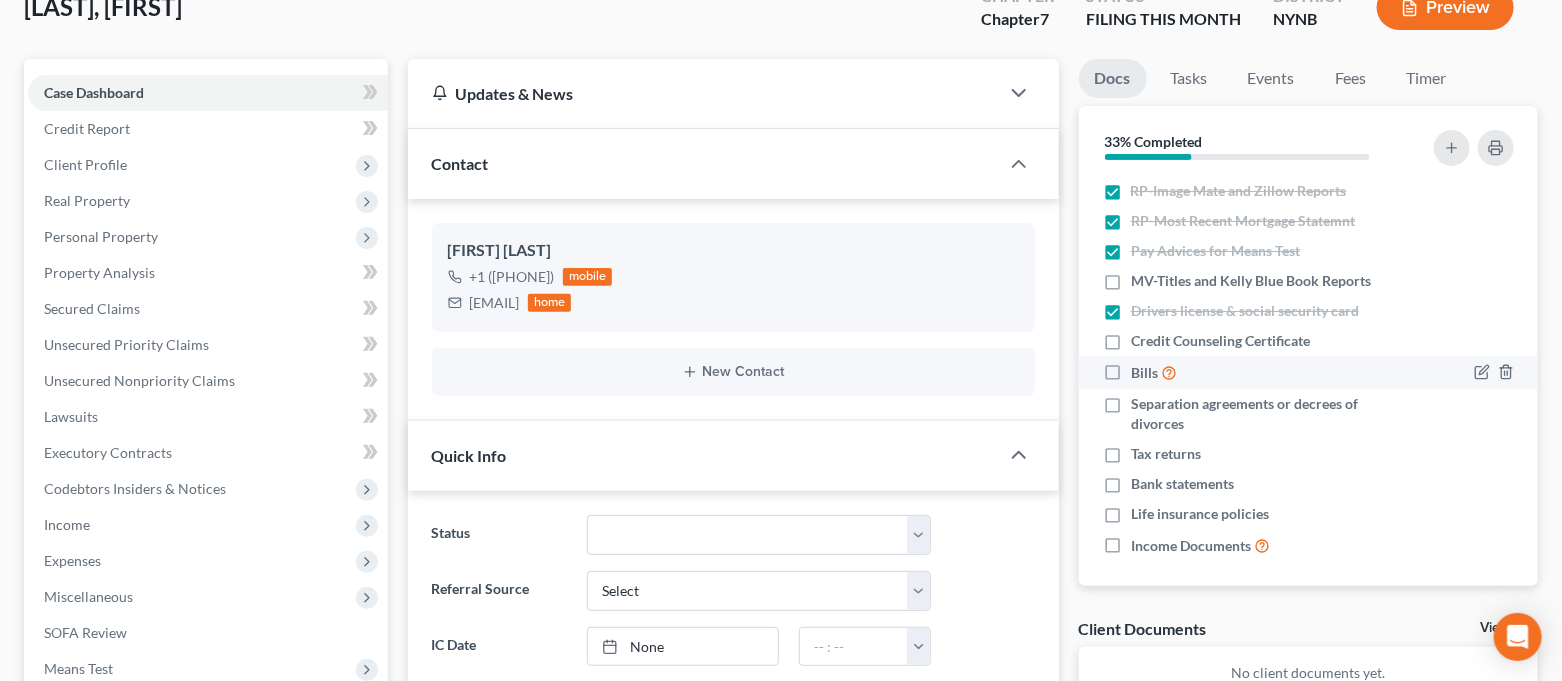 click on "Bills" at bounding box center (1154, 372) 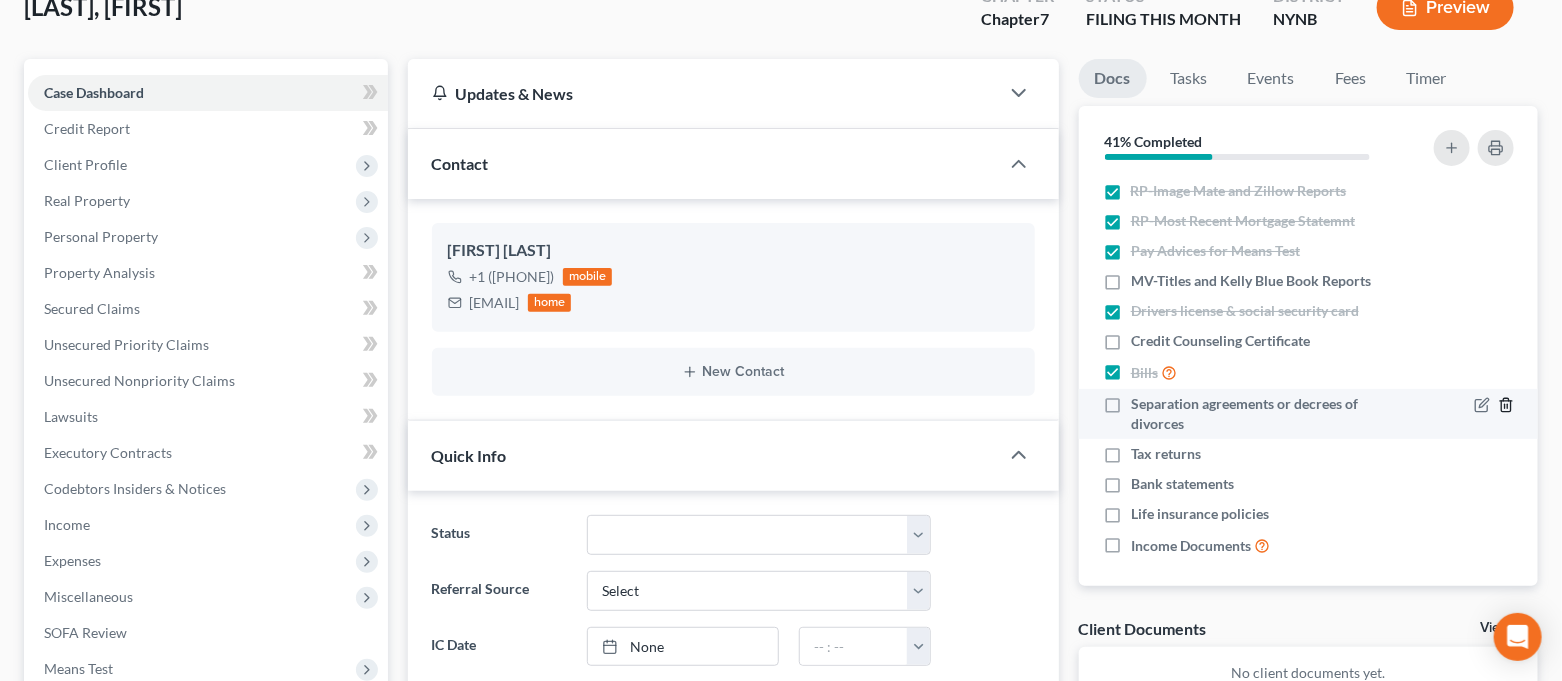 click 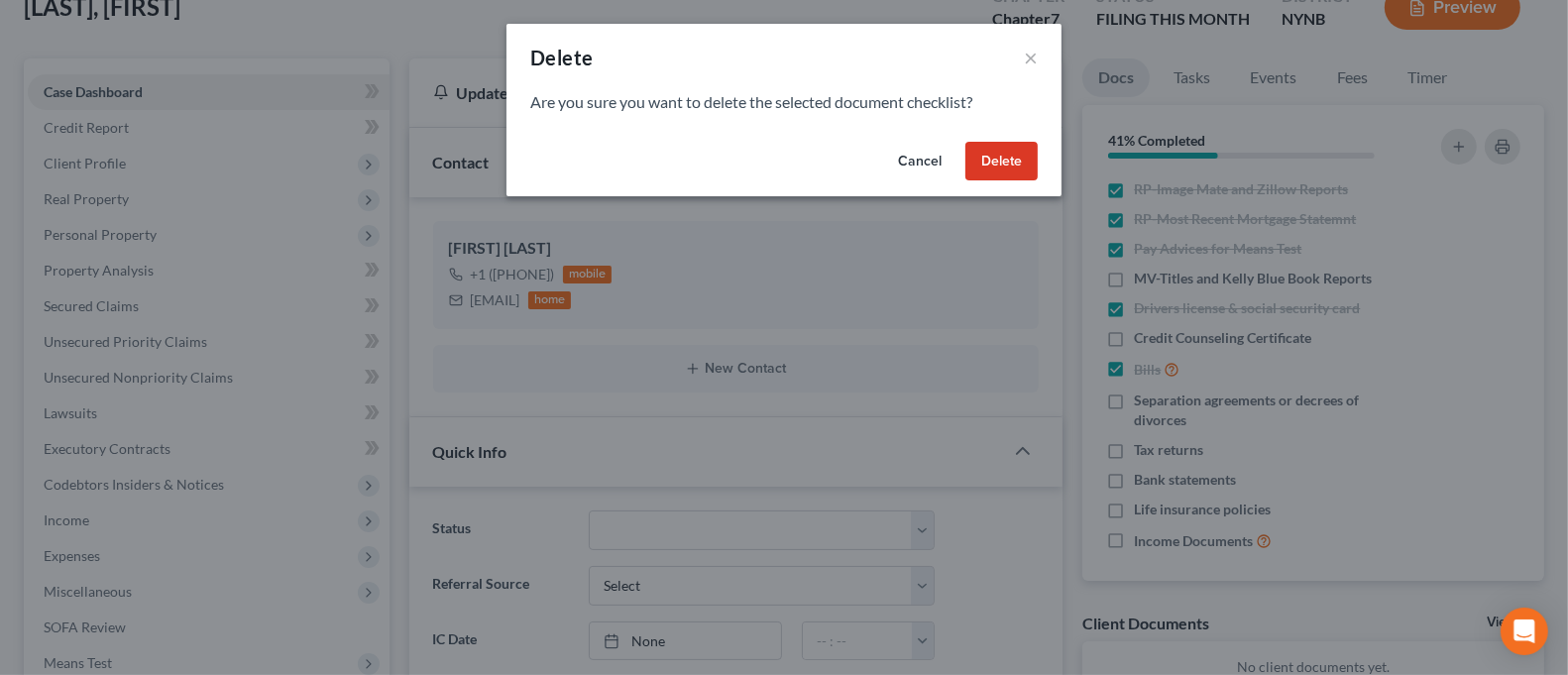 click on "Delete" at bounding box center [1001, 162] 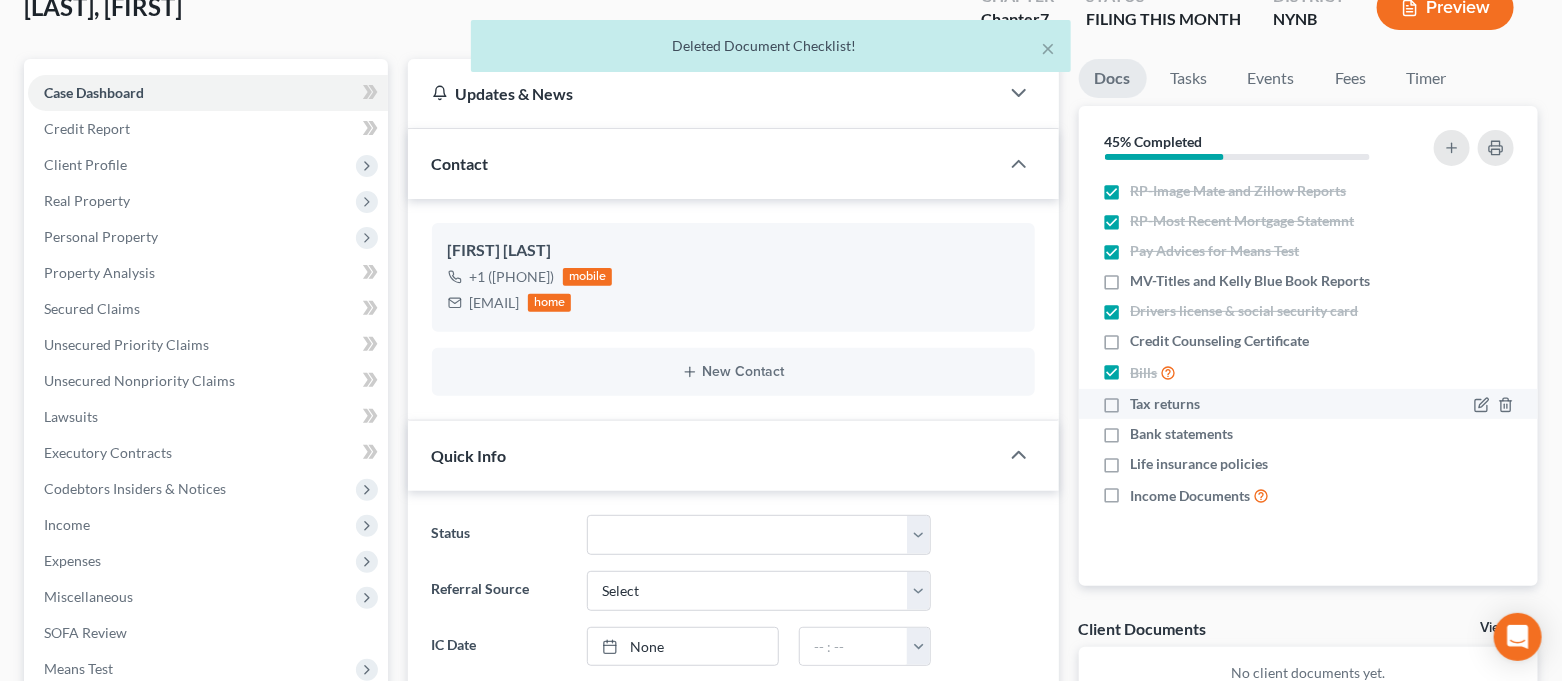 click on "Tax returns" at bounding box center [1166, 404] 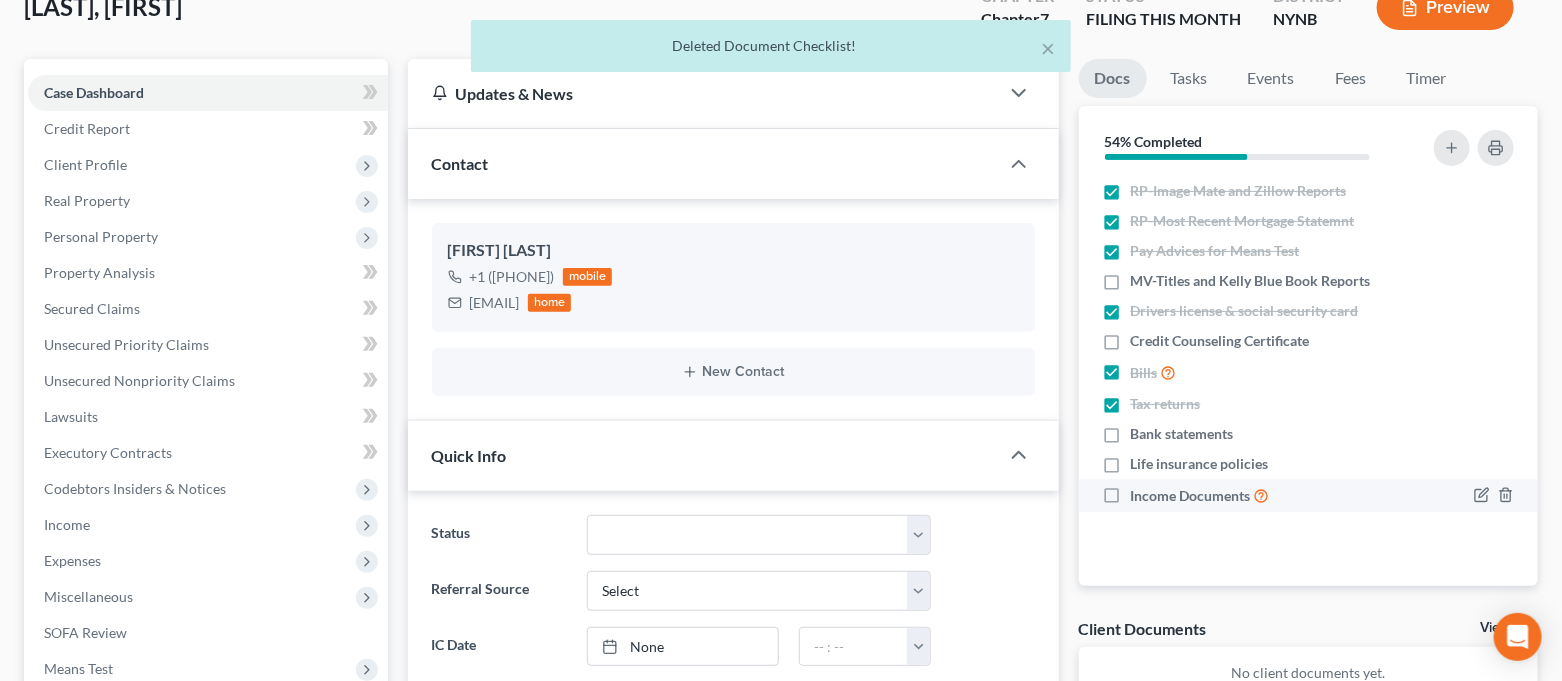 click on "Income Documents" at bounding box center [1200, 495] 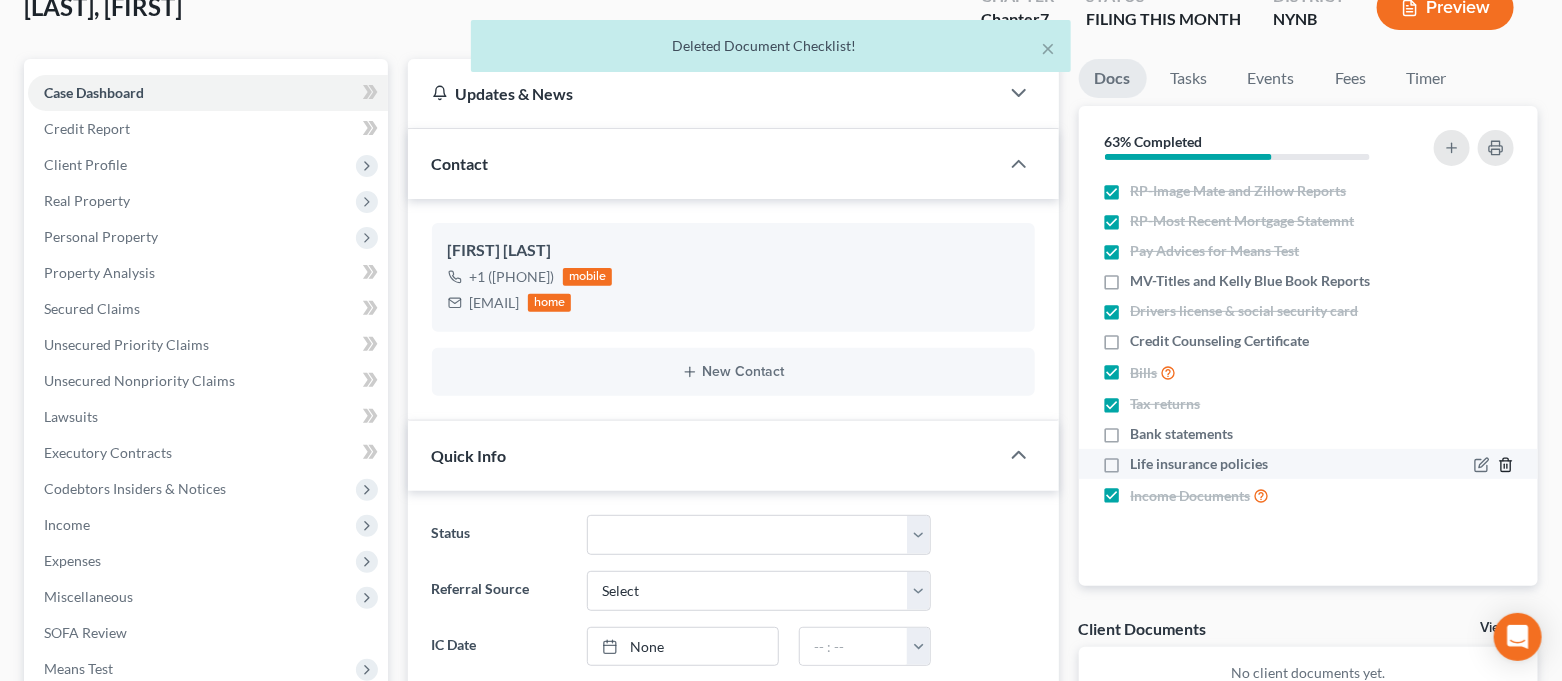 click 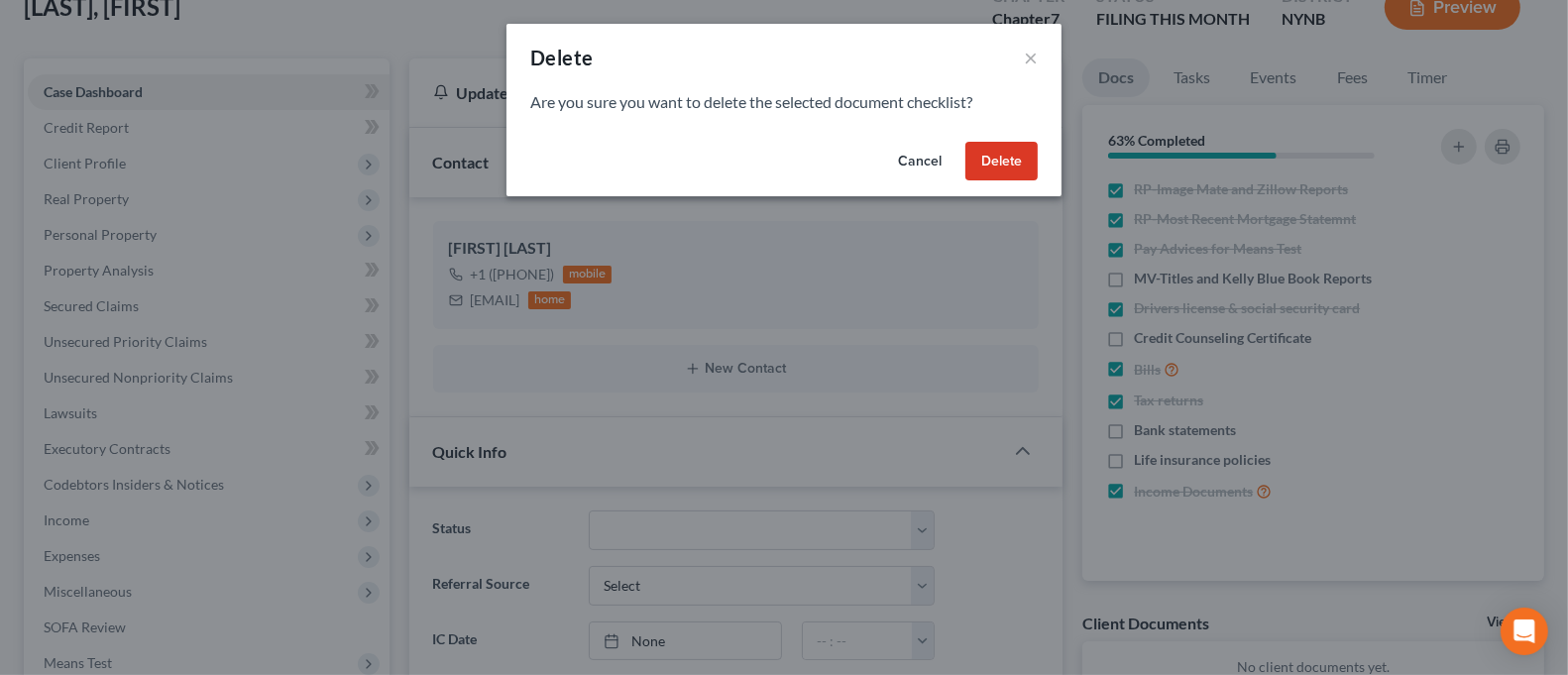 click on "Delete" at bounding box center (1001, 162) 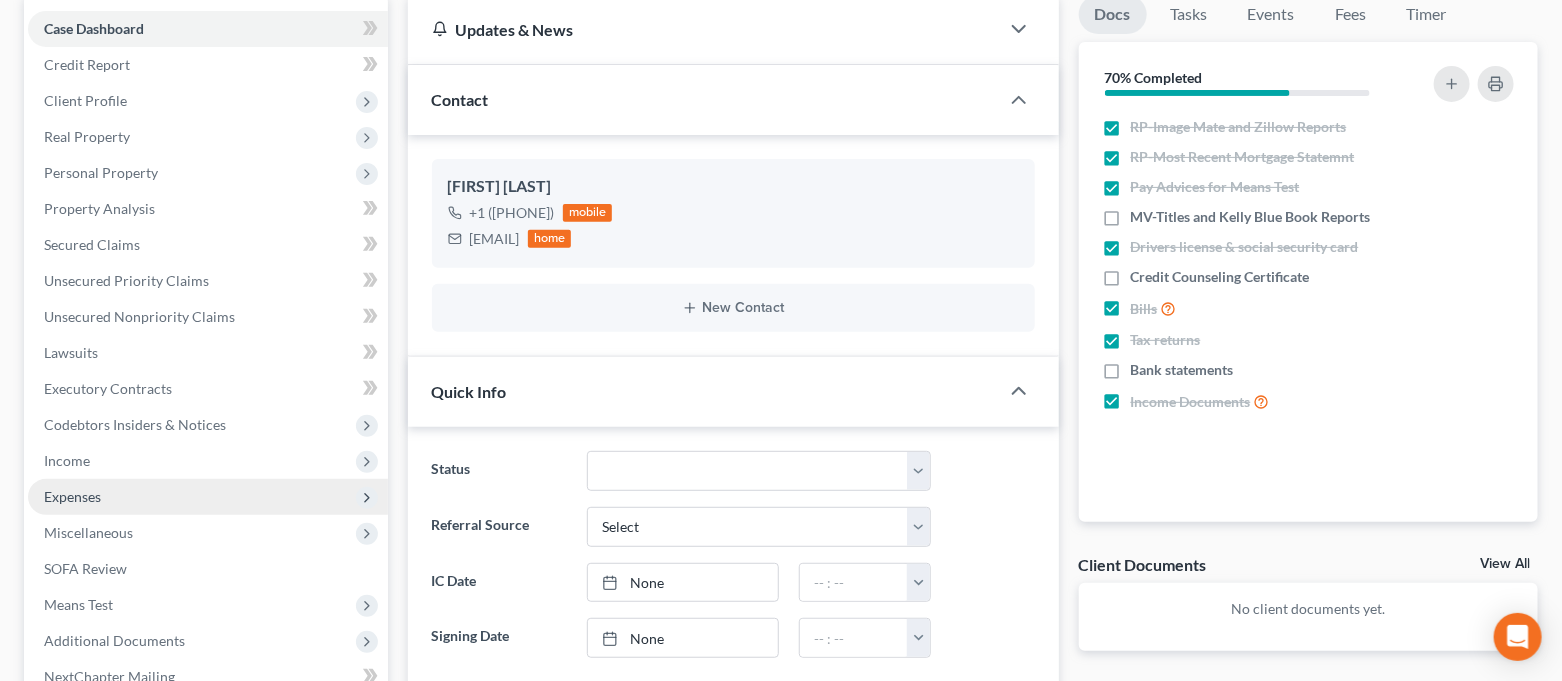 scroll, scrollTop: 241, scrollLeft: 0, axis: vertical 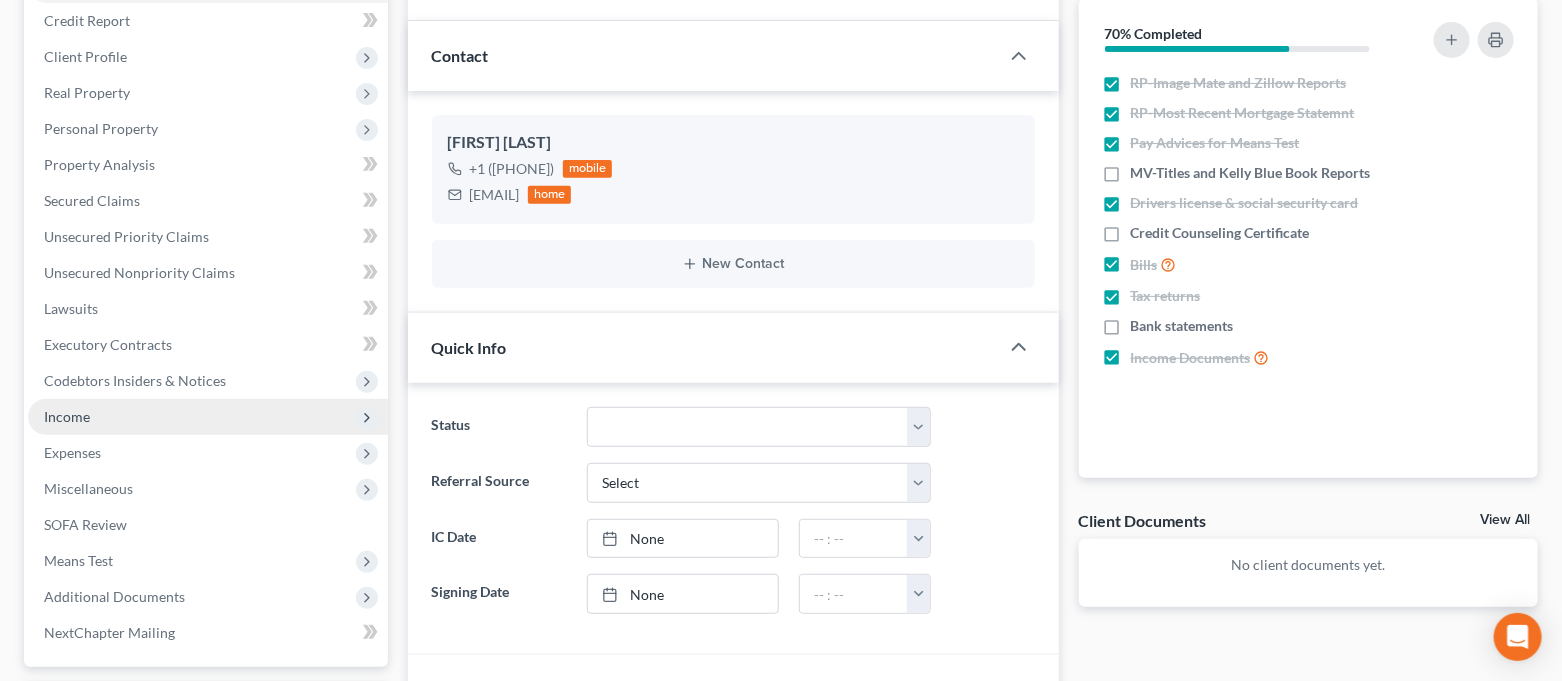 click on "Income" at bounding box center [208, 417] 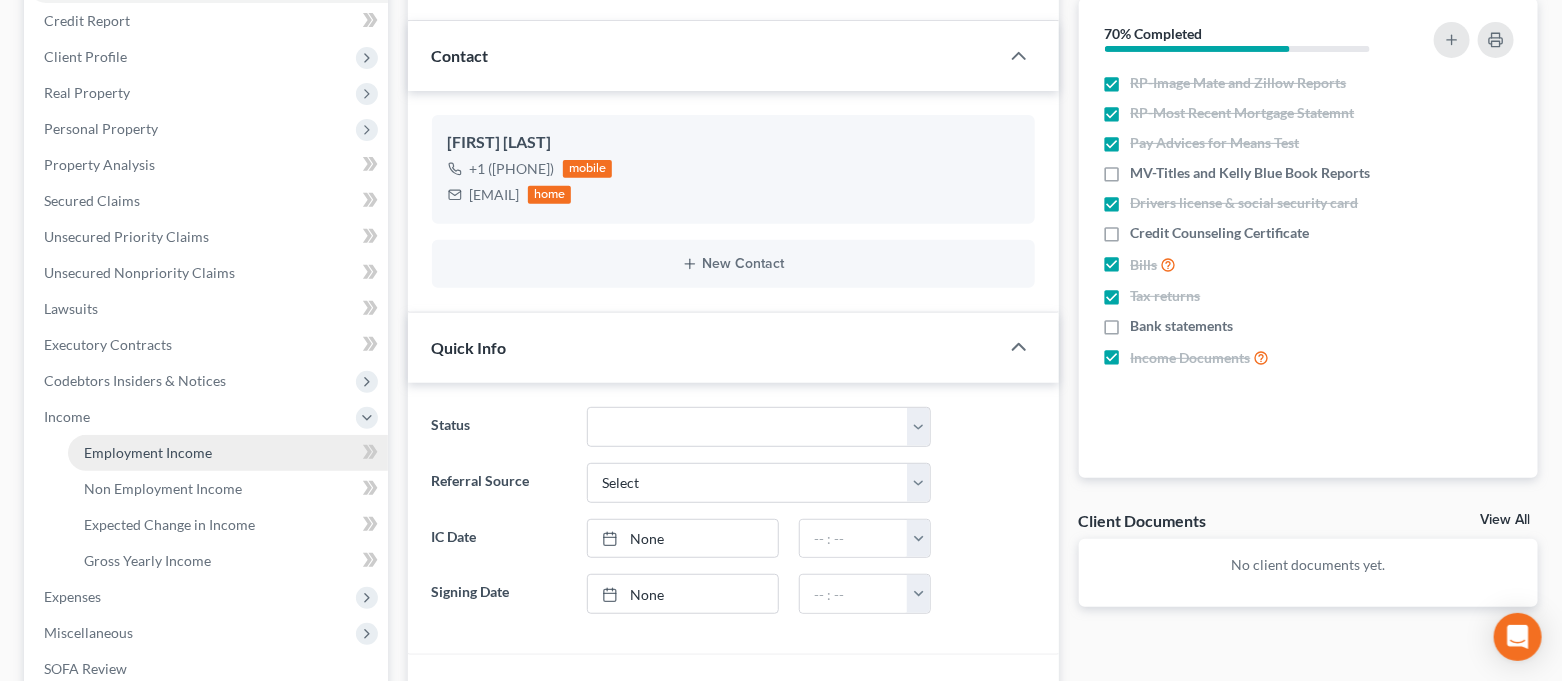 click on "Employment Income" at bounding box center (228, 453) 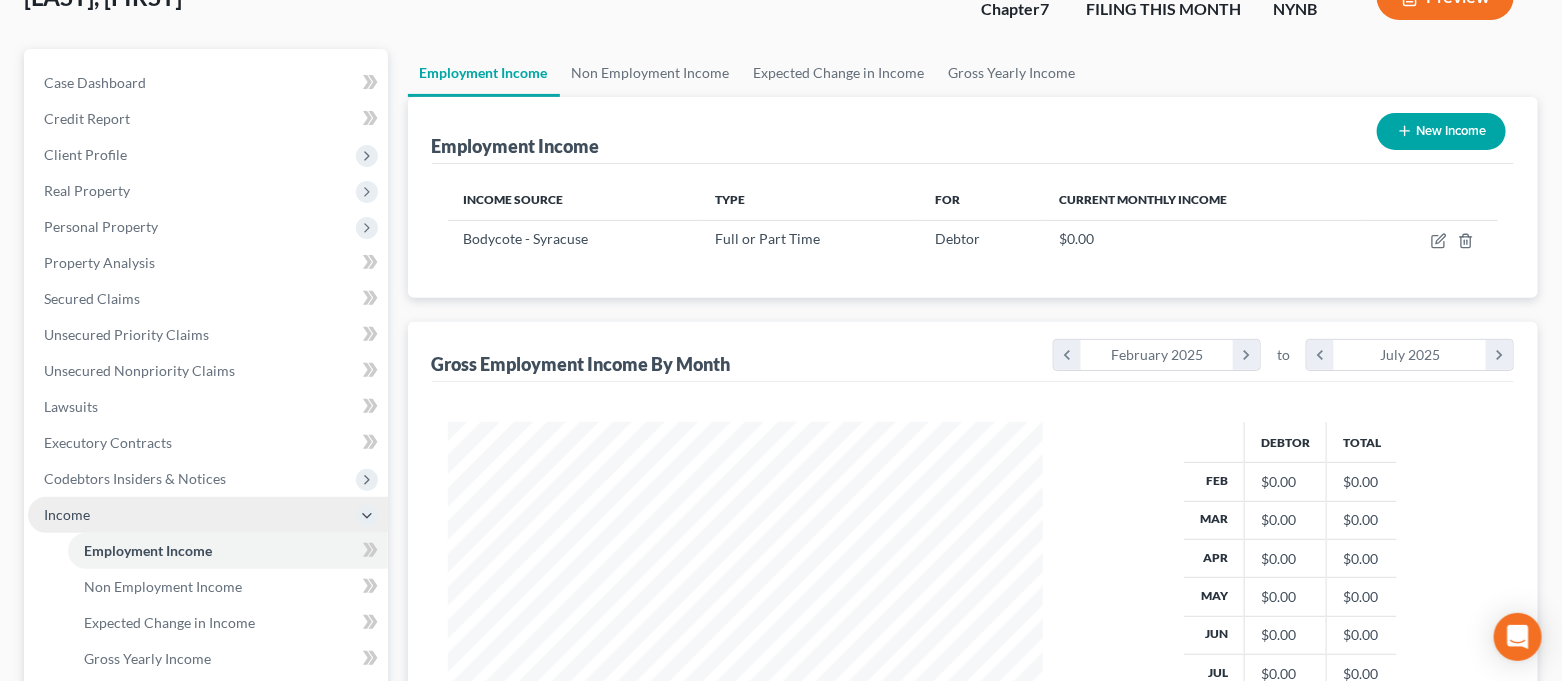 scroll, scrollTop: 13, scrollLeft: 0, axis: vertical 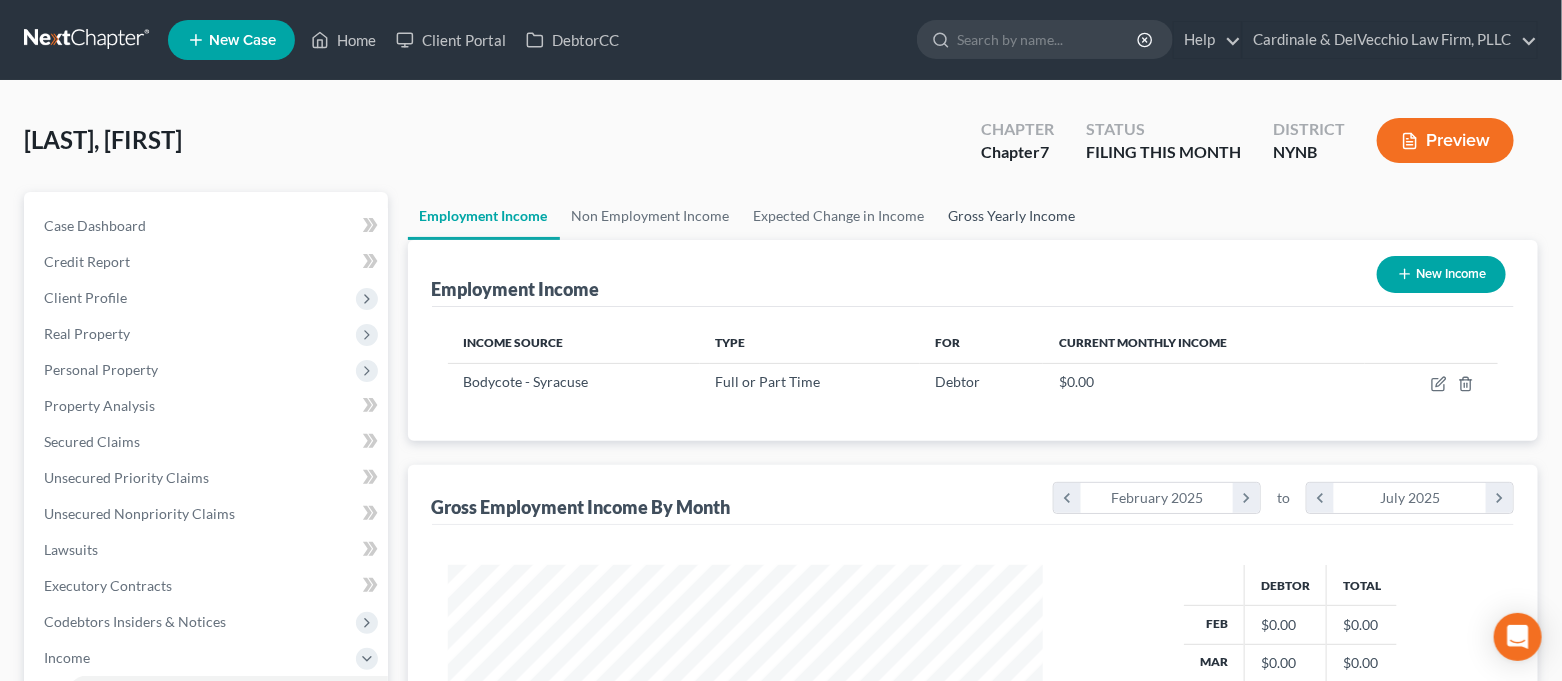 click on "Gross Yearly Income" at bounding box center (1012, 216) 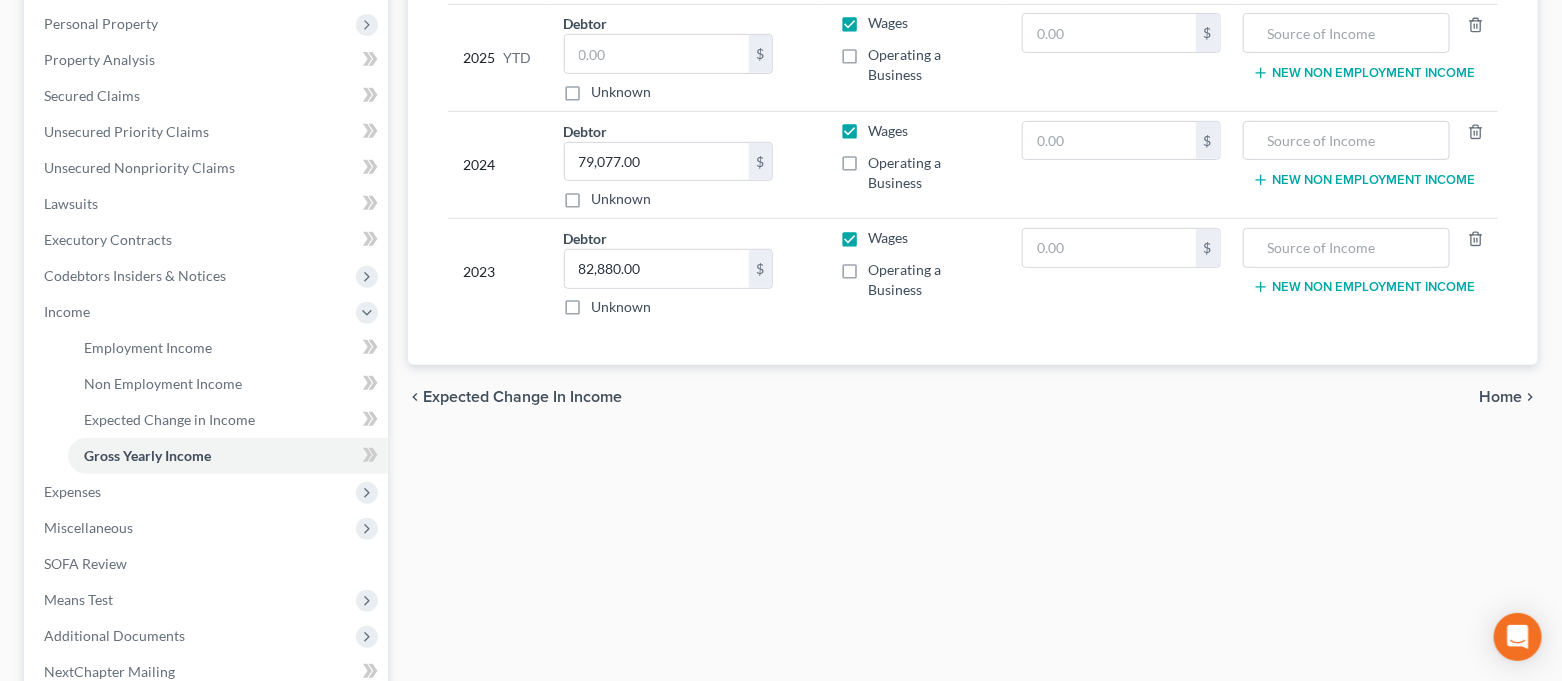scroll, scrollTop: 399, scrollLeft: 0, axis: vertical 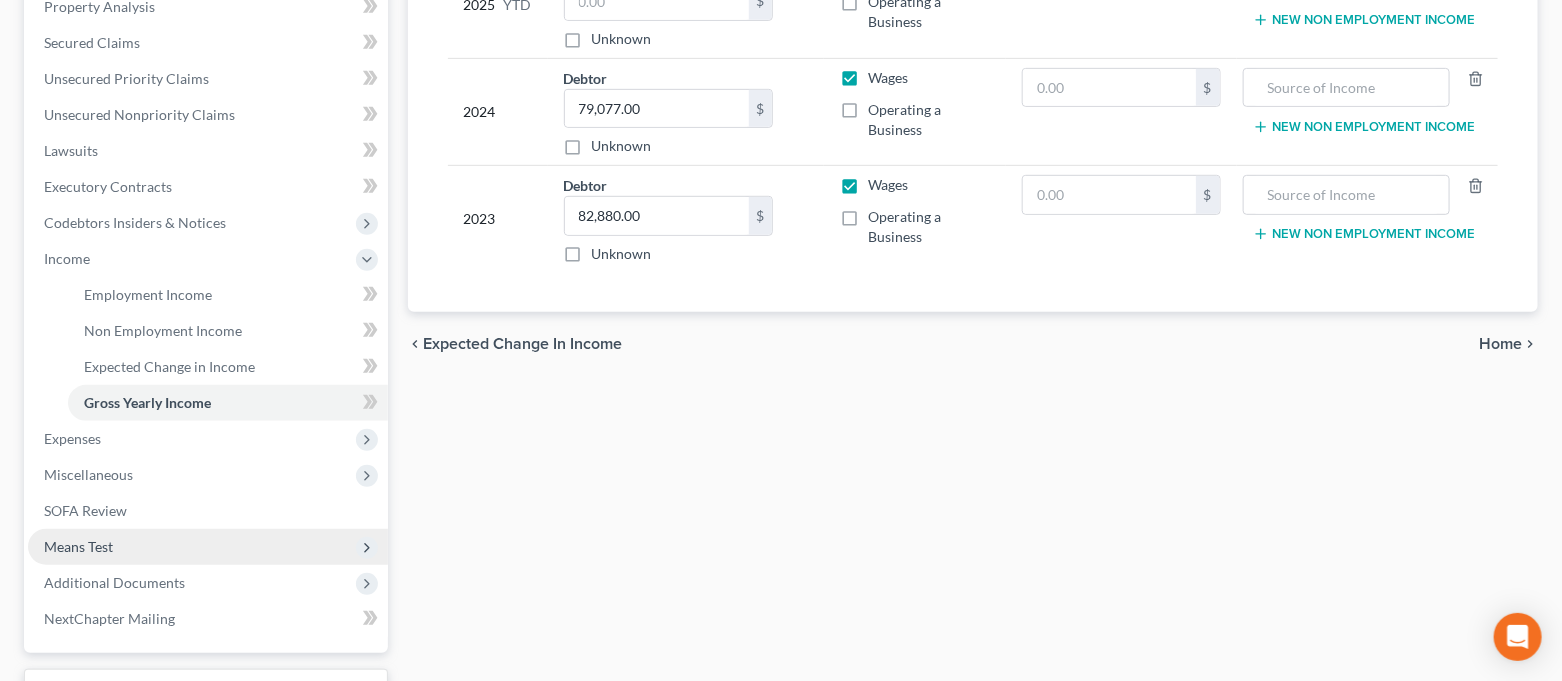 click on "Means Test" at bounding box center [208, 547] 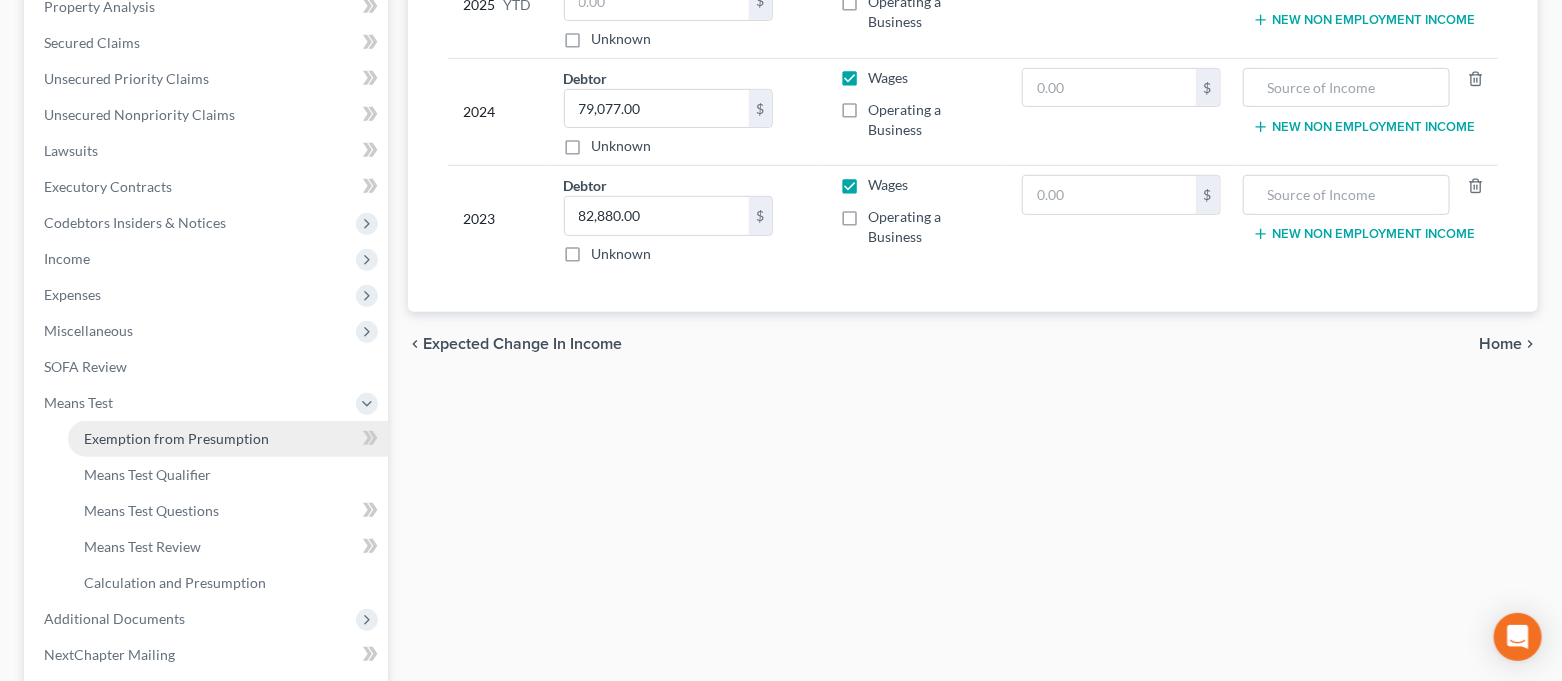 click on "Exemption from Presumption" at bounding box center (176, 438) 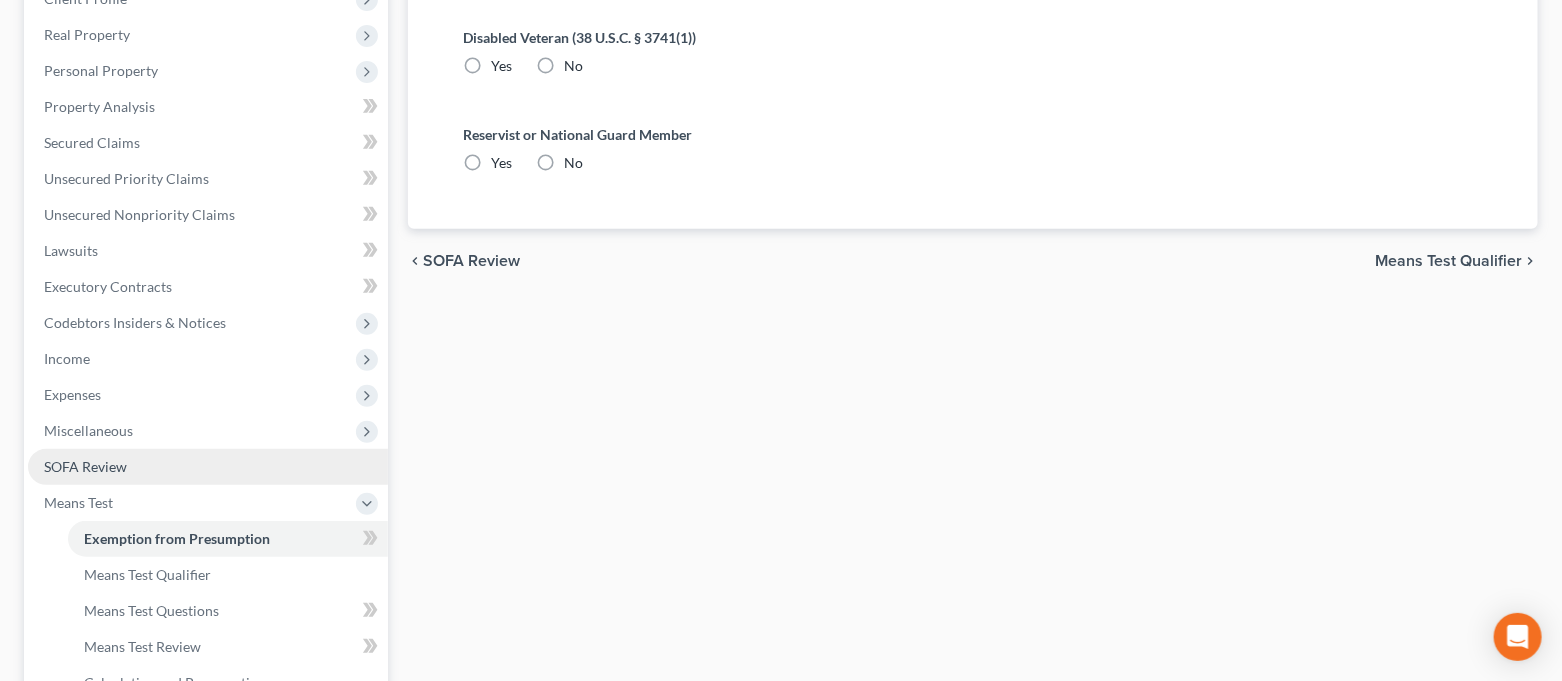 scroll, scrollTop: 0, scrollLeft: 0, axis: both 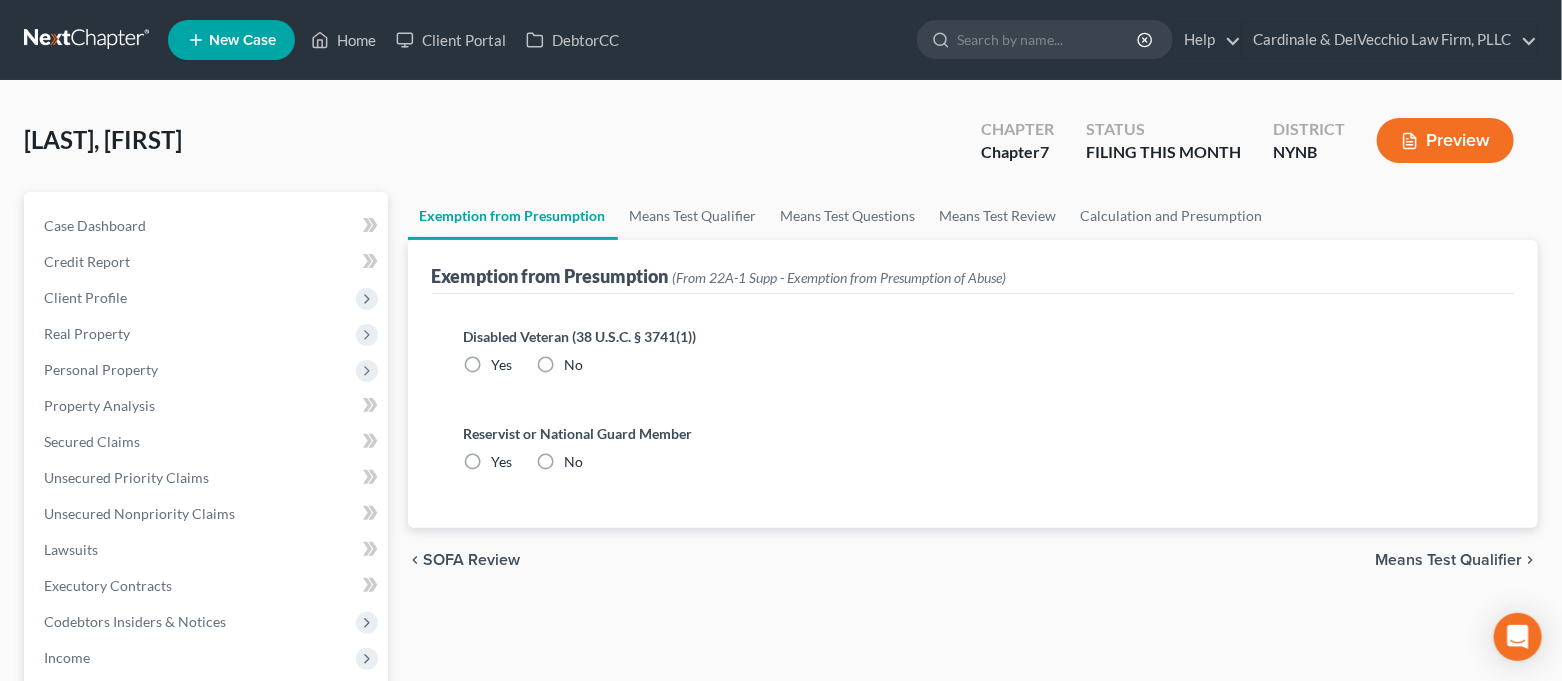 click on "No" at bounding box center (574, 365) 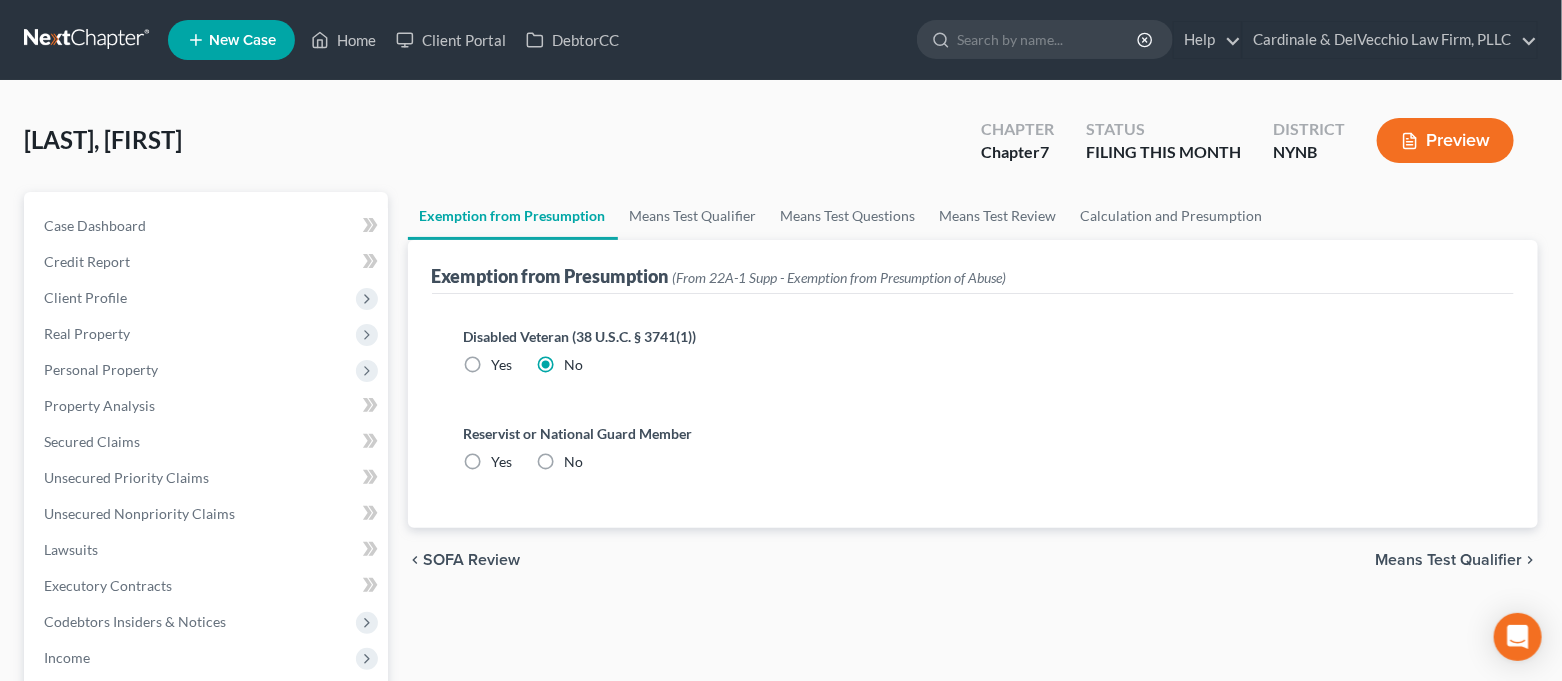 click on "No" at bounding box center (574, 462) 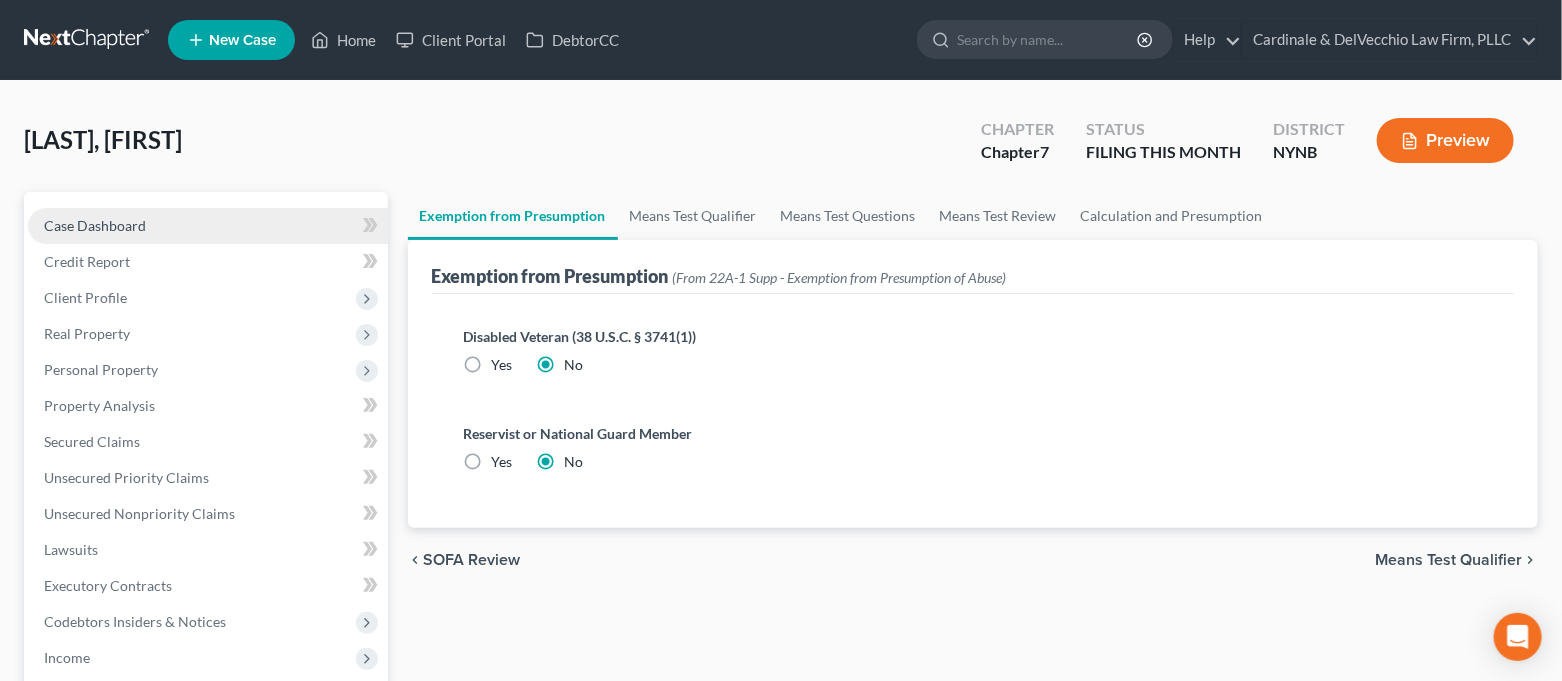 click on "Case Dashboard" at bounding box center (208, 226) 